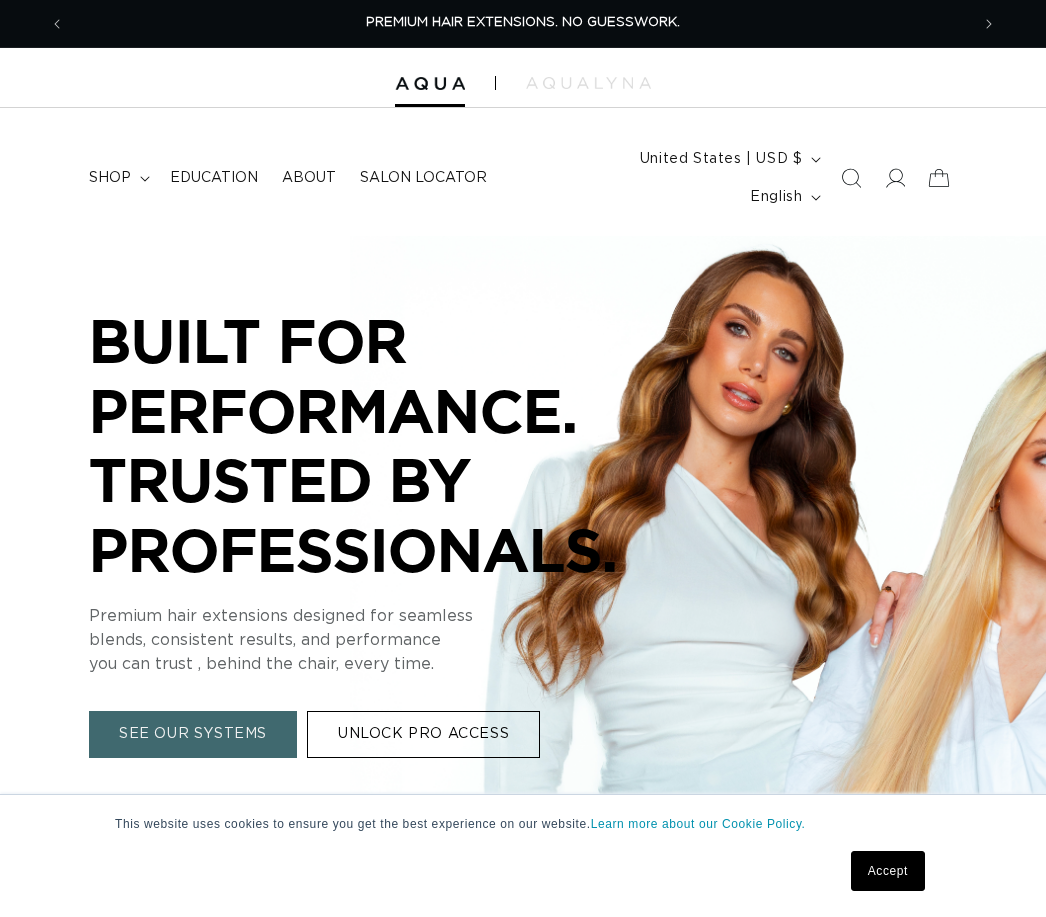 scroll, scrollTop: 0, scrollLeft: 0, axis: both 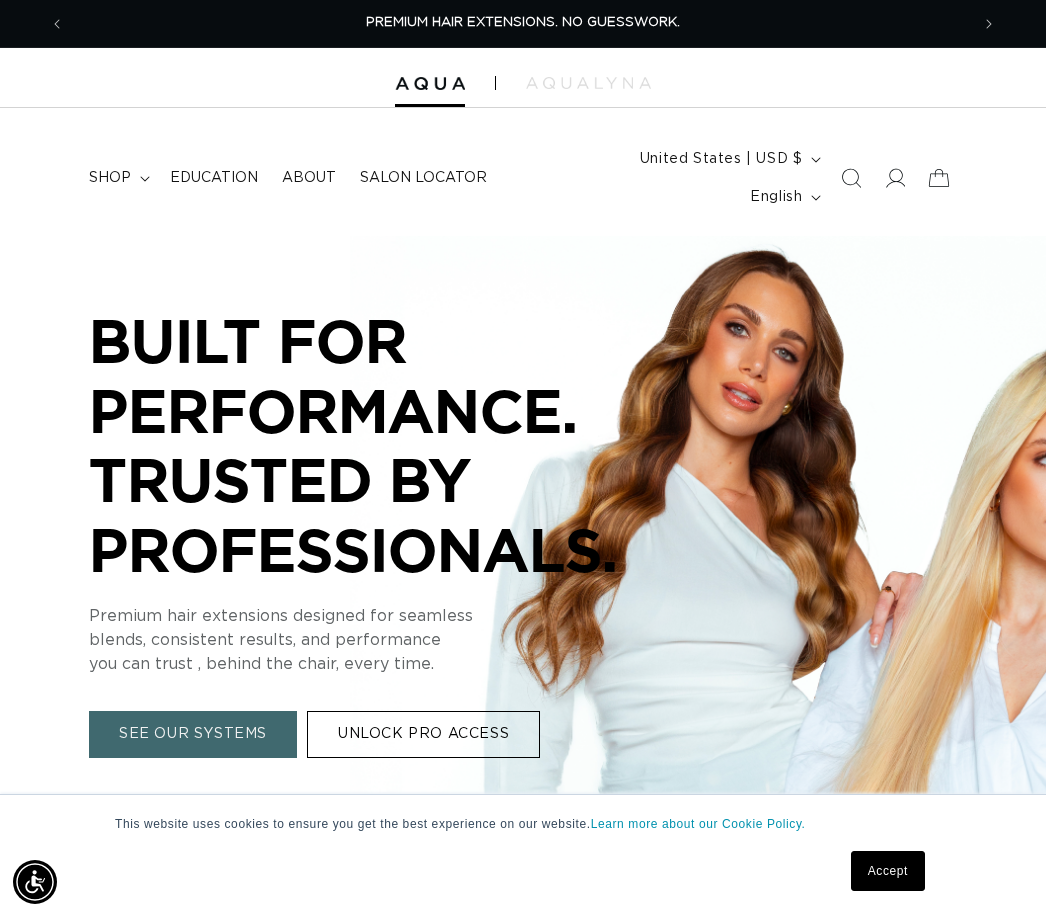 click on "SEE OUR SYSTEMS" at bounding box center (193, 735) 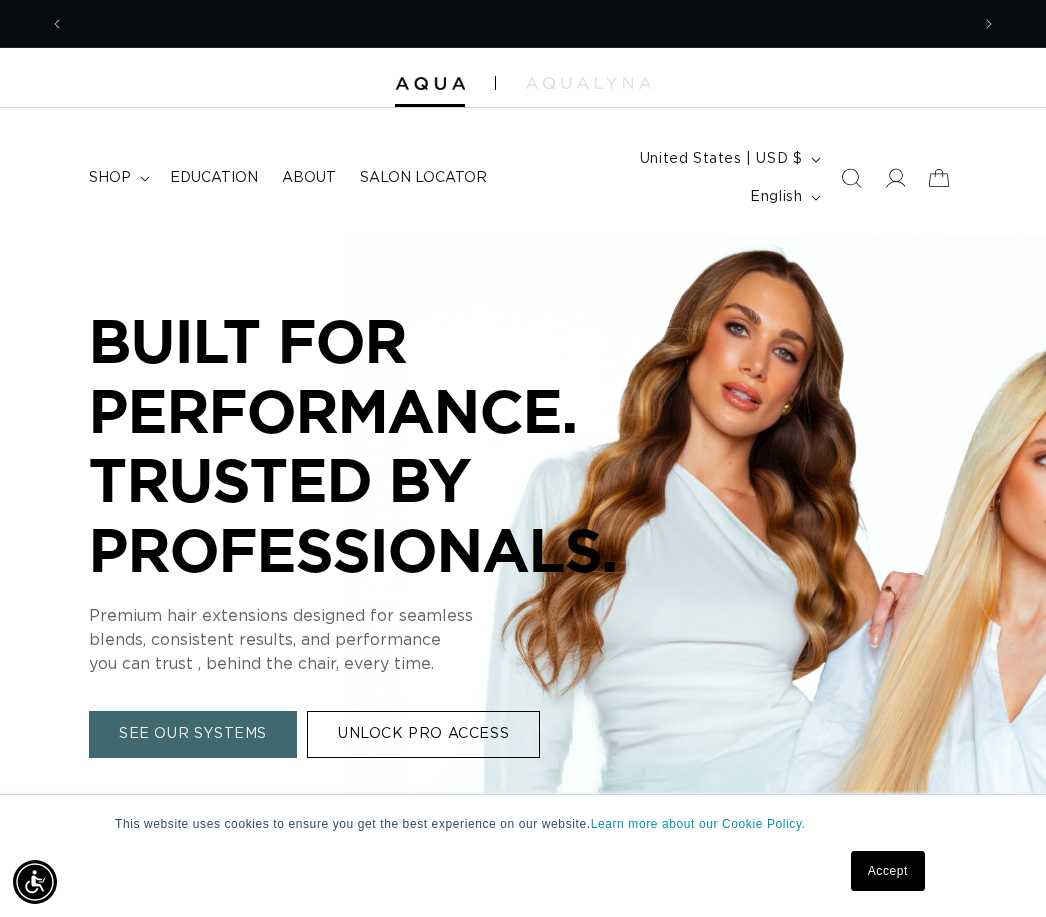 scroll, scrollTop: 235, scrollLeft: 0, axis: vertical 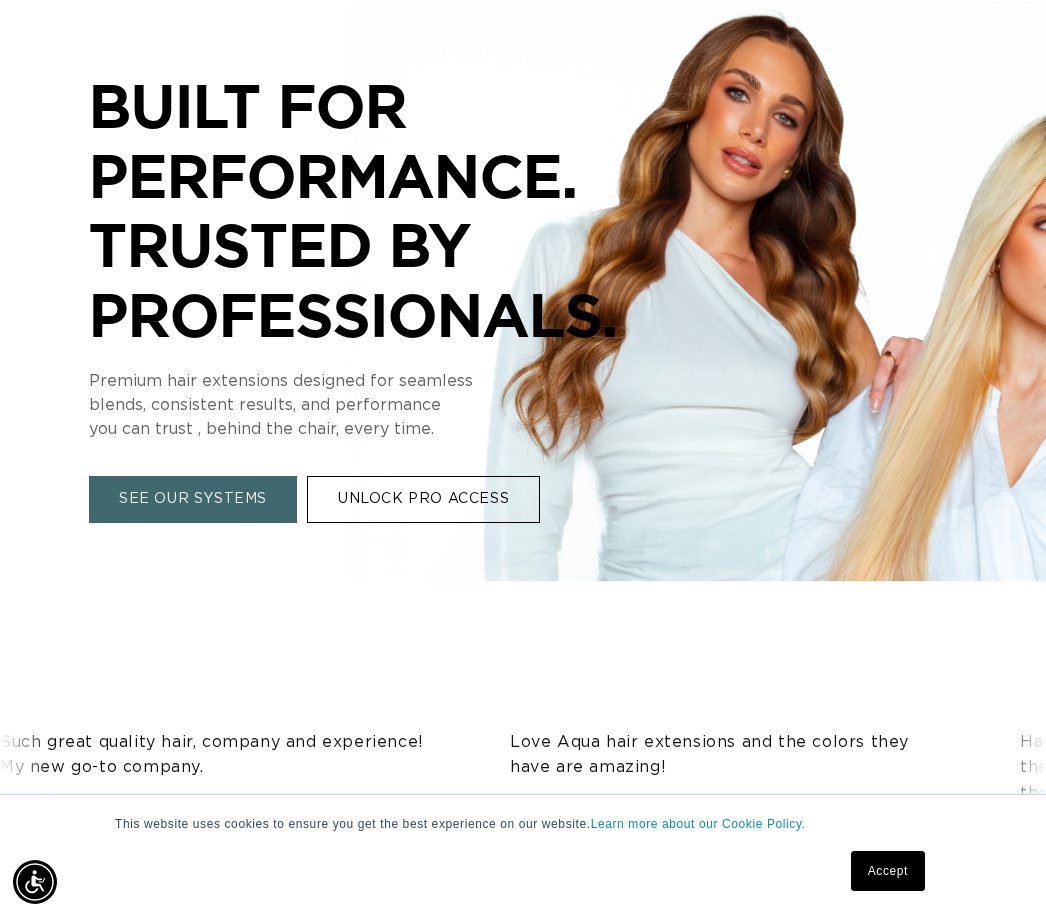 click on "UNLOCK PRO ACCESS" at bounding box center (423, 500) 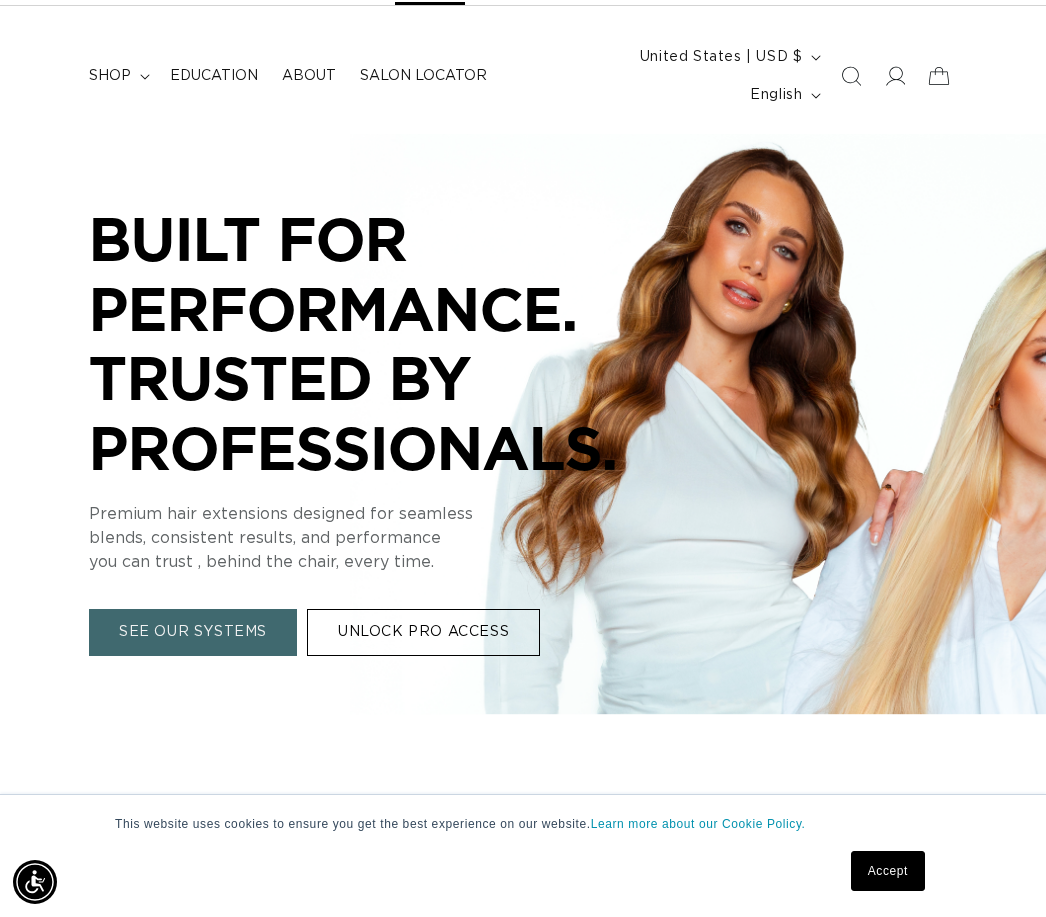 scroll, scrollTop: 0, scrollLeft: 0, axis: both 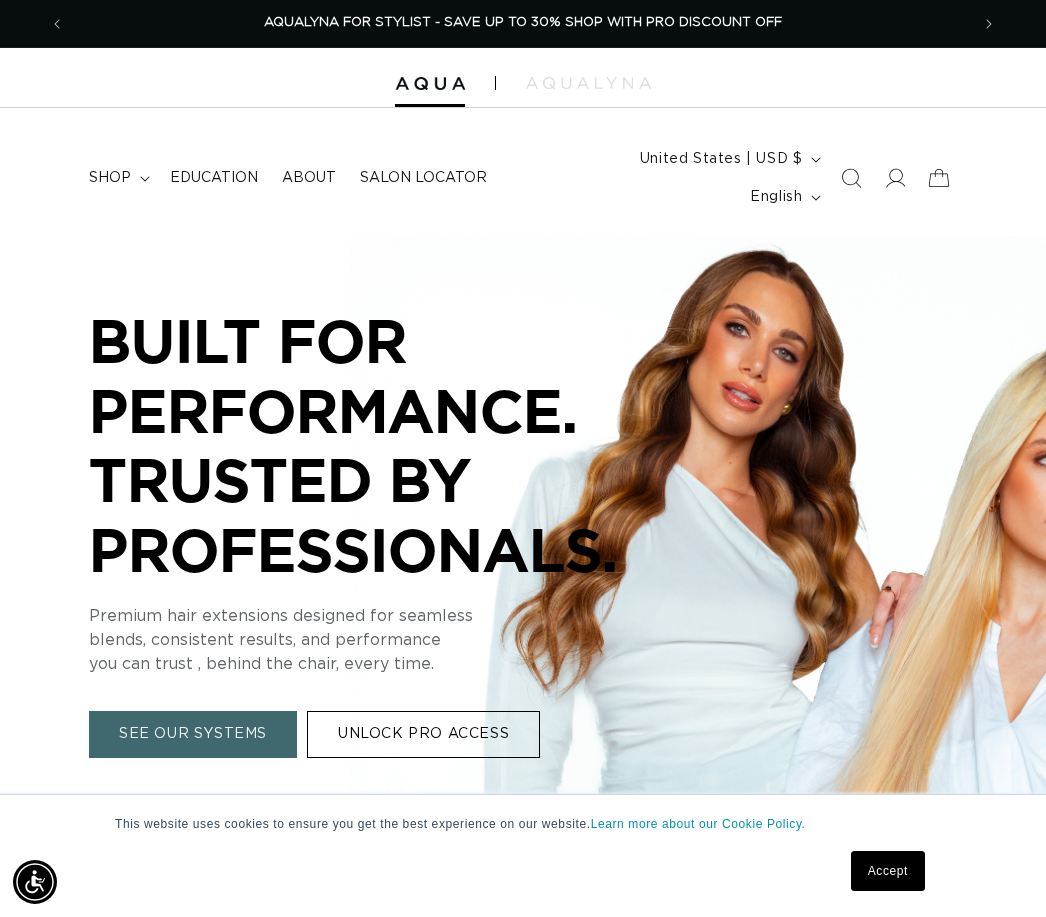 click on "United States |
USD
$" at bounding box center (721, 159) 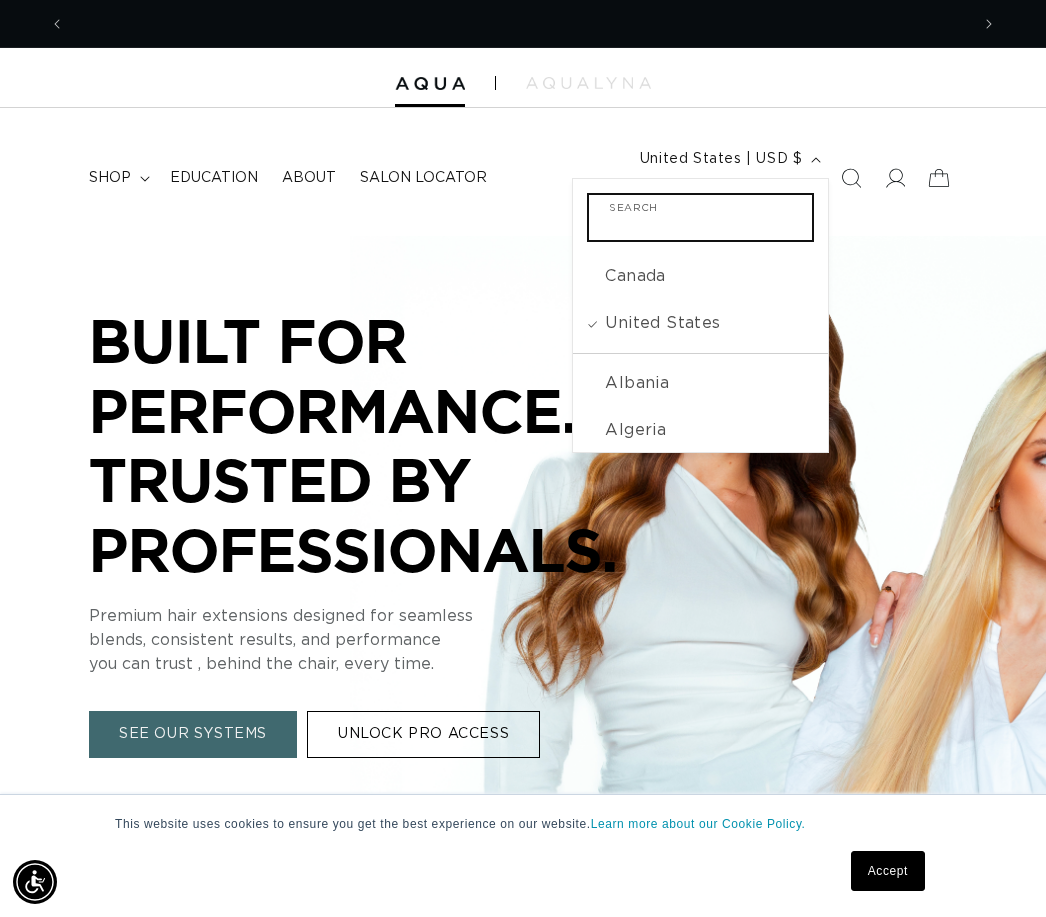 scroll, scrollTop: 0, scrollLeft: 0, axis: both 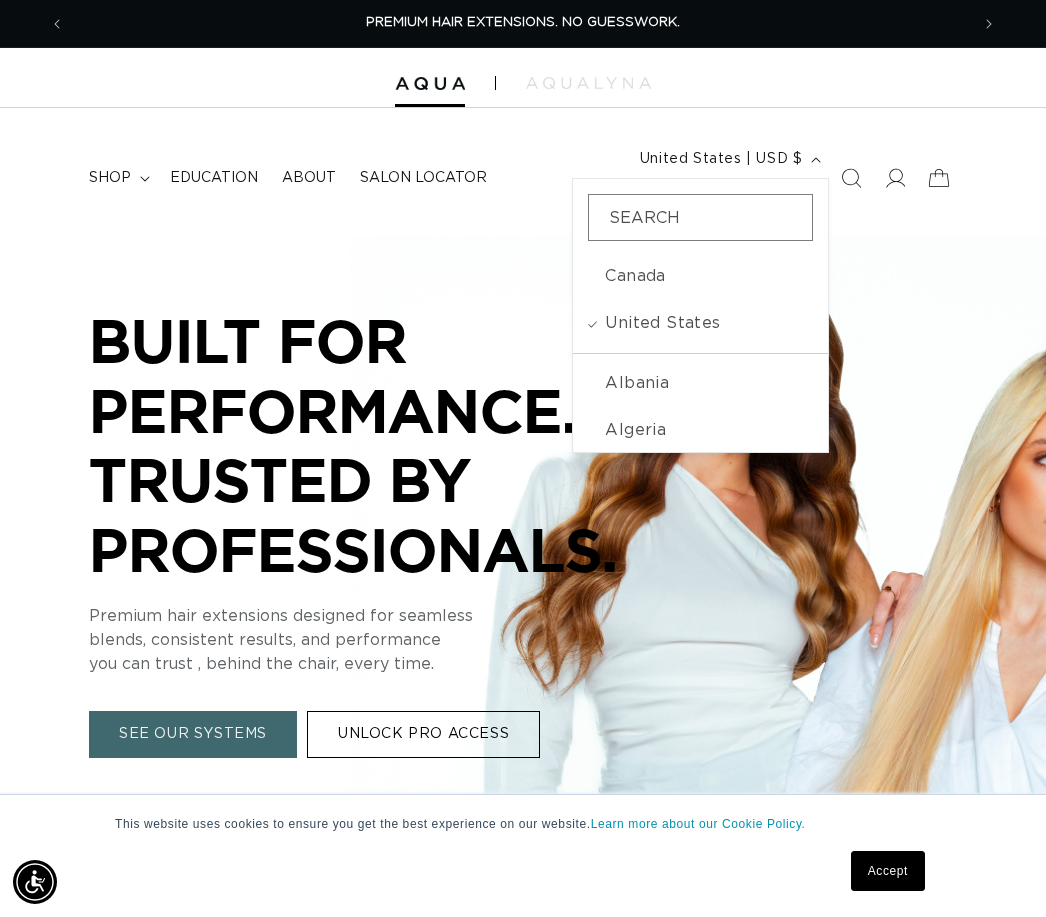 click on "BUILT FOR PERFORMANCE. TRUSTED BY PROFESSIONALS.
BUILT FOR  PERFORMANCE. TRUSTED BY    PROFESSIONALS.
Premium hair extensions designed for seamless  blends, consistent results, and performance  you can trust , behind the chair, every time.
SEE OUR SYSTEMS UNLOCK PRO ACCESS" at bounding box center [523, 532] 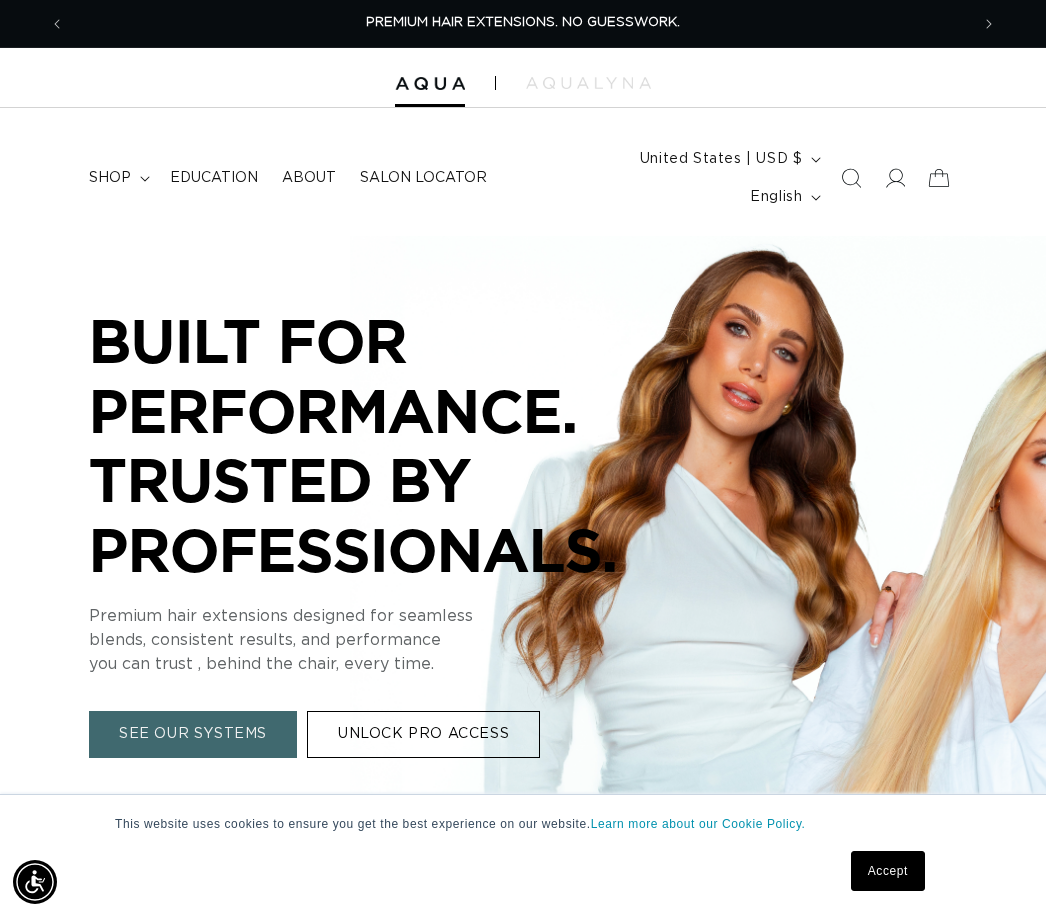 click 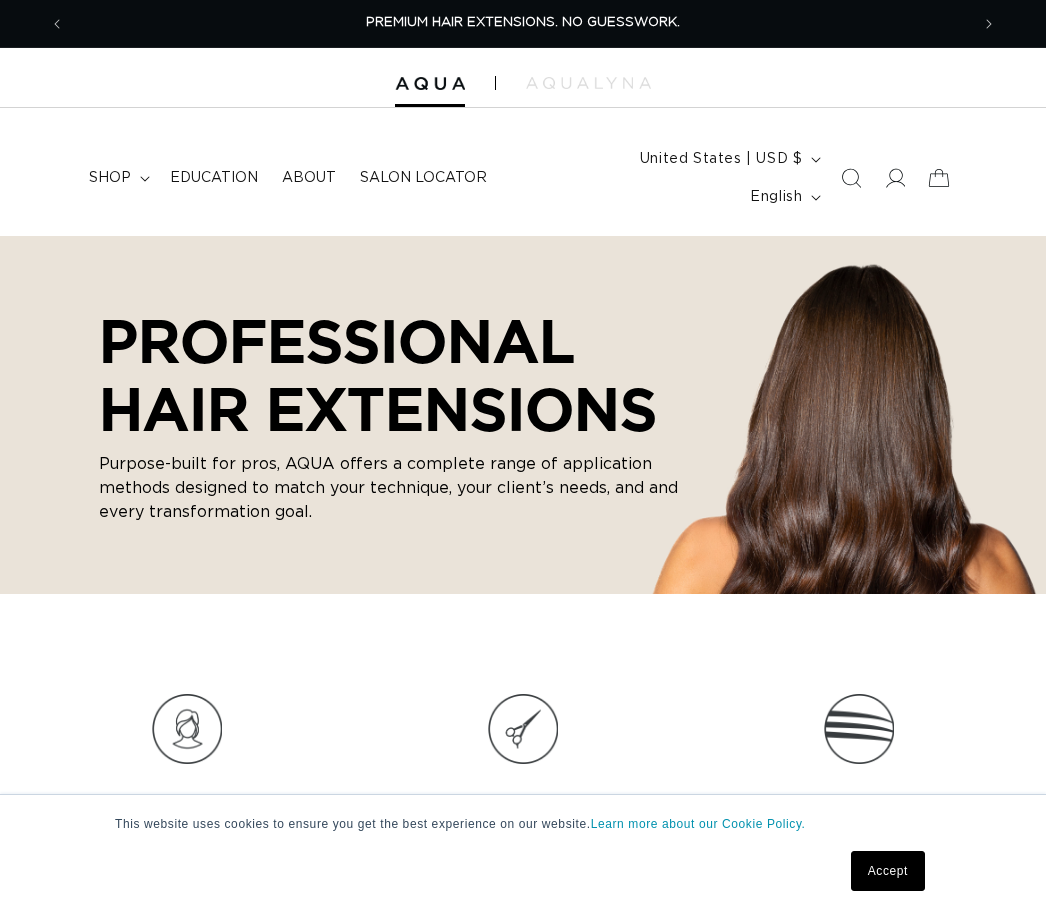 scroll, scrollTop: 0, scrollLeft: 0, axis: both 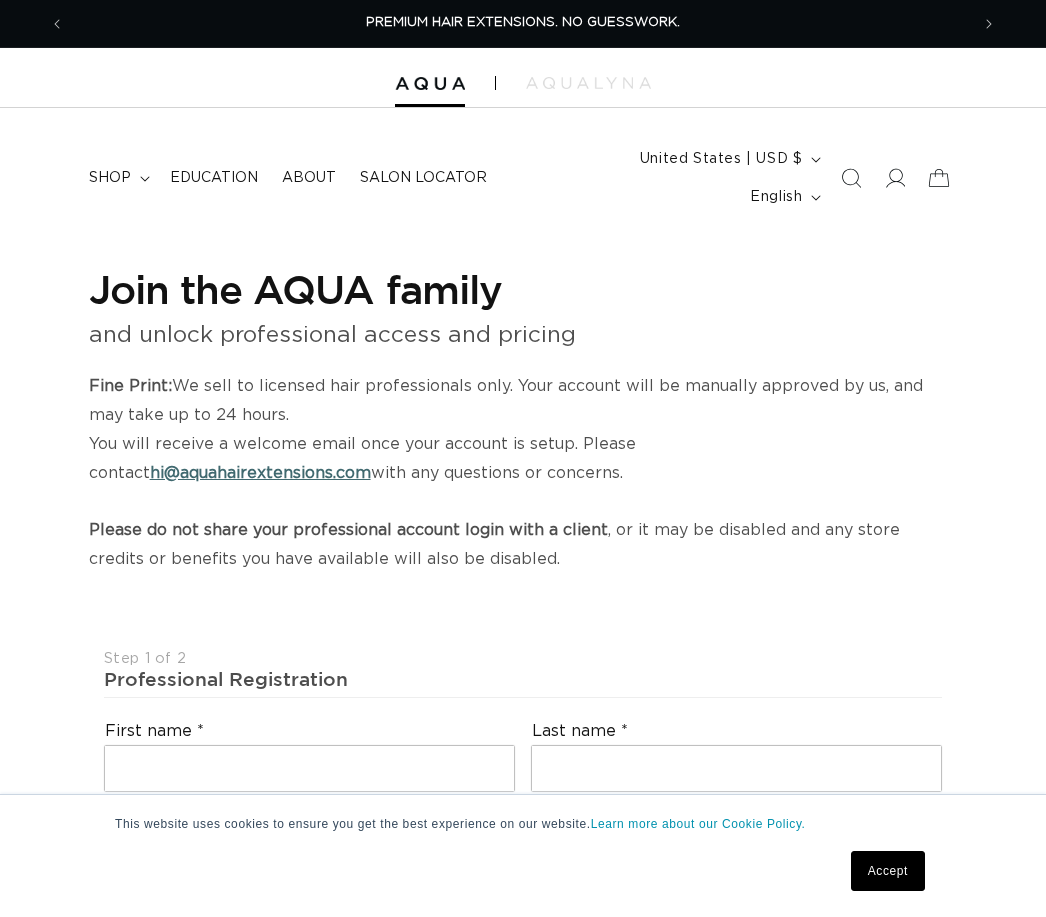 select on "US" 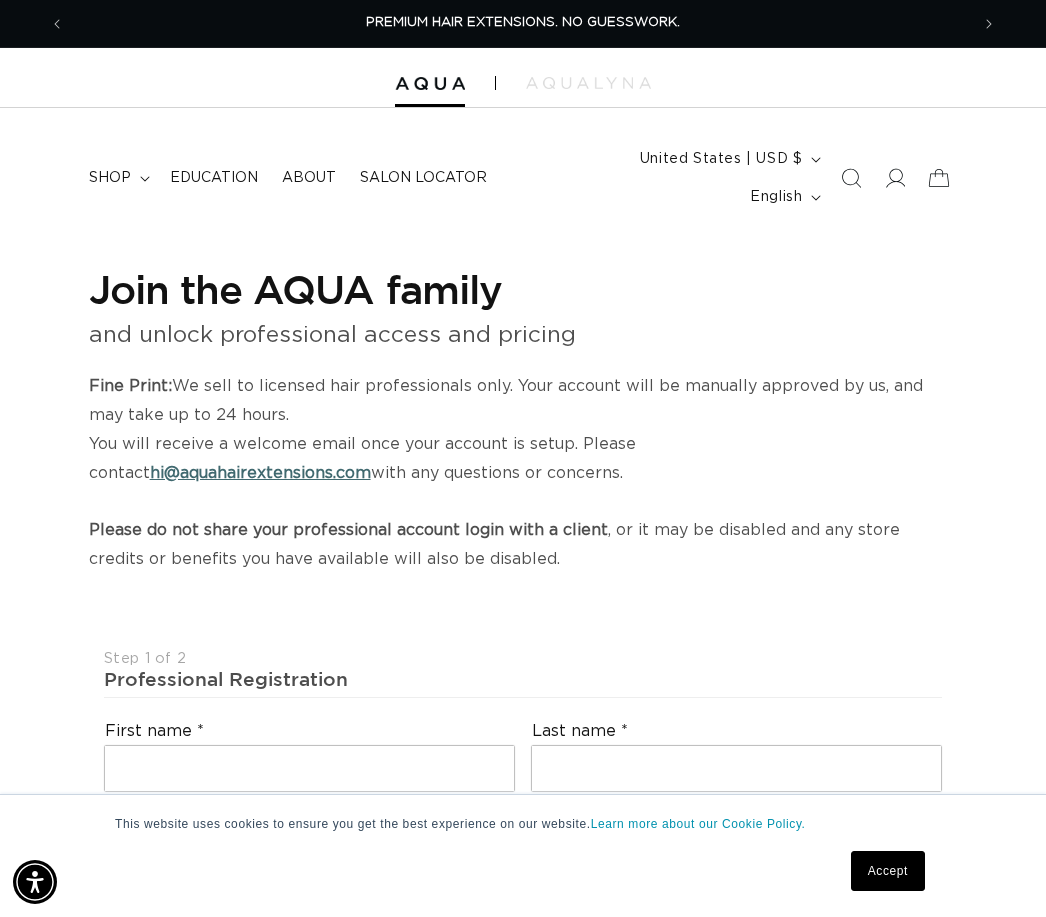 scroll, scrollTop: 26, scrollLeft: 0, axis: vertical 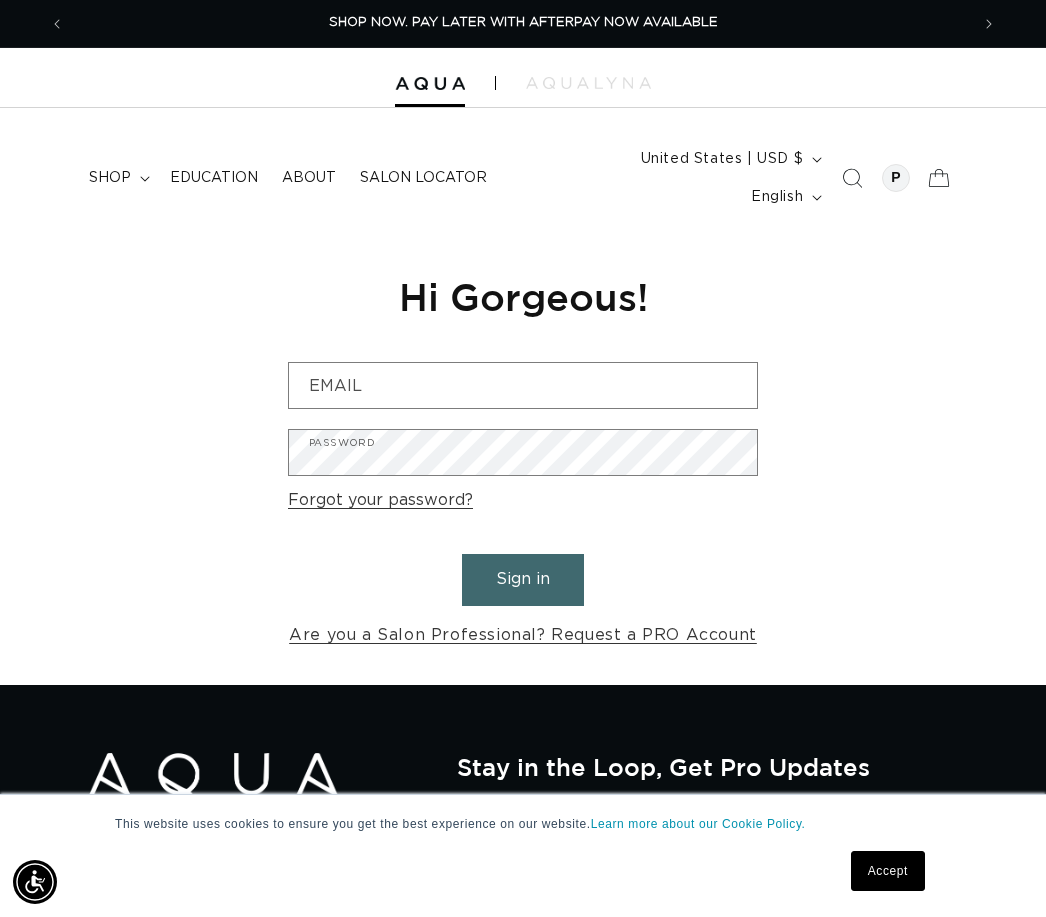 click on "Reset your password
We will send you an email to reset your password
Email
Submit
Cancel
Hi Gorgeous!
Email
Password
Forgot your password?
Sign in
Are you a Salon Professional? Request a PRO Account" at bounding box center (523, 460) 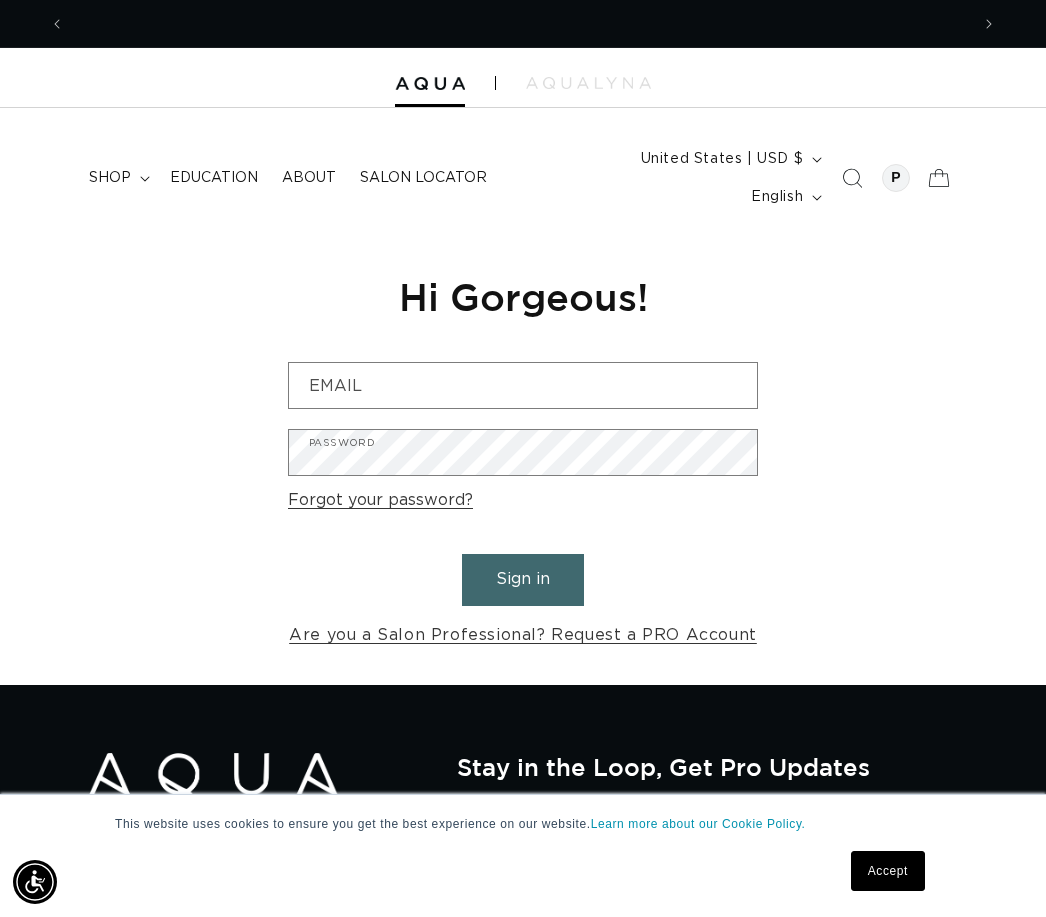scroll, scrollTop: 0, scrollLeft: 904, axis: horizontal 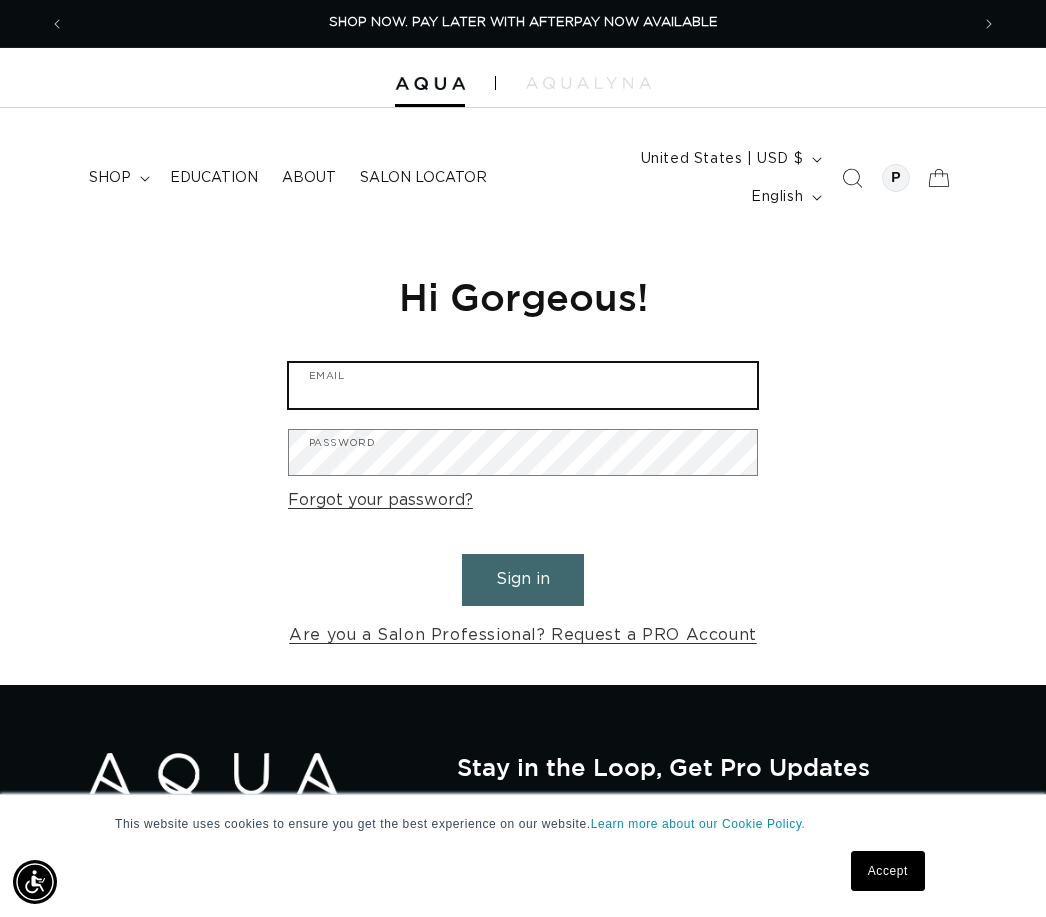 click on "Email" at bounding box center (523, 385) 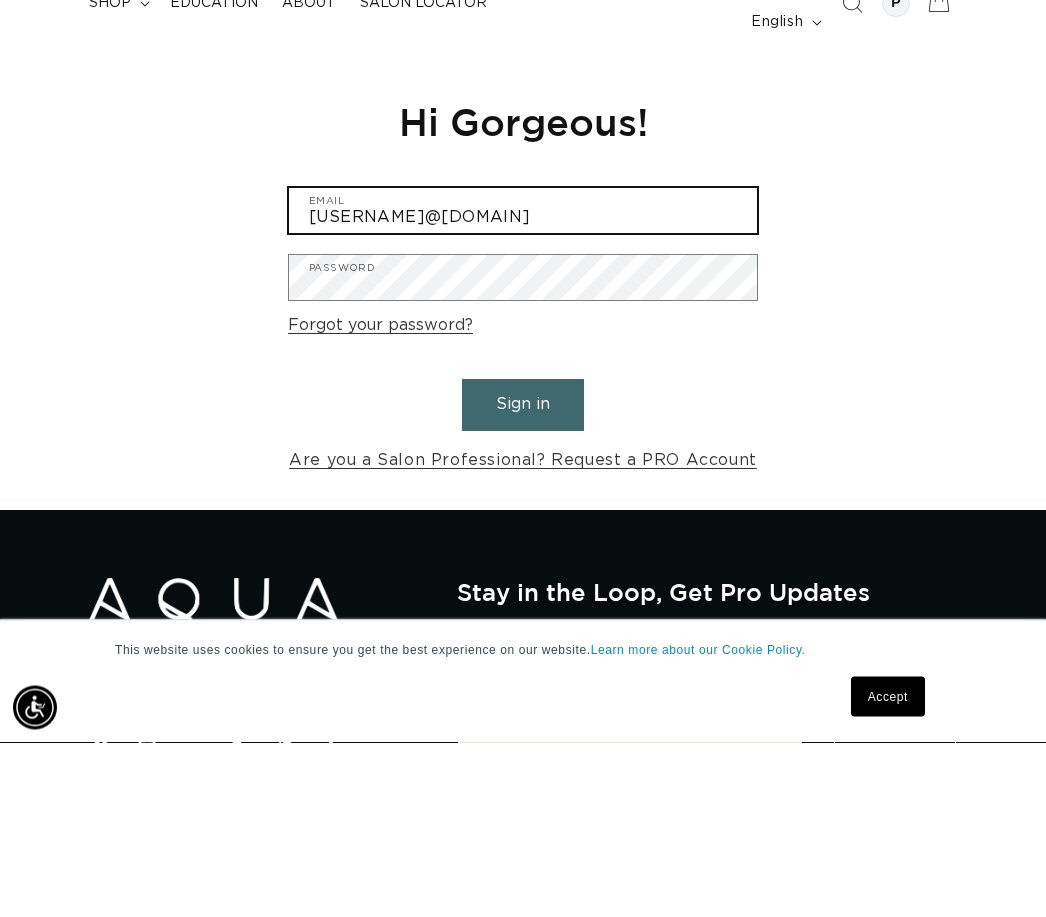 scroll, scrollTop: 0, scrollLeft: 1808, axis: horizontal 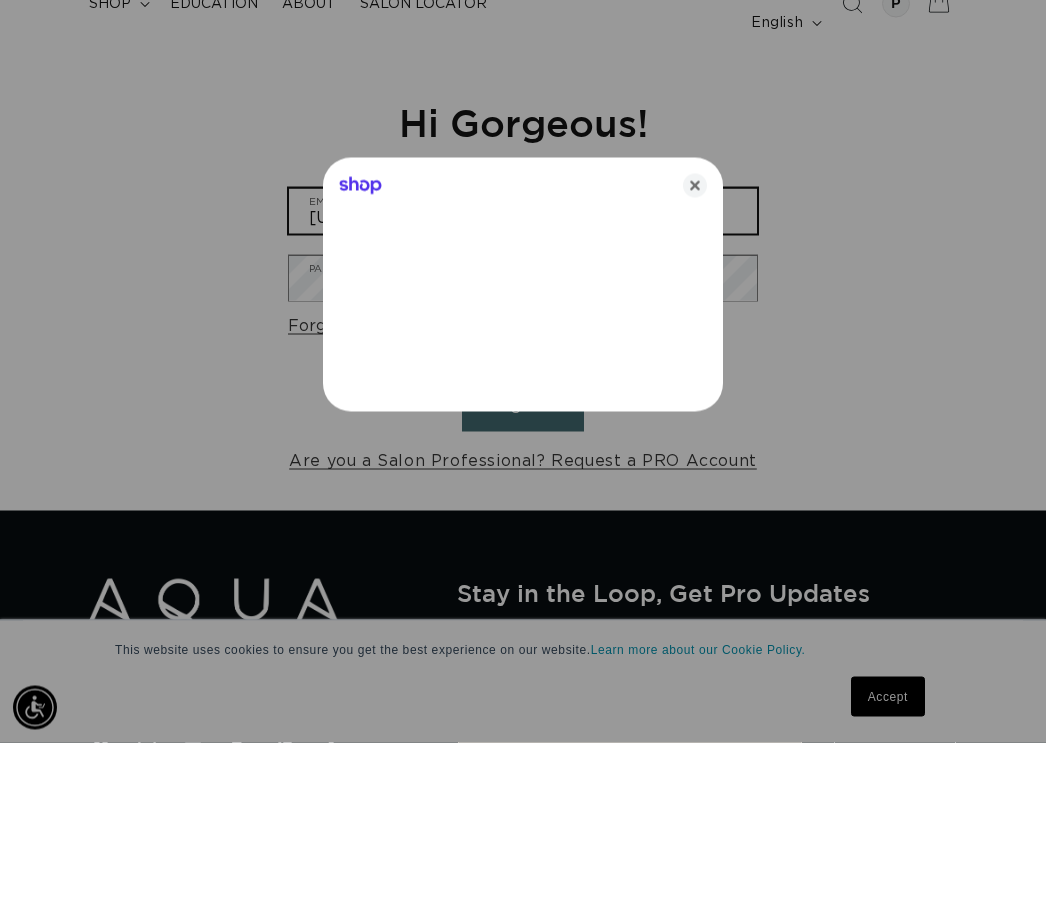 type on "joalfred.soto@gmail.com" 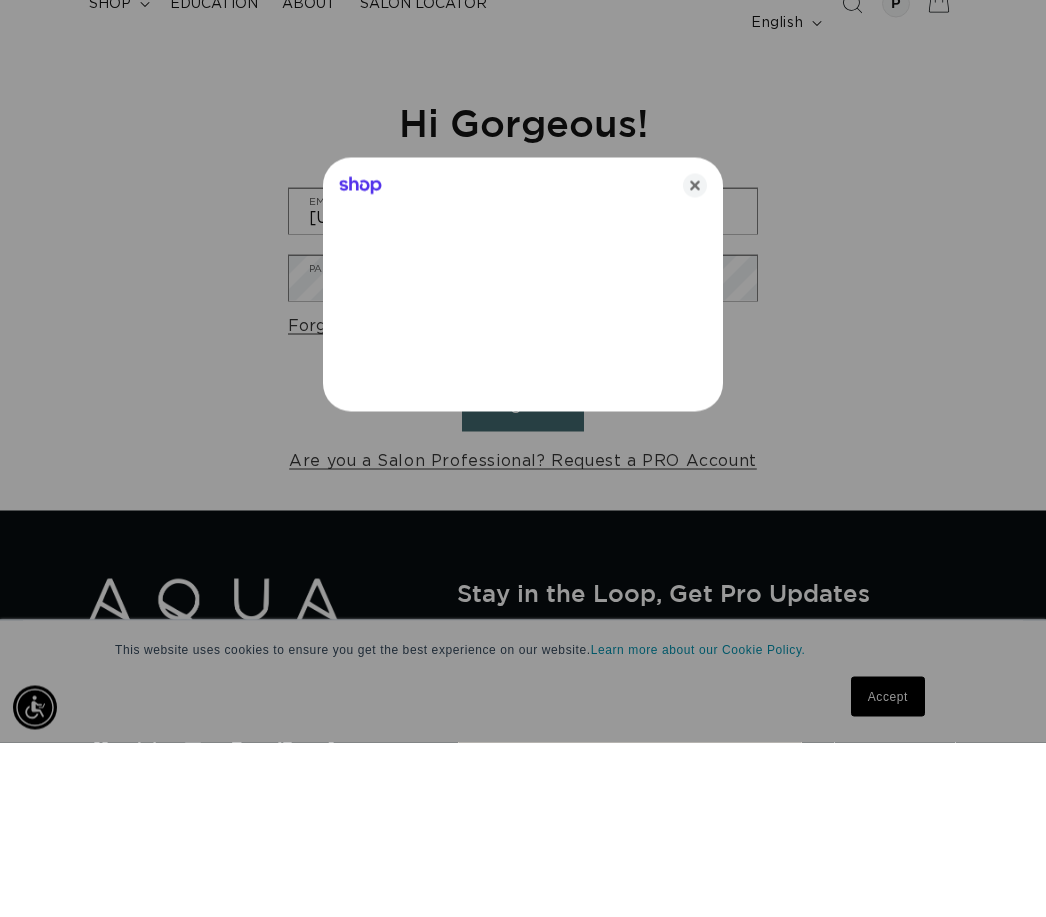 scroll, scrollTop: 175, scrollLeft: 0, axis: vertical 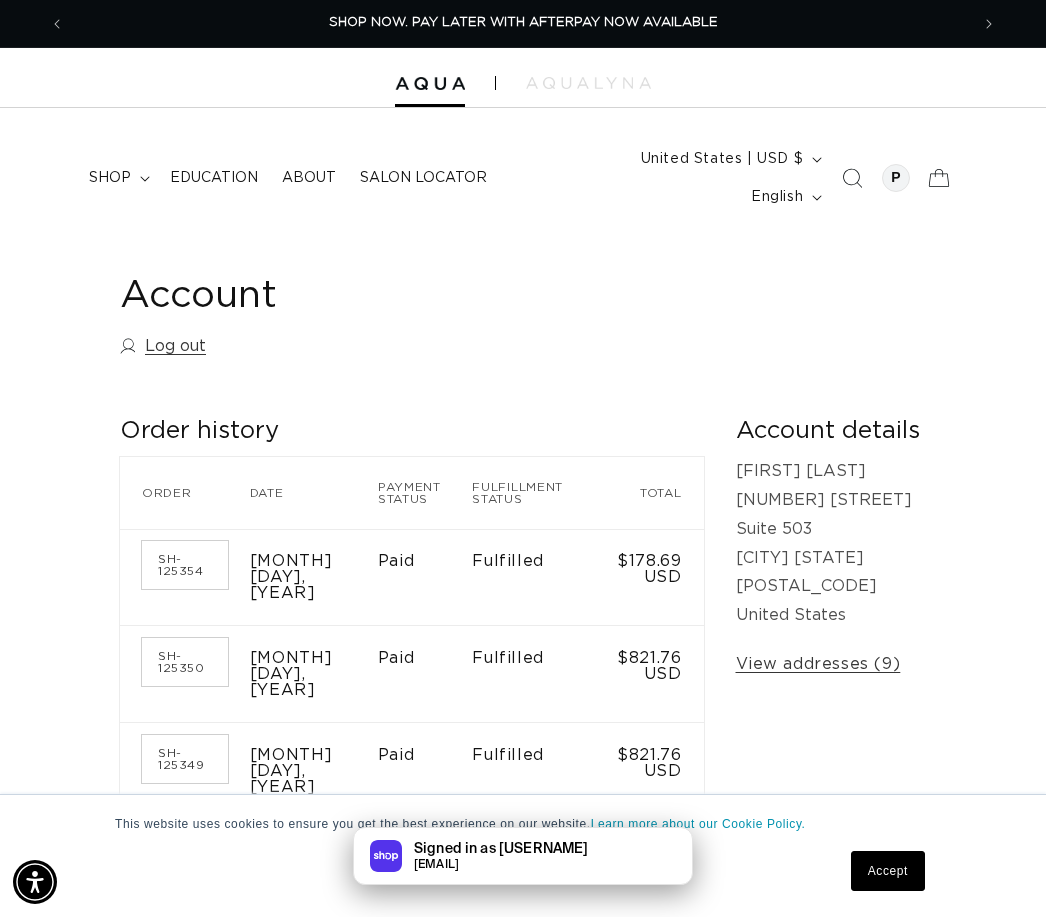 click on "Account
Log out" at bounding box center [523, 319] 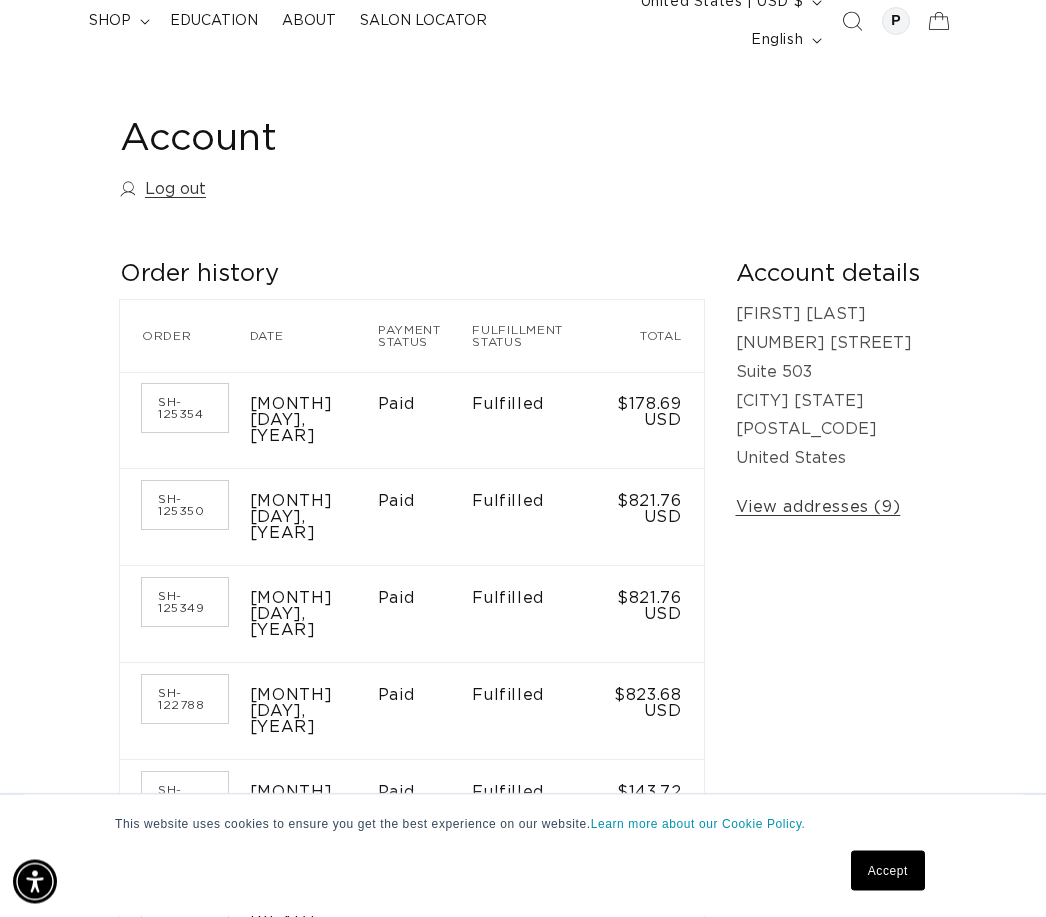 scroll, scrollTop: 272, scrollLeft: 0, axis: vertical 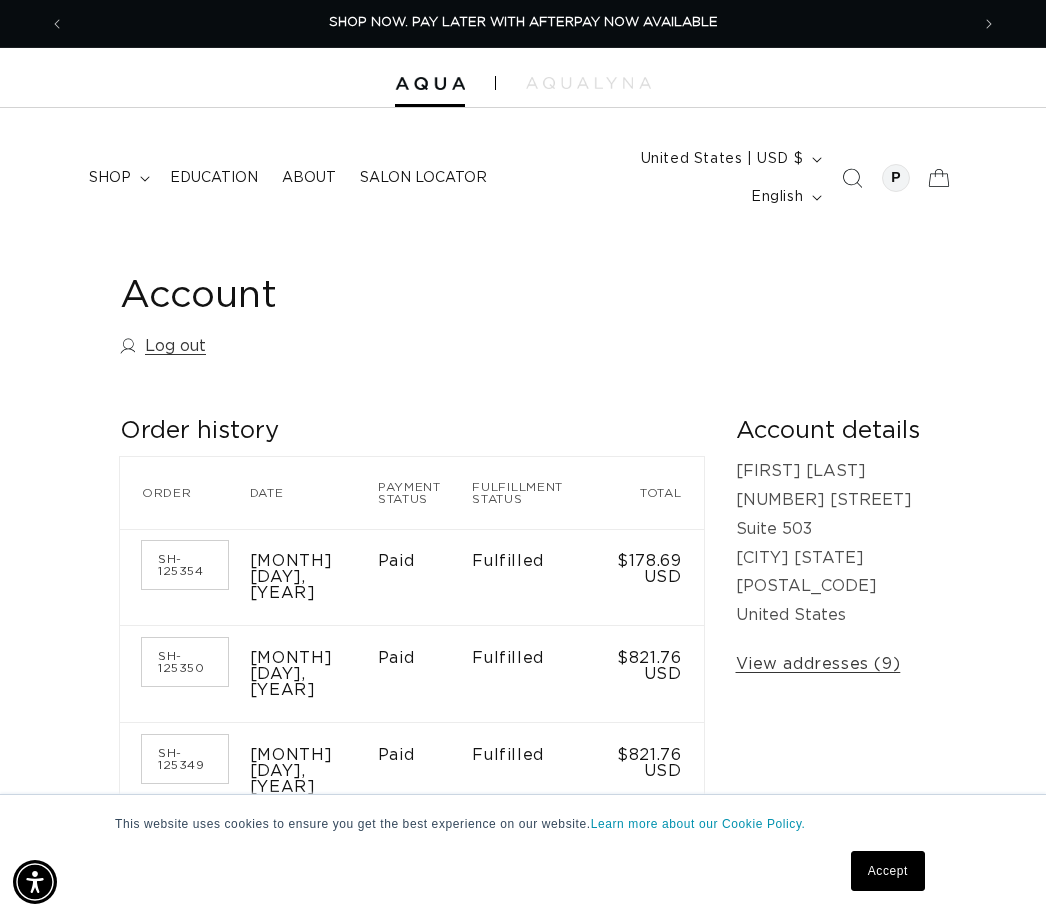 click on "Log out" at bounding box center [163, 346] 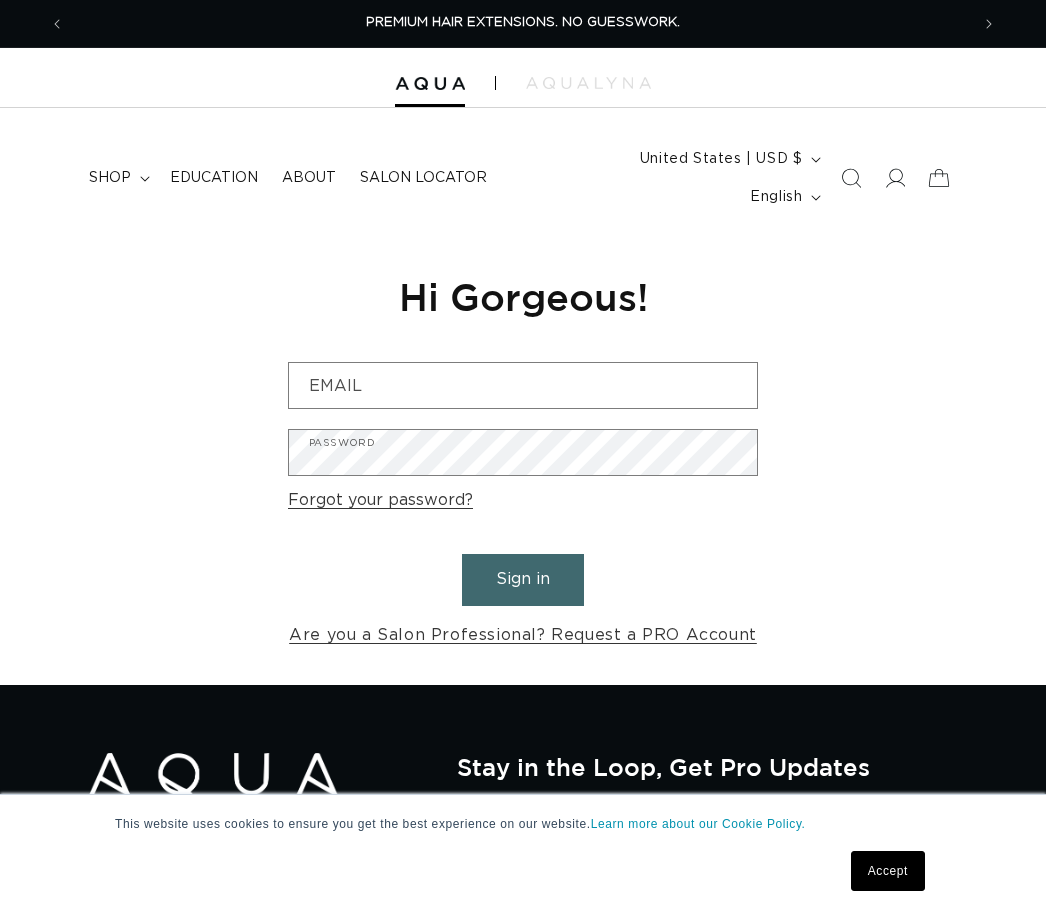 scroll, scrollTop: 0, scrollLeft: 0, axis: both 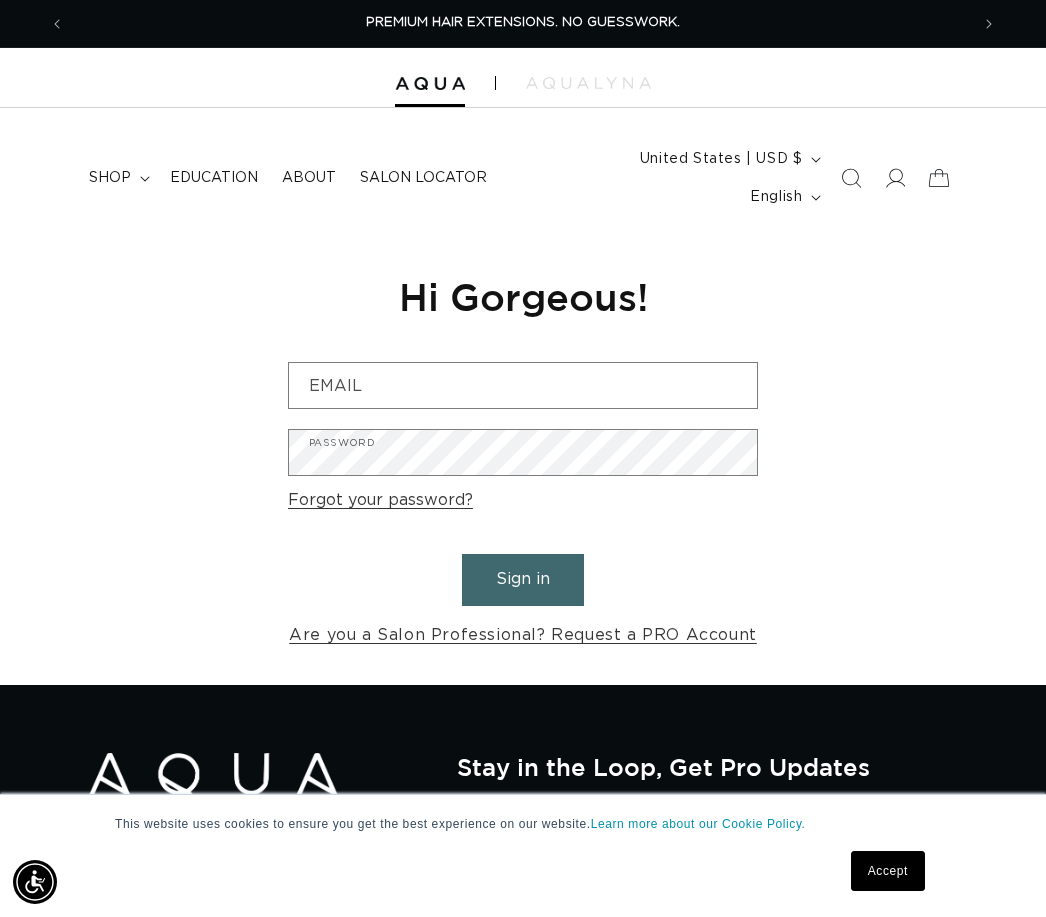 click 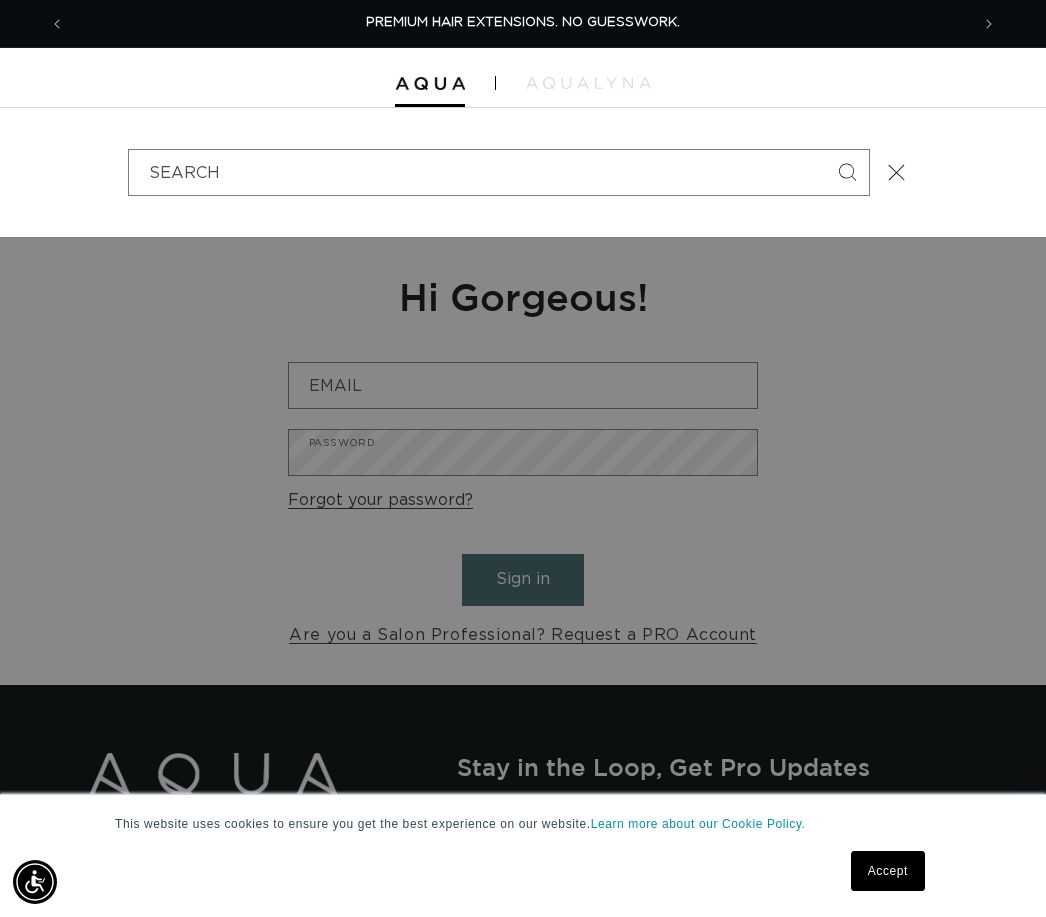 click on "Search" at bounding box center [523, 172] 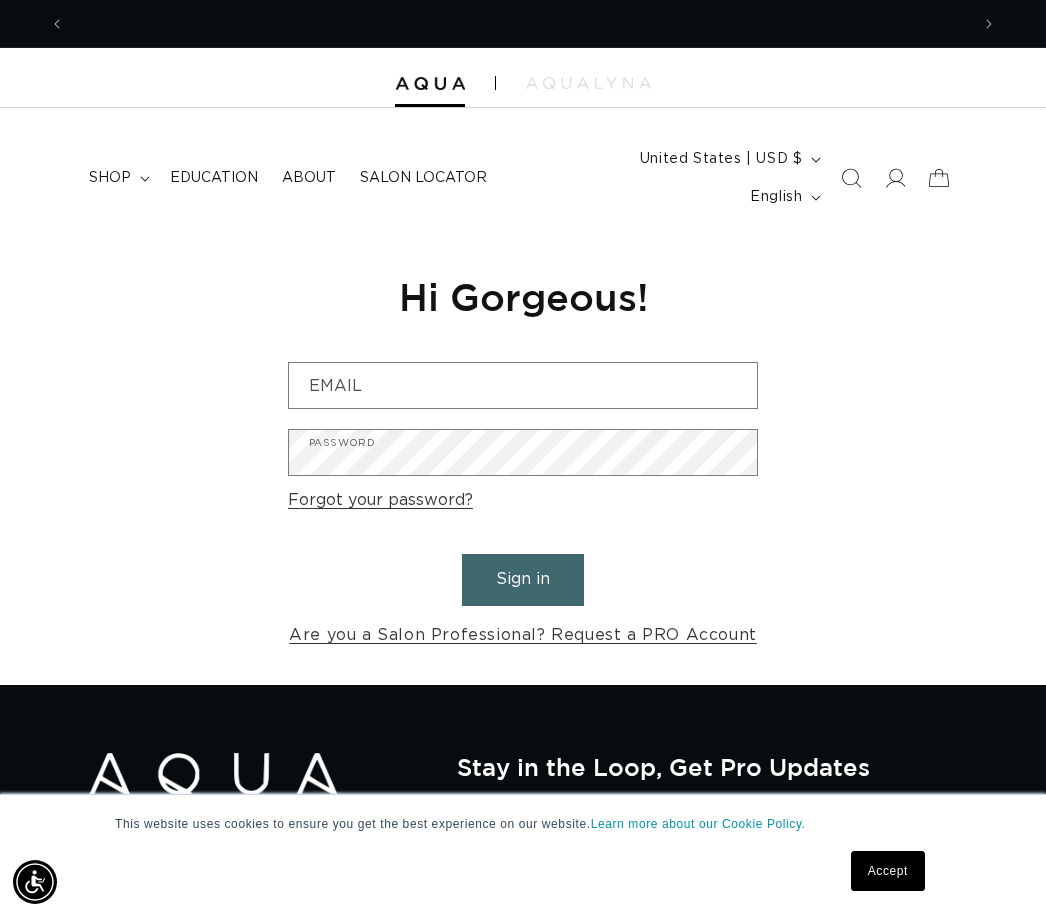 scroll, scrollTop: 0, scrollLeft: 904, axis: horizontal 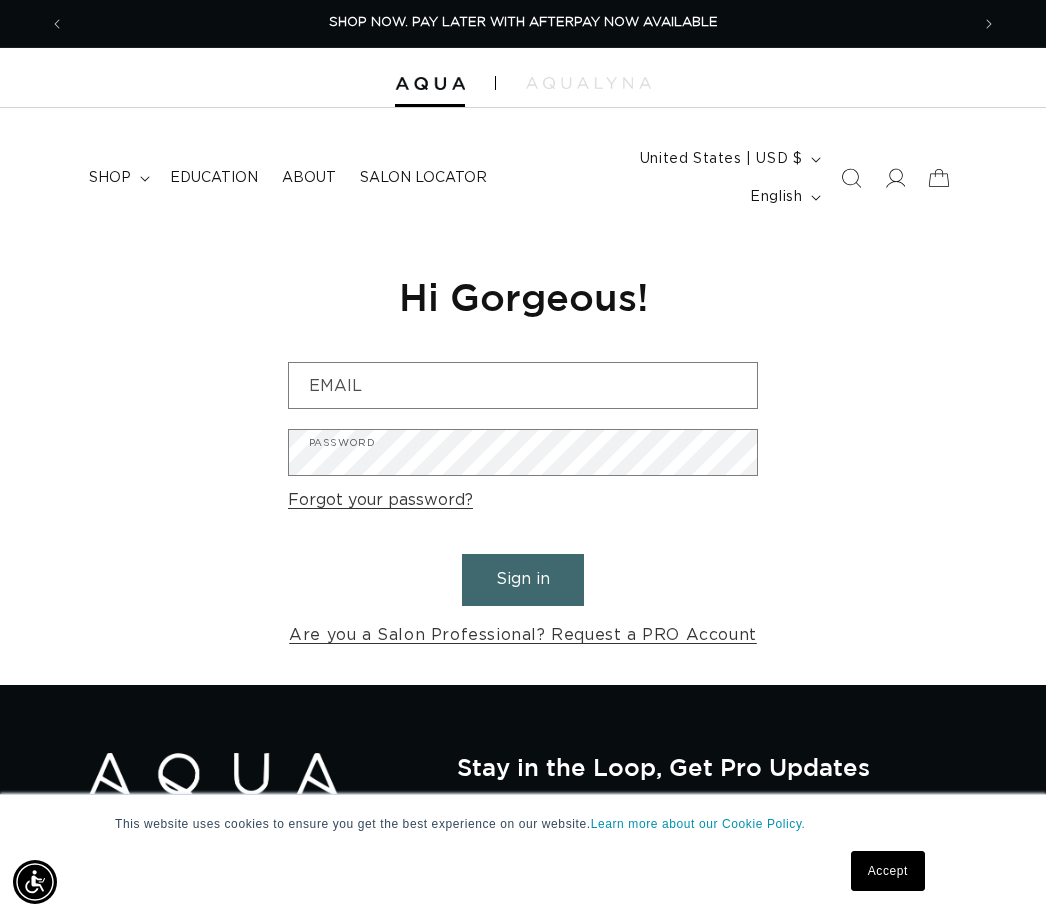 click 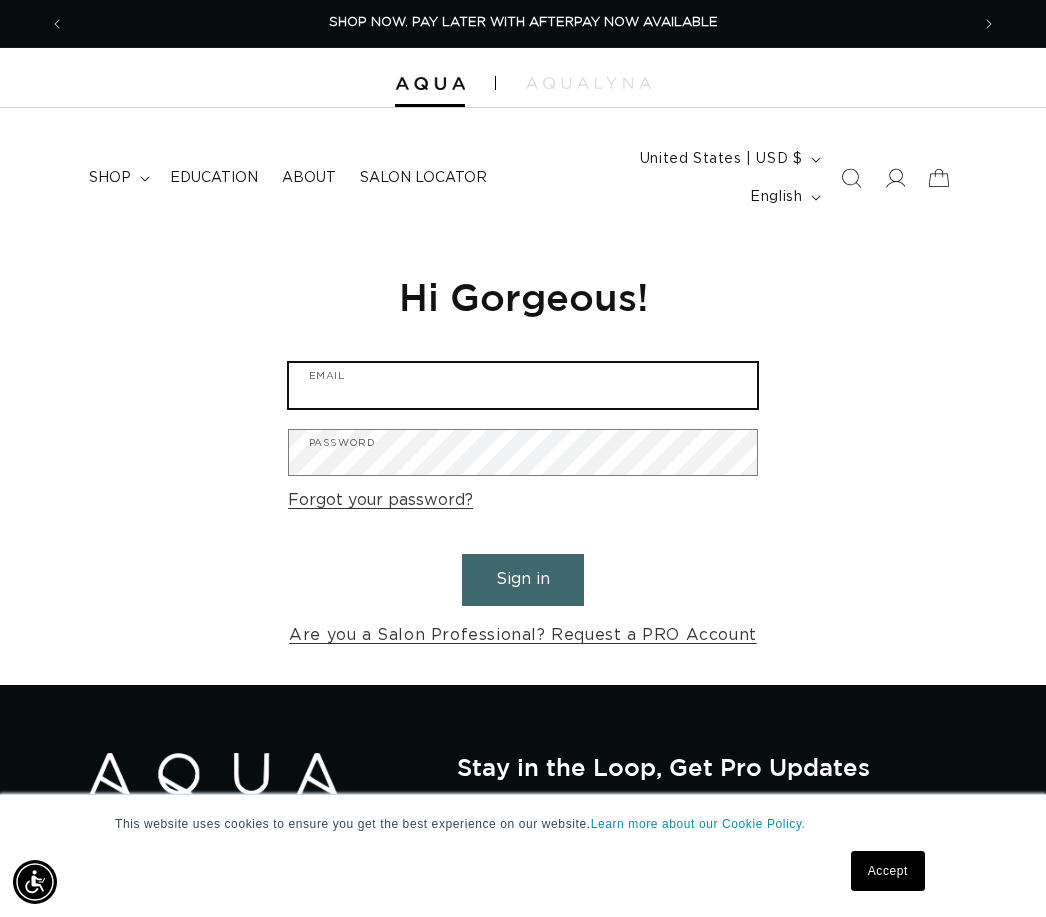 click on "Email" at bounding box center (523, 385) 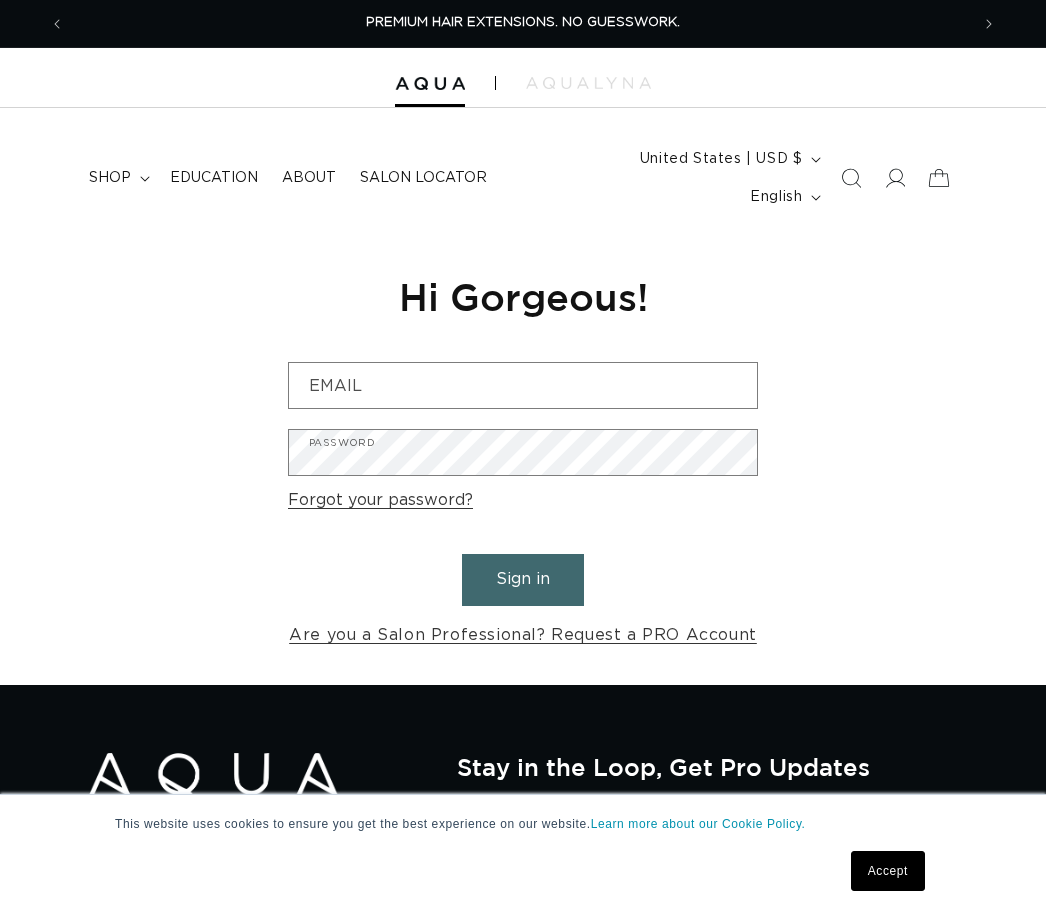 scroll, scrollTop: 0, scrollLeft: 0, axis: both 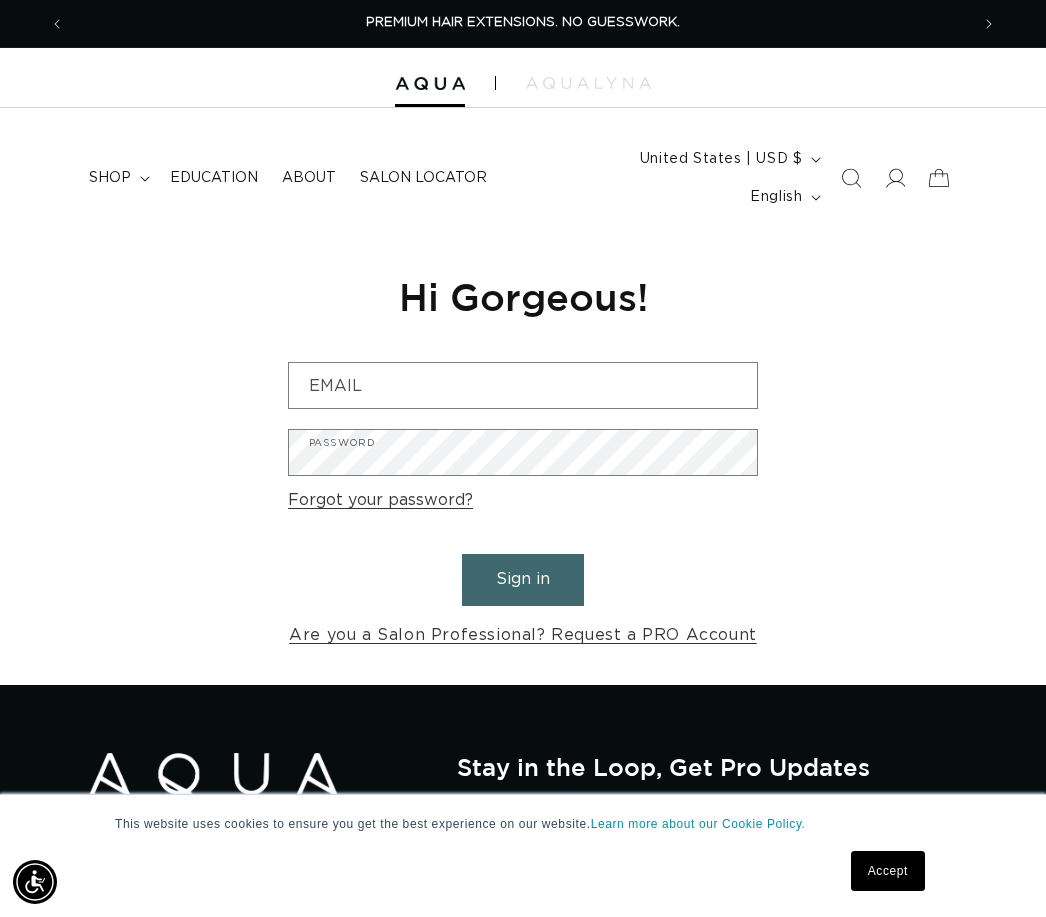 click on "Email" at bounding box center [523, 385] 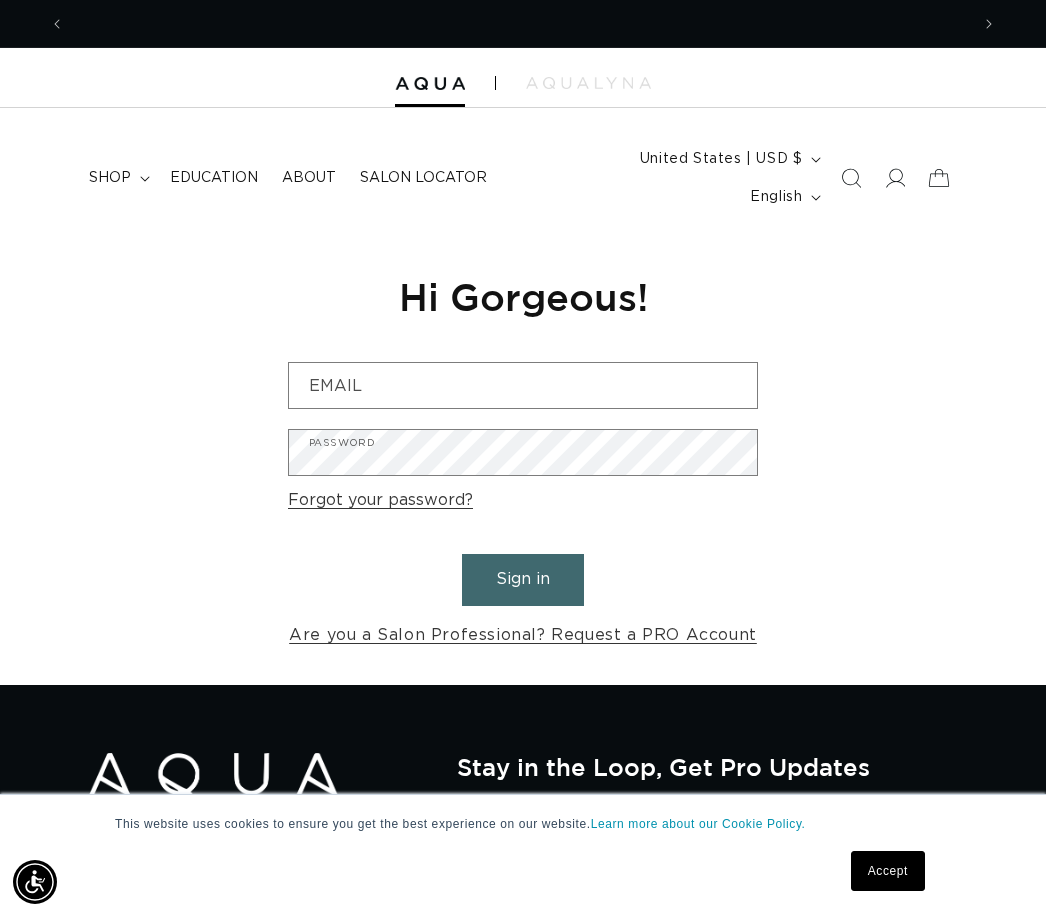 scroll, scrollTop: 0, scrollLeft: 904, axis: horizontal 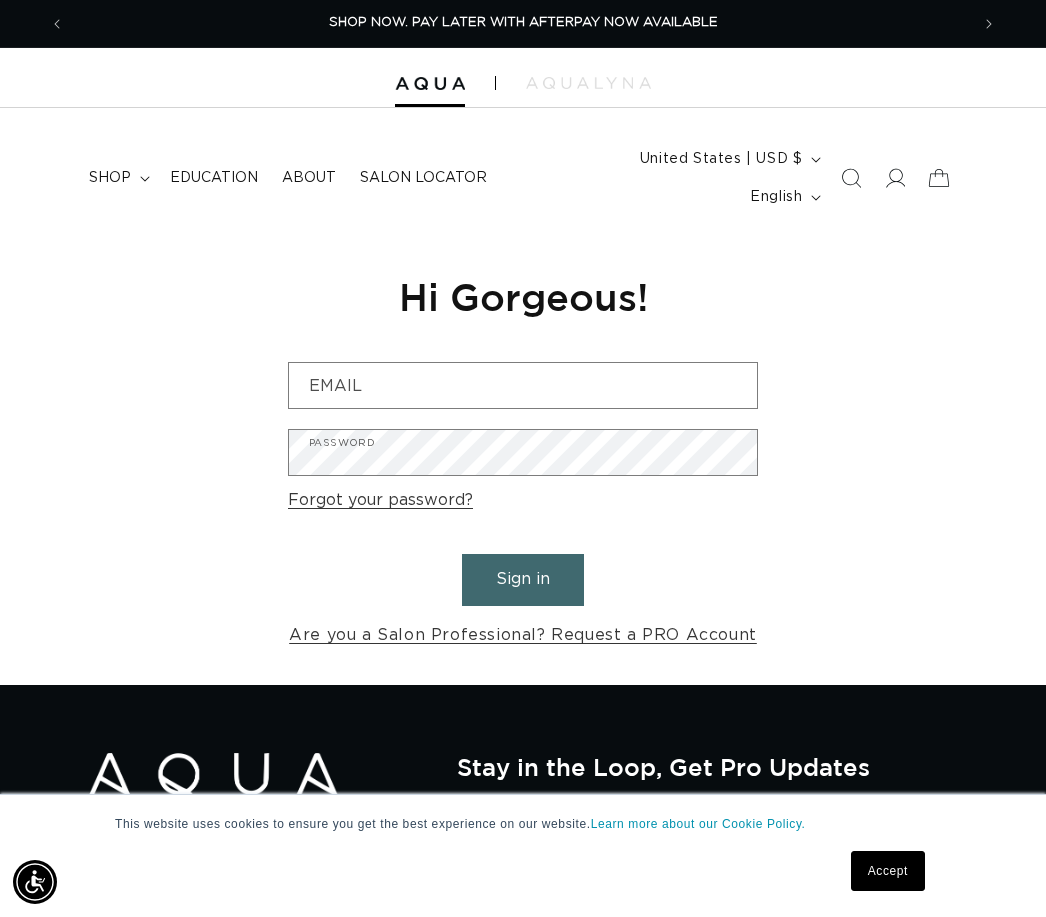 click on "Email" at bounding box center (523, 385) 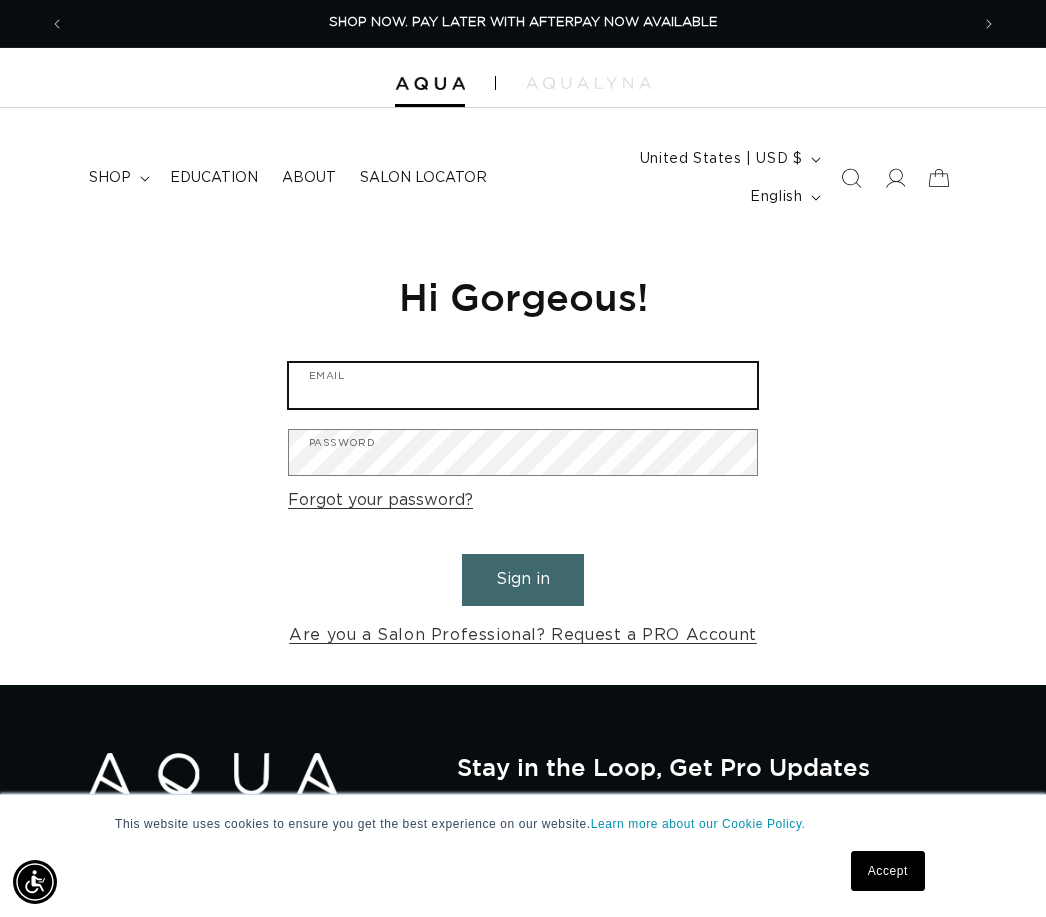 click on "Email" at bounding box center (523, 385) 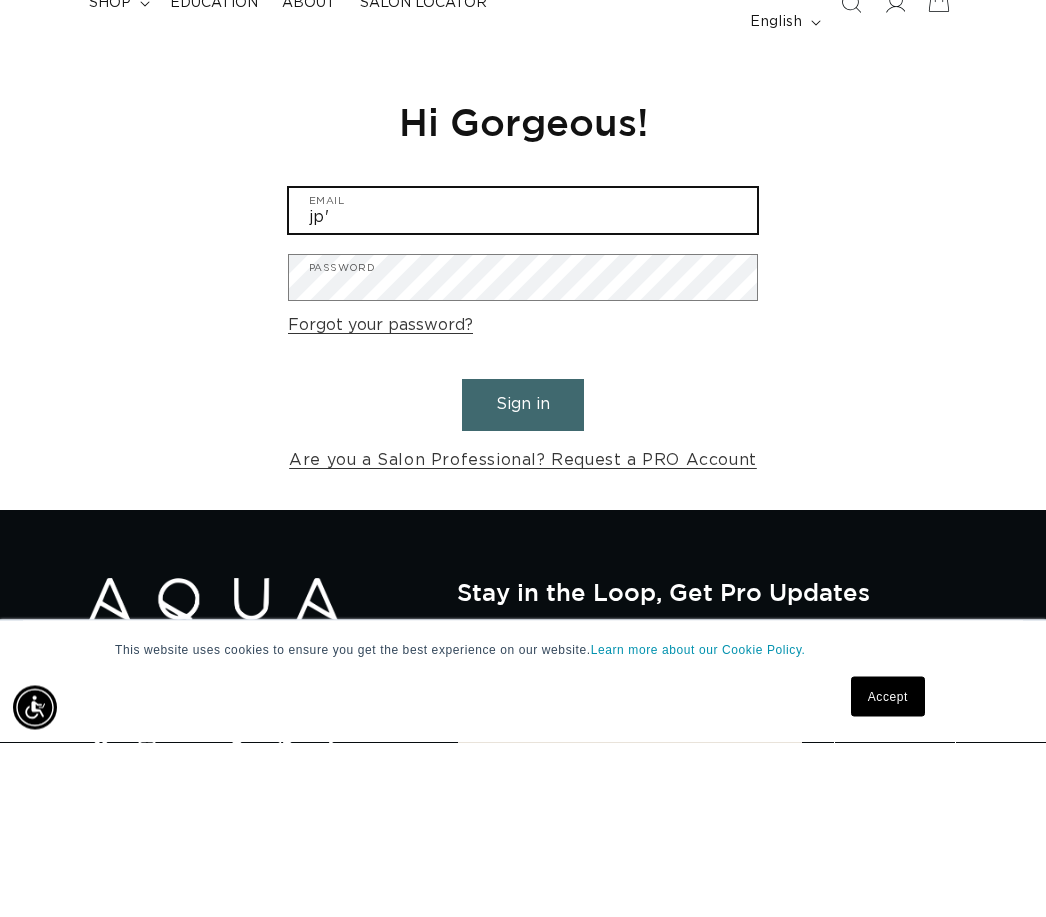 scroll, scrollTop: 0, scrollLeft: 0, axis: both 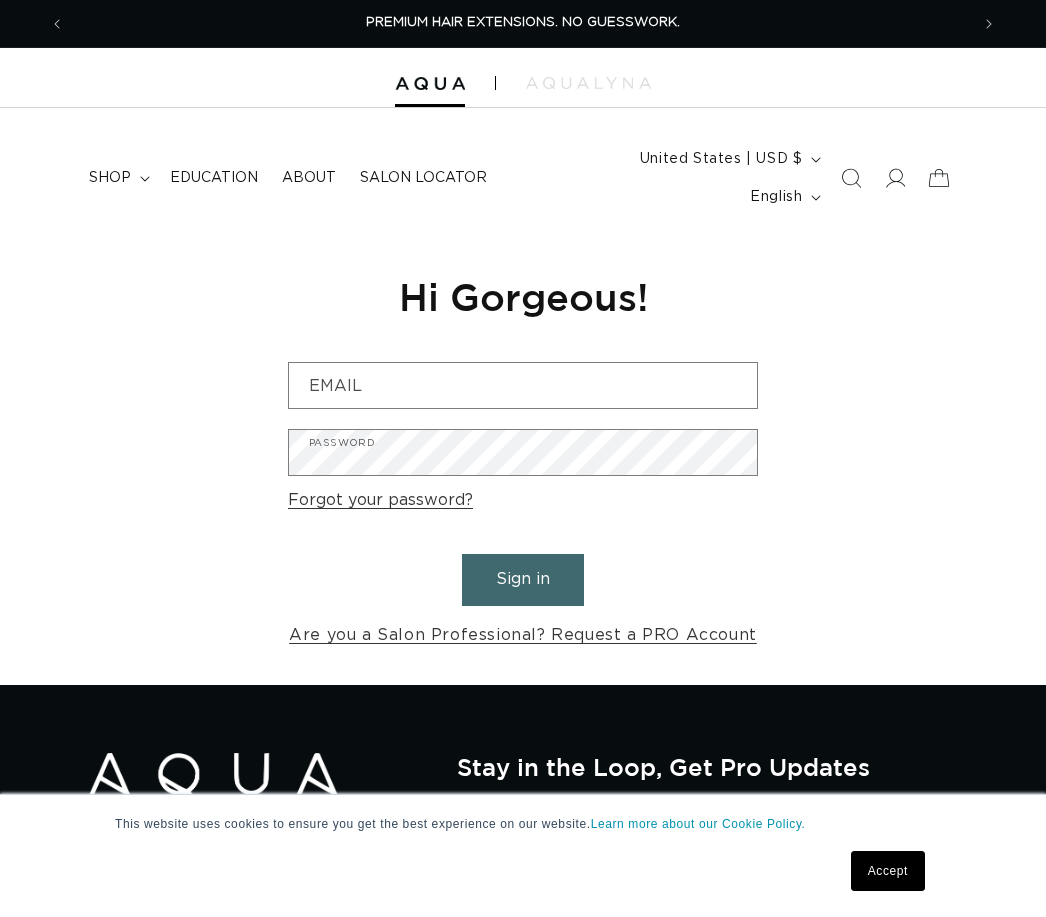 click on "Email" at bounding box center [523, 385] 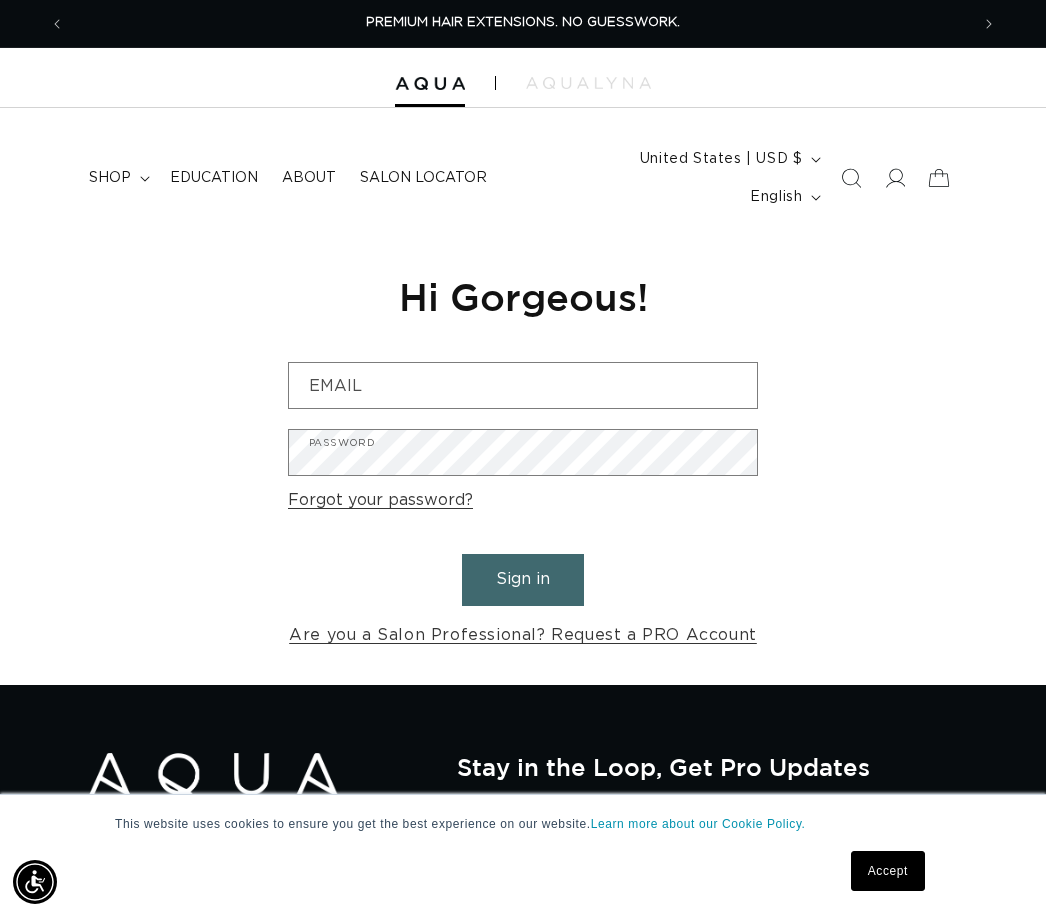 click on "Email" at bounding box center (523, 385) 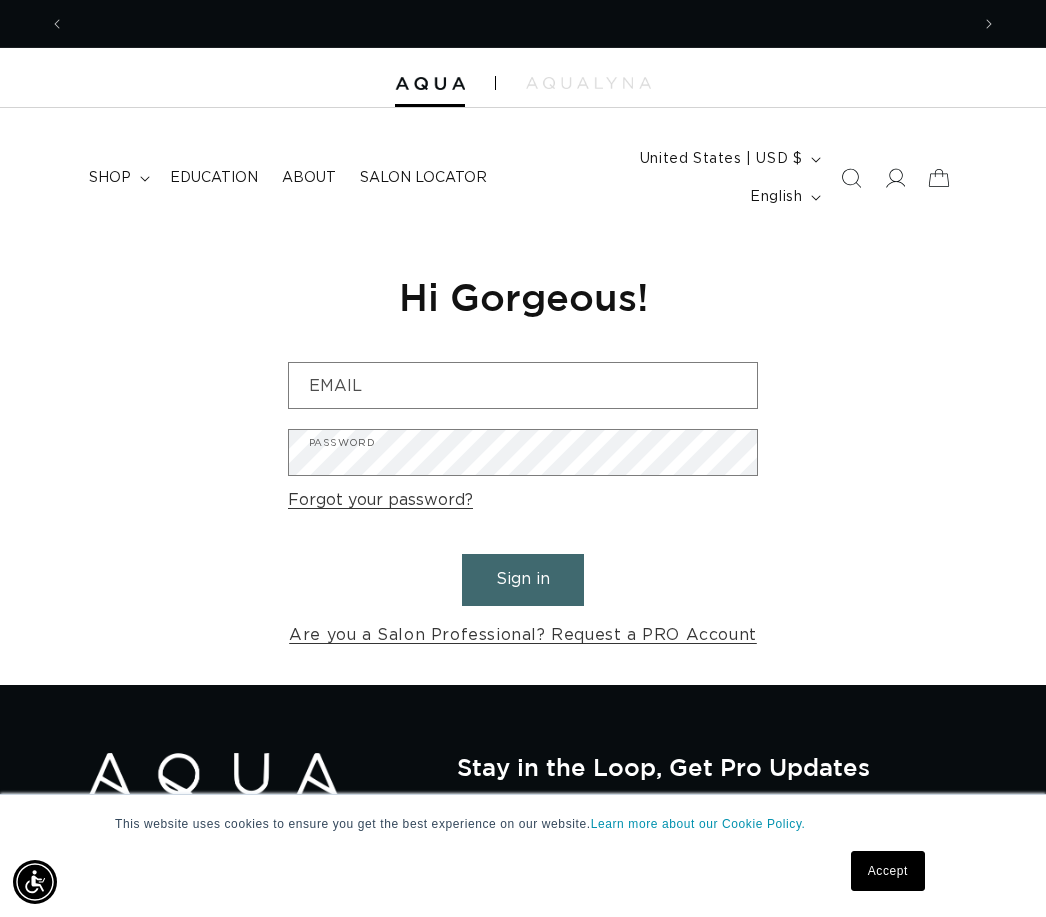 click on "Email" at bounding box center (523, 385) 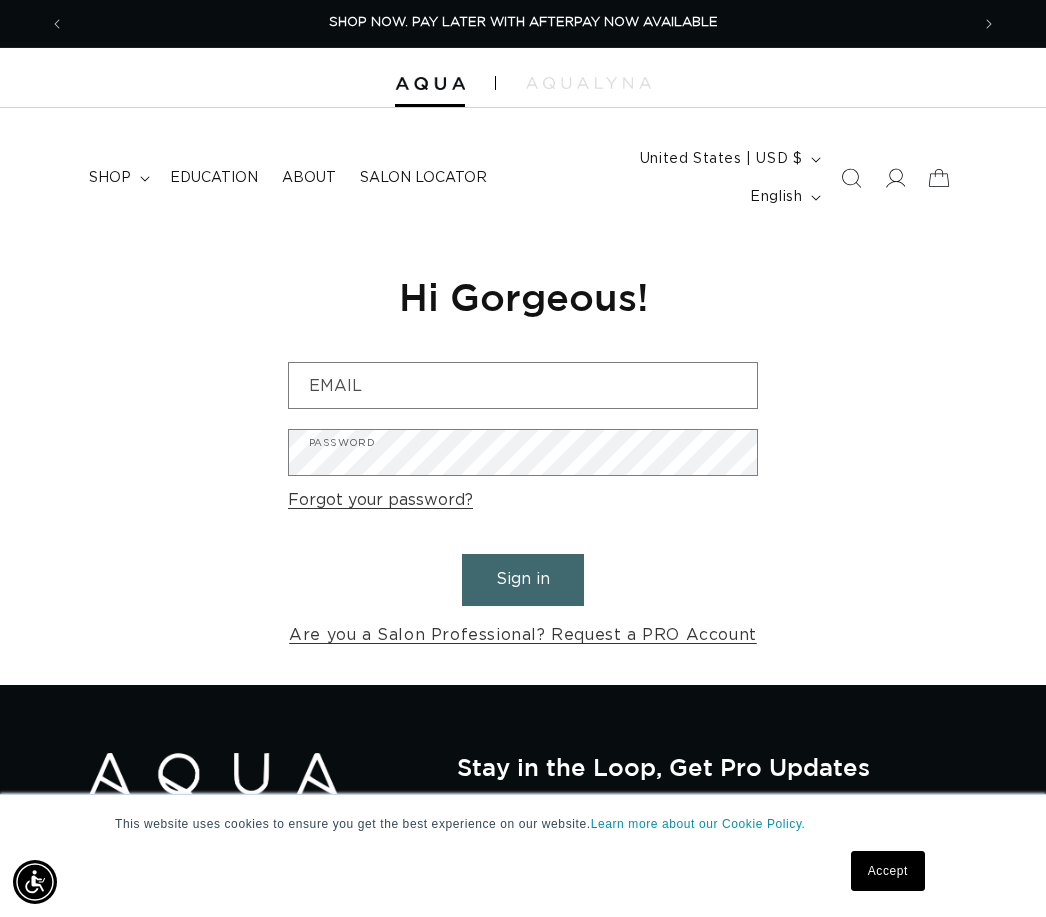 click on "Email
Password
Forgot your password?
Sign in
Are you a Salon Professional? Request a PRO Account" at bounding box center [523, 506] 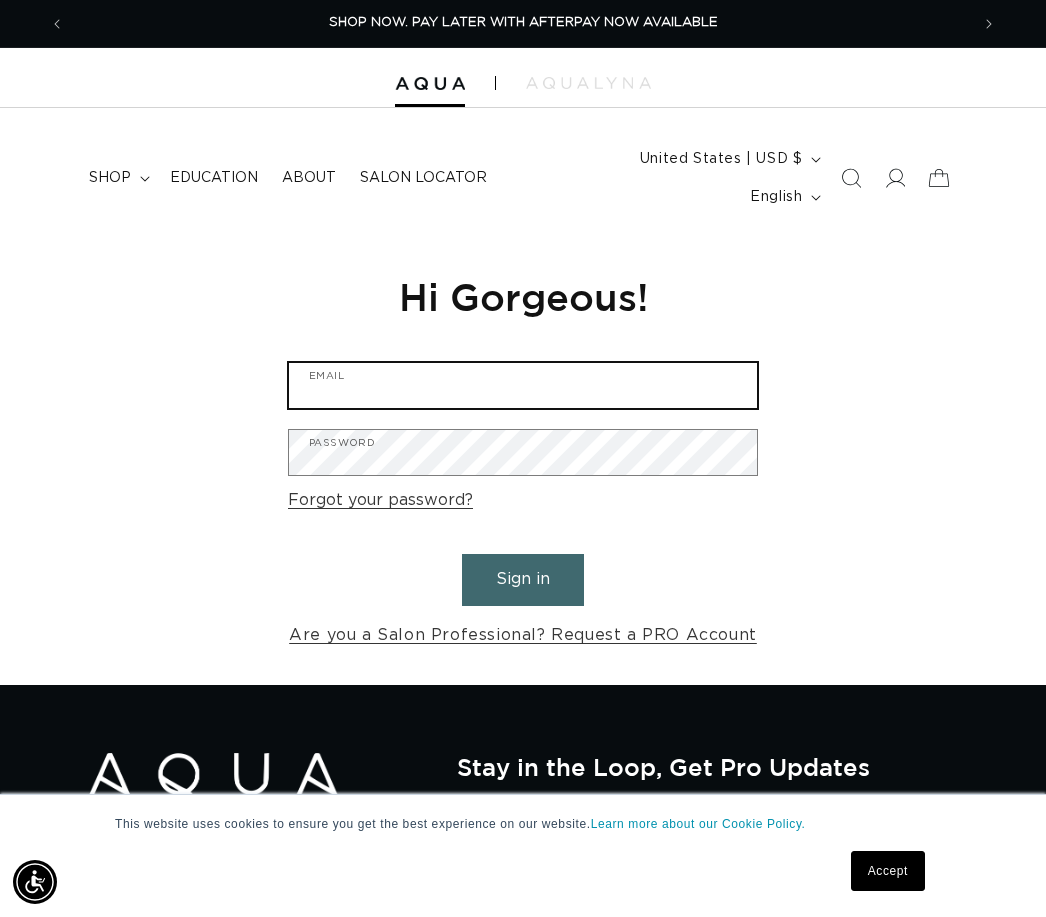 click on "Email" at bounding box center [523, 385] 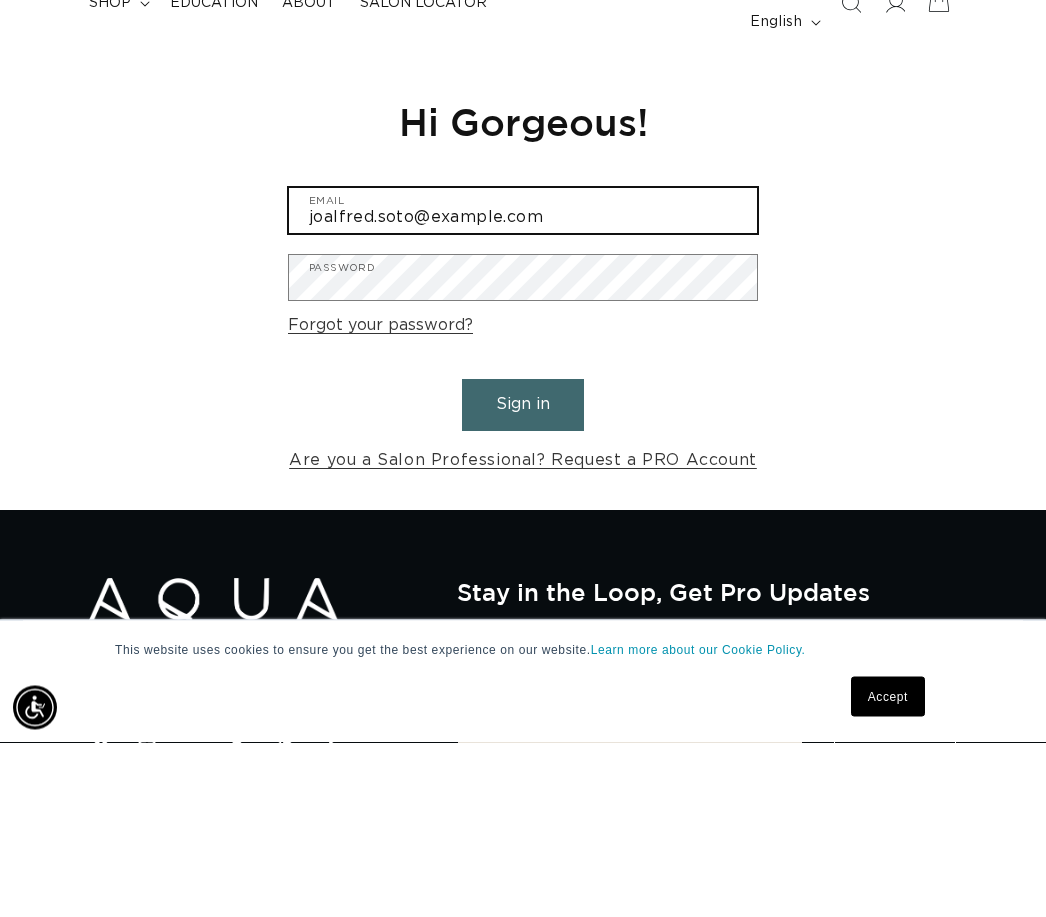 scroll, scrollTop: 0, scrollLeft: 0, axis: both 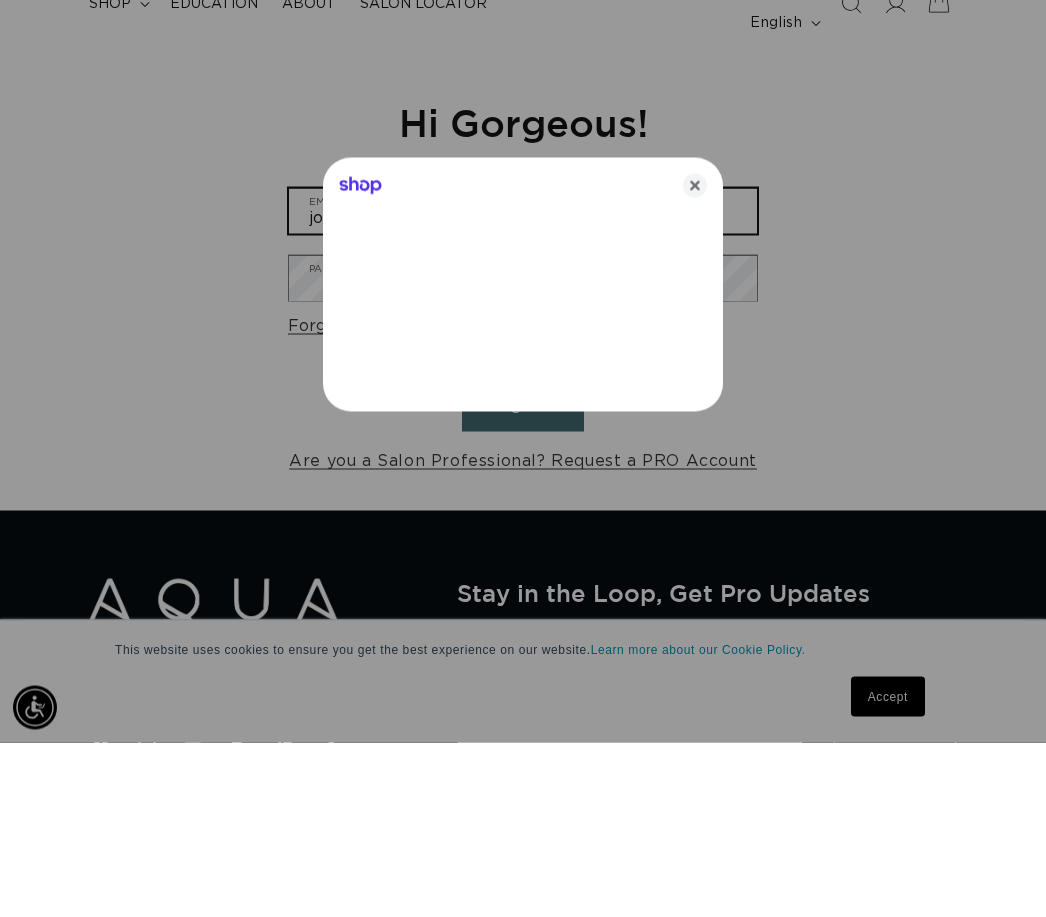 type on "joalfred.soto@gmail.com" 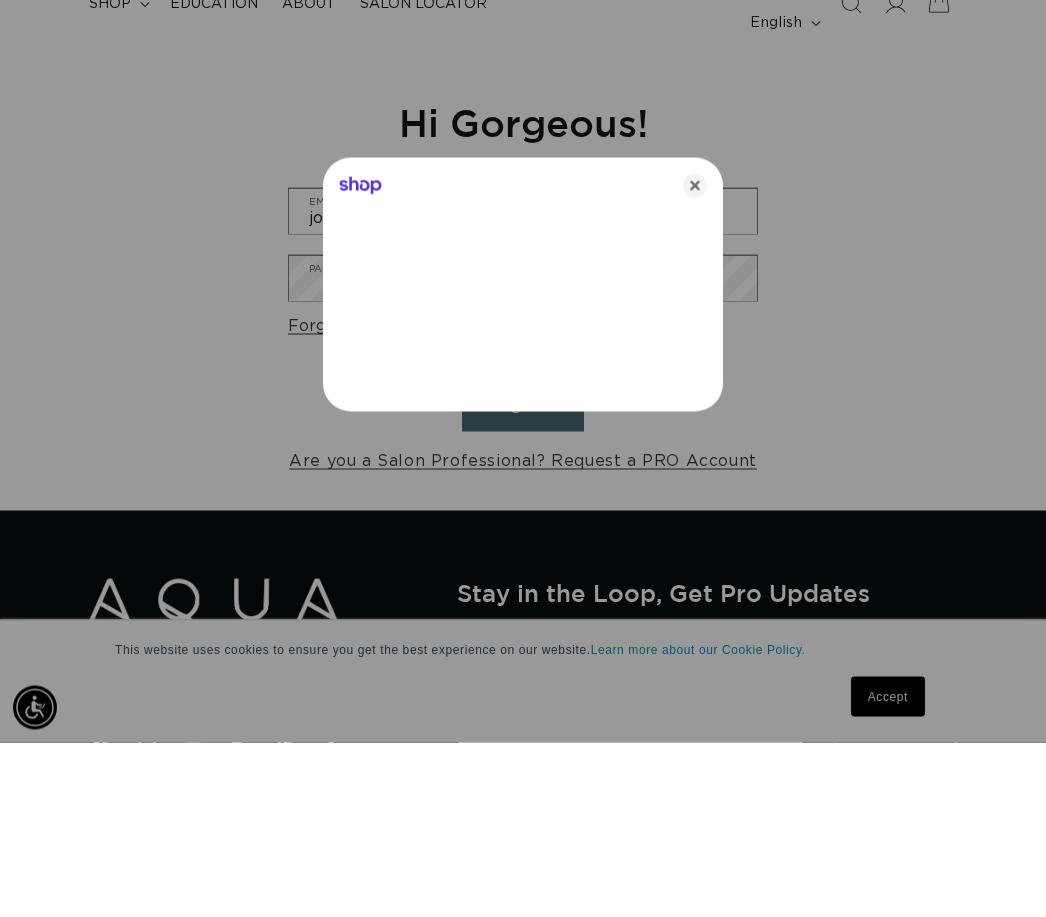 scroll, scrollTop: 175, scrollLeft: 0, axis: vertical 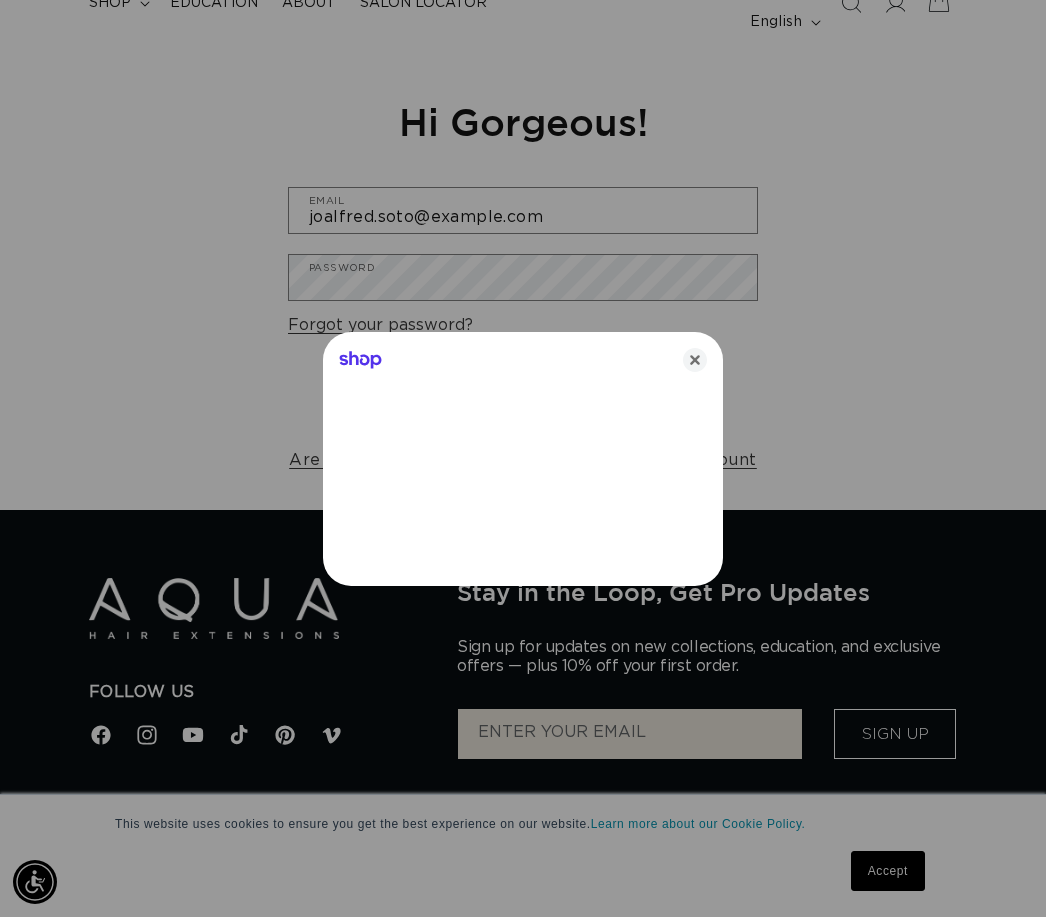 click 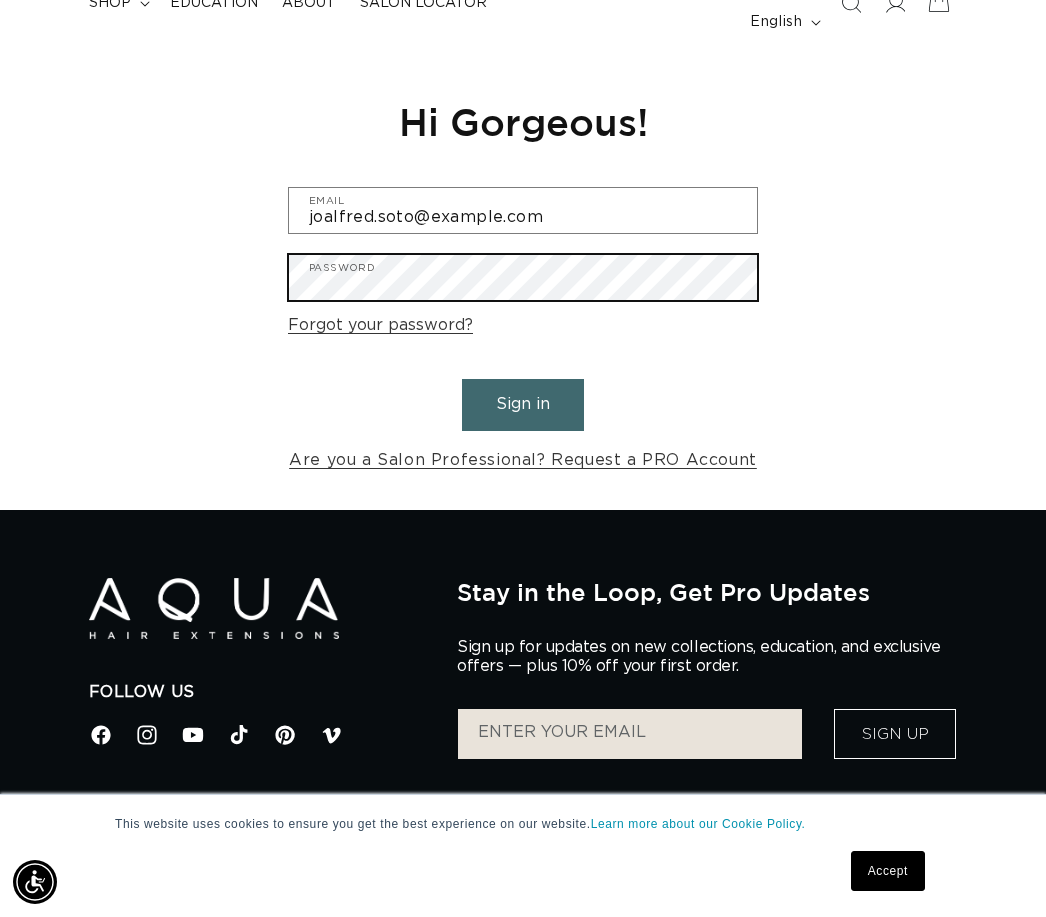 scroll, scrollTop: 174, scrollLeft: 0, axis: vertical 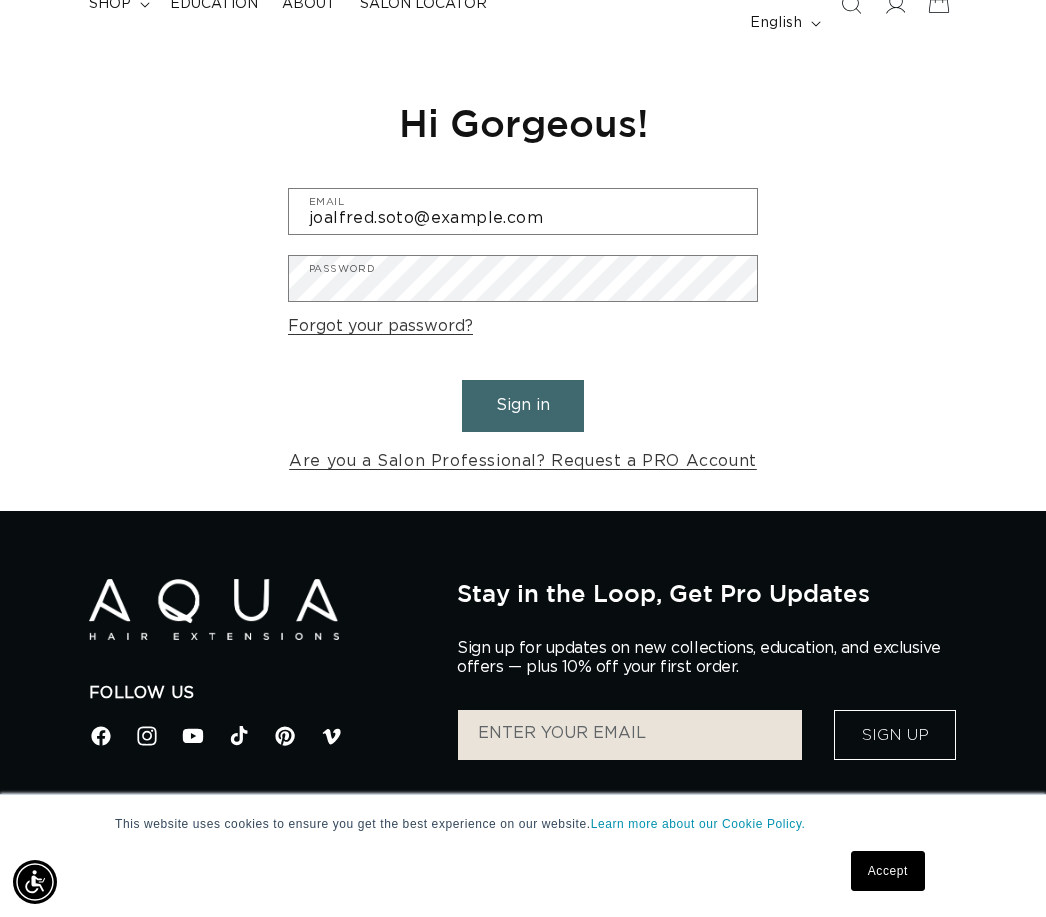 click on "Sign in" at bounding box center [523, 405] 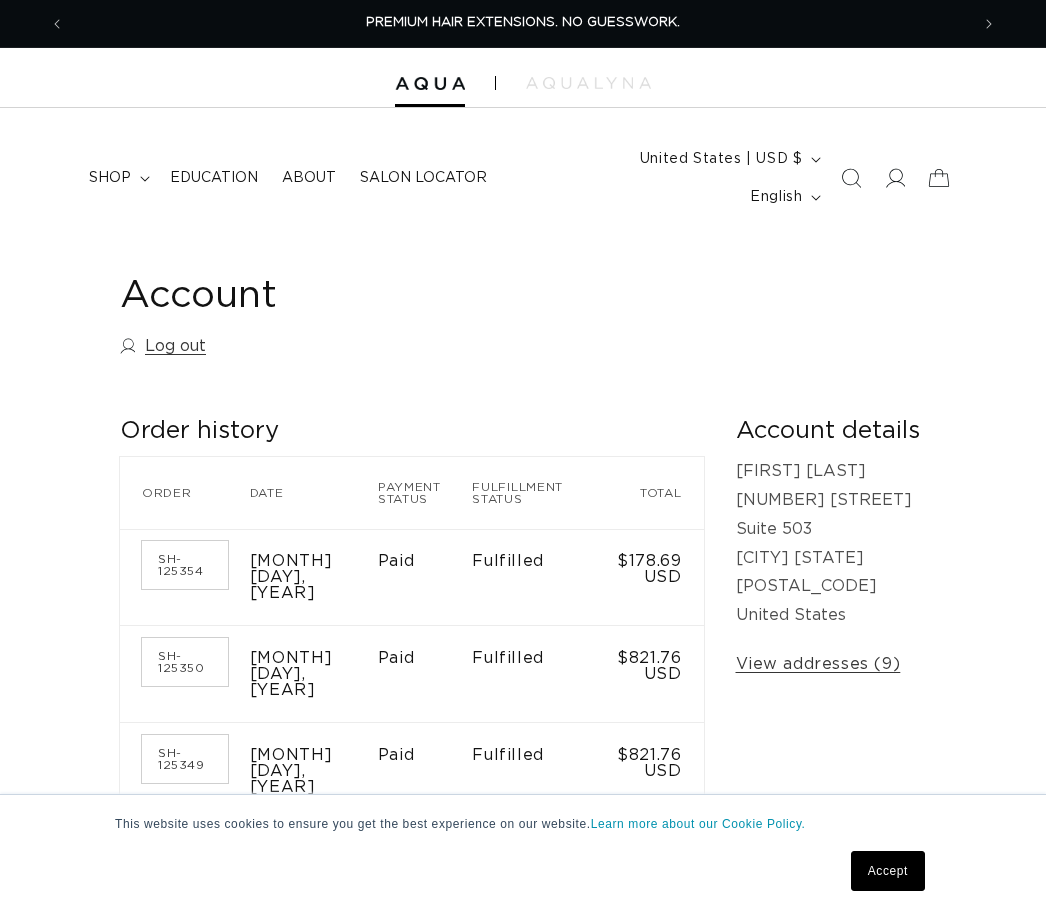 scroll, scrollTop: 0, scrollLeft: 0, axis: both 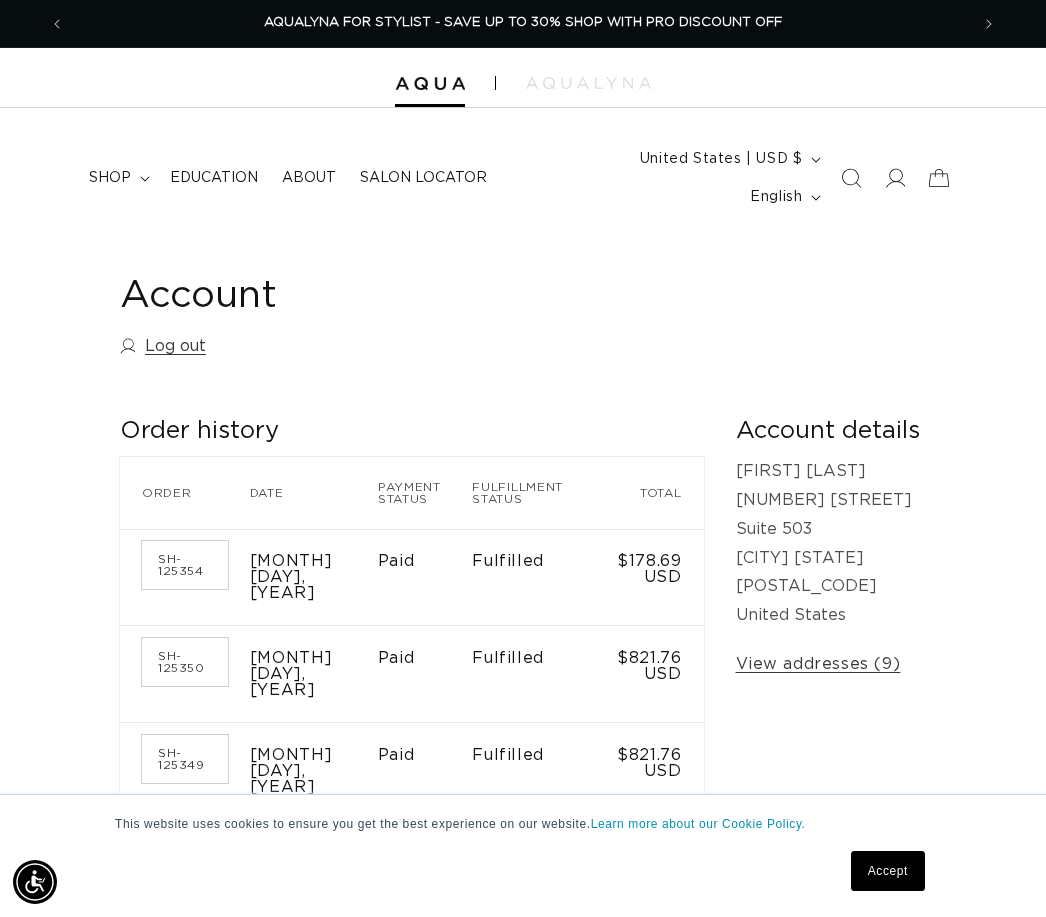 click 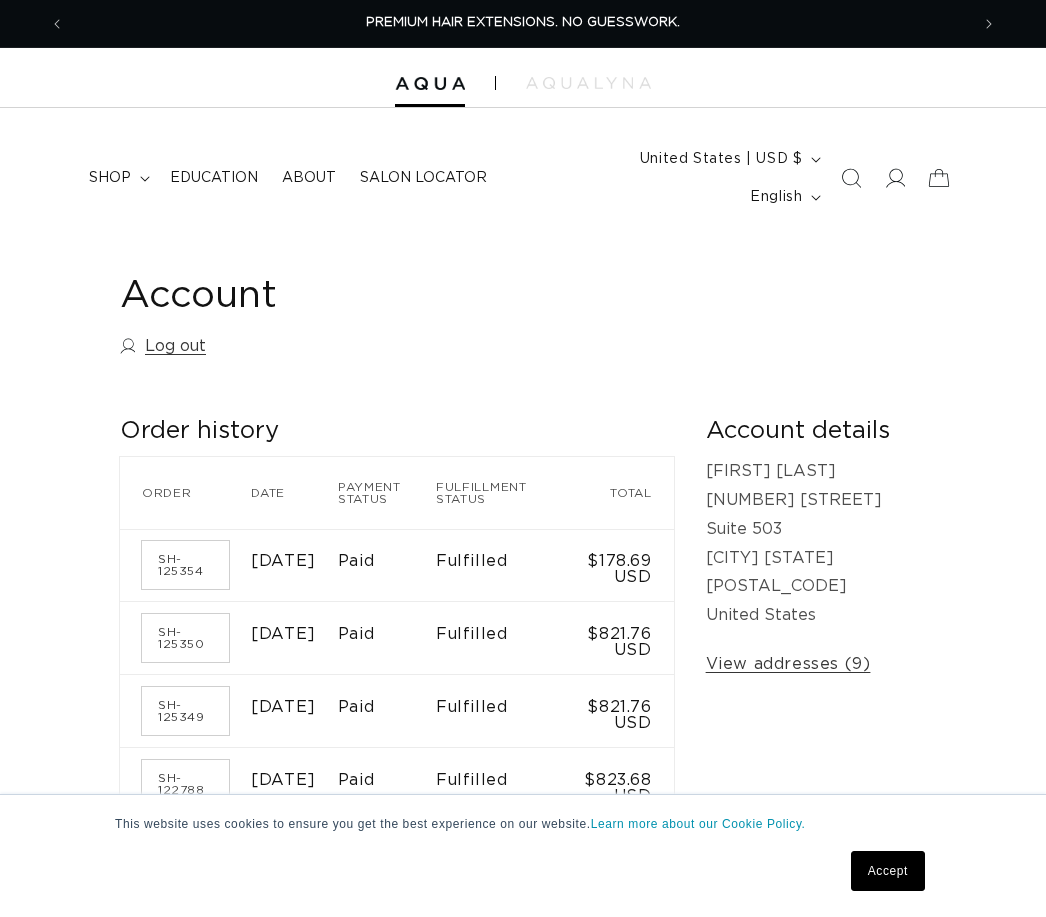 scroll, scrollTop: 0, scrollLeft: 0, axis: both 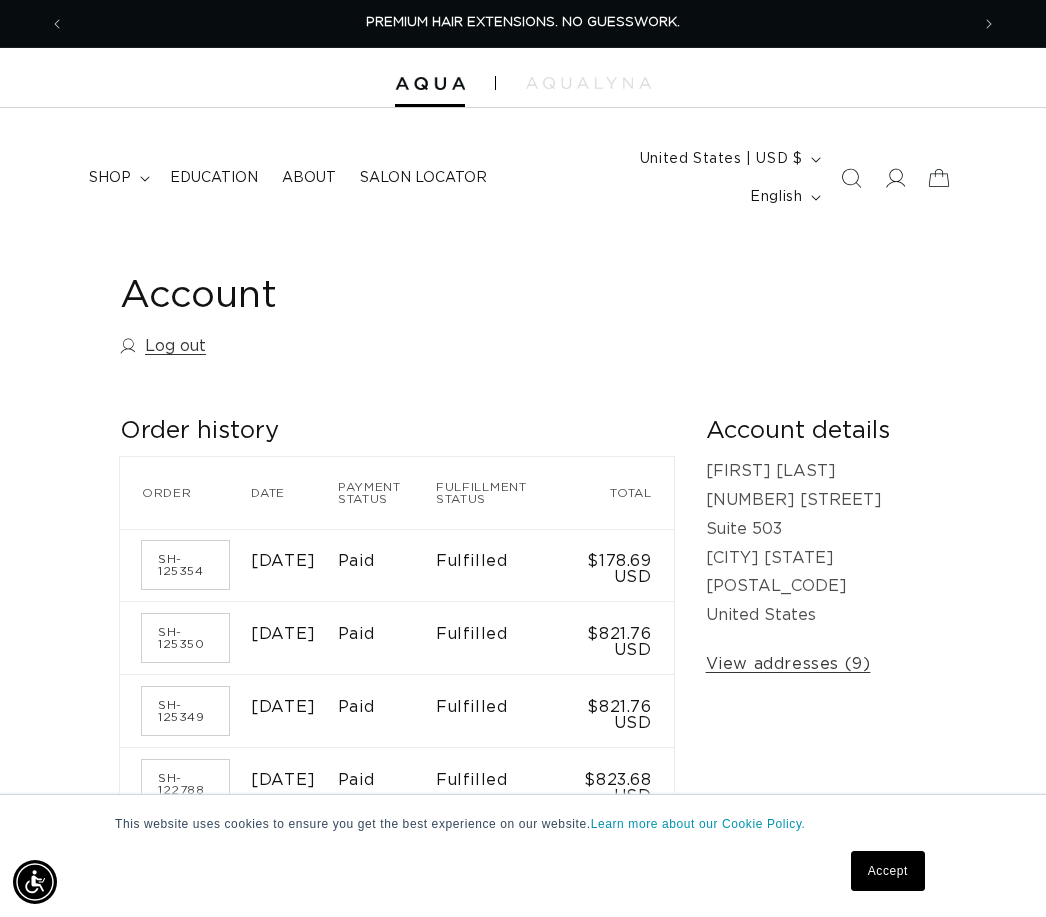 click on "shop" at bounding box center [110, 178] 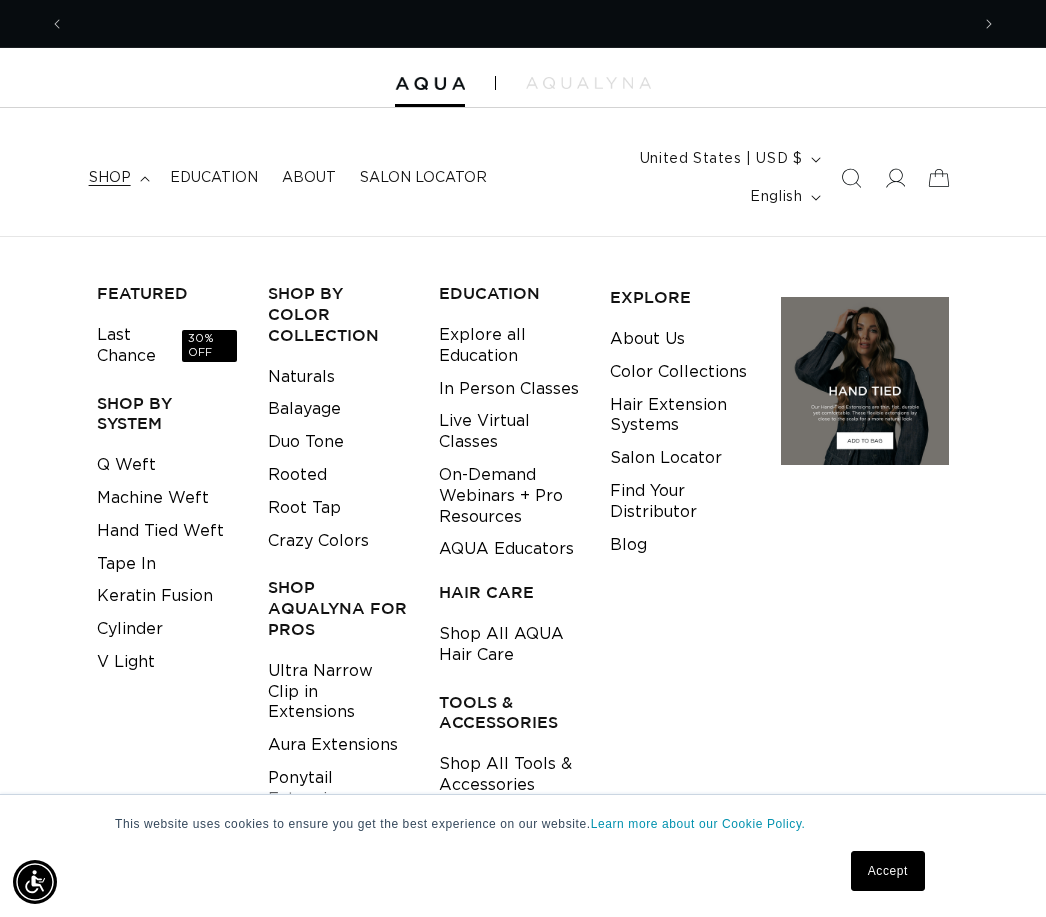 scroll, scrollTop: 0, scrollLeft: 904, axis: horizontal 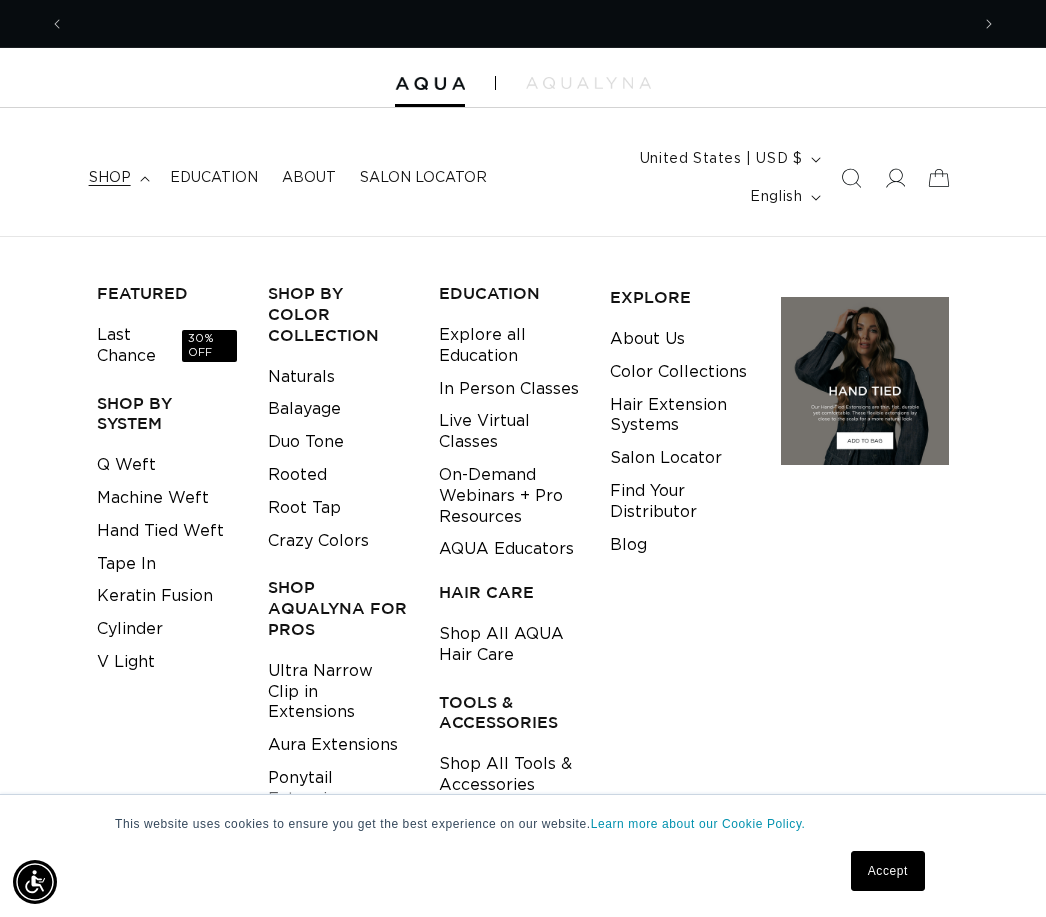 click on "Salon Locator" at bounding box center (423, 178) 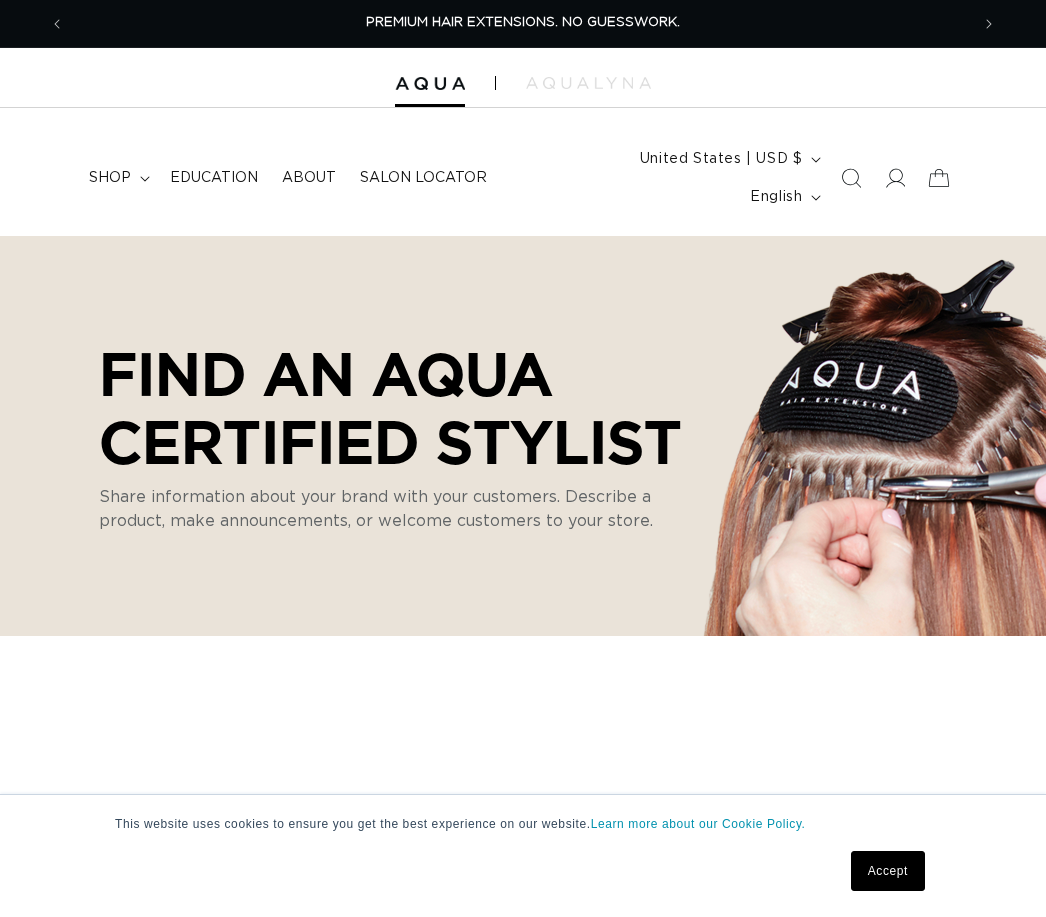 scroll, scrollTop: 0, scrollLeft: 0, axis: both 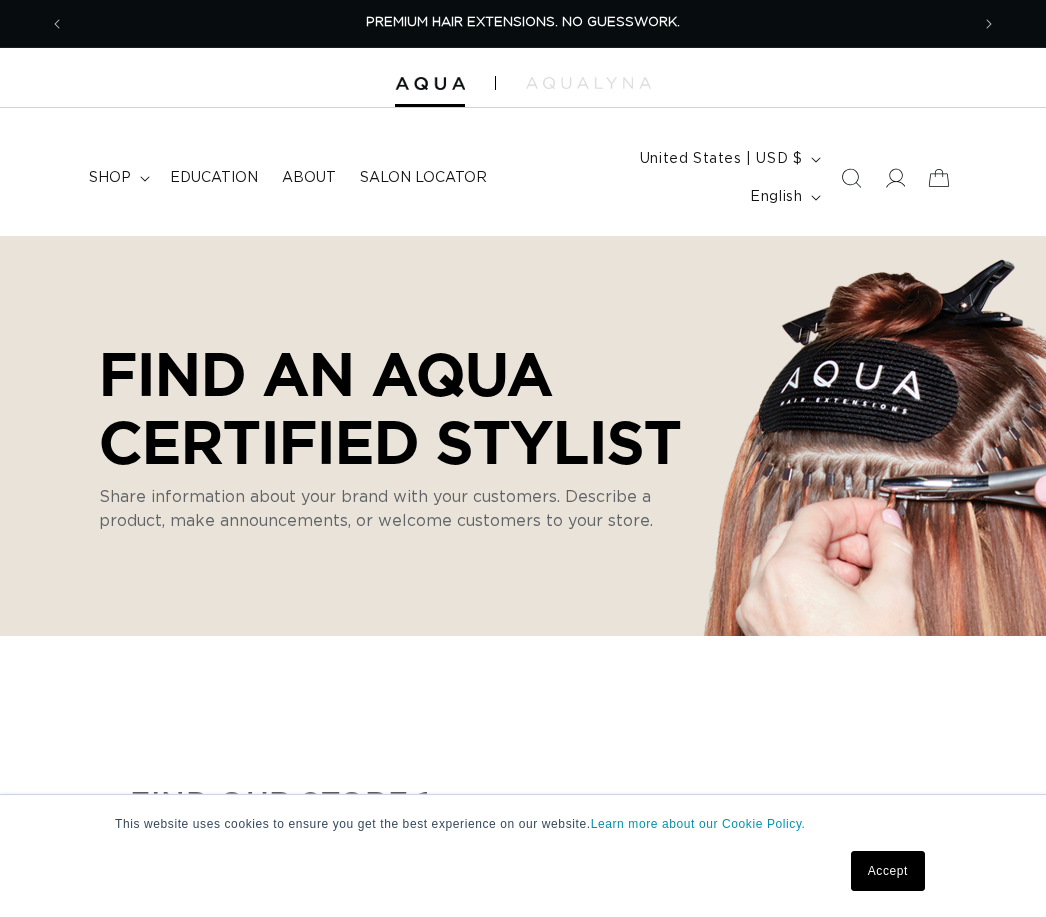 select on "m" 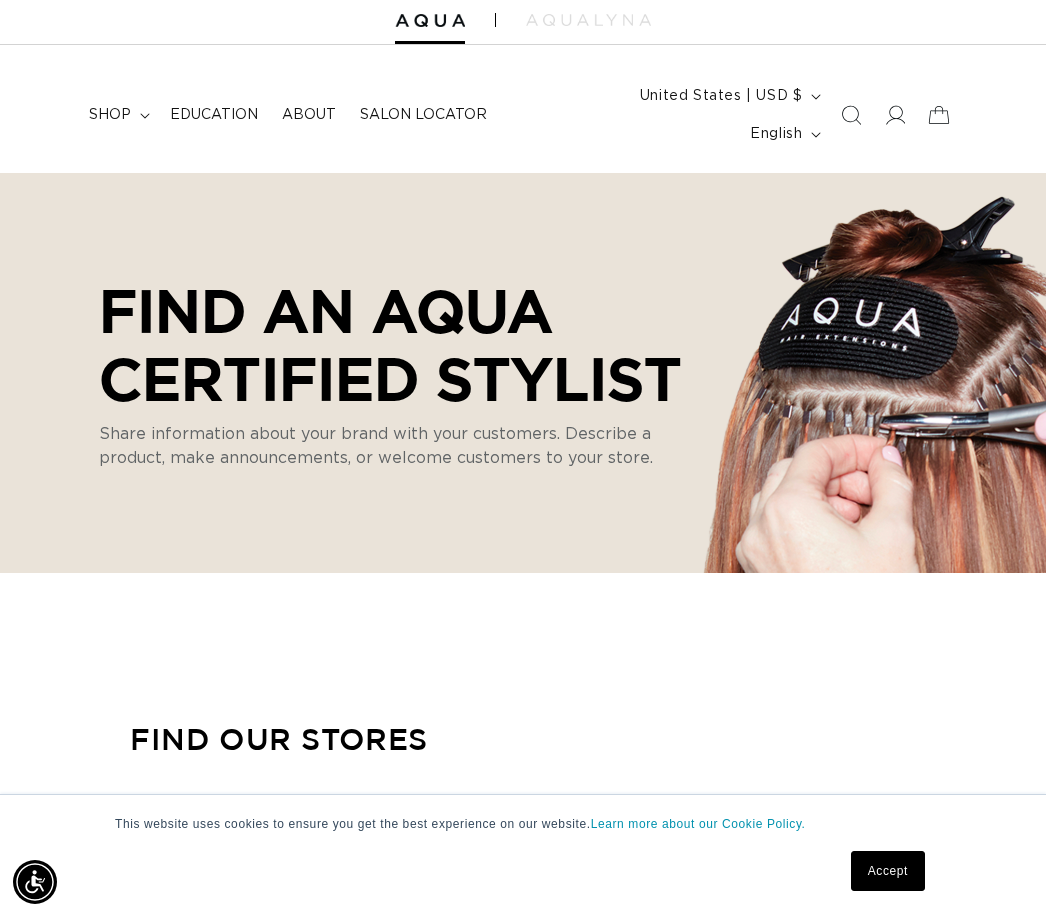 scroll, scrollTop: 0, scrollLeft: 0, axis: both 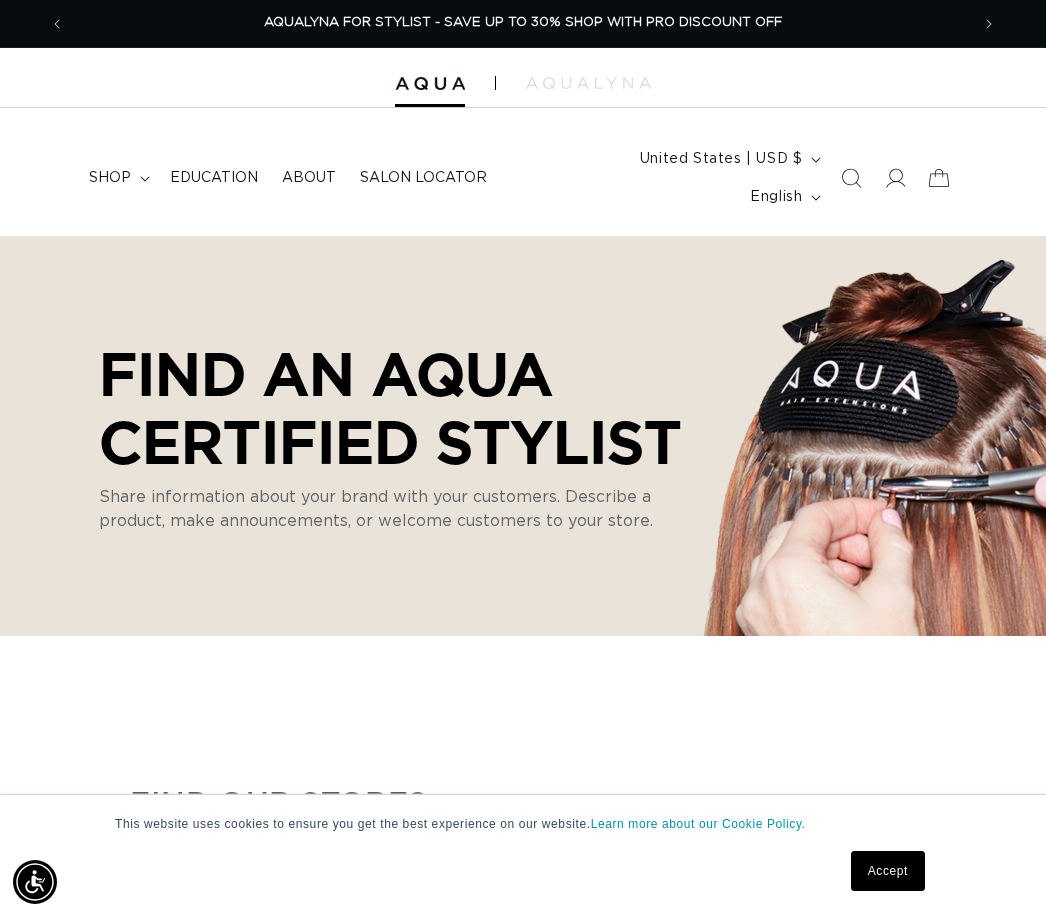 click on "Education" at bounding box center (214, 178) 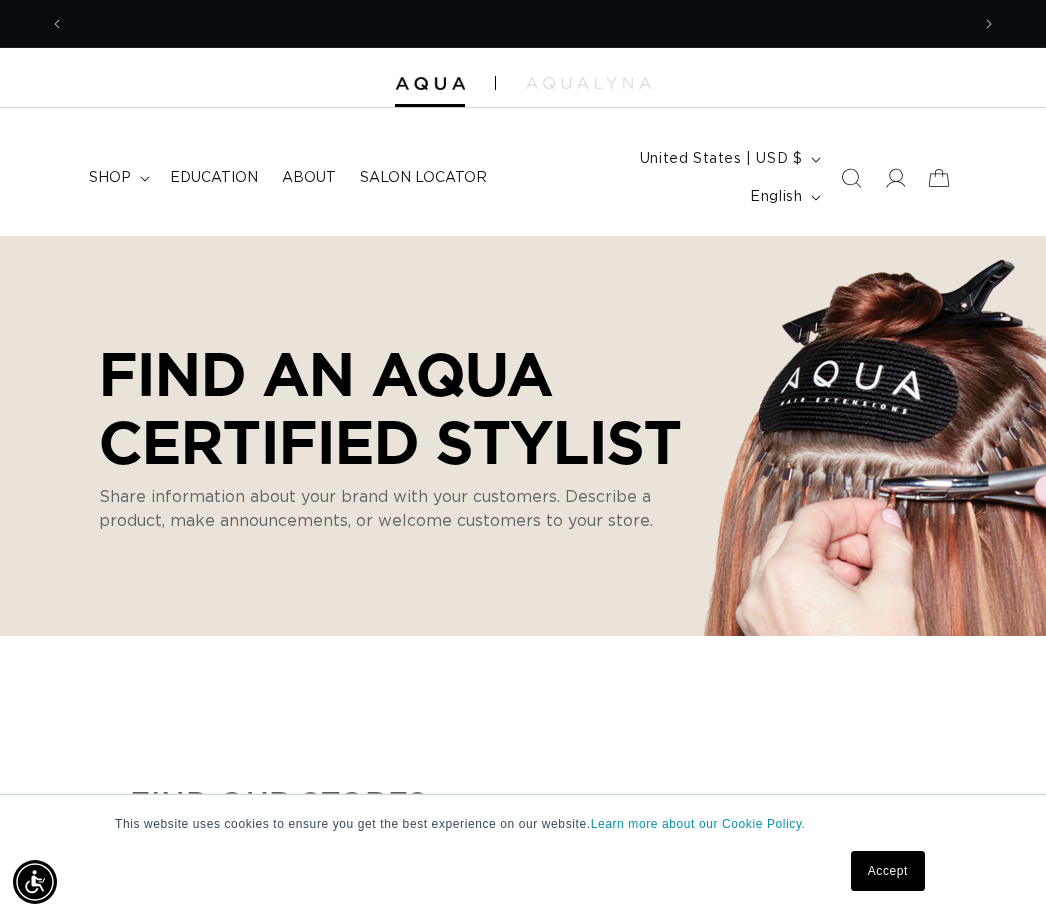 scroll, scrollTop: 0, scrollLeft: 0, axis: both 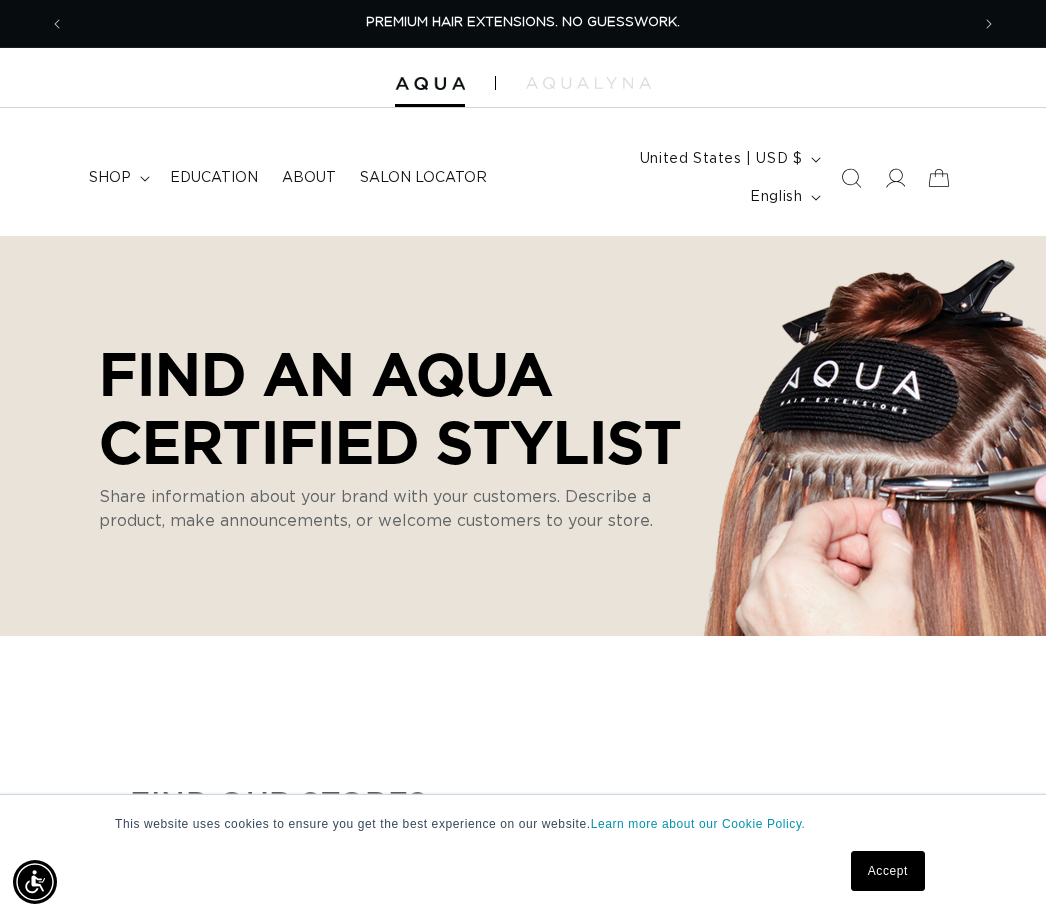 click 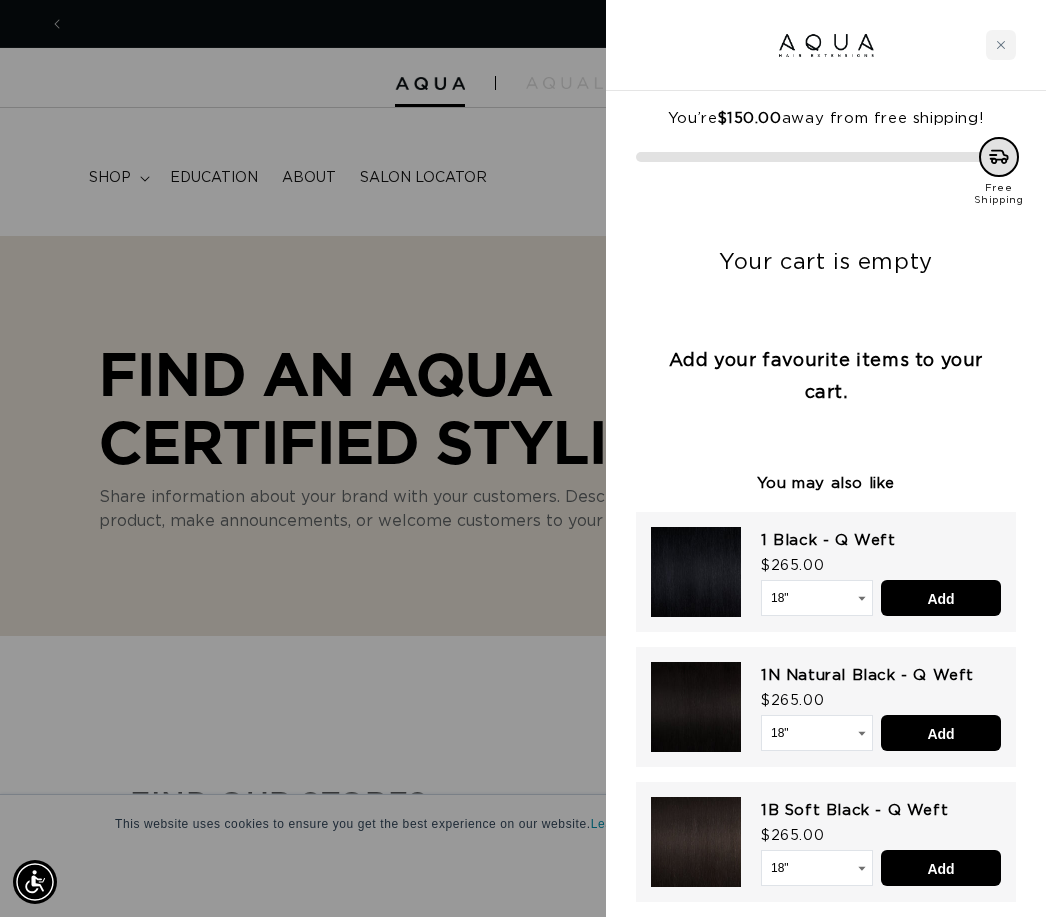 scroll, scrollTop: 0, scrollLeft: 1808, axis: horizontal 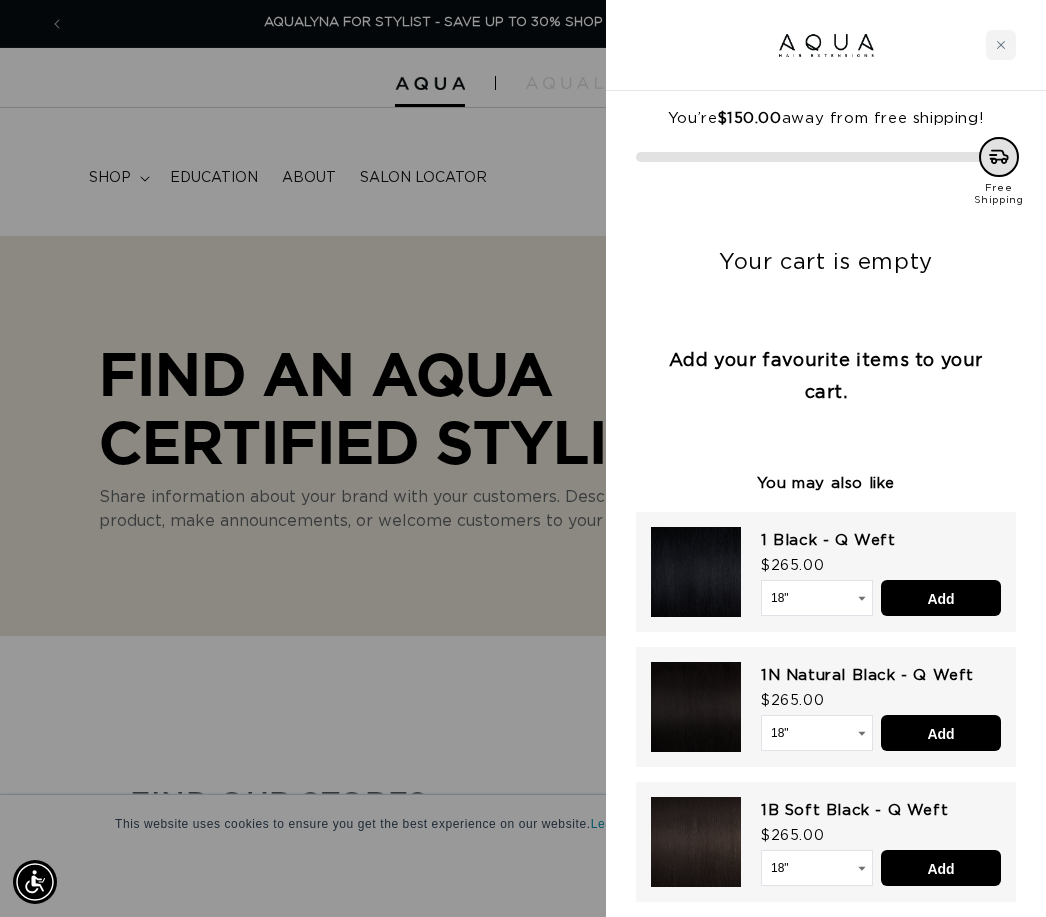 click at bounding box center [523, 458] 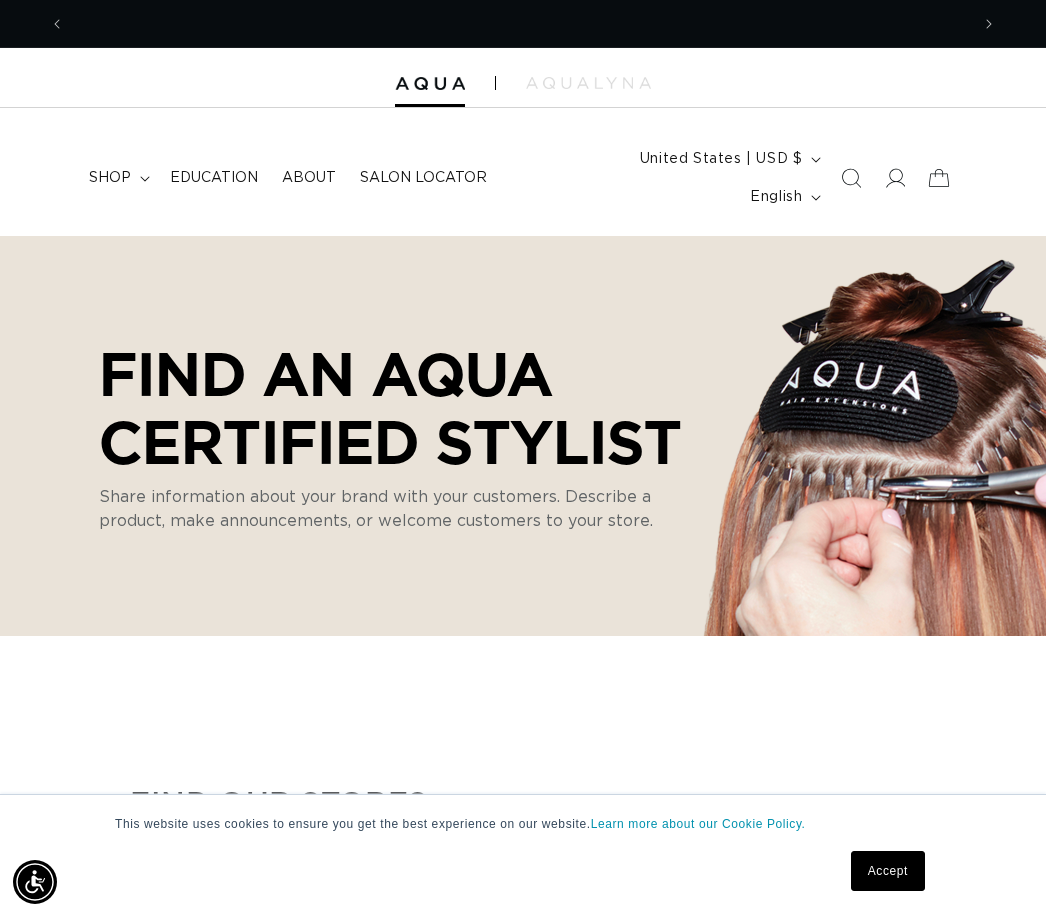 scroll, scrollTop: 0, scrollLeft: 0, axis: both 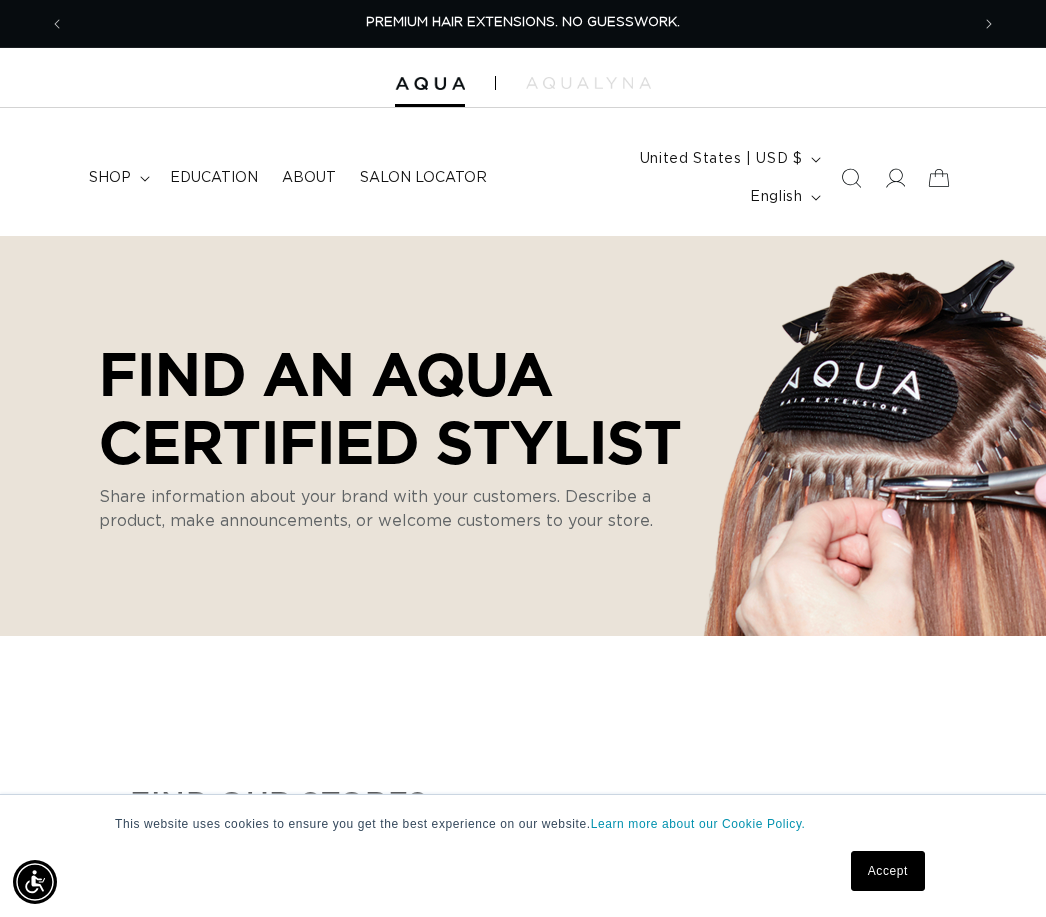 click 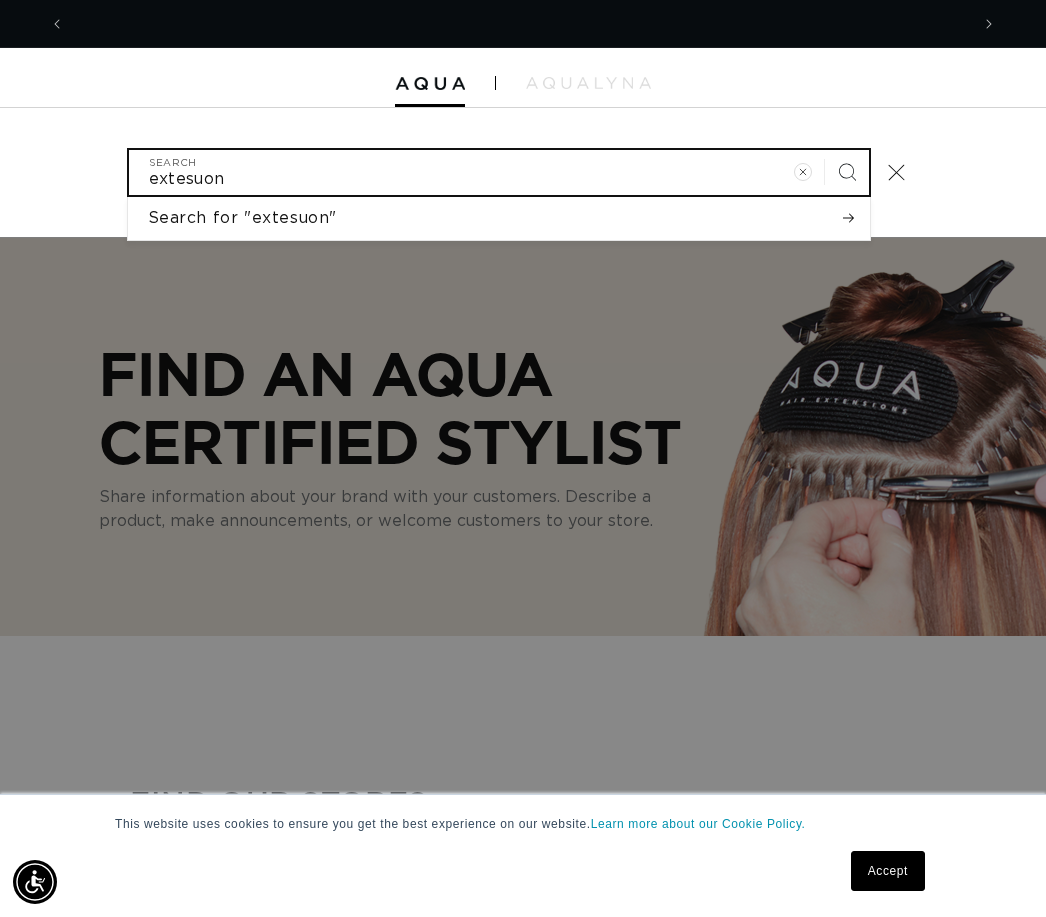 scroll, scrollTop: 0, scrollLeft: 904, axis: horizontal 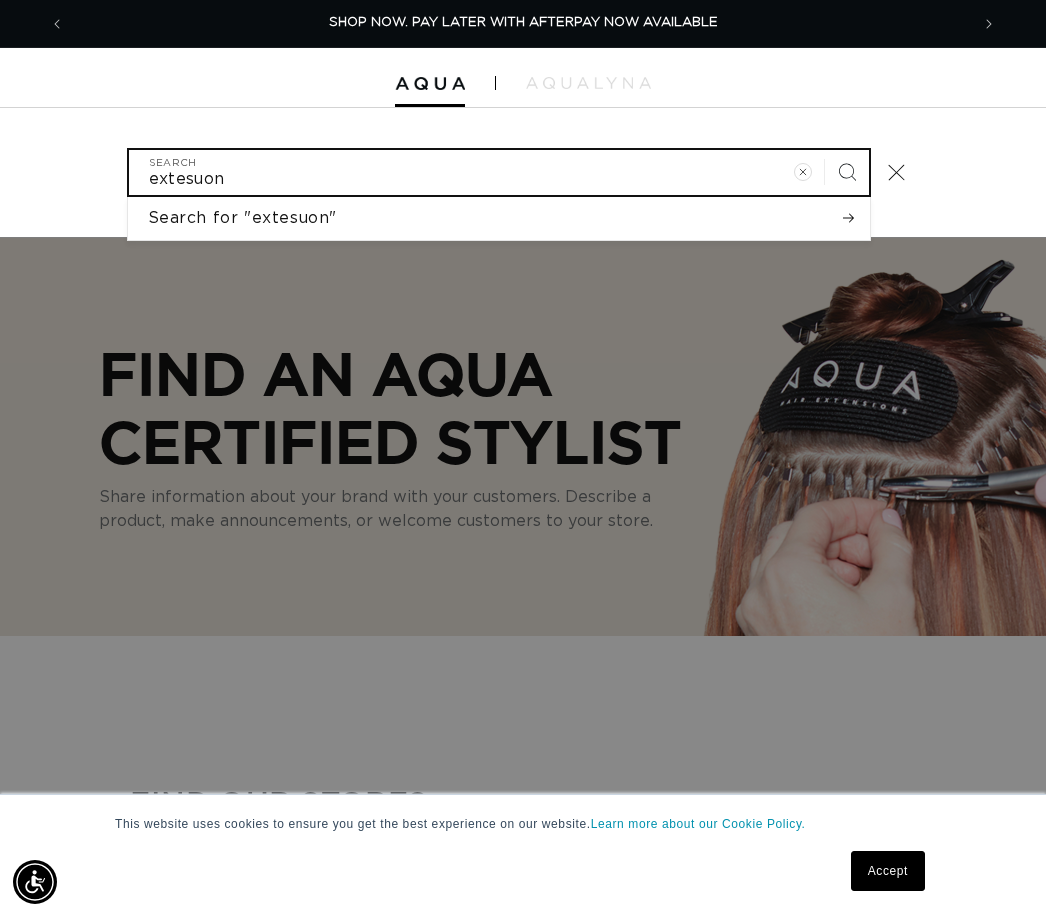 type on "extesuon" 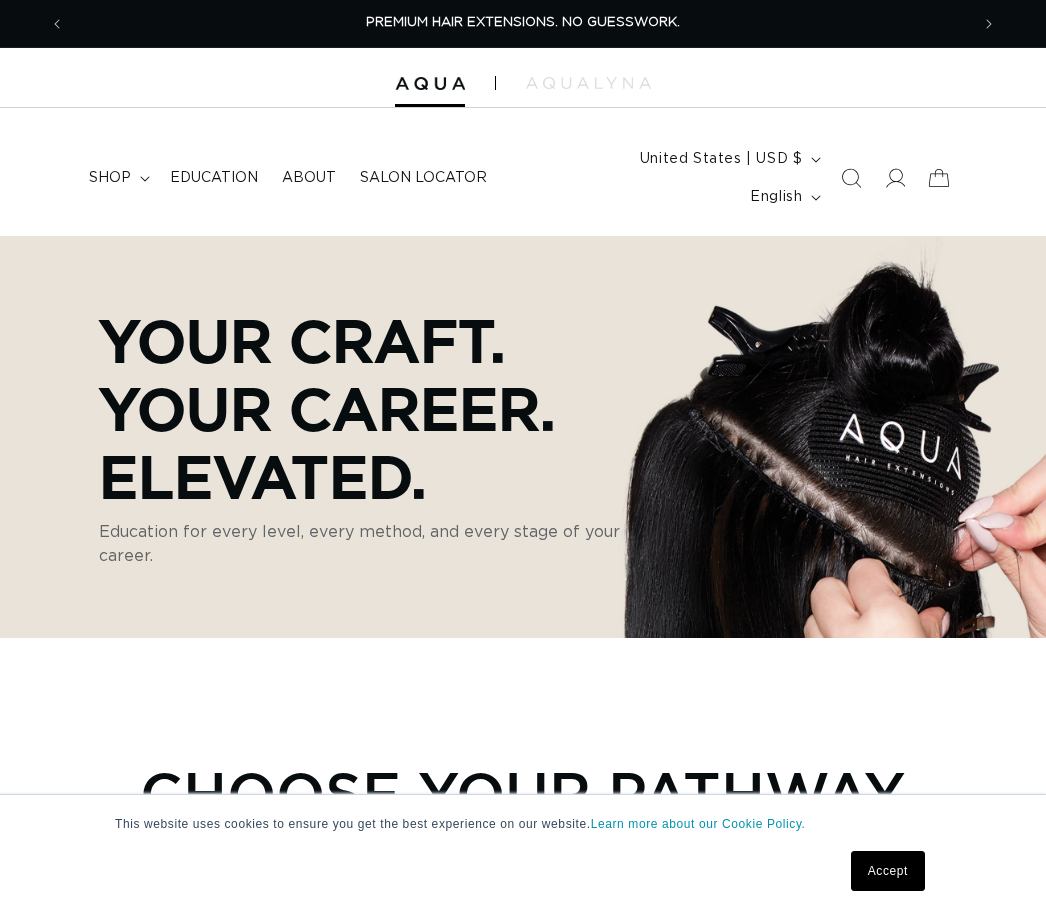 scroll, scrollTop: 14, scrollLeft: 0, axis: vertical 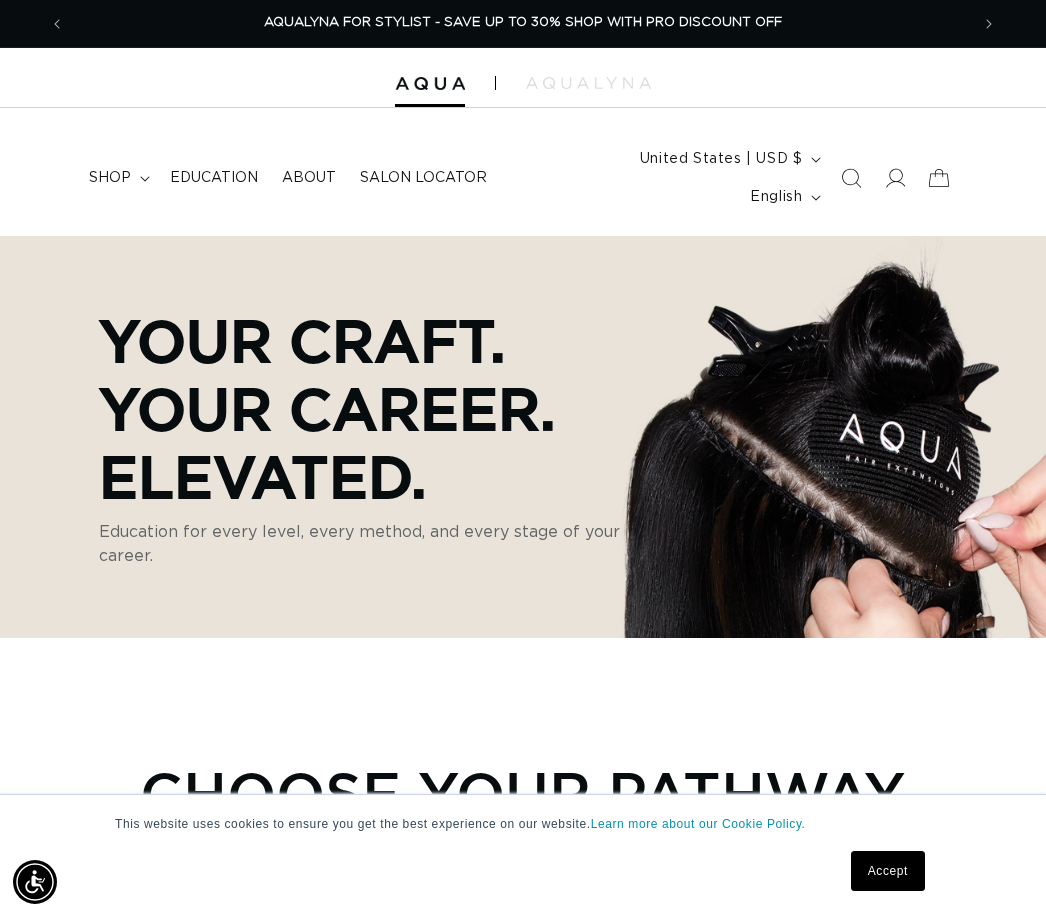 click on "shop" at bounding box center [110, 178] 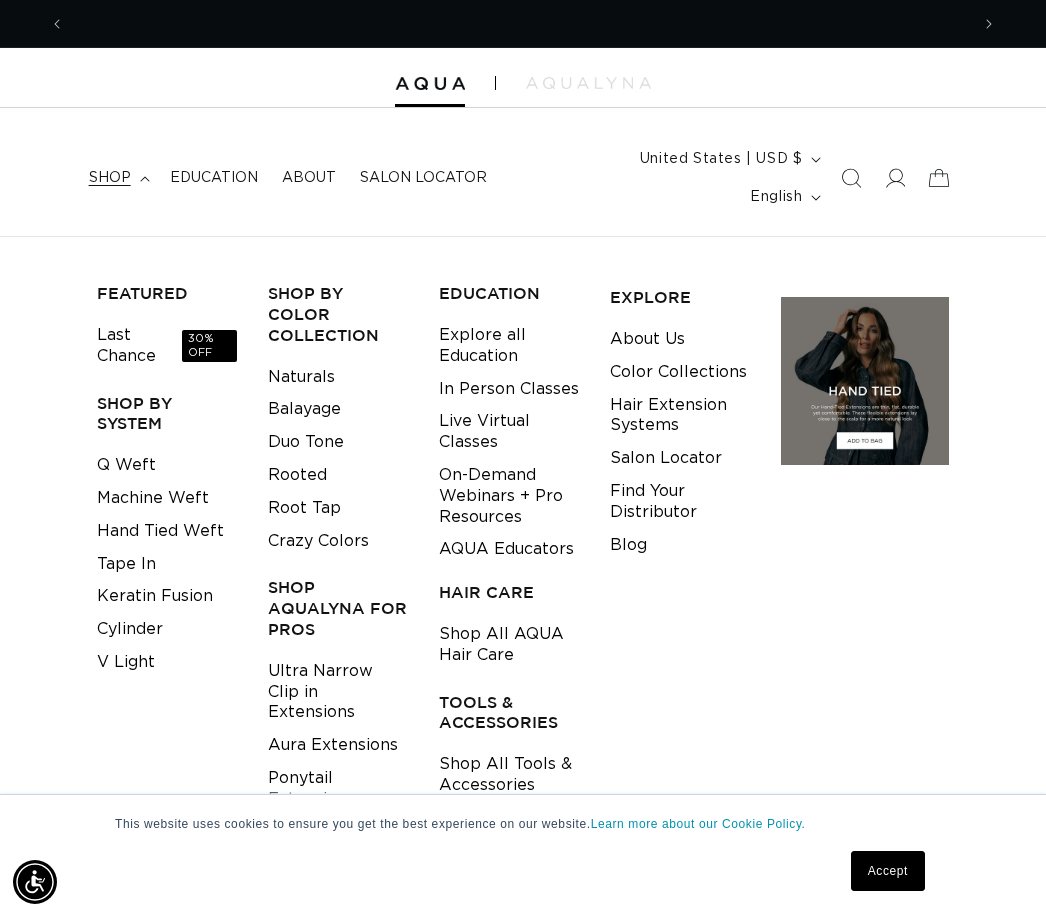 scroll, scrollTop: 0, scrollLeft: 1808, axis: horizontal 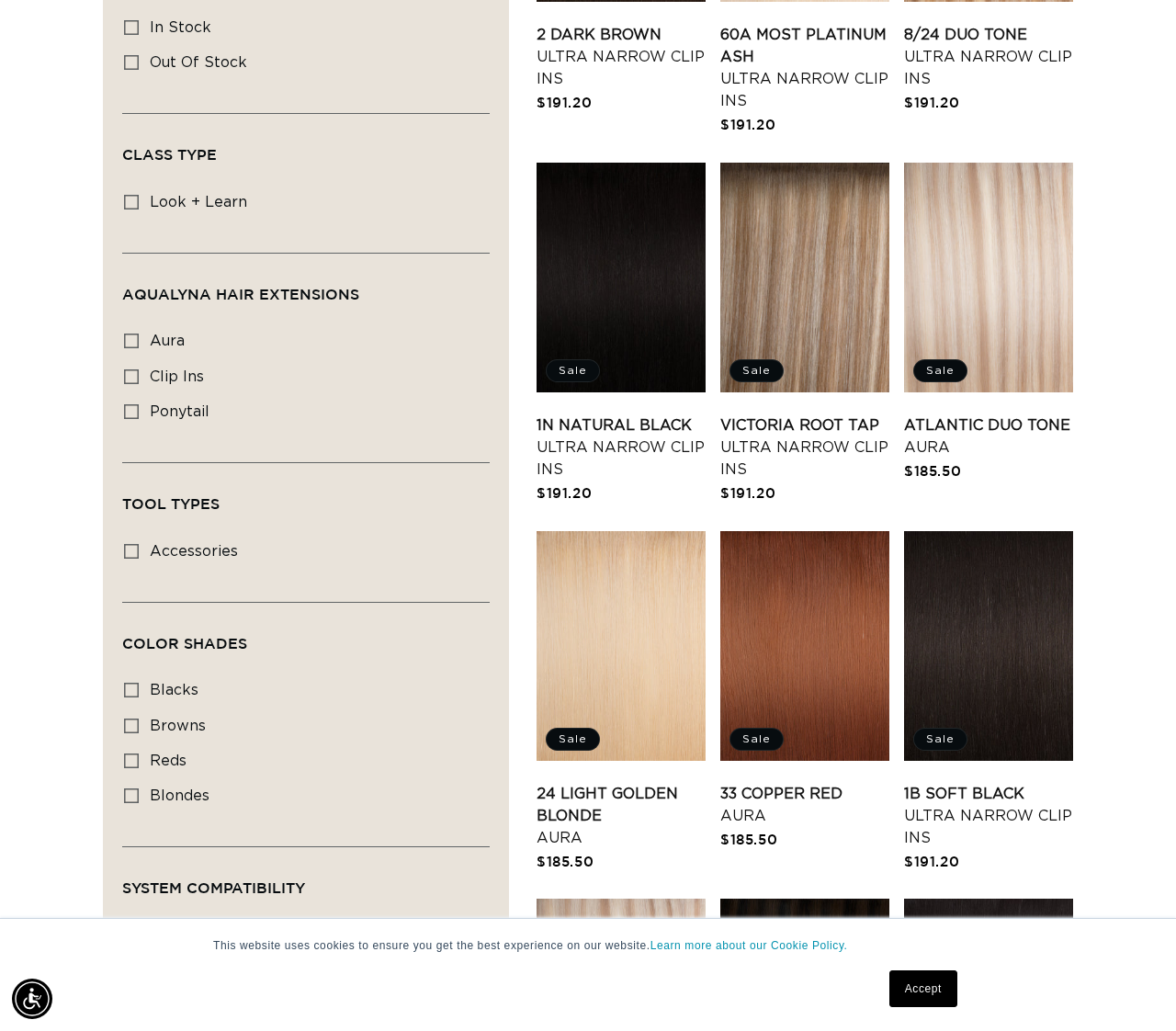 click on "24 Light Golden Blonde
Aura" at bounding box center [621, 816] 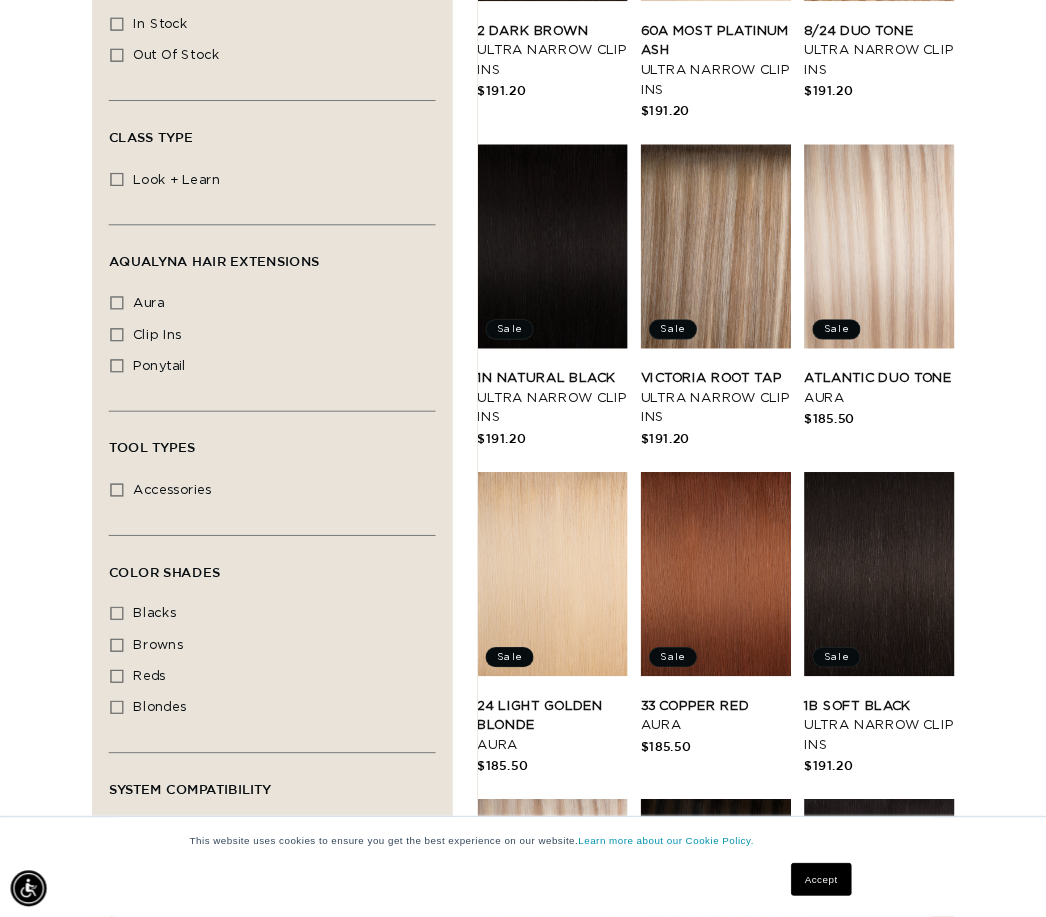 scroll, scrollTop: 1289, scrollLeft: 36, axis: both 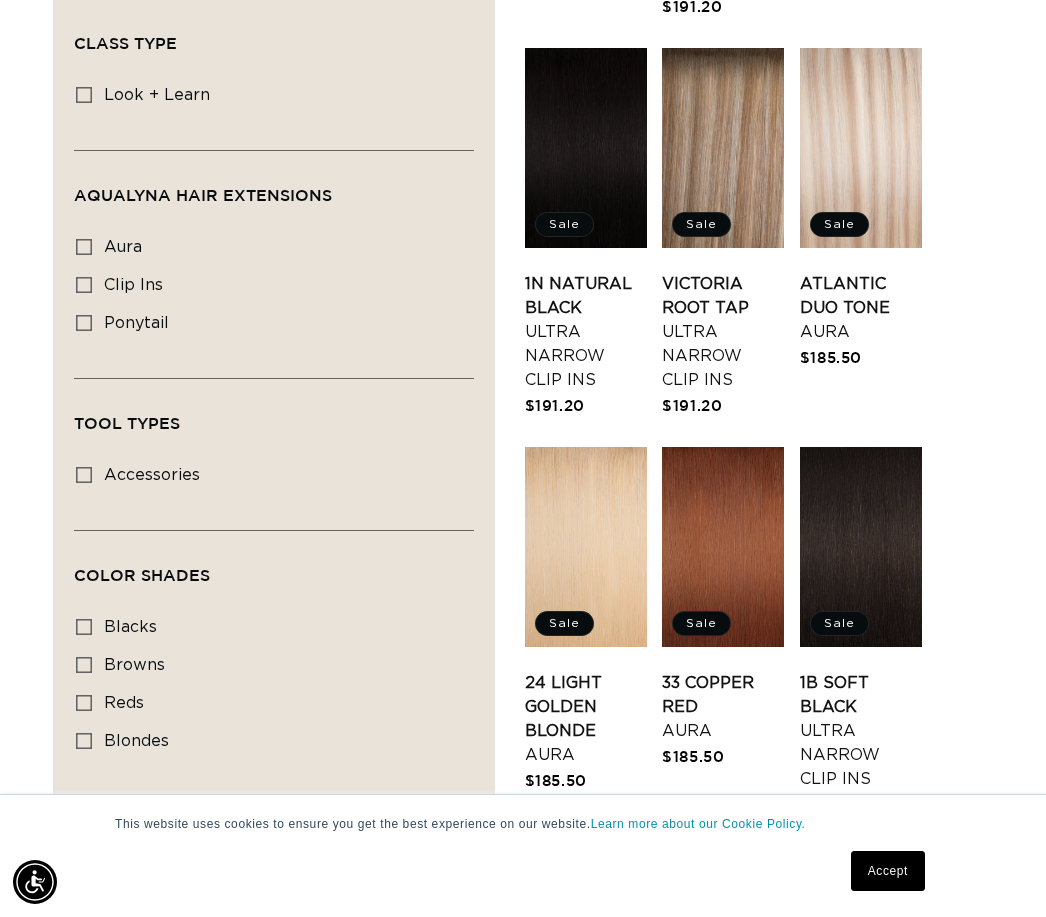 click on "aura
aura (56 products)" at bounding box center (268, 248) 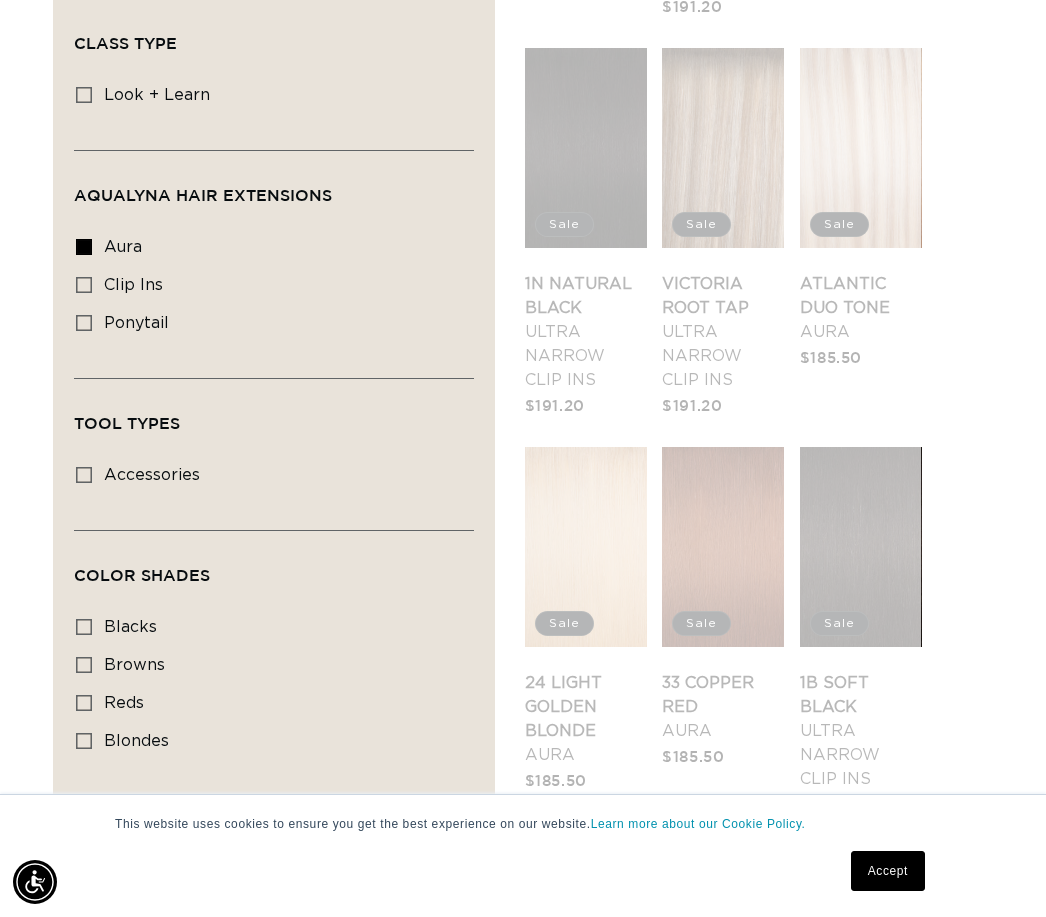 scroll, scrollTop: 1290, scrollLeft: 0, axis: vertical 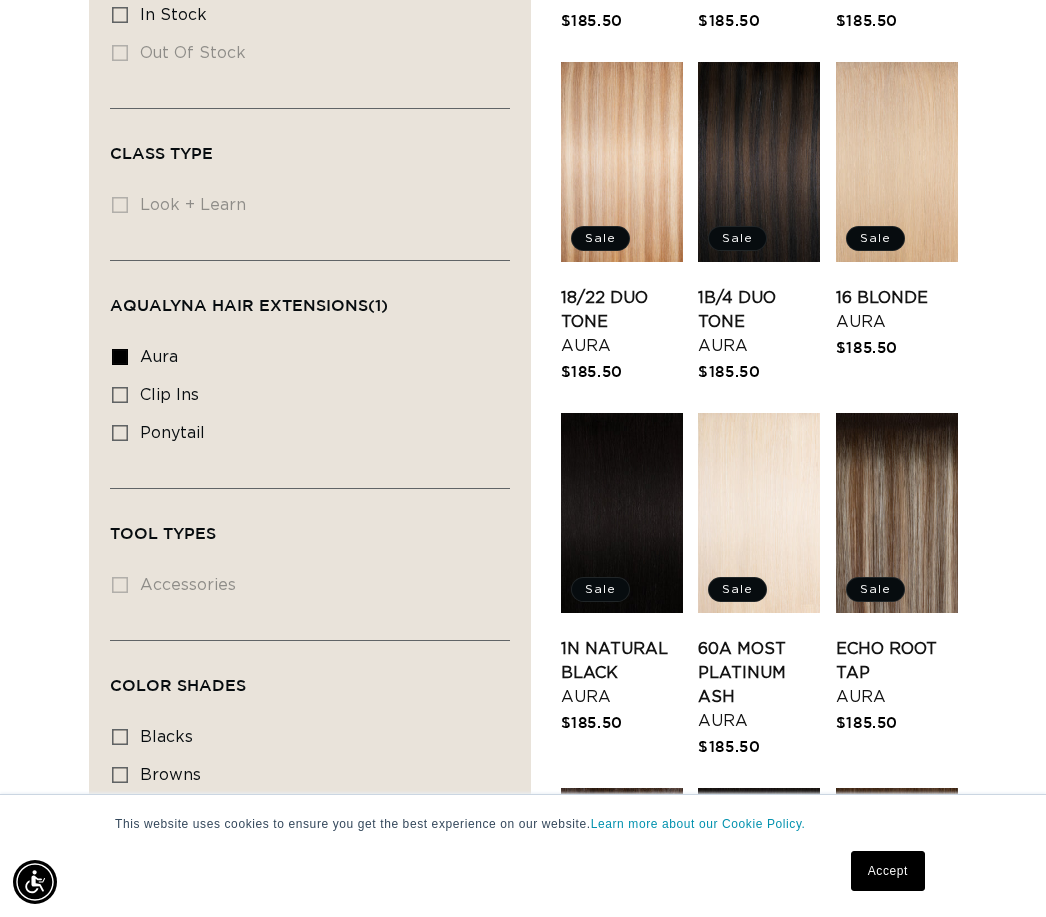 click 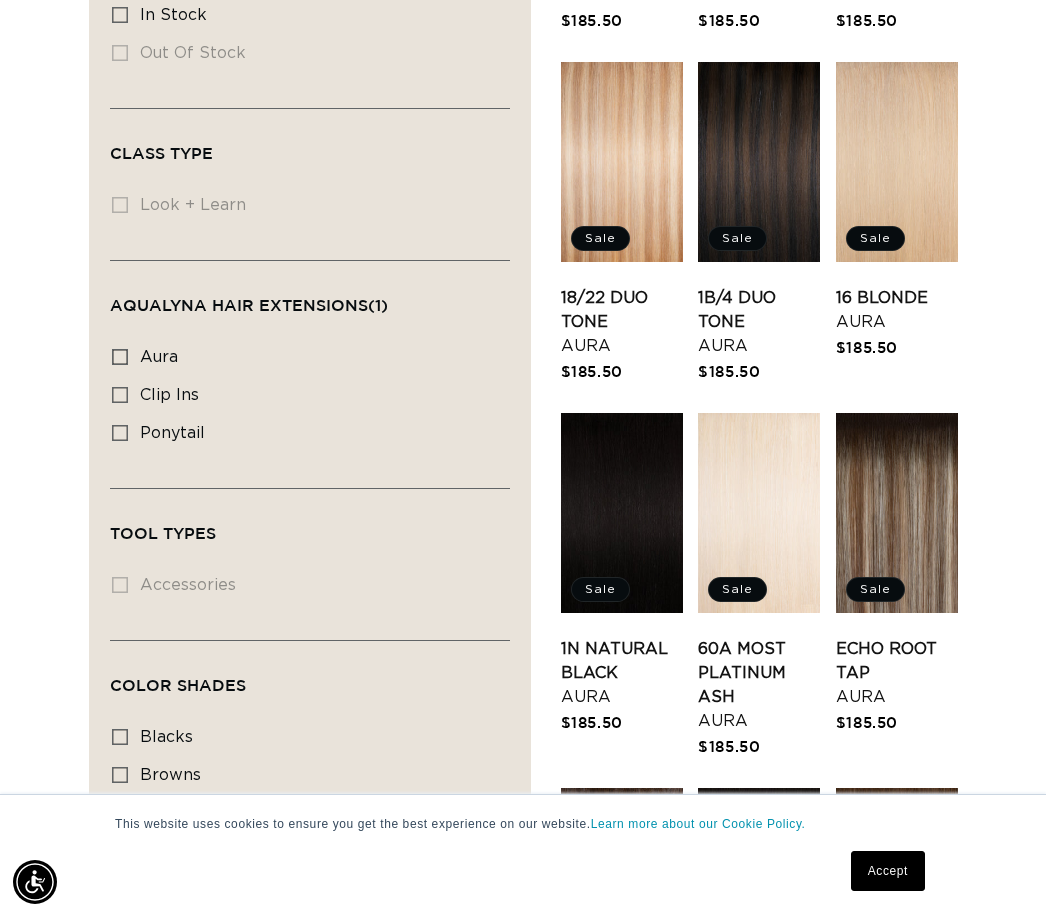 scroll, scrollTop: 0, scrollLeft: 0, axis: both 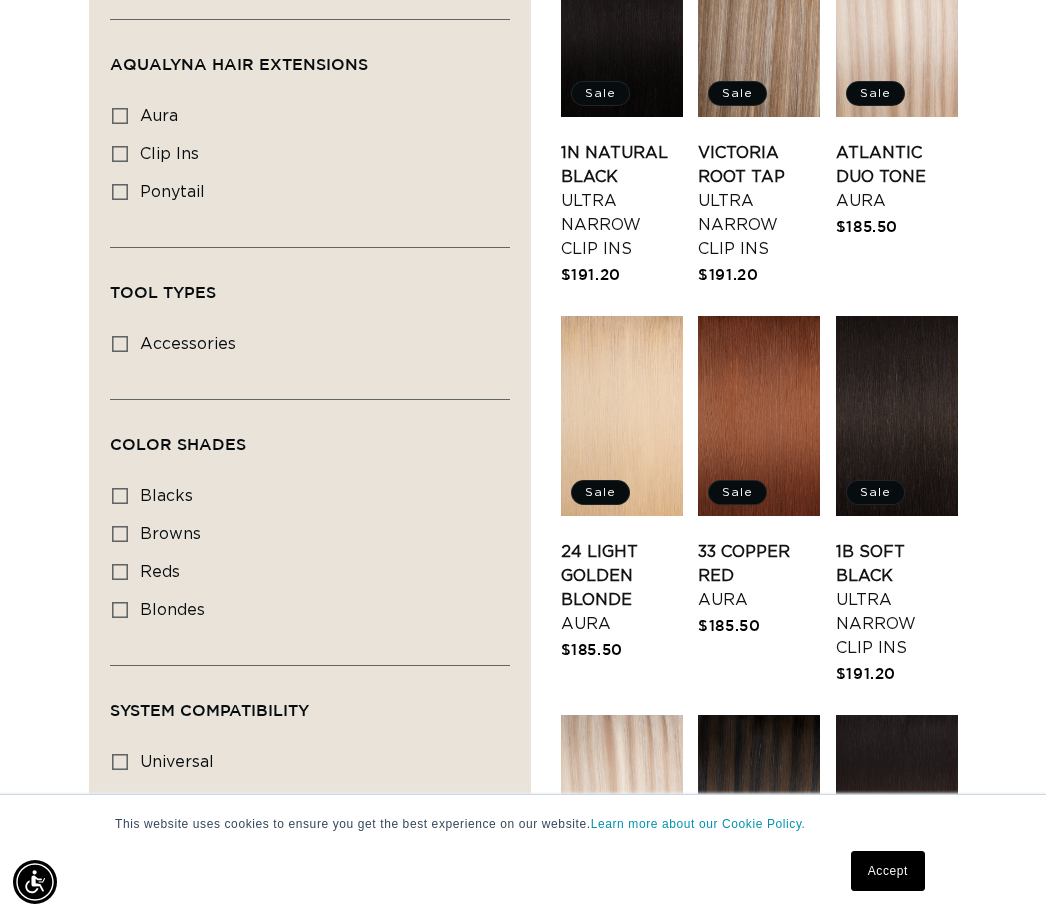 click on "24 Light Golden Blonde
Aura" at bounding box center (622, 588) 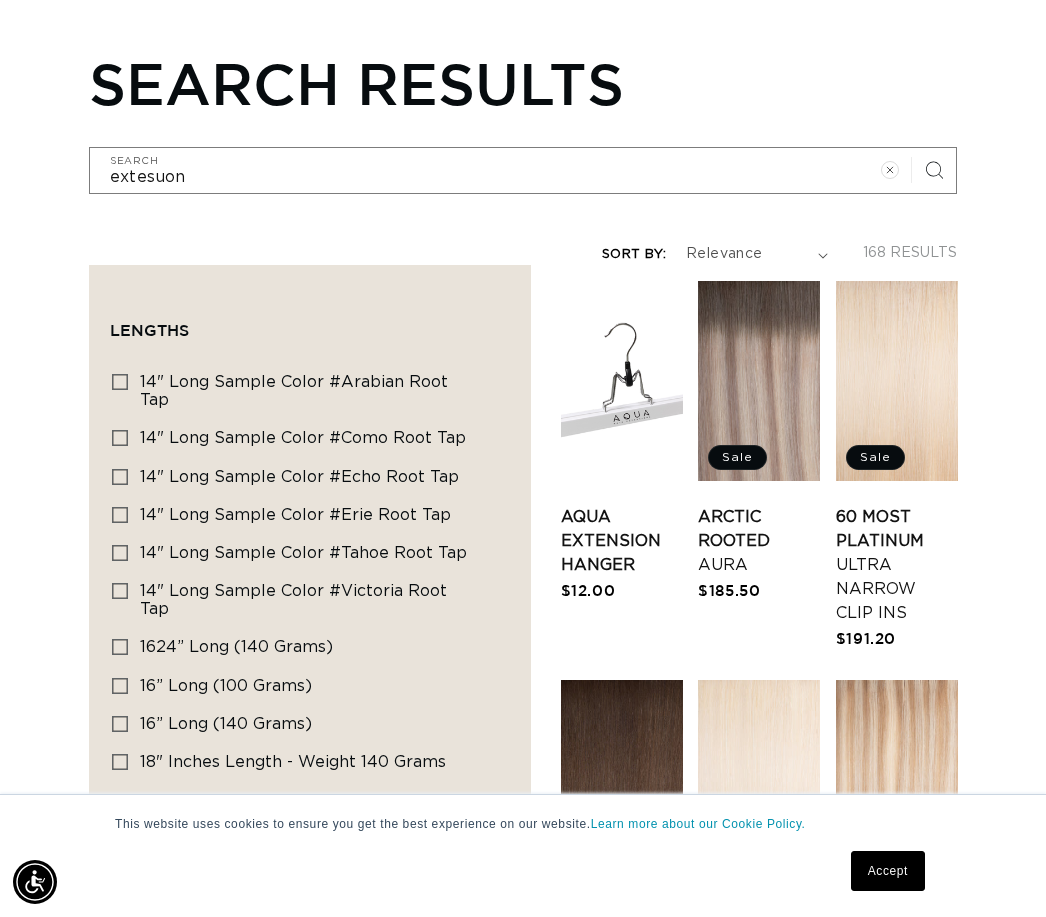 scroll, scrollTop: 1485, scrollLeft: 0, axis: vertical 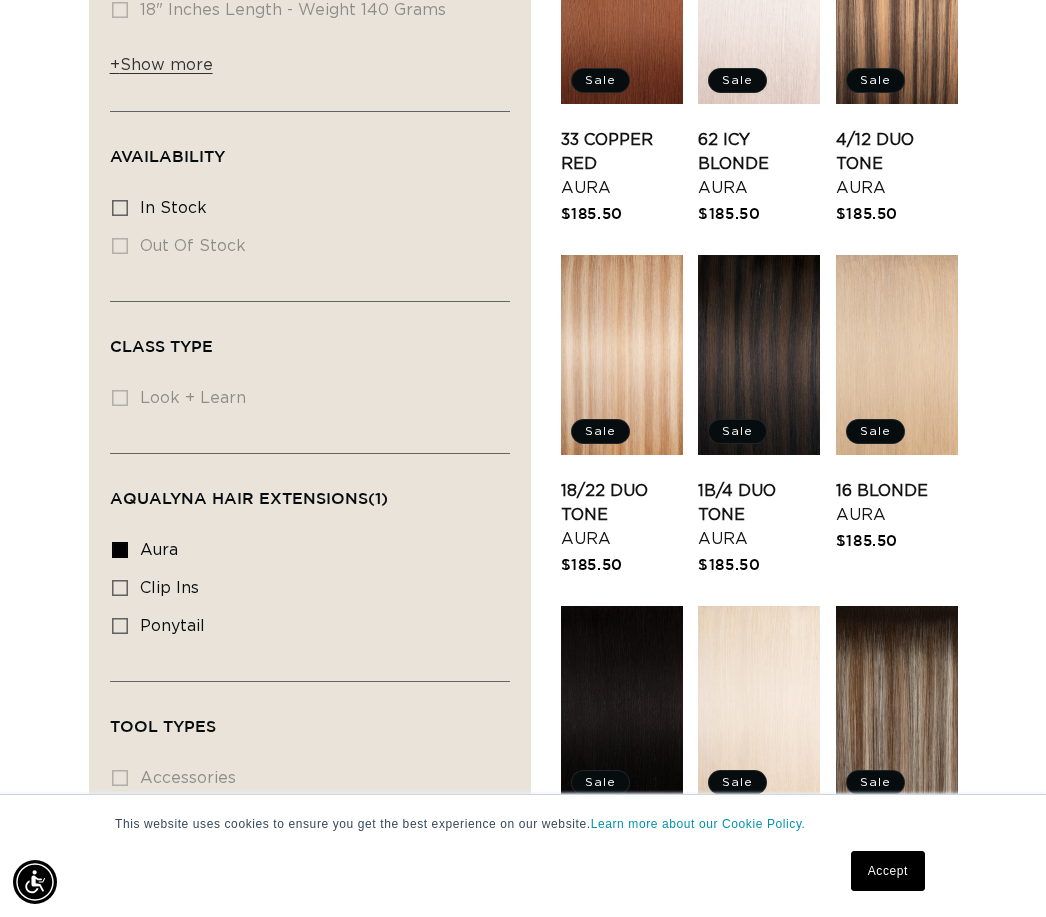 click on "Filter:
Lengths
(0)
Lengths
14" Long Sample  Color #Arabian Root Tap
14" Long Sample  Color #Arabian Root Tap (1 product)
14" Long Sample  Color #Como Root Tap
14" Long Sample  Color #Como Root Tap (1 product)" at bounding box center (310, 580) 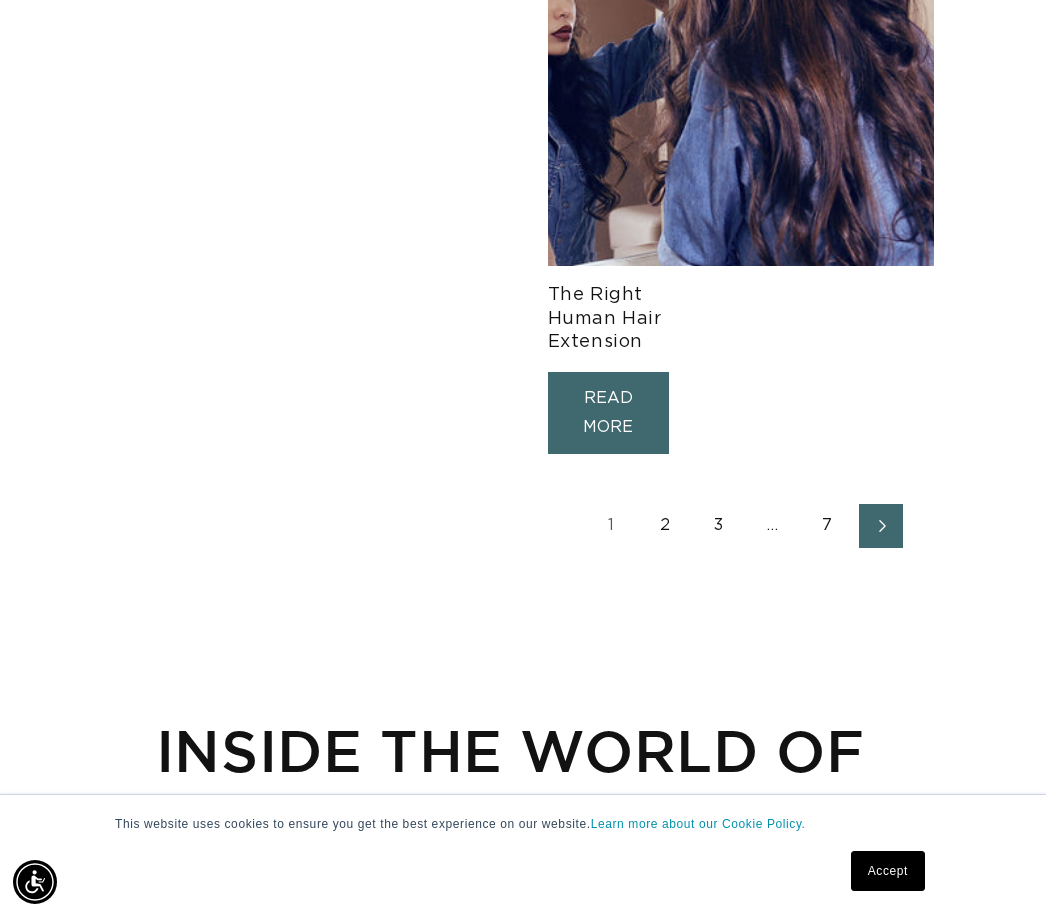 click 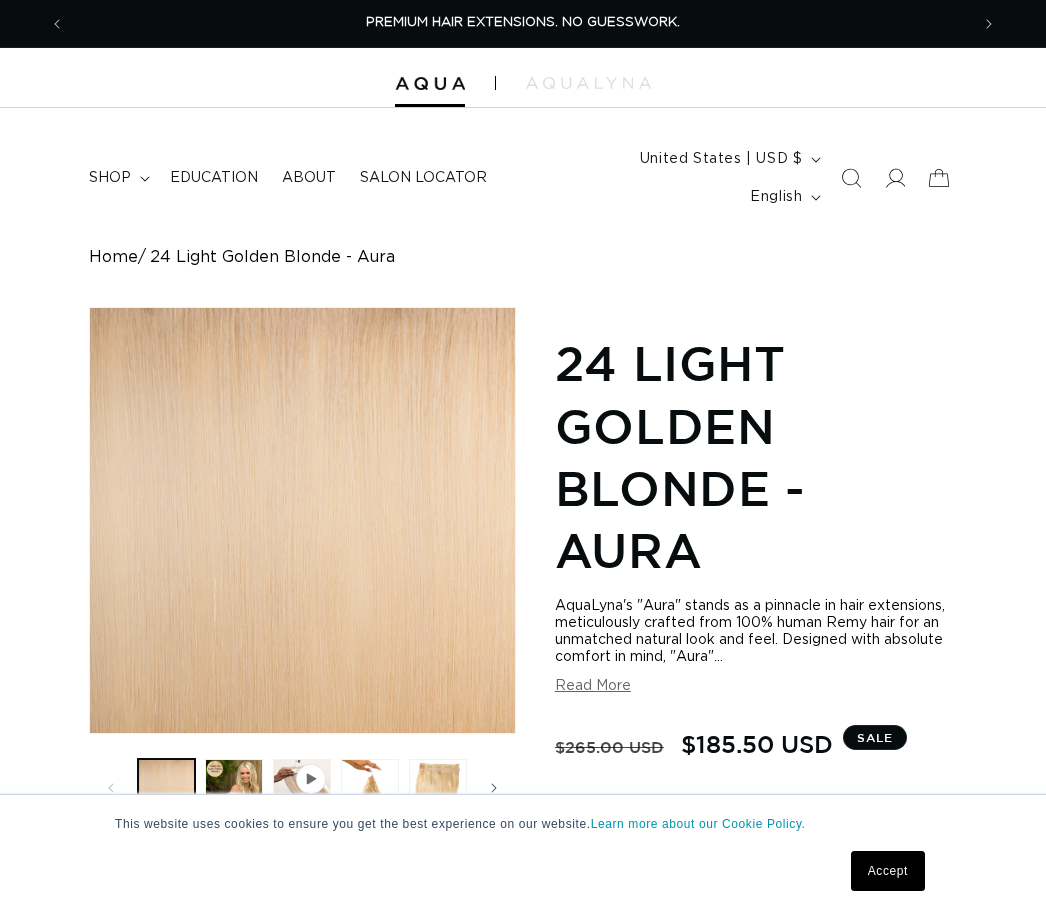 scroll, scrollTop: 0, scrollLeft: 0, axis: both 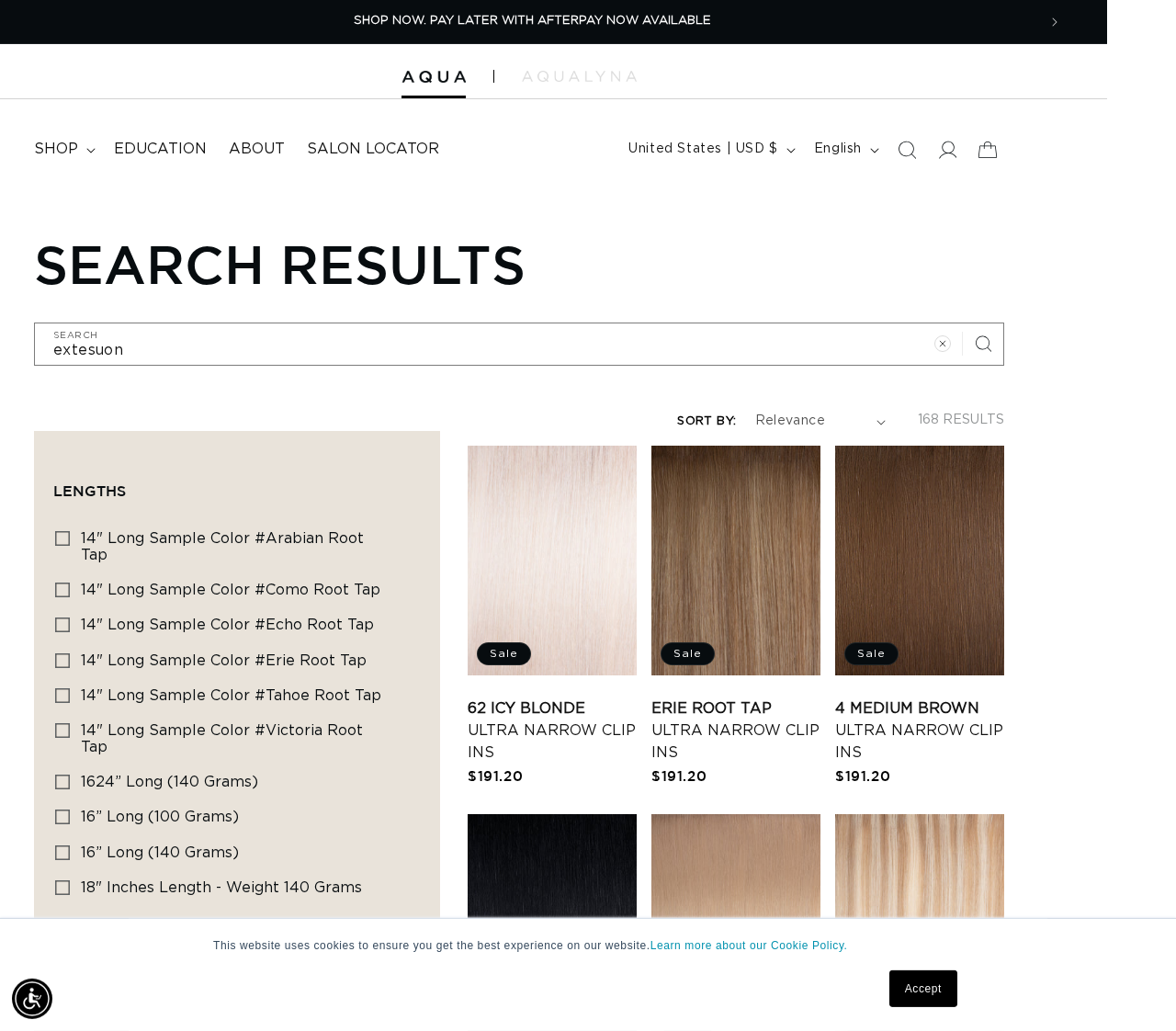 click 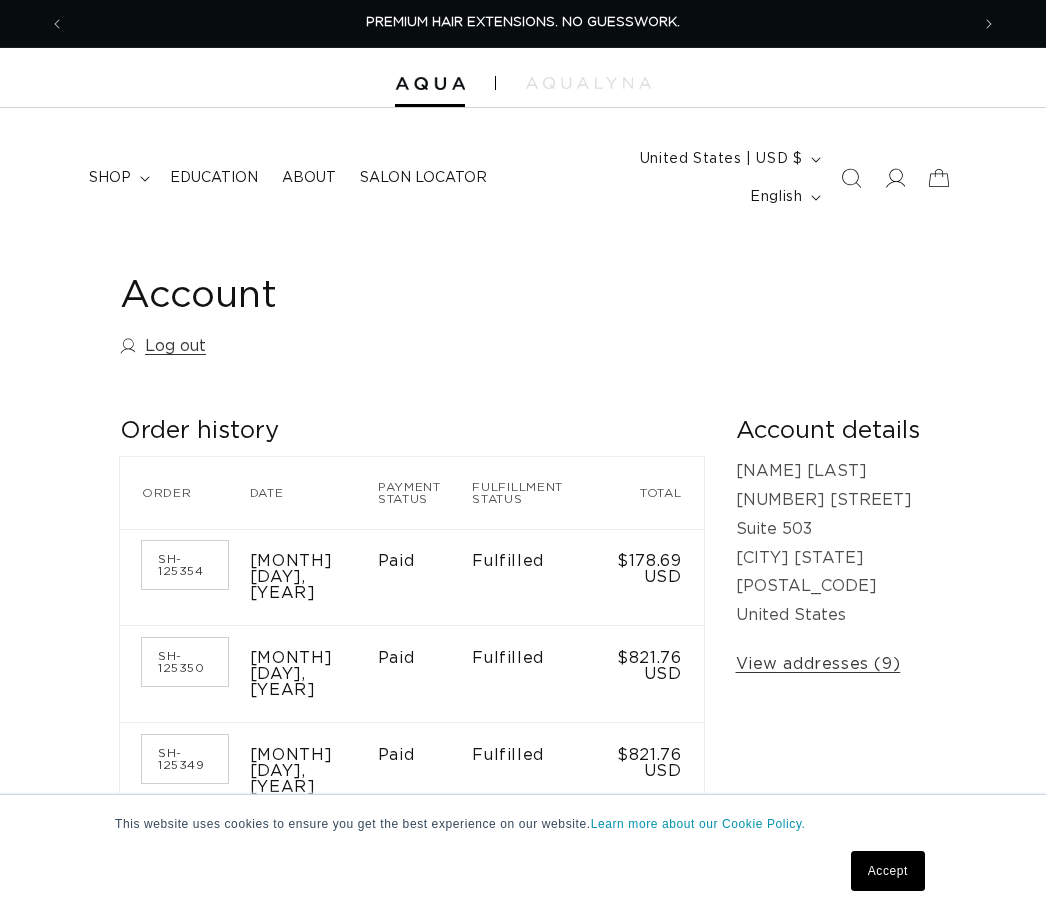 scroll, scrollTop: 0, scrollLeft: 0, axis: both 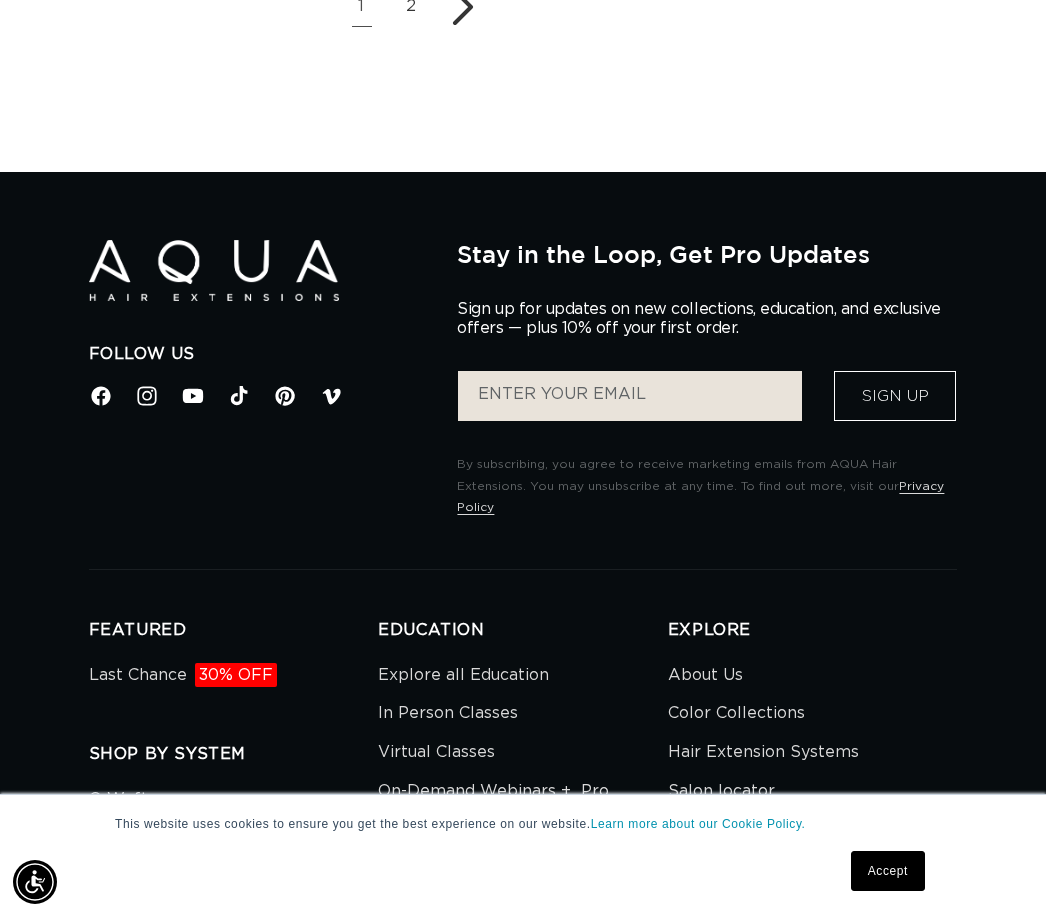 click on "Hair Extension Systems" at bounding box center (763, 752) 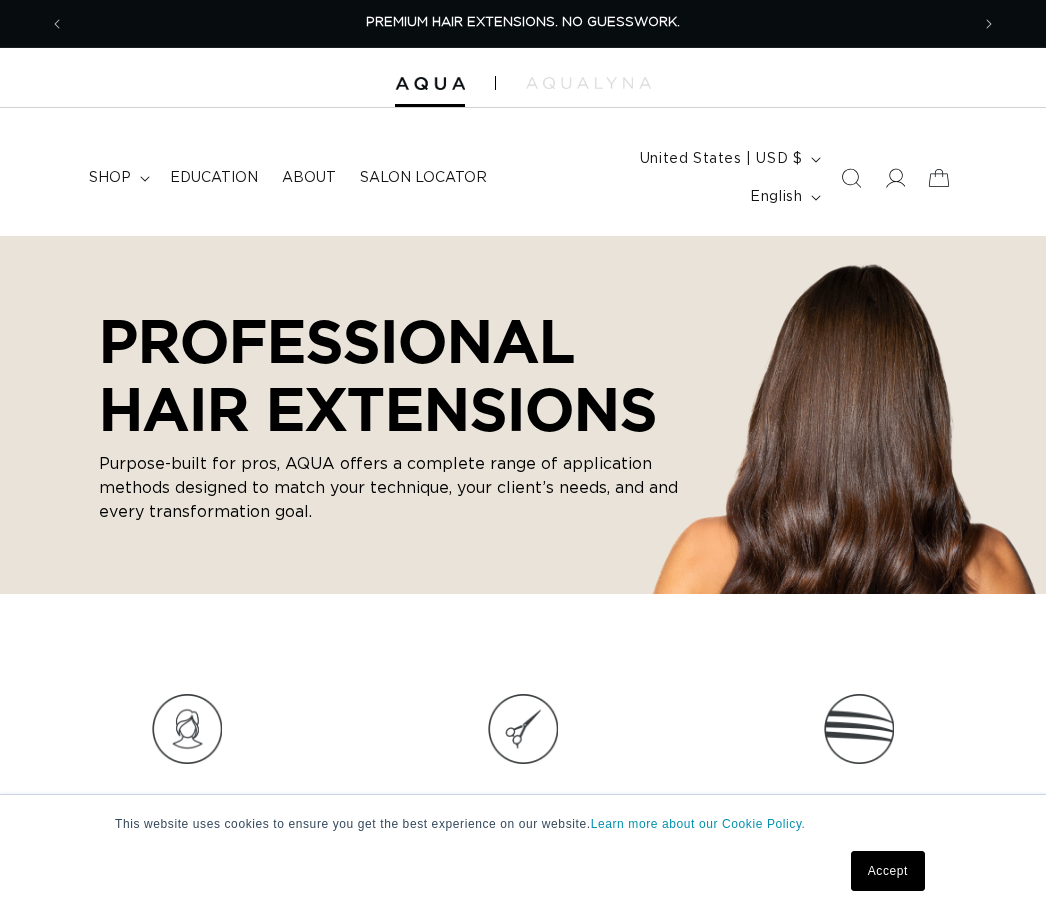 scroll, scrollTop: 0, scrollLeft: 0, axis: both 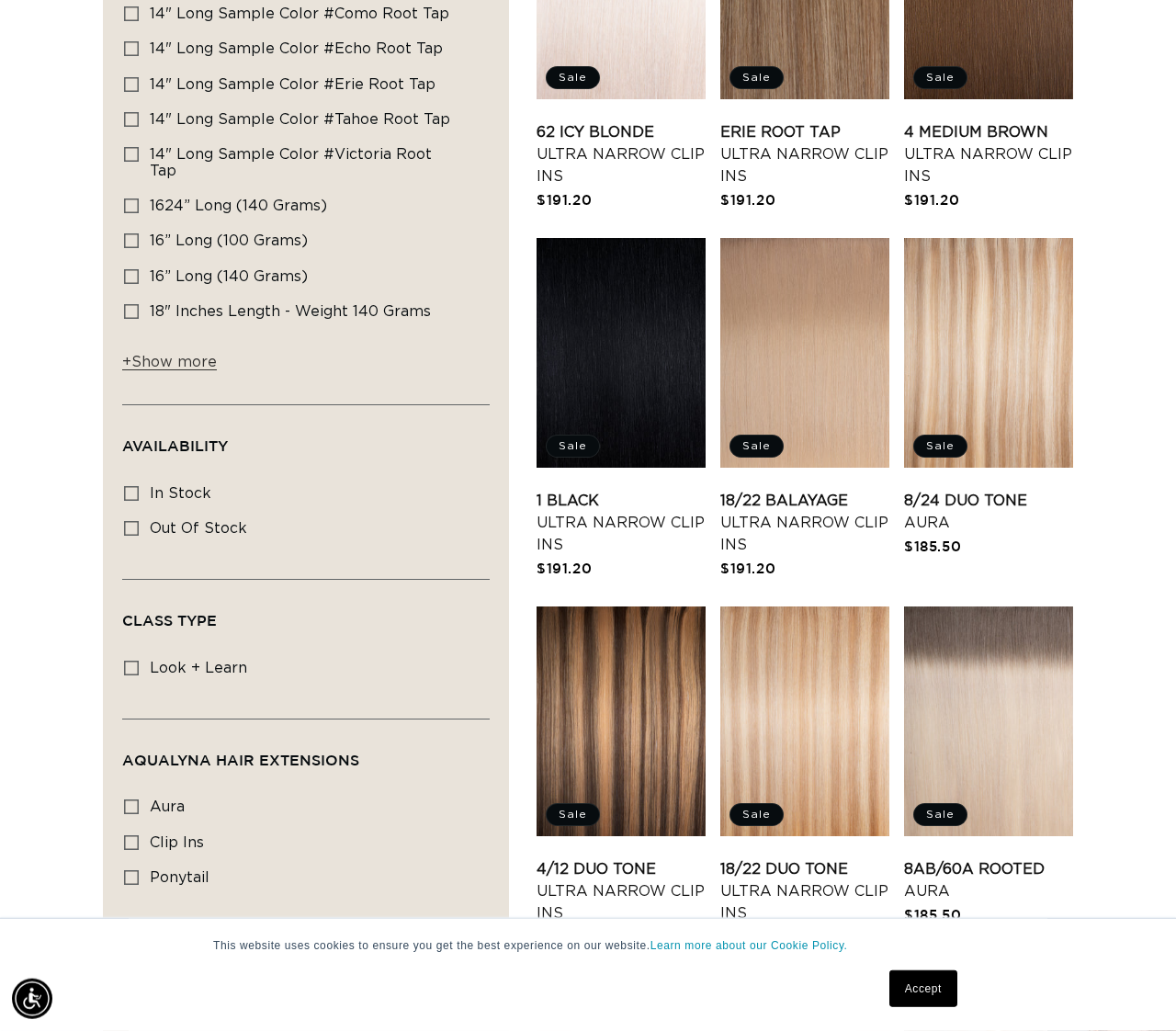 click on "4/12 Duo Tone
Ultra Narrow Clip Ins" at bounding box center (621, 891) 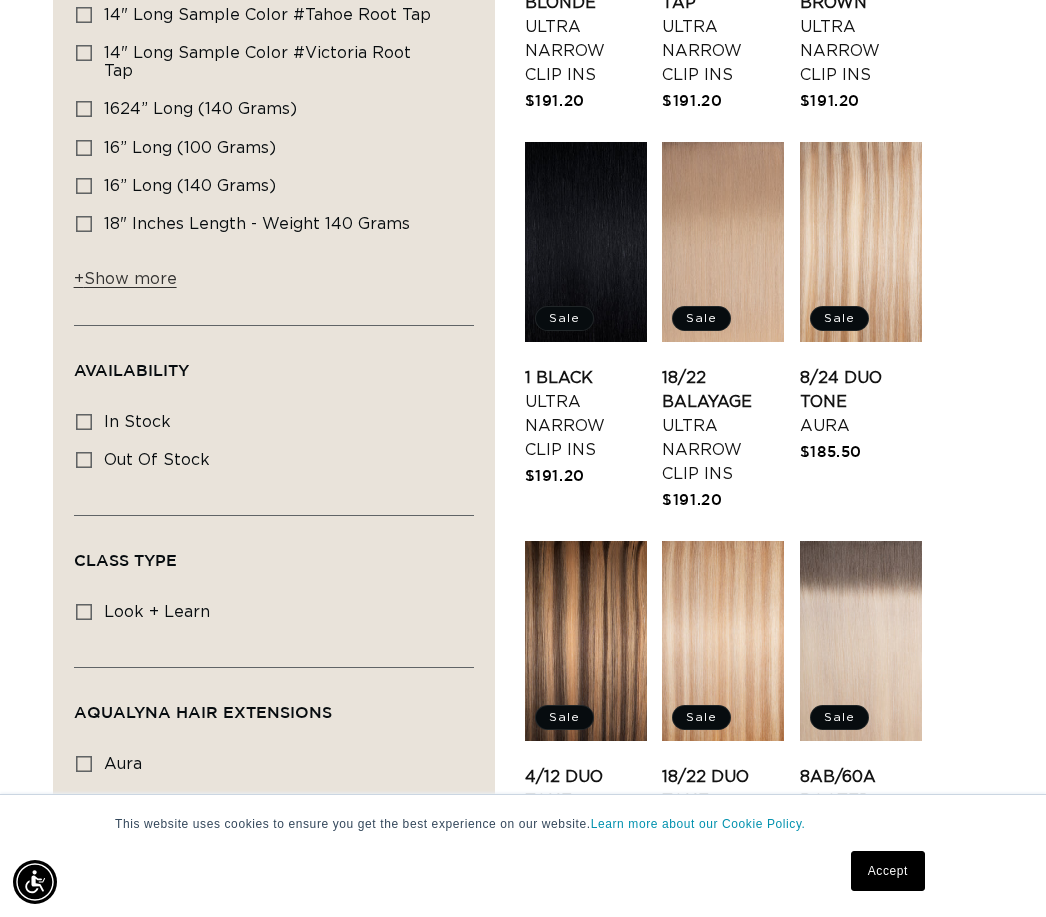 scroll, scrollTop: 235, scrollLeft: 0, axis: vertical 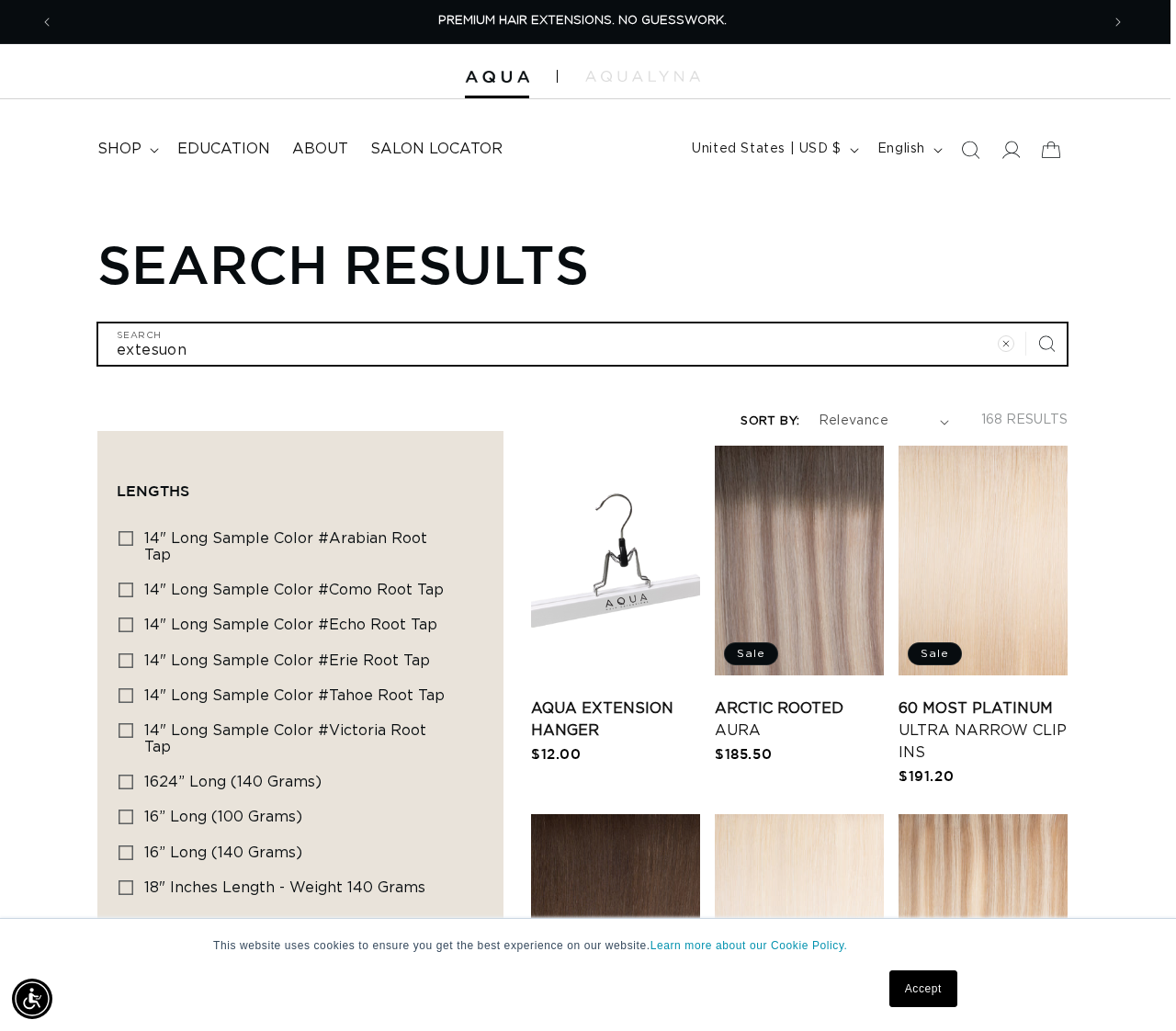 click on "extesuon" at bounding box center [582, 344] 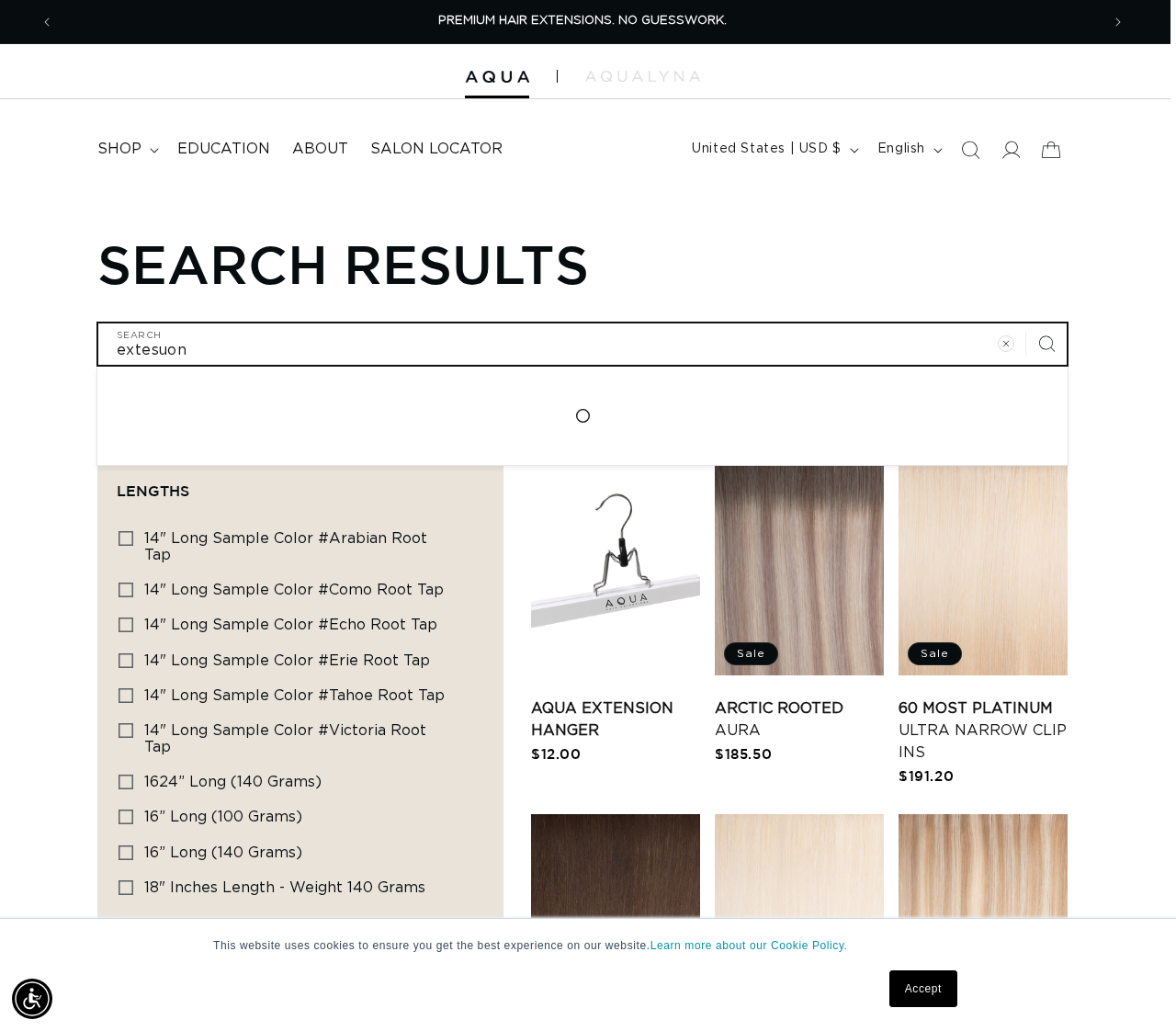 scroll, scrollTop: 0, scrollLeft: 5, axis: horizontal 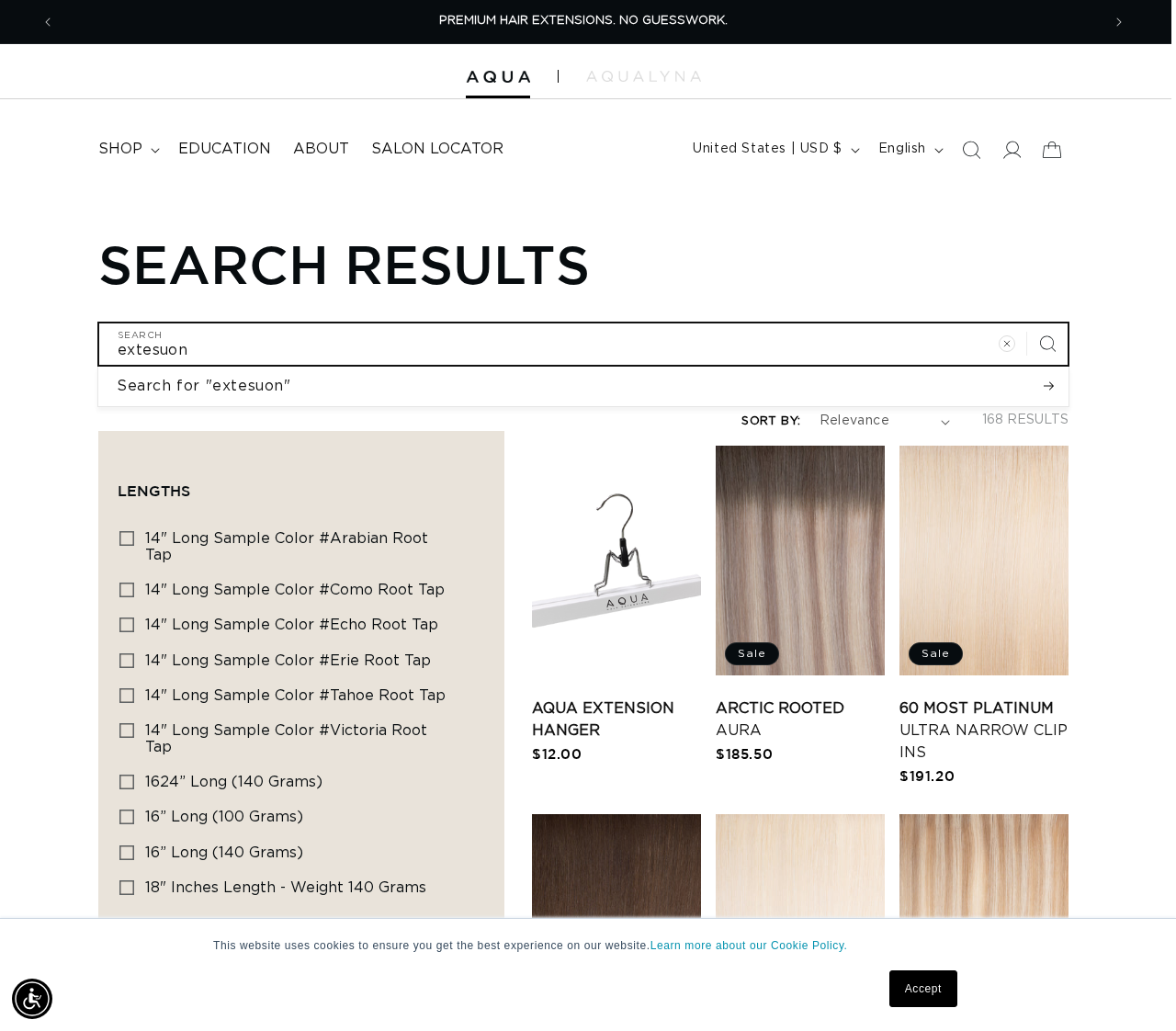 type on "extesuo" 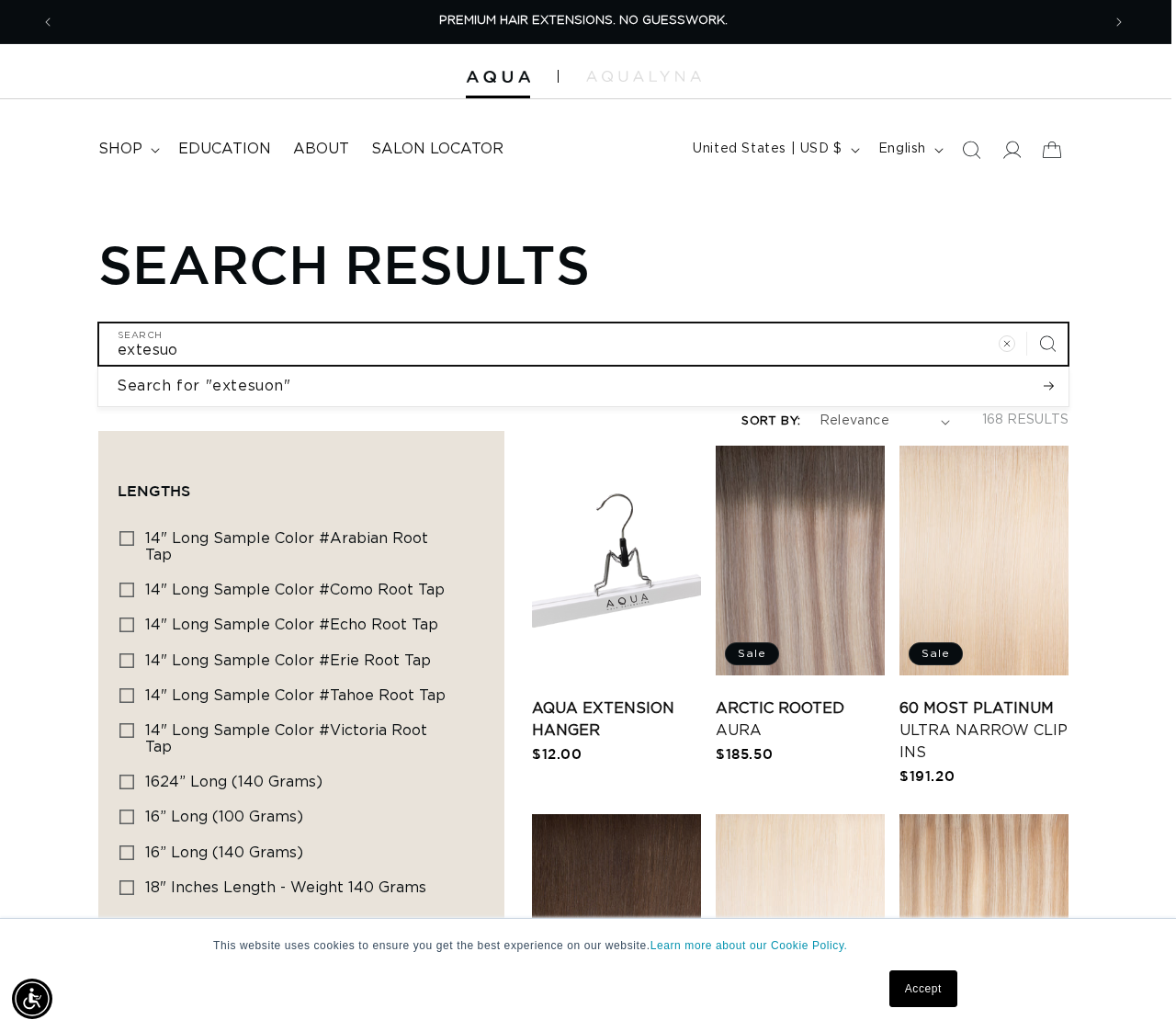 type on "extesu" 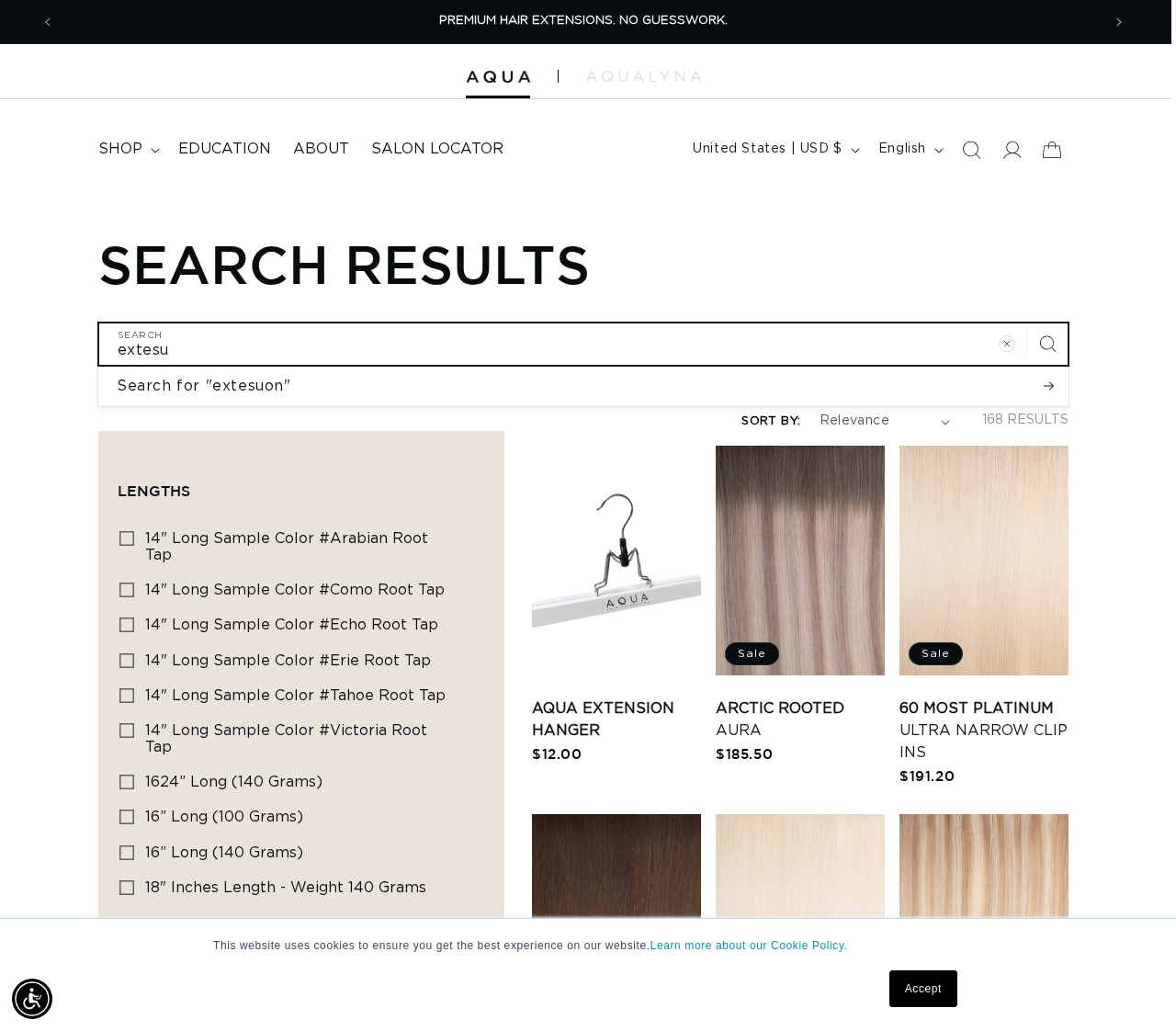type on "extes" 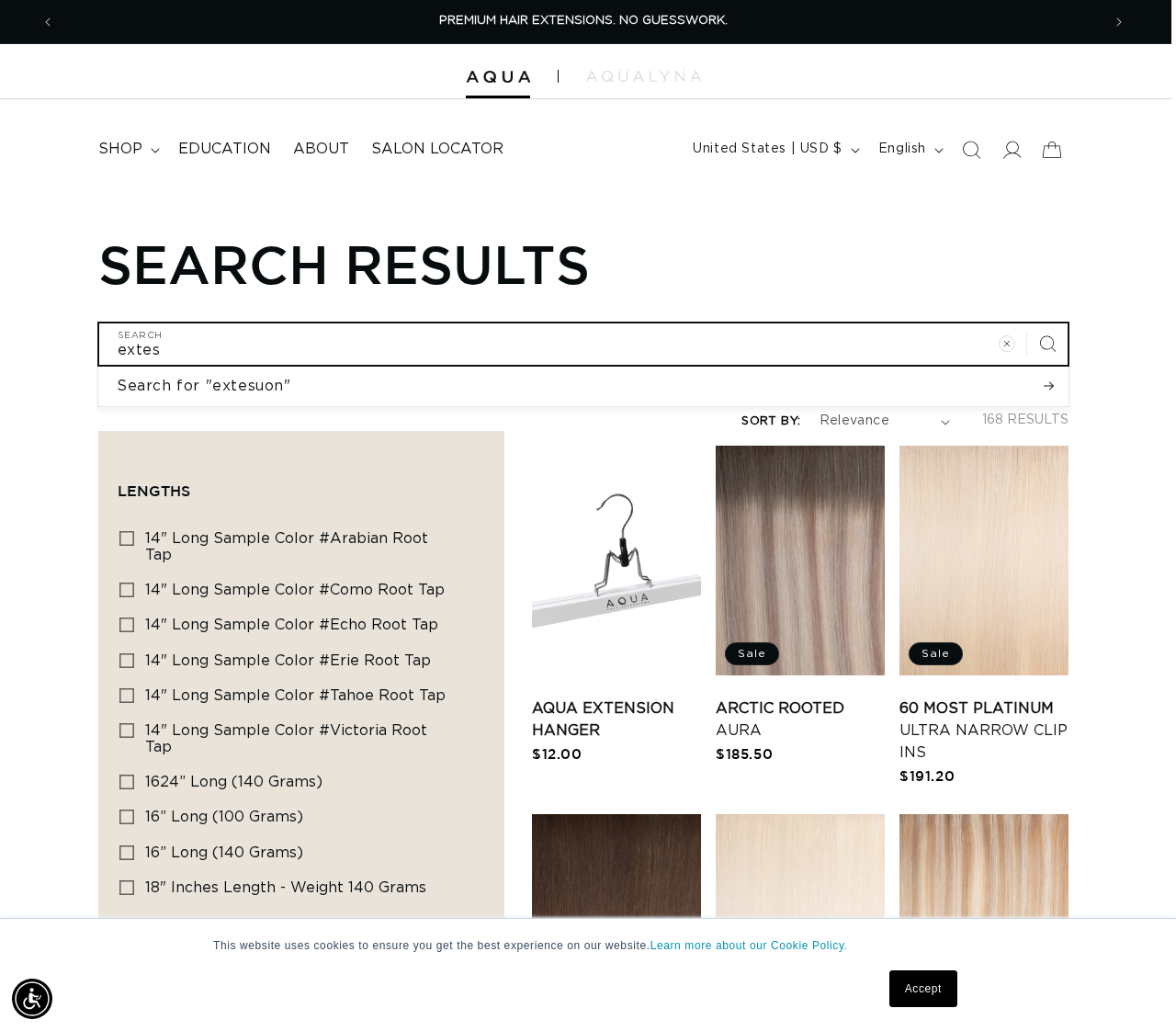 type on "exte" 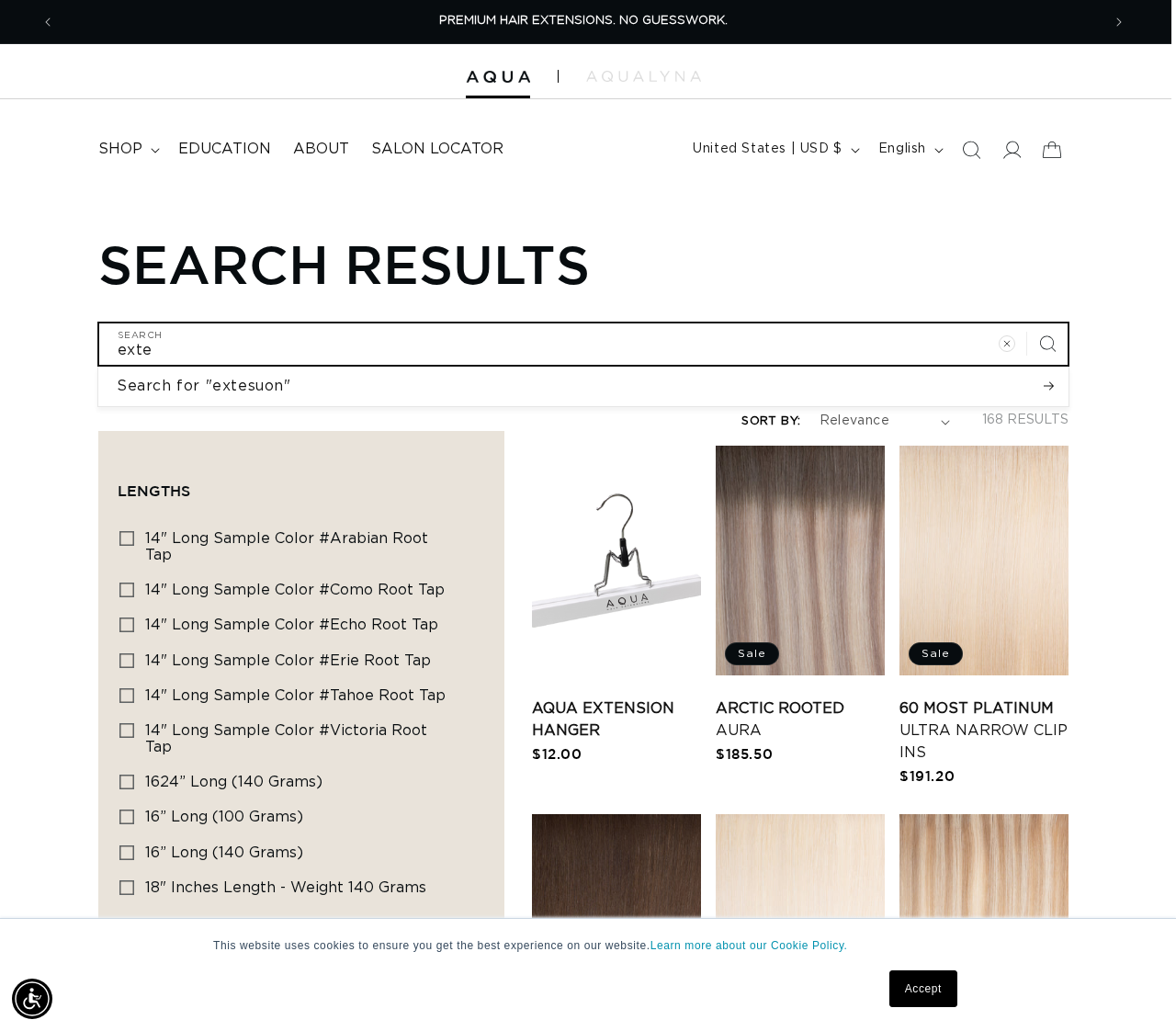 type on "ext" 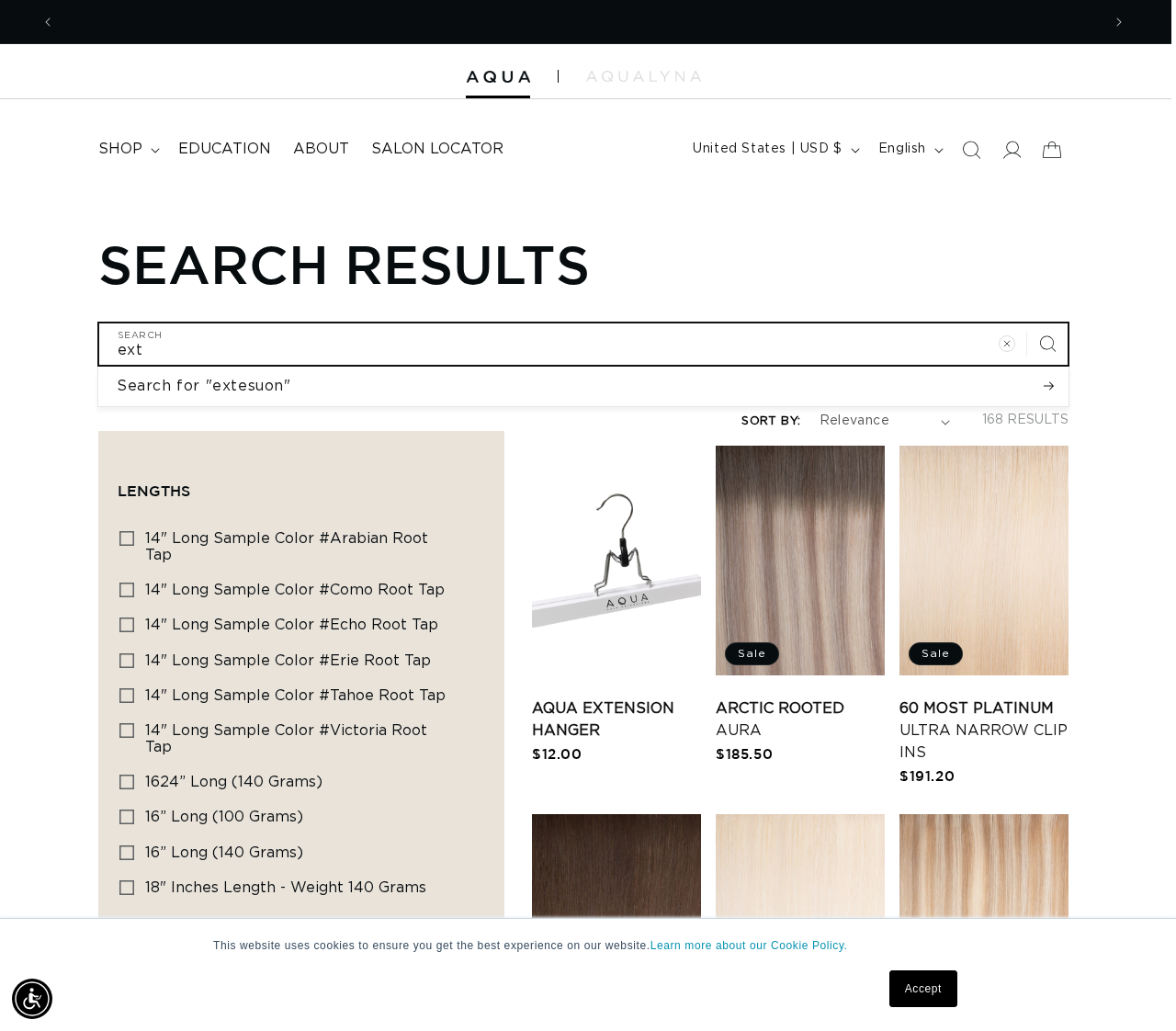 scroll, scrollTop: 0, scrollLeft: 1033, axis: horizontal 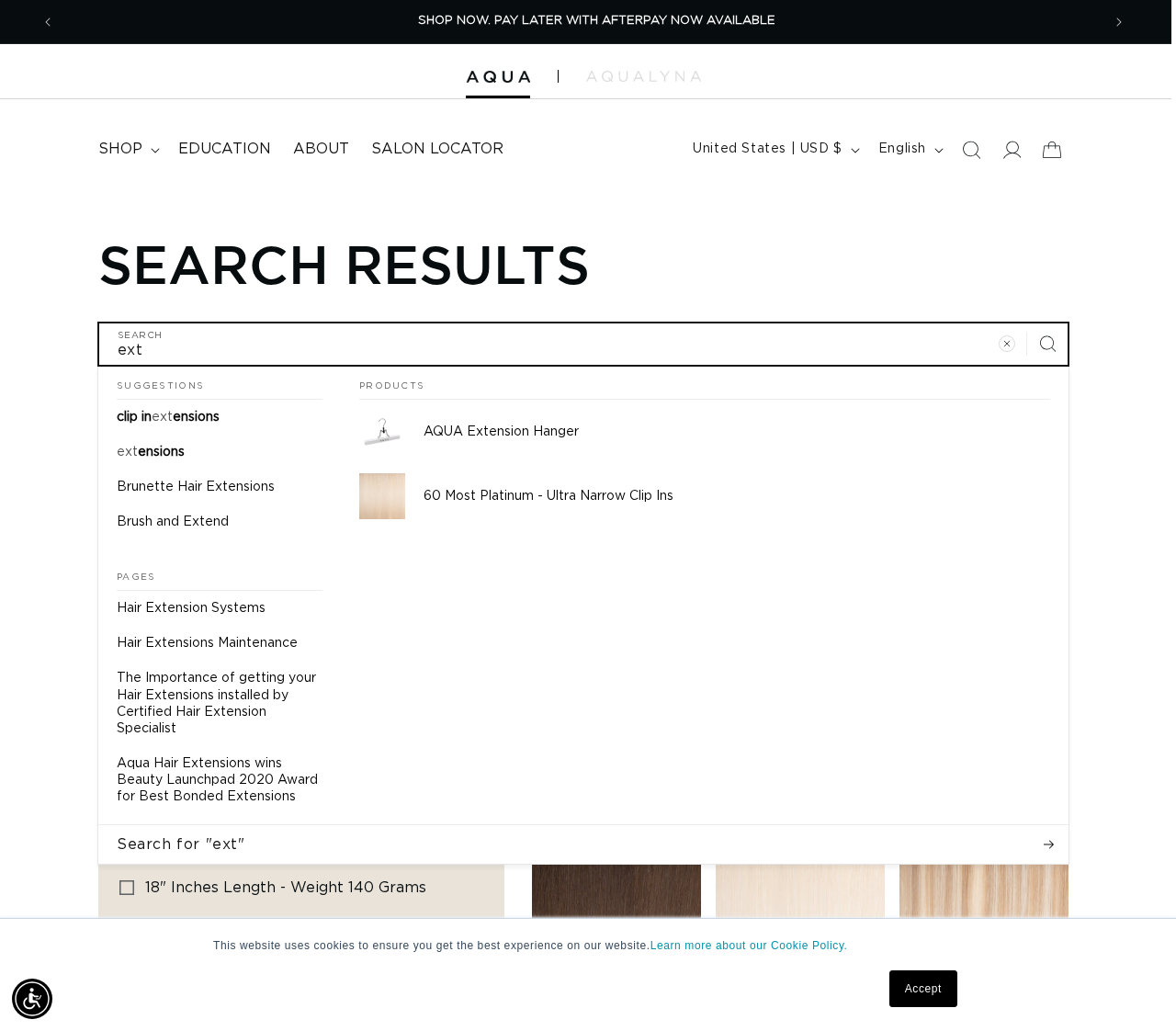 type on "exte" 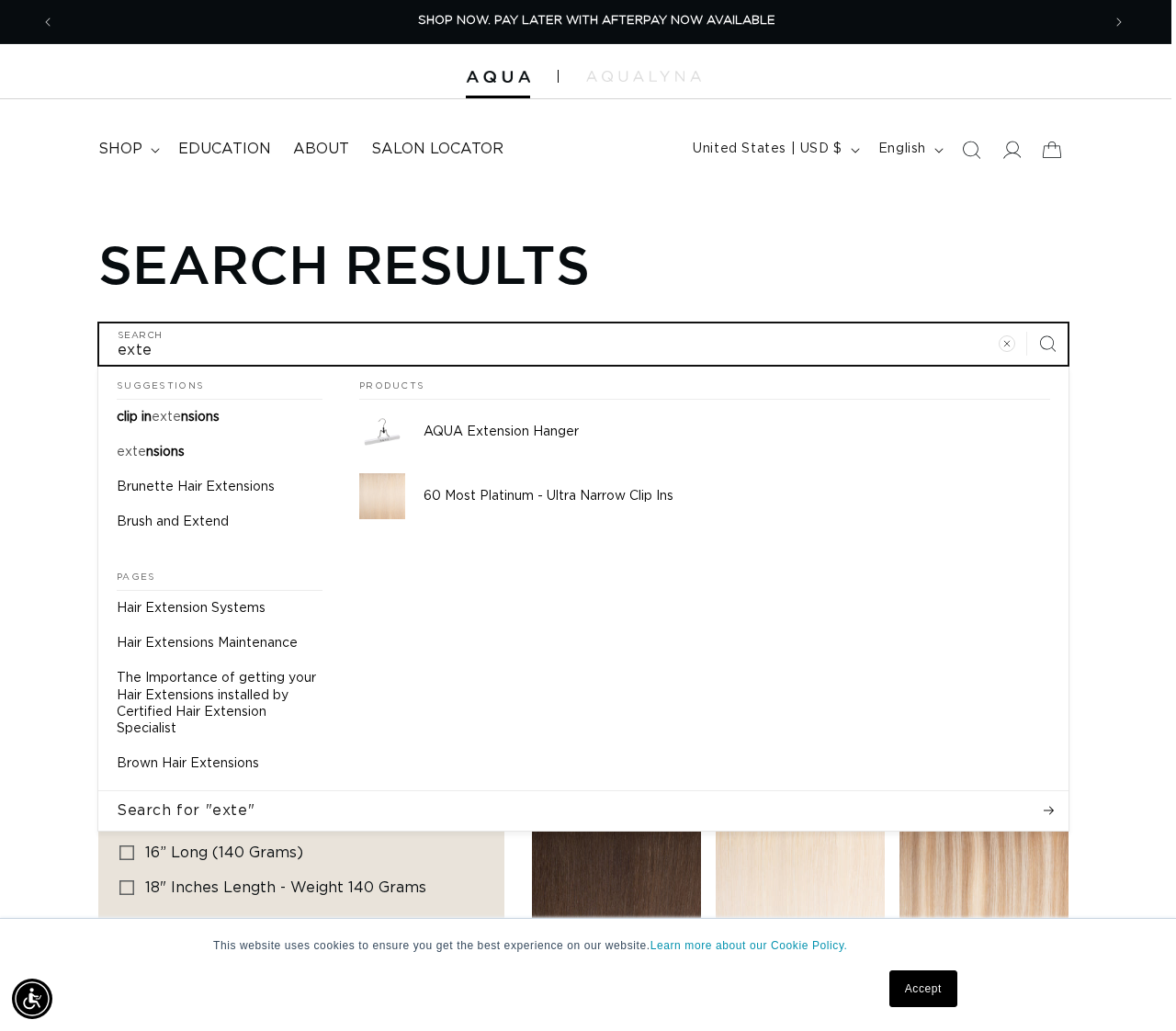 type on "extem" 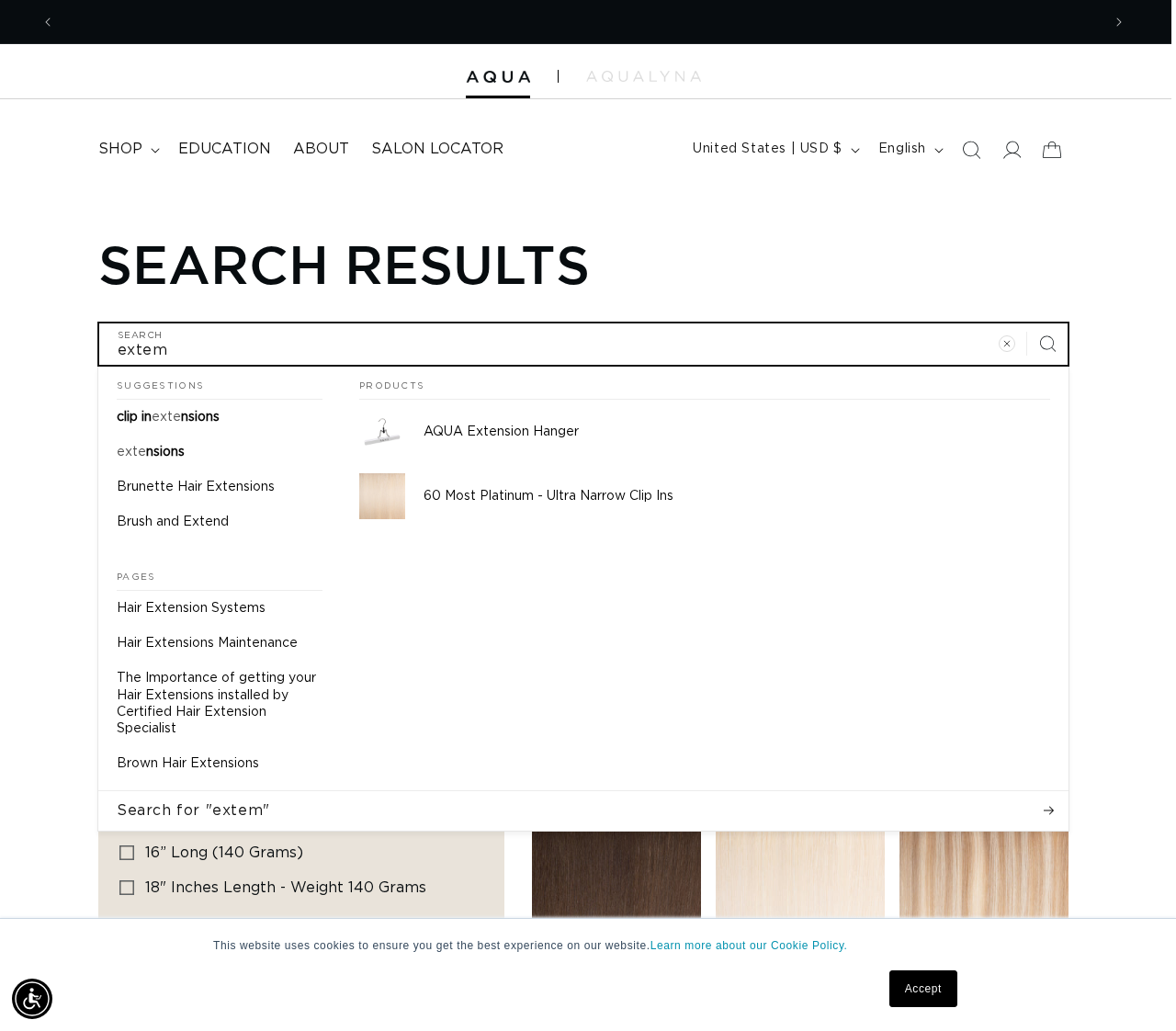 scroll, scrollTop: 0, scrollLeft: 2065, axis: horizontal 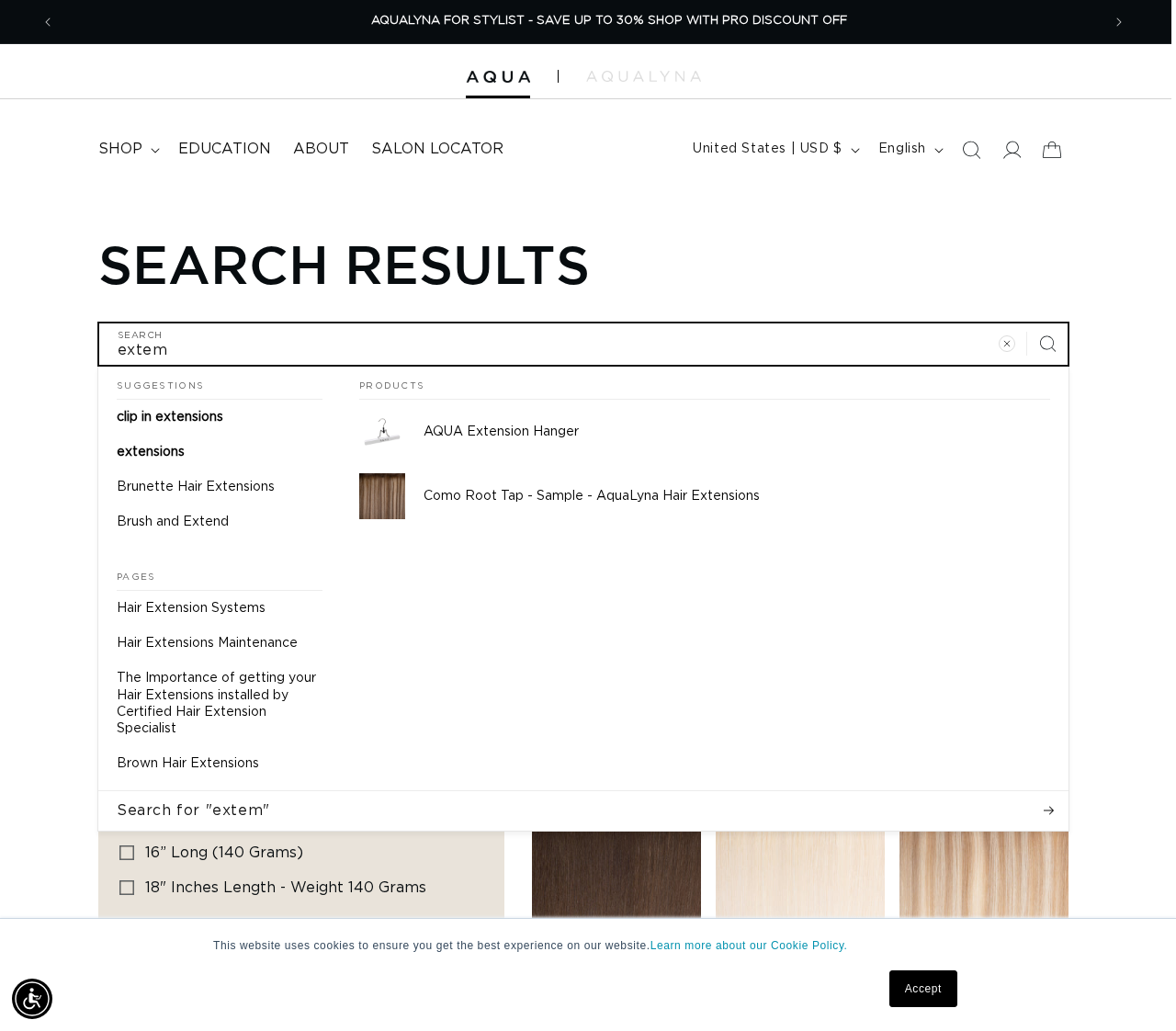 type on "exte" 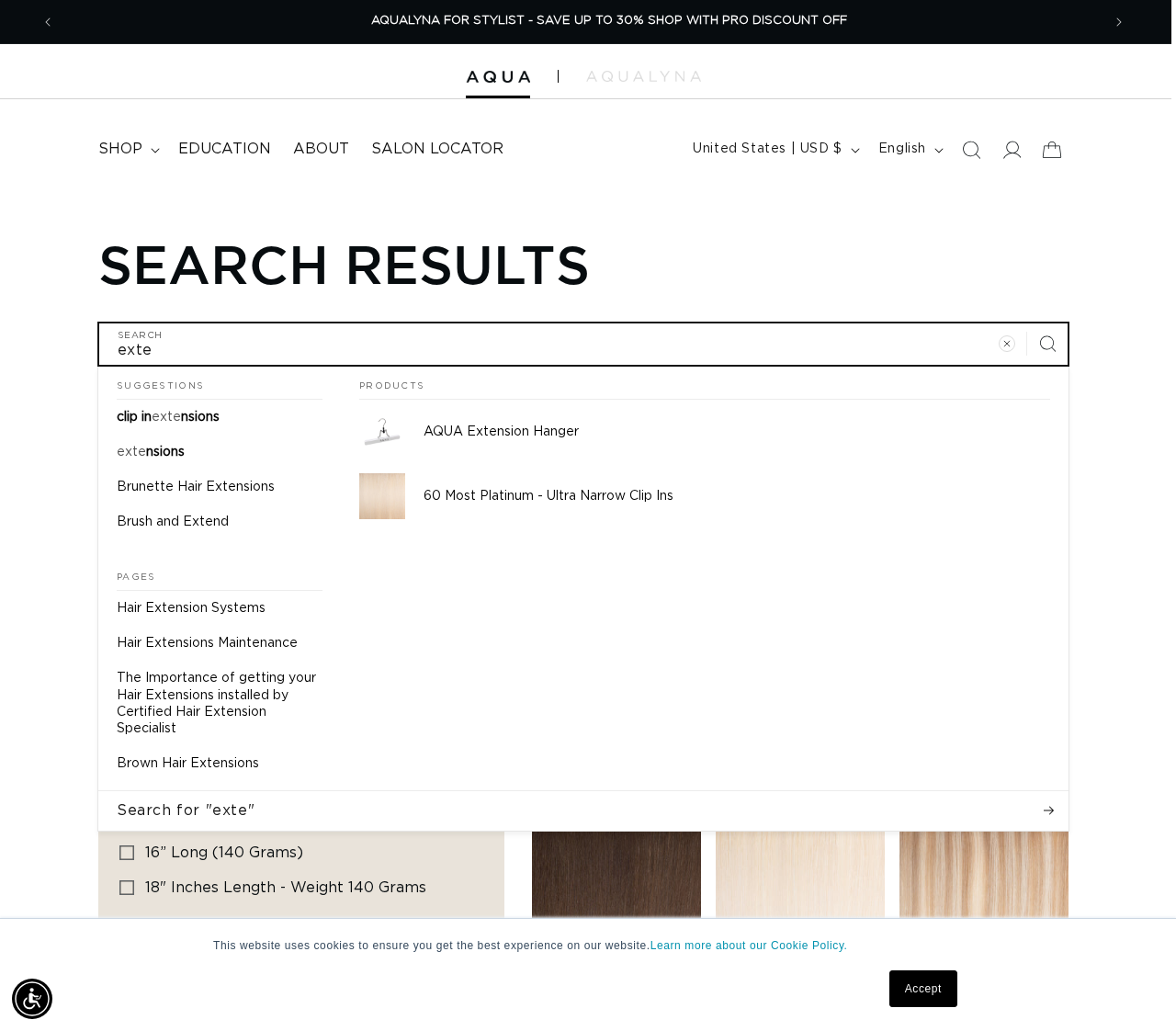 type on "exten" 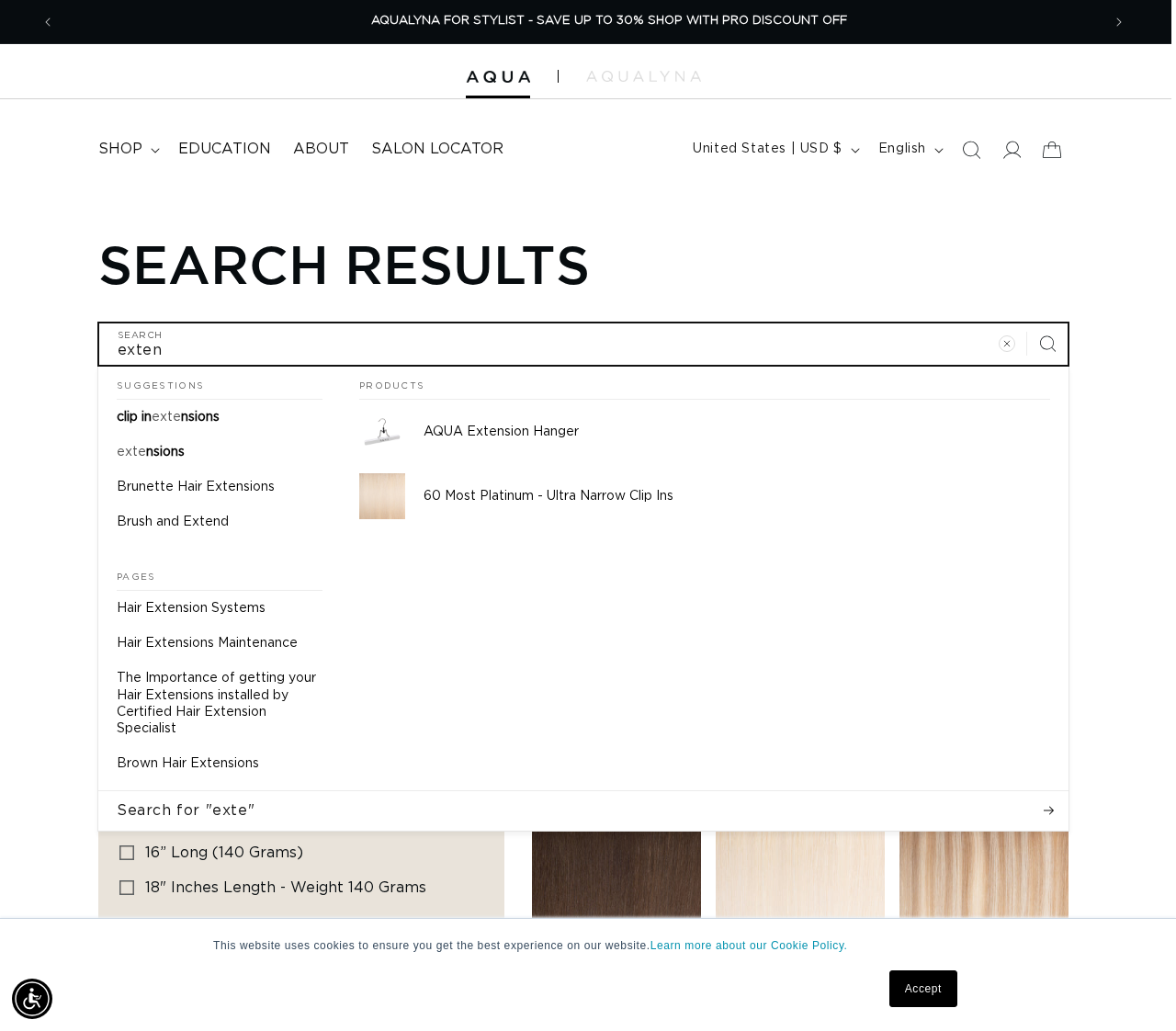 type on "exten" 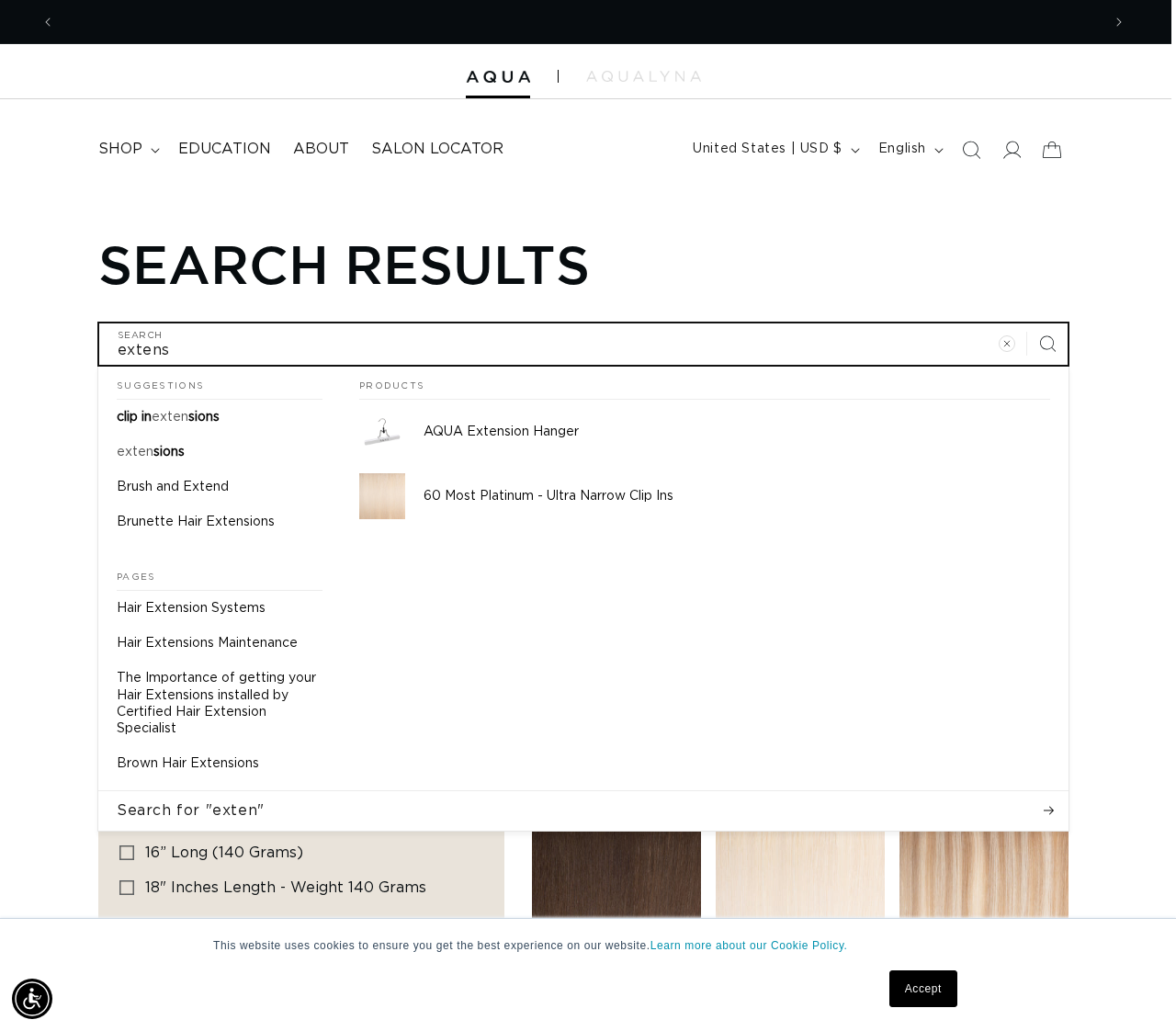 type on "extensi" 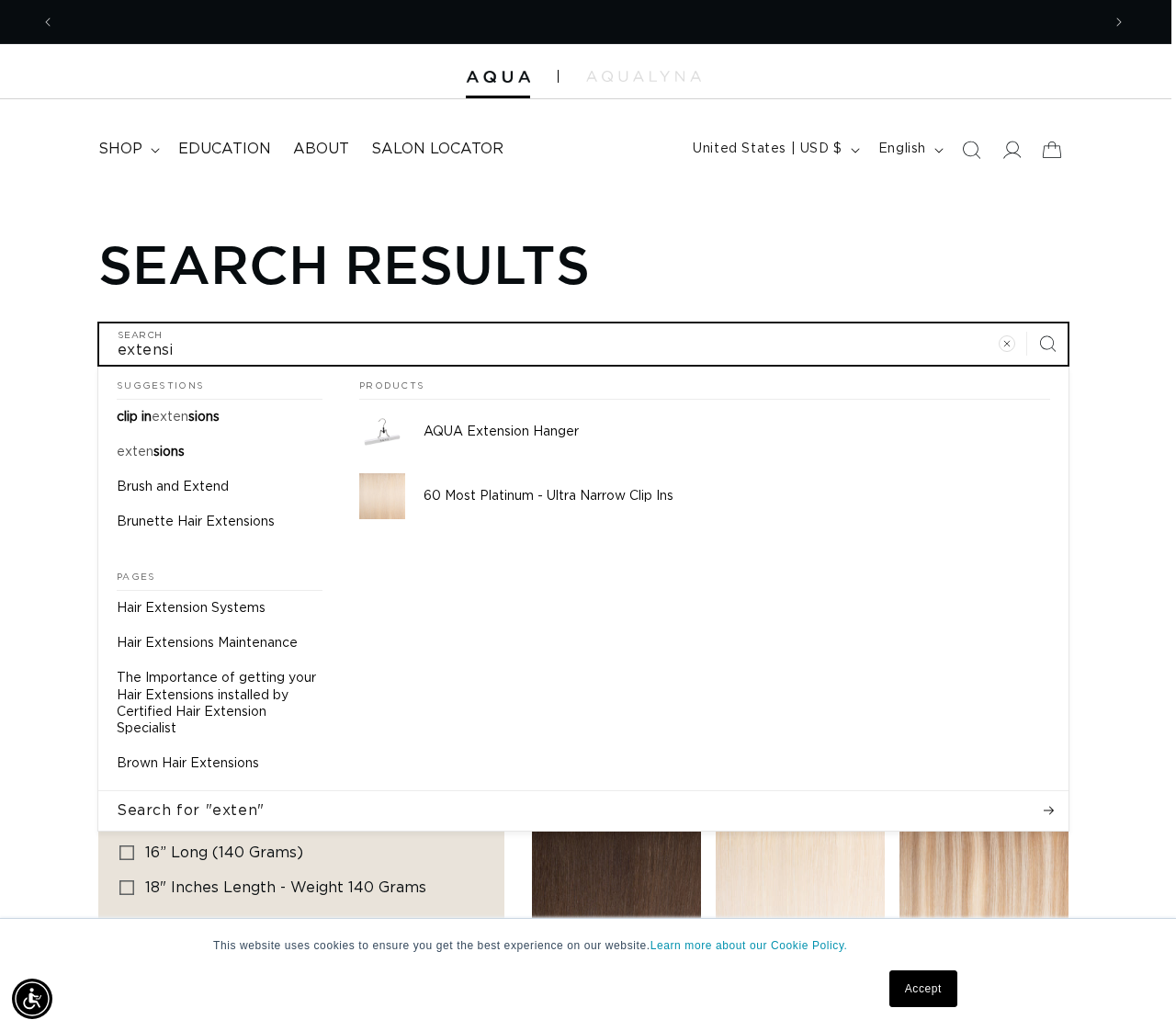 scroll, scrollTop: 0, scrollLeft: 0, axis: both 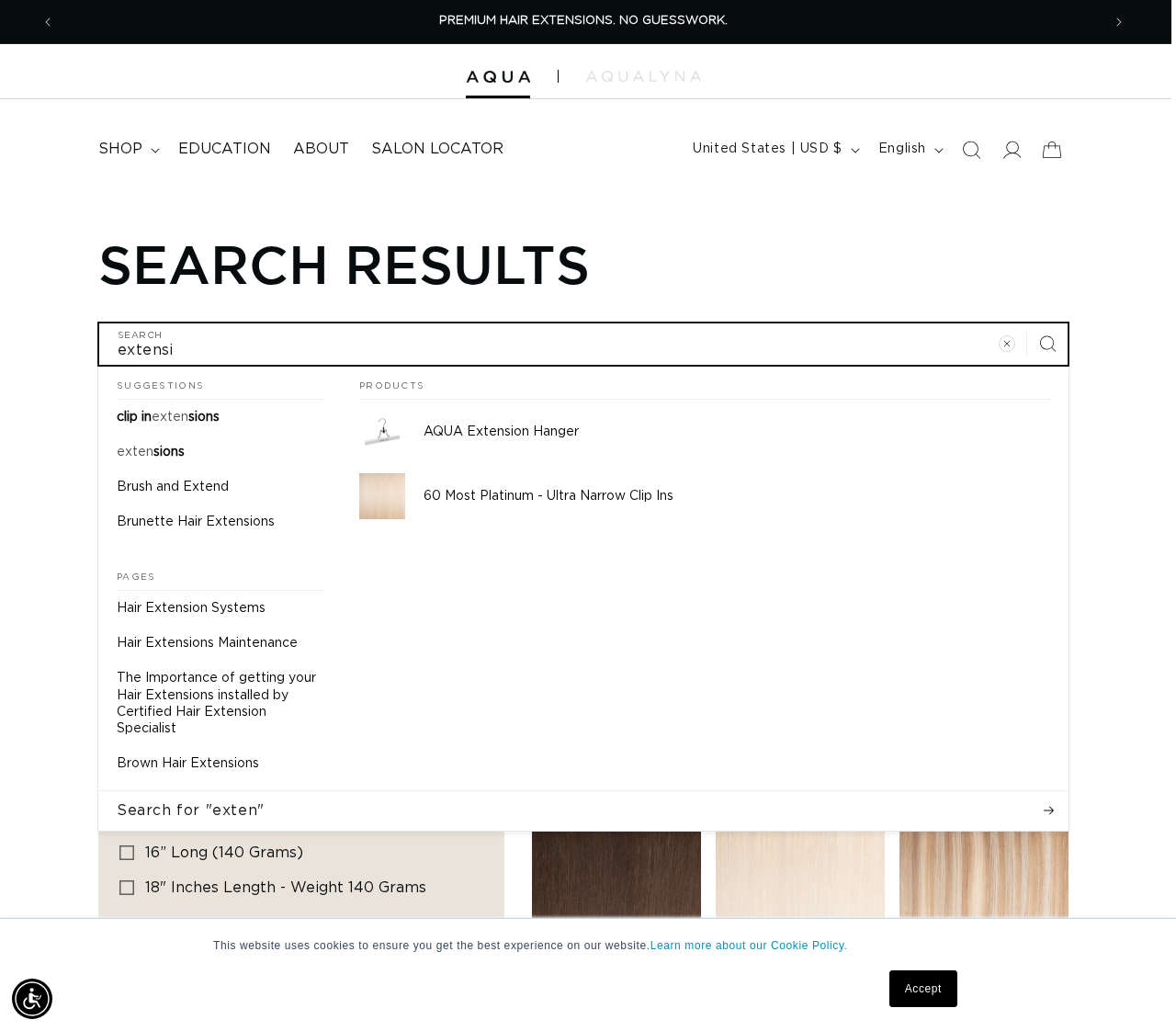 type on "extensio" 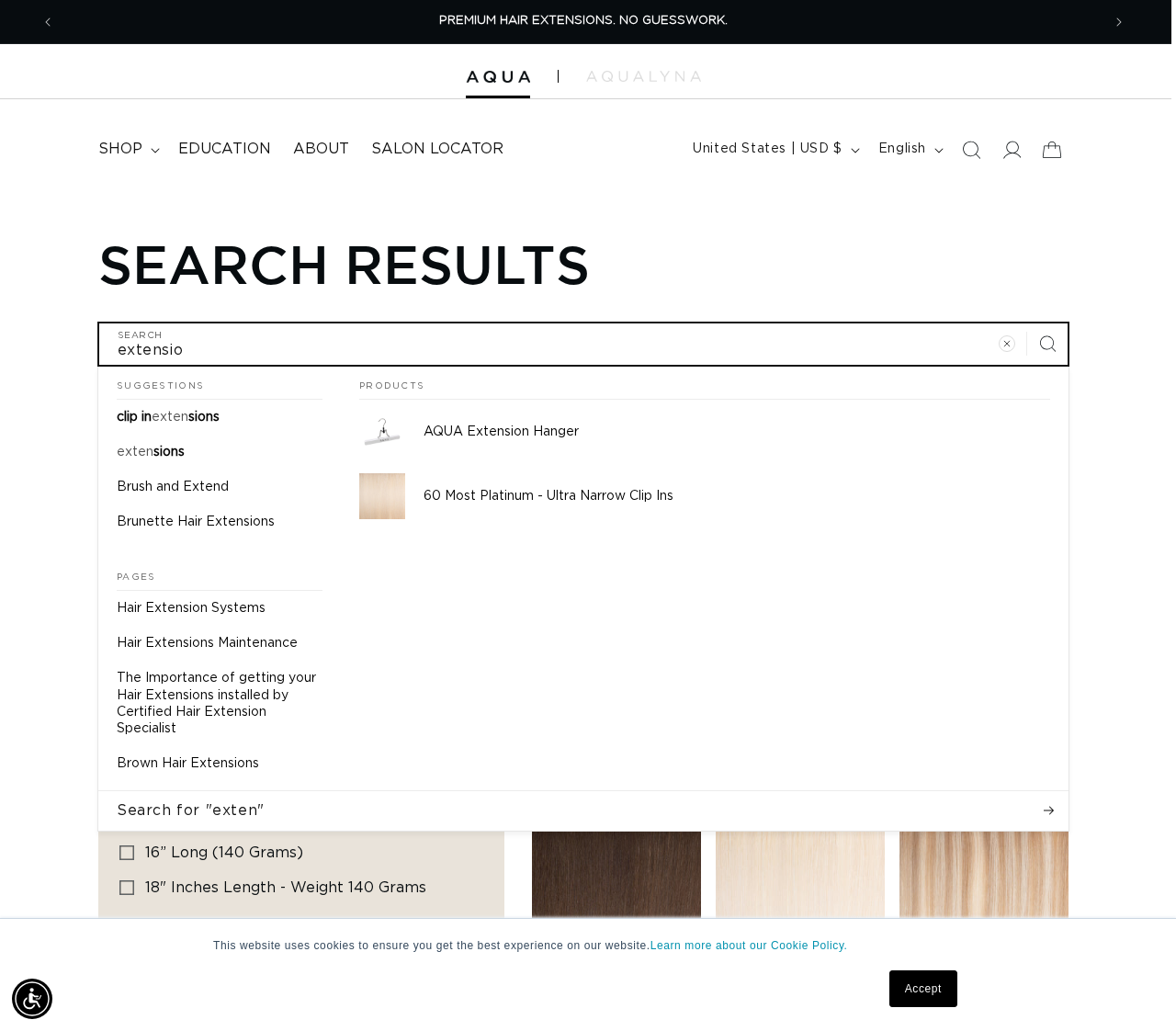 type on "extensiom" 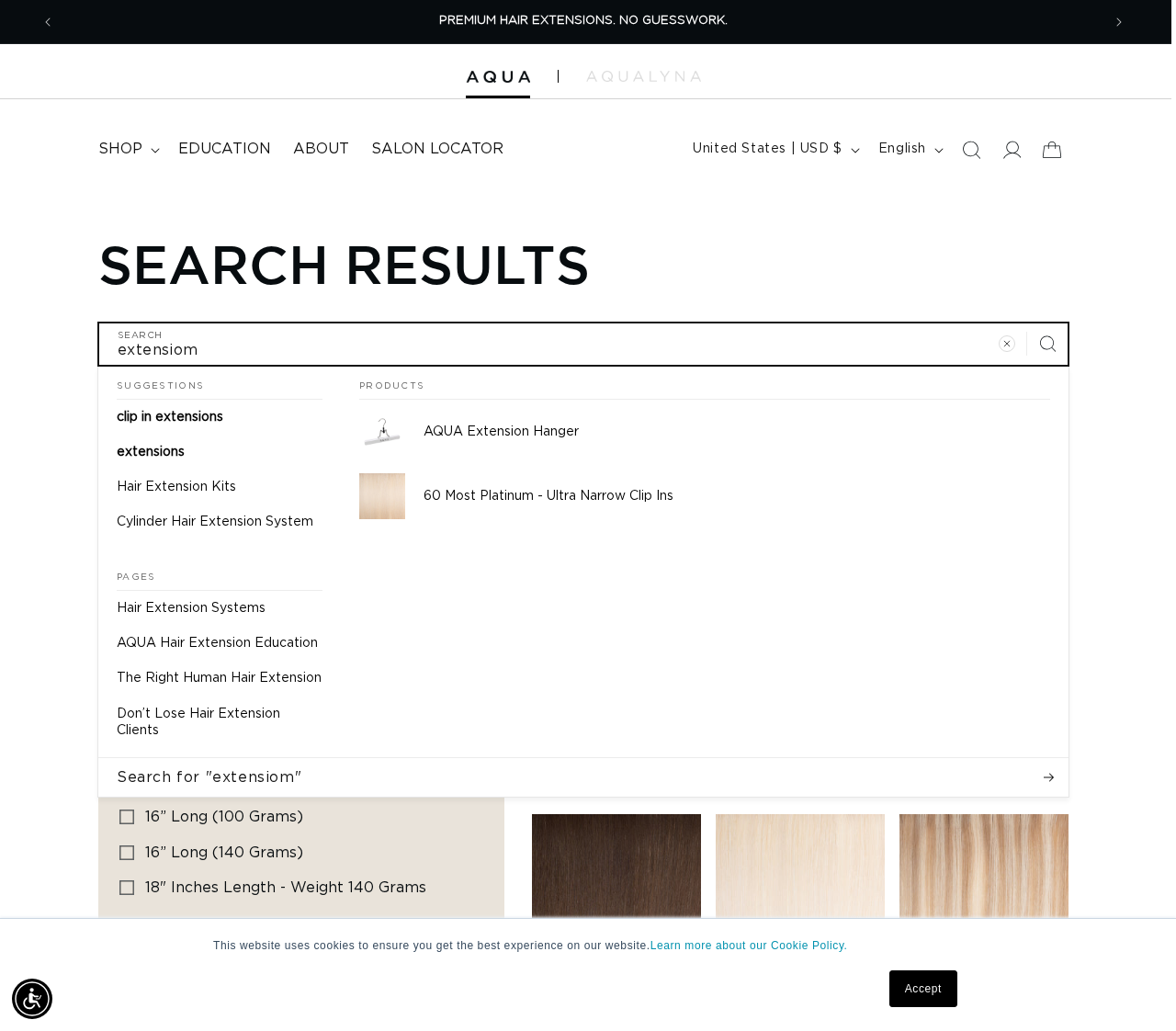 type on "extensiomn" 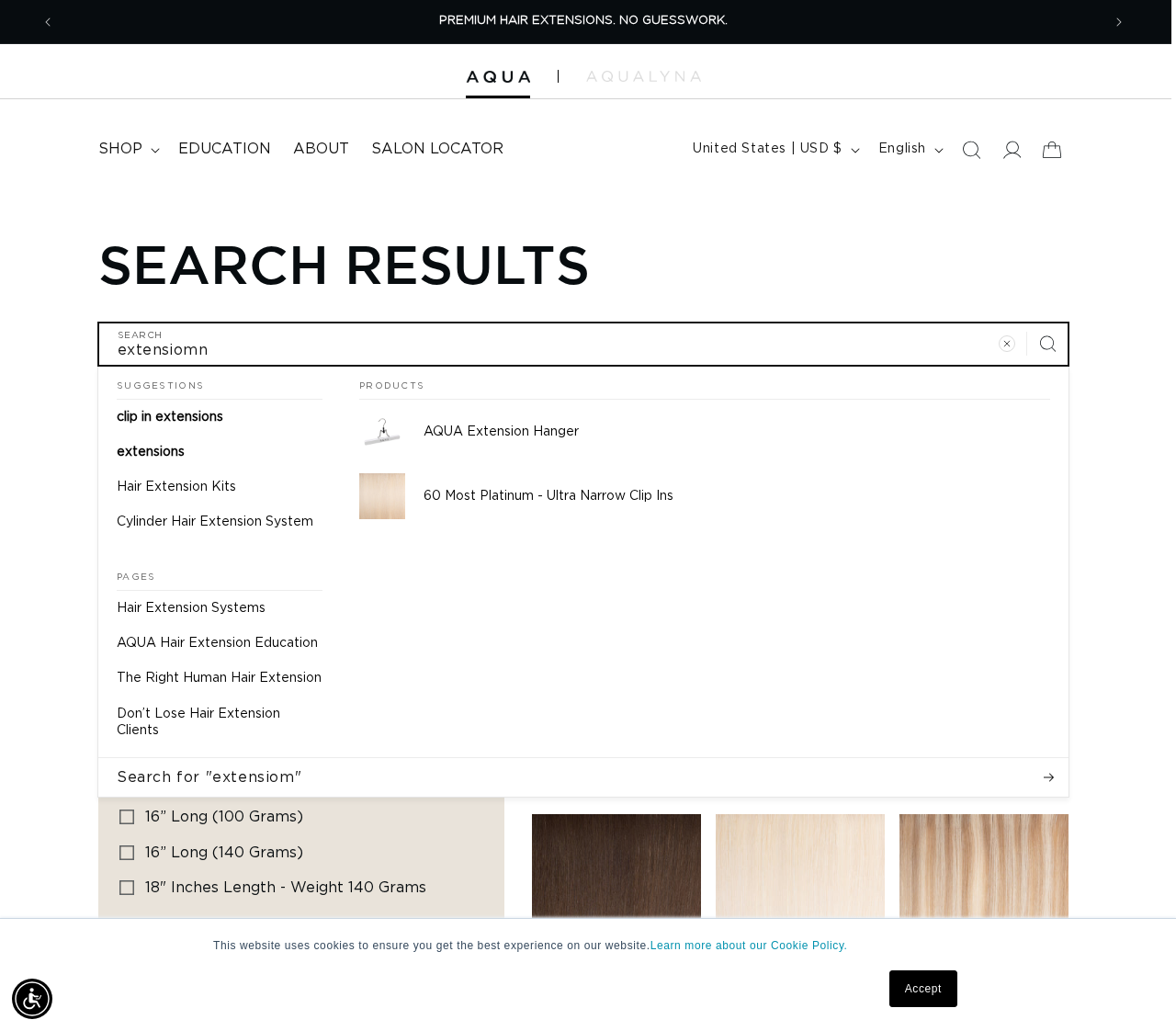 type on "extensiomne" 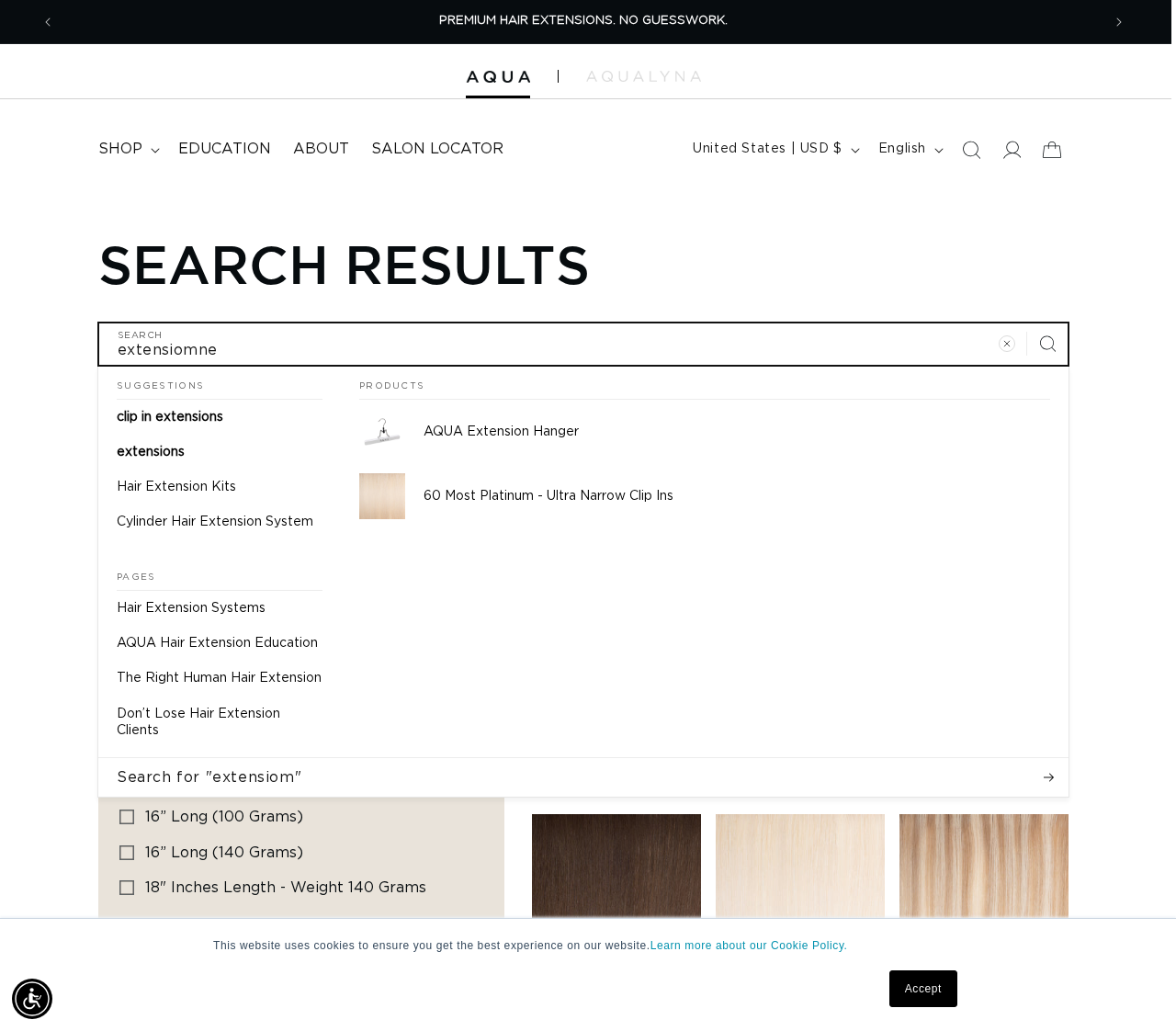 type on "extensiomnes" 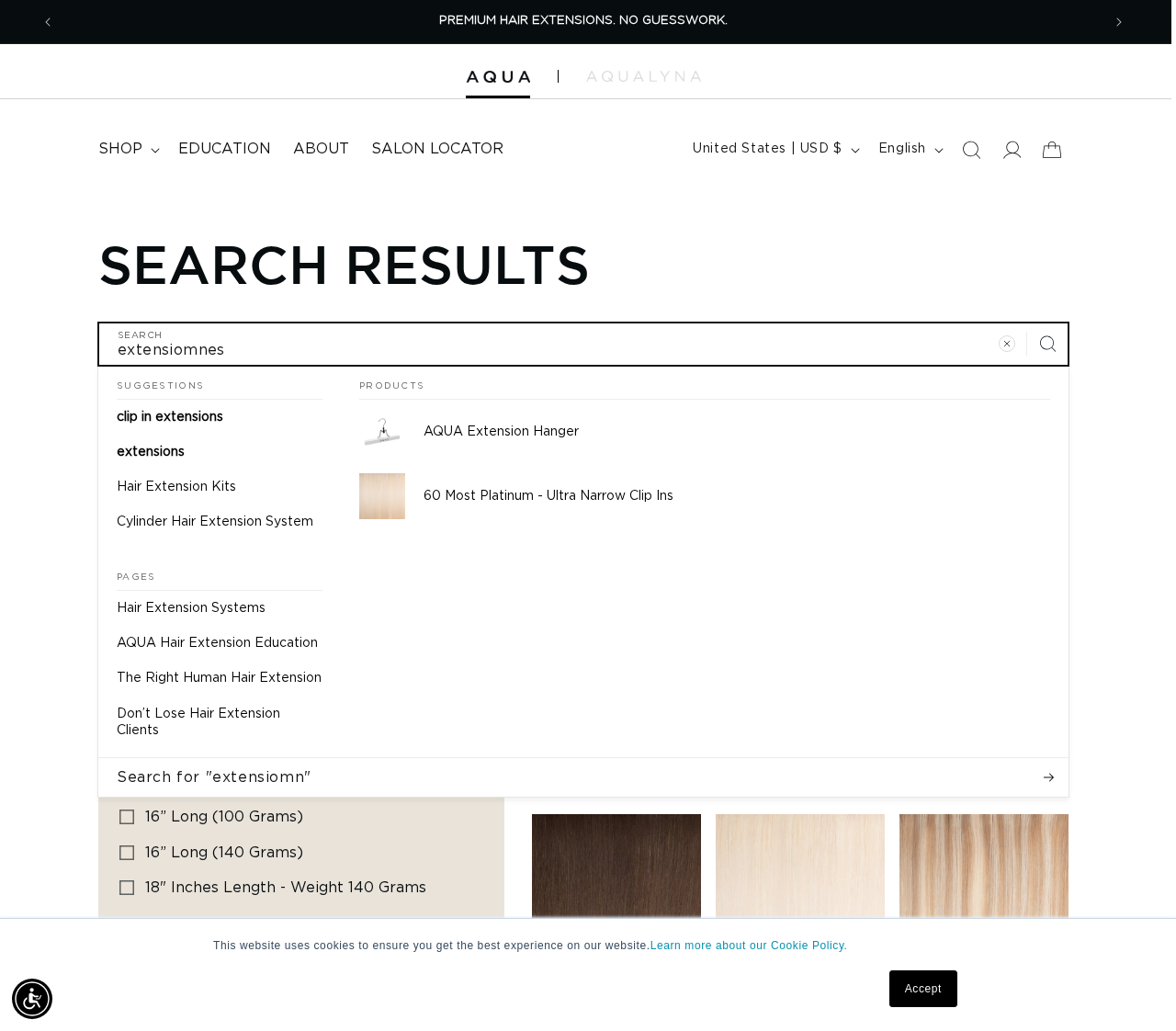 type on "extensiomnes" 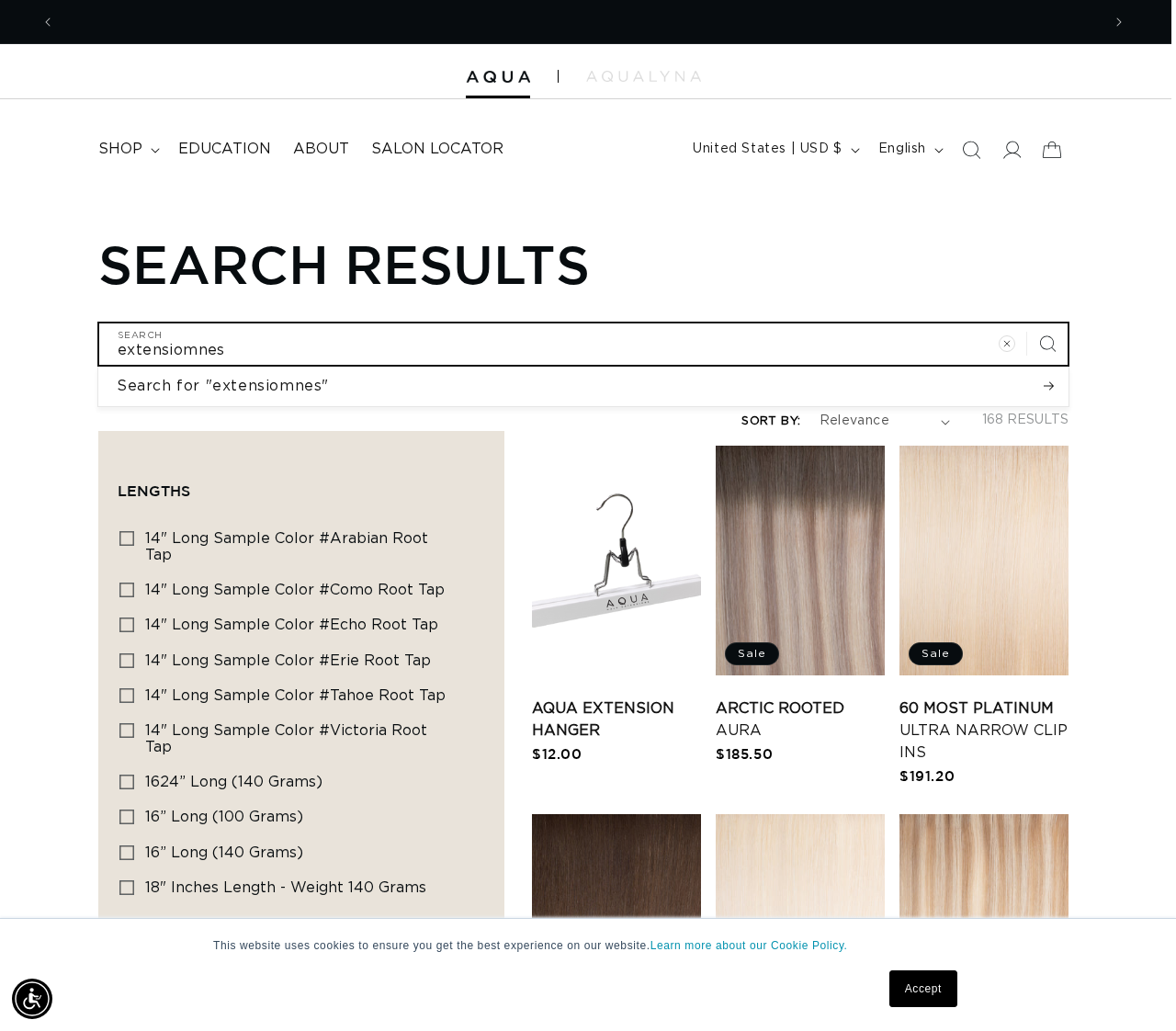 scroll, scrollTop: 0, scrollLeft: 1033, axis: horizontal 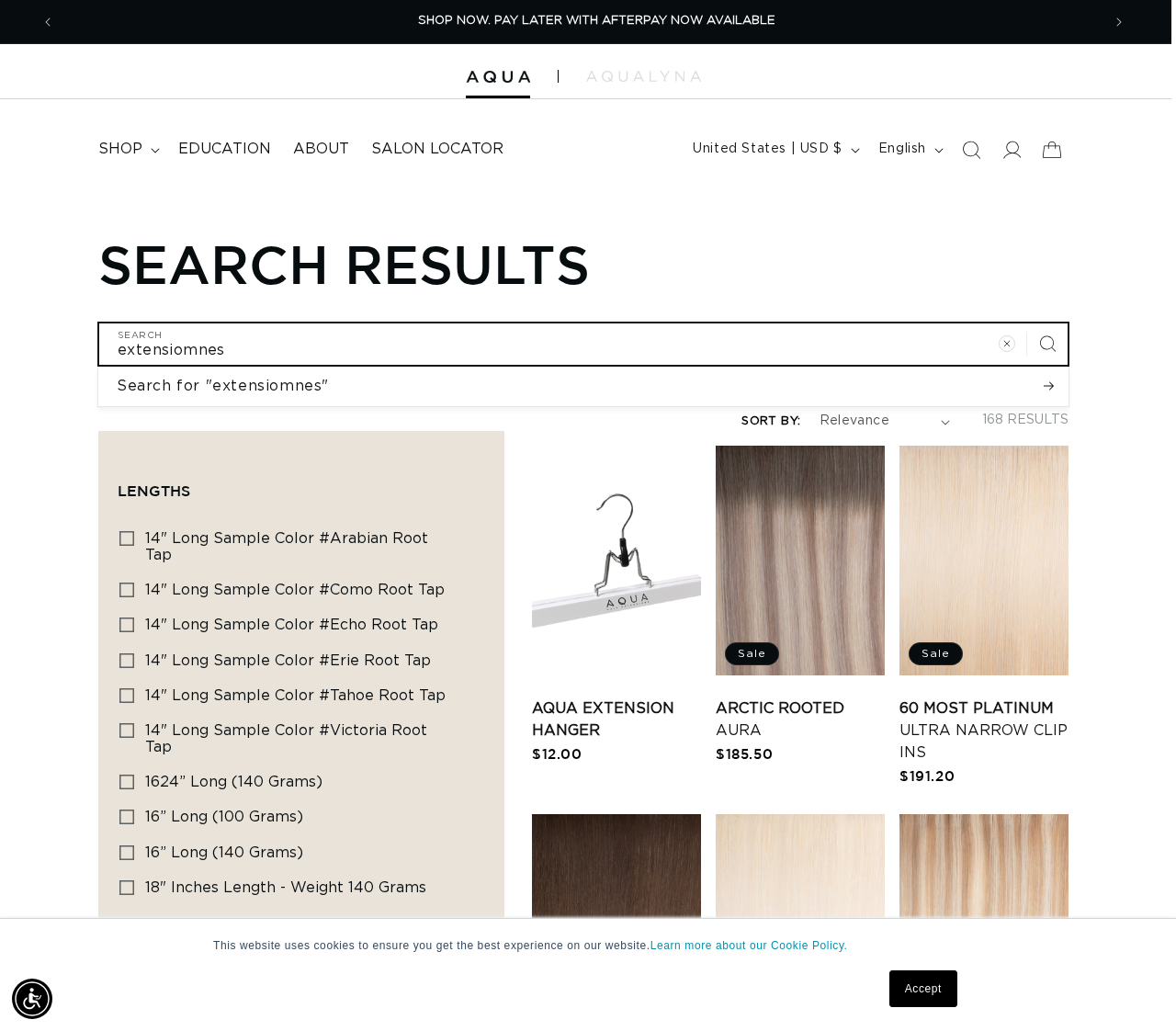 type on "extensiomne" 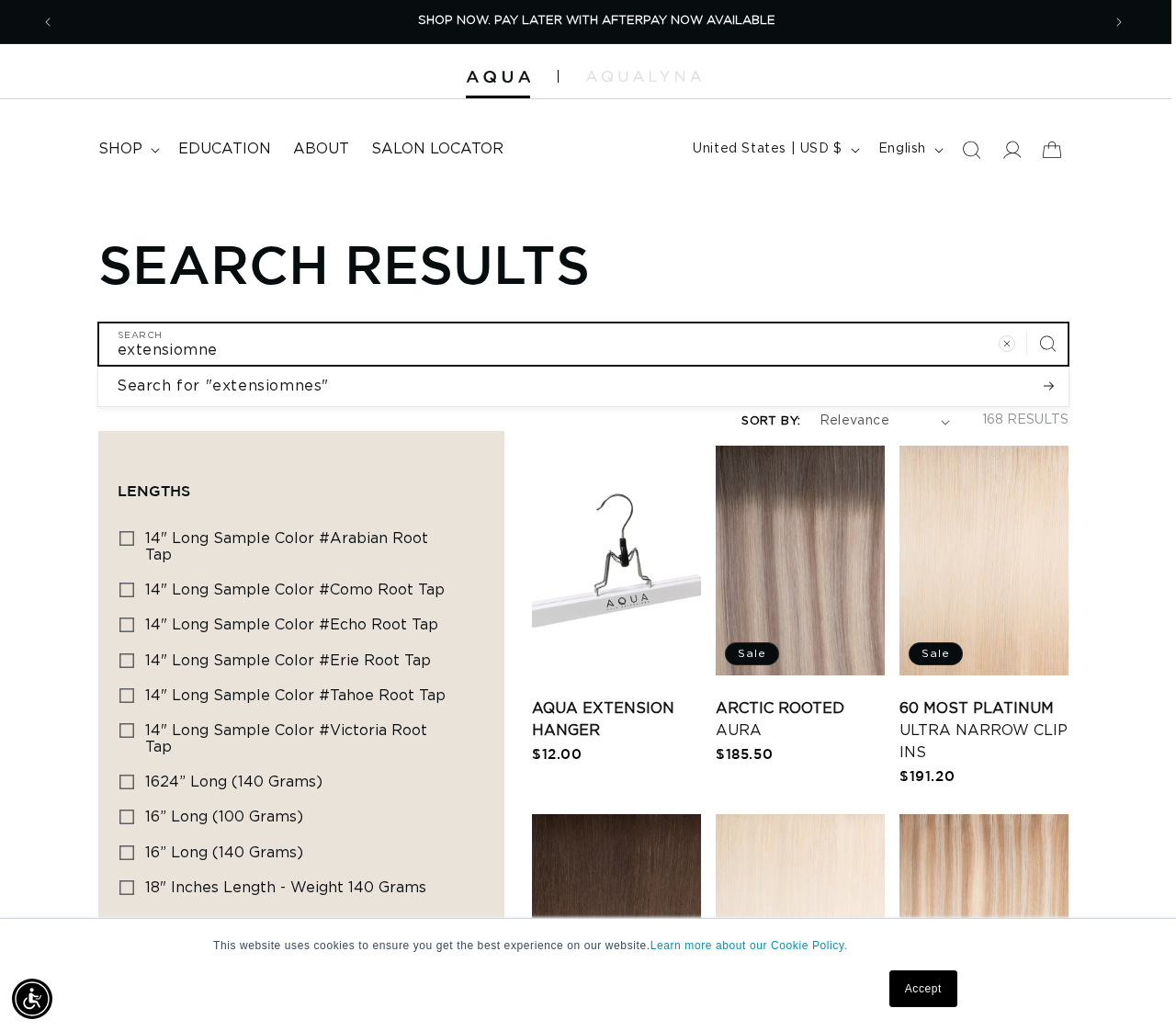 type on "extensiomn" 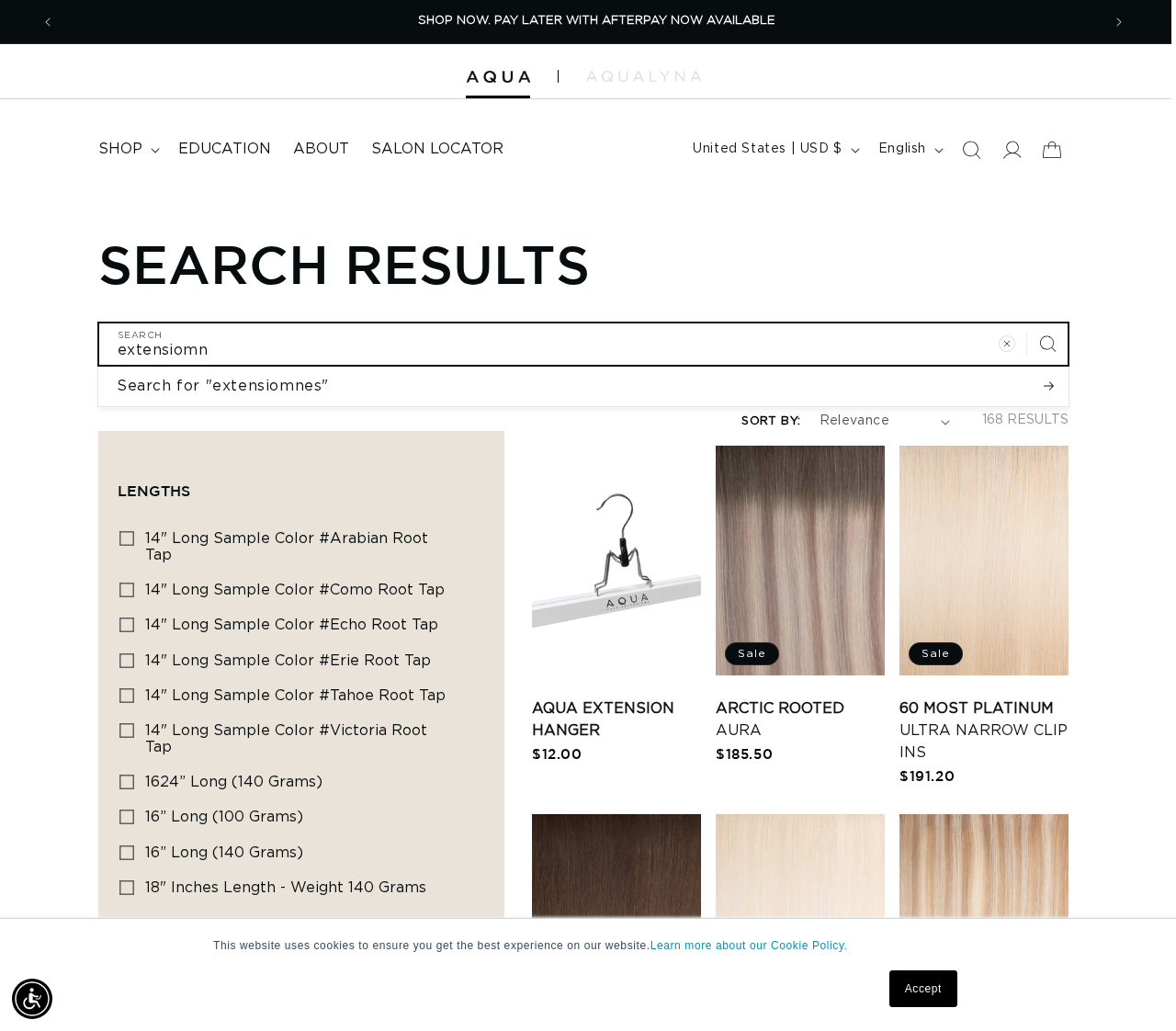 type on "extensiomn" 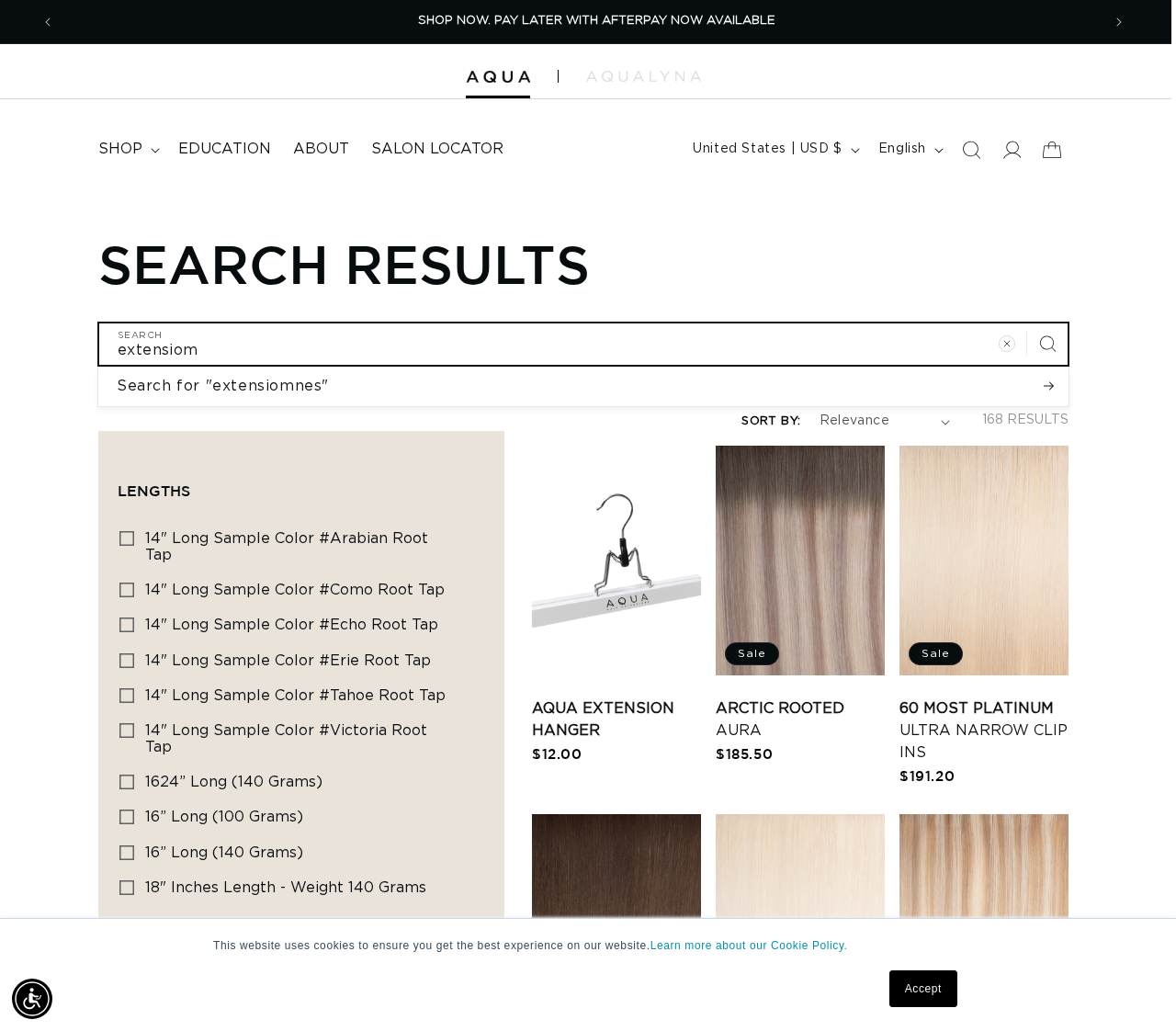 type on "extensiom" 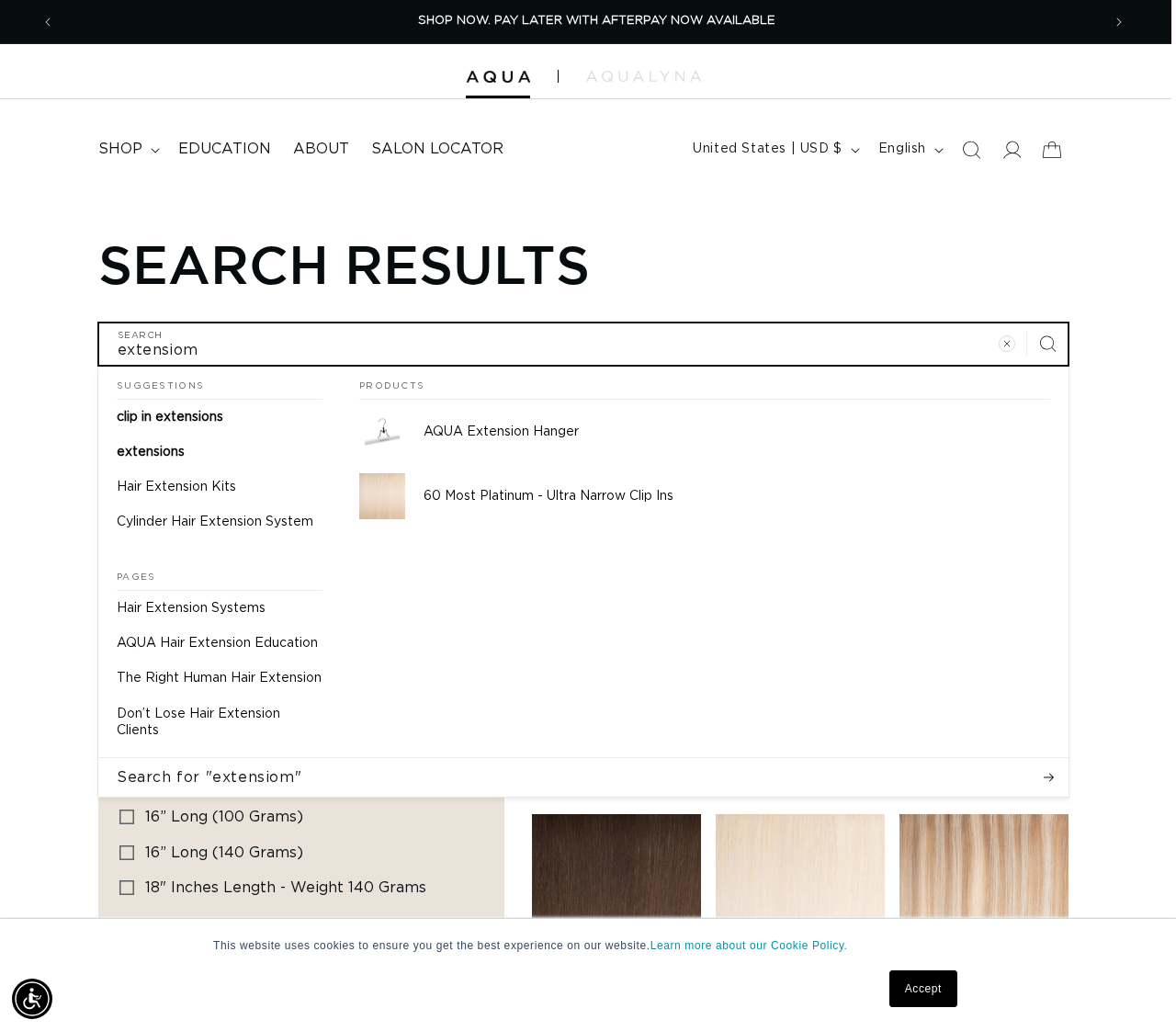type on "extensio" 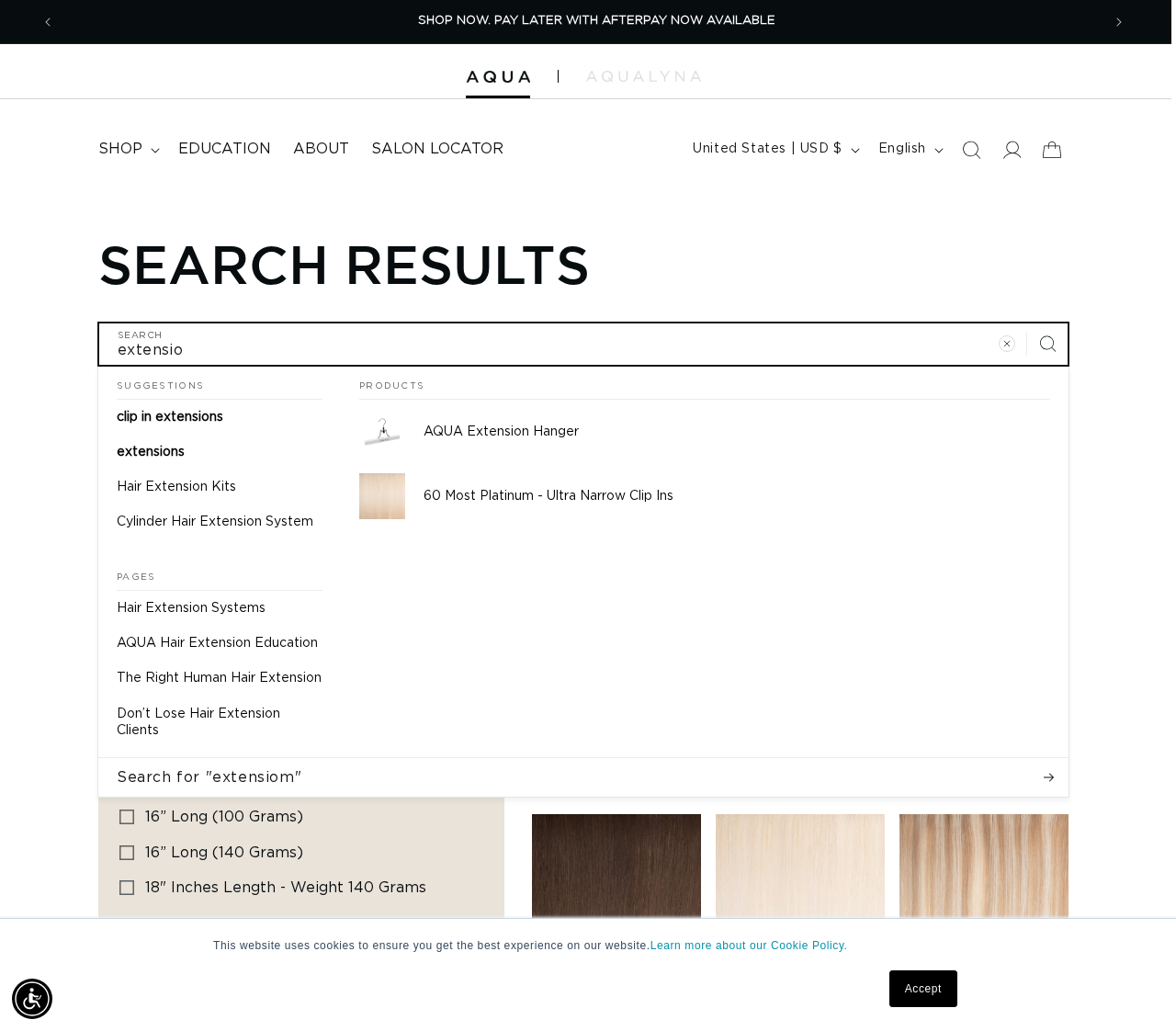 type on "extensi" 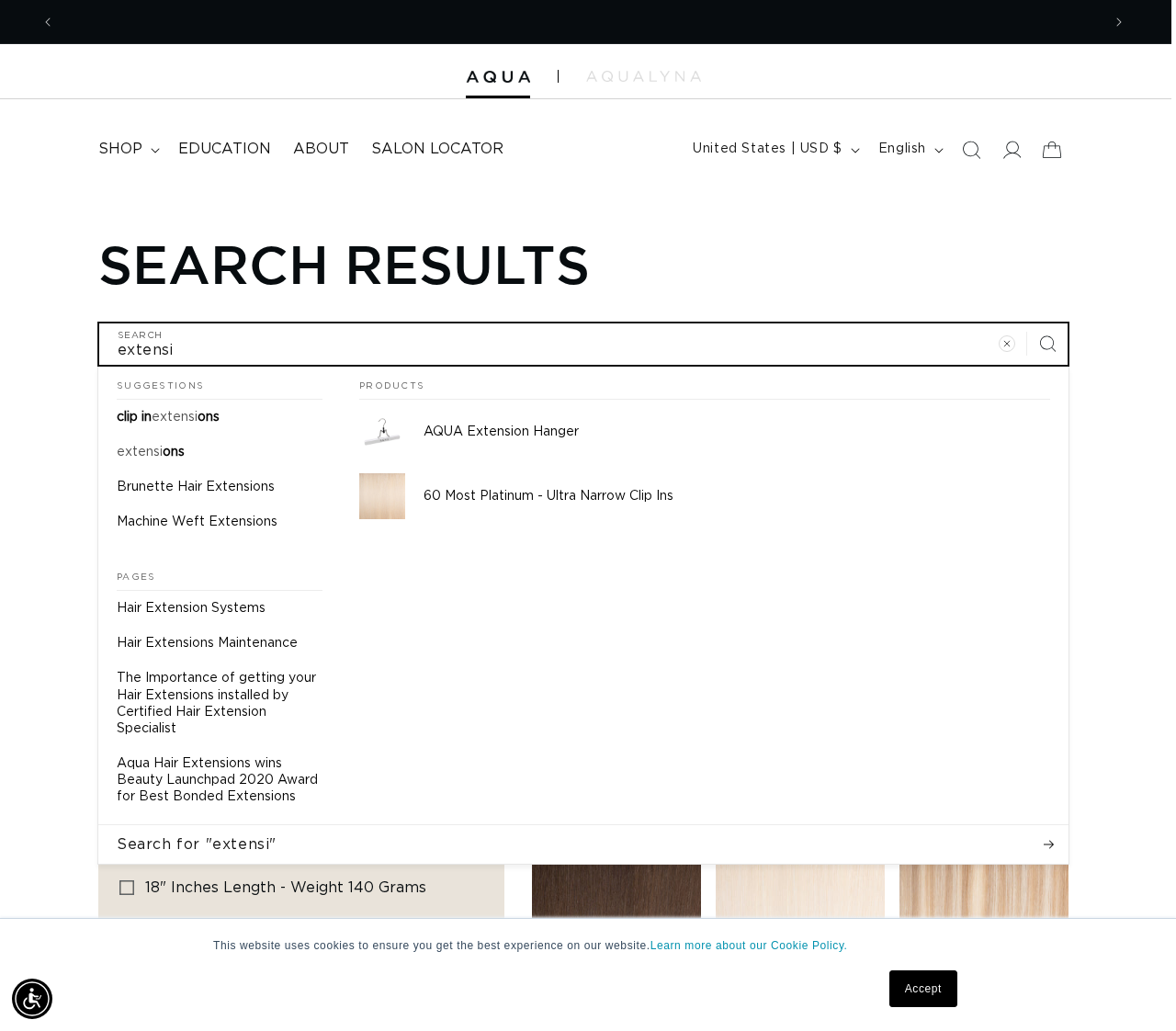 scroll, scrollTop: 0, scrollLeft: 2065, axis: horizontal 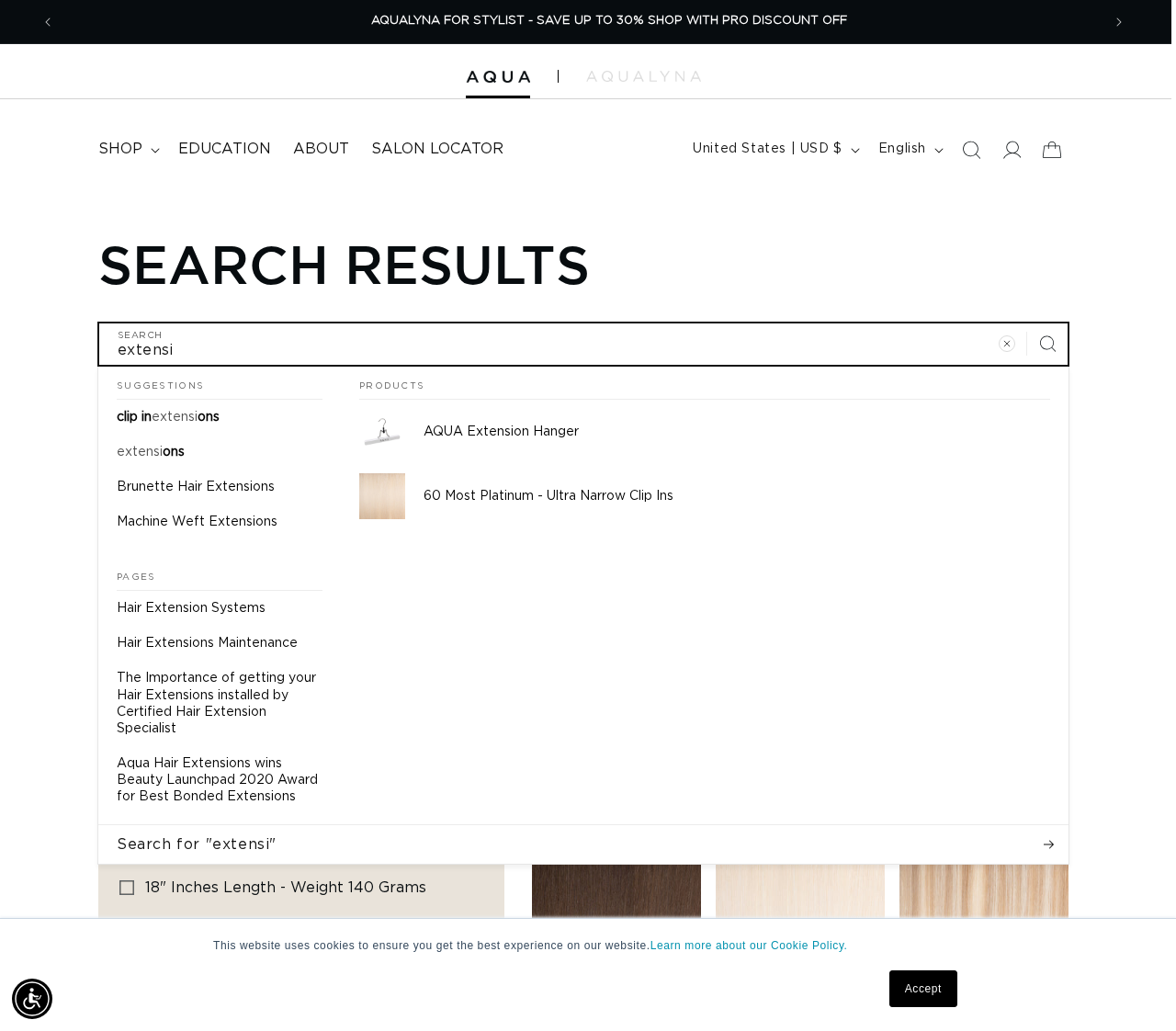 type on "extensio" 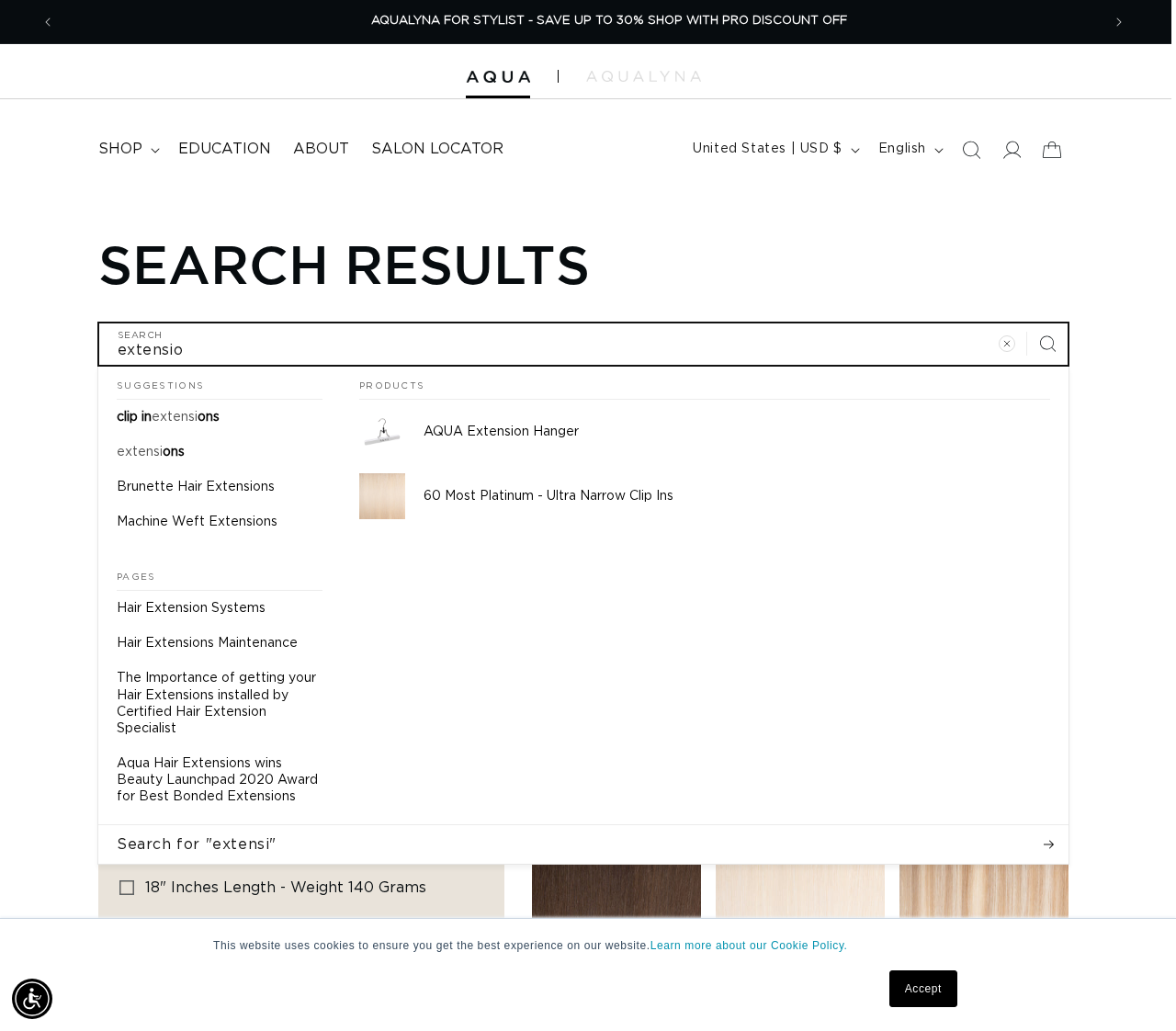 type on "extension" 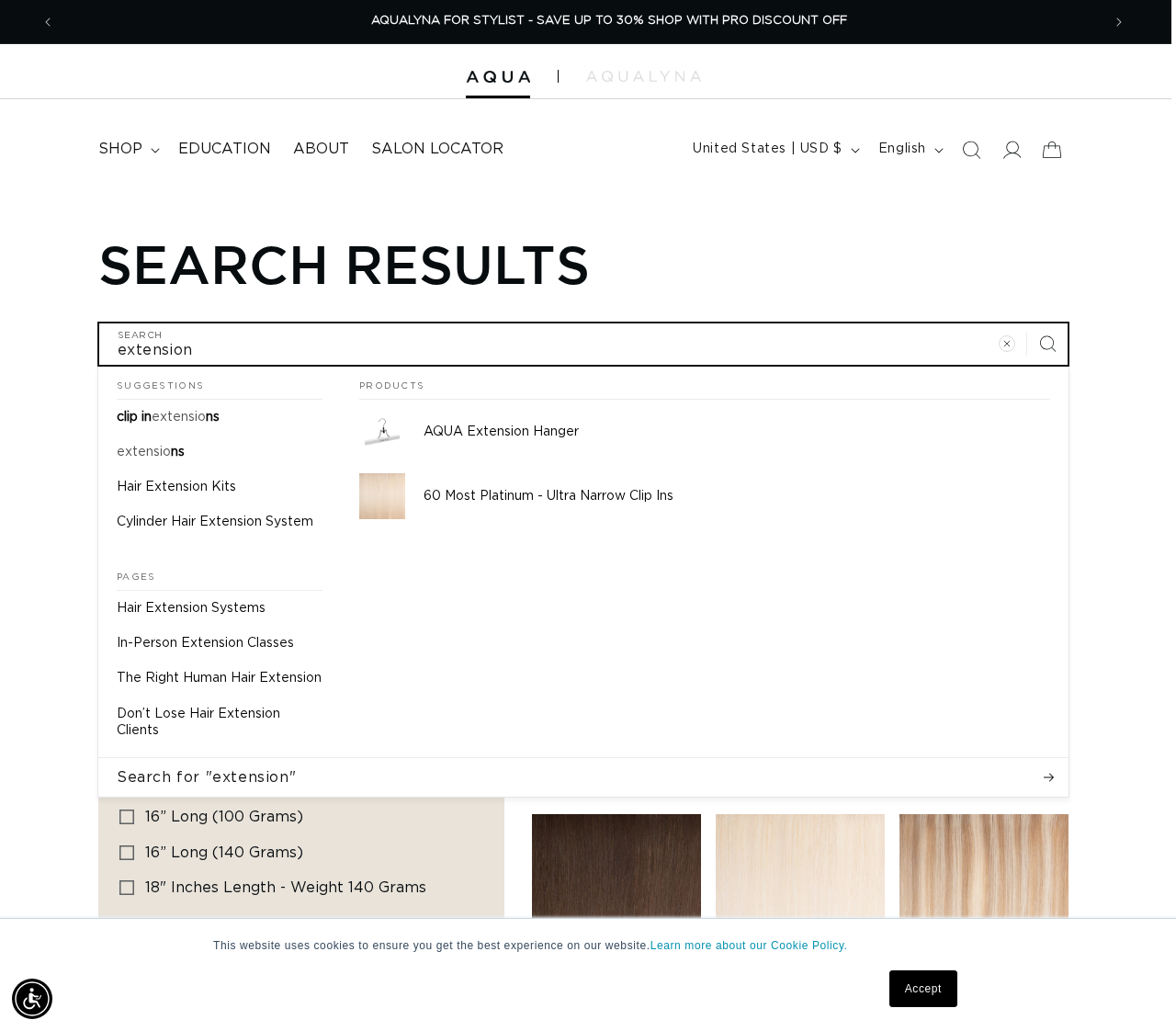 type on "extensione" 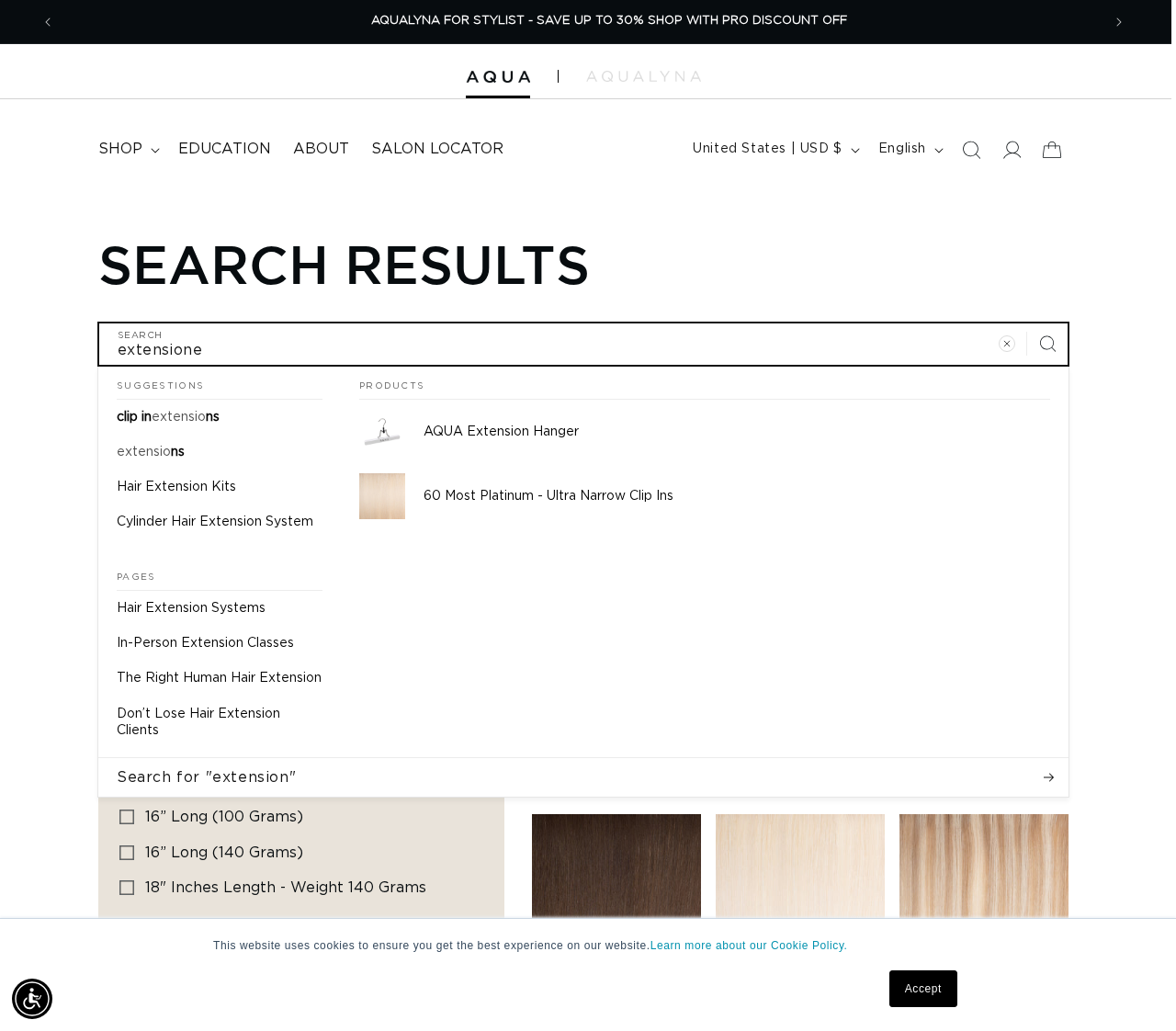type on "extensiones" 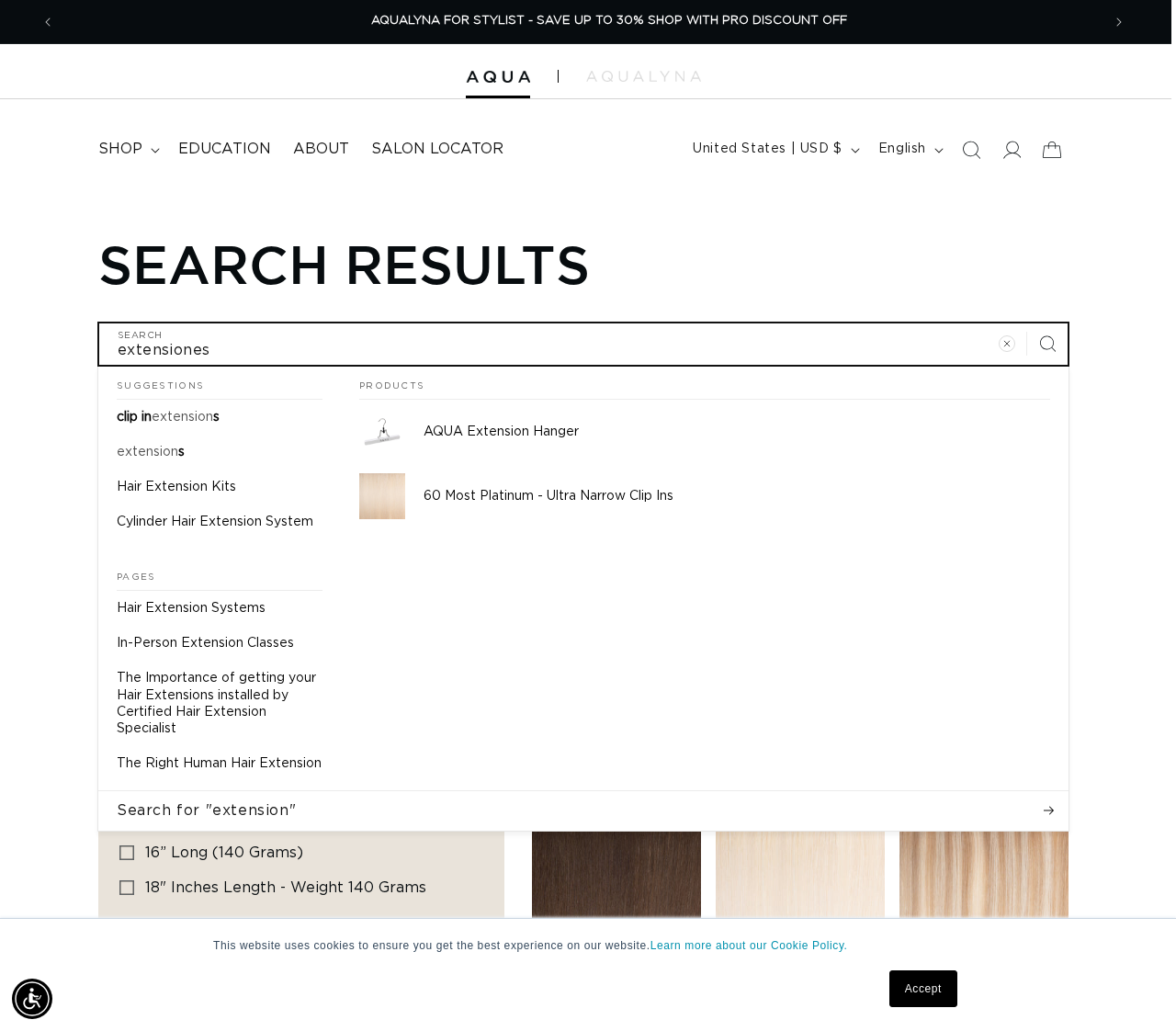 type on "extensiones" 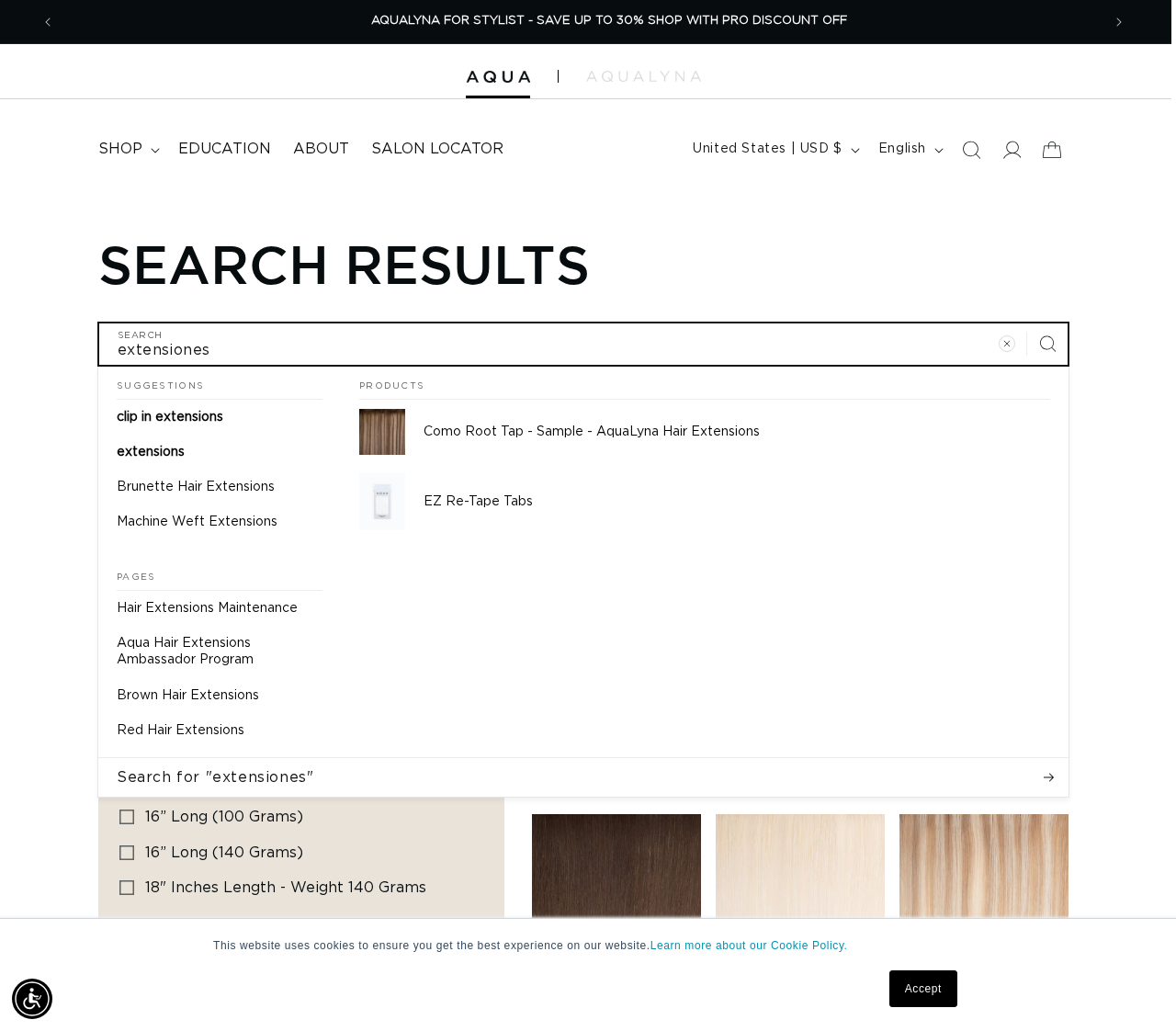 type on "extensiones p" 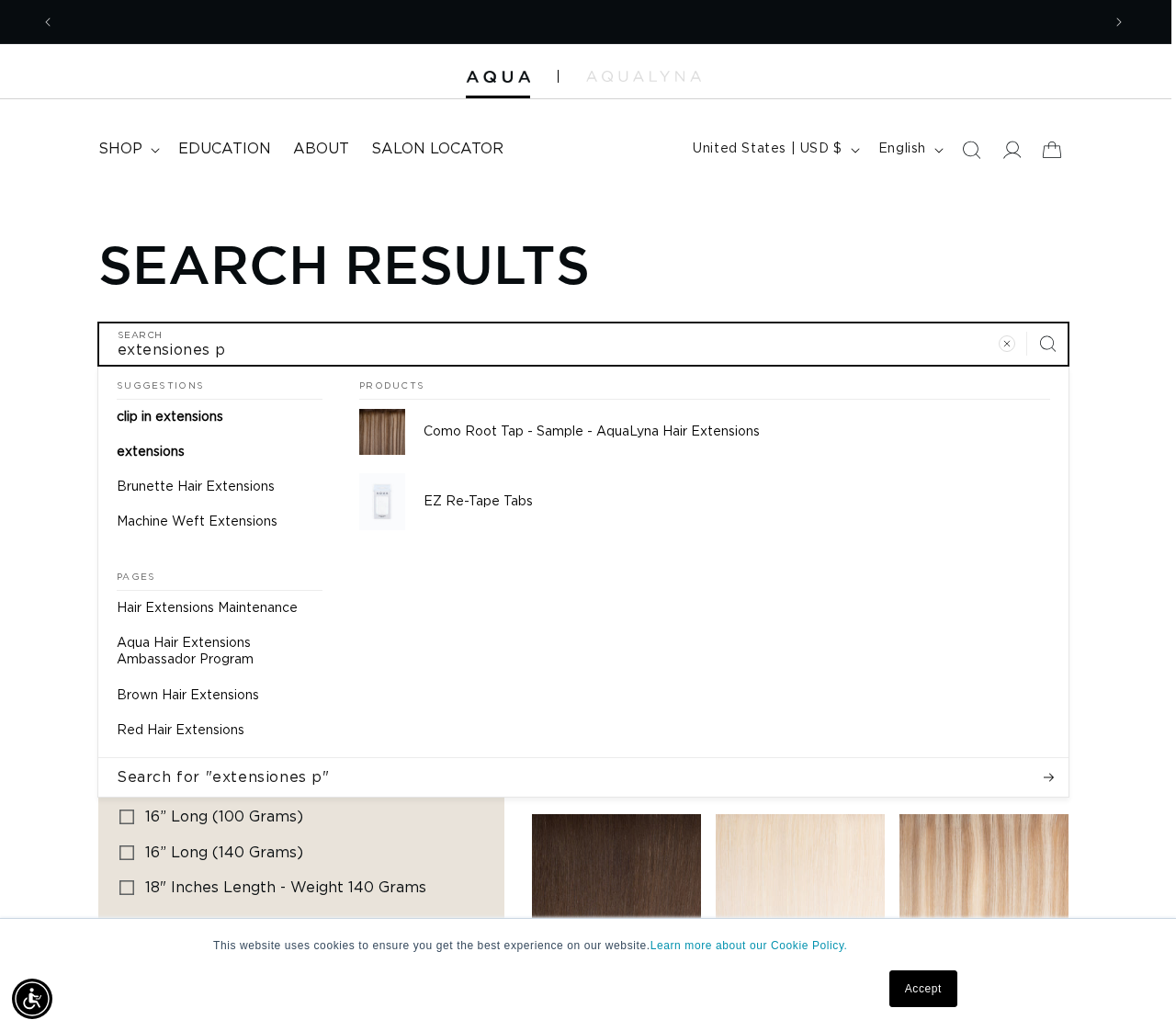 scroll, scrollTop: 0, scrollLeft: 0, axis: both 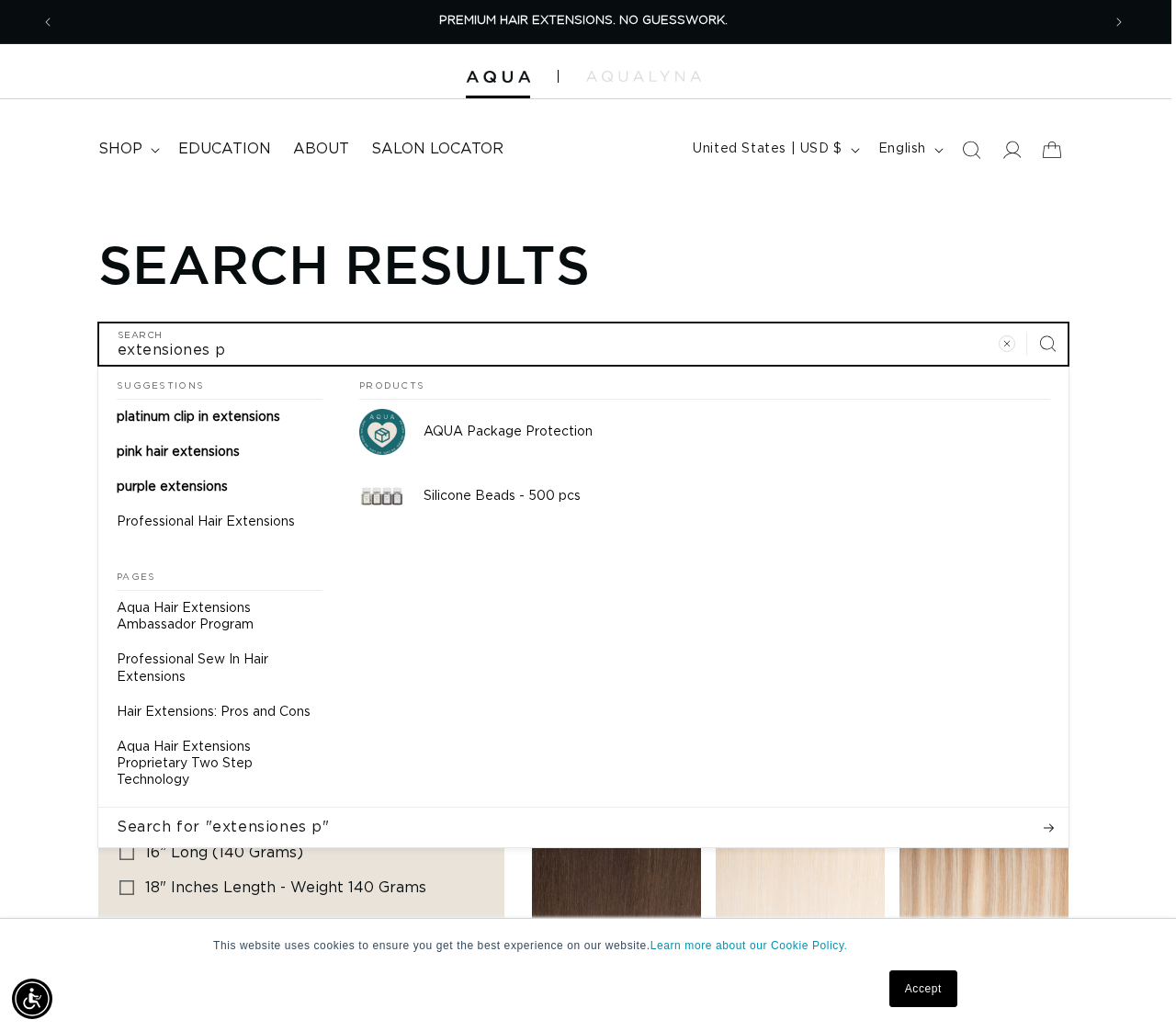 type on "extensiones" 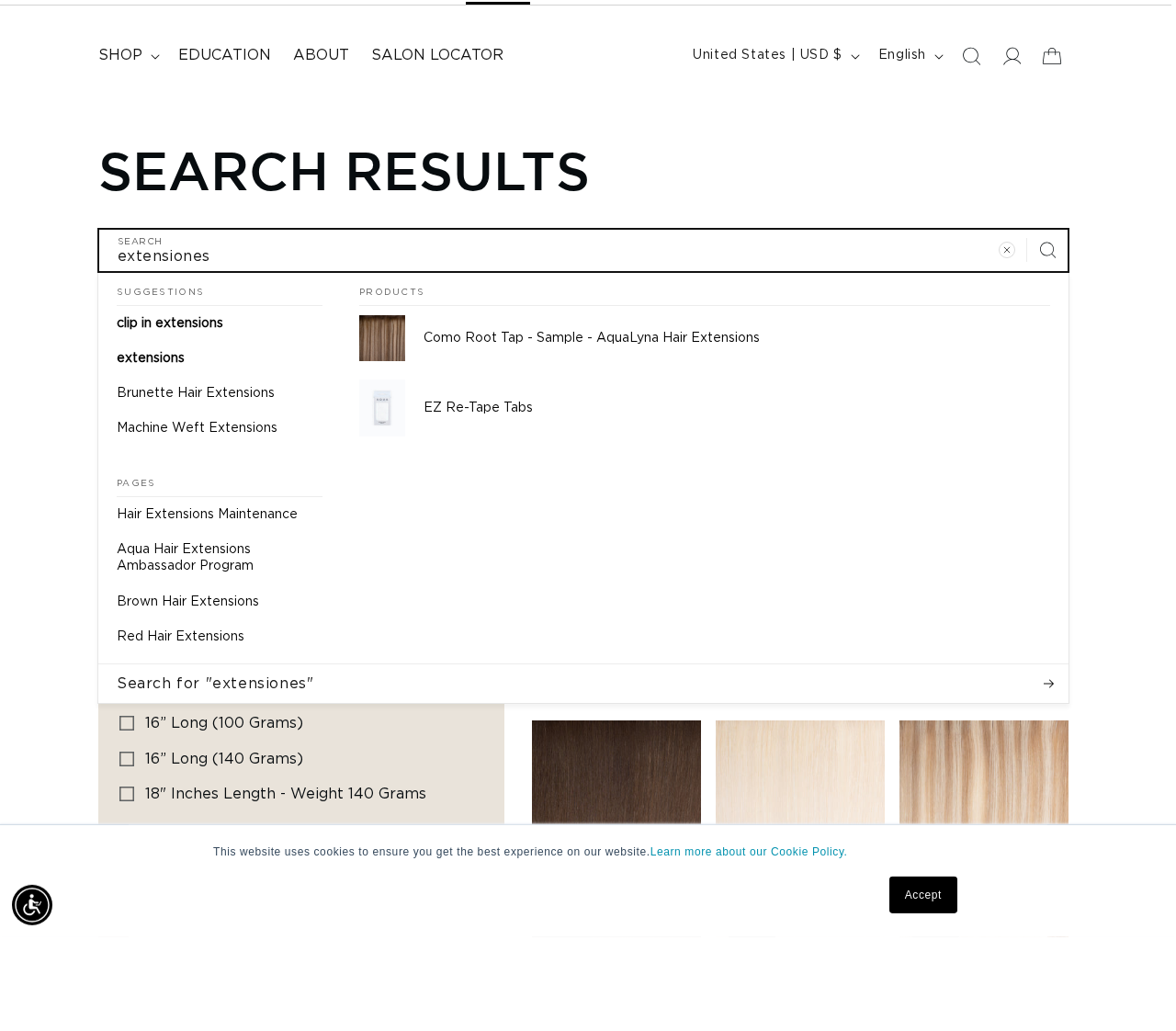 scroll, scrollTop: 0, scrollLeft: 1033, axis: horizontal 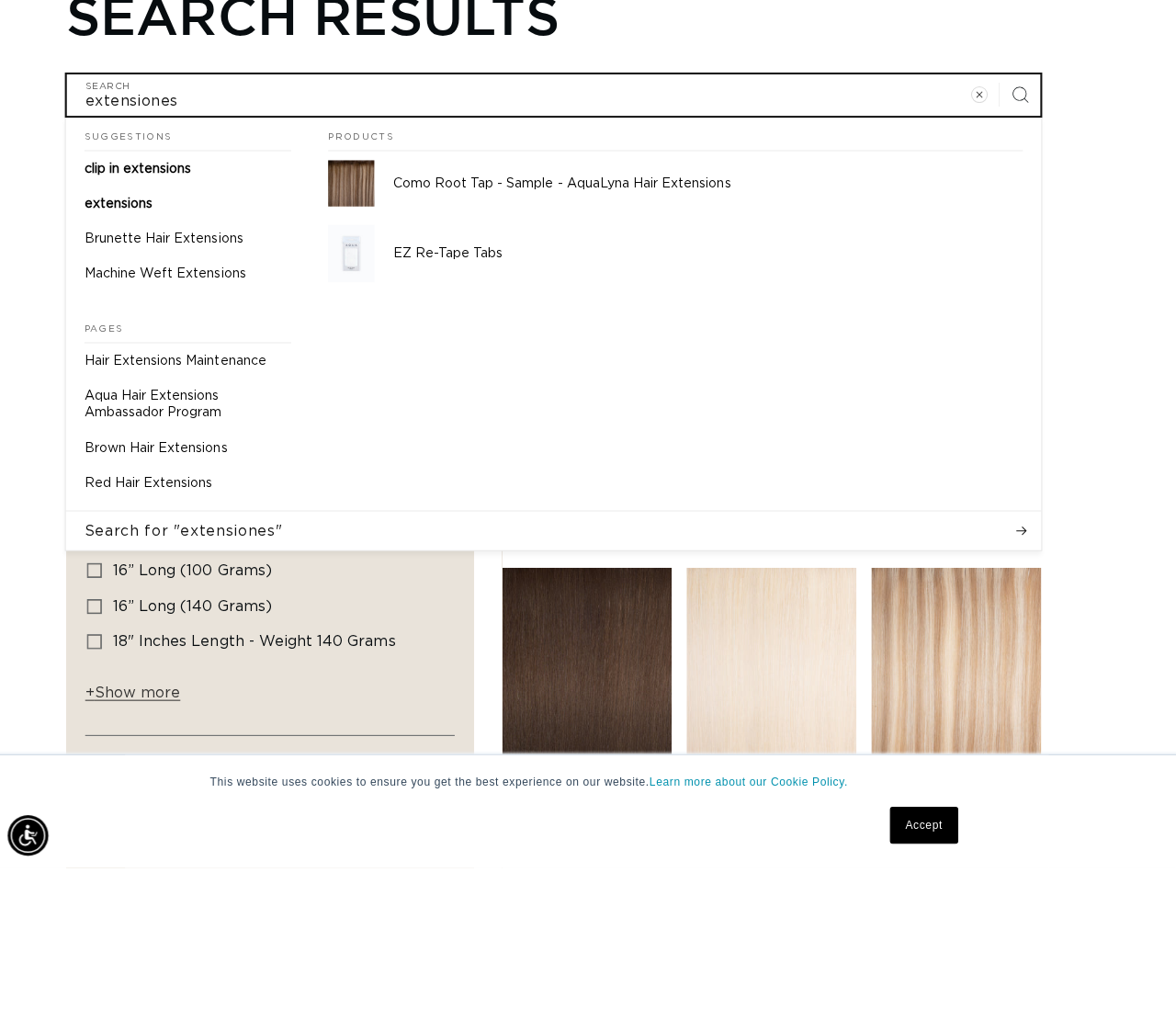 type on "extensiones" 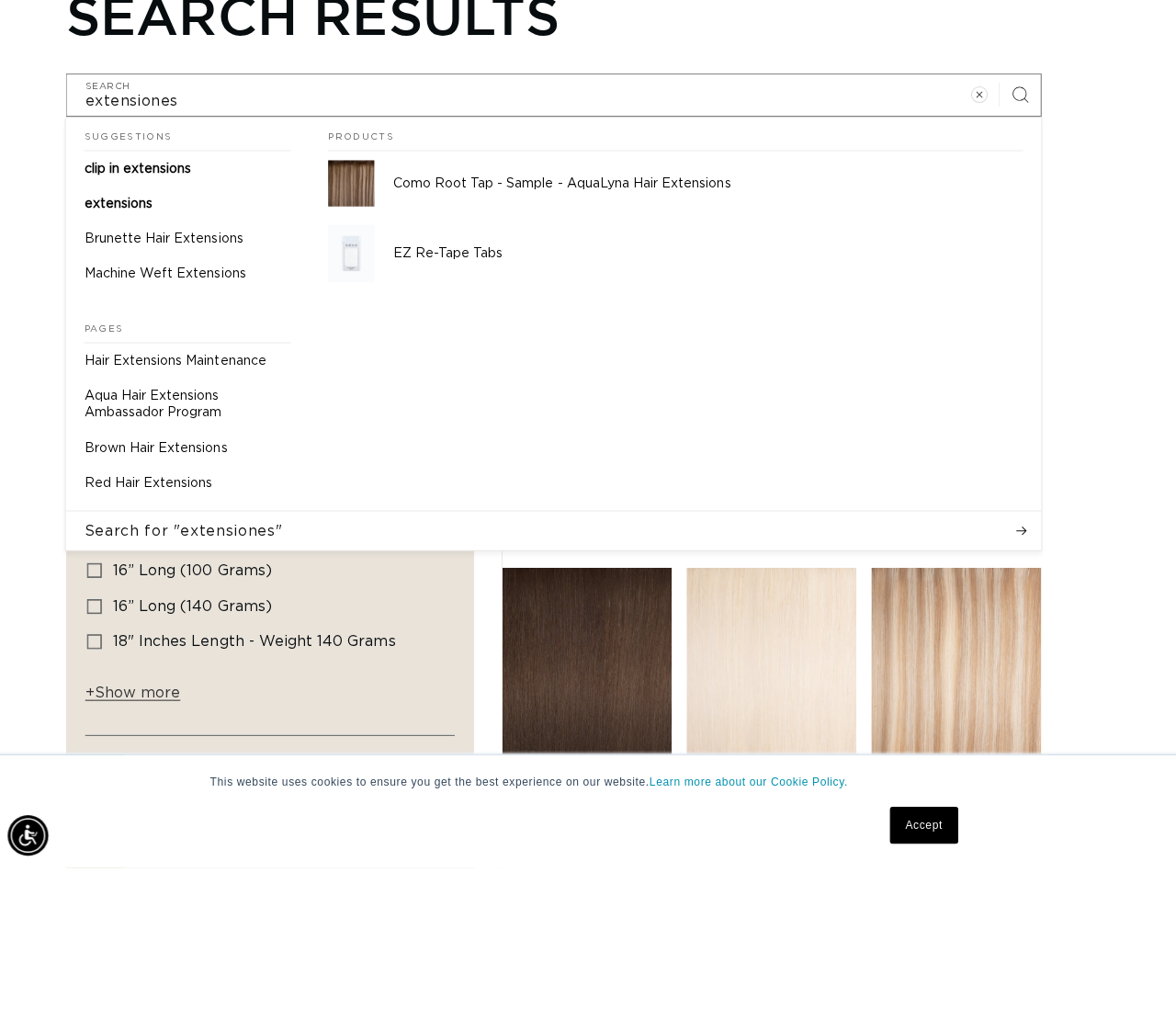 click on "extensions" at bounding box center (122, 370) 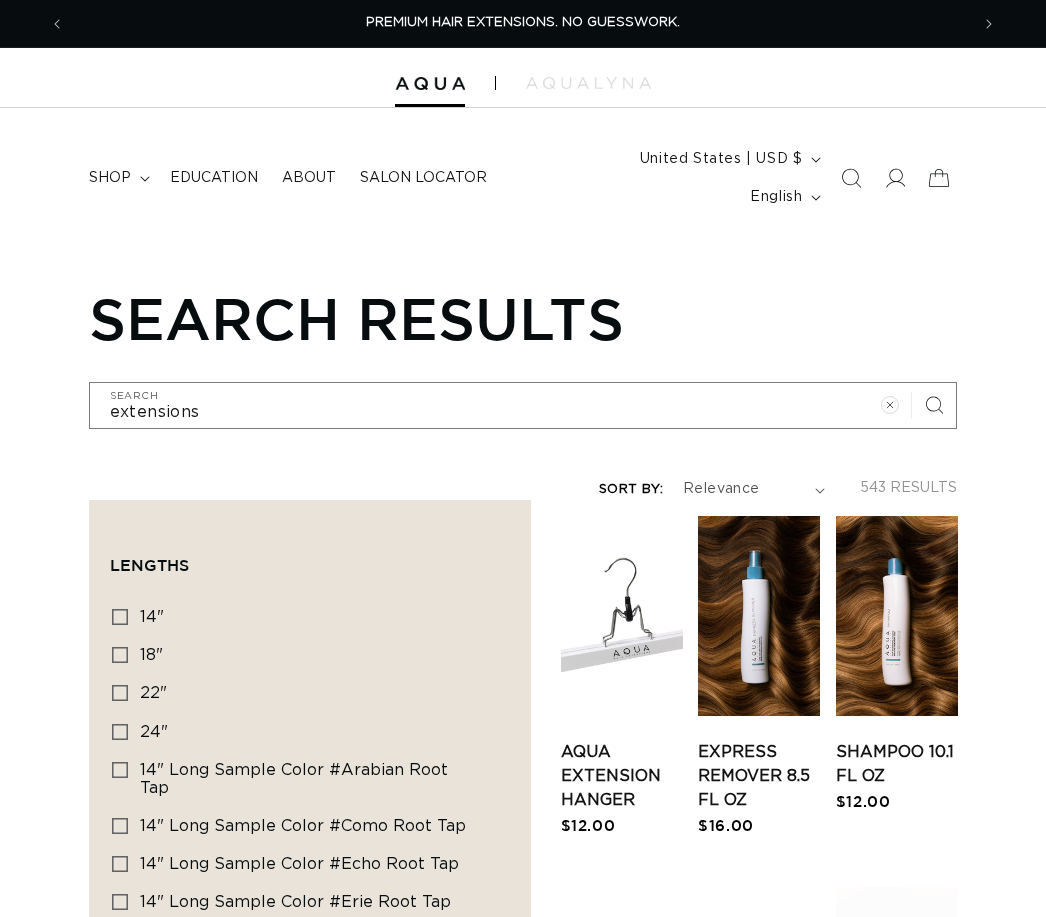 scroll, scrollTop: 0, scrollLeft: 0, axis: both 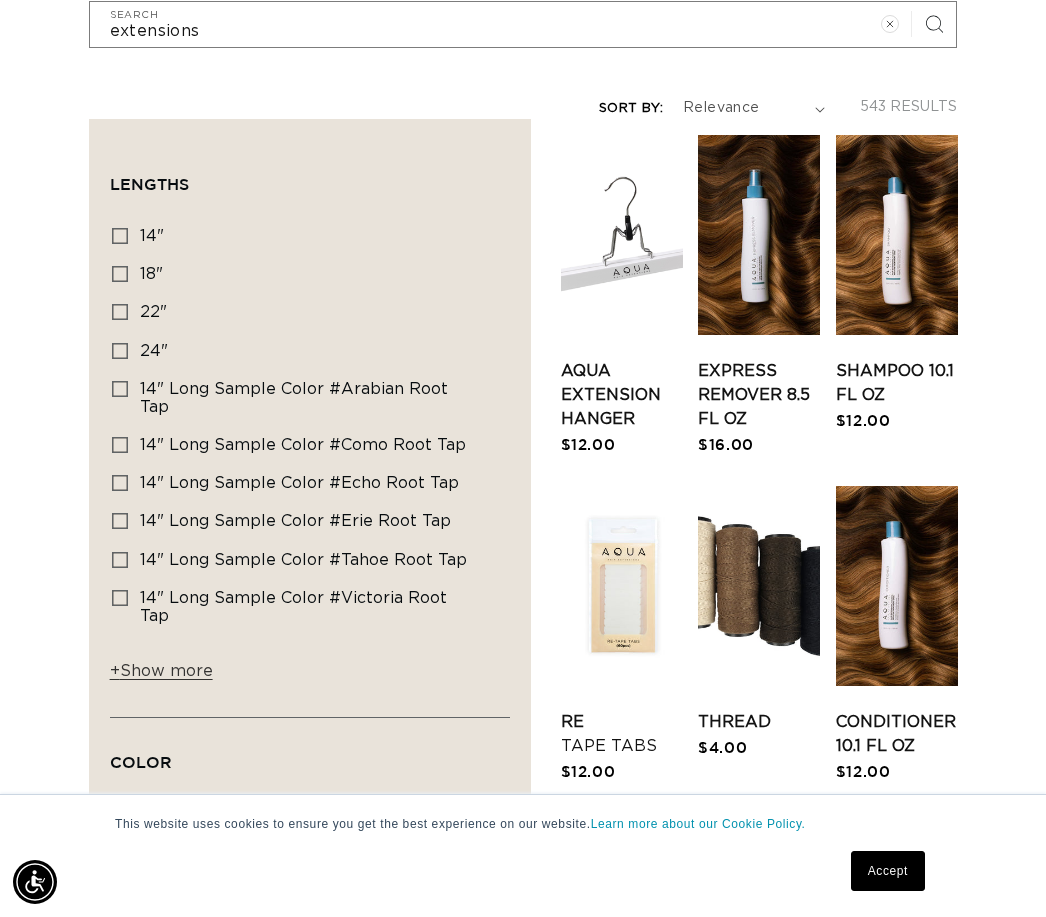 click on "24"" at bounding box center (154, 351) 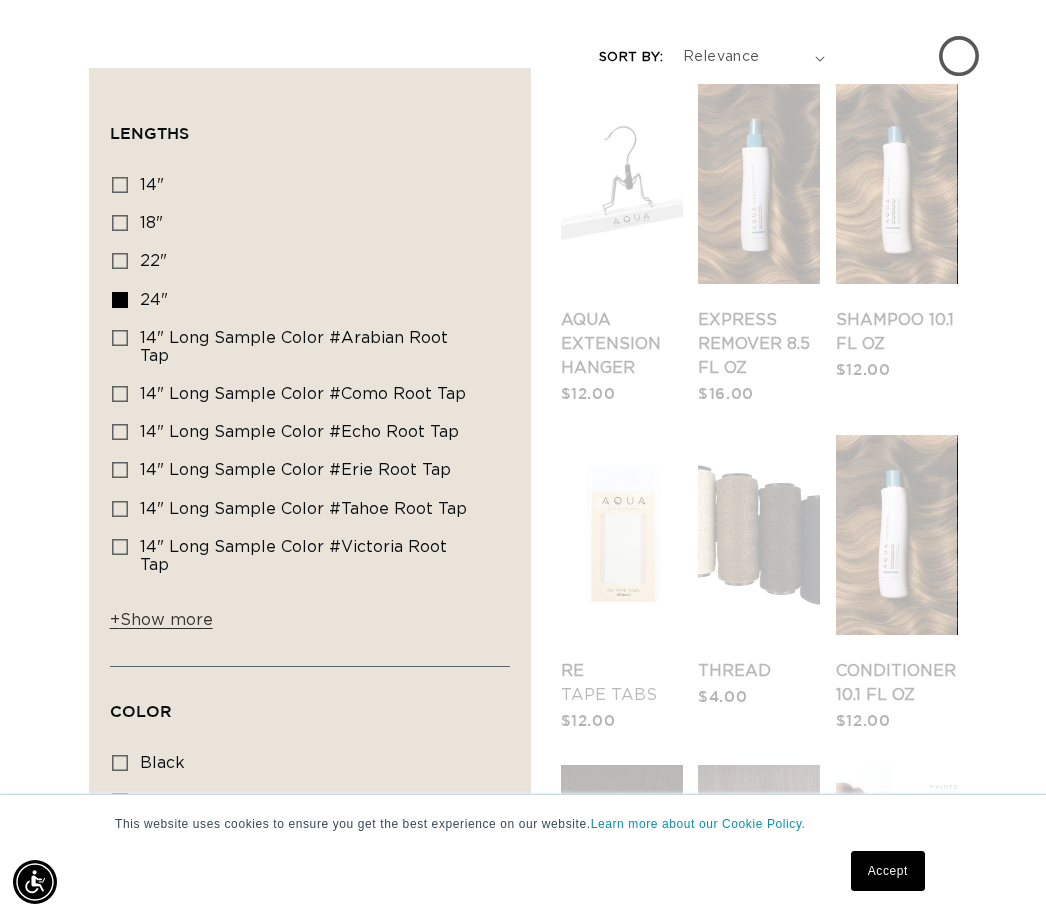 scroll, scrollTop: 505, scrollLeft: 0, axis: vertical 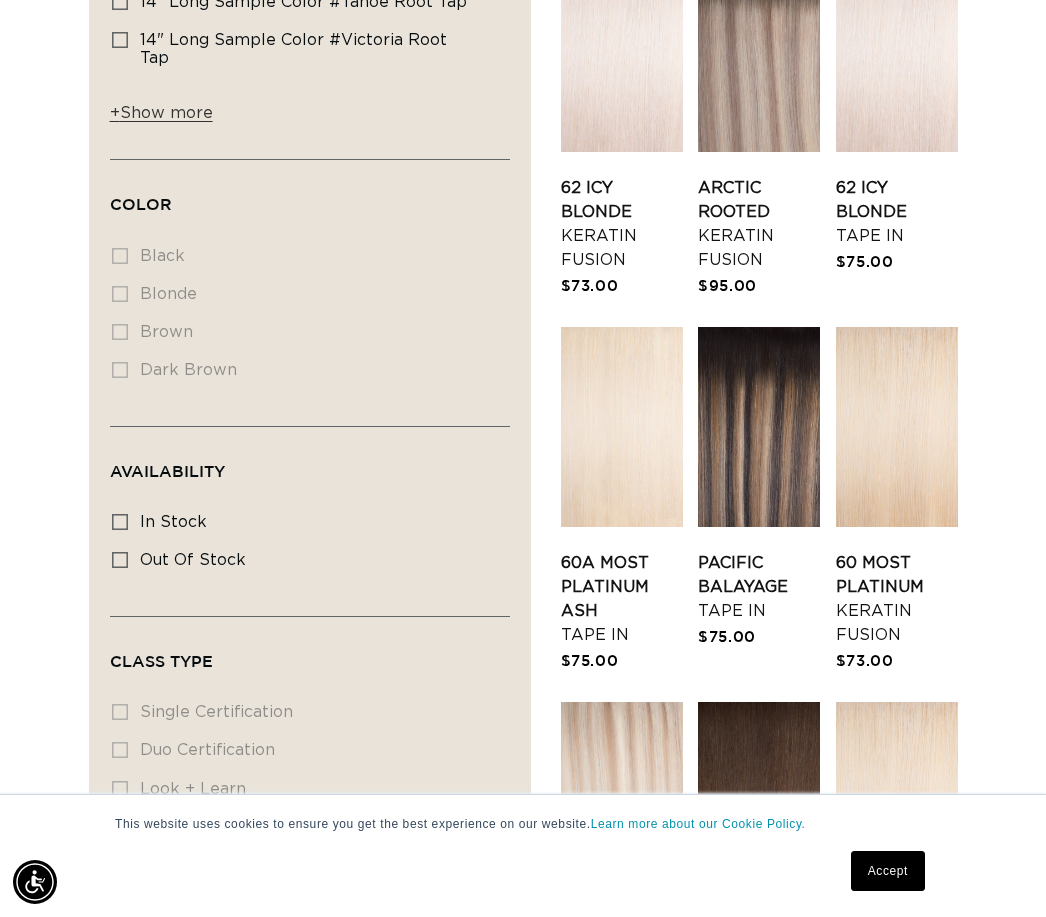 click on "60 Most Platinum
Keratin Fusion" at bounding box center (897, 599) 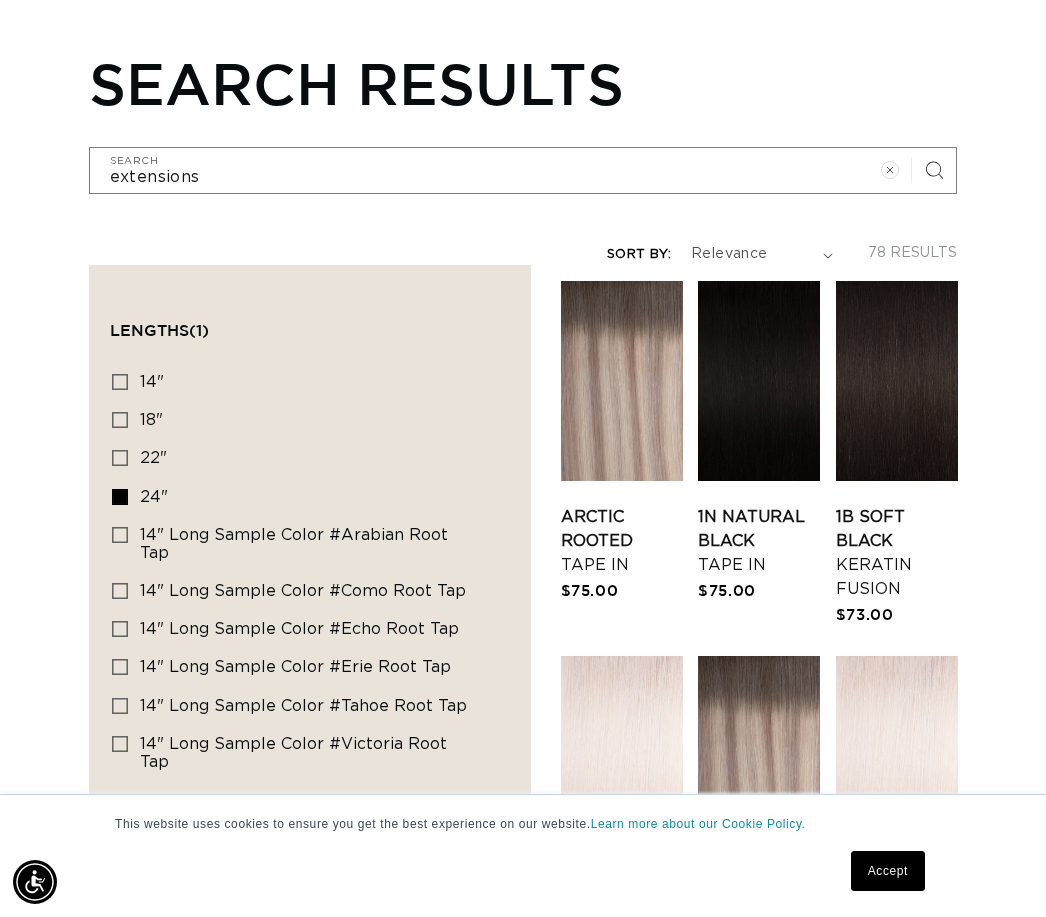 scroll, scrollTop: 939, scrollLeft: 0, axis: vertical 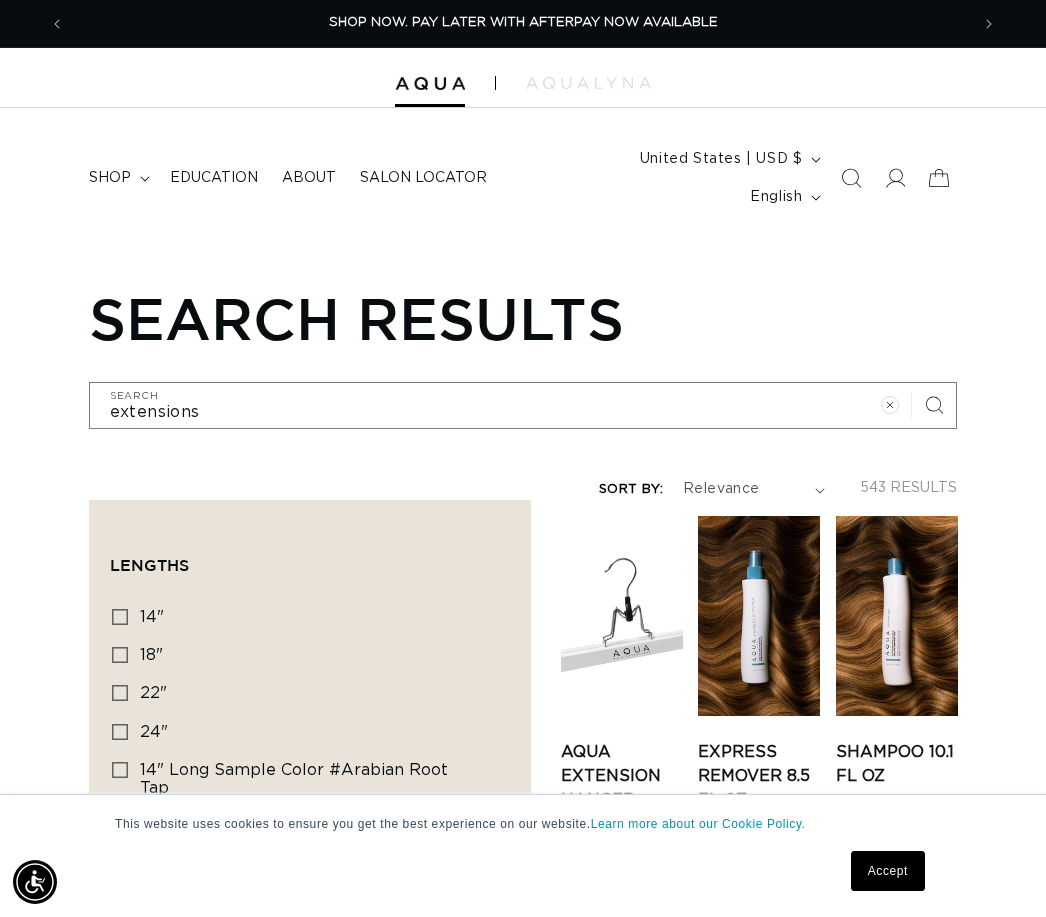 click on "Salon Locator" at bounding box center (423, 178) 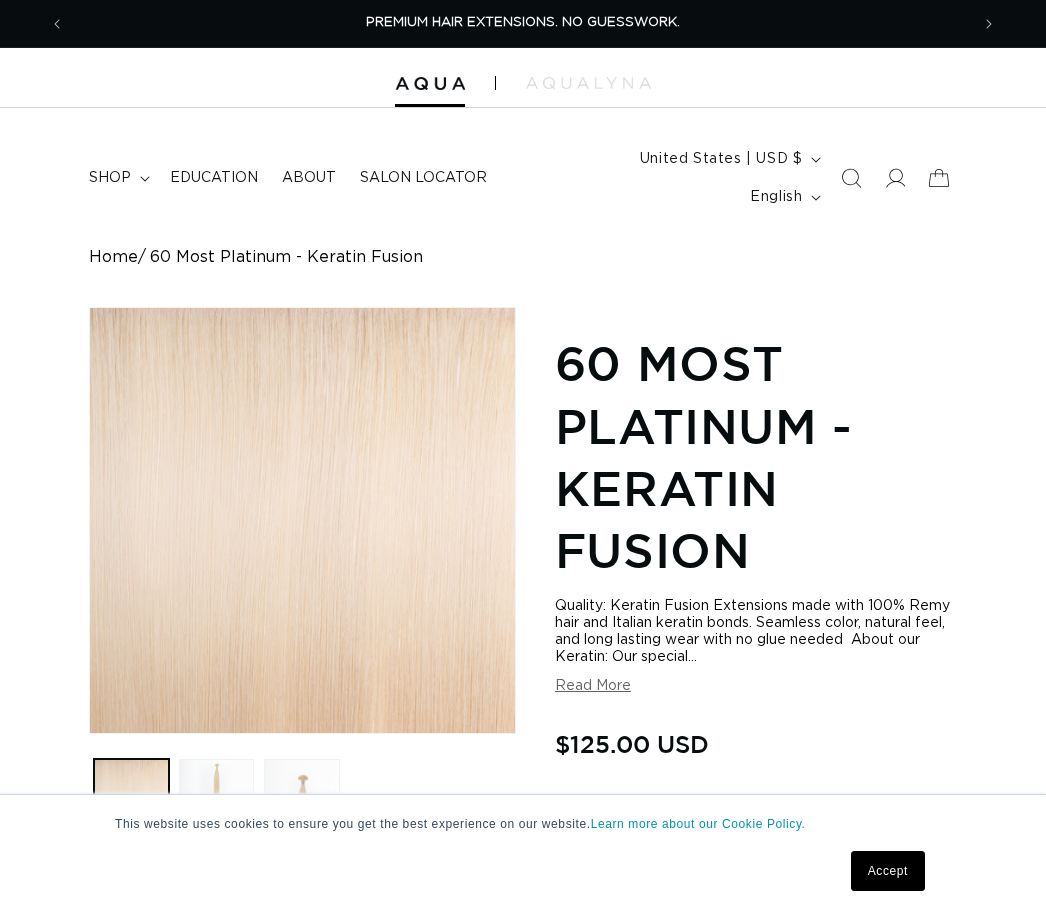 scroll, scrollTop: 0, scrollLeft: 0, axis: both 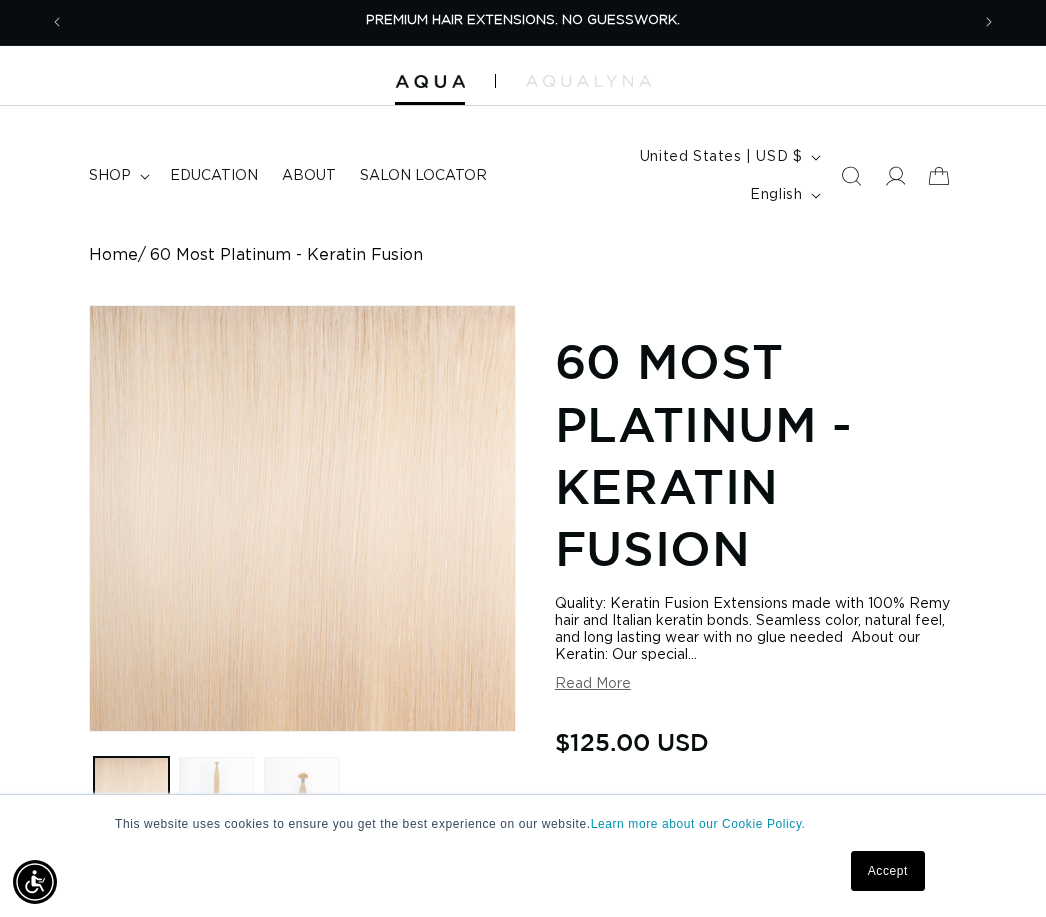 click at bounding box center (301, 794) 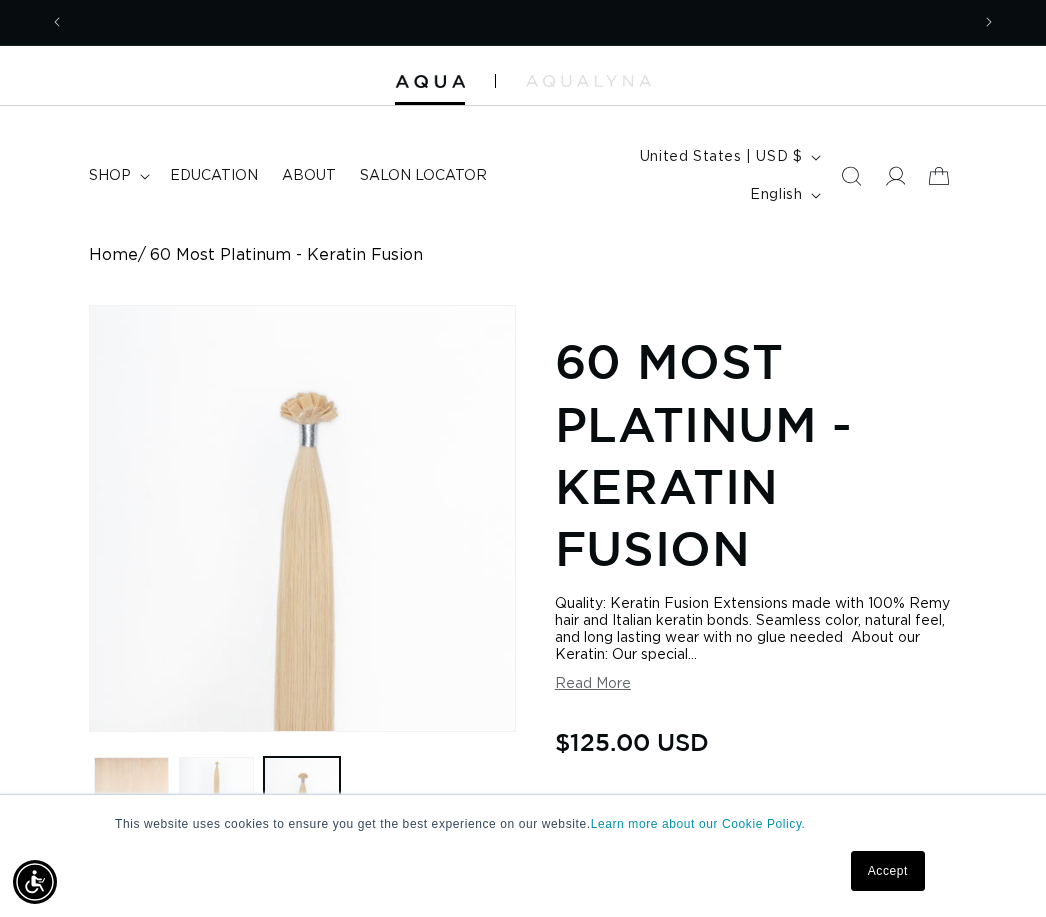 scroll, scrollTop: 0, scrollLeft: 904, axis: horizontal 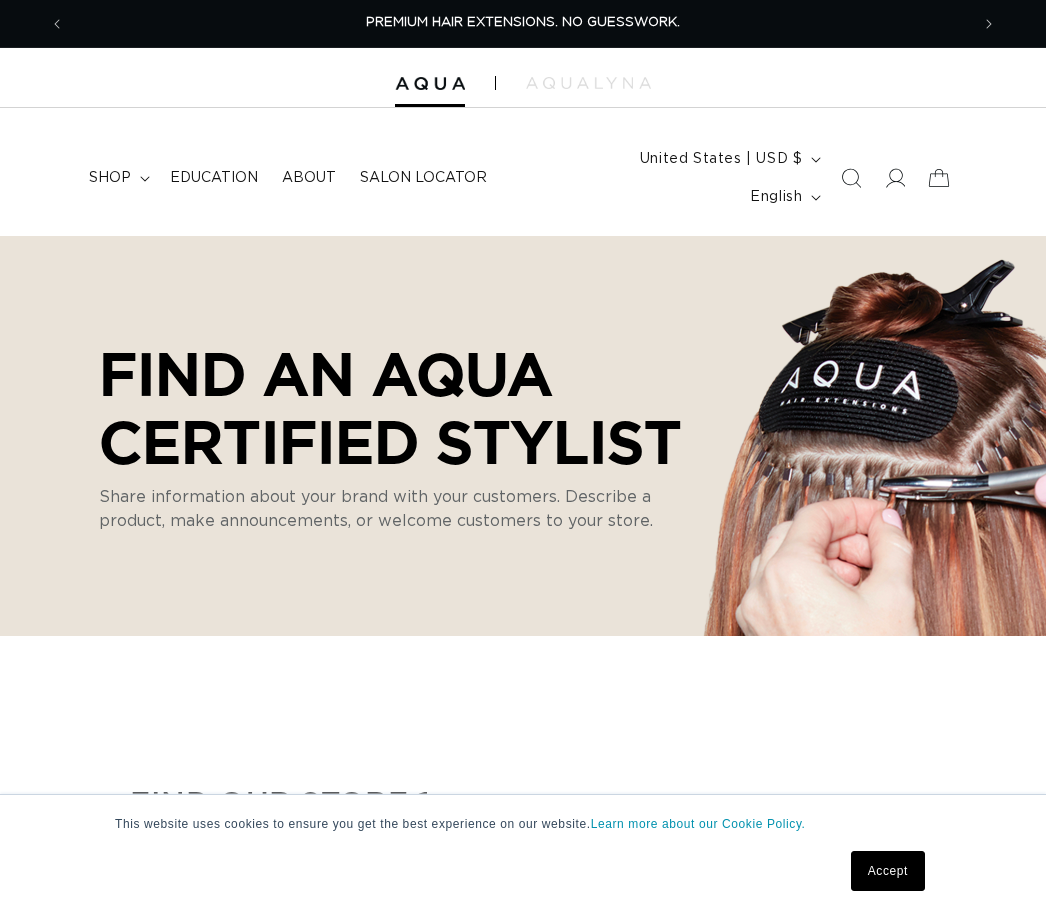 select on "m" 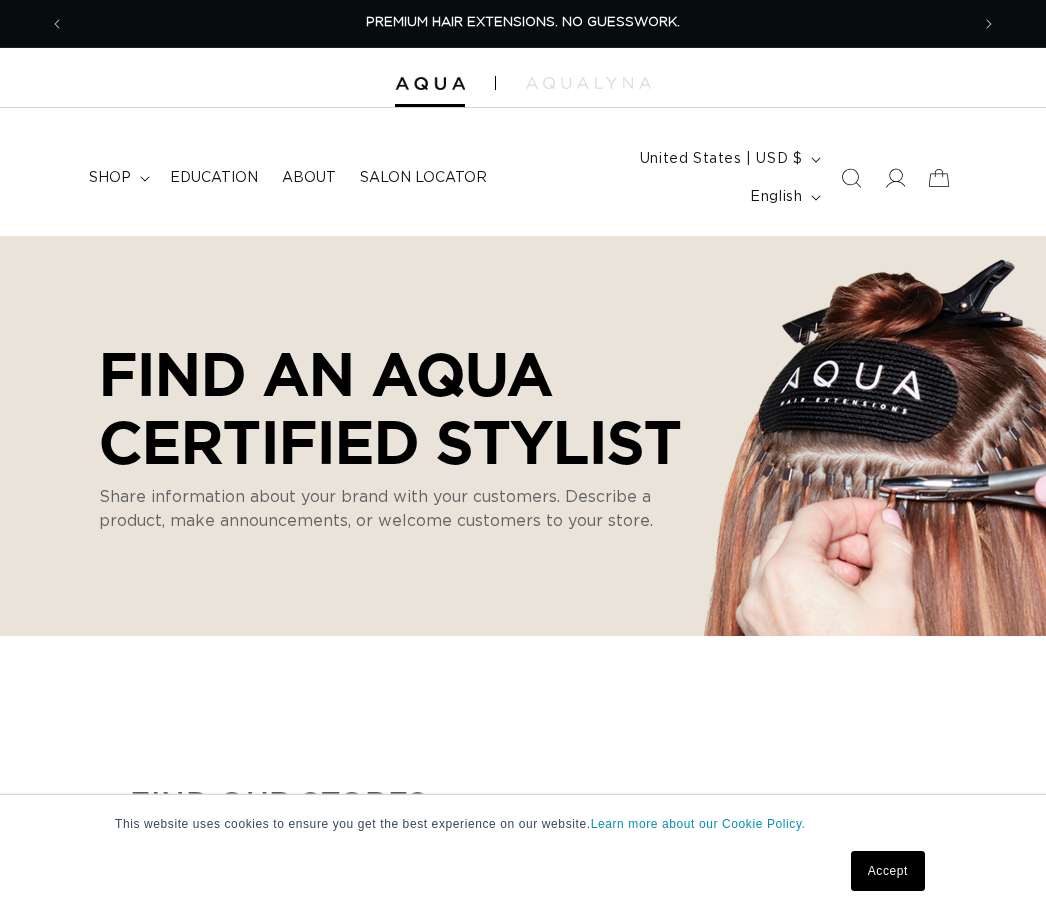 scroll, scrollTop: 0, scrollLeft: 0, axis: both 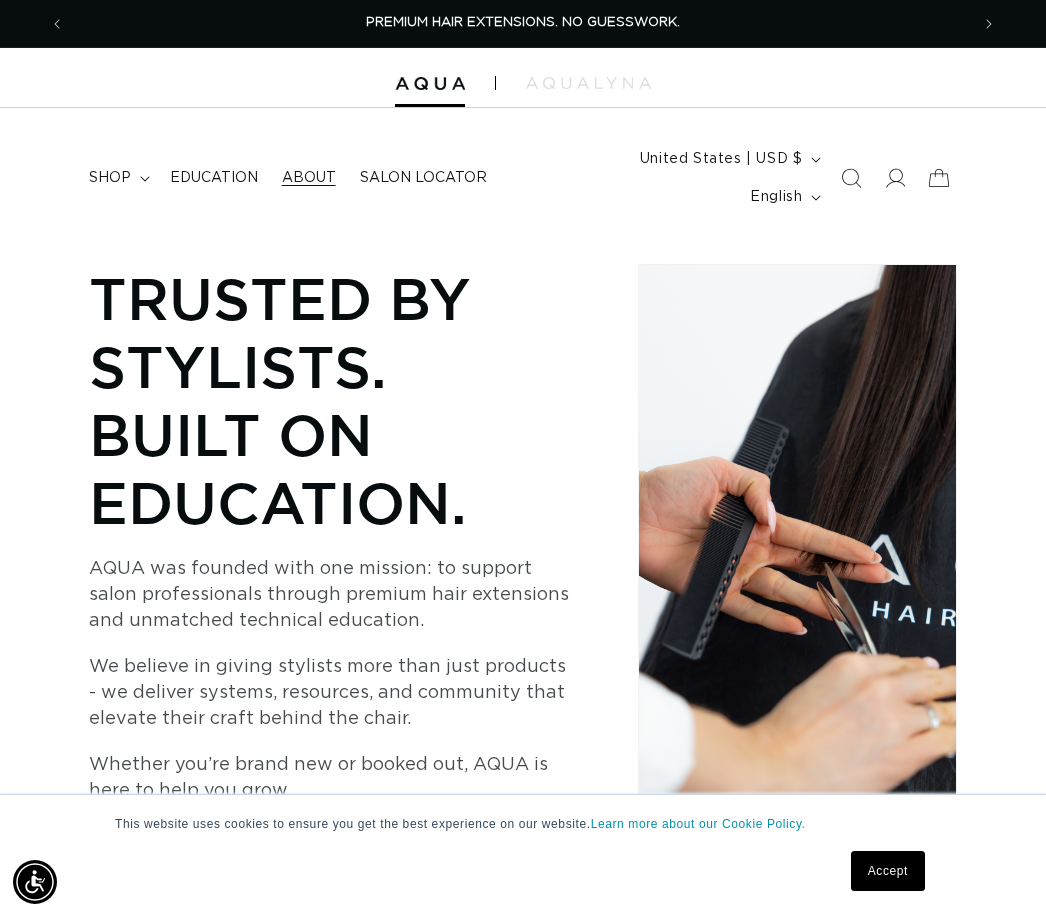click on "Education" at bounding box center [214, 178] 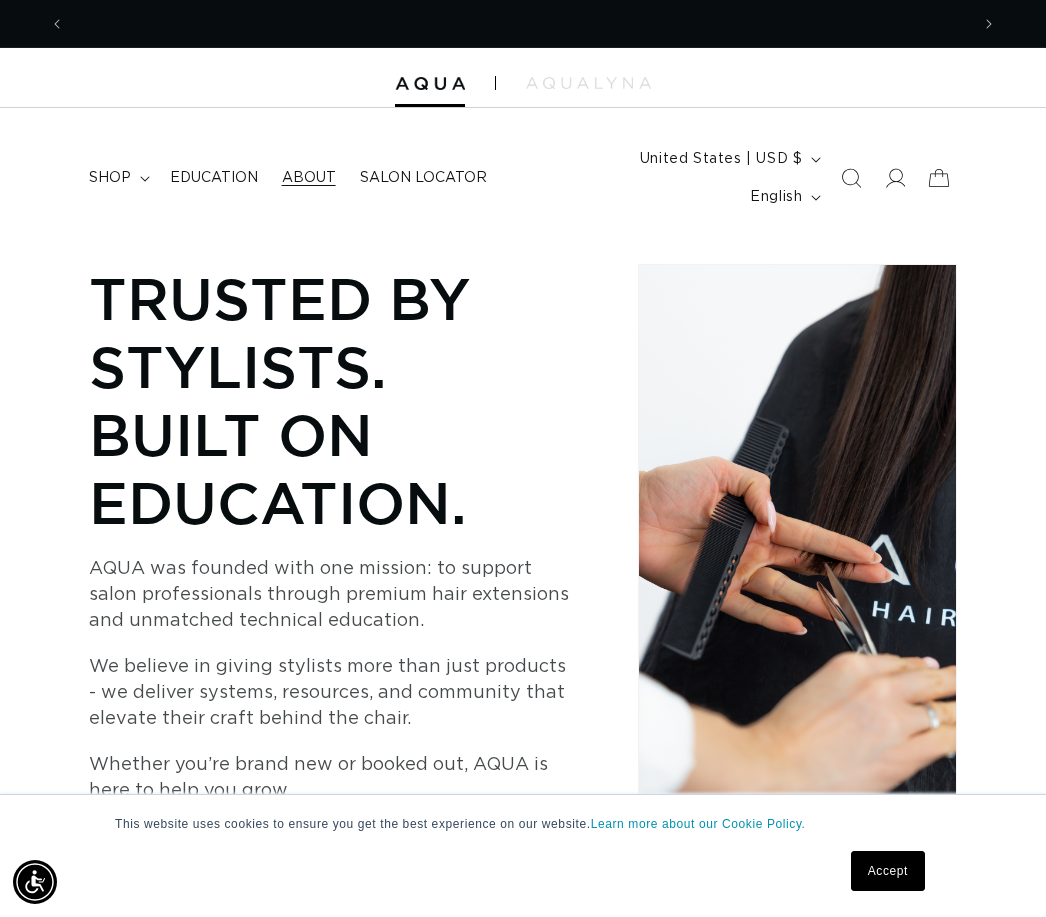 scroll, scrollTop: 0, scrollLeft: 904, axis: horizontal 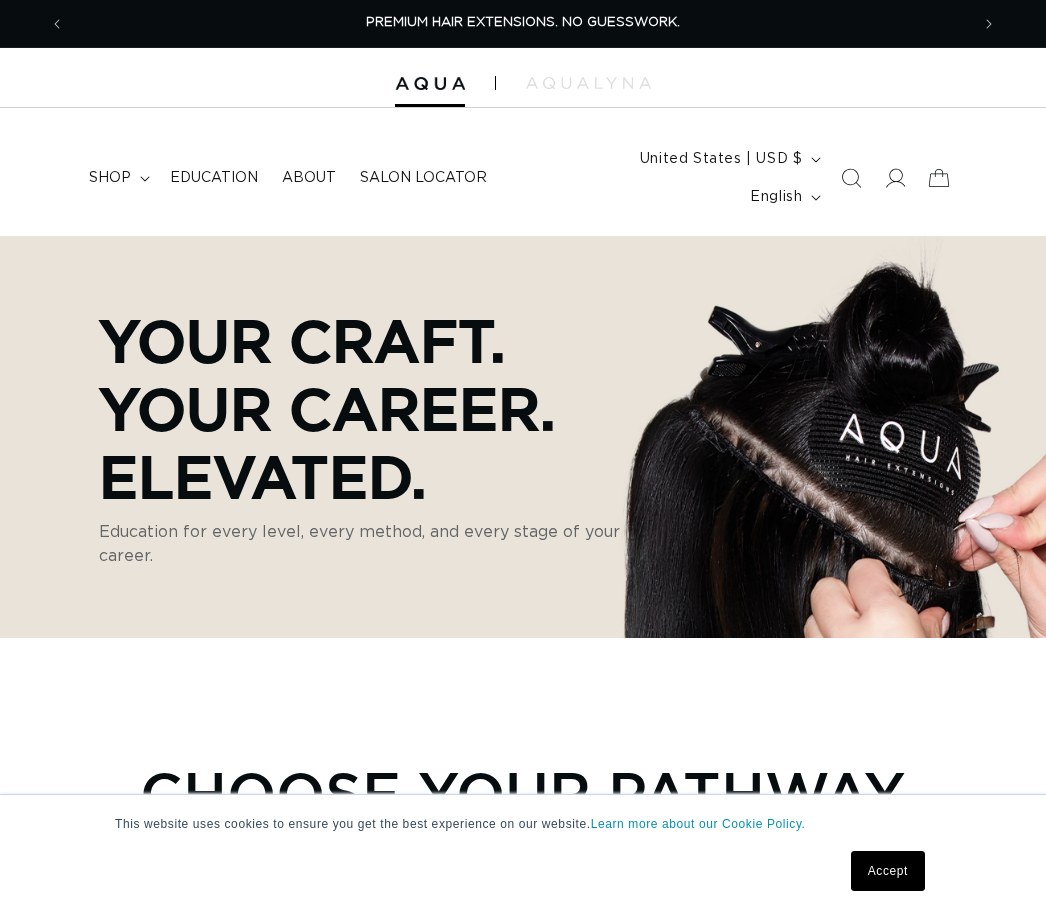 click on "shop" at bounding box center [110, 178] 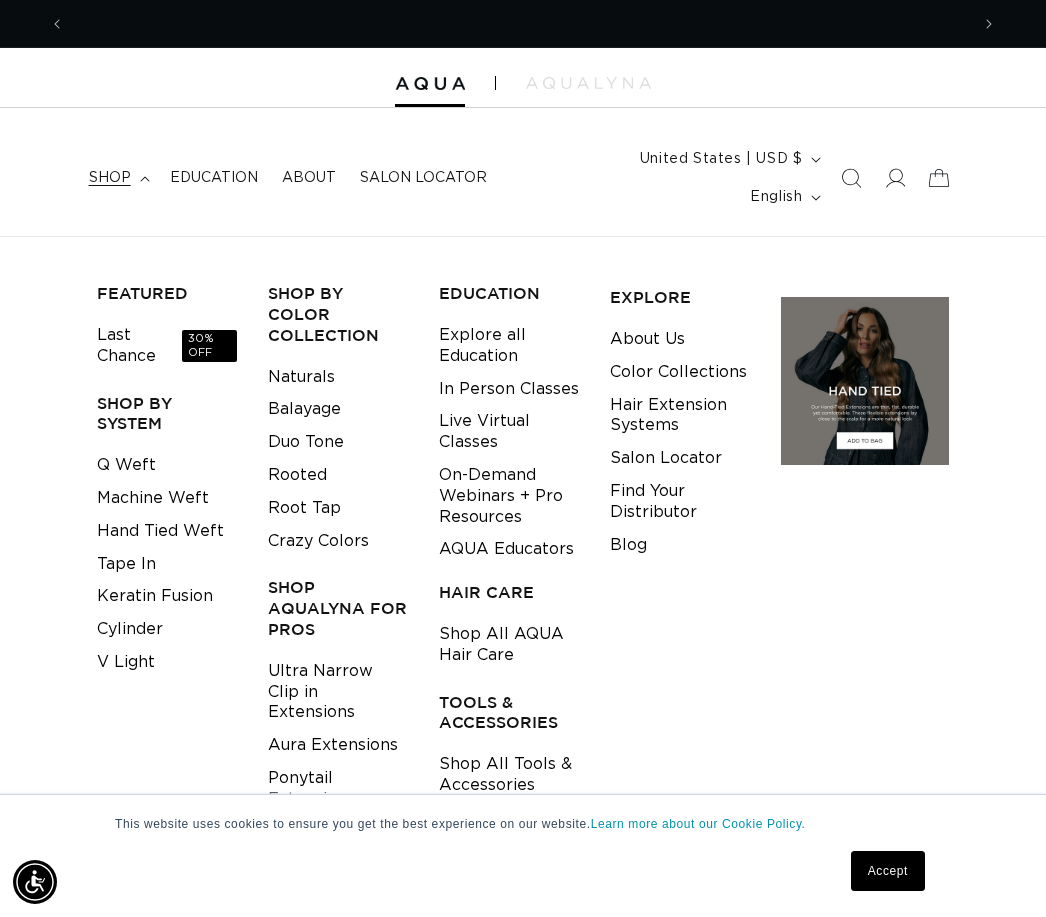 scroll, scrollTop: 0, scrollLeft: 1808, axis: horizontal 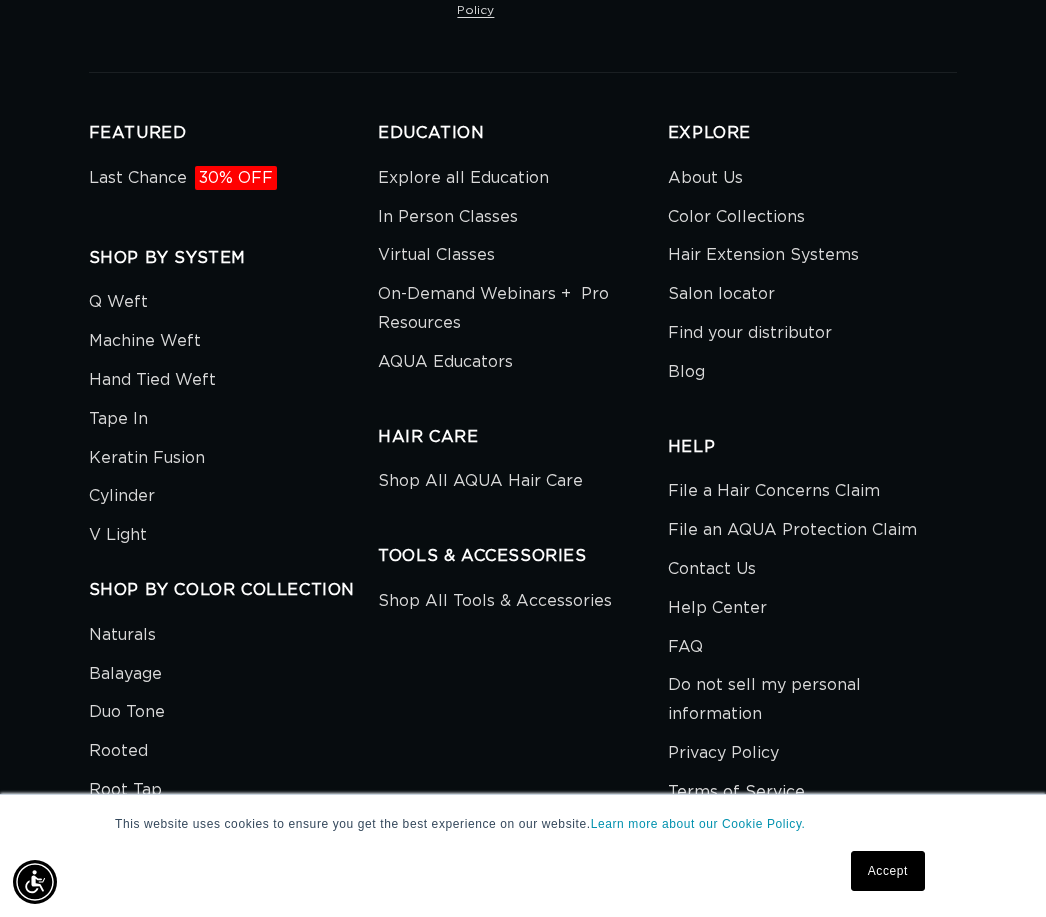 click on "SHOP BY SYSTEM" at bounding box center (234, 258) 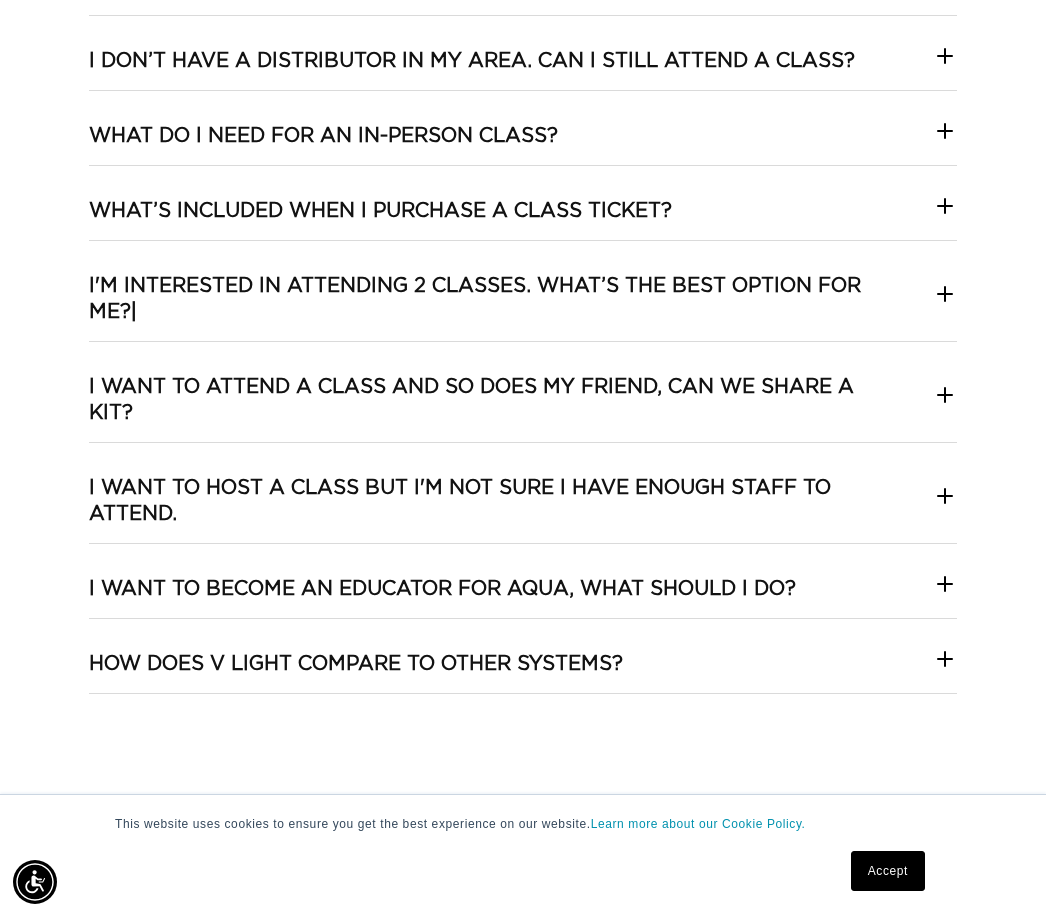 scroll, scrollTop: 3762, scrollLeft: 0, axis: vertical 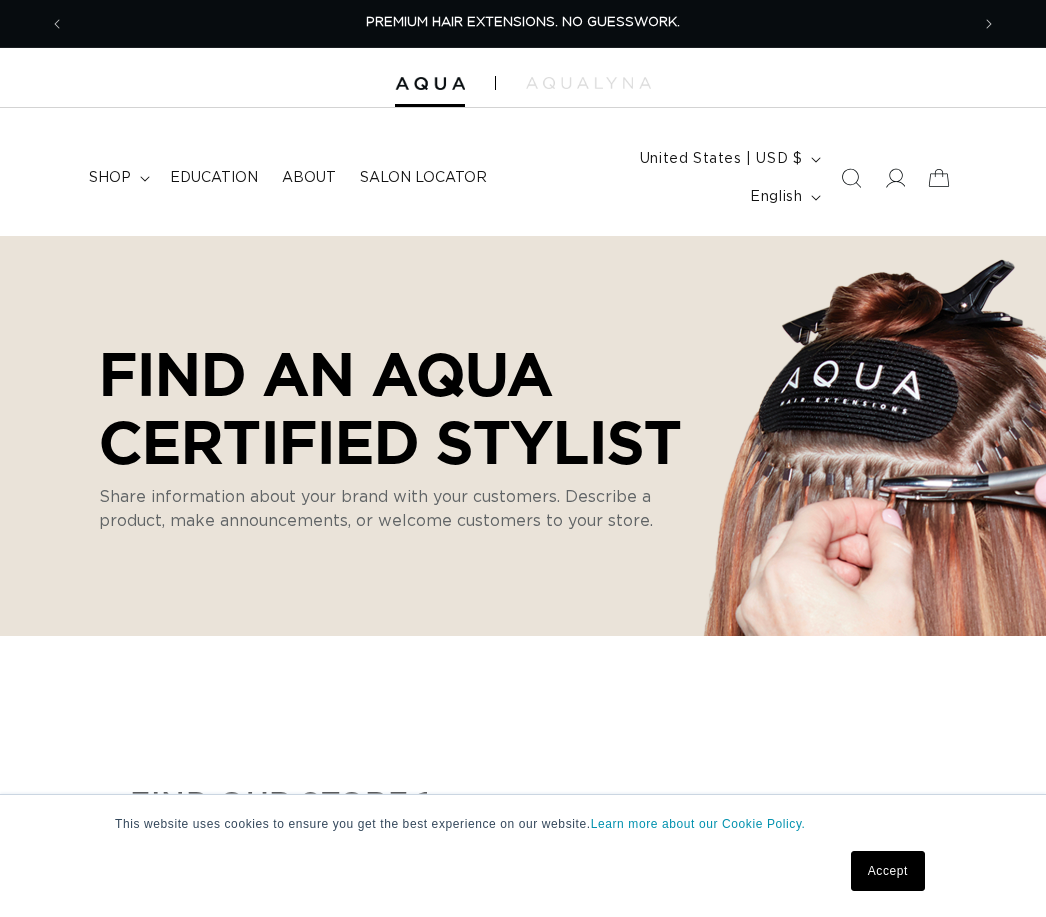 select on "m" 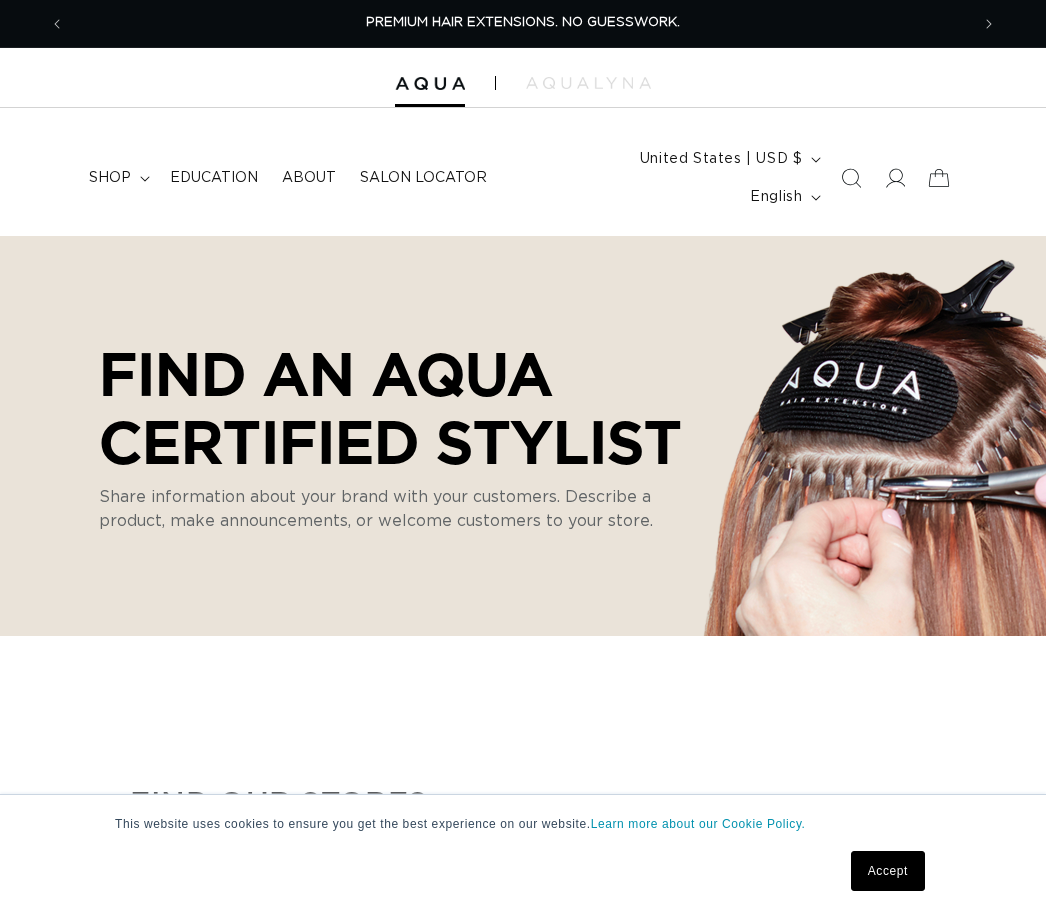 scroll, scrollTop: 0, scrollLeft: 0, axis: both 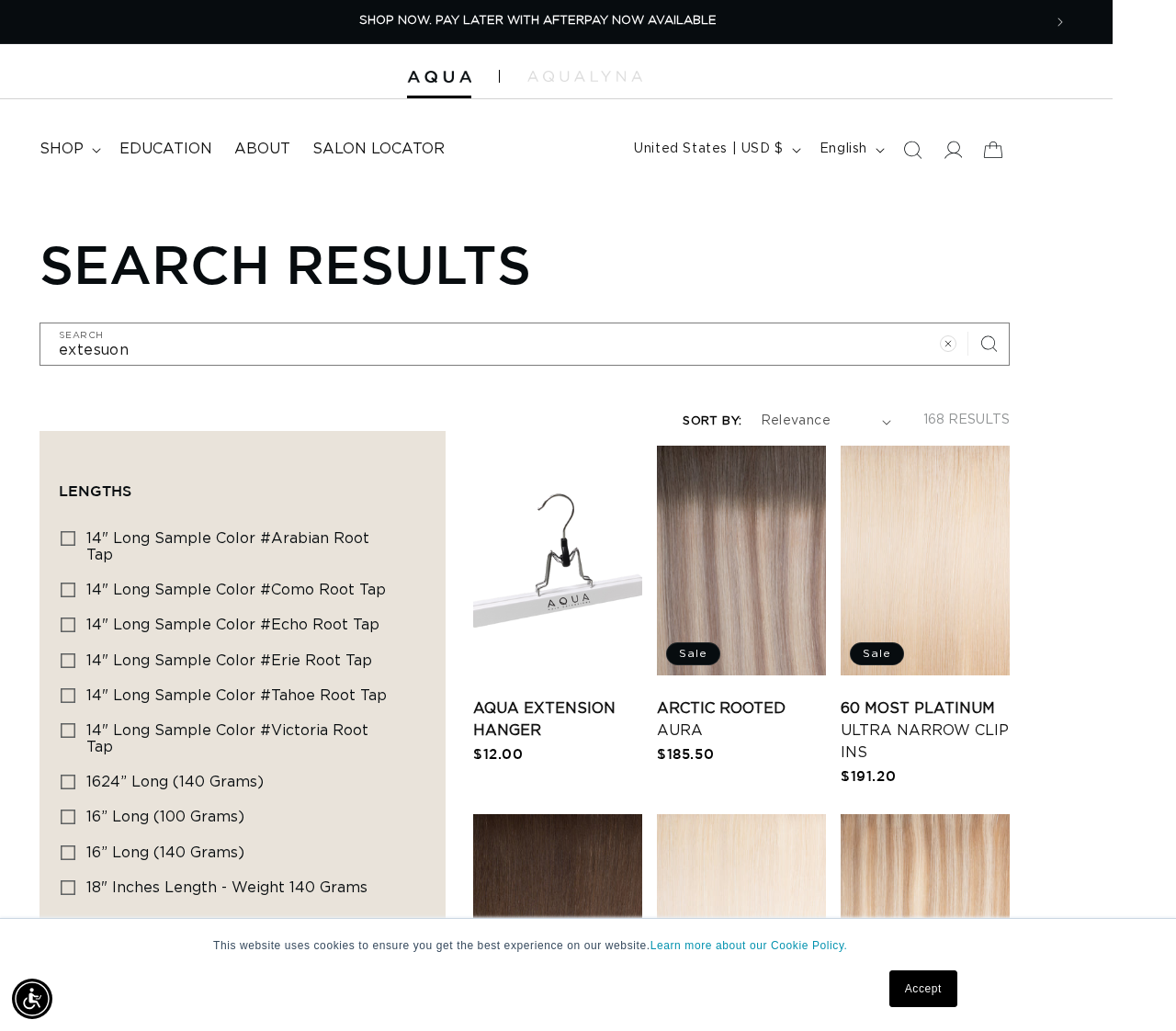 click 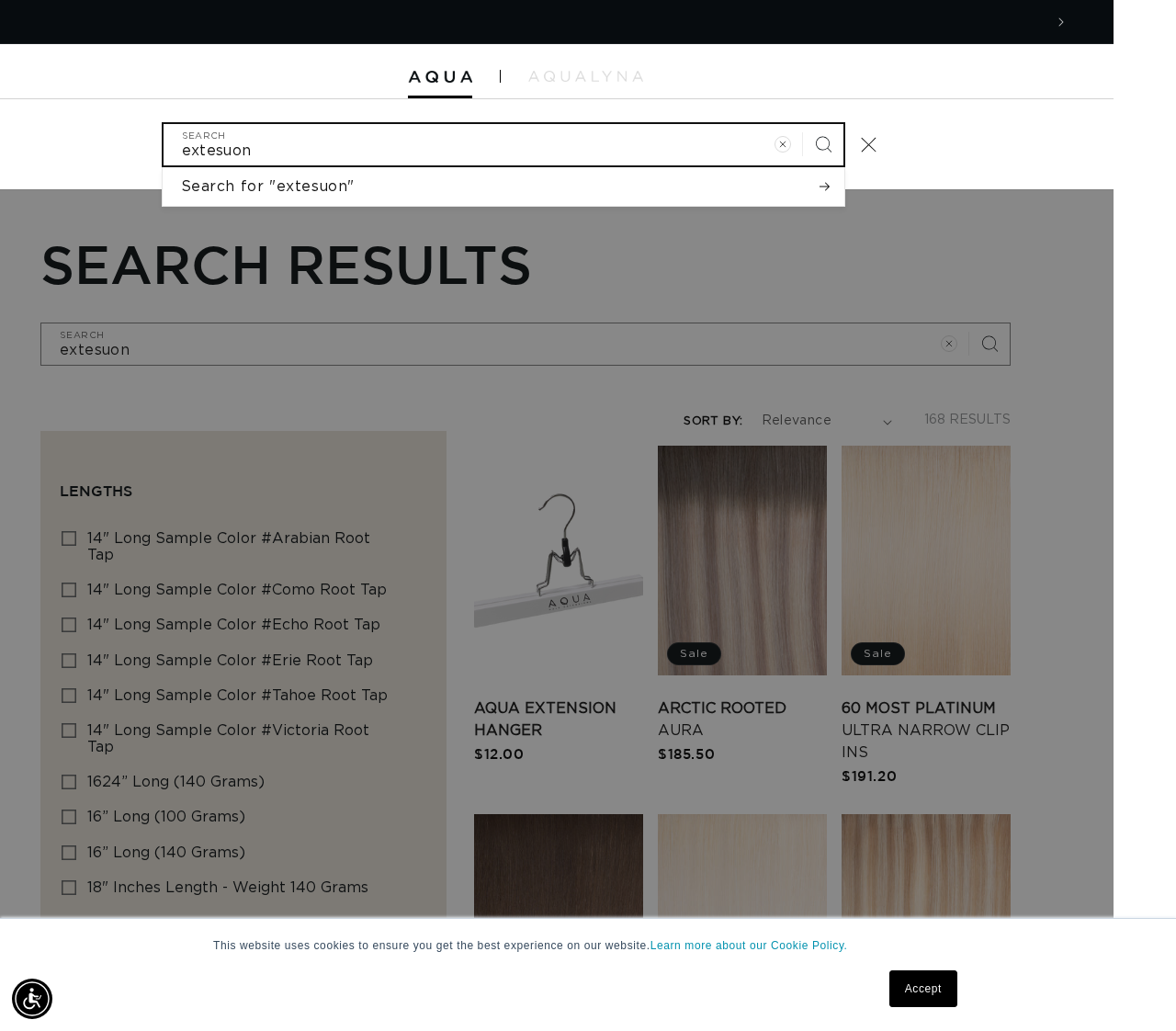 scroll, scrollTop: 0, scrollLeft: 2065, axis: horizontal 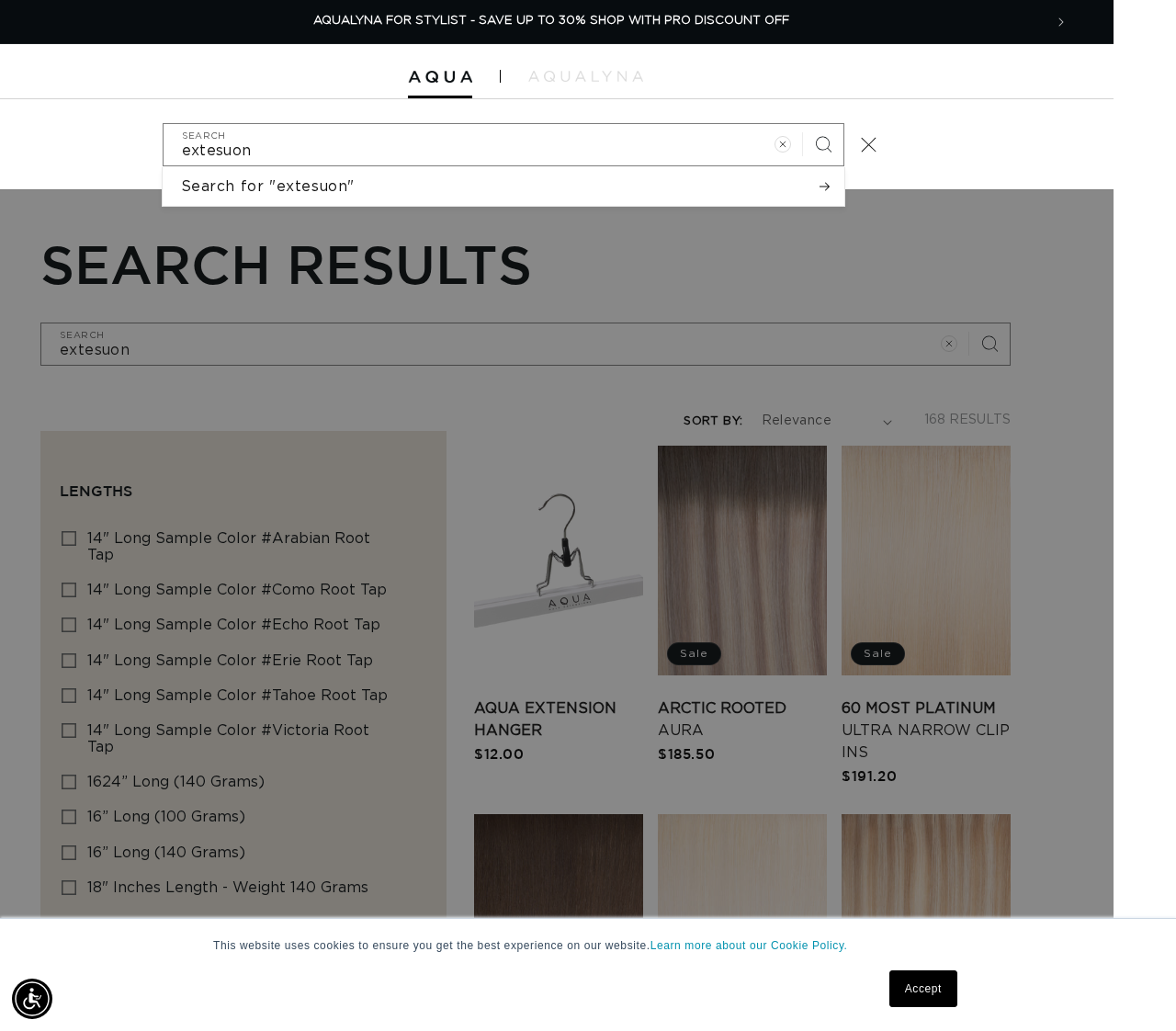 click at bounding box center (782, 143) 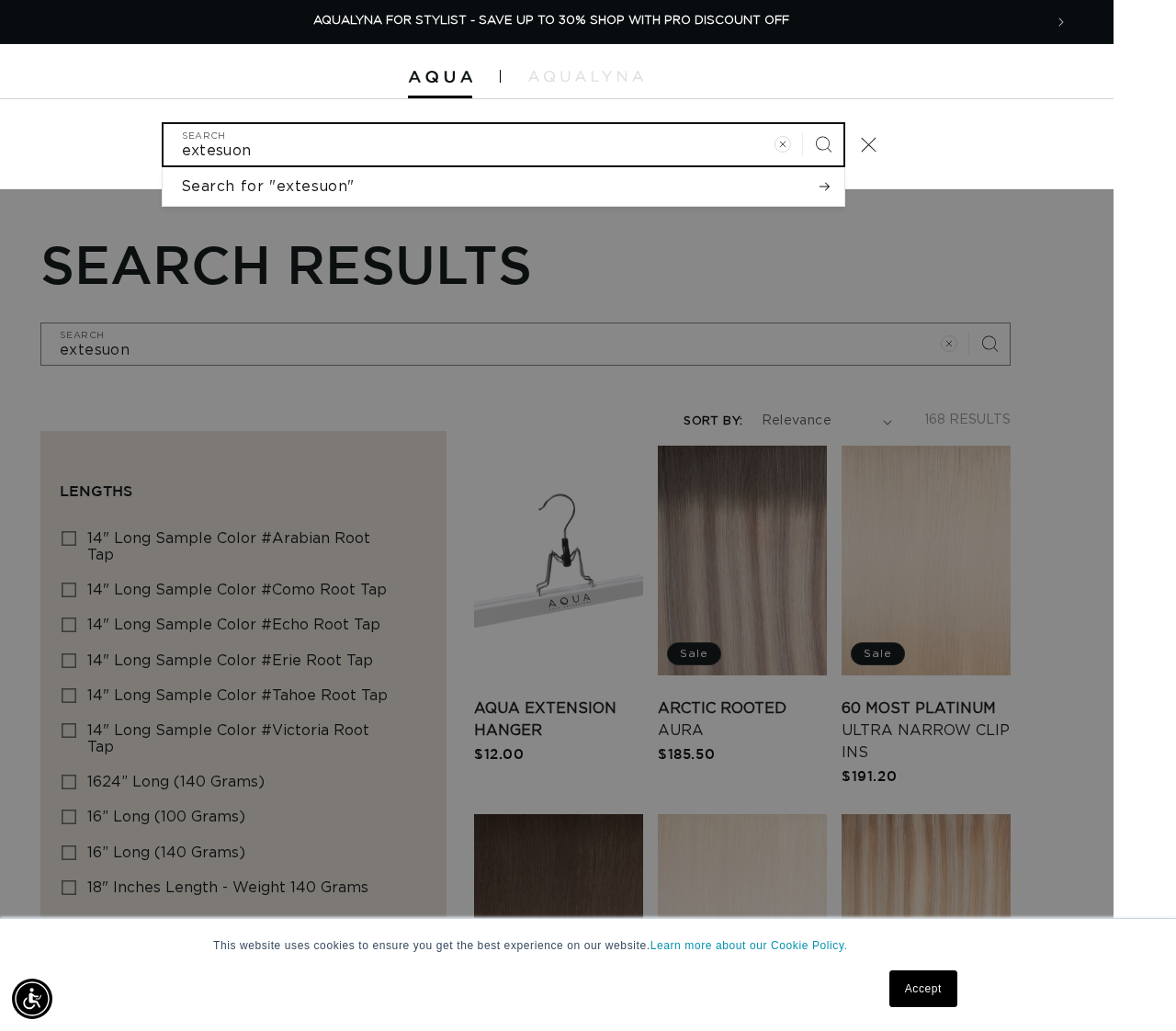 type 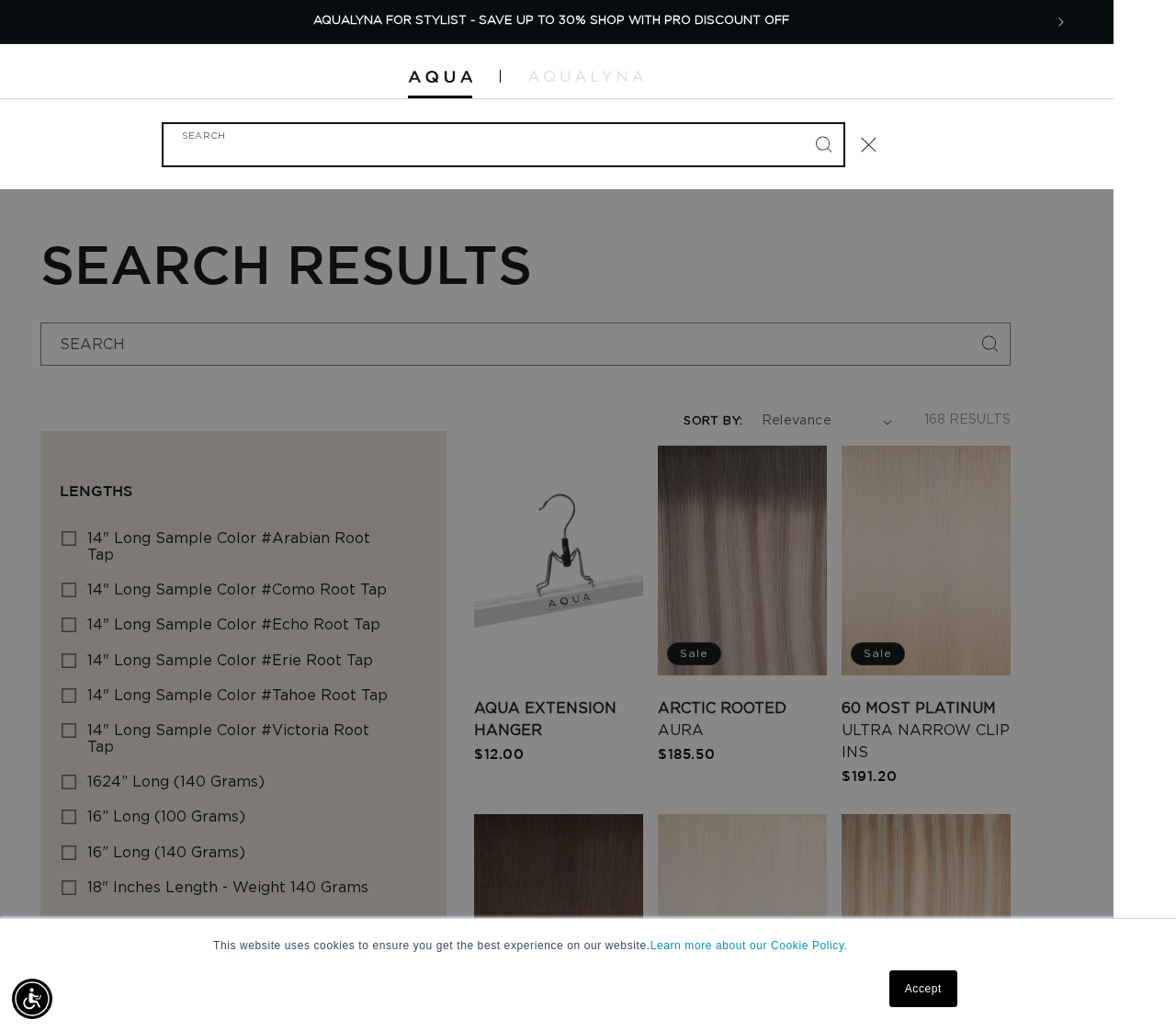 click on "Search" at bounding box center (503, 144) 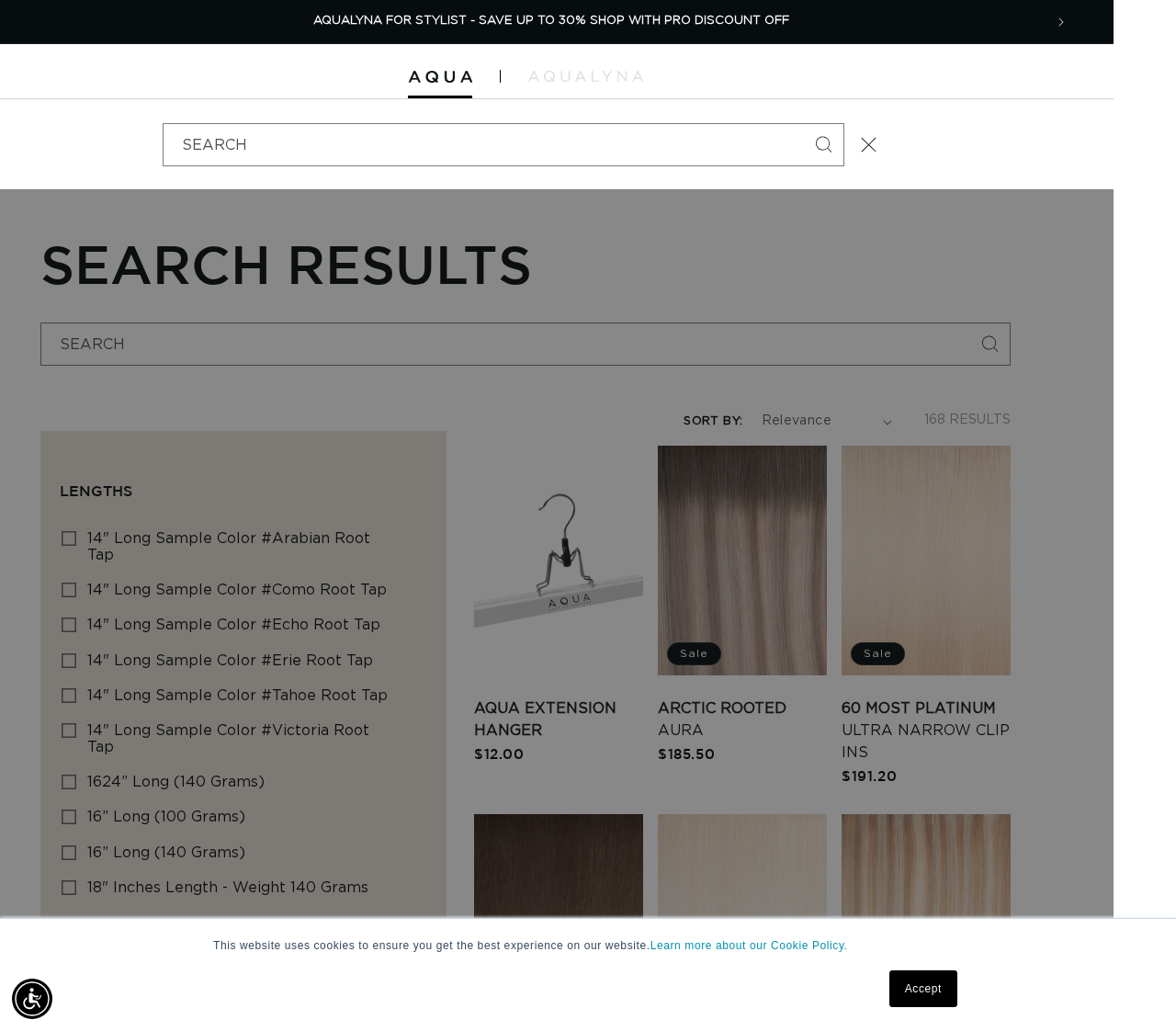 click 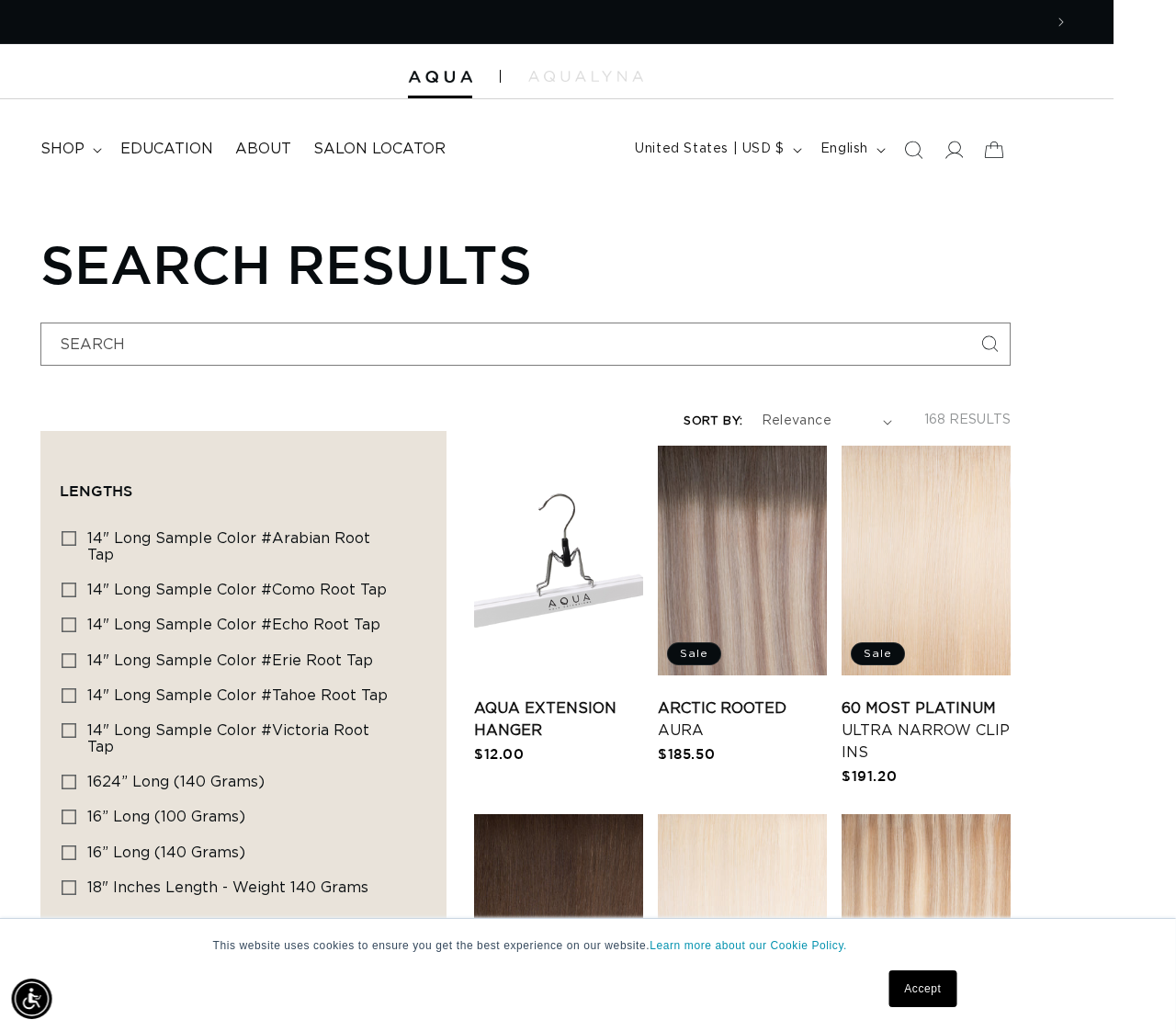 scroll, scrollTop: 0, scrollLeft: 0, axis: both 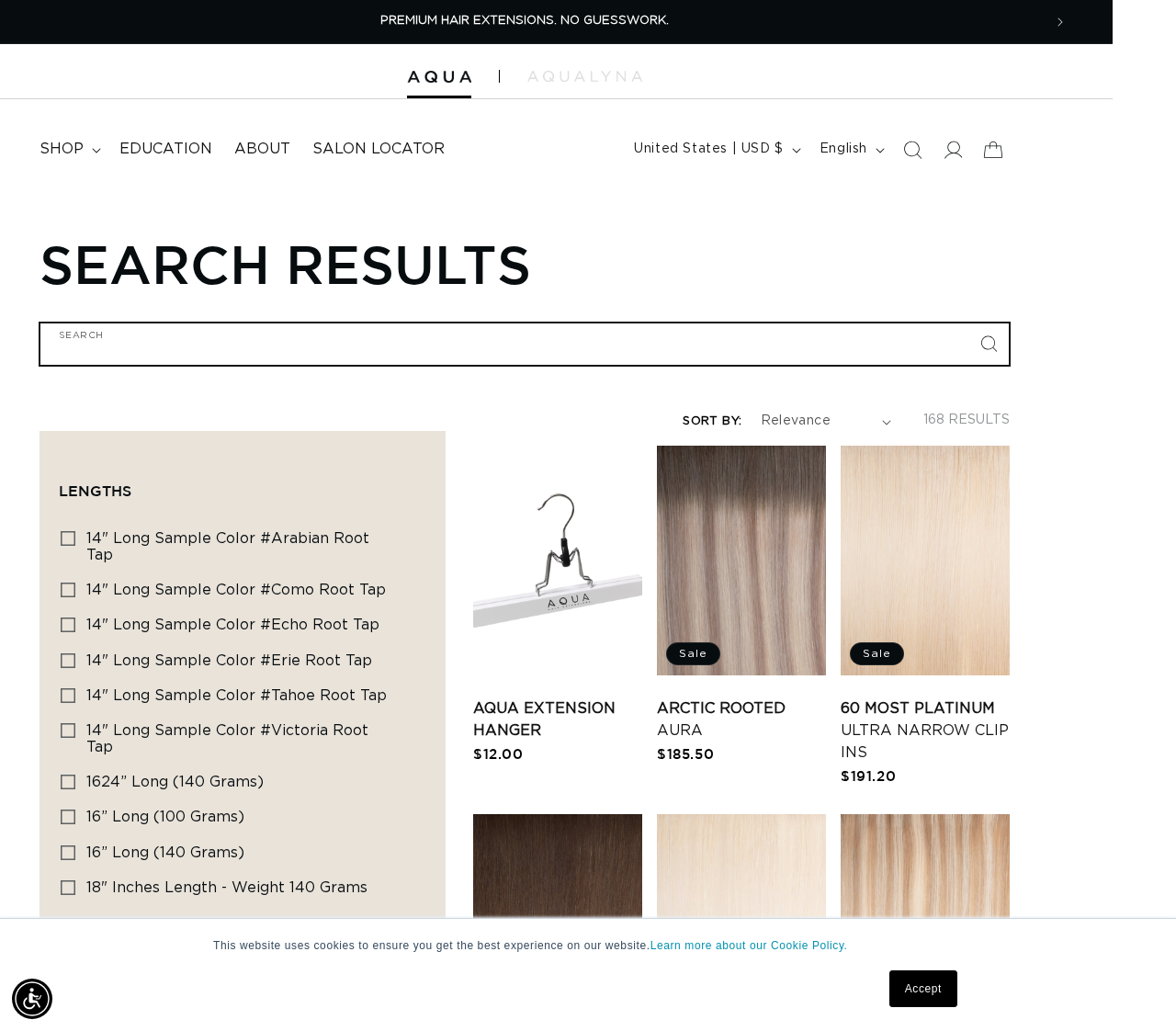 click on "Search" at bounding box center [525, 344] 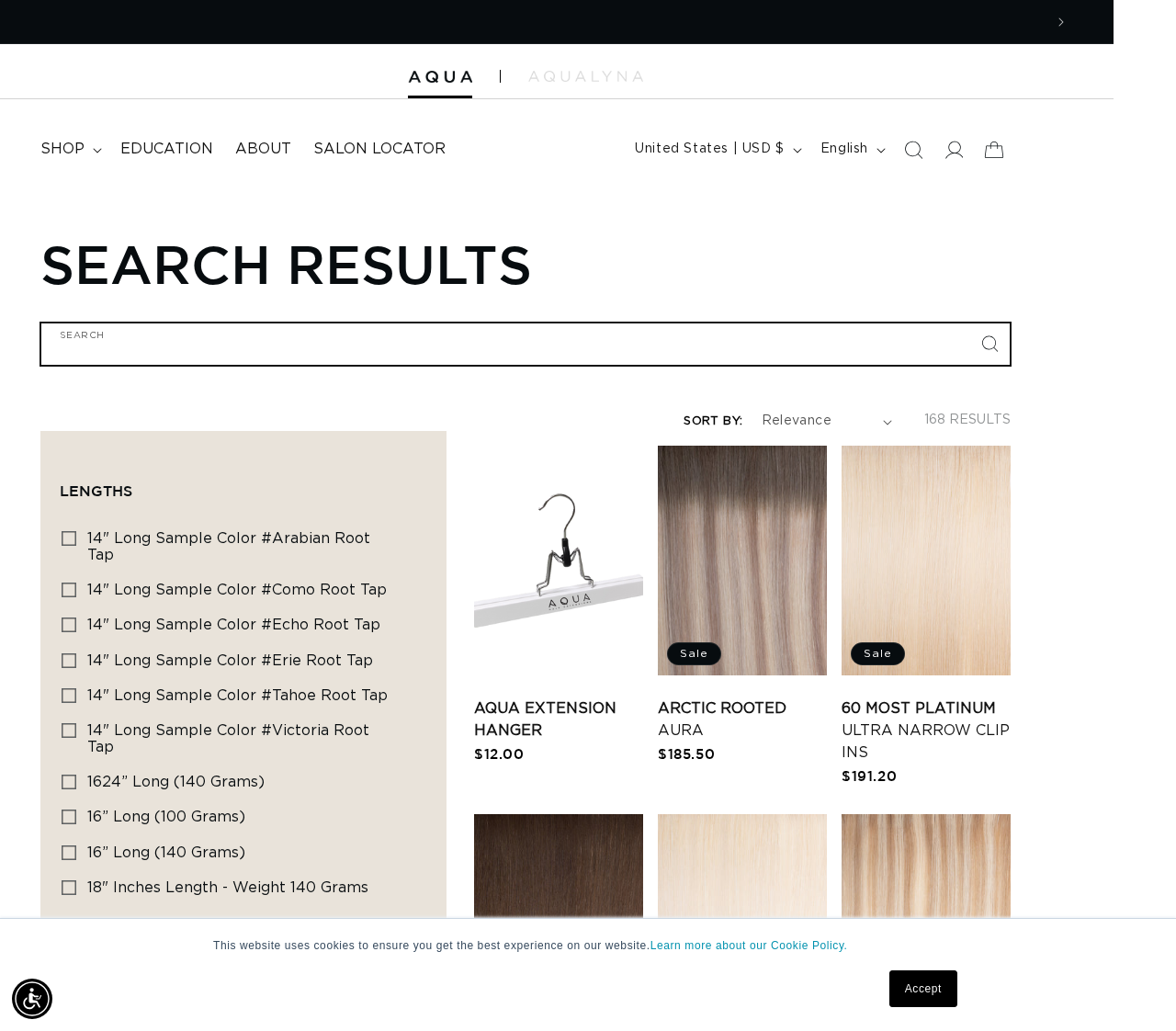 scroll, scrollTop: 0, scrollLeft: 1033, axis: horizontal 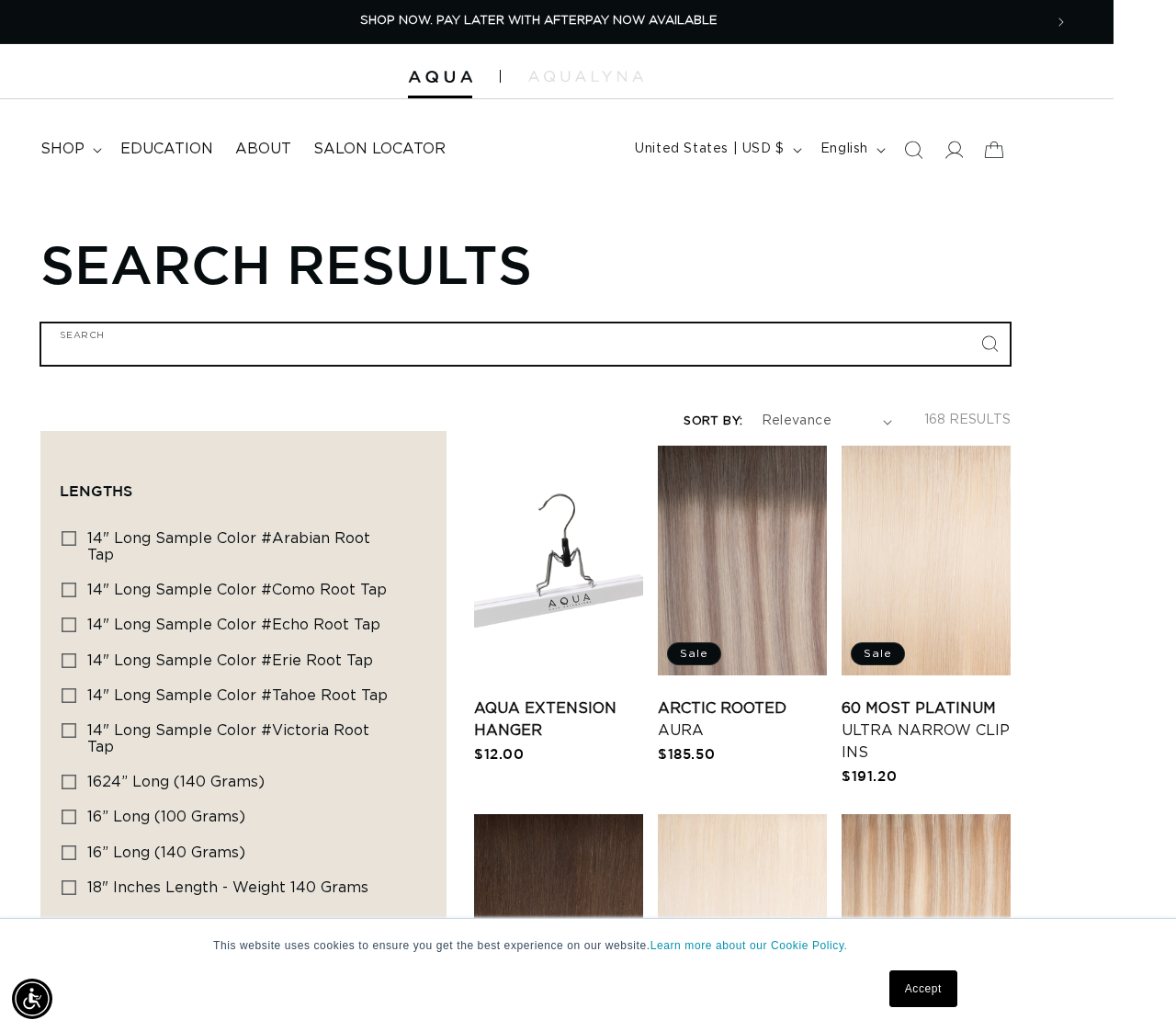 type on "e" 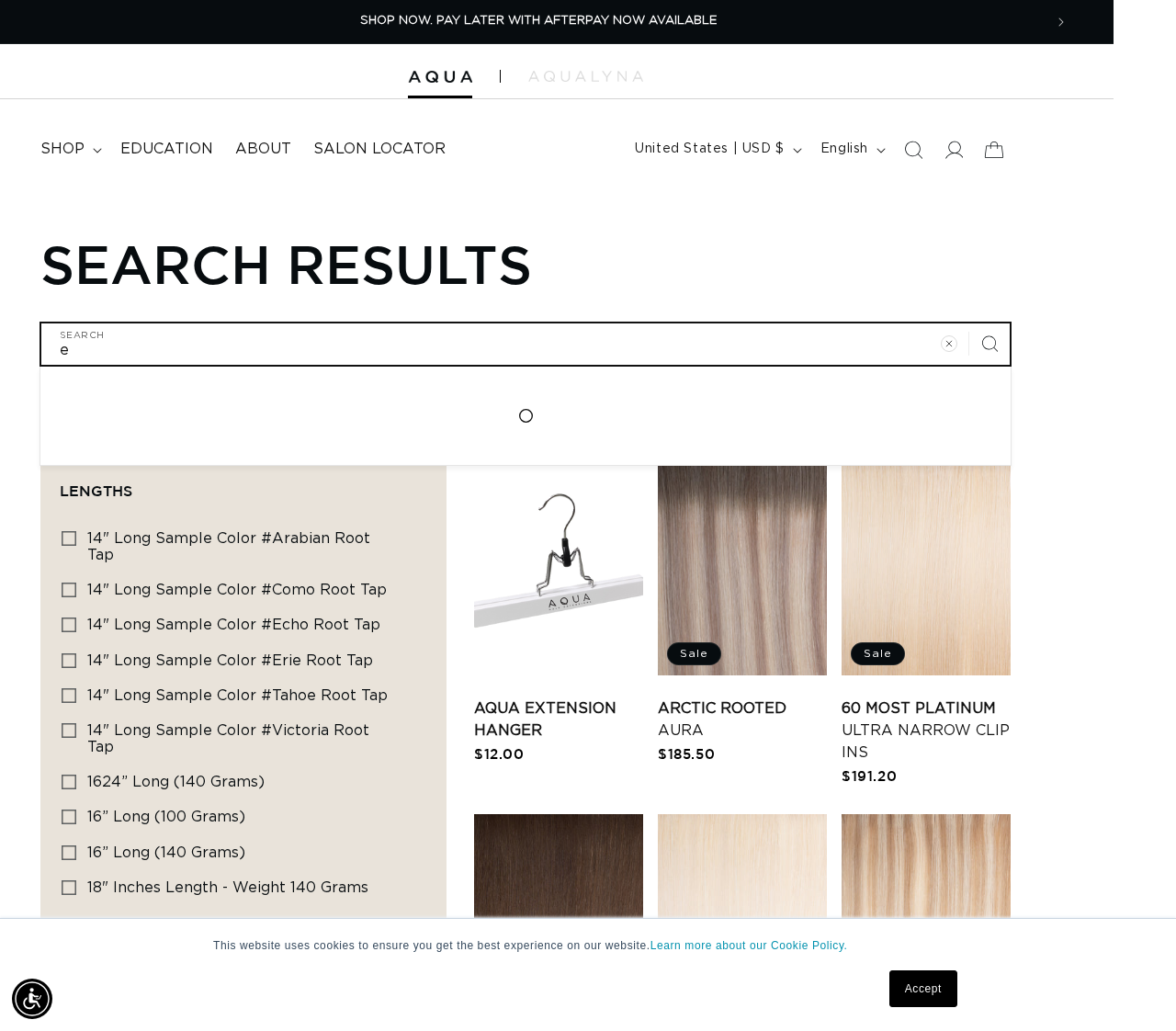 type on "ex" 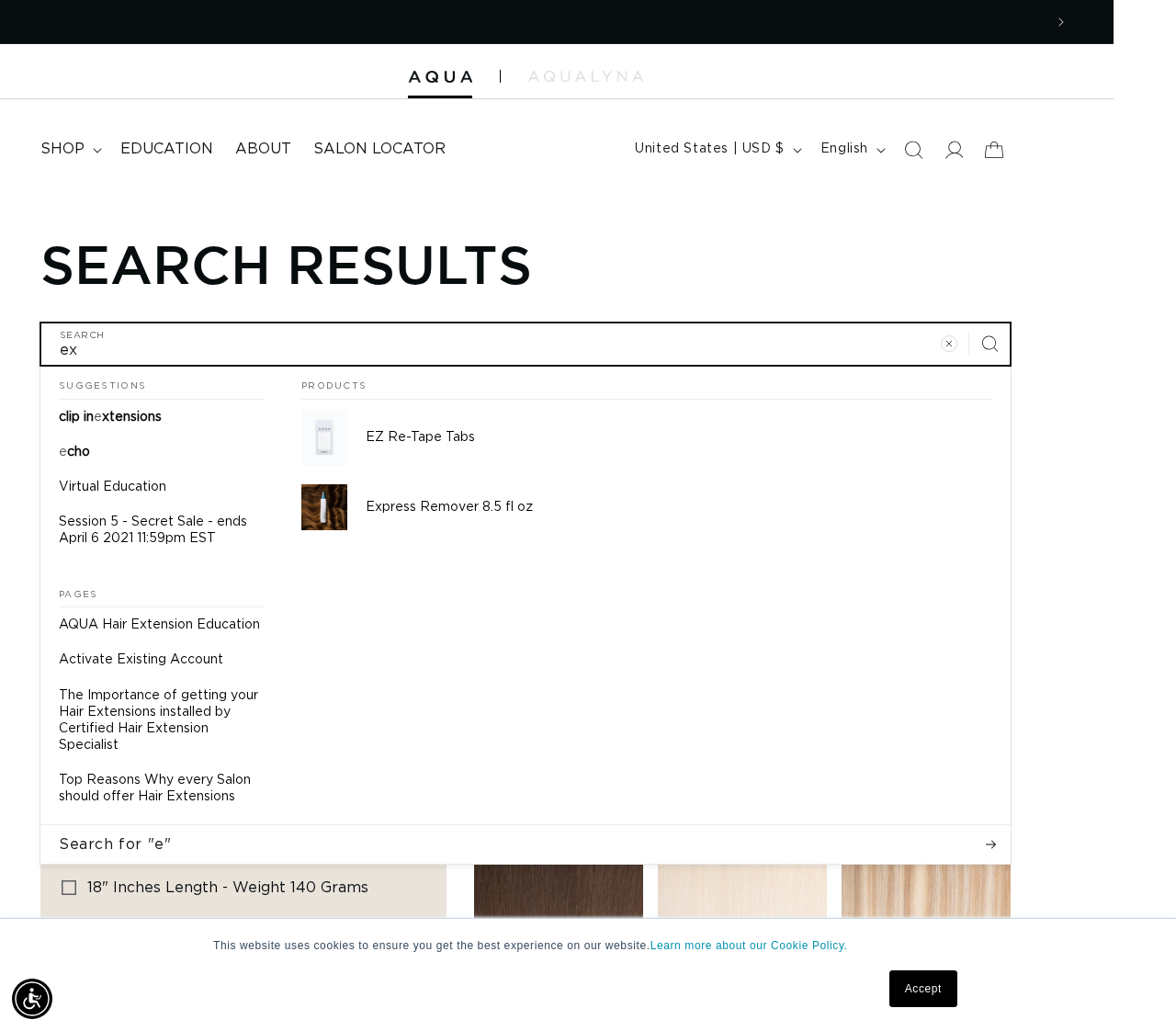 type on "ext" 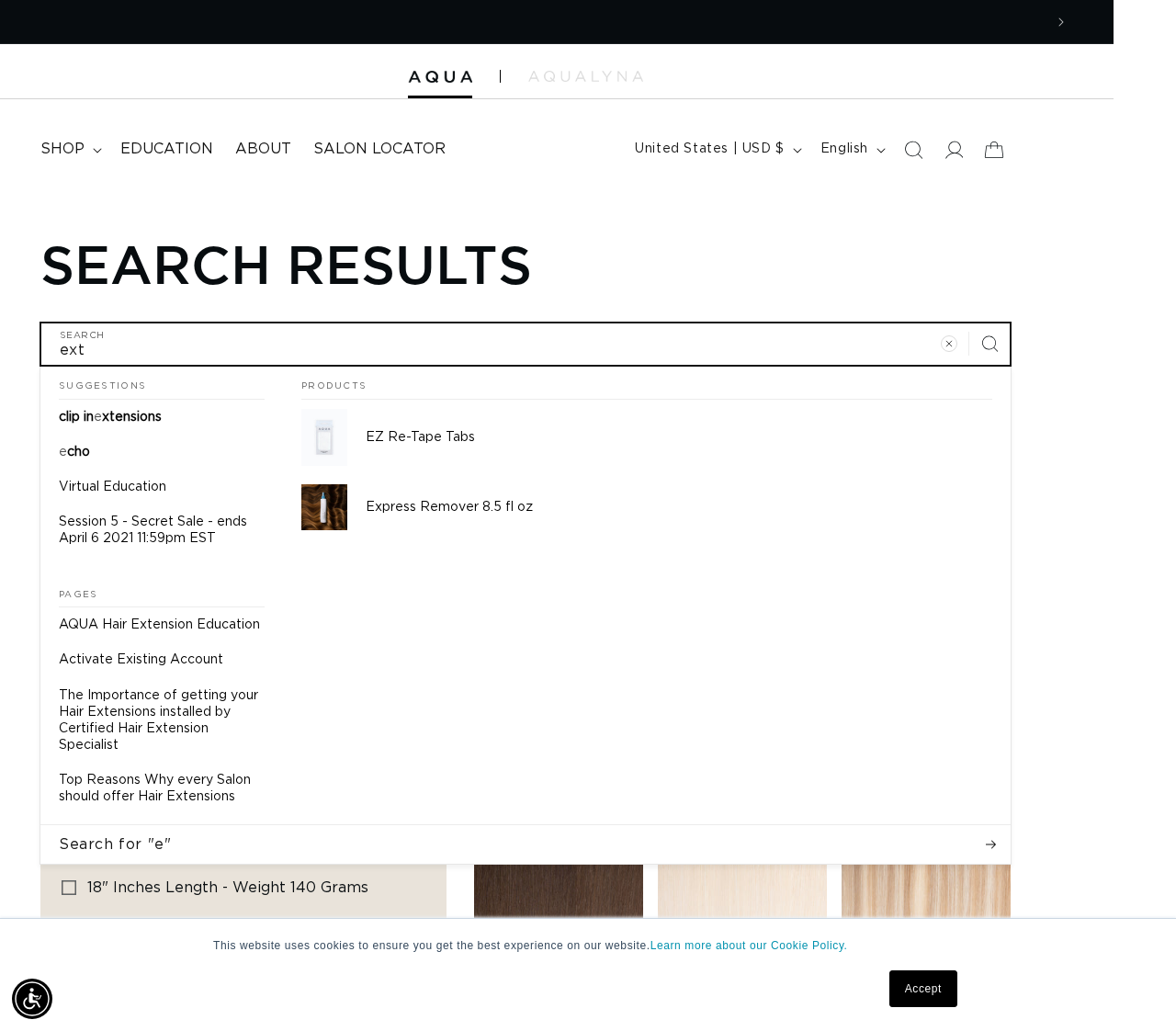 scroll, scrollTop: 0, scrollLeft: 2065, axis: horizontal 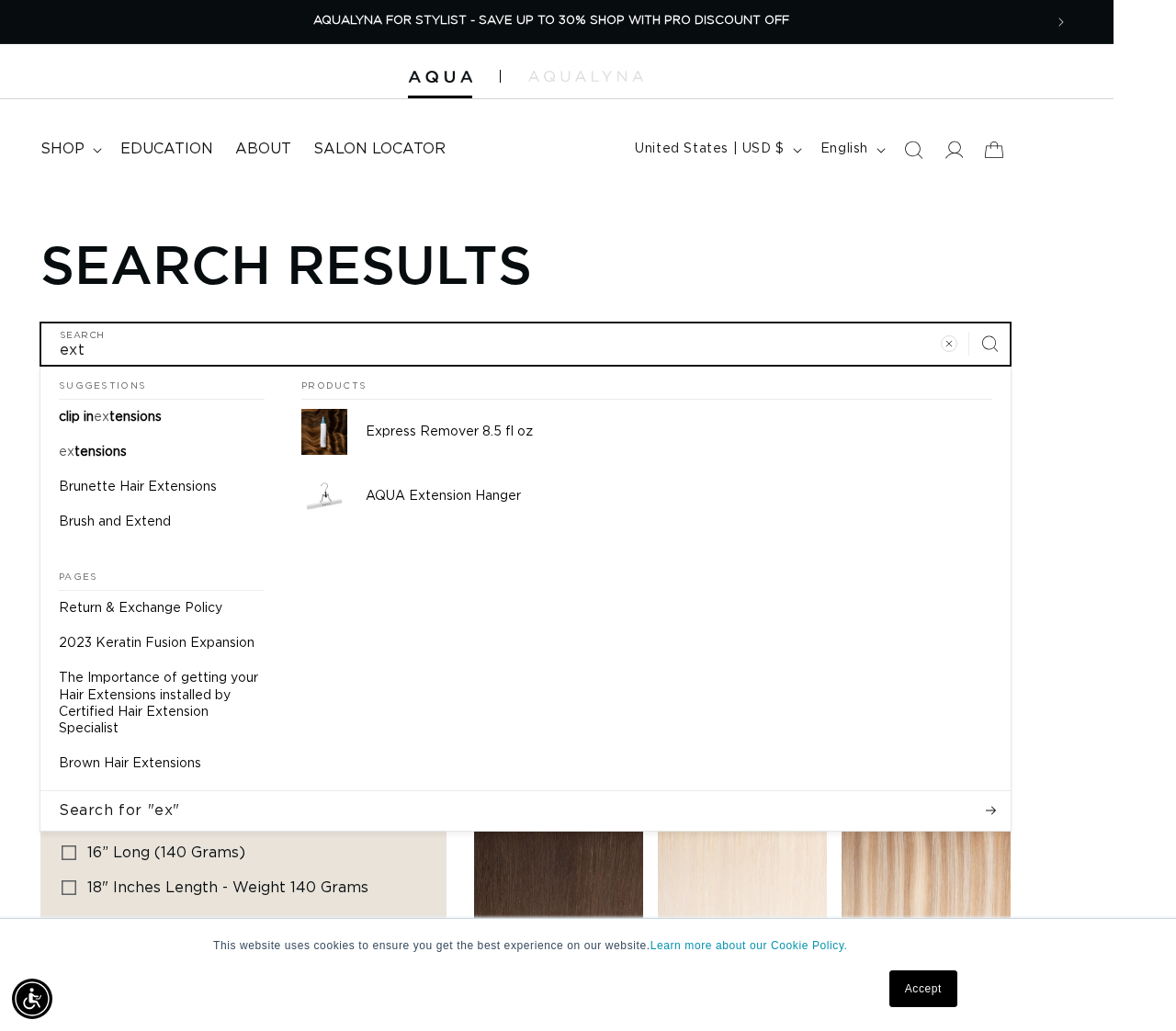 type on "exte" 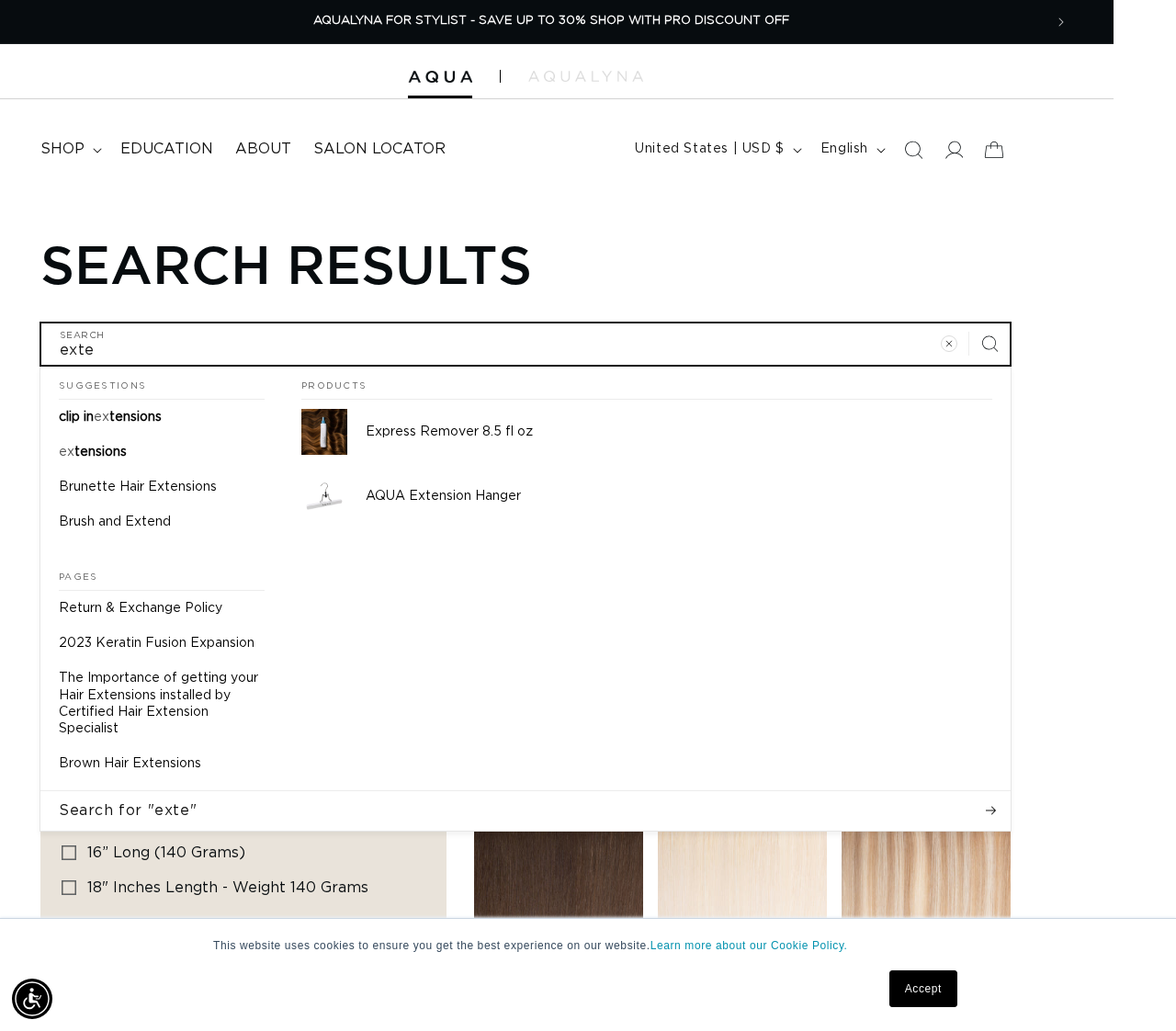type on "exten" 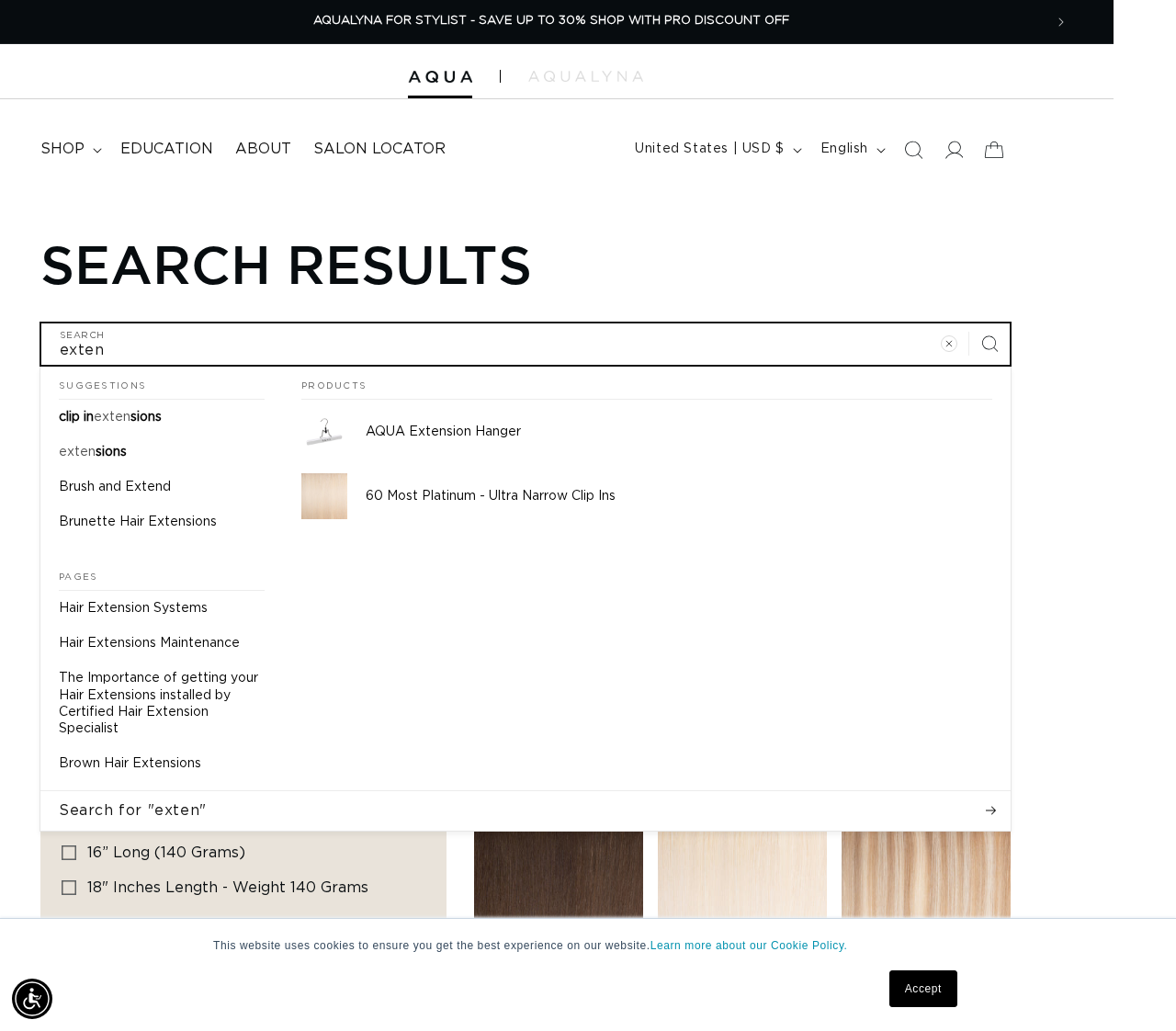 type on "extens" 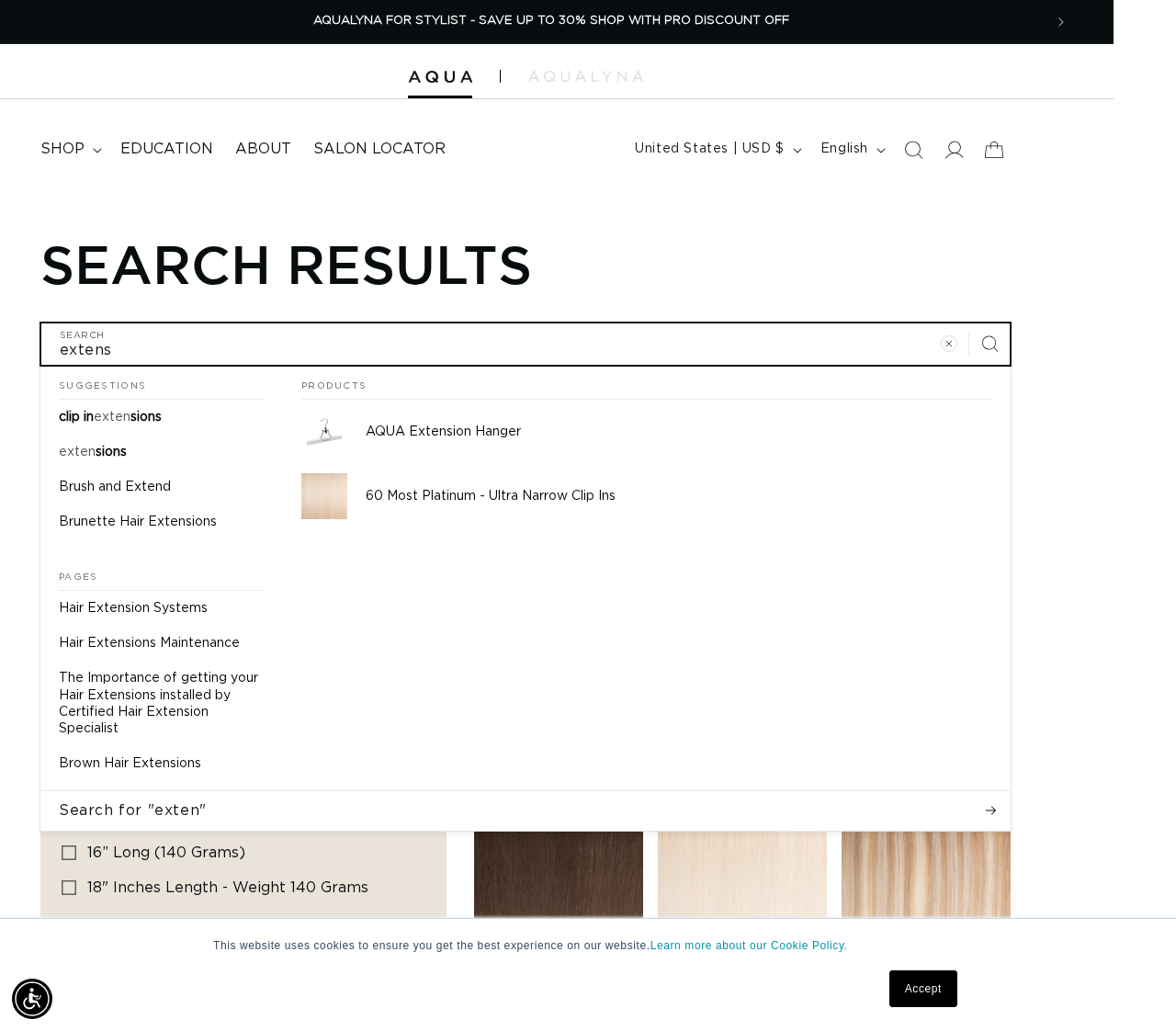 type on "extensi" 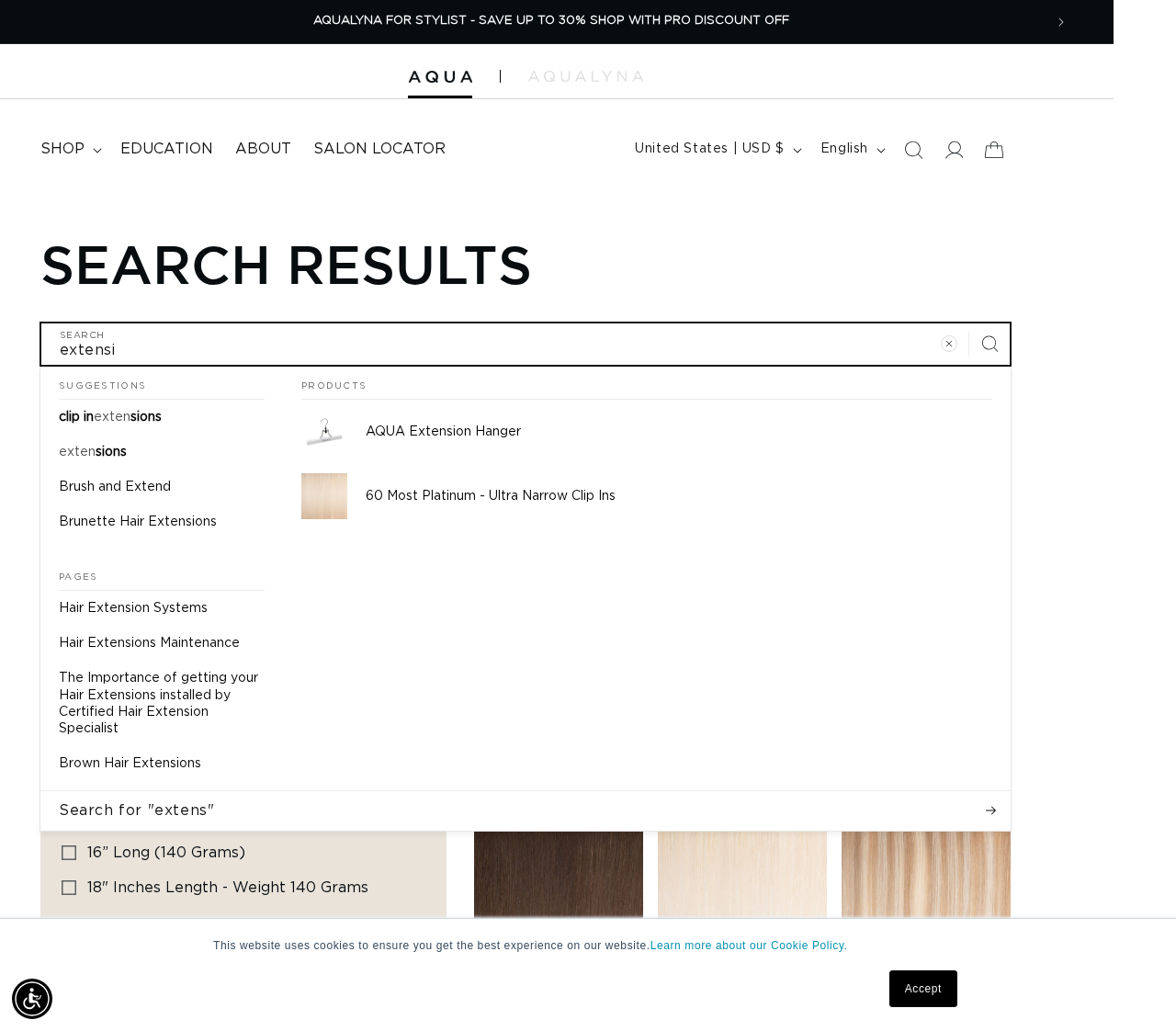 type on "extensio" 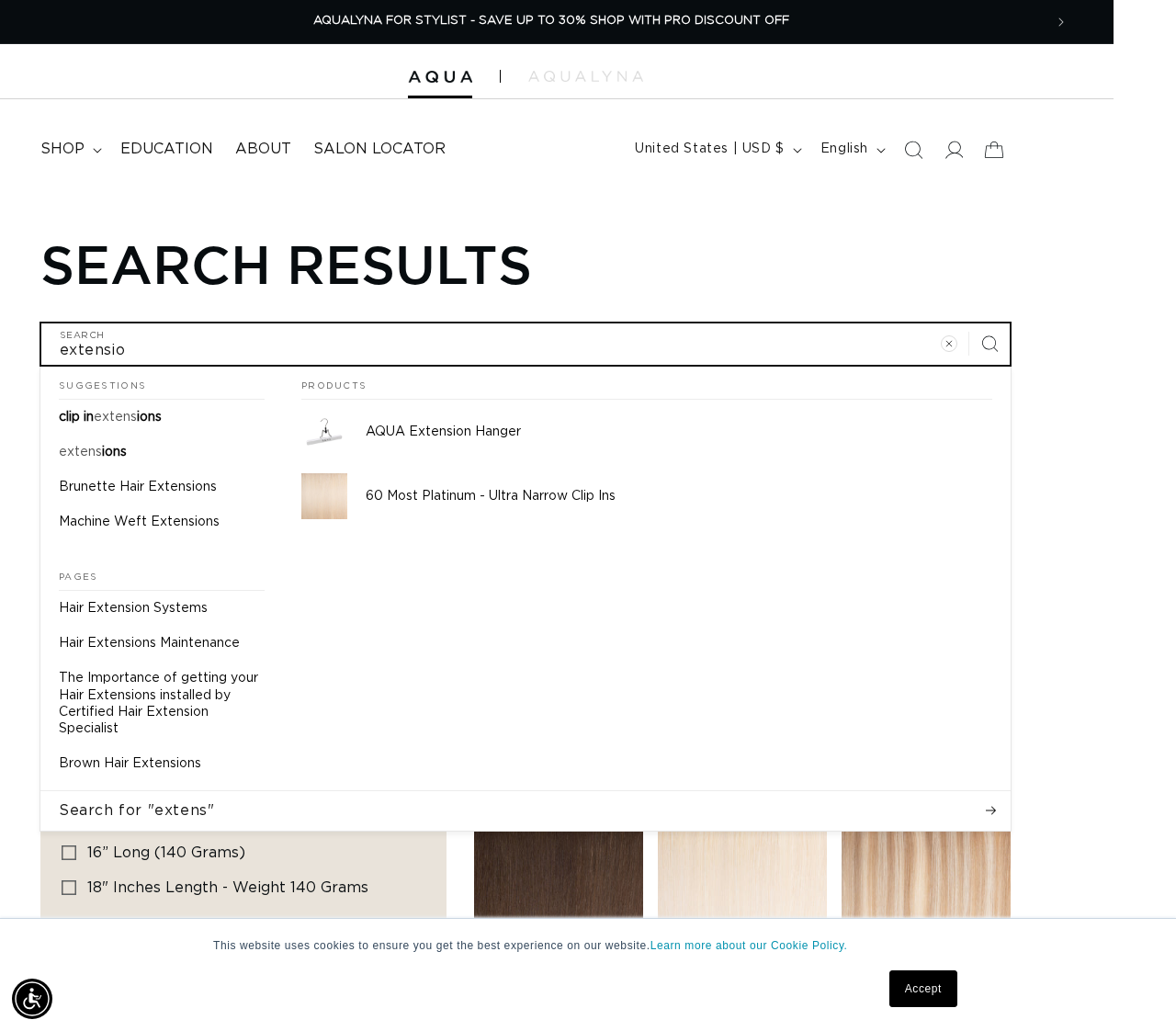 type on "extension" 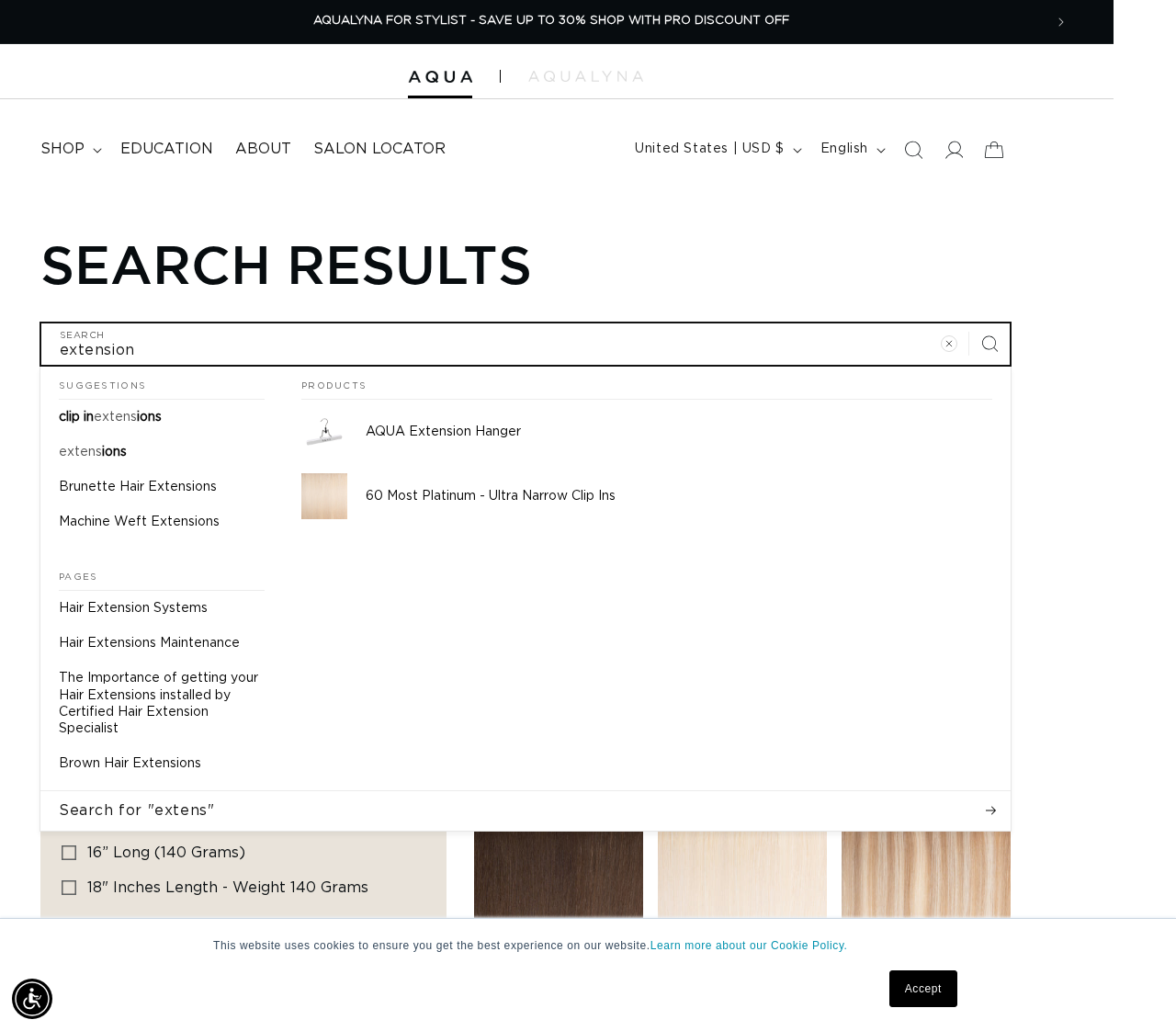 type on "extensione" 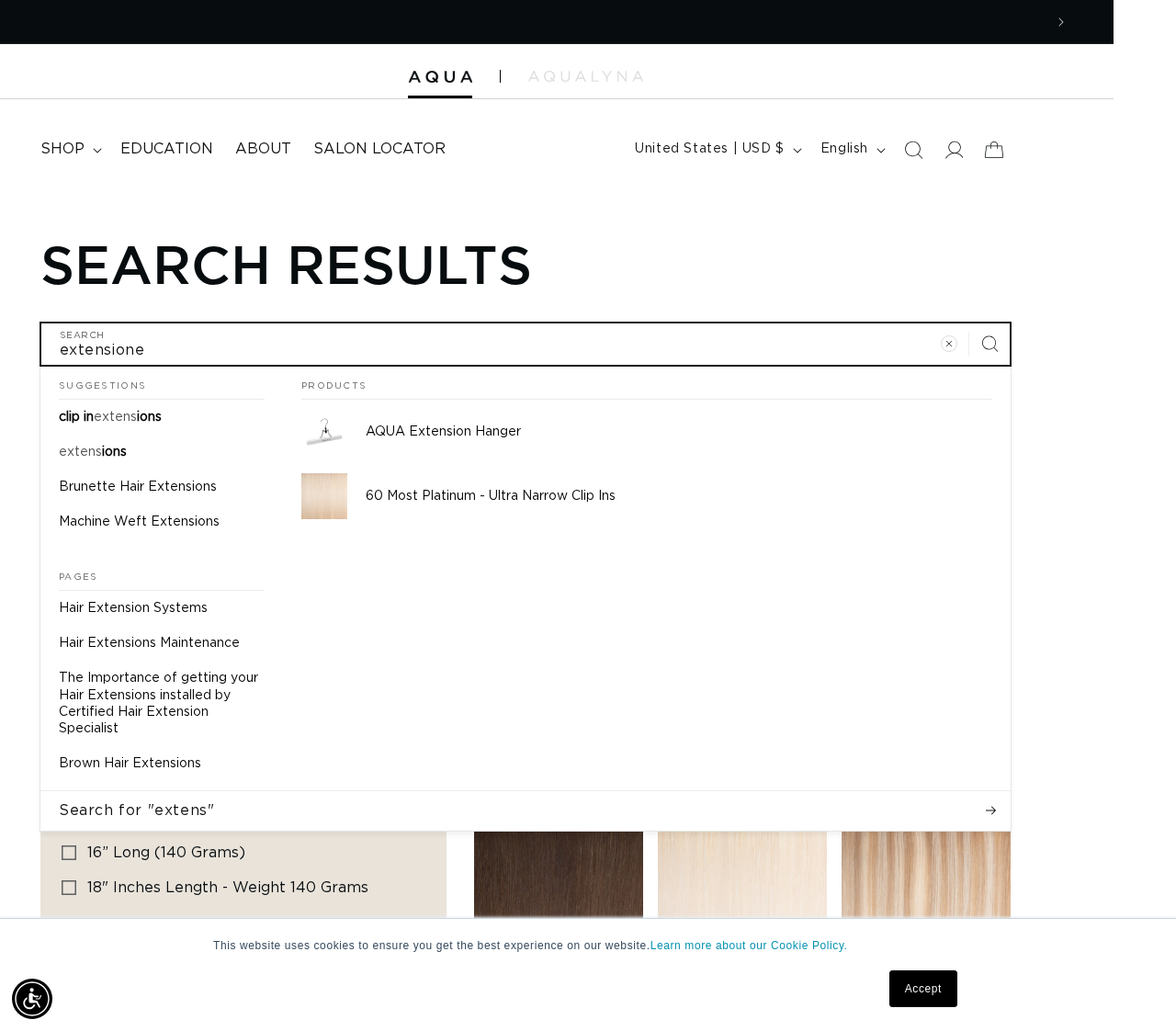 scroll, scrollTop: 0, scrollLeft: 0, axis: both 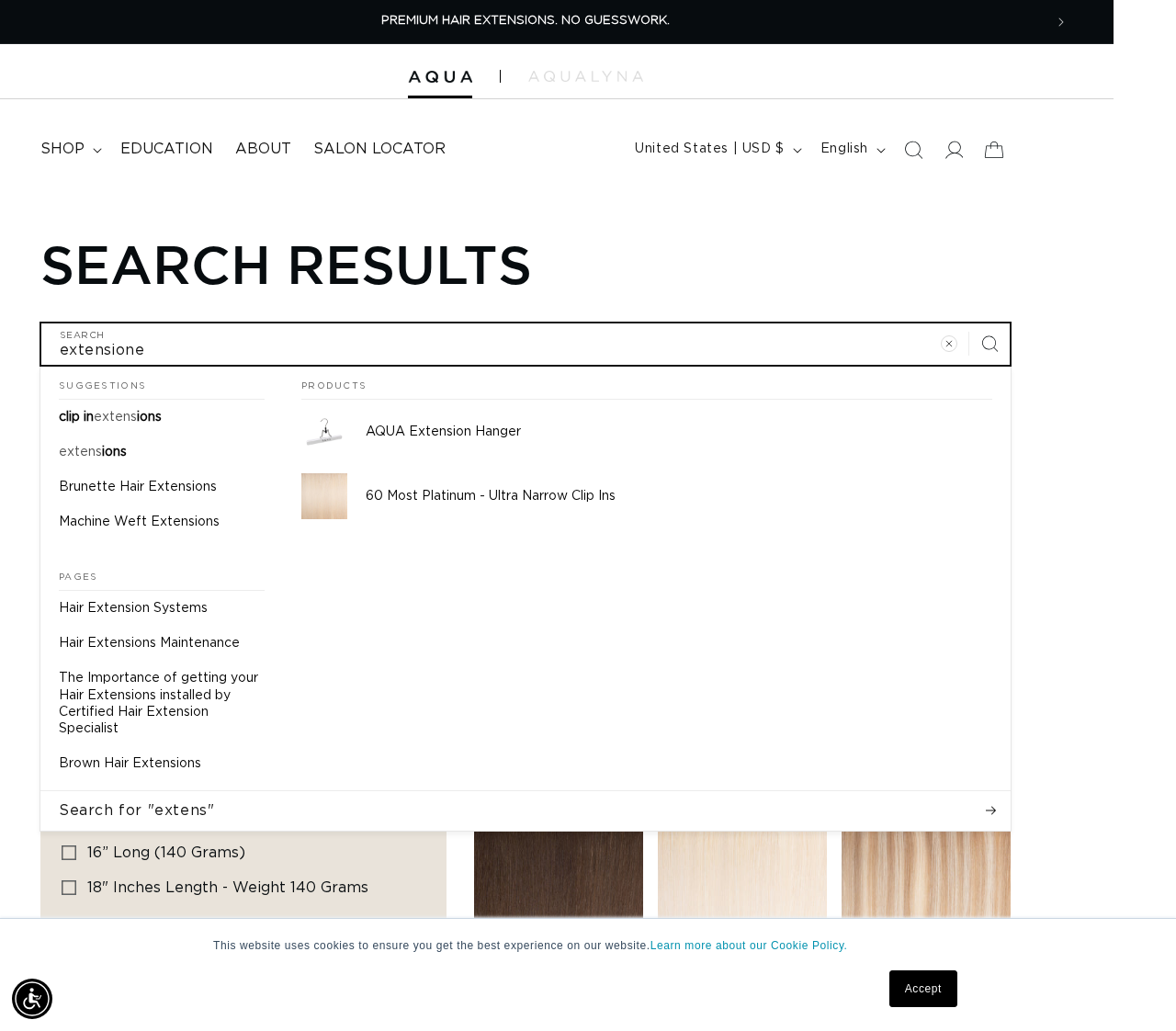 type on "extensiones" 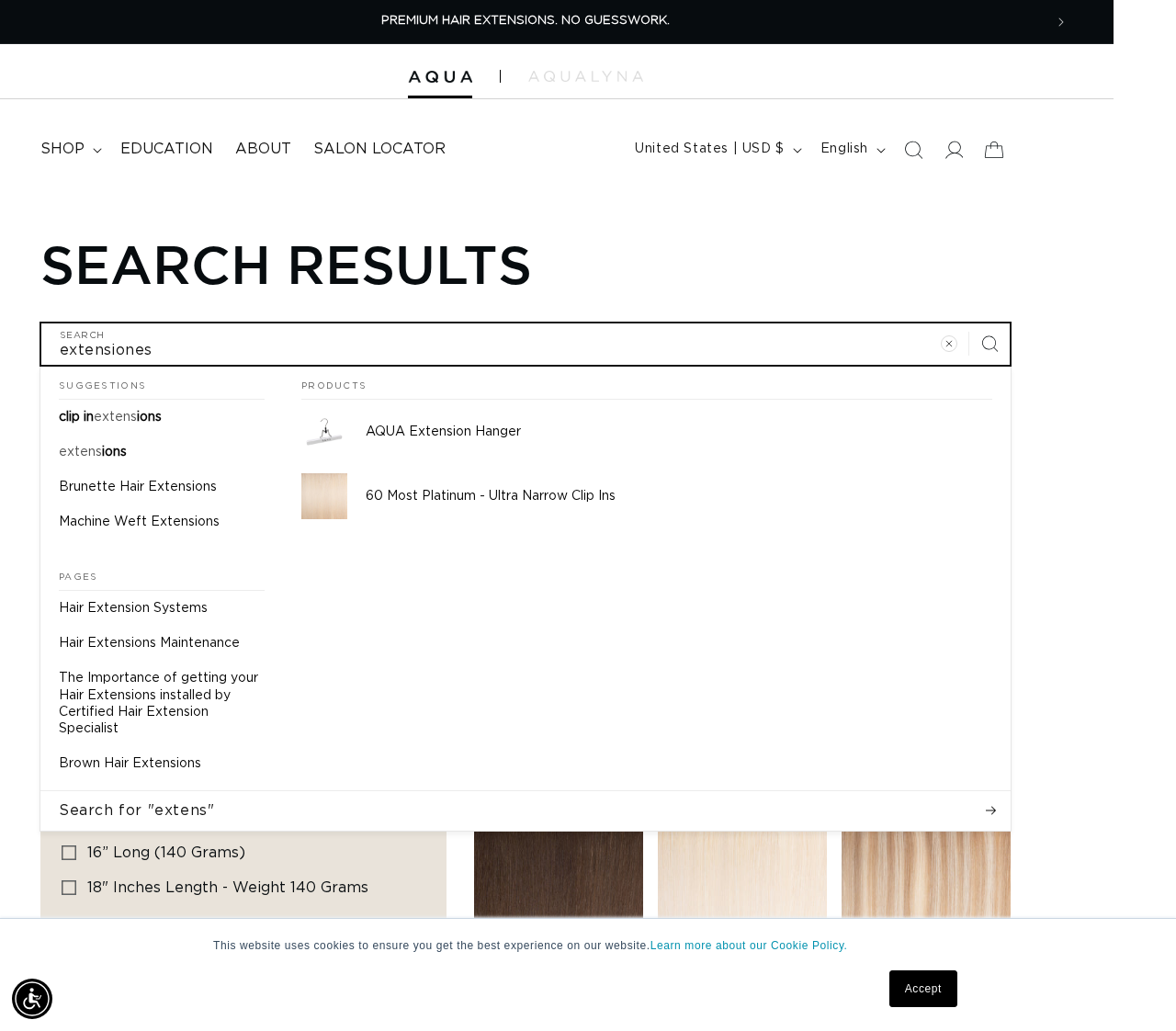 type on "extensiones" 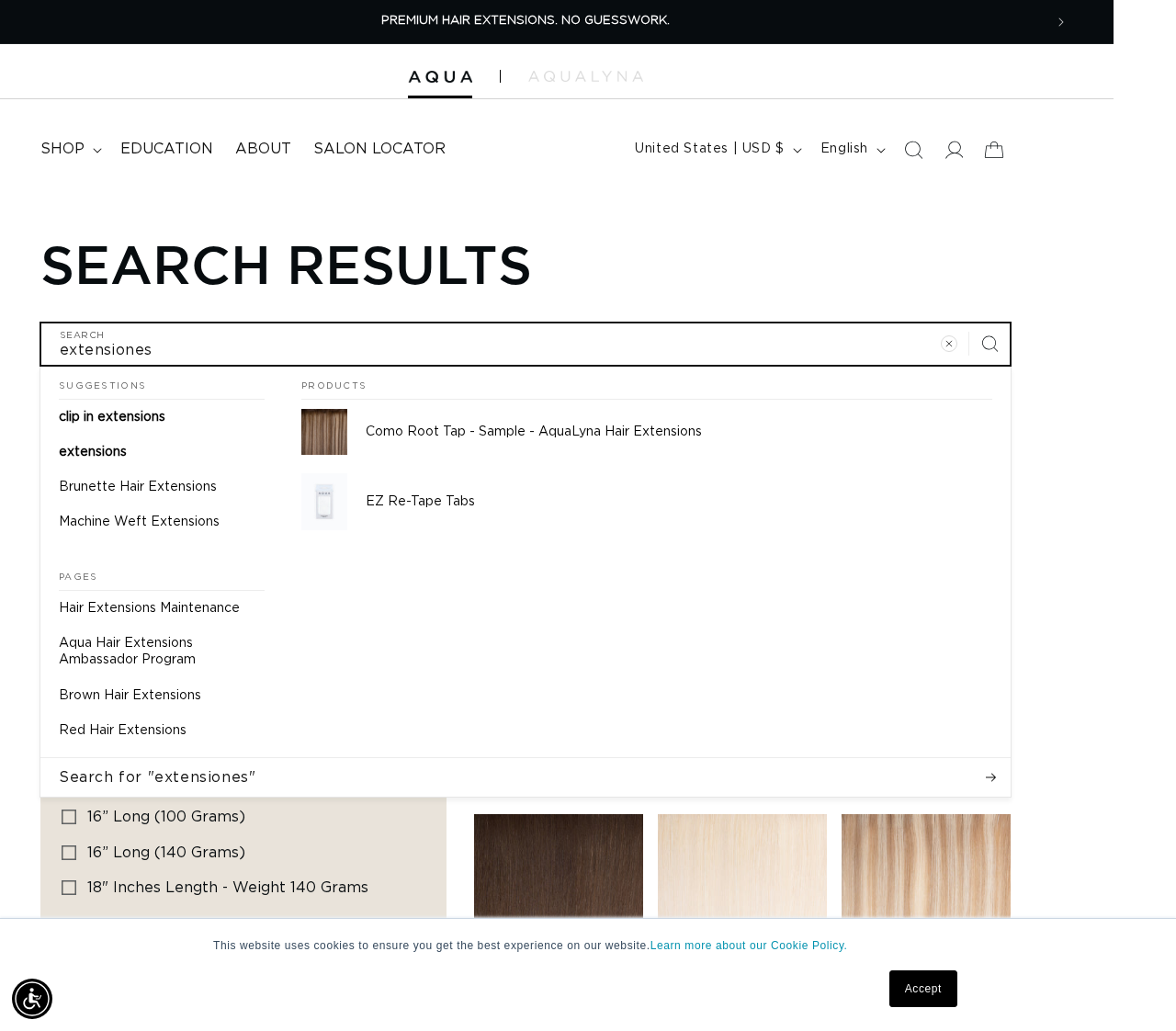type on "extensiones c" 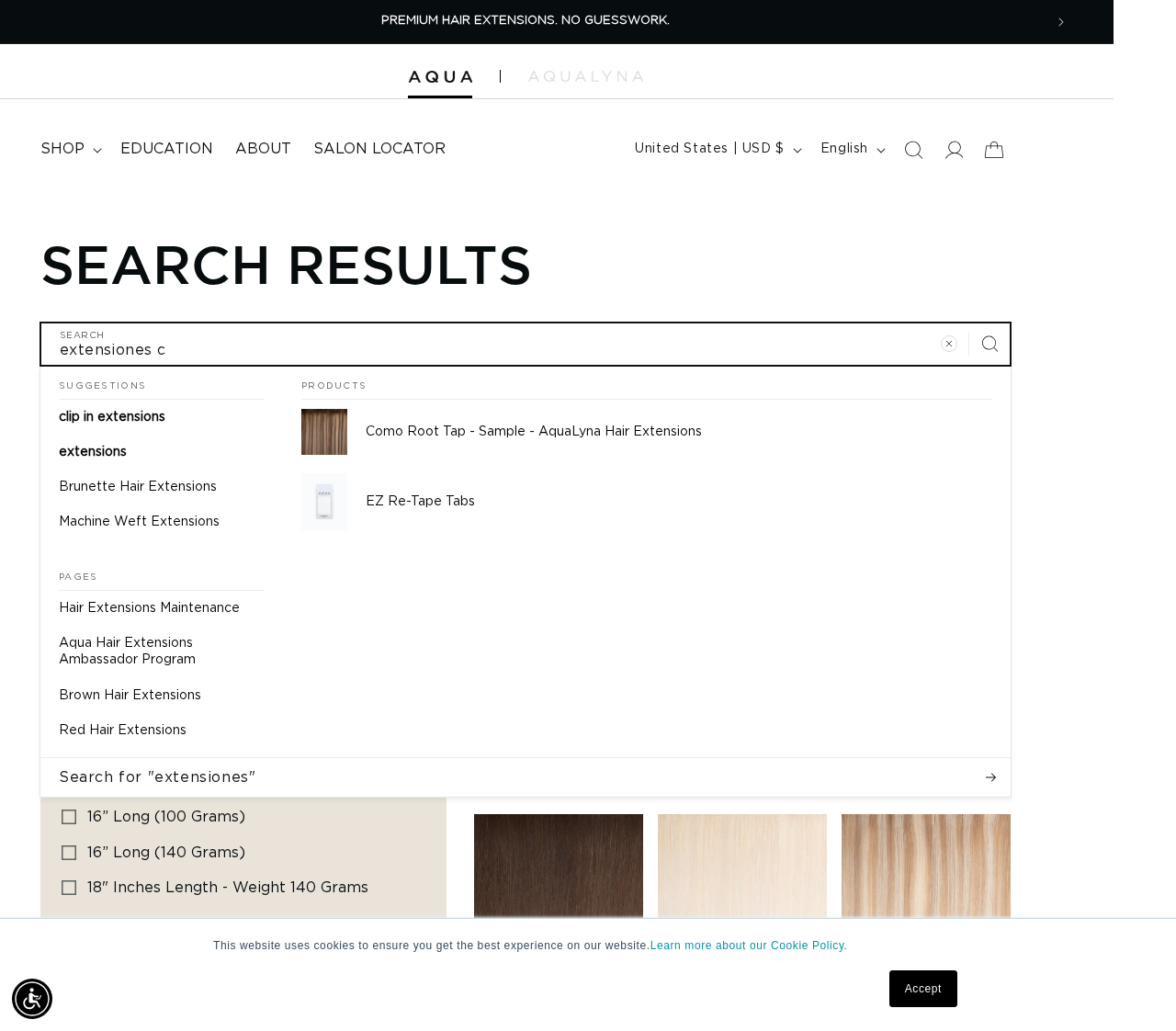 type on "extensiones c" 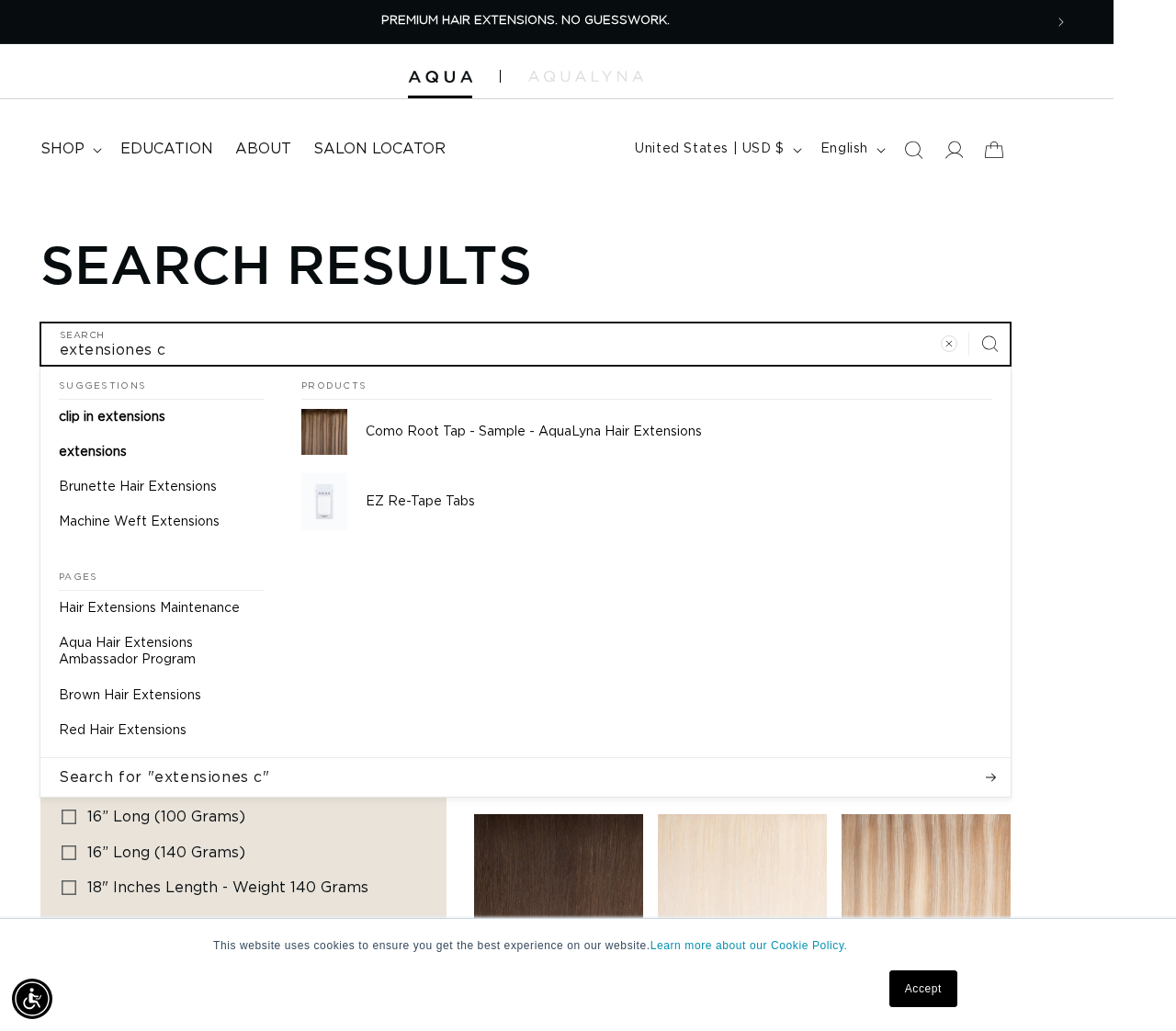 type on "extensiones ci" 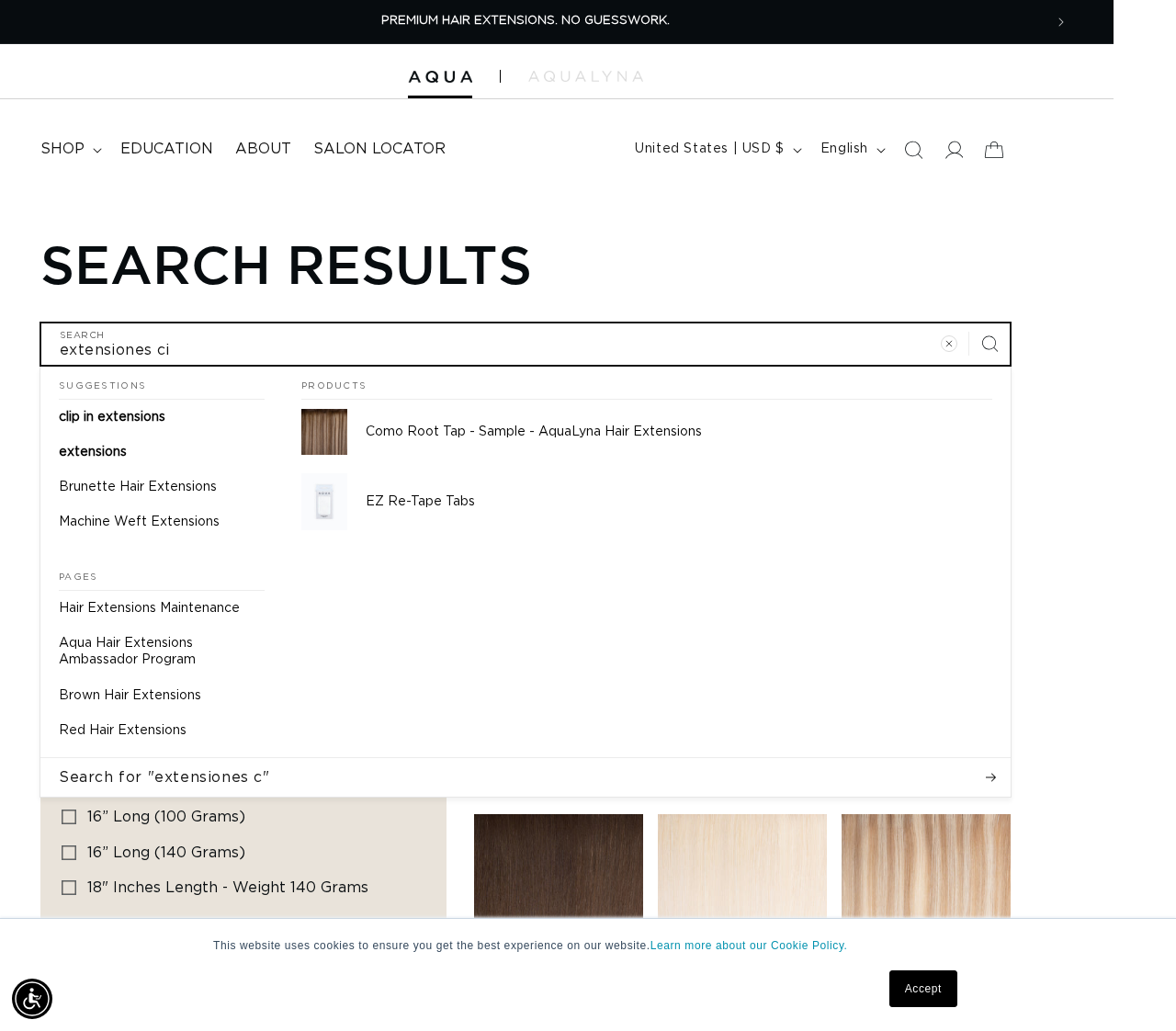 type on "extensiones ci" 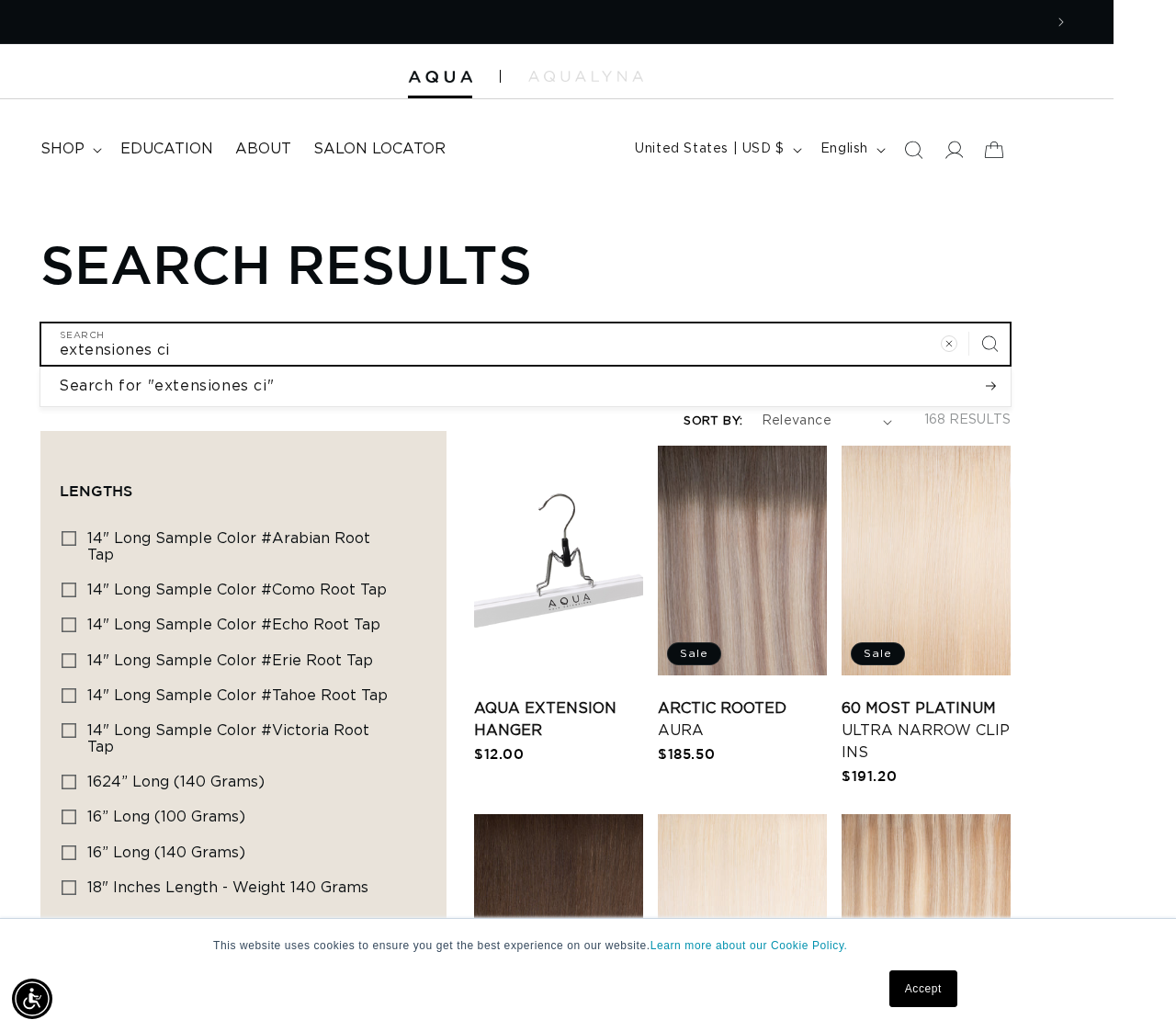 scroll, scrollTop: 0, scrollLeft: 2065, axis: horizontal 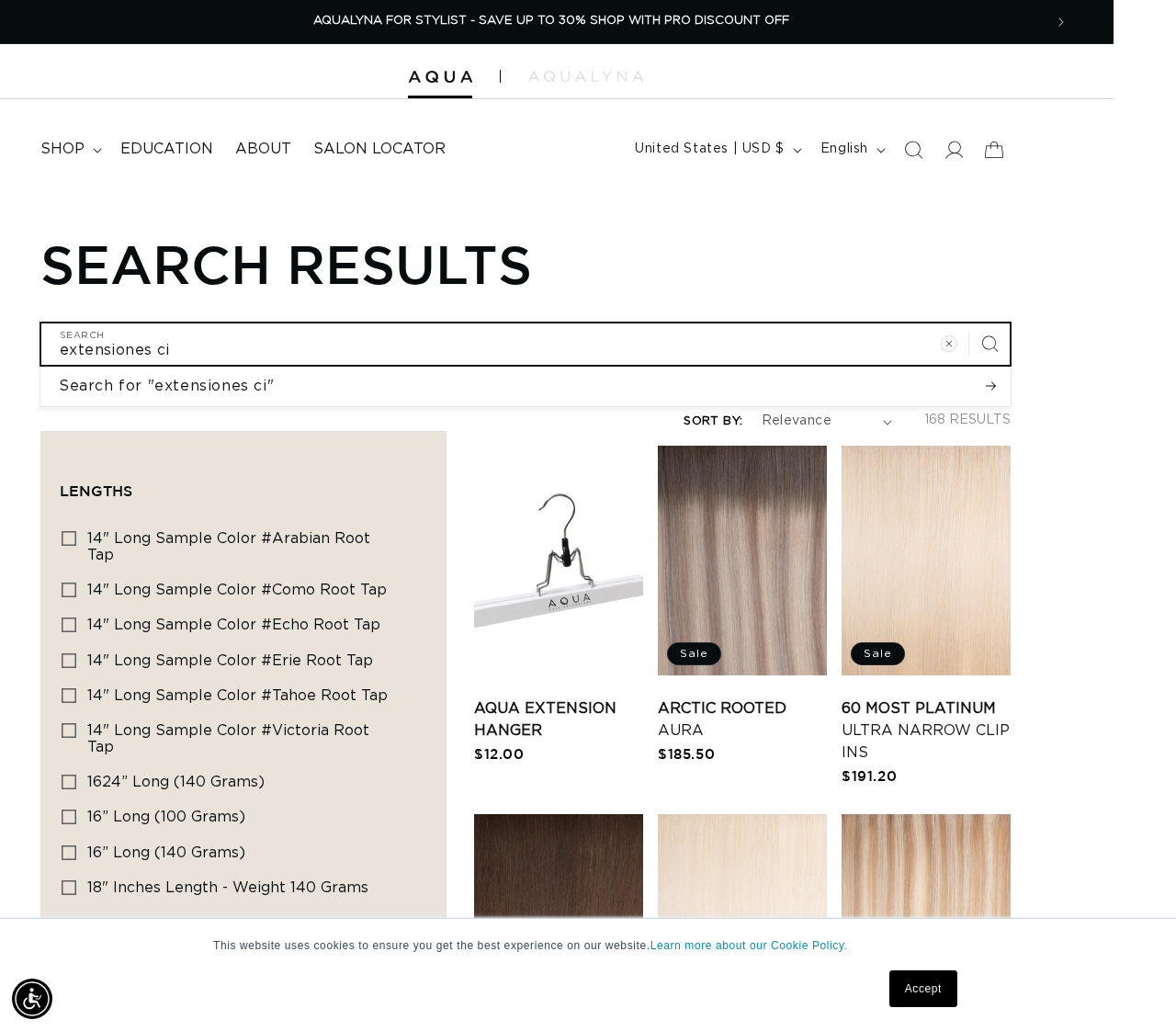 type on "extensiones c" 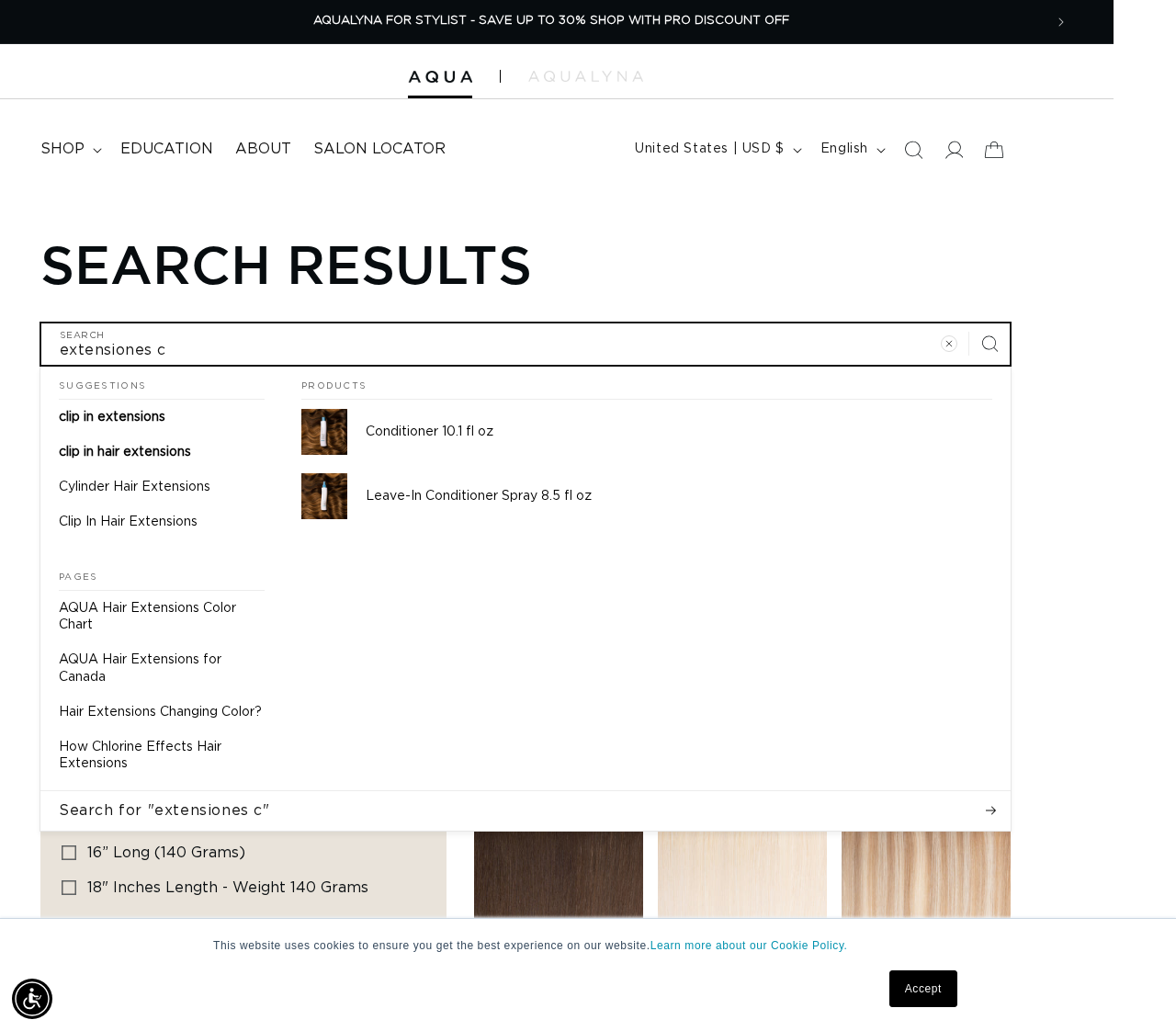 type on "extensiones cy" 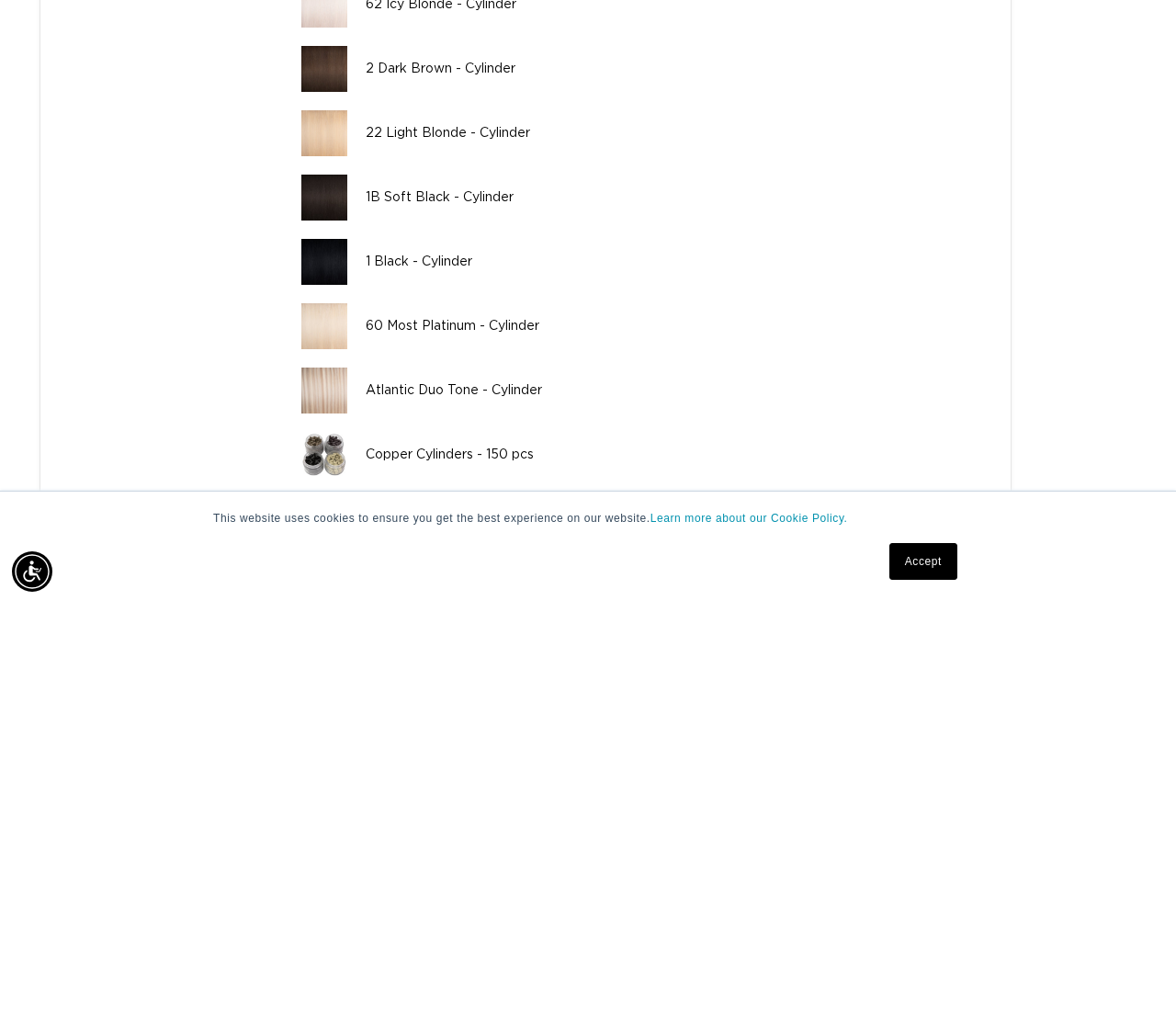 scroll, scrollTop: 0, scrollLeft: 2065, axis: horizontal 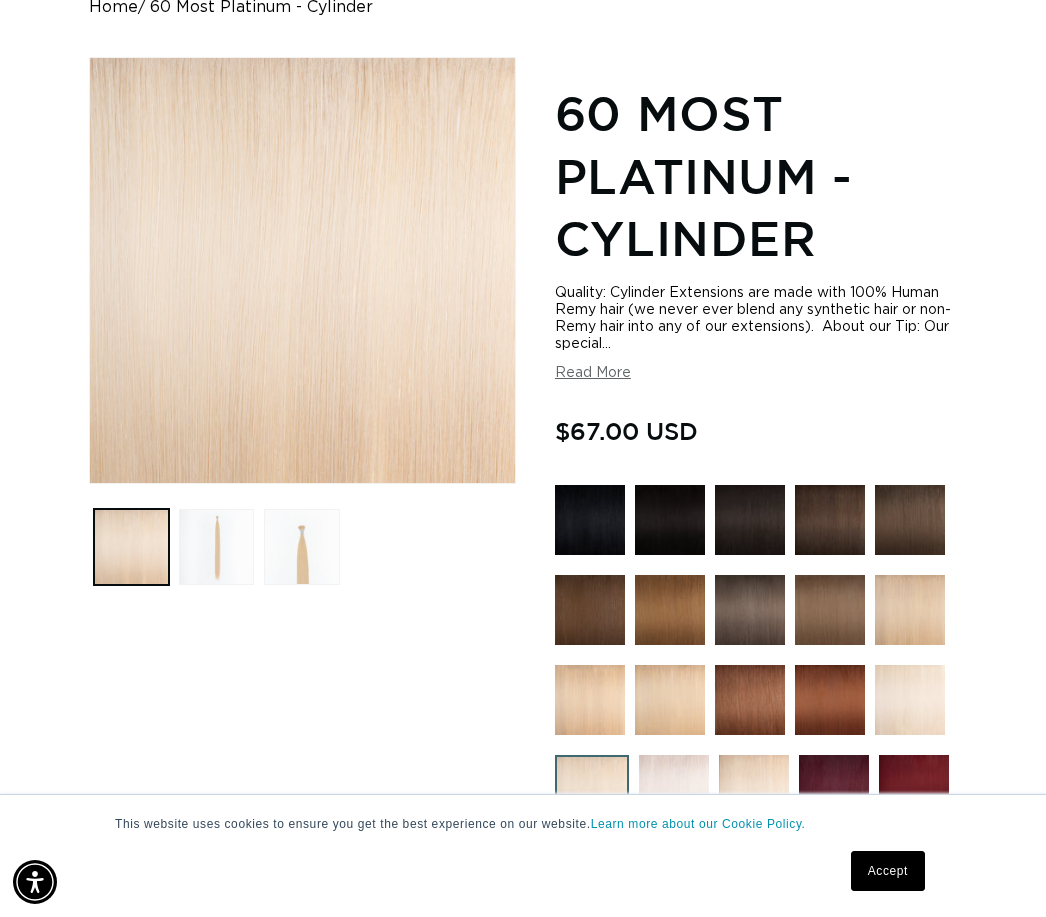 click at bounding box center [216, 546] 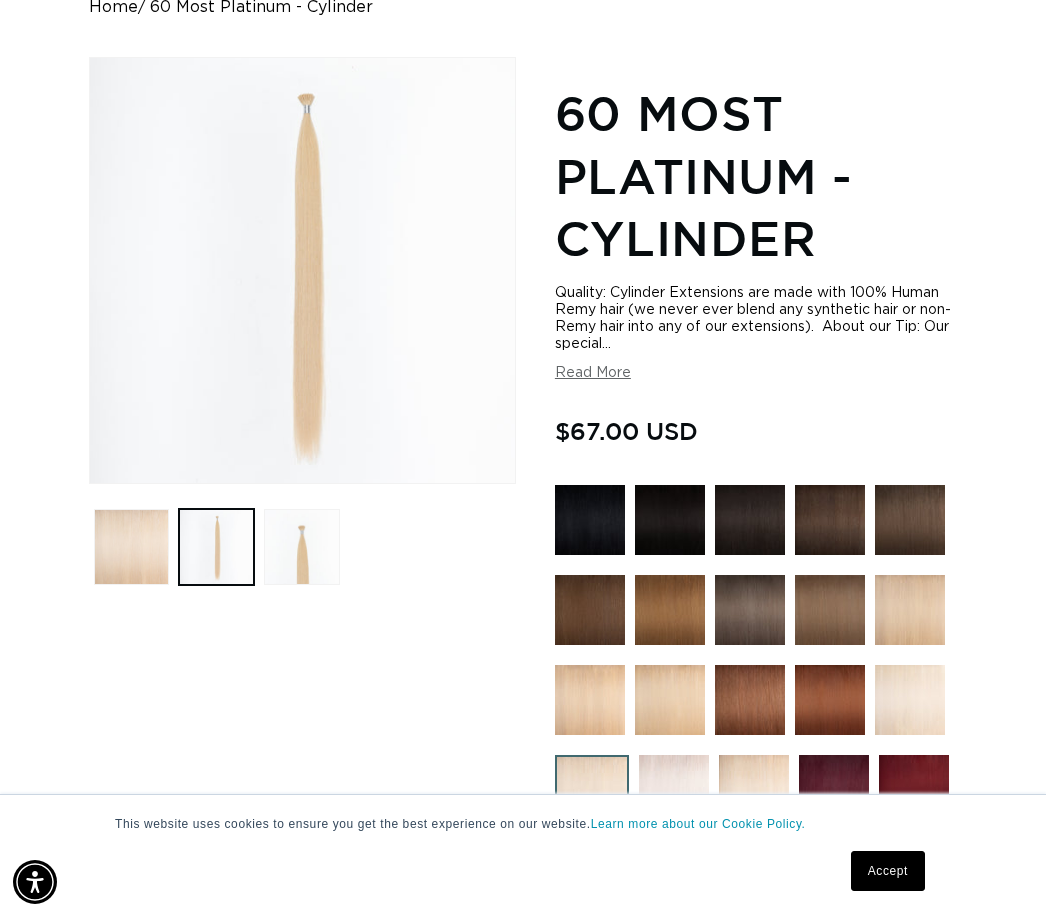 scroll, scrollTop: 0, scrollLeft: 1808, axis: horizontal 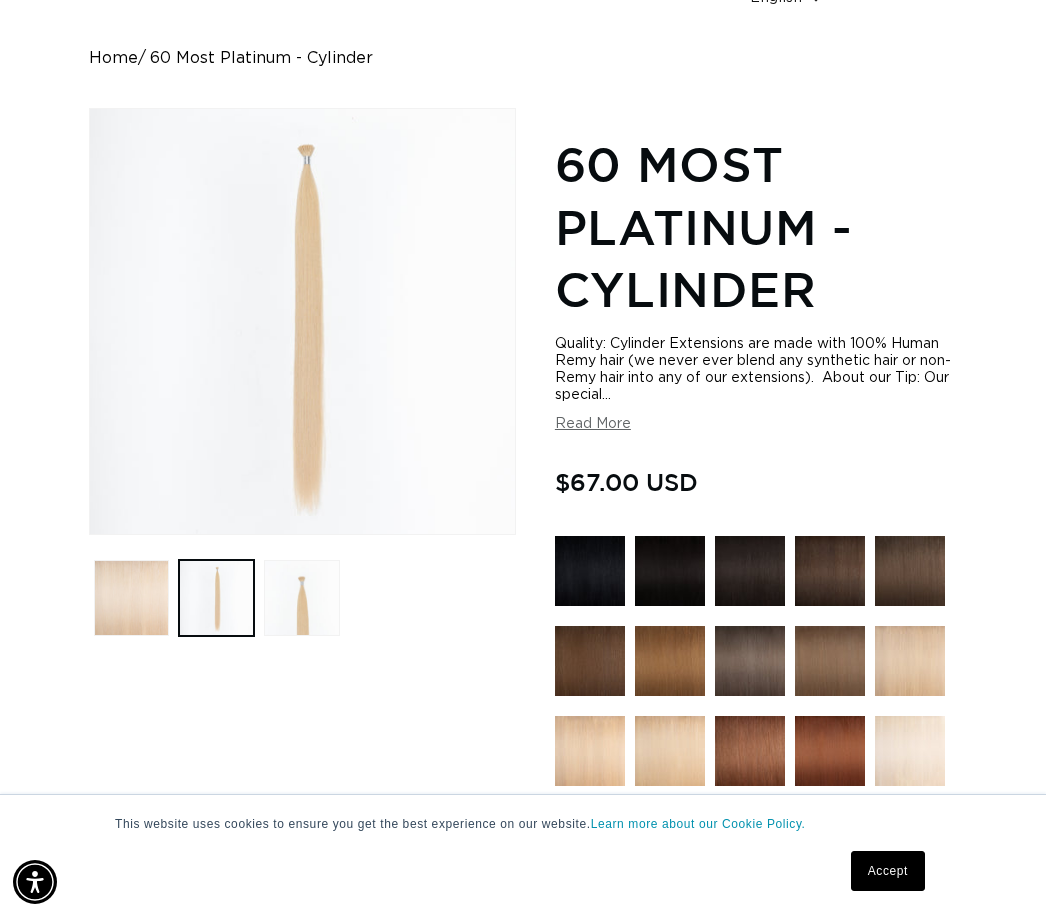 click at bounding box center [910, 661] 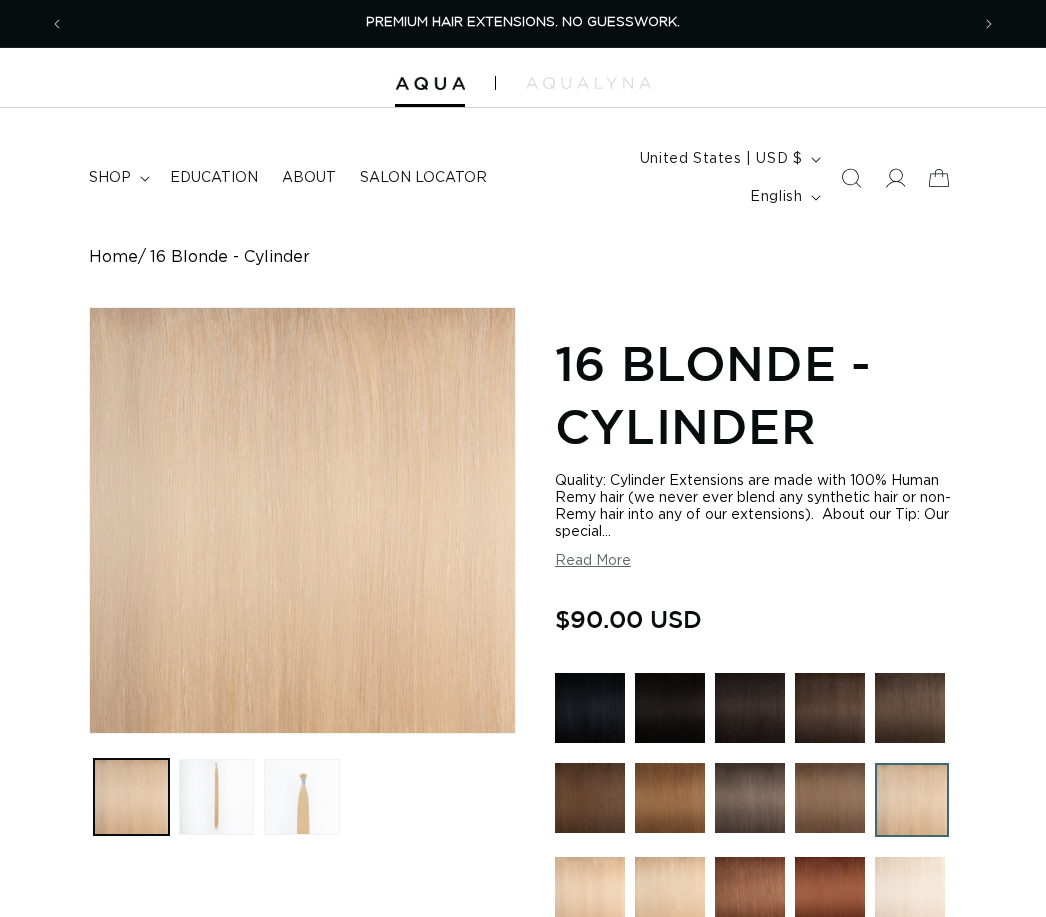 scroll, scrollTop: 0, scrollLeft: 0, axis: both 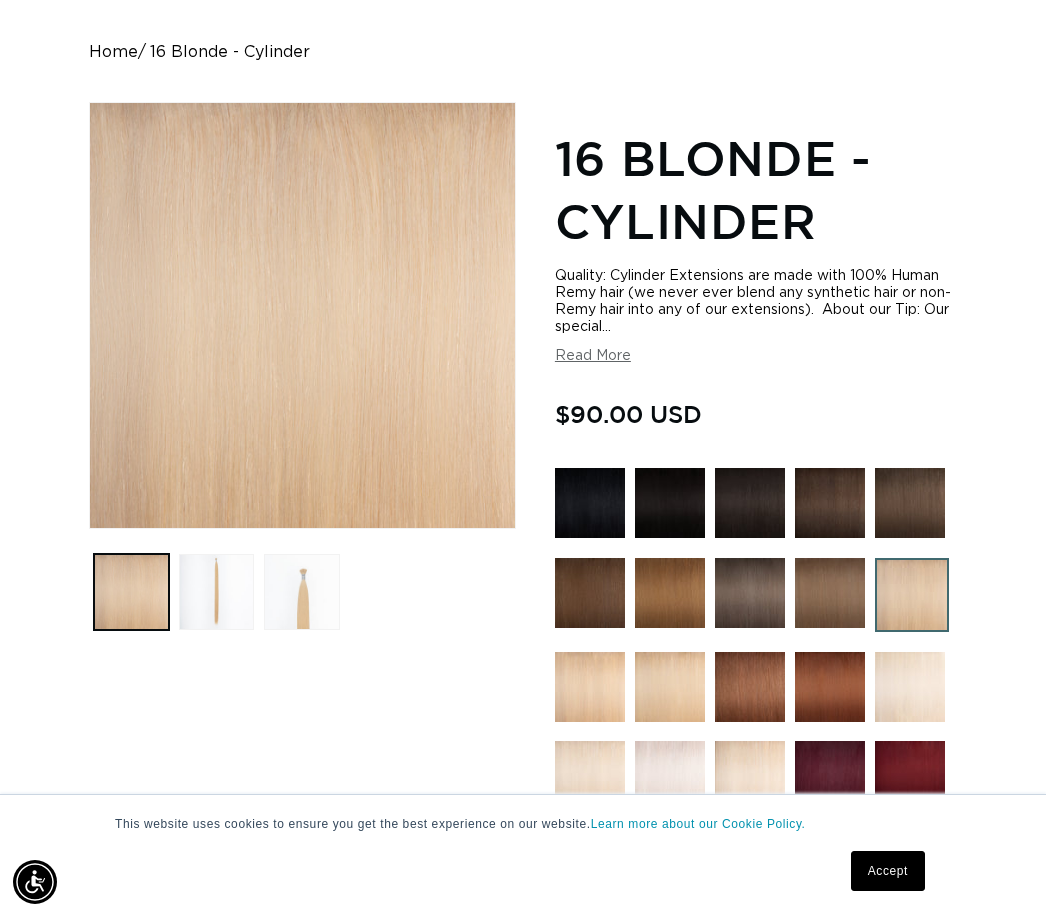 click at bounding box center (301, 591) 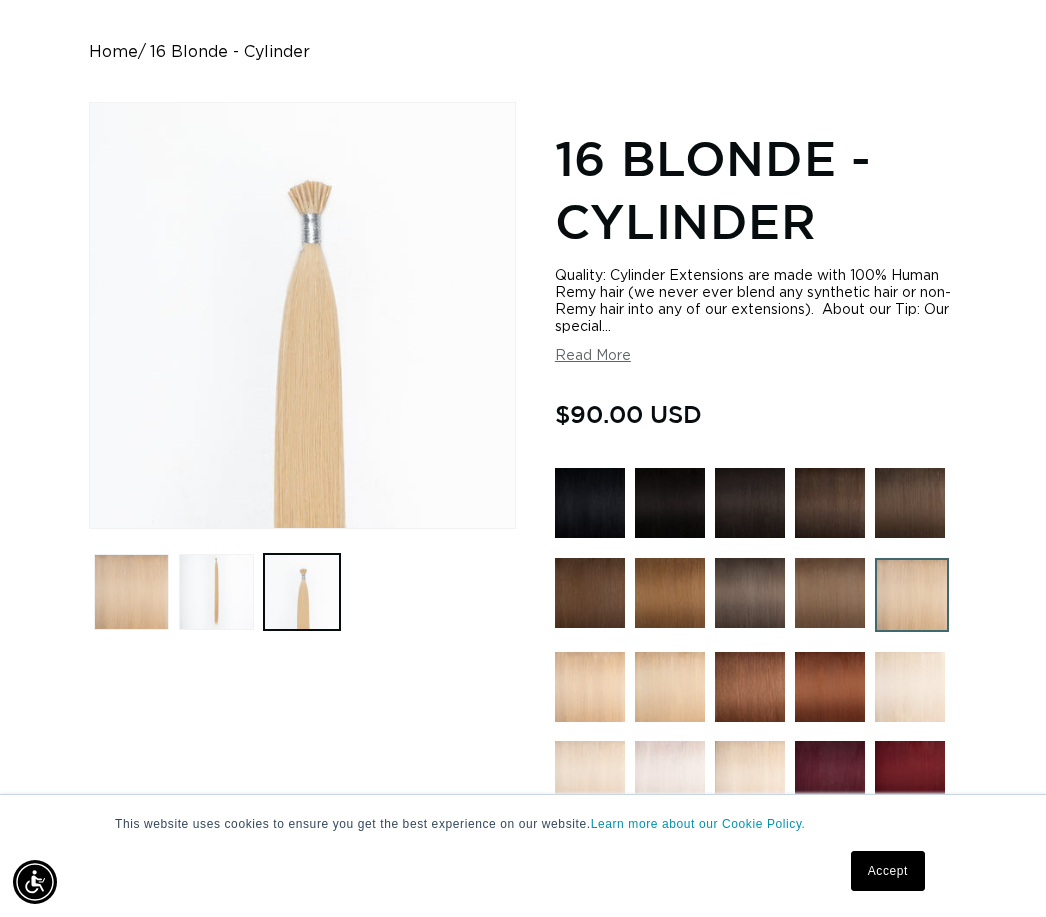 click at bounding box center (670, 687) 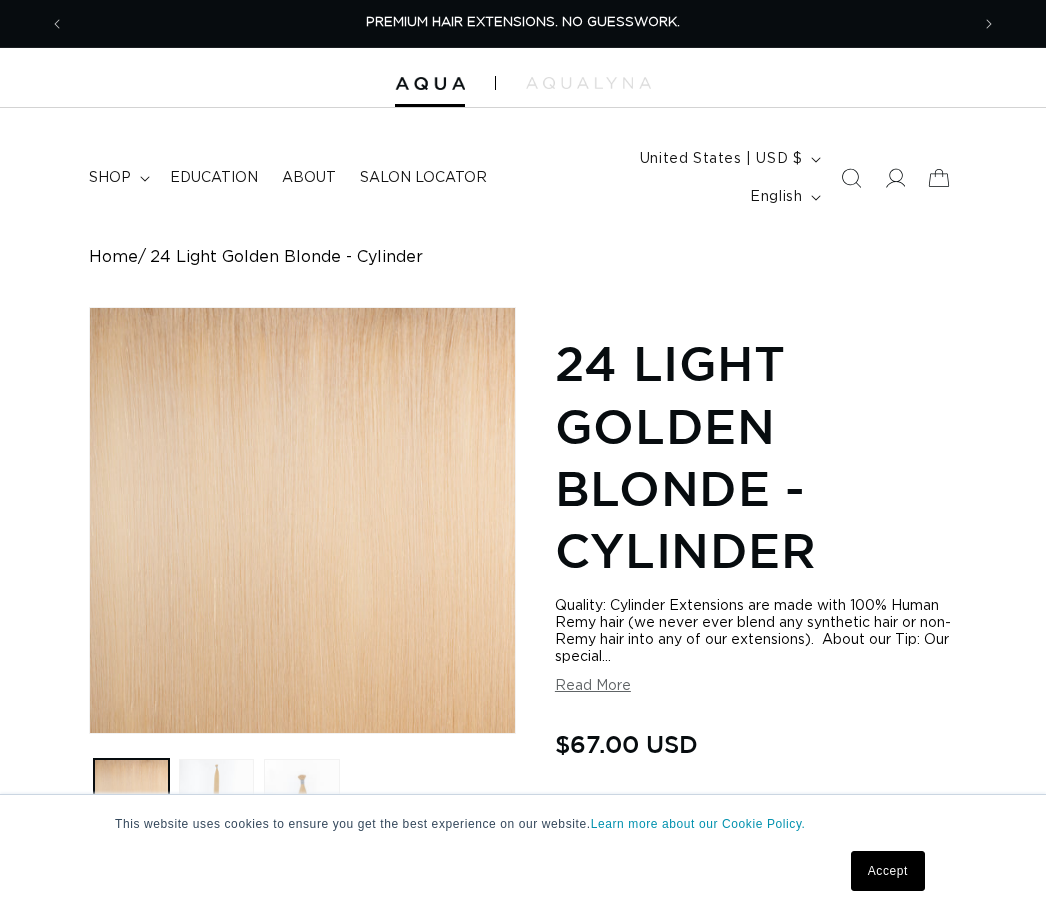 scroll, scrollTop: 0, scrollLeft: 0, axis: both 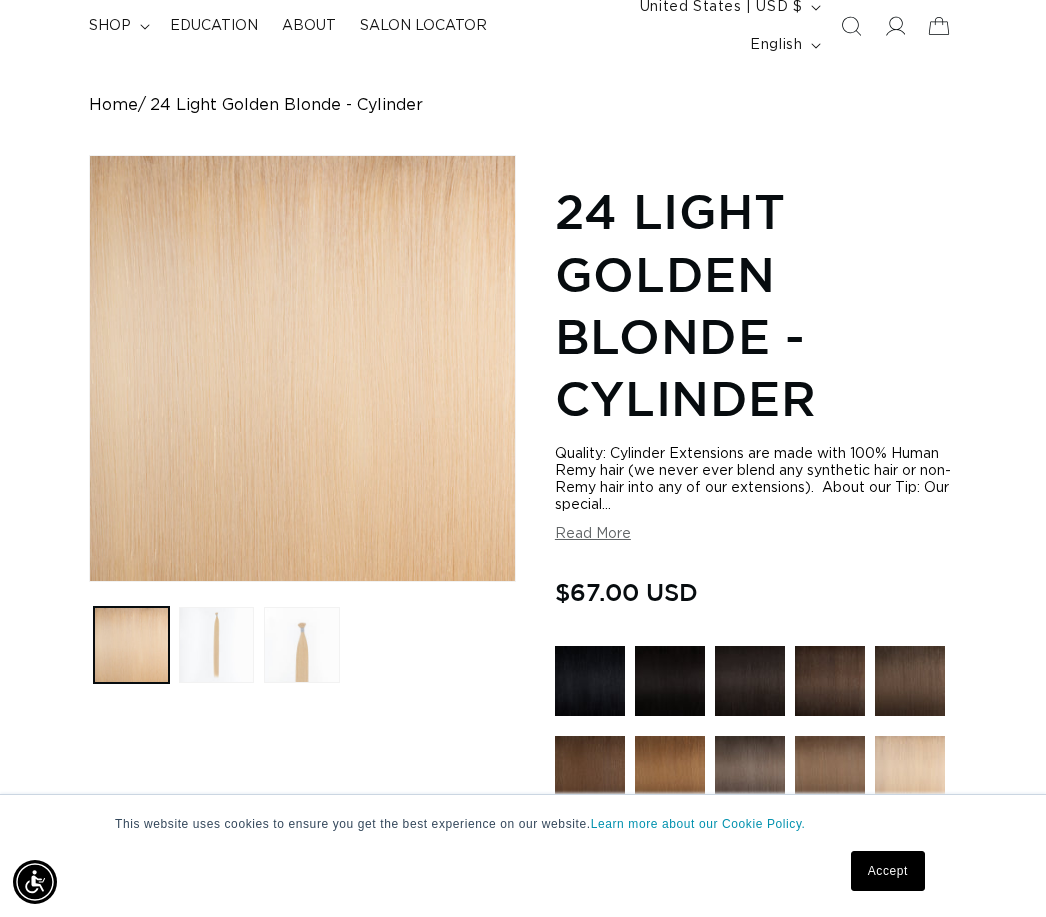 click at bounding box center [301, 644] 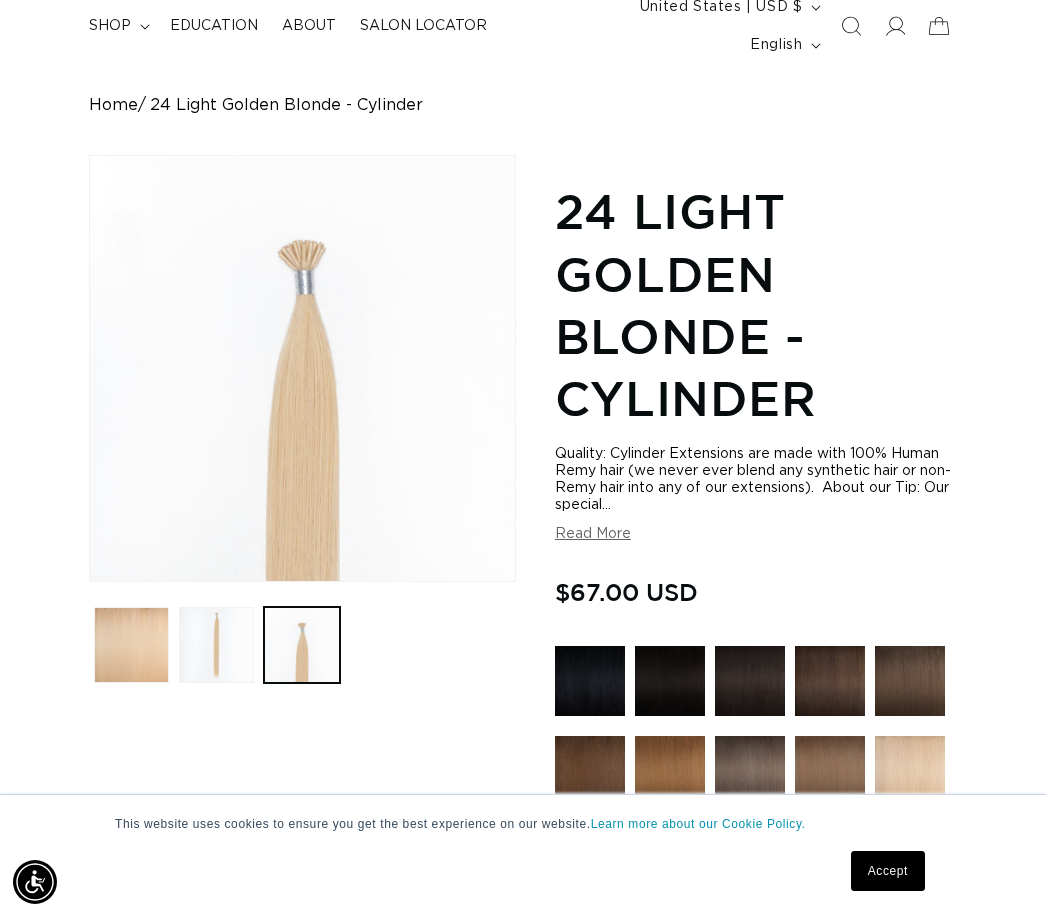 scroll, scrollTop: 0, scrollLeft: 904, axis: horizontal 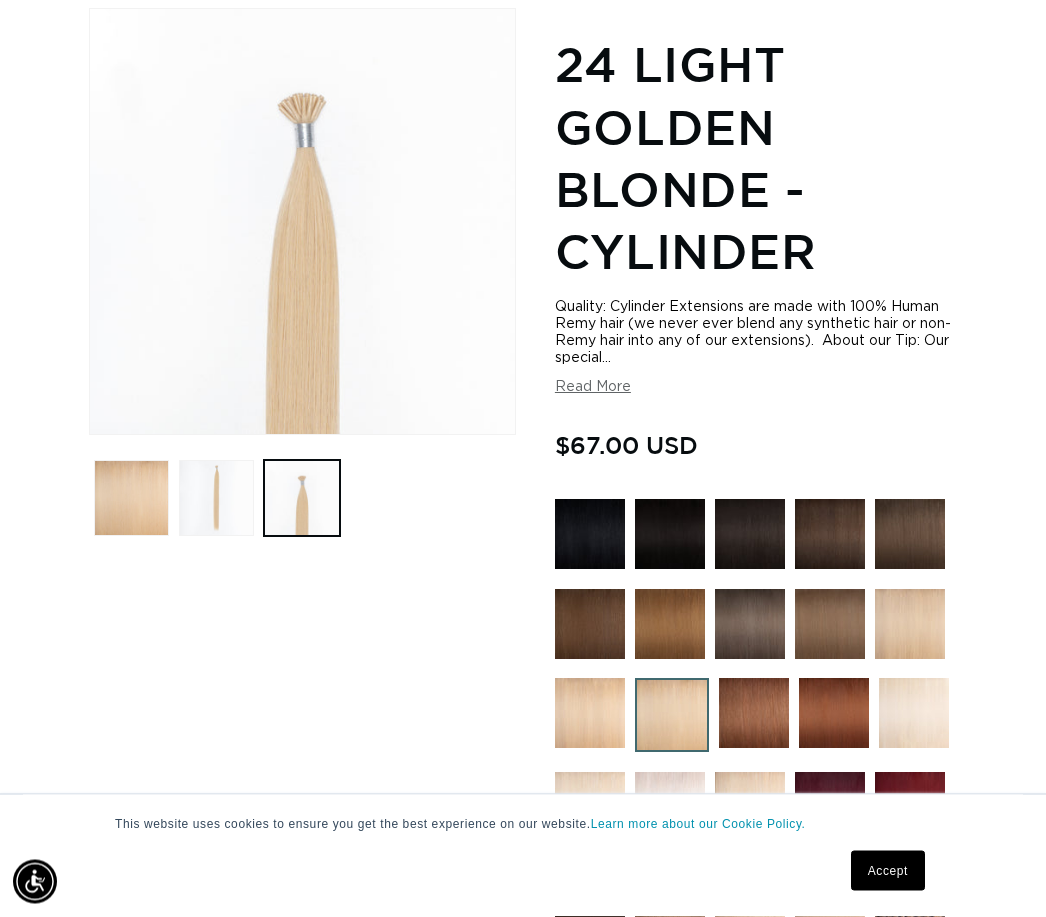 click at bounding box center (590, 714) 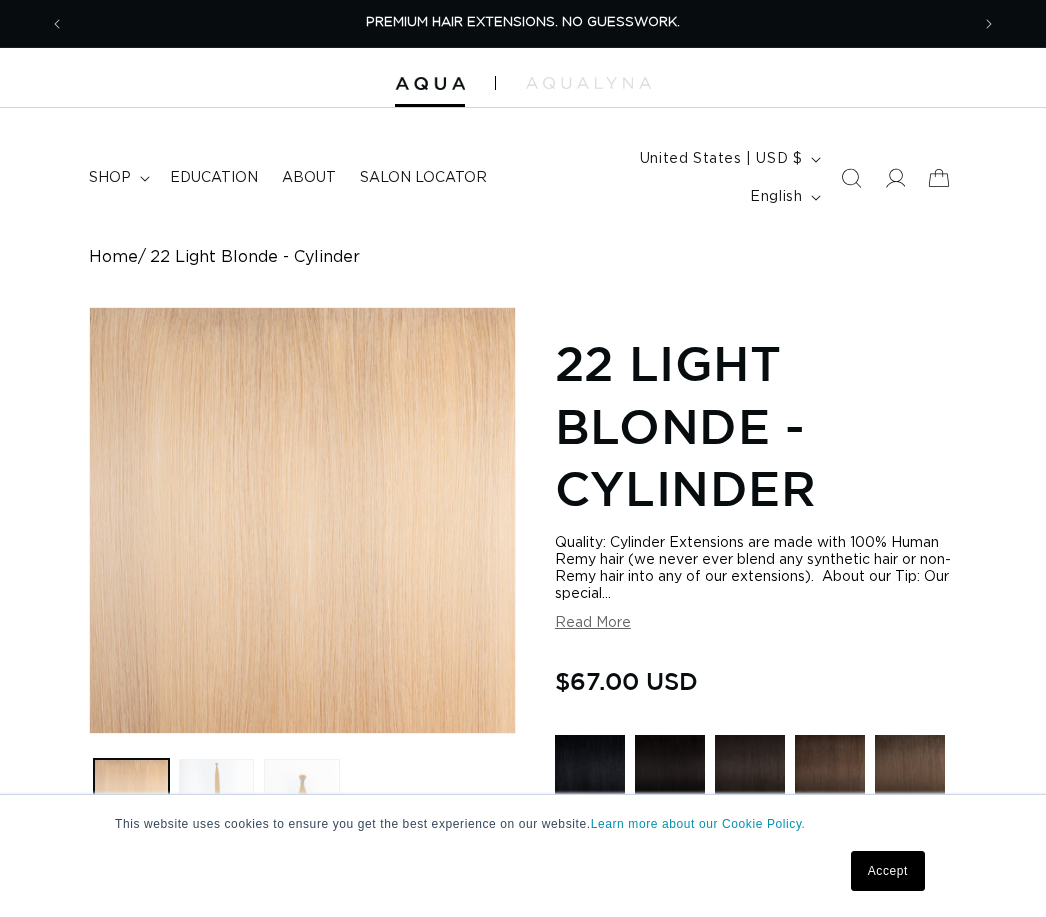 scroll, scrollTop: 0, scrollLeft: 0, axis: both 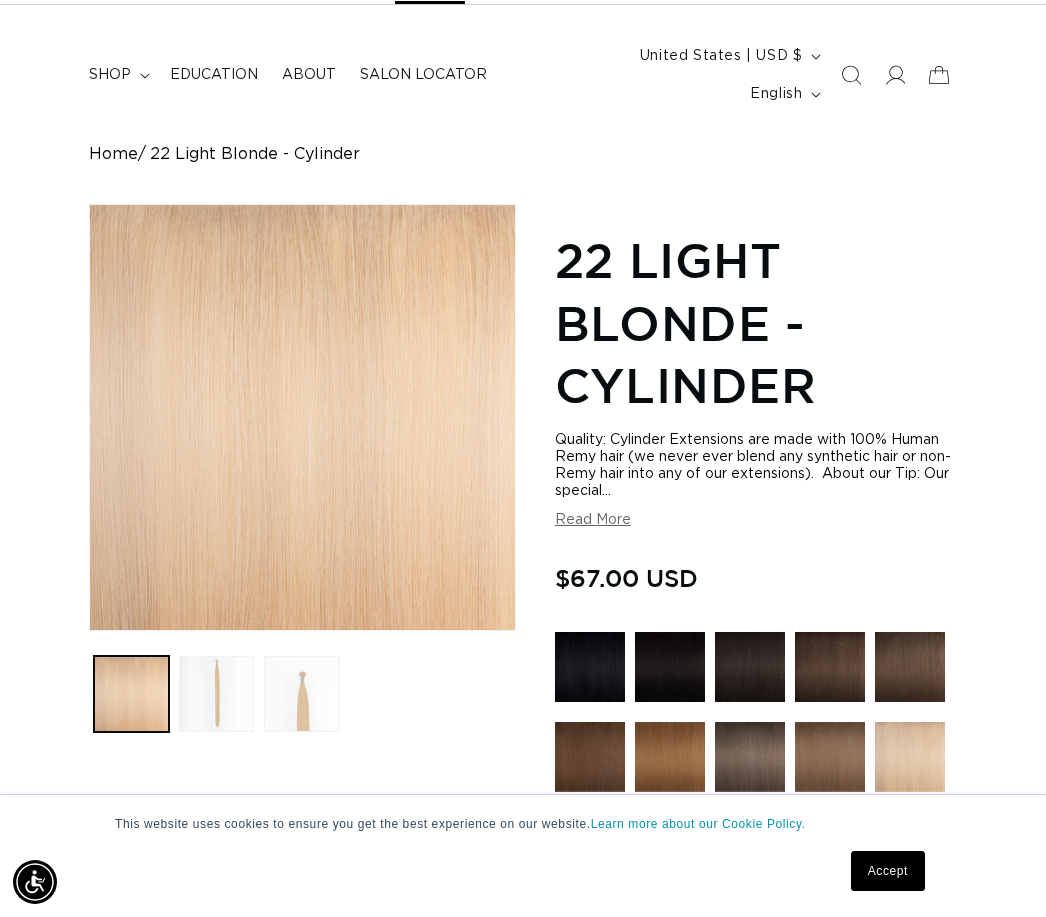 click at bounding box center (216, 693) 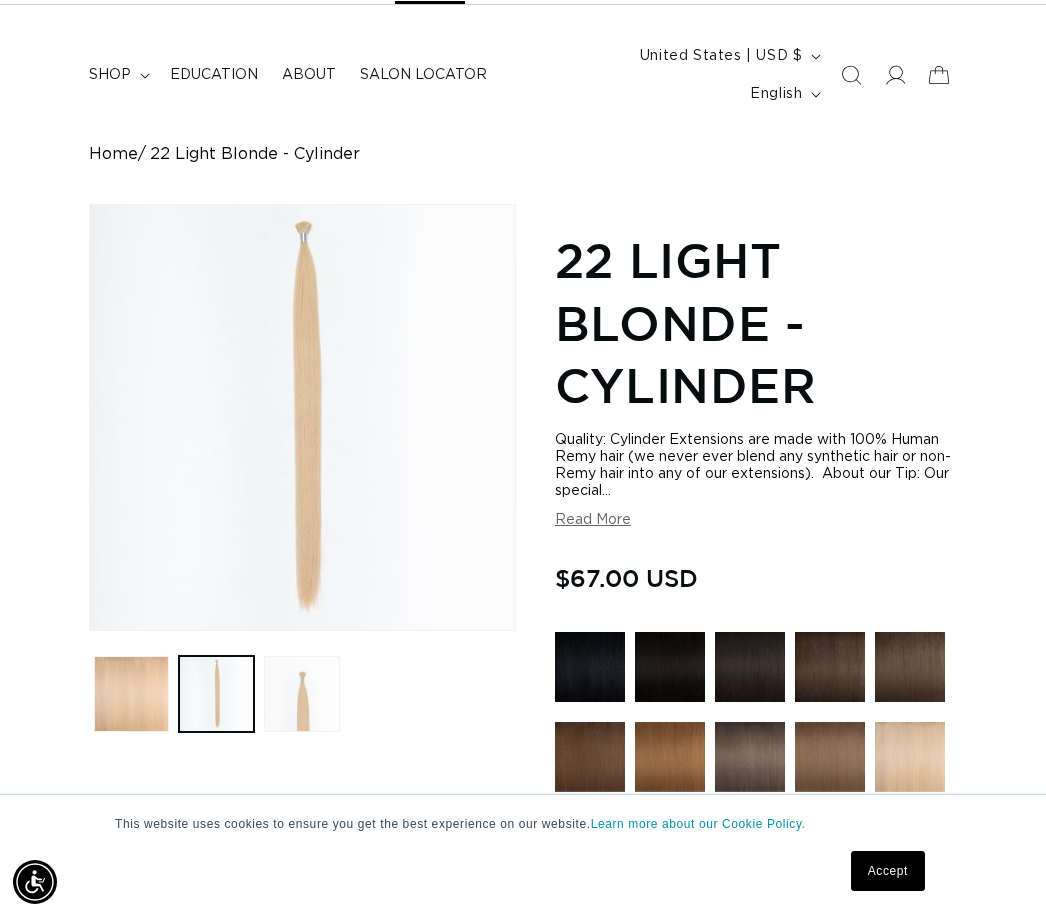 scroll, scrollTop: 0, scrollLeft: 904, axis: horizontal 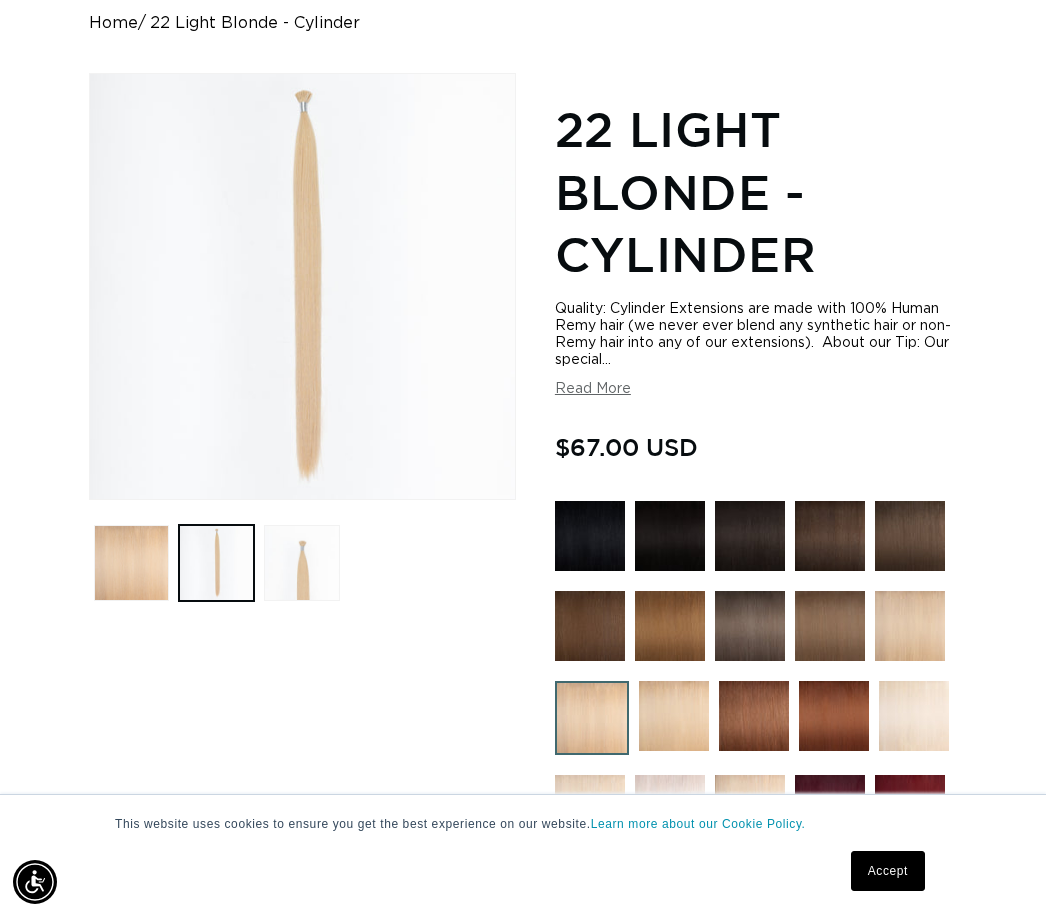 click at bounding box center (910, 626) 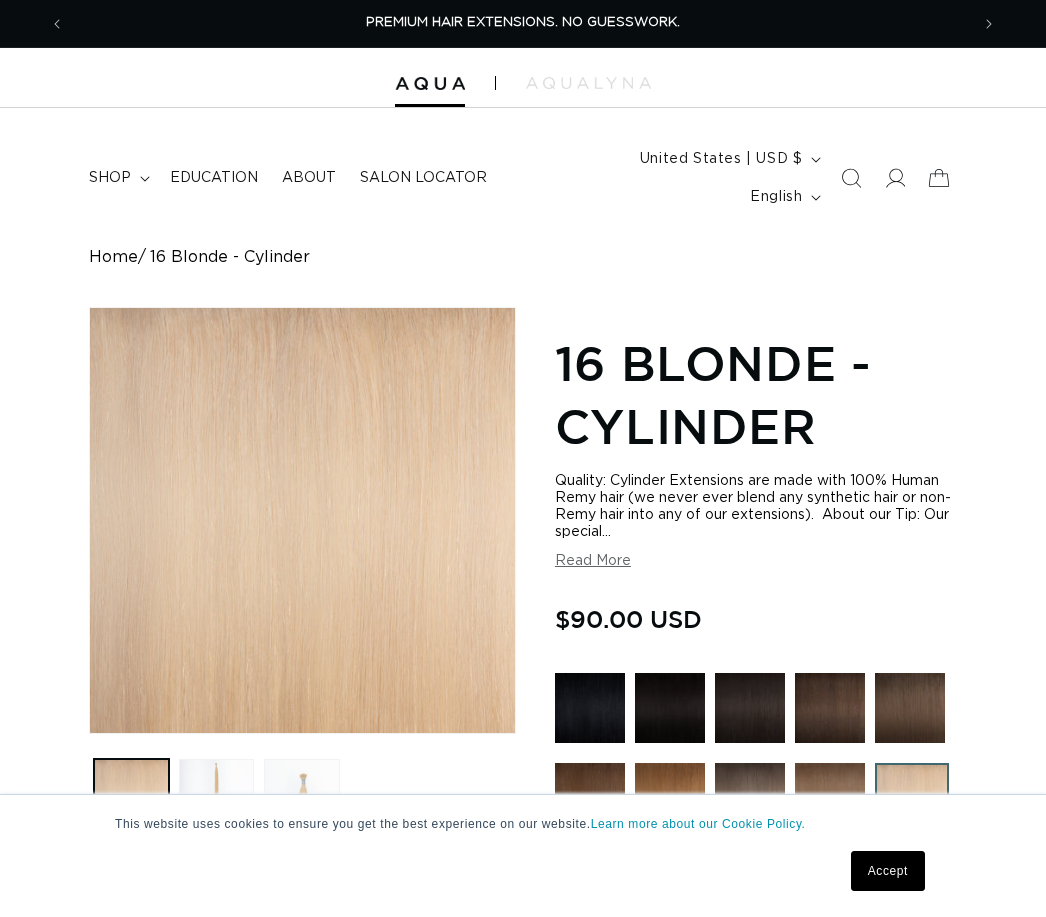 scroll, scrollTop: 0, scrollLeft: 0, axis: both 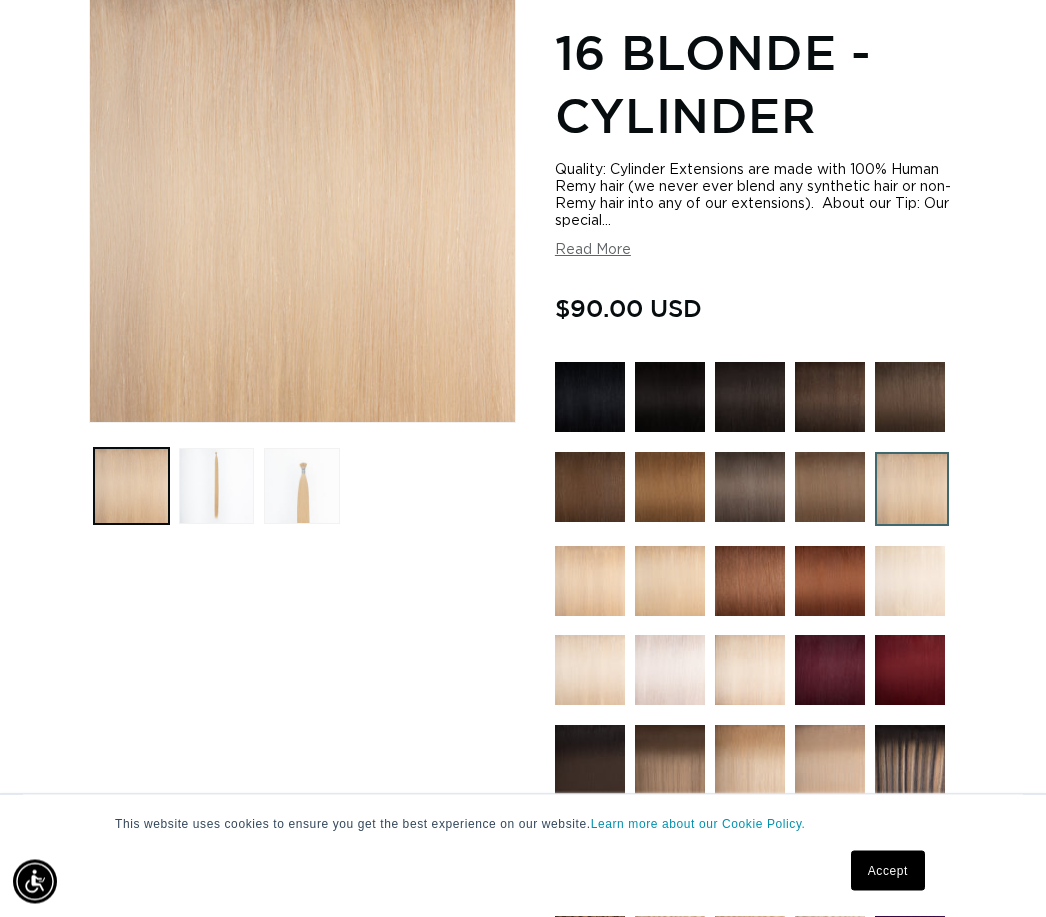 click at bounding box center (590, 671) 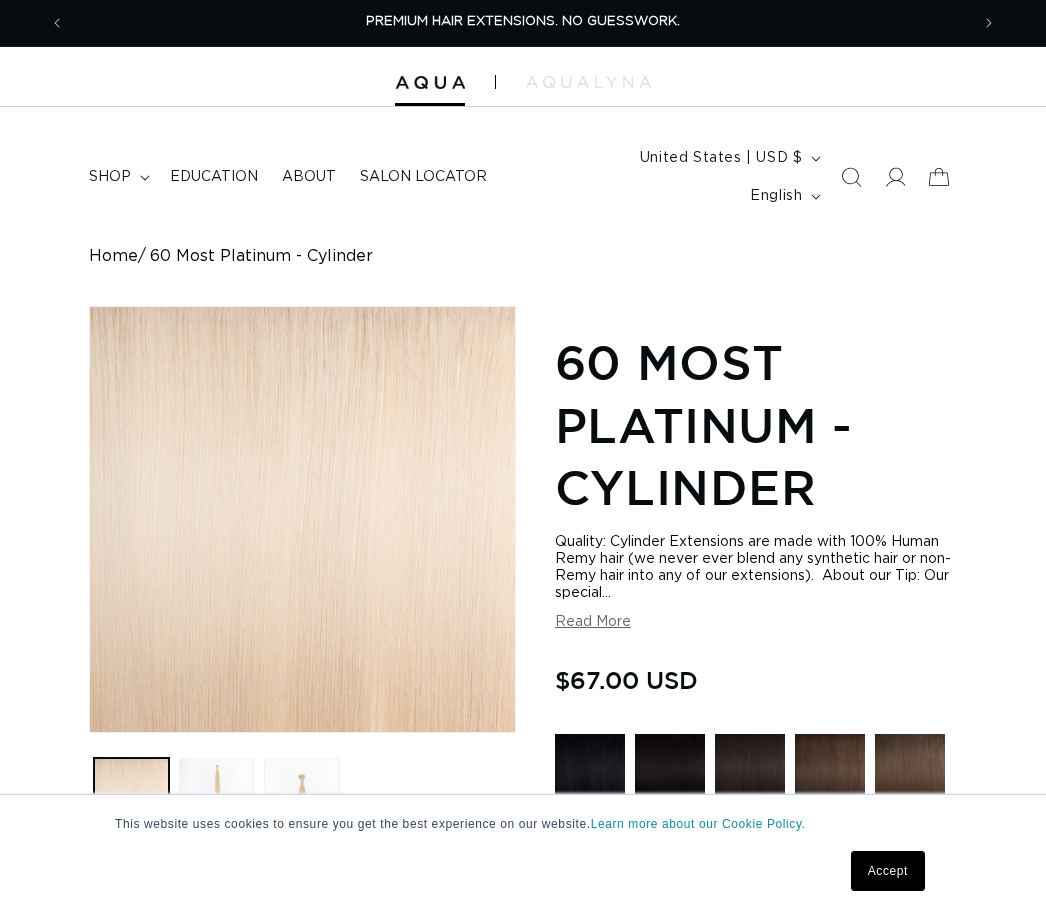 scroll, scrollTop: 0, scrollLeft: 0, axis: both 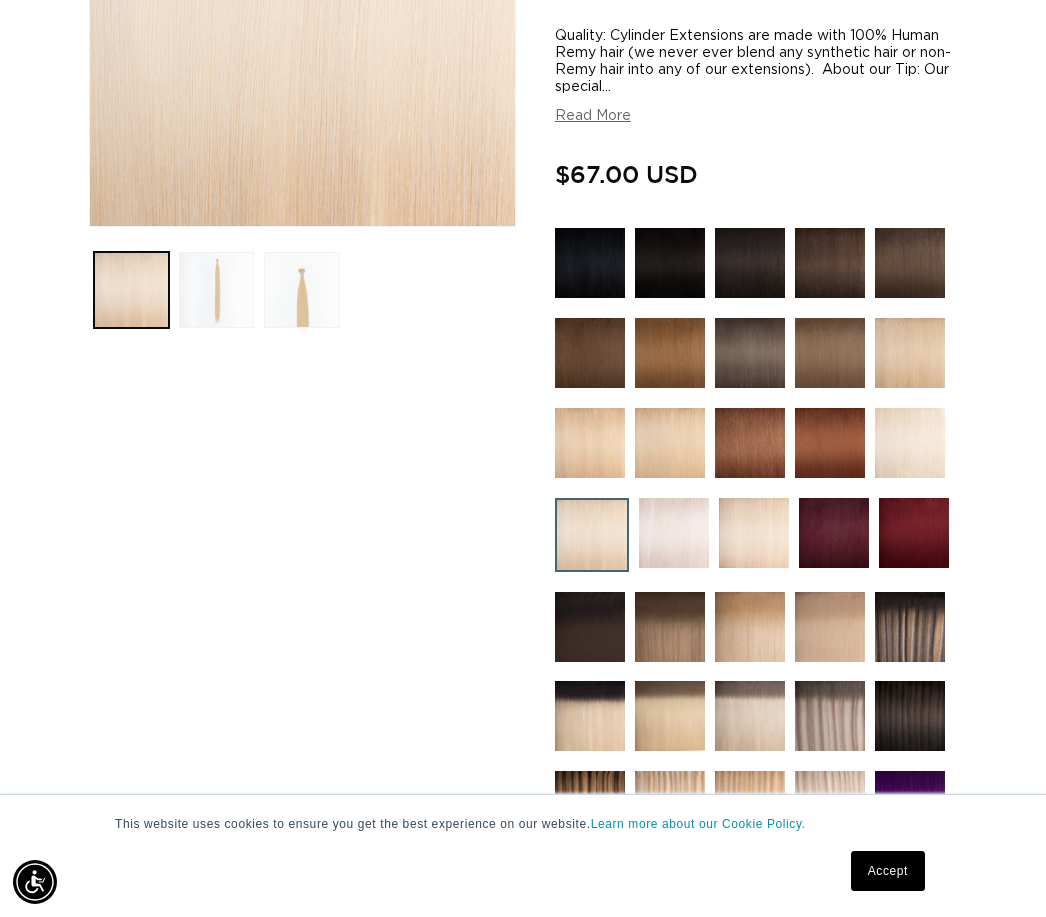 click at bounding box center [750, 627] 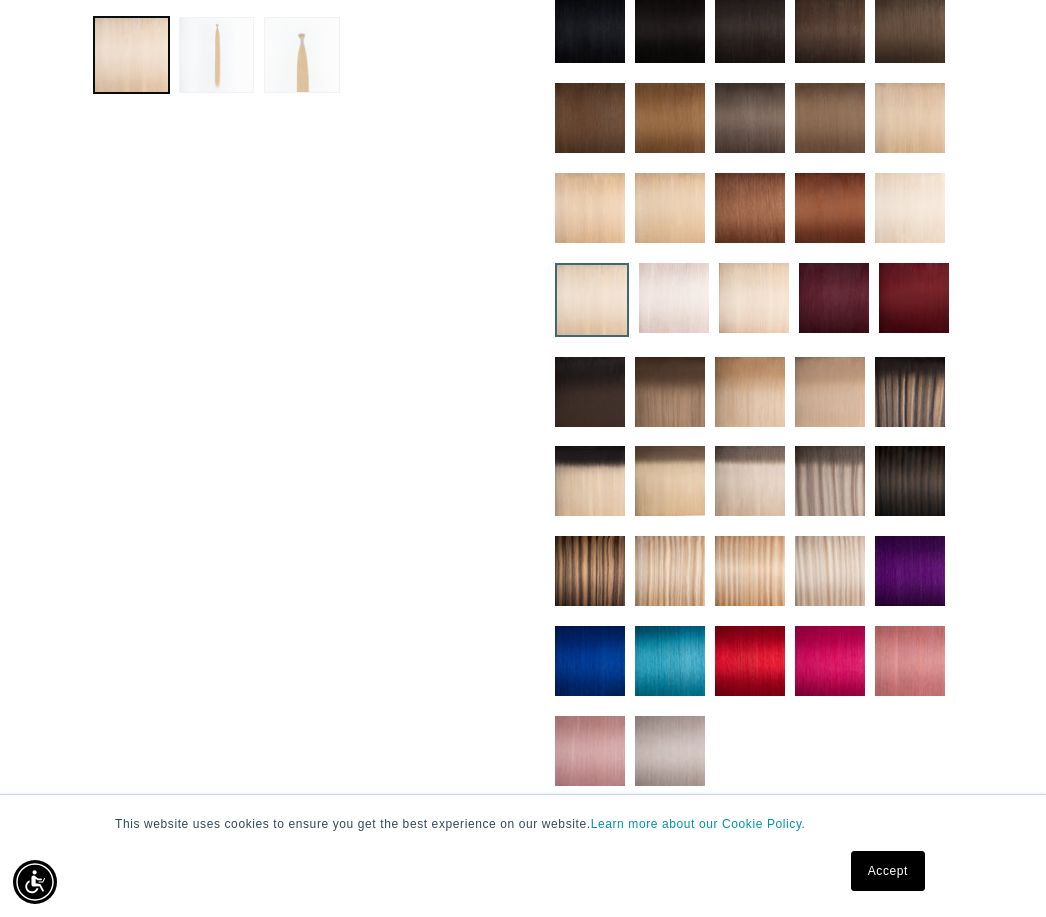 scroll, scrollTop: 772, scrollLeft: 0, axis: vertical 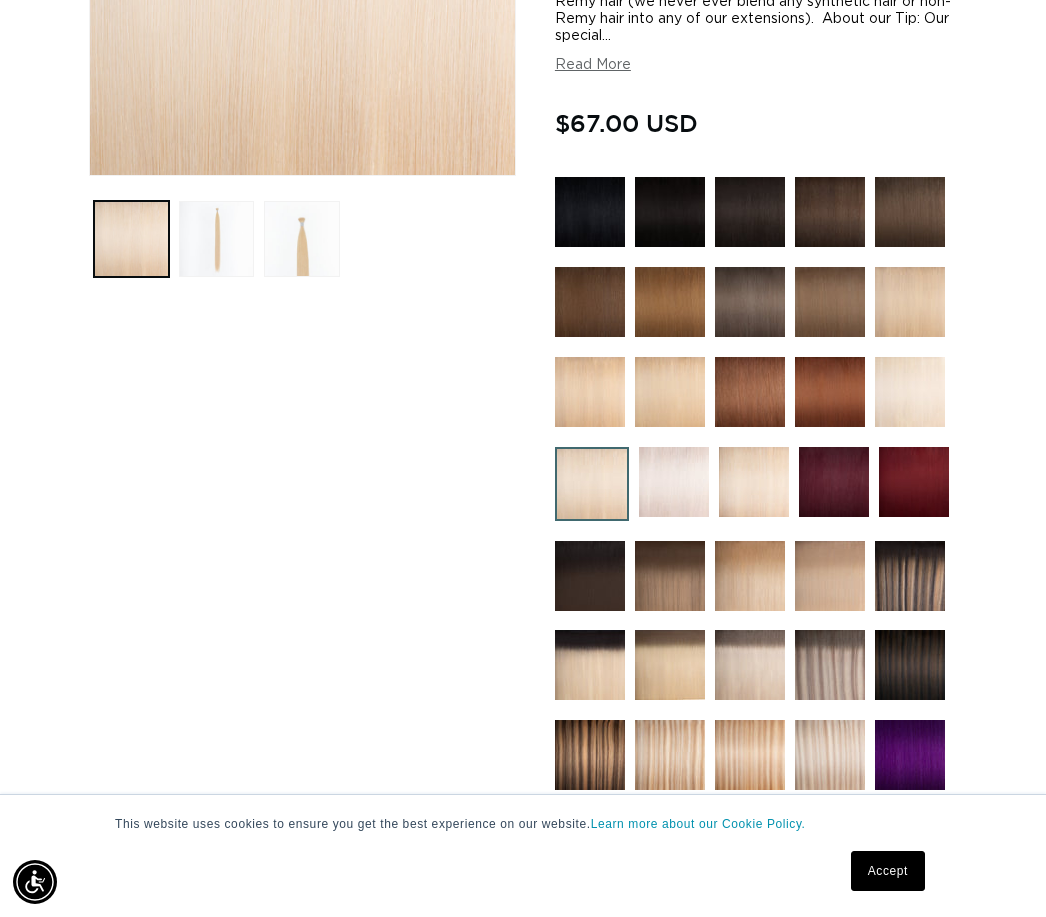 click at bounding box center [590, 665] 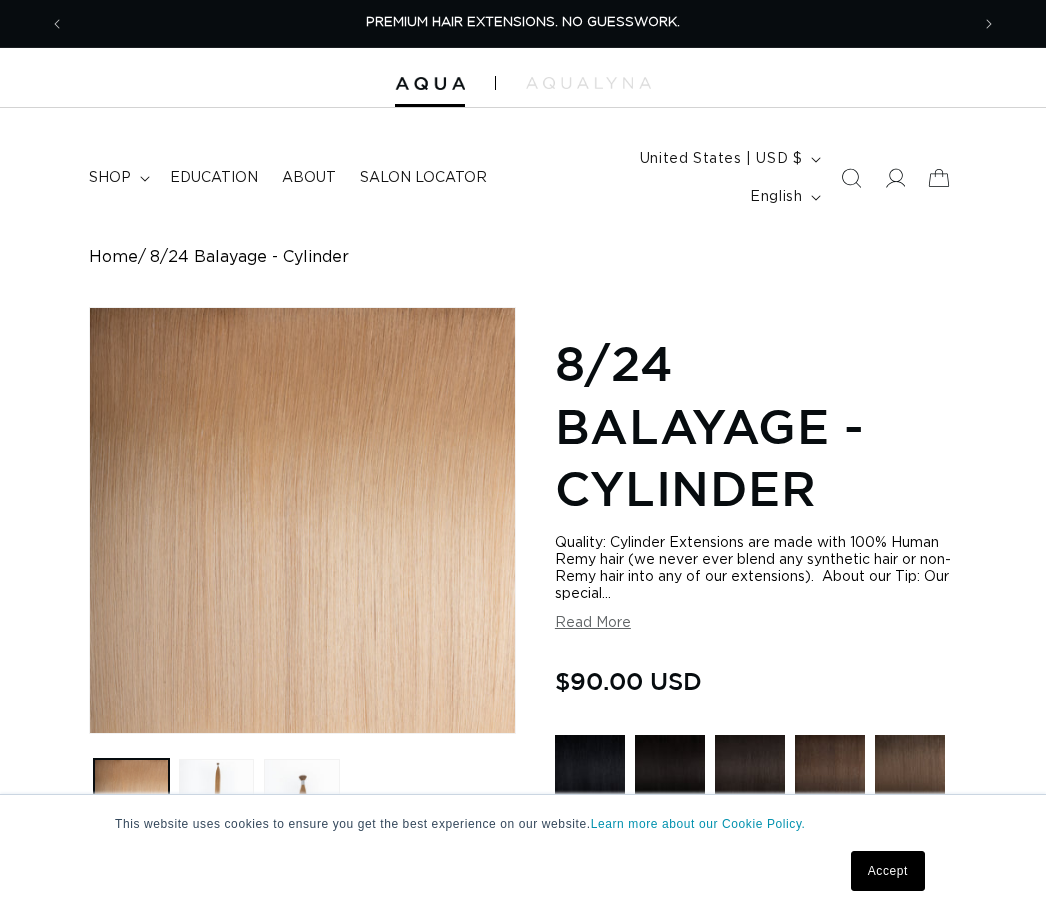 scroll, scrollTop: 0, scrollLeft: 0, axis: both 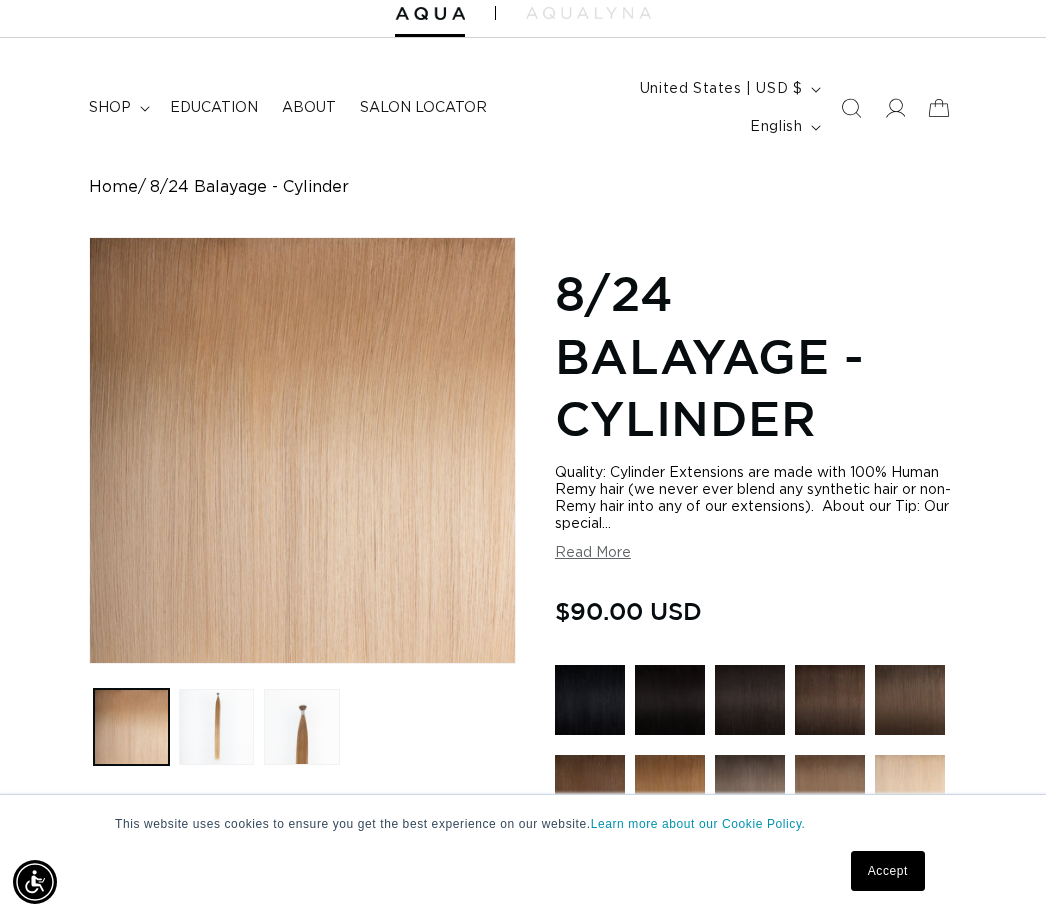 click at bounding box center (216, 726) 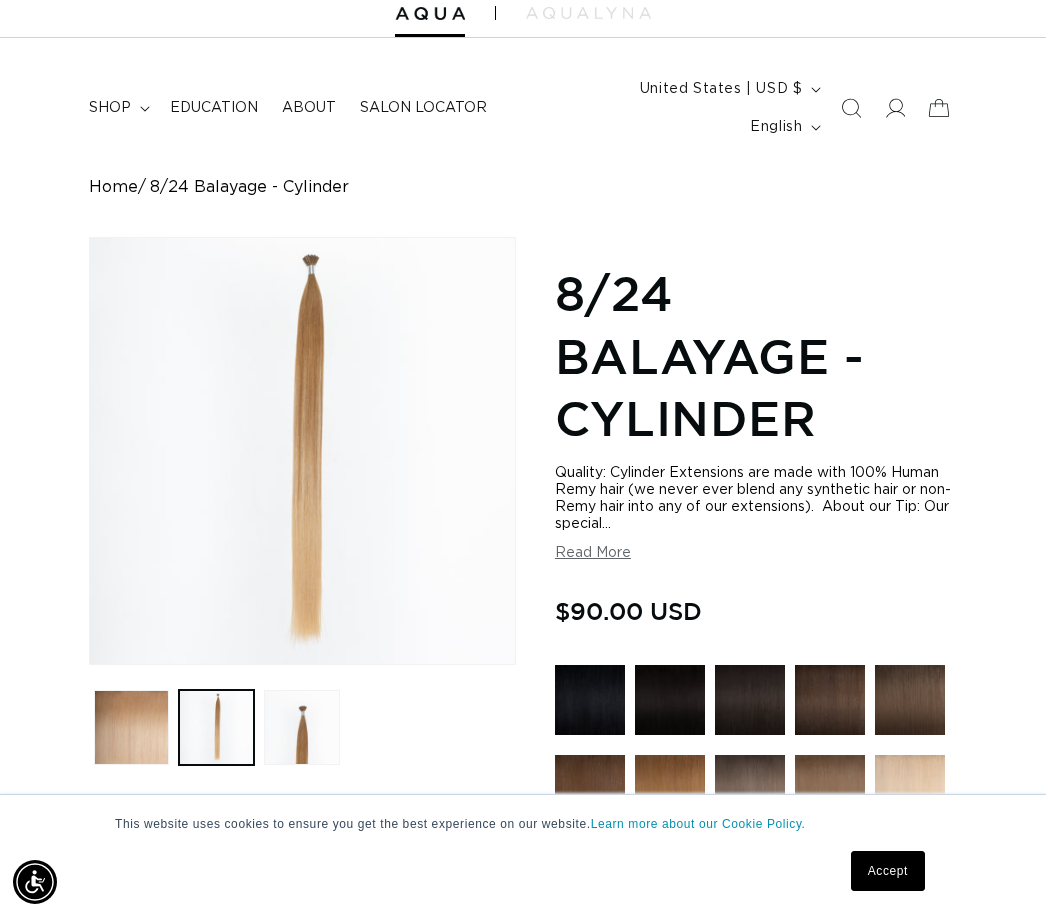 scroll, scrollTop: 0, scrollLeft: 904, axis: horizontal 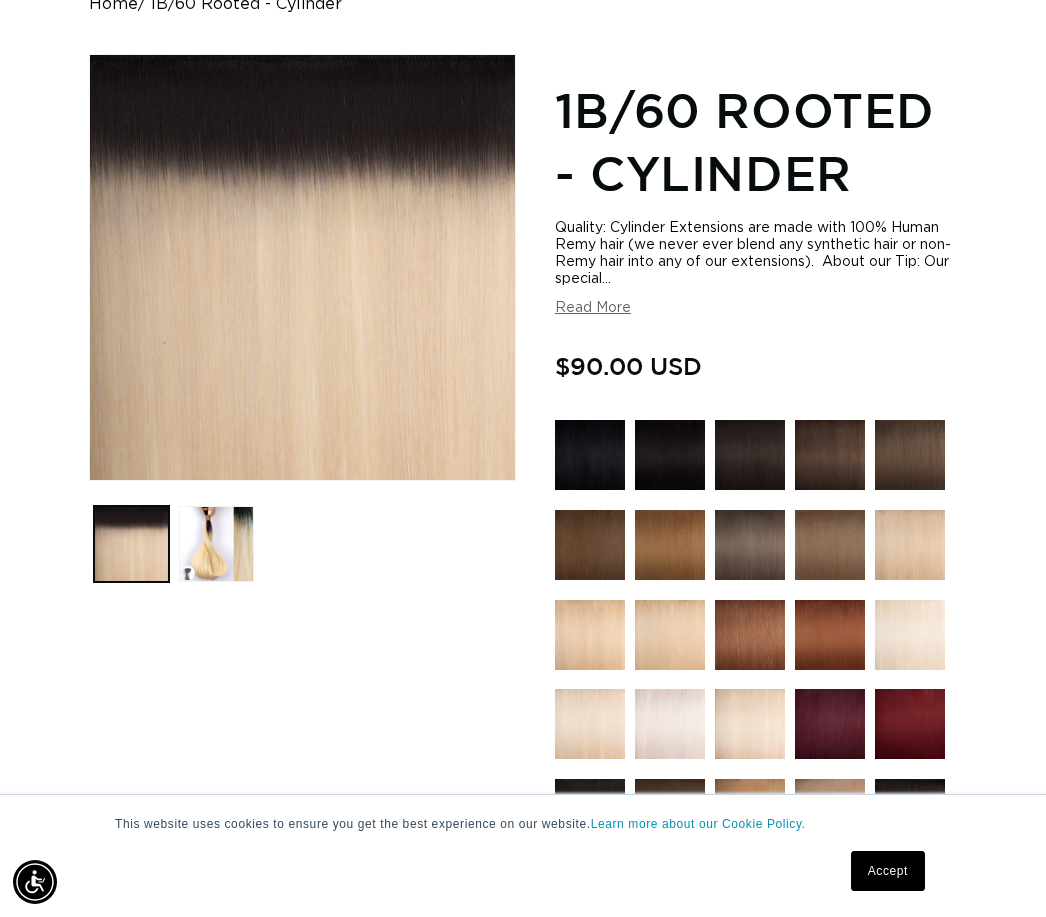 click at bounding box center [216, 543] 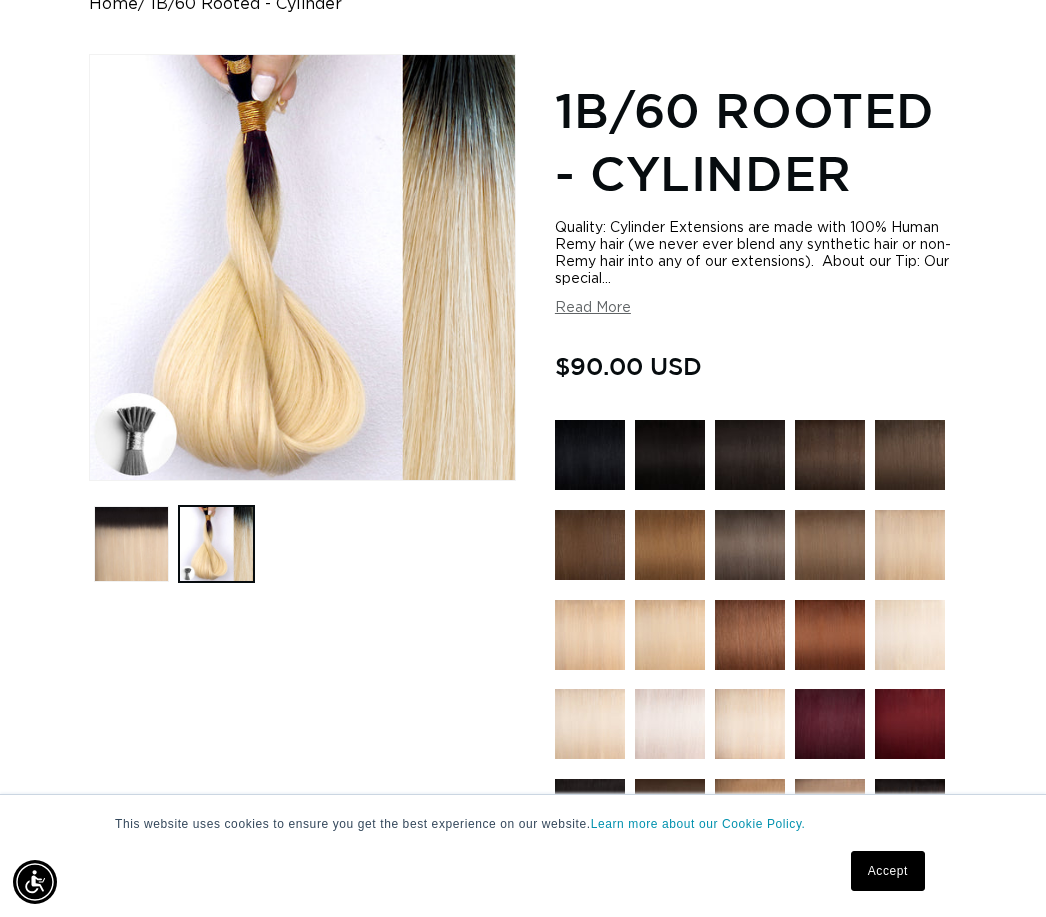 scroll, scrollTop: 0, scrollLeft: 904, axis: horizontal 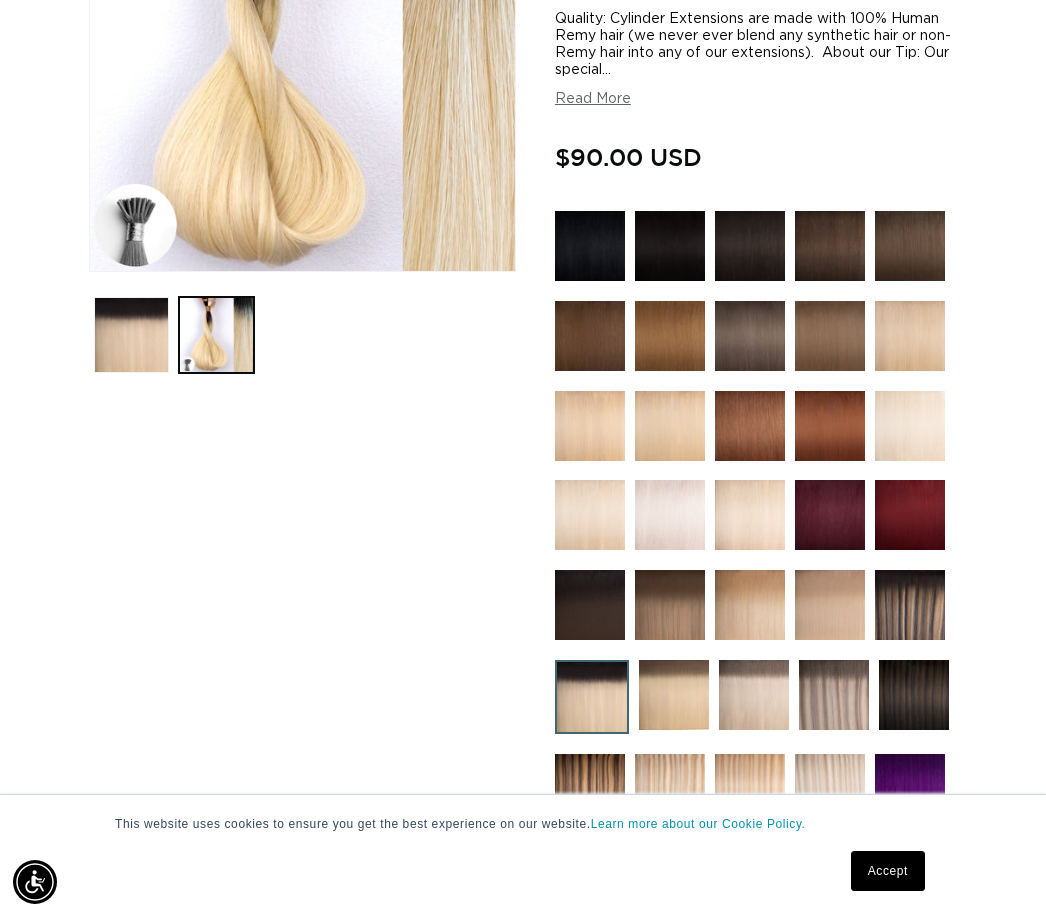 click at bounding box center (750, 515) 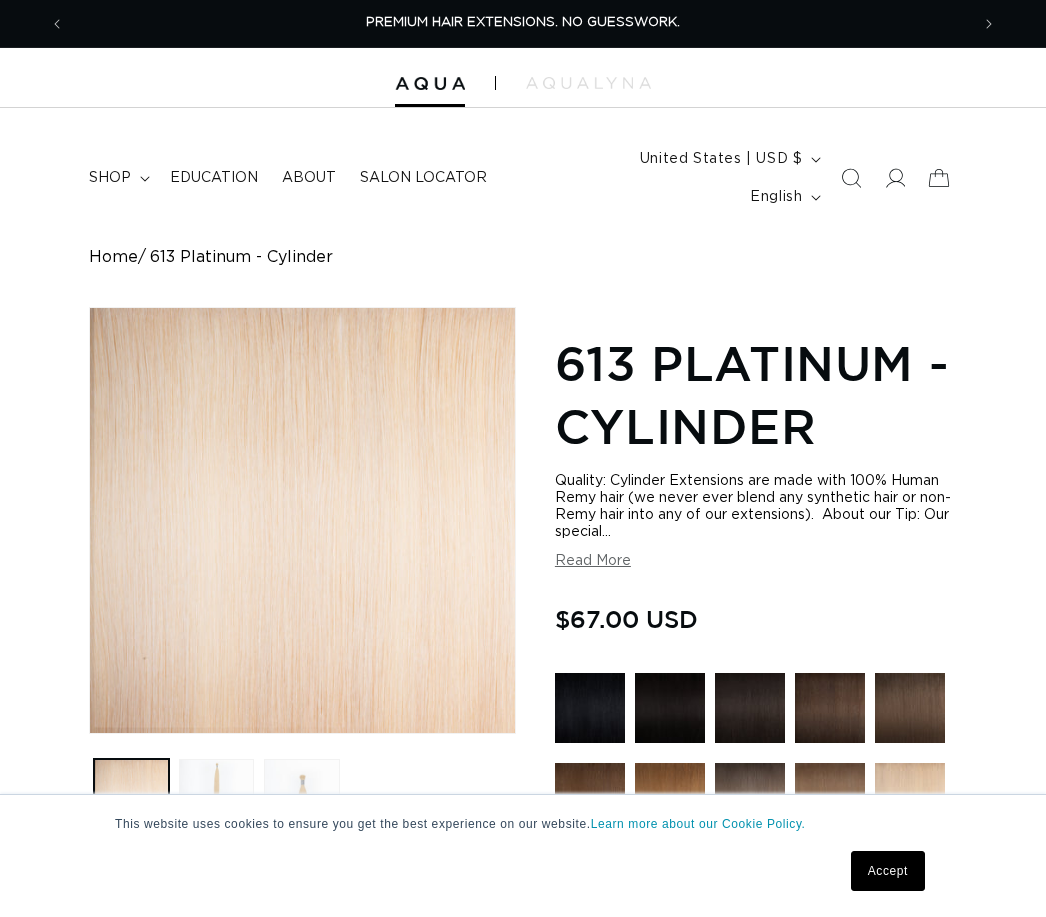 scroll, scrollTop: 0, scrollLeft: 0, axis: both 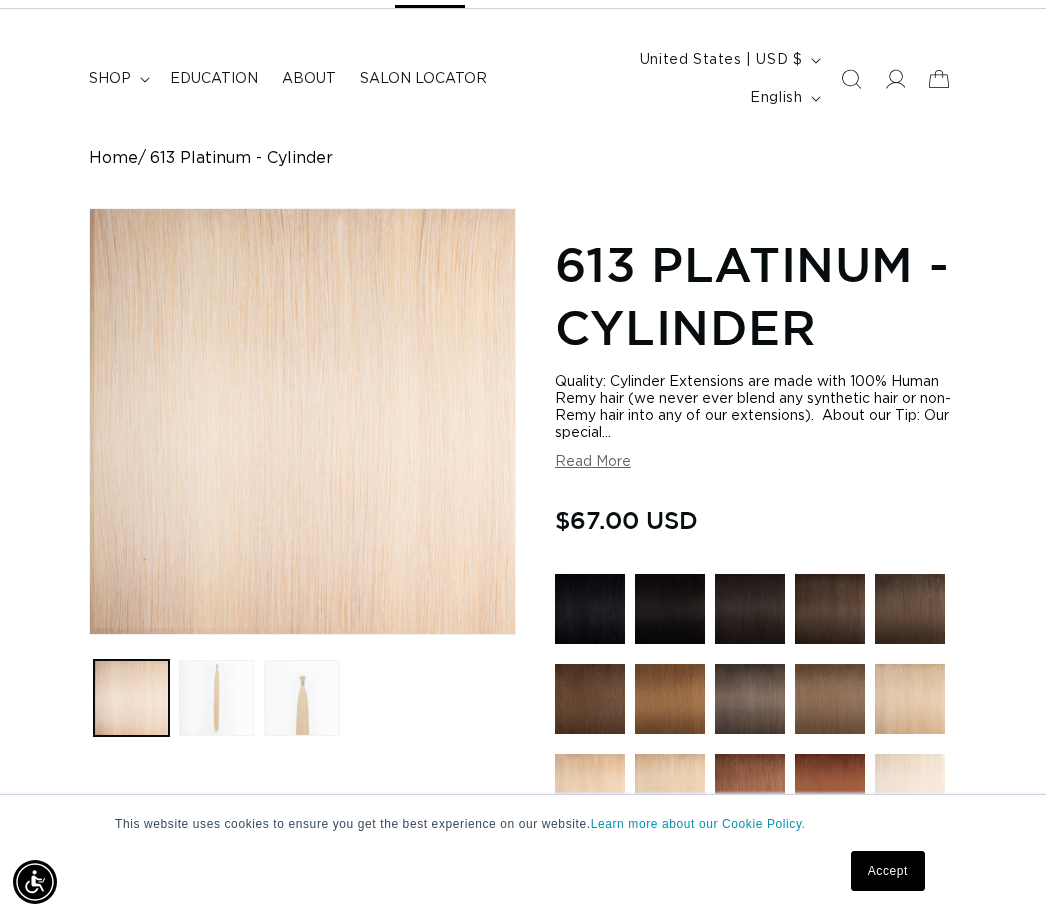click on "Open media 1 in modal" at bounding box center [90, 634] 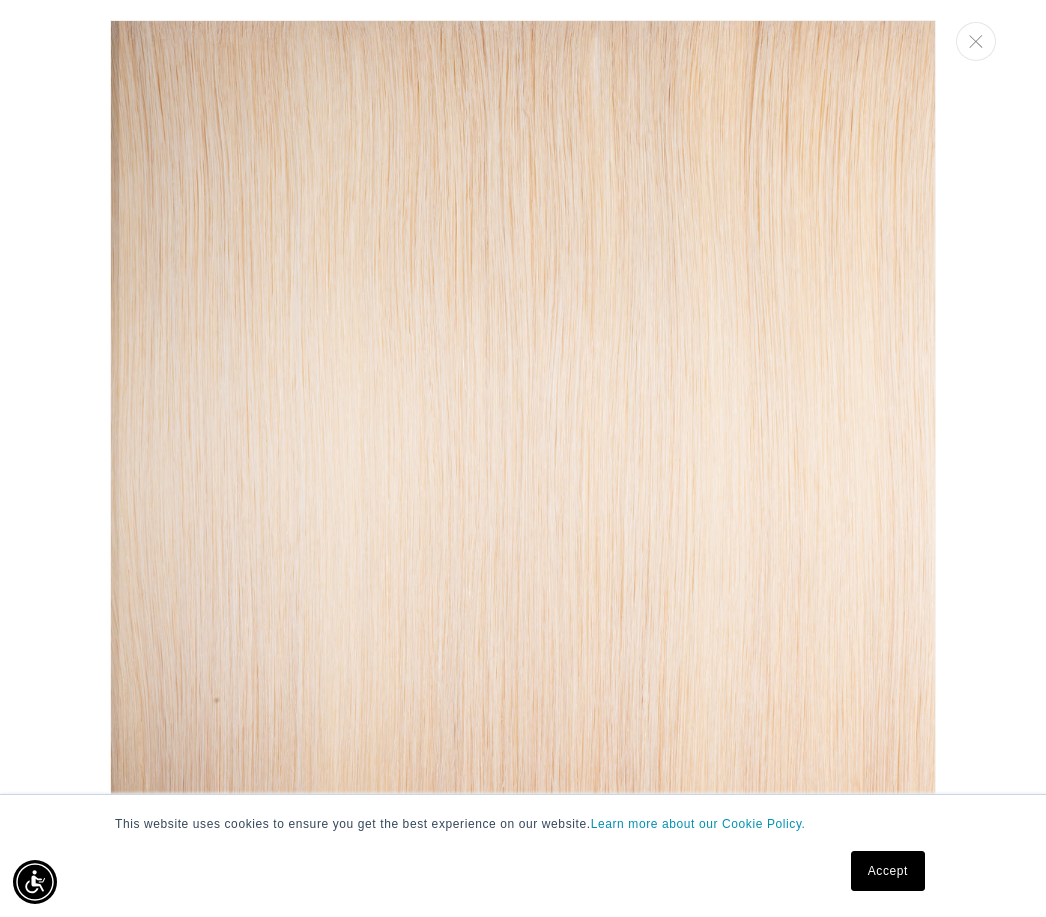scroll, scrollTop: 0, scrollLeft: 0, axis: both 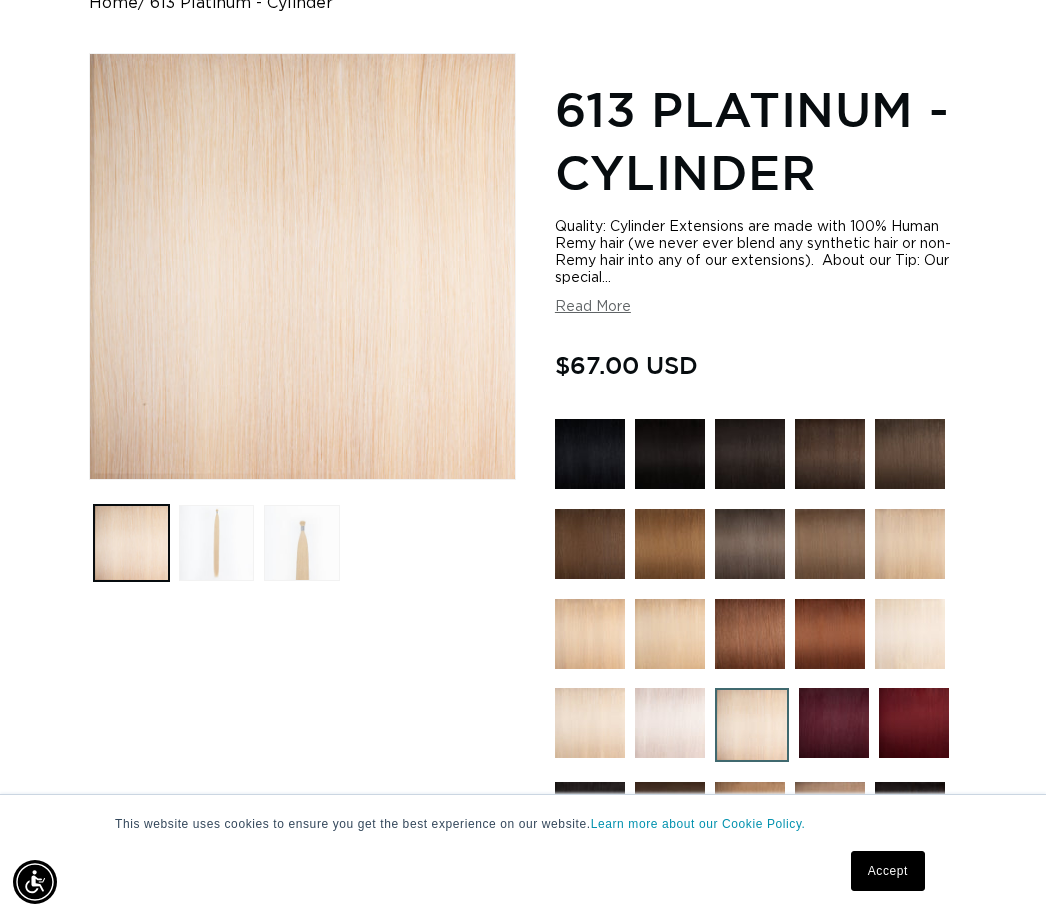click at bounding box center [910, 544] 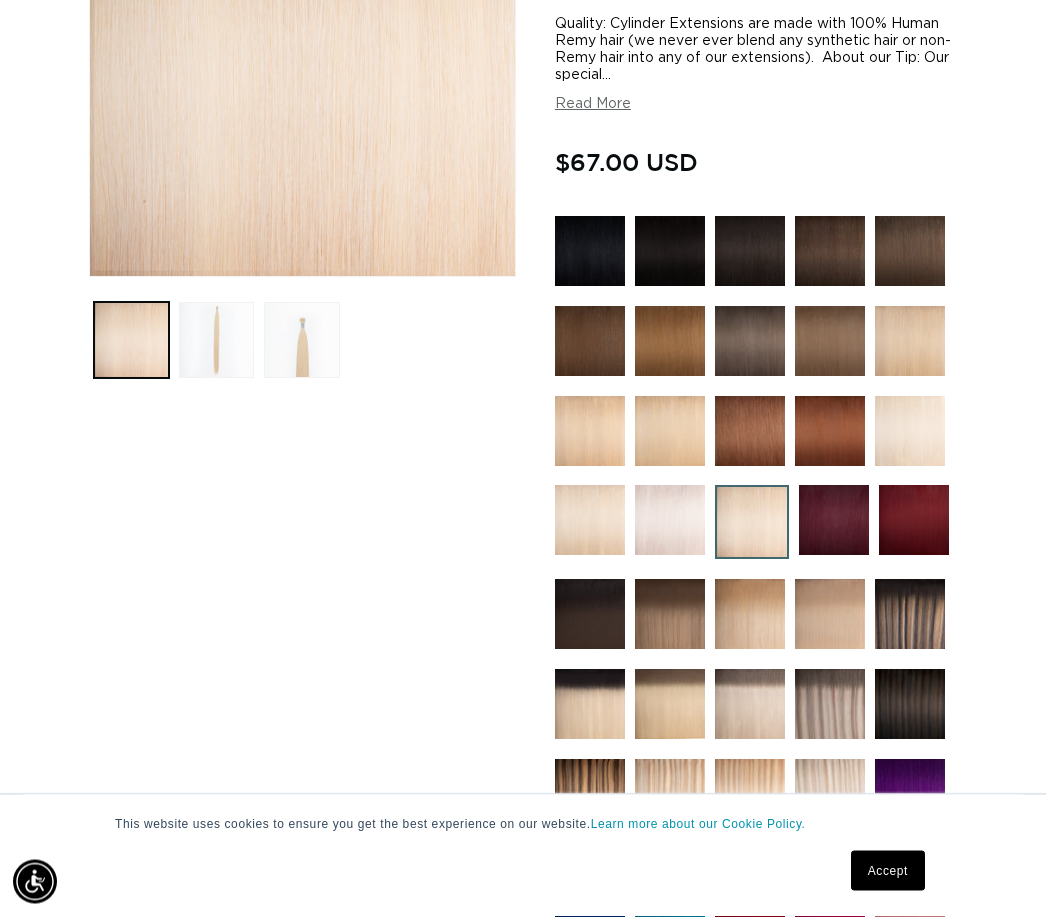 scroll, scrollTop: 457, scrollLeft: 0, axis: vertical 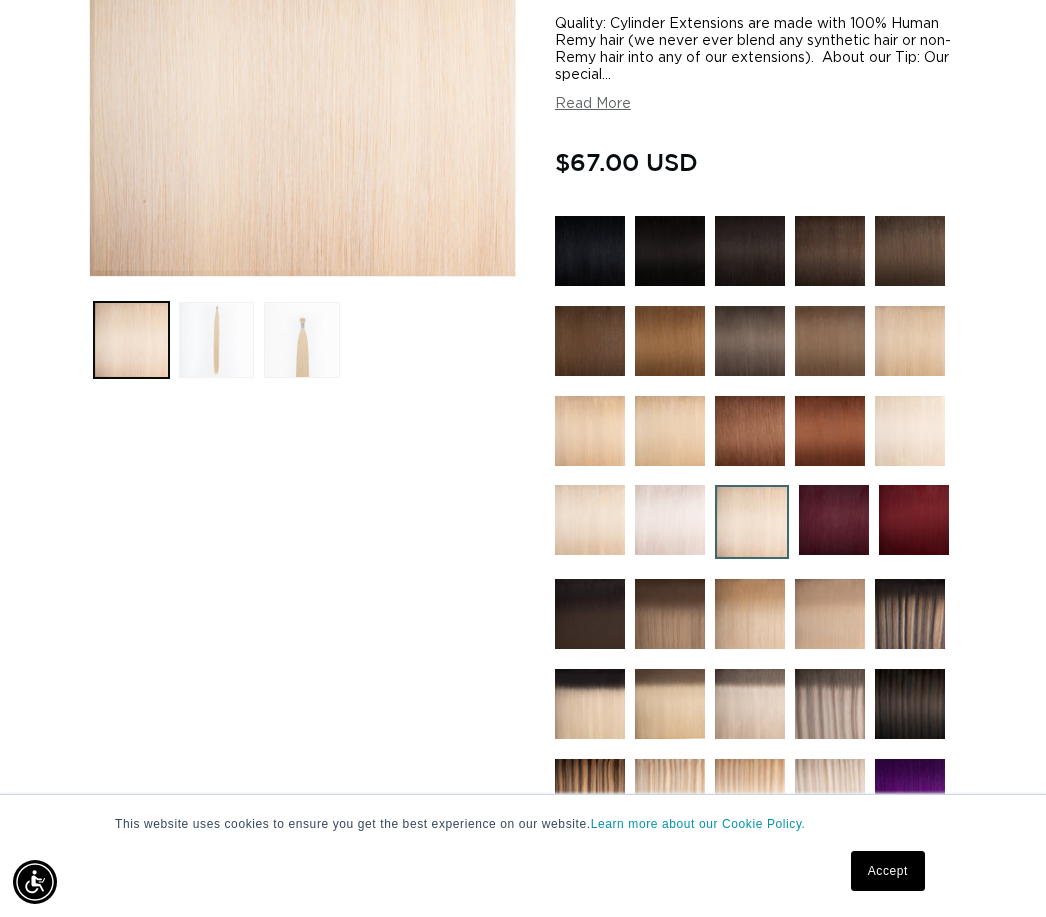 click at bounding box center [910, 341] 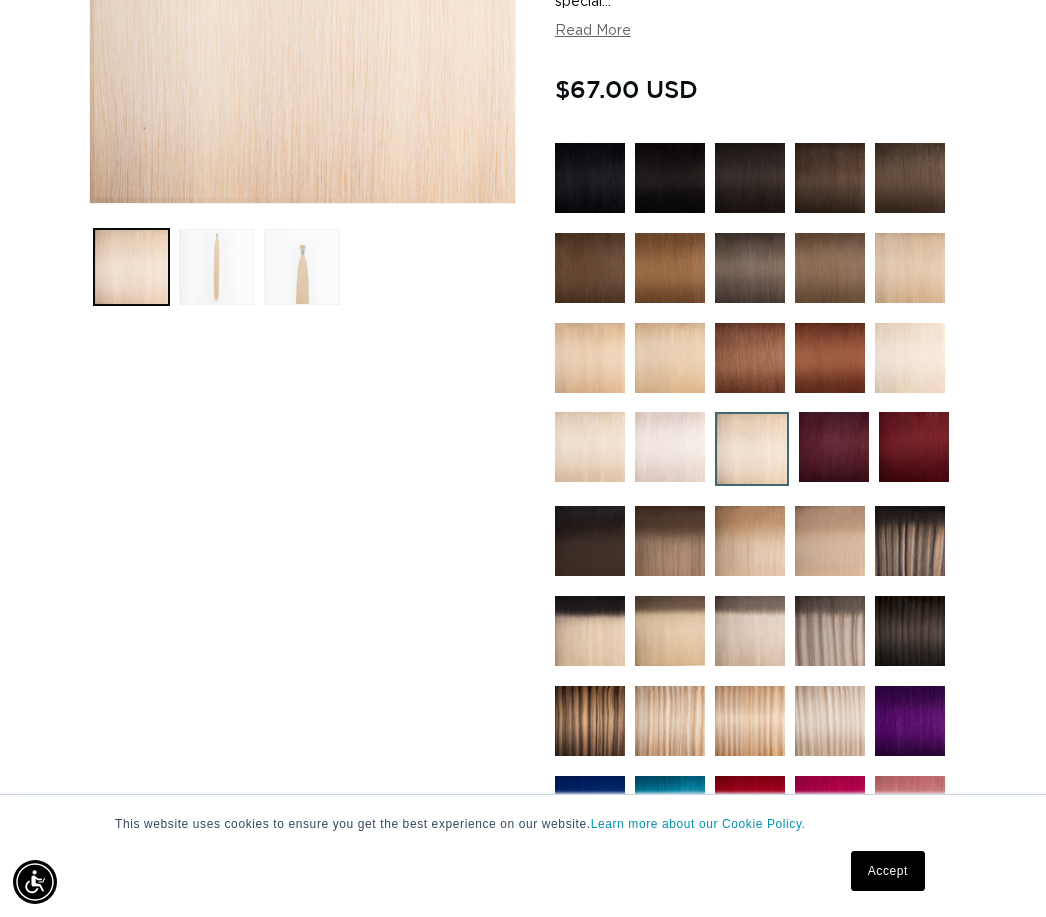 scroll, scrollTop: 532, scrollLeft: 0, axis: vertical 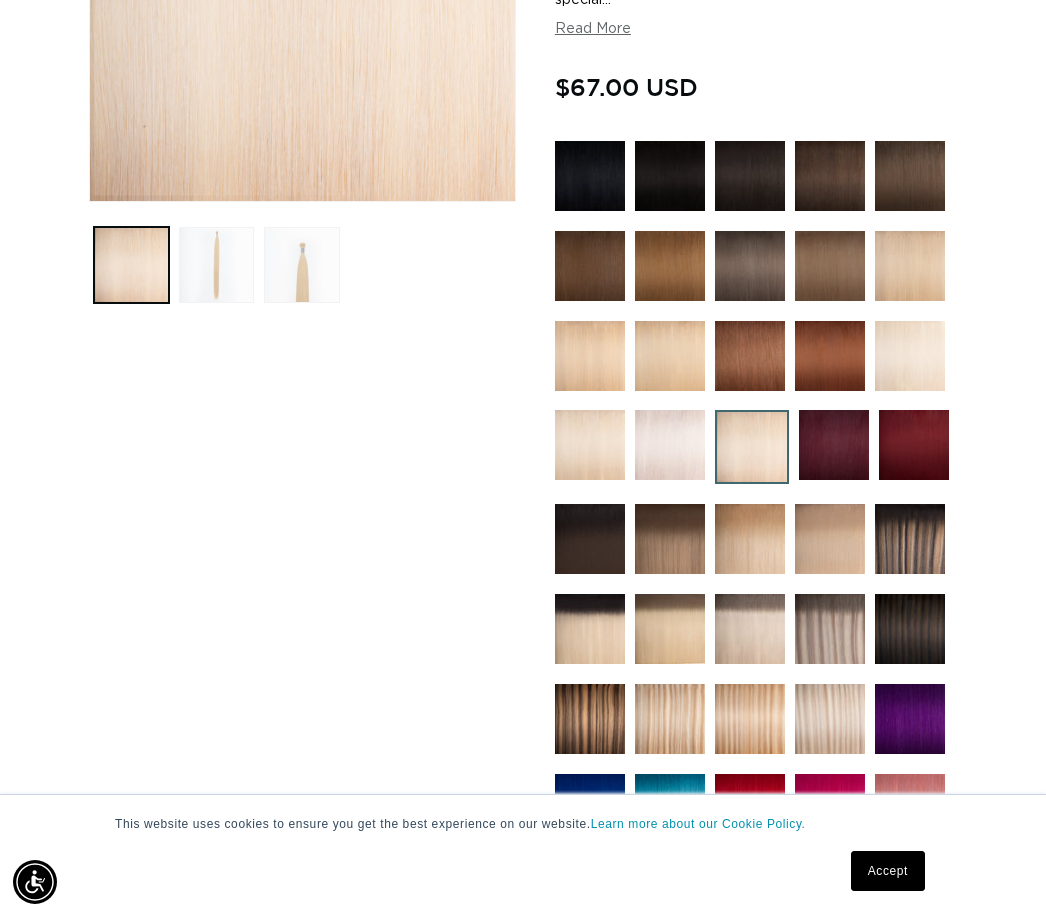 click at bounding box center [590, 445] 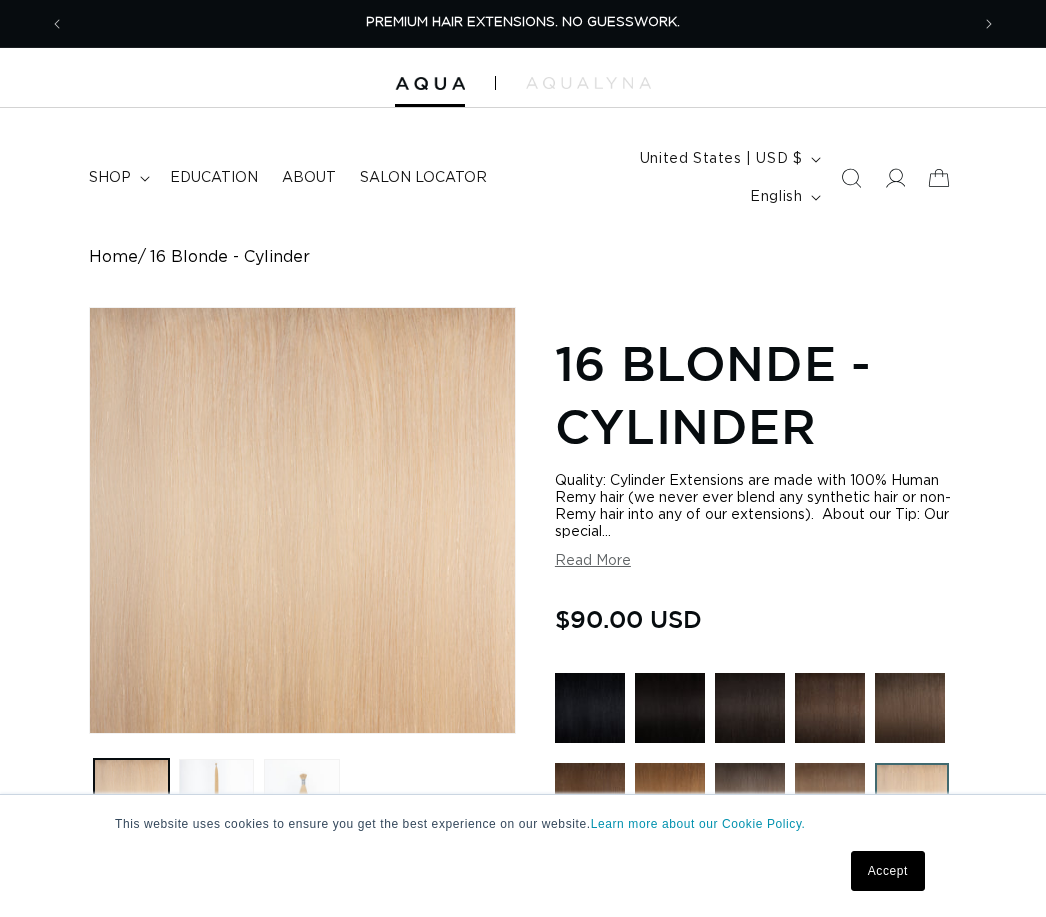 scroll, scrollTop: 0, scrollLeft: 0, axis: both 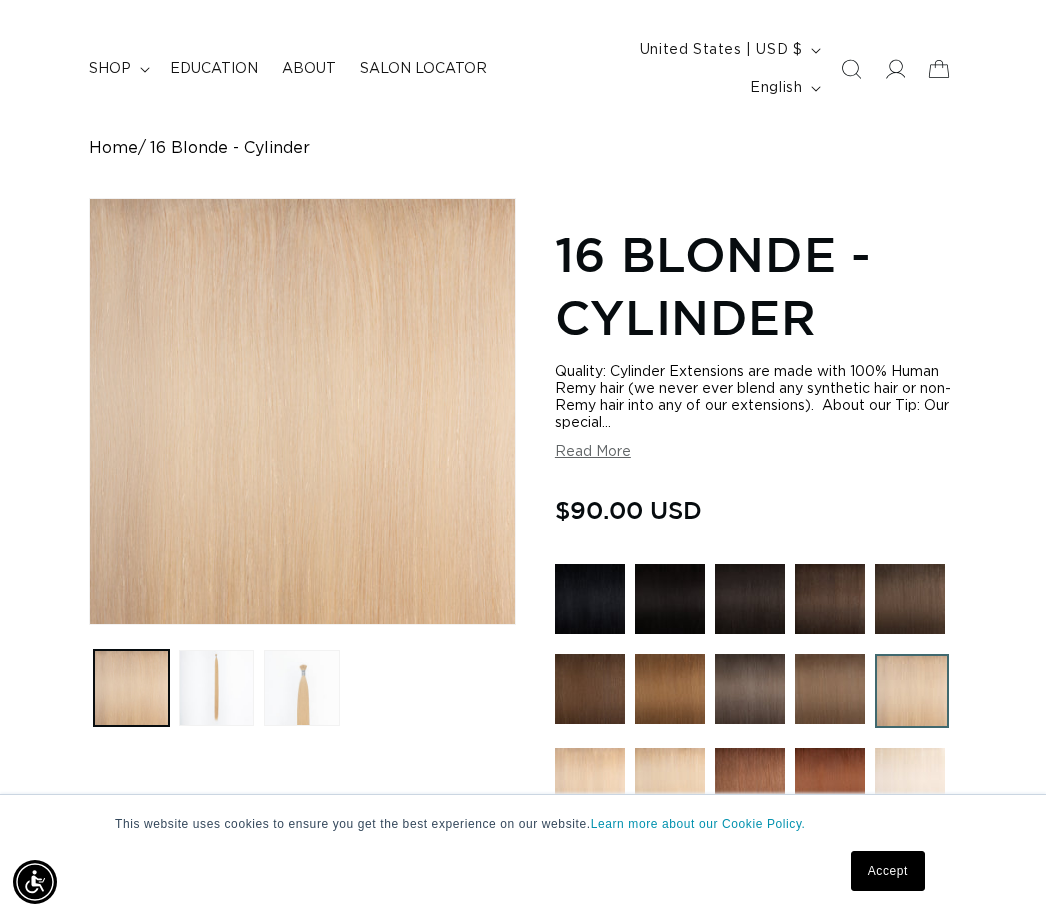 click at bounding box center (301, 687) 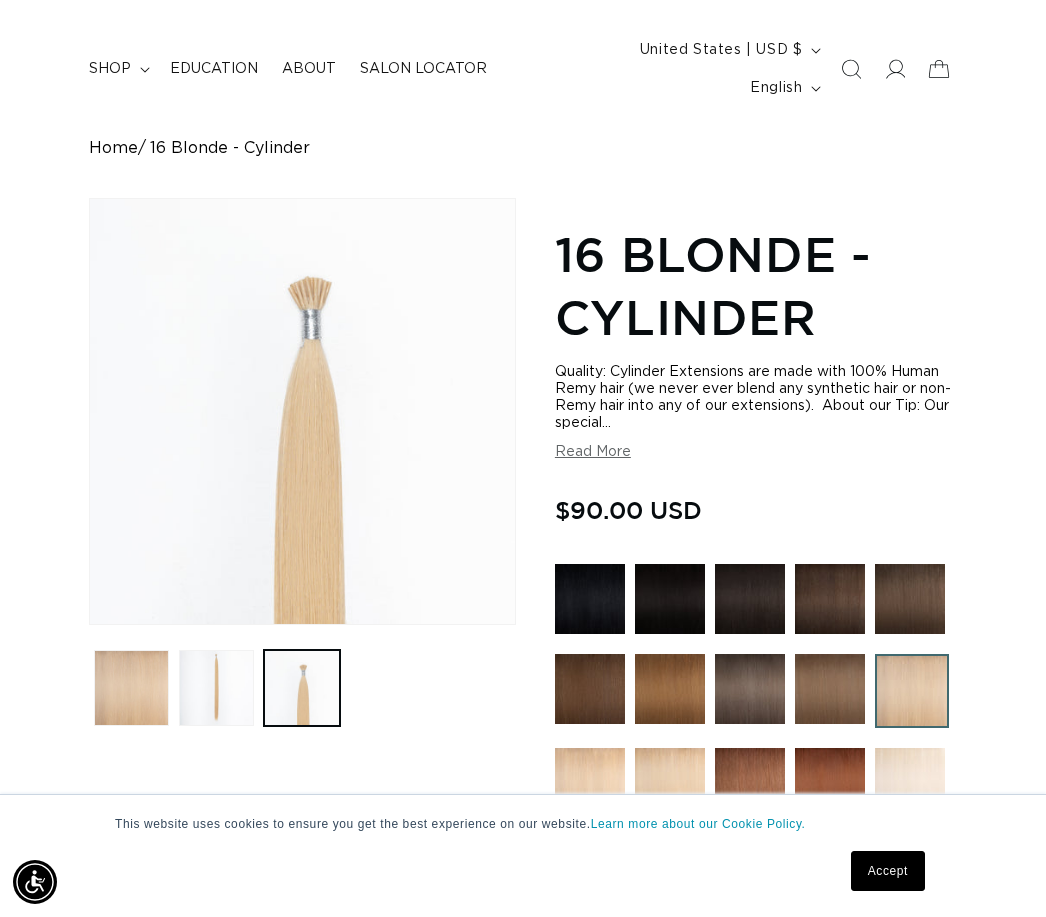 scroll, scrollTop: 0, scrollLeft: 904, axis: horizontal 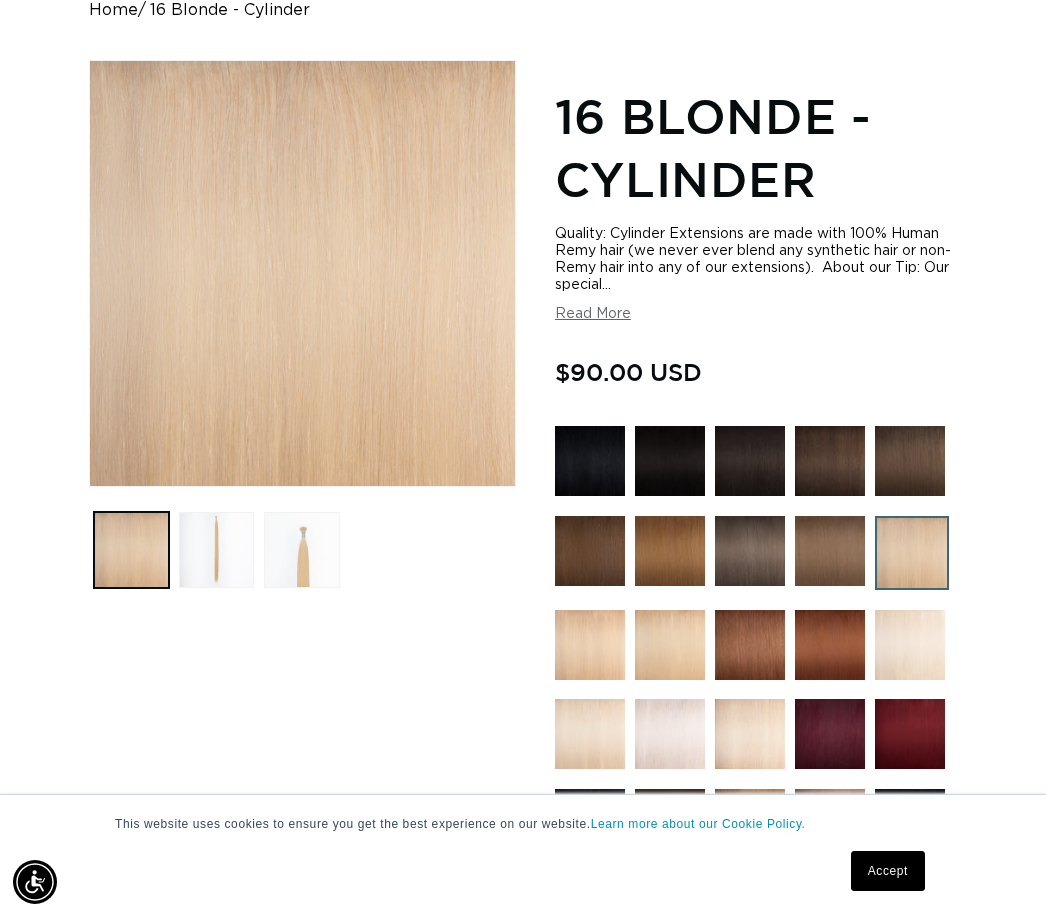click at bounding box center (216, 549) 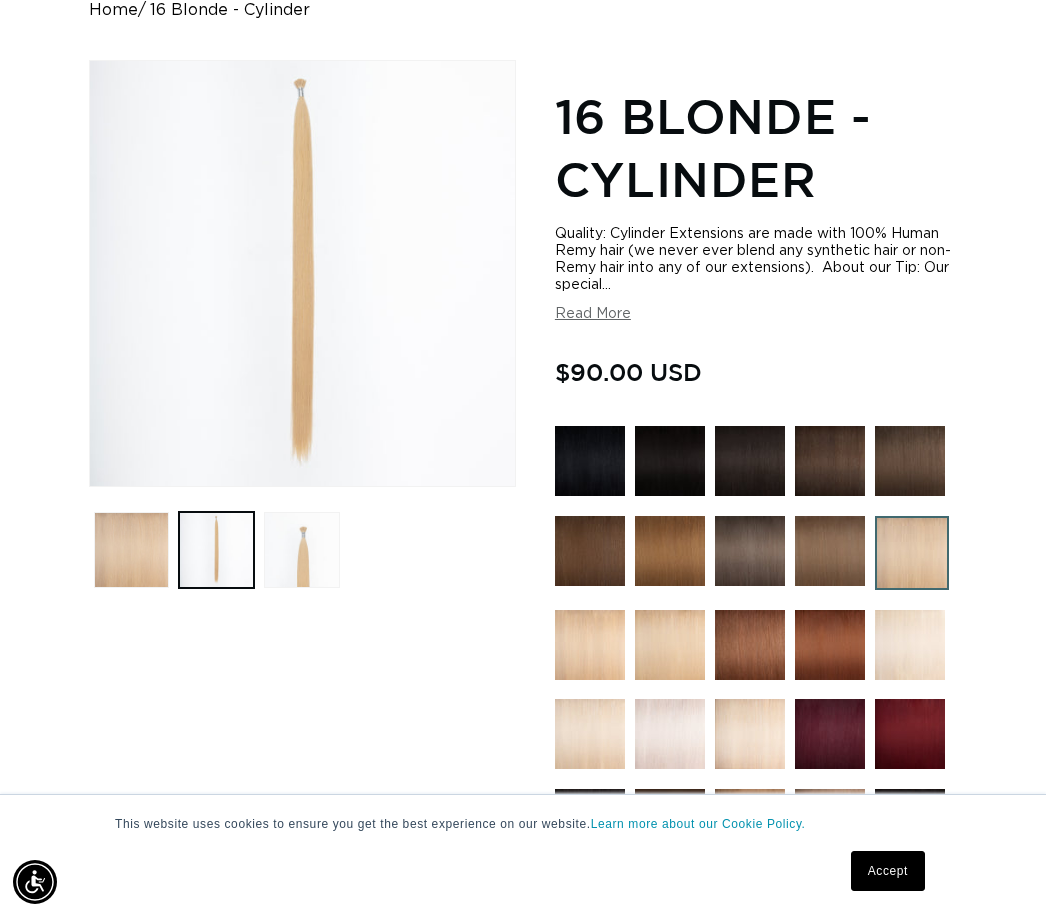 scroll, scrollTop: 0, scrollLeft: 904, axis: horizontal 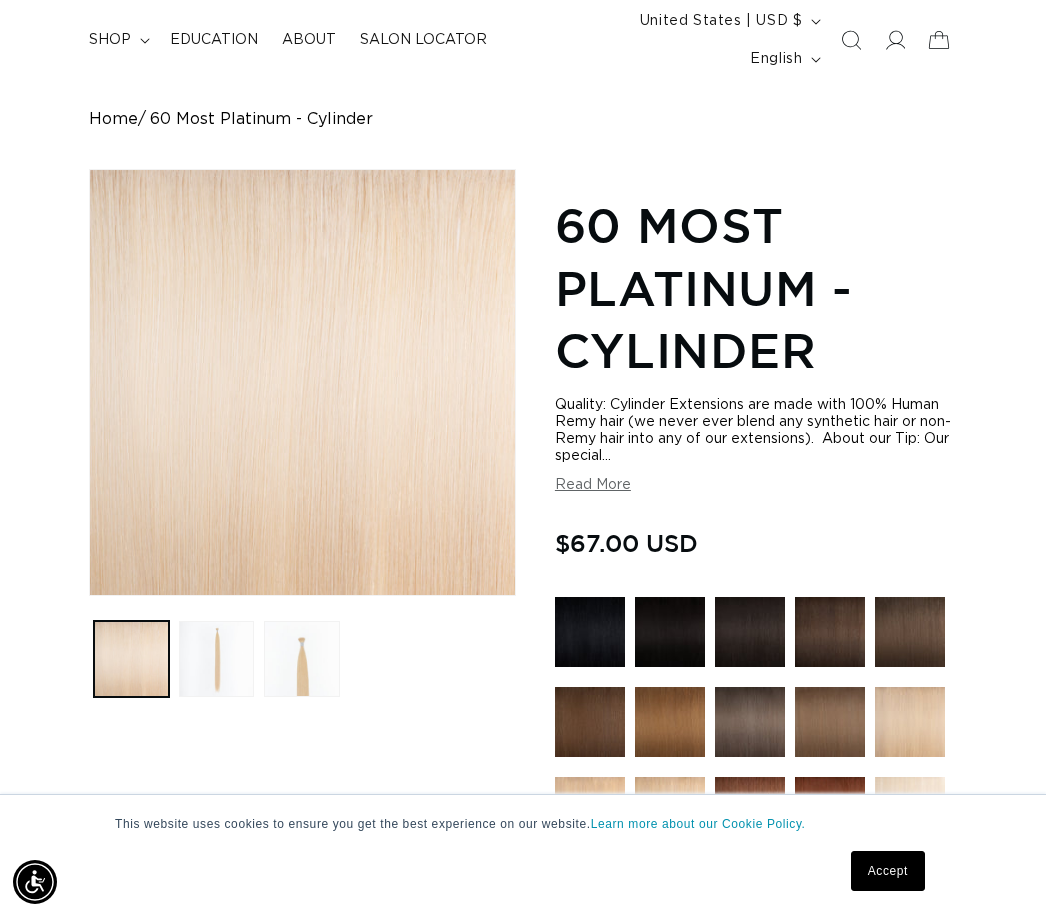 click at bounding box center (216, 658) 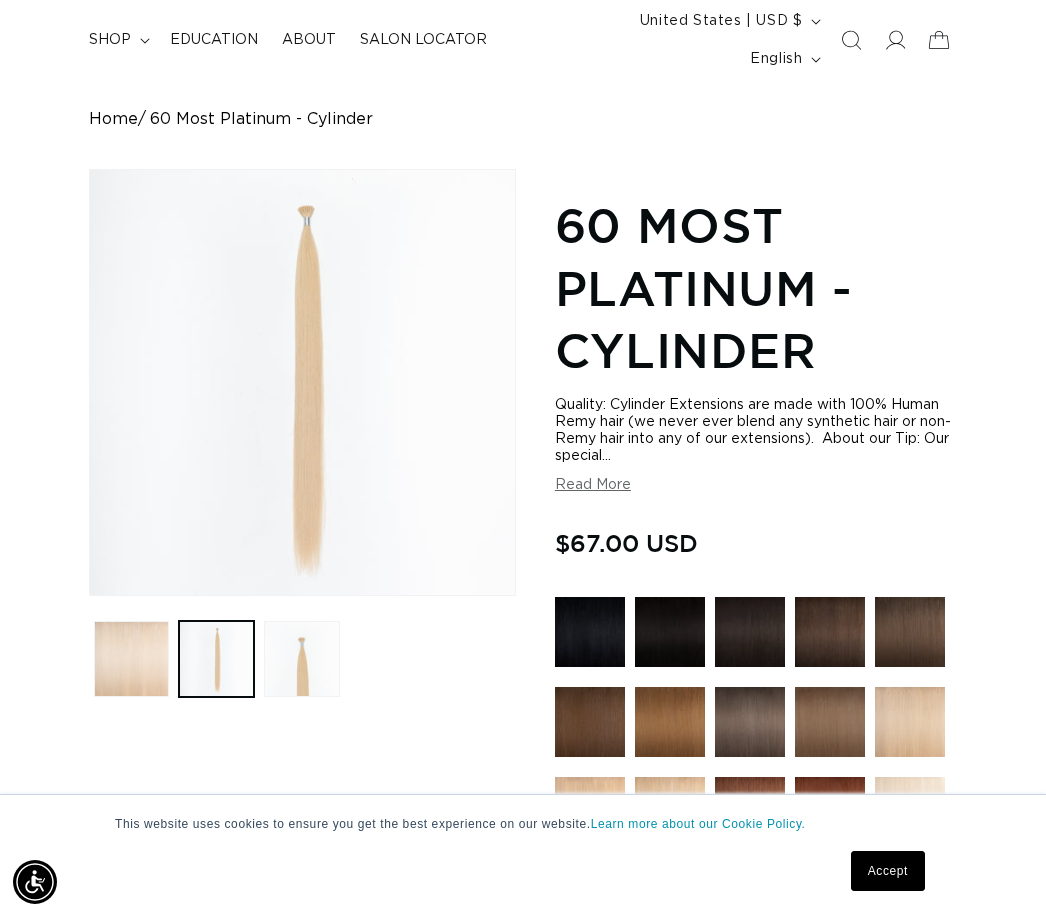 scroll, scrollTop: 0, scrollLeft: 904, axis: horizontal 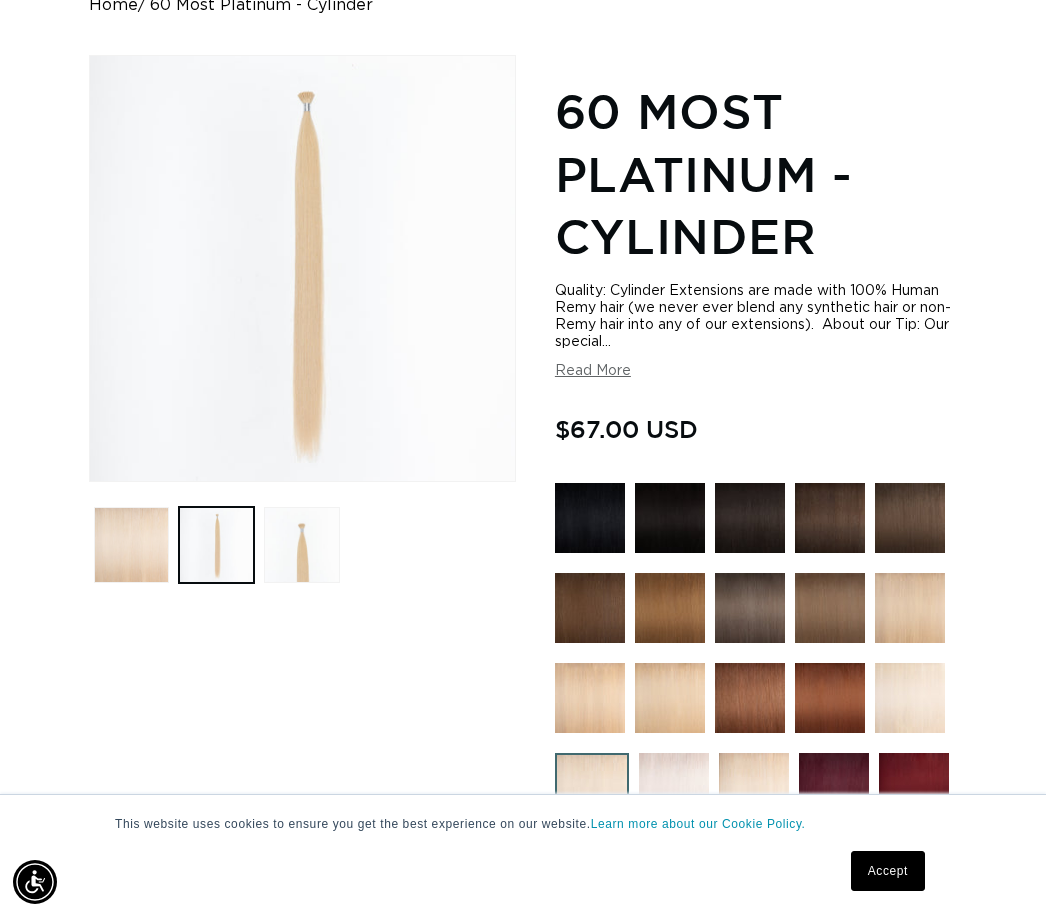 click at bounding box center (910, 608) 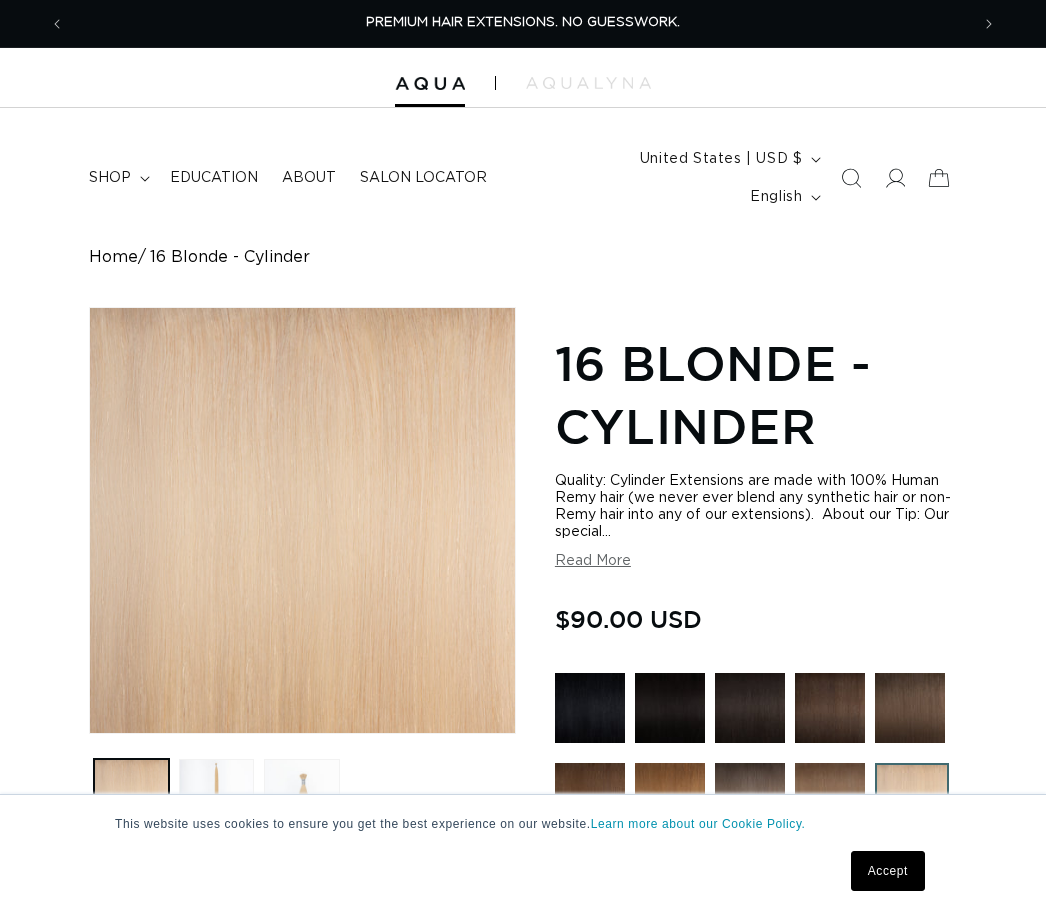 scroll, scrollTop: 0, scrollLeft: 0, axis: both 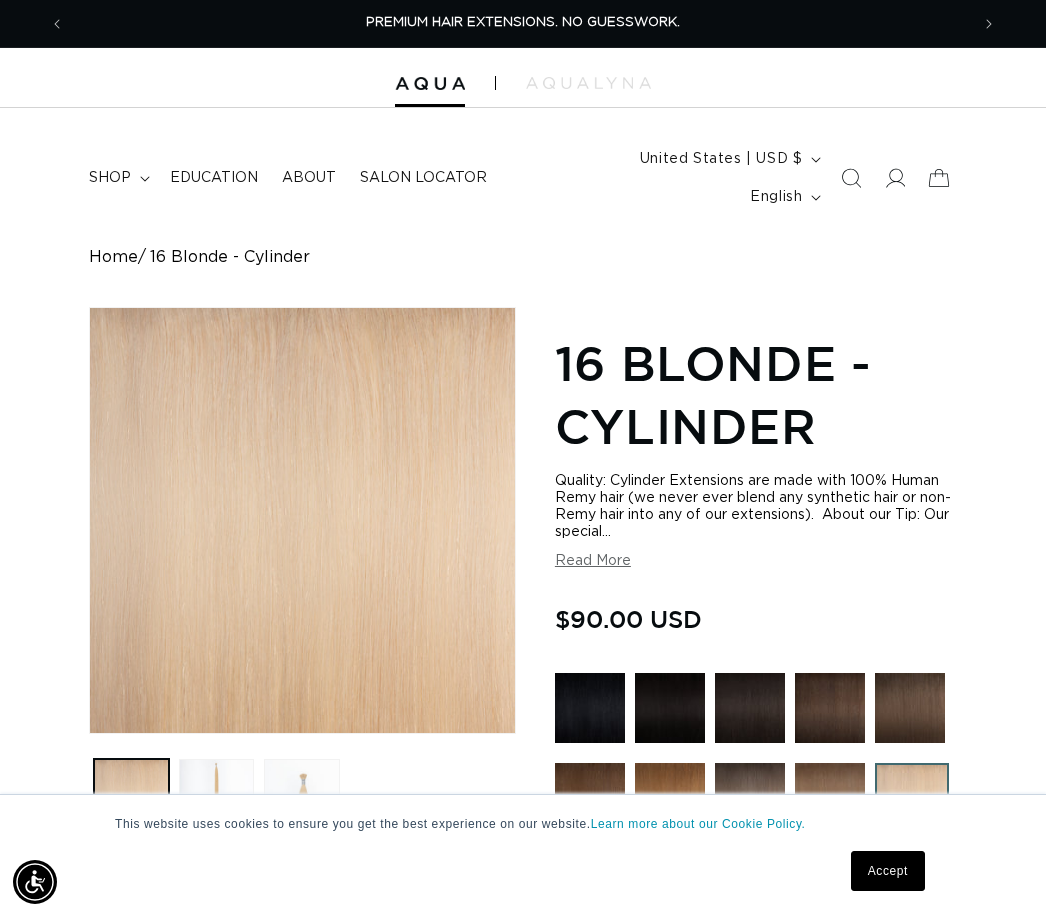 click on "Open media 1 in modal" at bounding box center [90, 733] 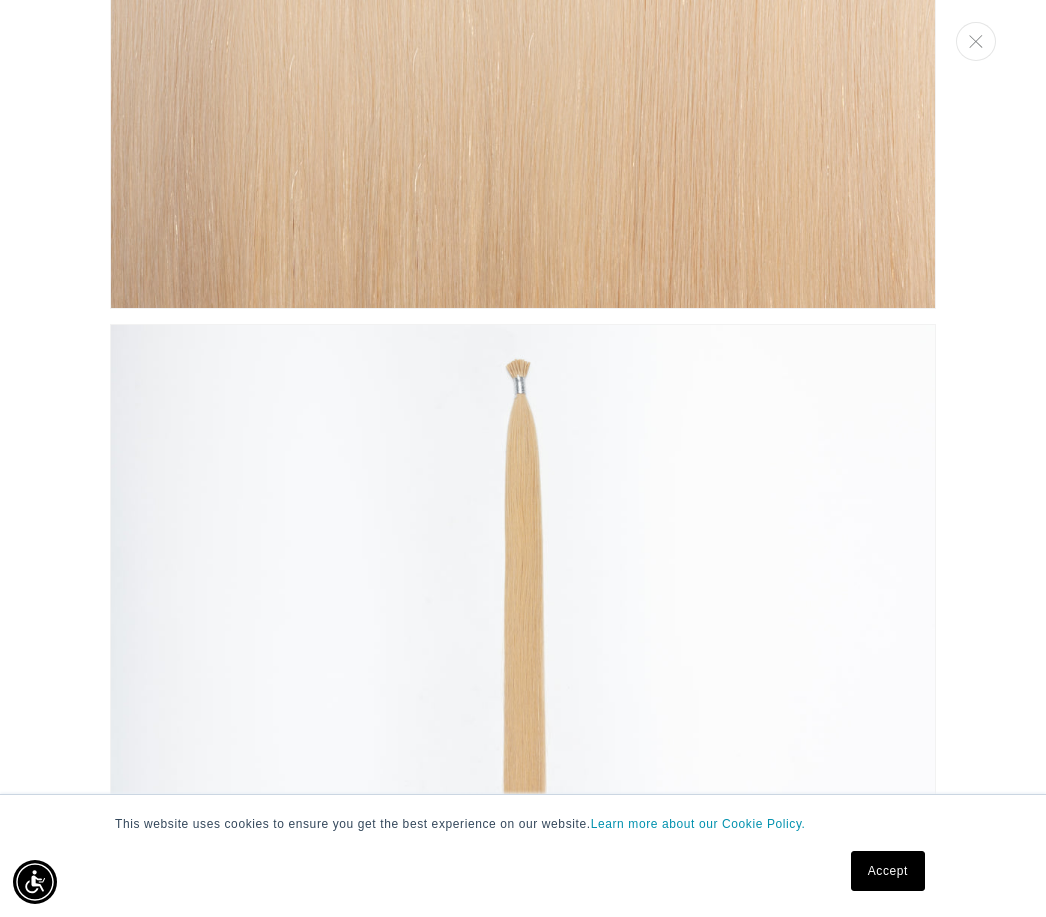 scroll, scrollTop: 574, scrollLeft: 0, axis: vertical 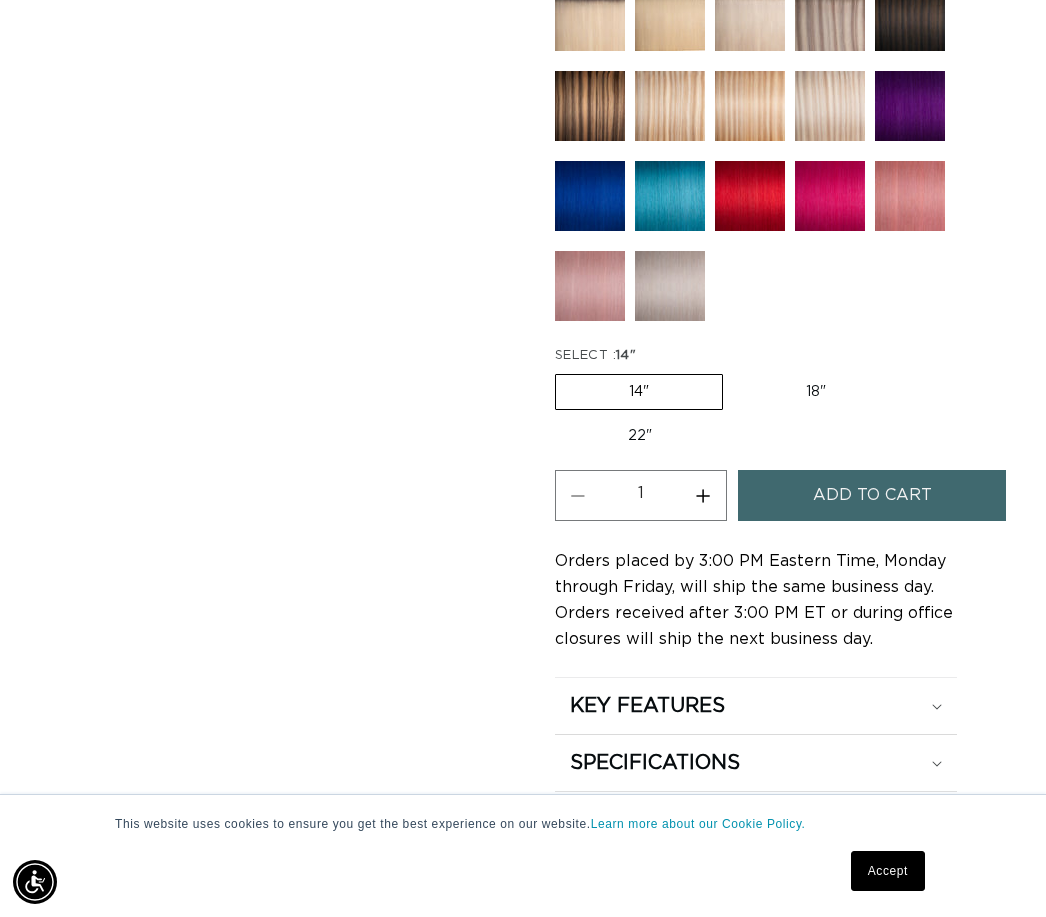 click on "22" Variant sold out or unavailable" at bounding box center [640, 436] 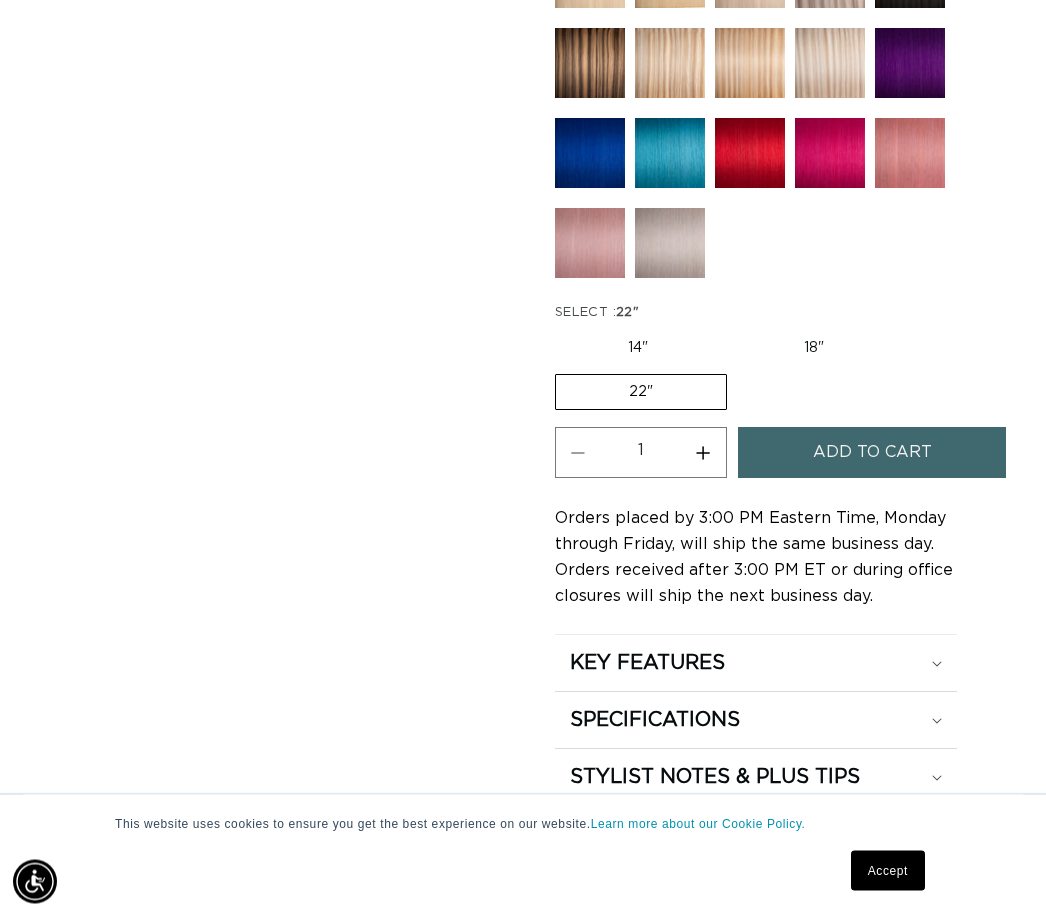 scroll, scrollTop: 1111, scrollLeft: 0, axis: vertical 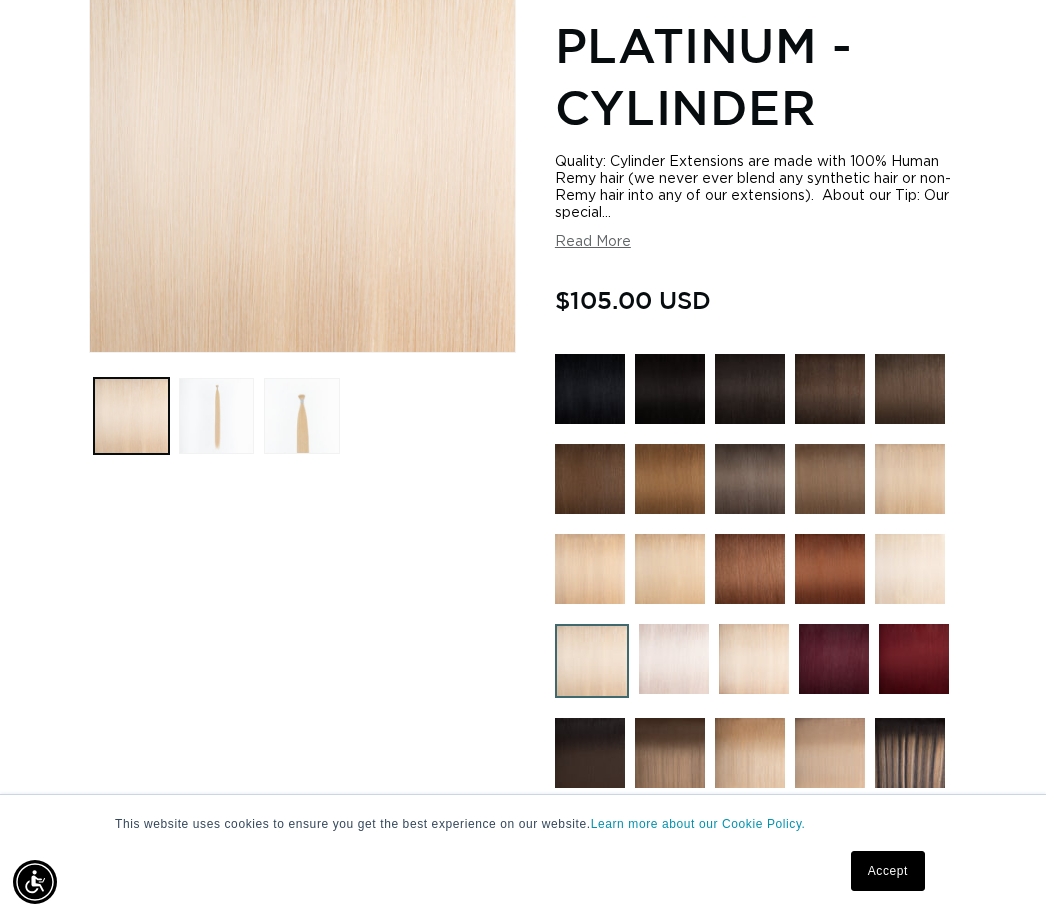 click at bounding box center [910, 479] 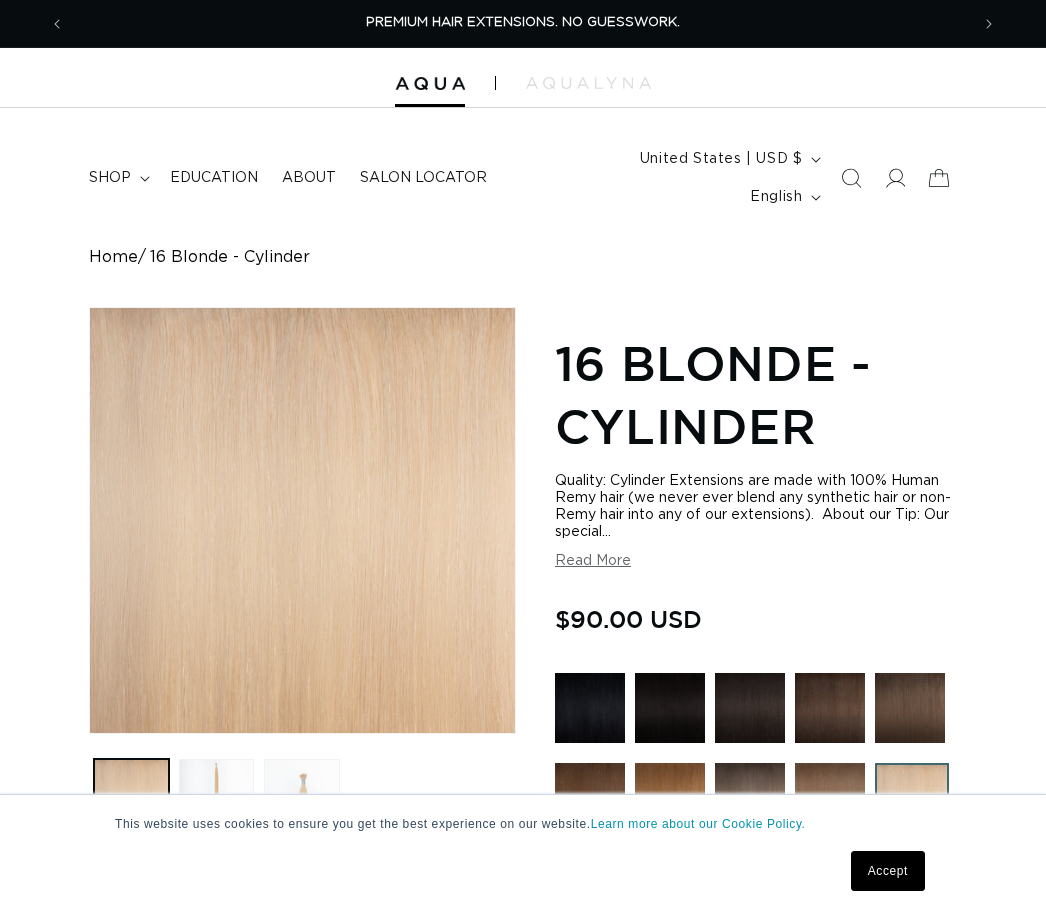 scroll, scrollTop: 0, scrollLeft: 0, axis: both 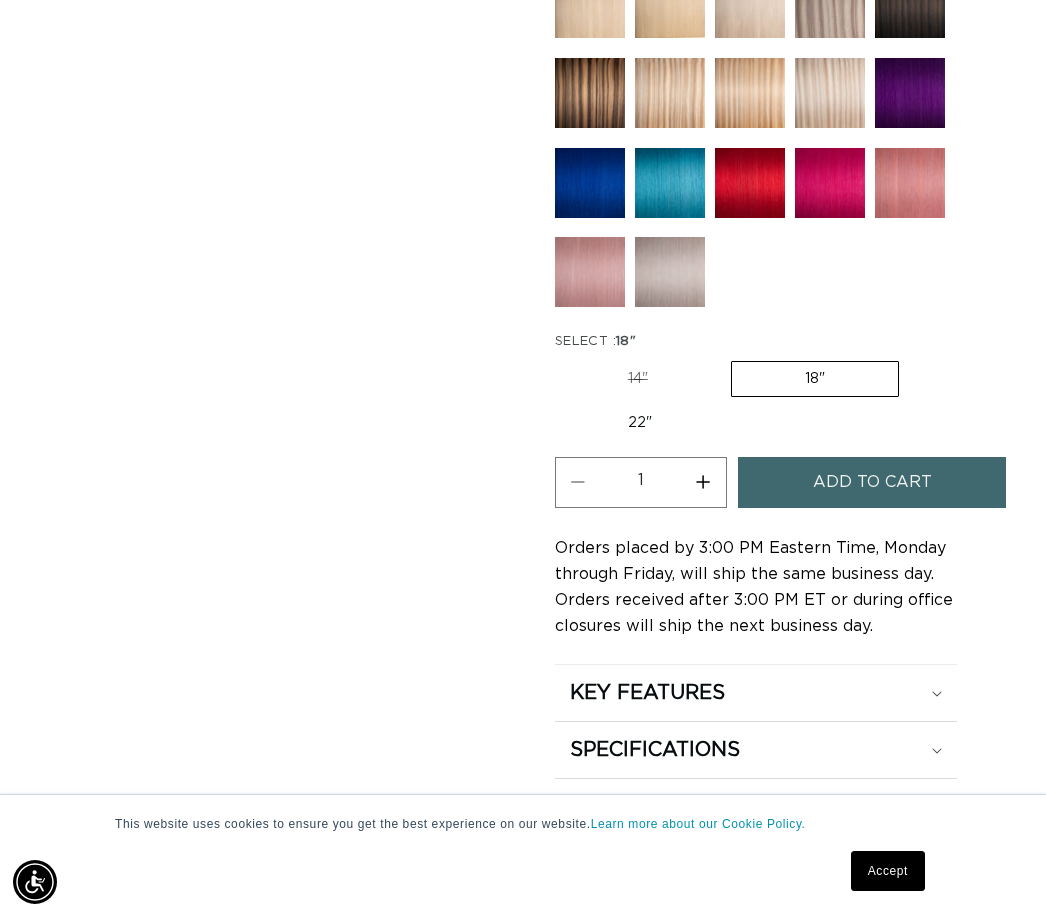 click on "22" Variant sold out or unavailable" at bounding box center [640, 423] 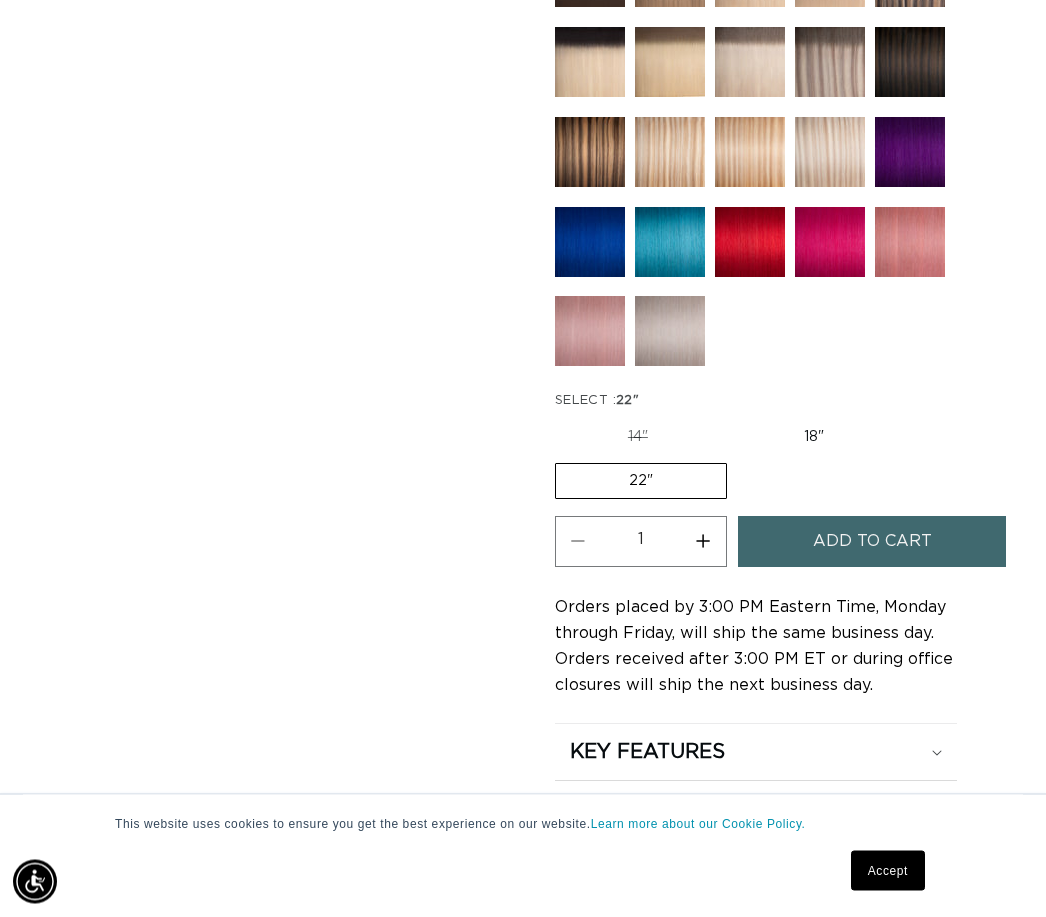 scroll, scrollTop: 1078, scrollLeft: 0, axis: vertical 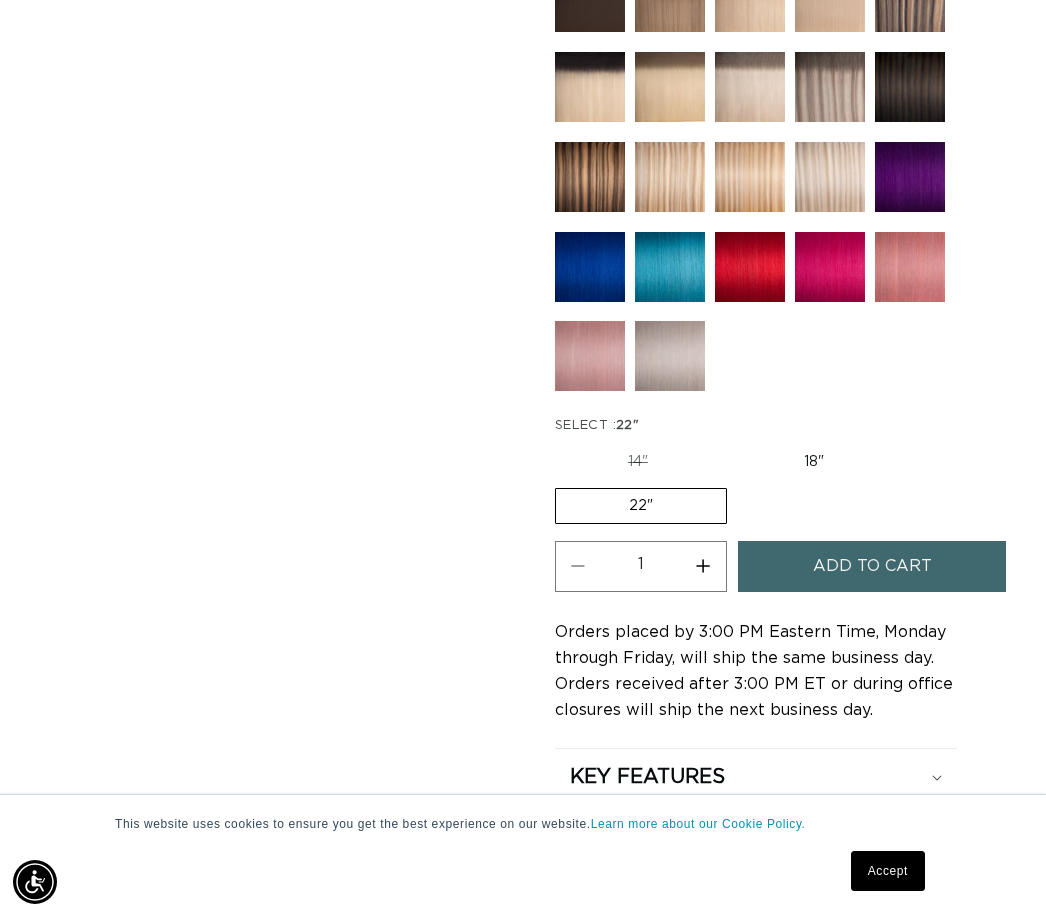 click on "Increase quantity for 16 Blonde - Cylinder" at bounding box center (703, 566) 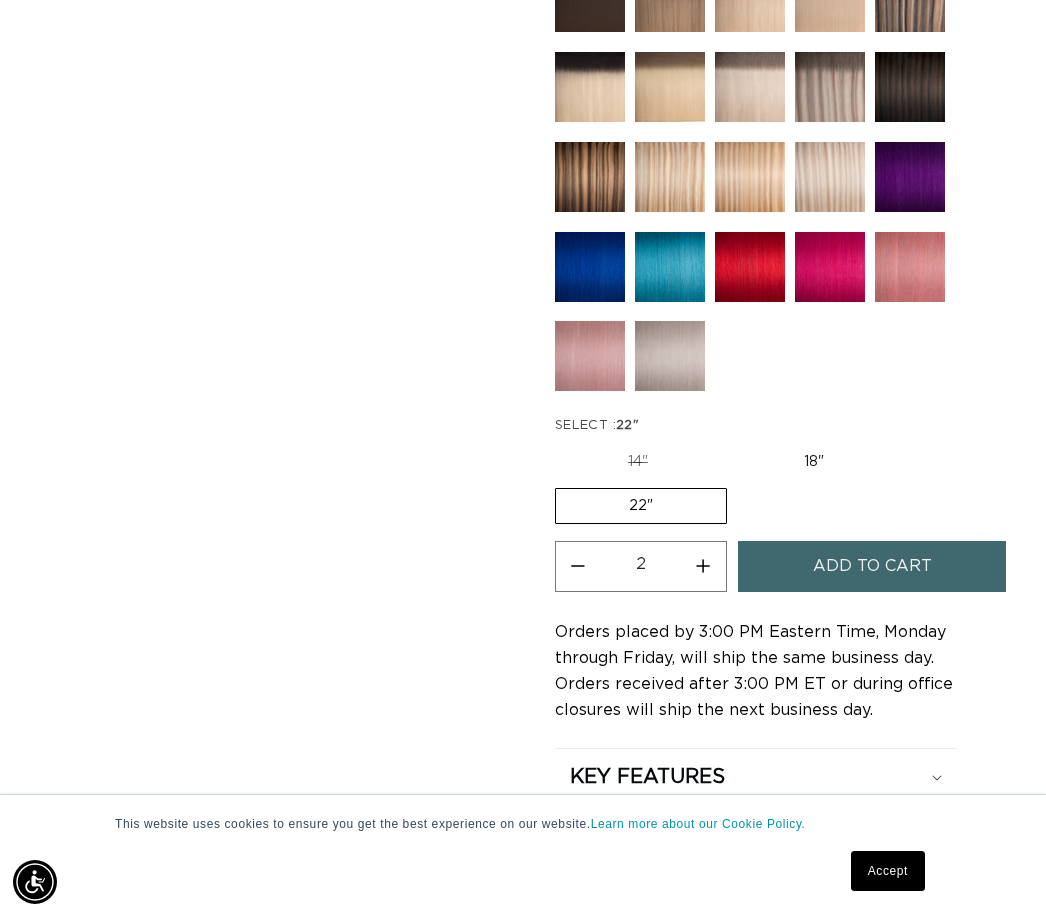 click on "Increase quantity for 16 Blonde - Cylinder" at bounding box center [703, 566] 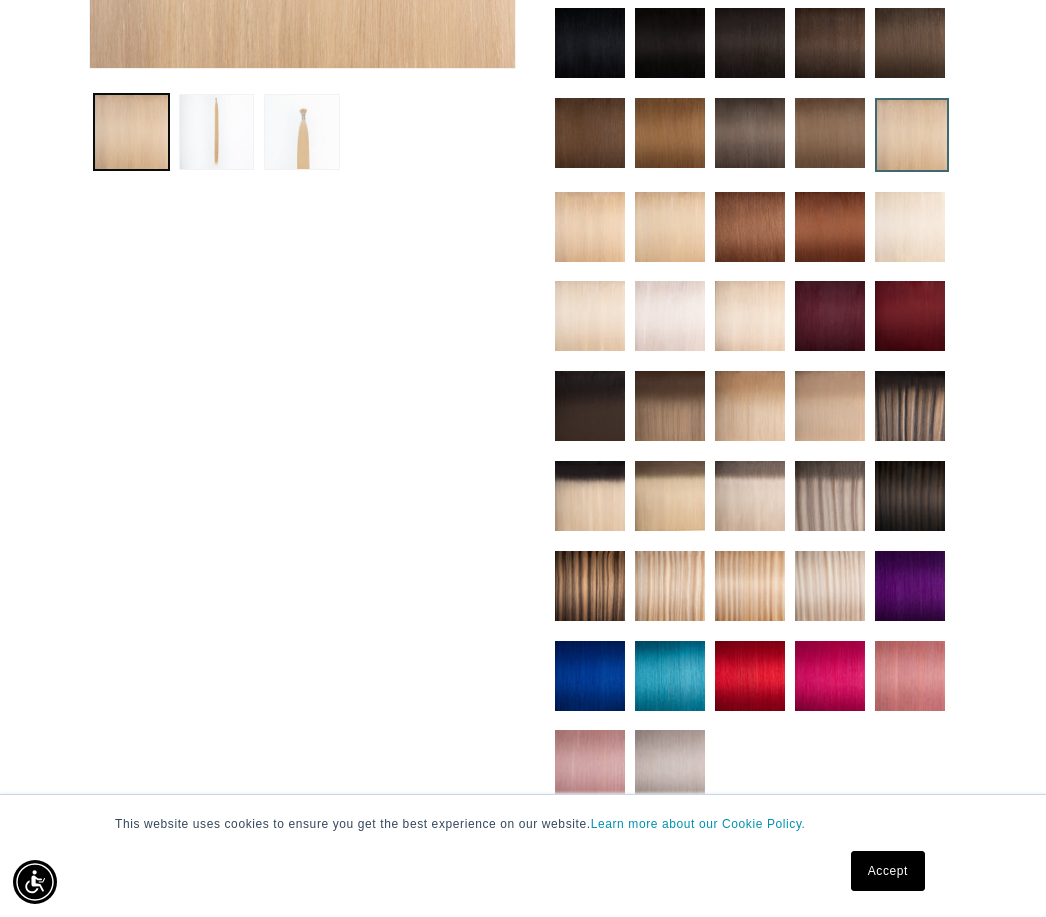 scroll, scrollTop: 544, scrollLeft: 0, axis: vertical 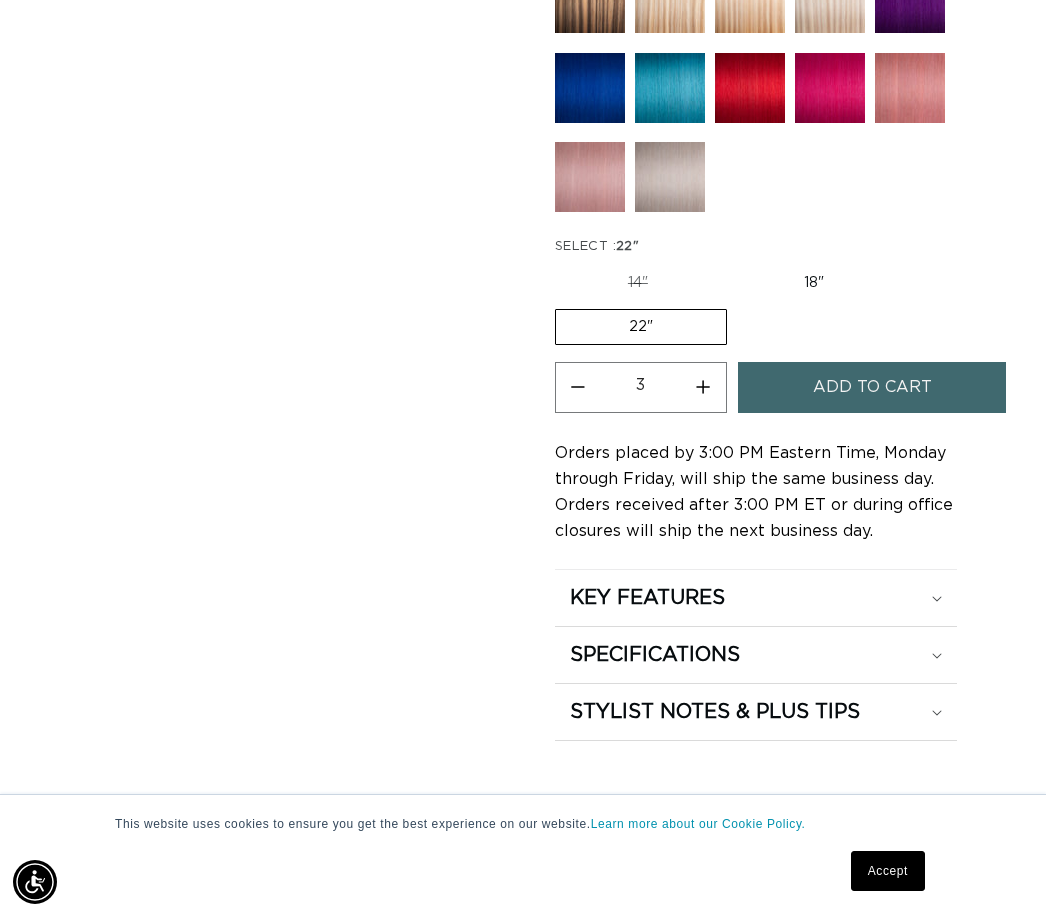 click on "Add to cart" at bounding box center (872, 387) 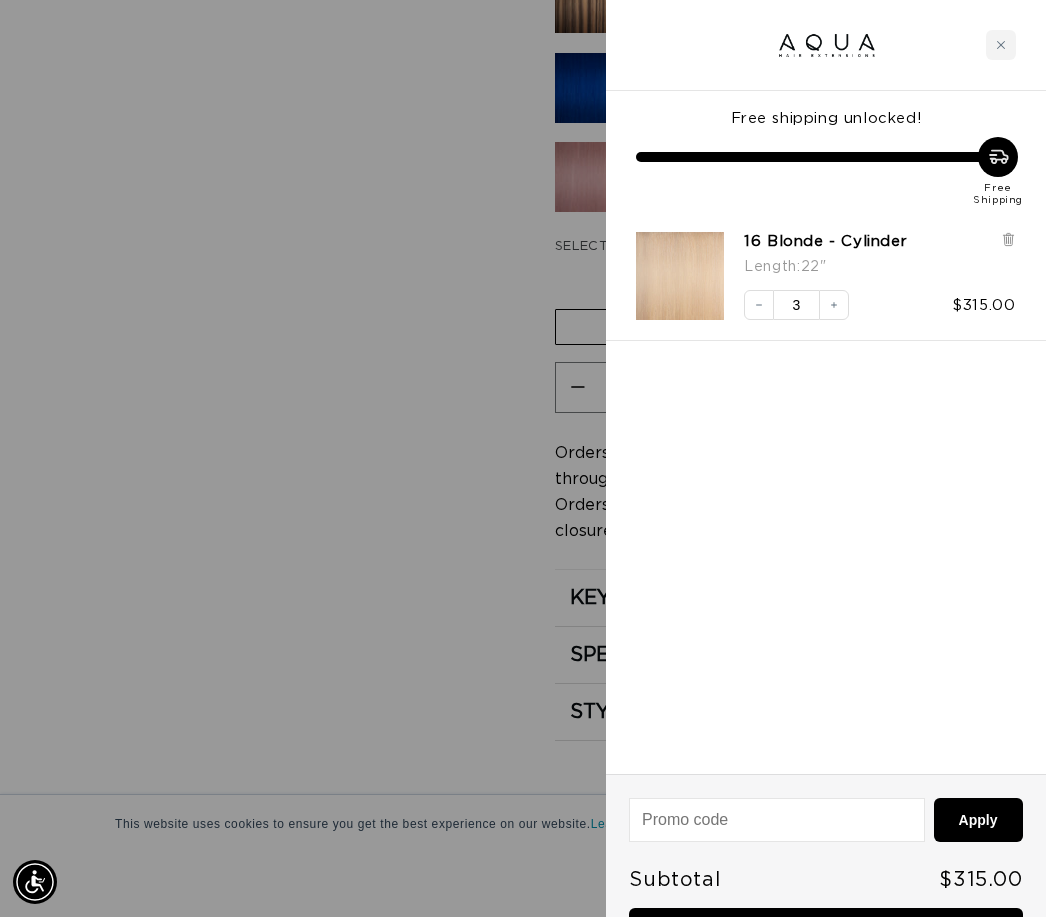 scroll, scrollTop: 0, scrollLeft: 0, axis: both 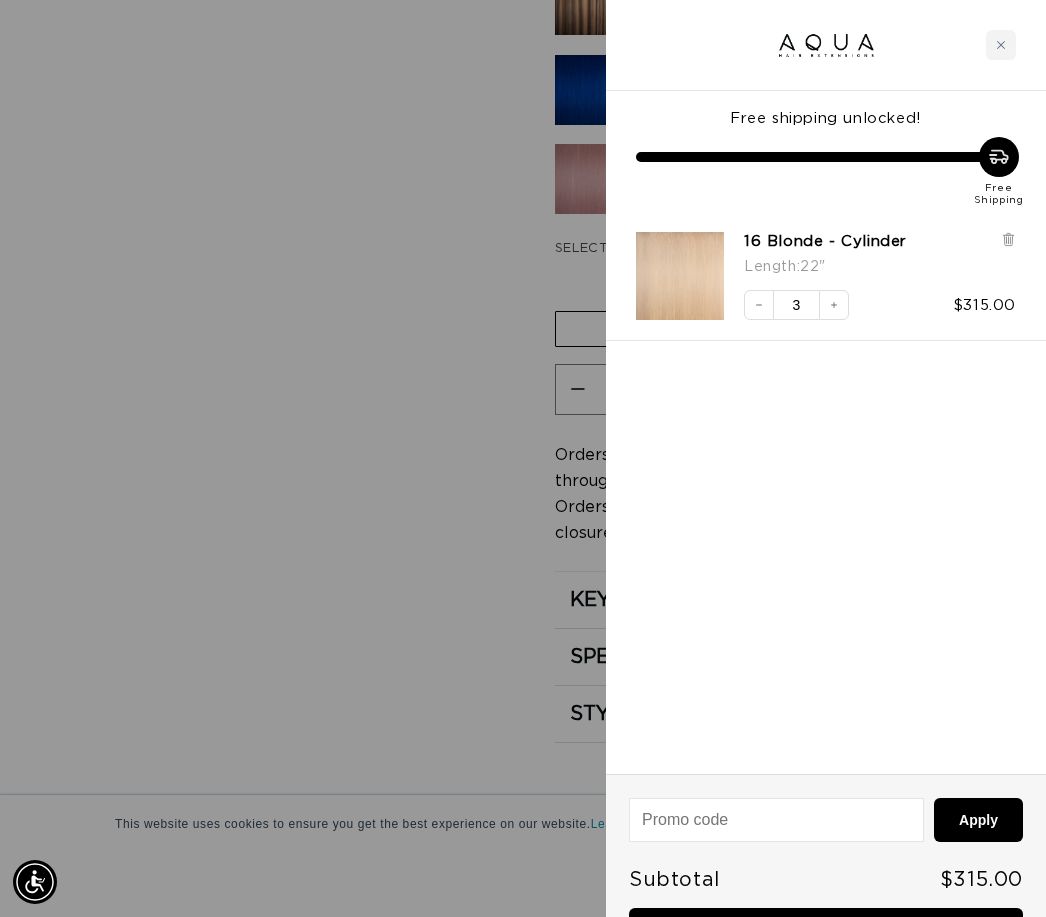 click at bounding box center (523, 458) 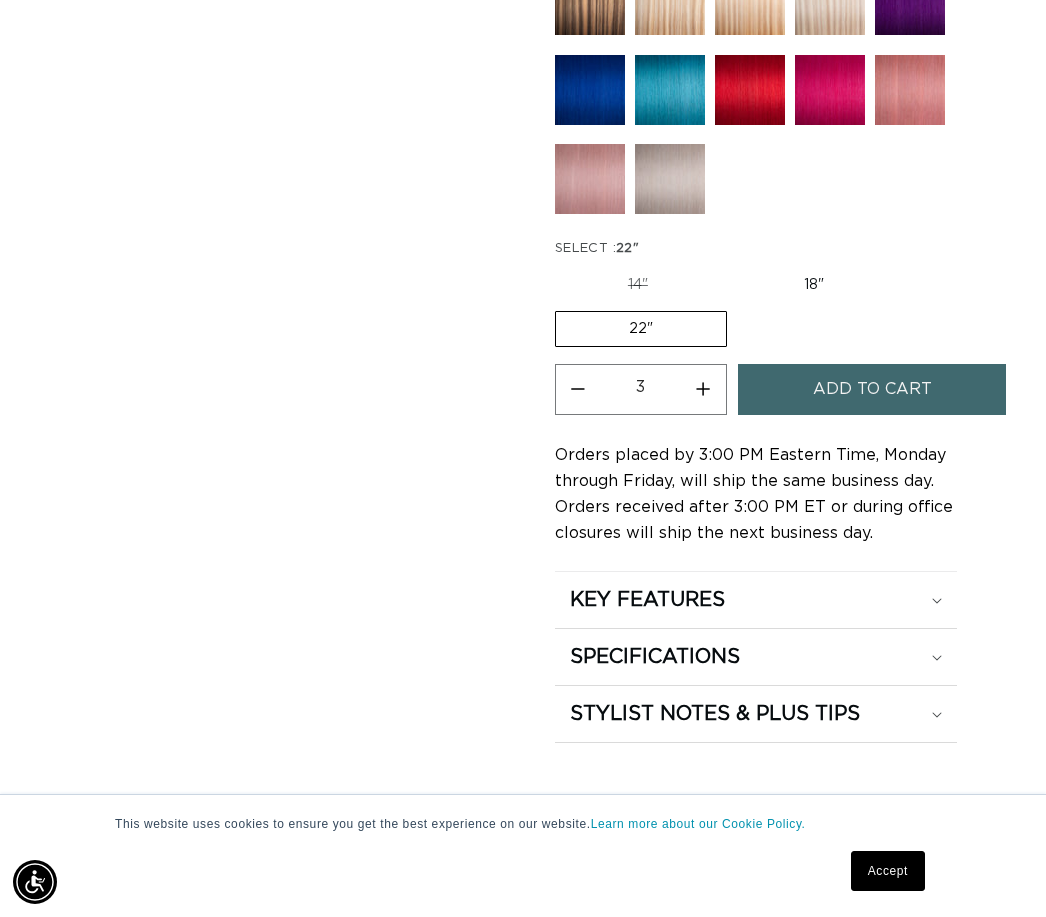scroll, scrollTop: 0, scrollLeft: 904, axis: horizontal 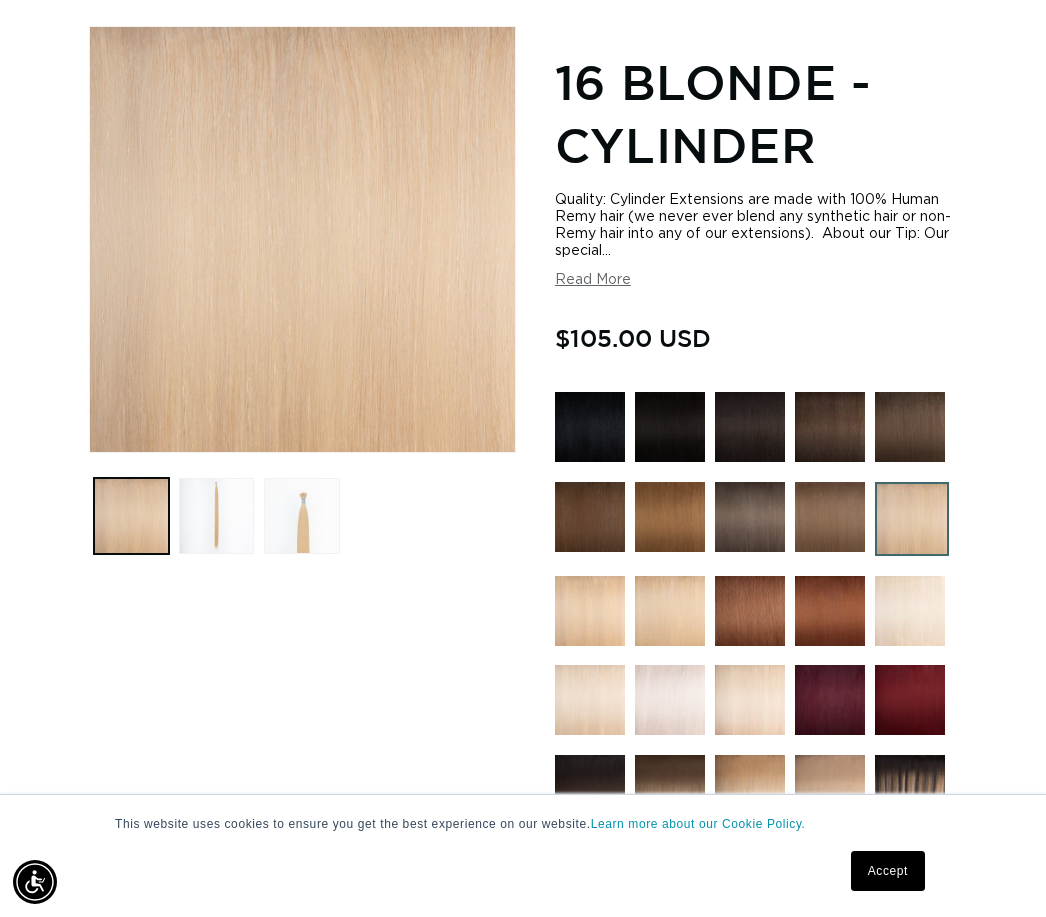 click at bounding box center (301, 515) 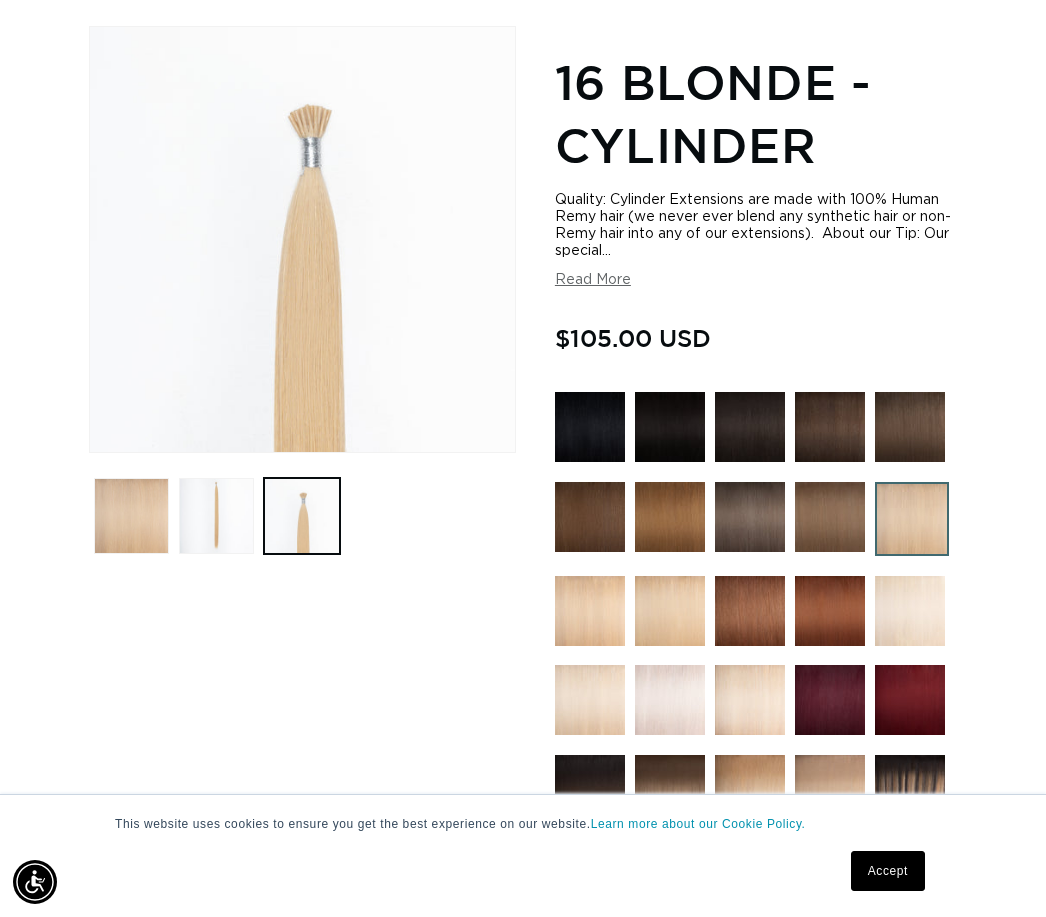 click on "Open media 3 in modal" at bounding box center (90, 452) 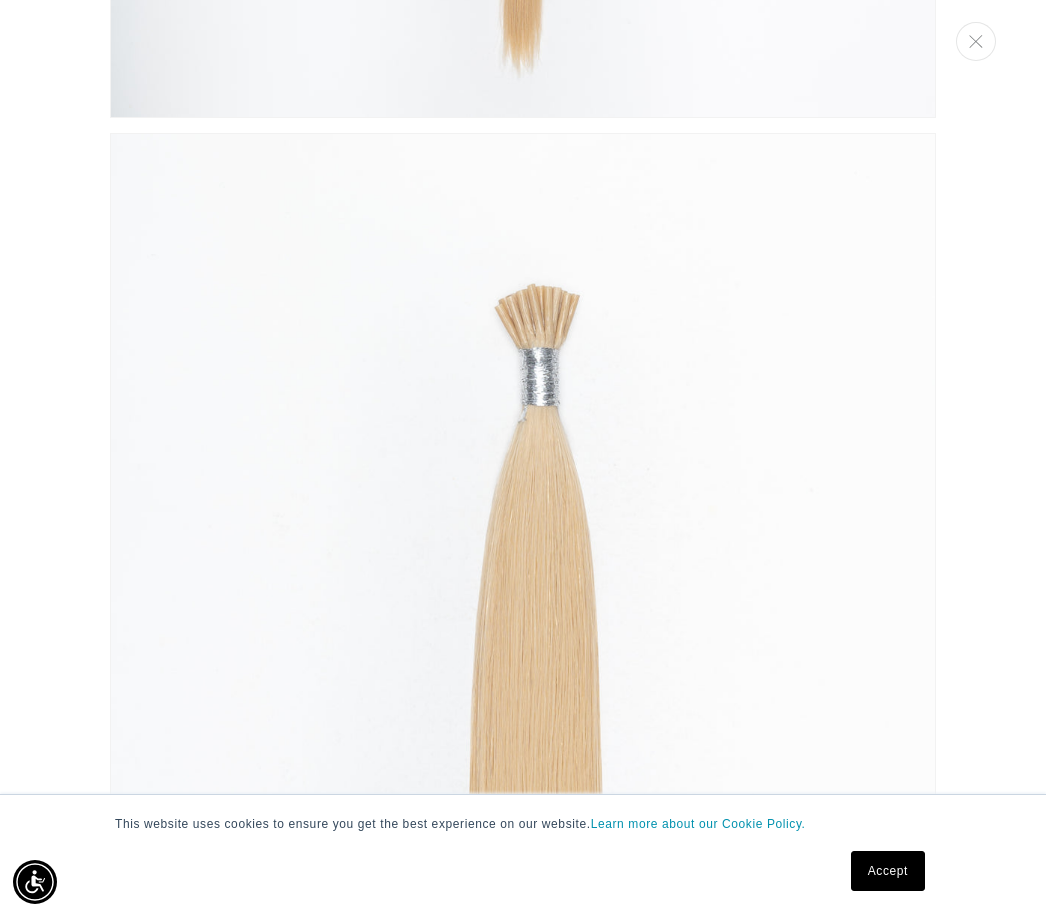 scroll, scrollTop: 1592, scrollLeft: 0, axis: vertical 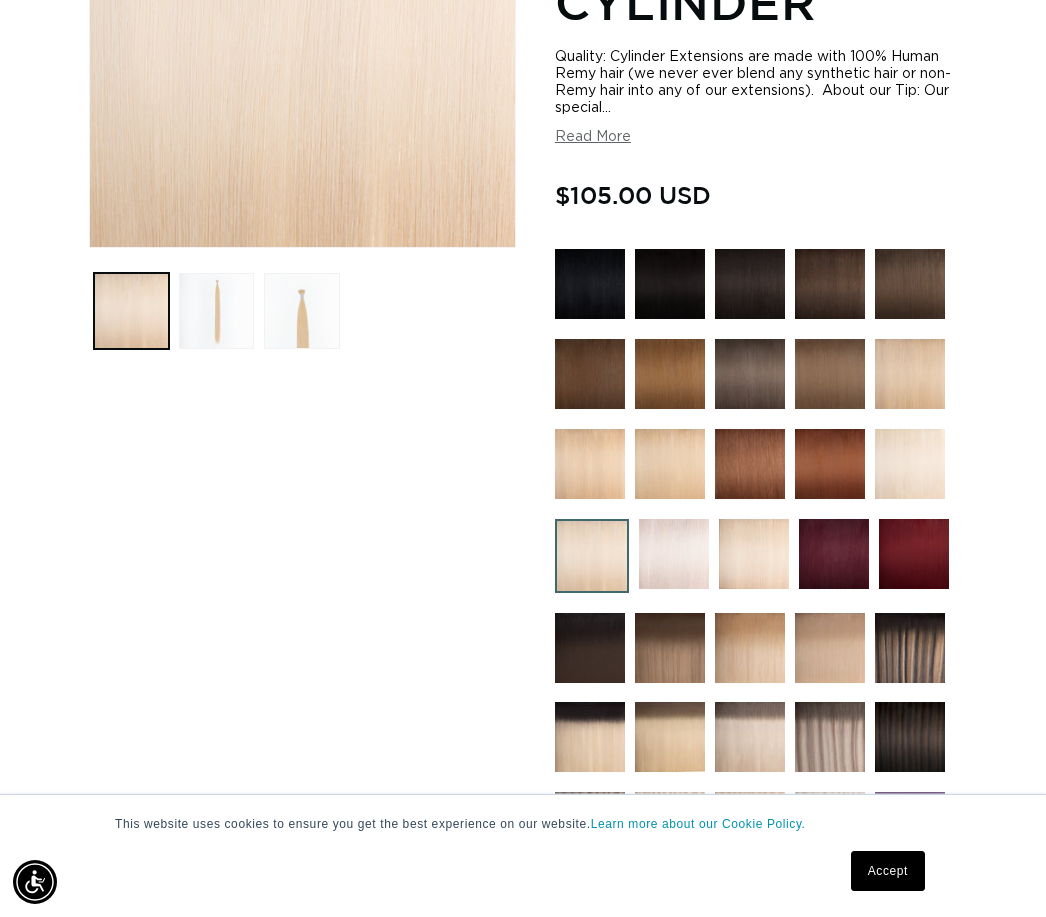click at bounding box center [910, 374] 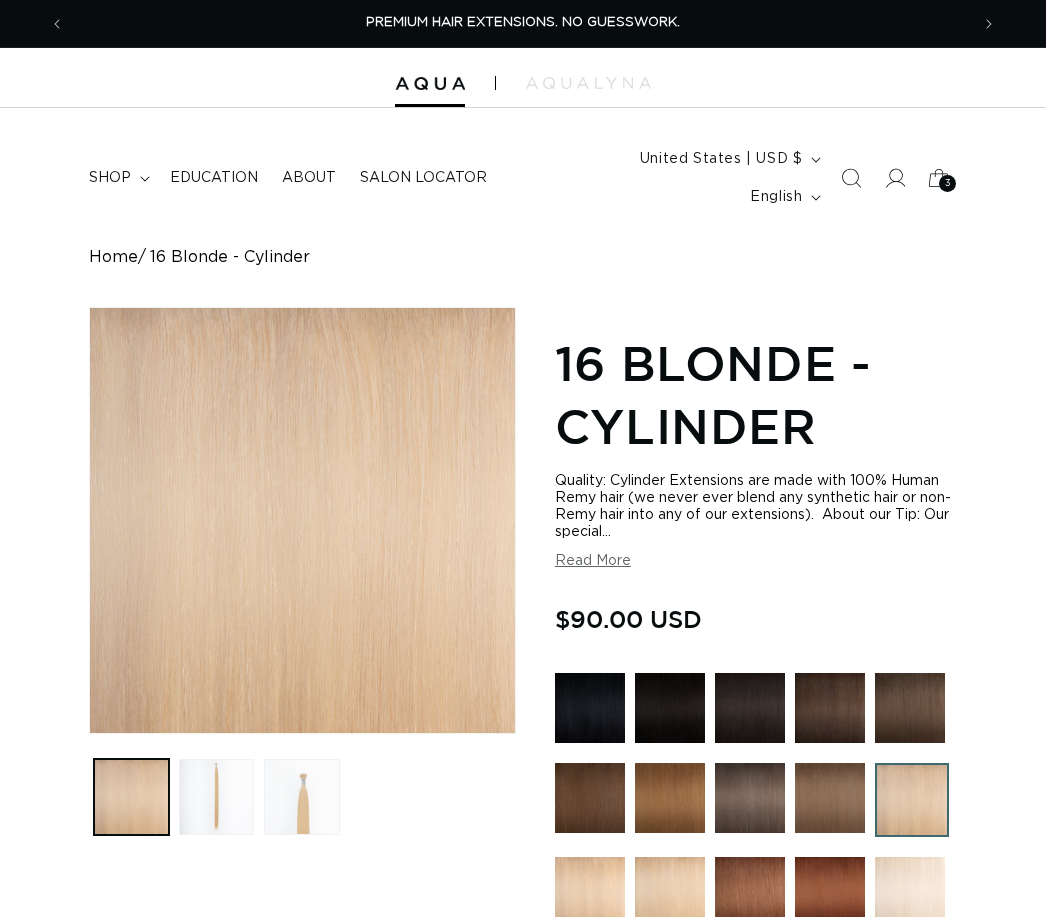 scroll, scrollTop: 0, scrollLeft: 0, axis: both 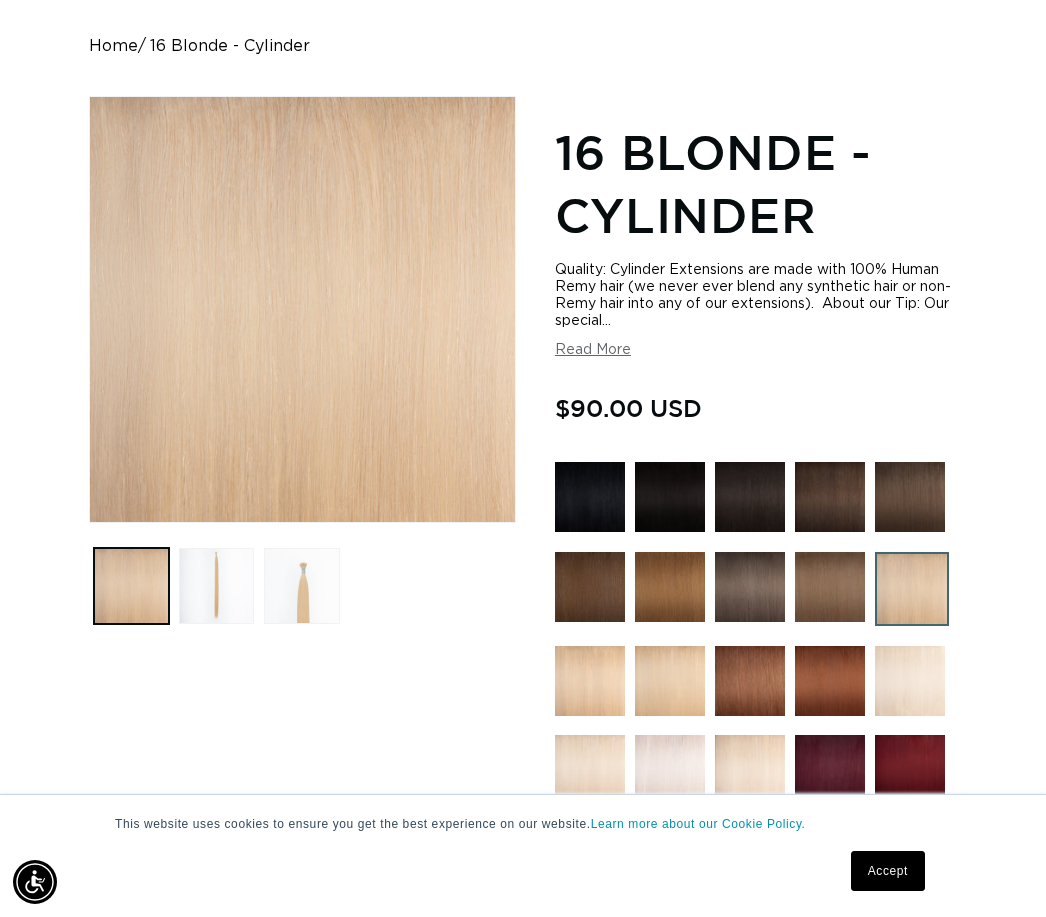 click at bounding box center (301, 585) 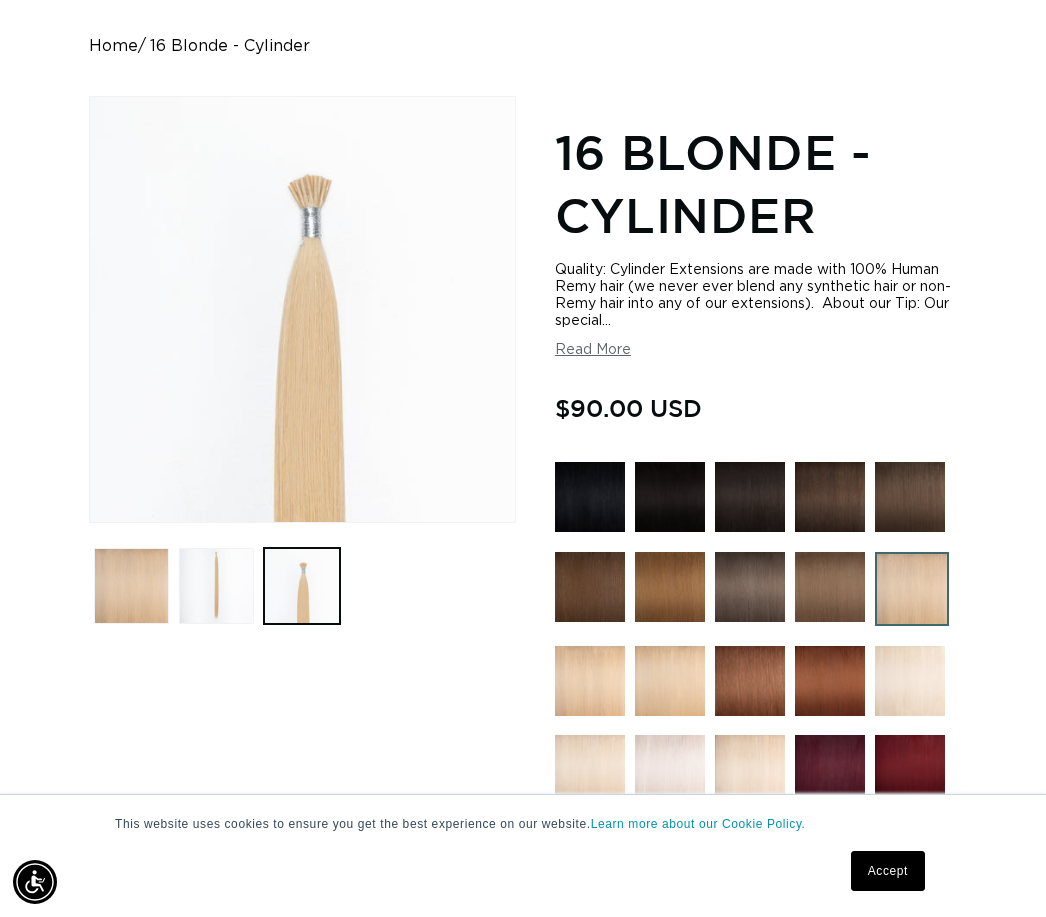 click on "Open media 3 in modal" at bounding box center [90, 522] 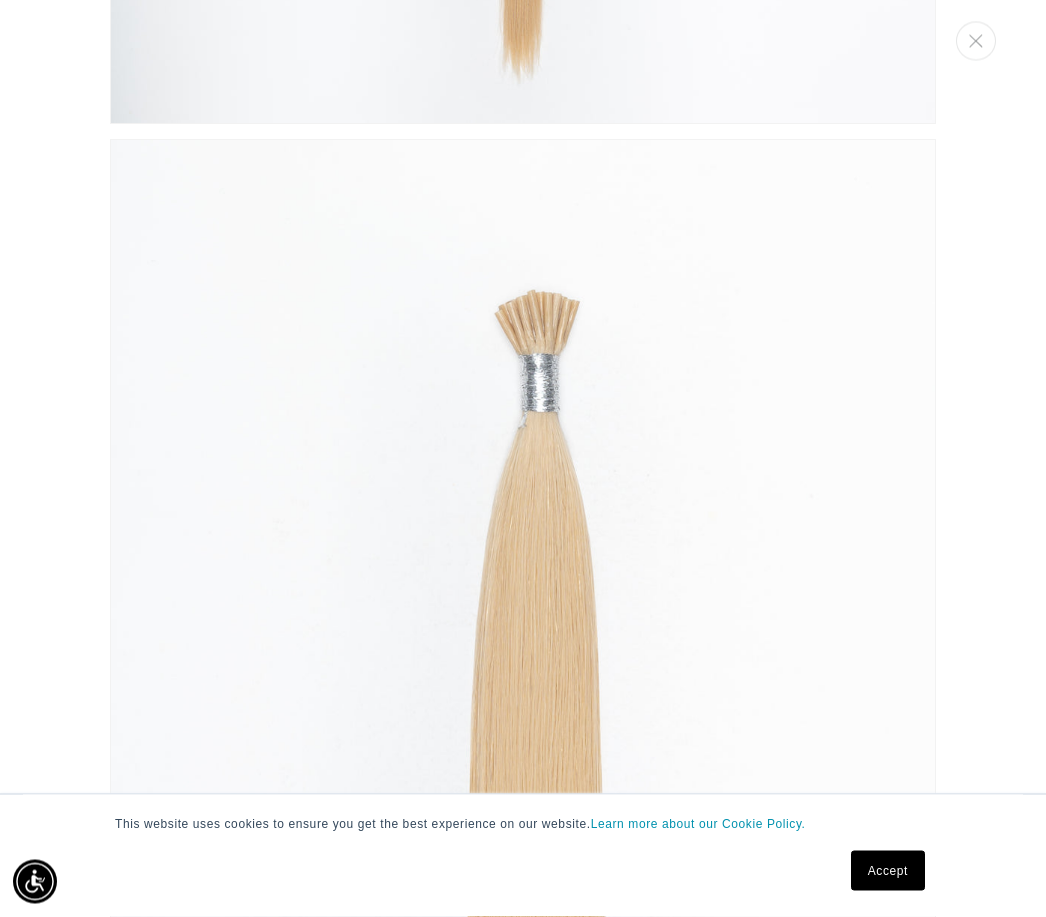 scroll, scrollTop: 511, scrollLeft: 0, axis: vertical 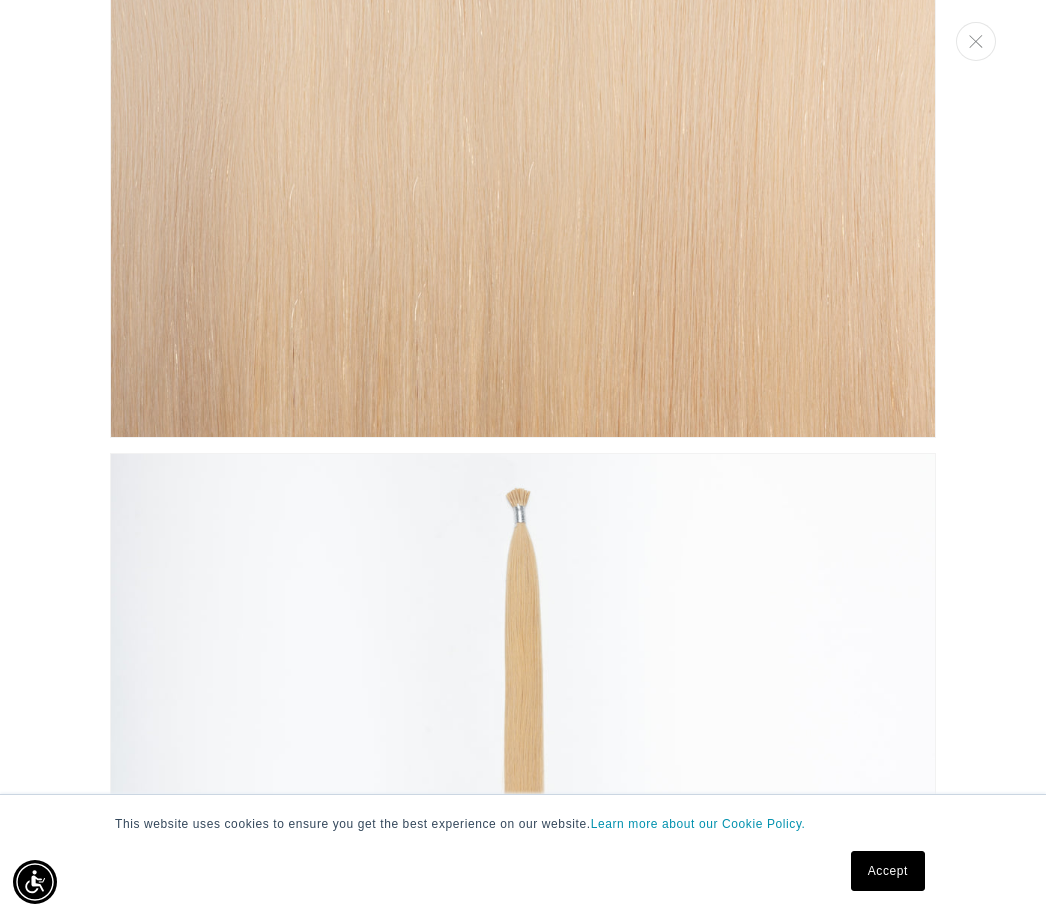 click at bounding box center [523, 25] 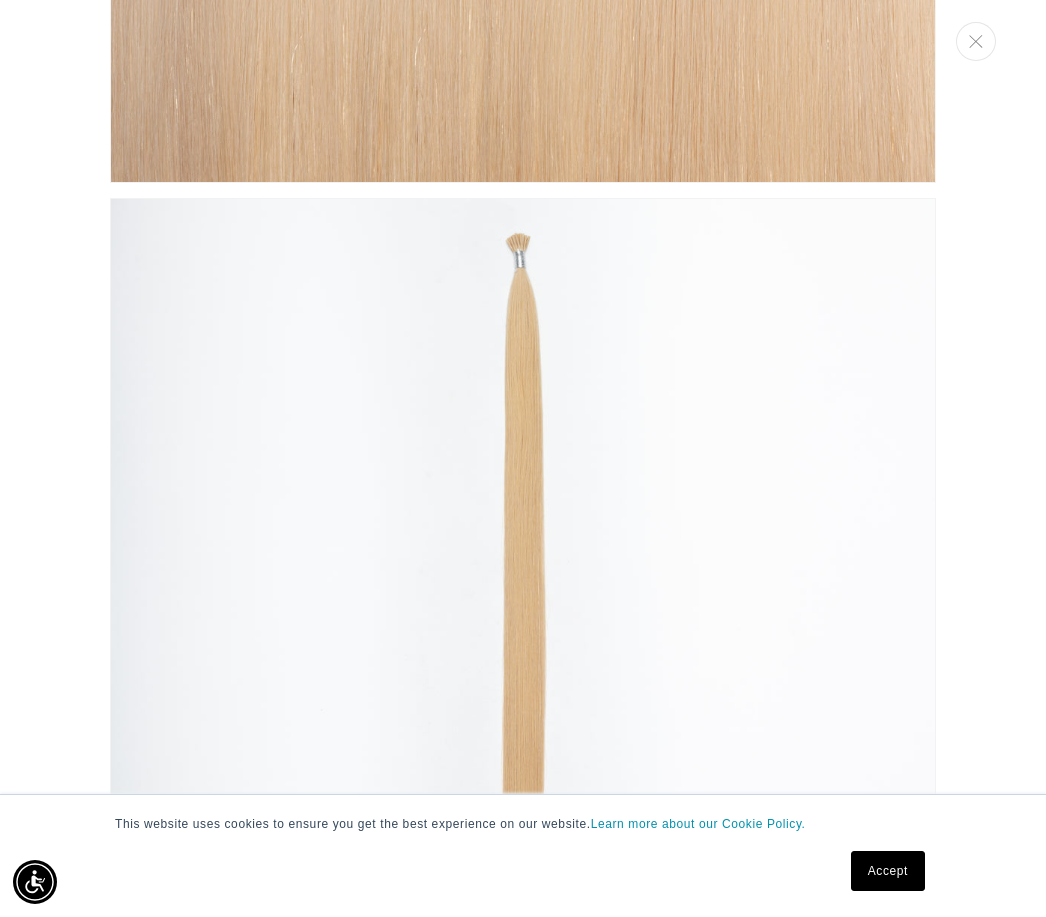 scroll, scrollTop: 739, scrollLeft: 0, axis: vertical 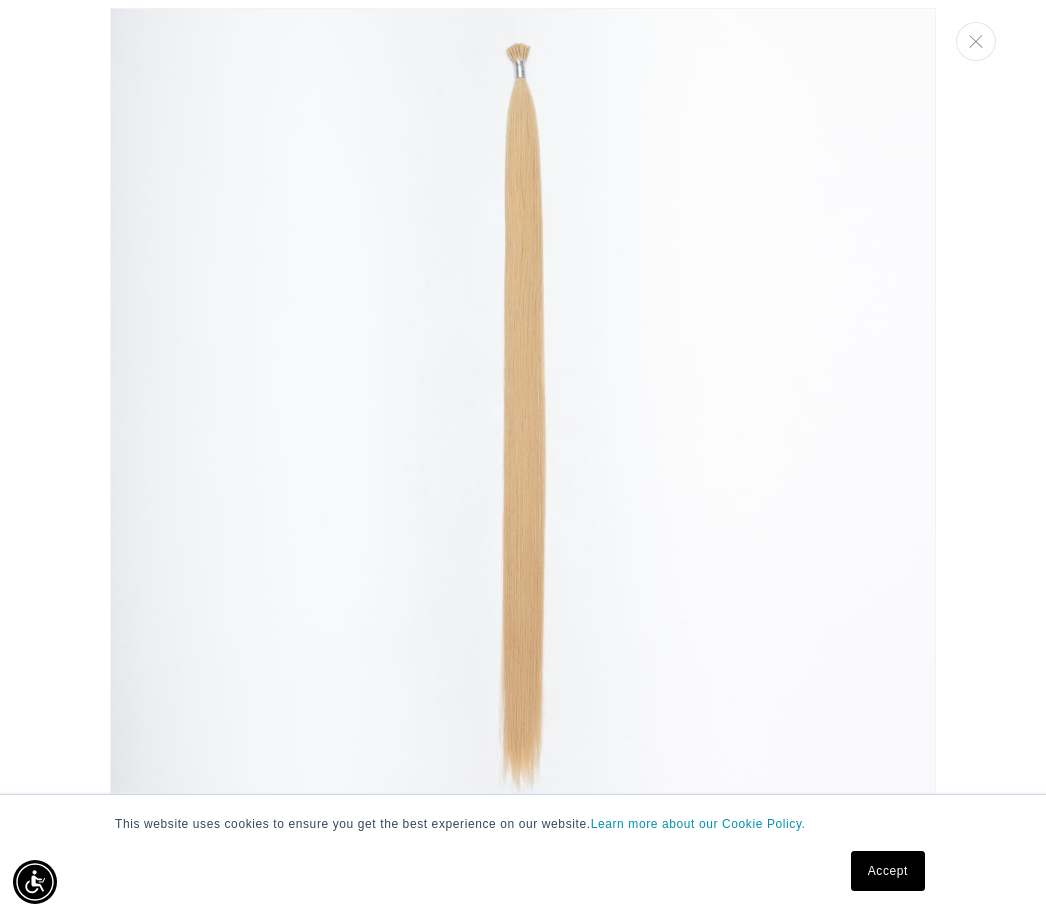 click at bounding box center [976, 41] 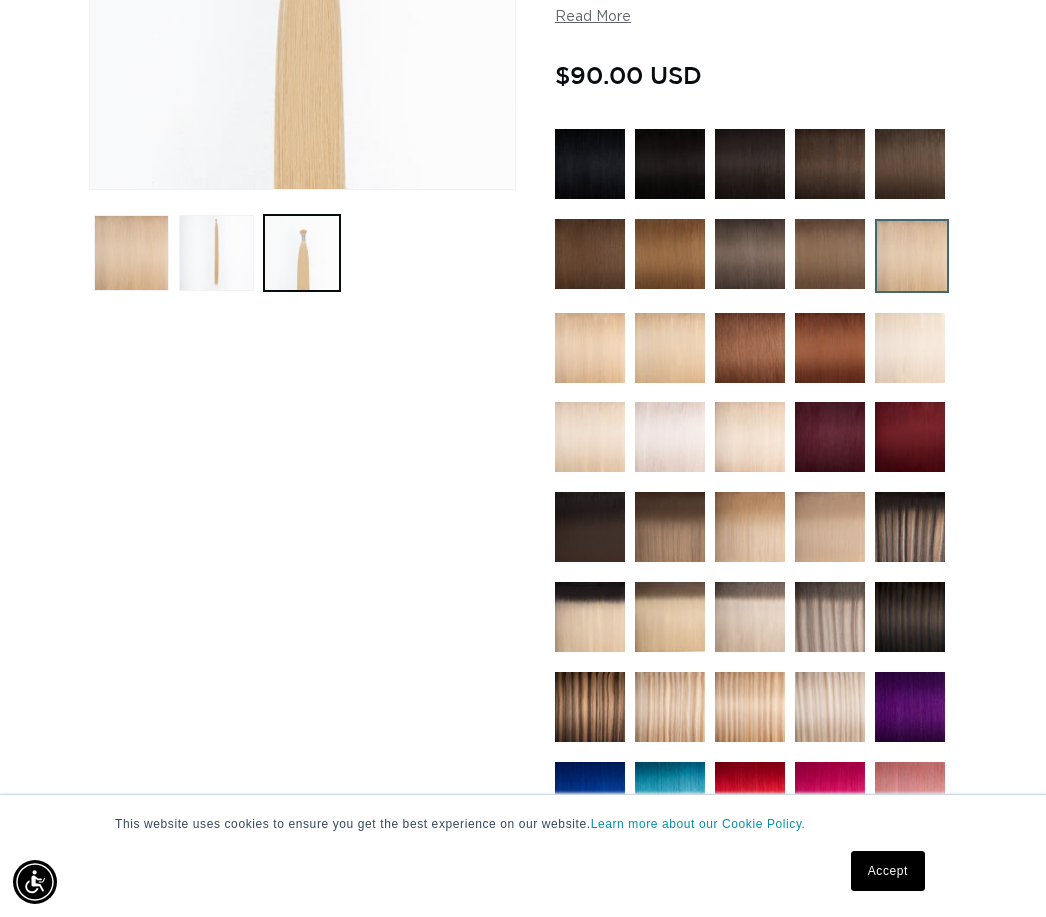 scroll, scrollTop: 529, scrollLeft: 0, axis: vertical 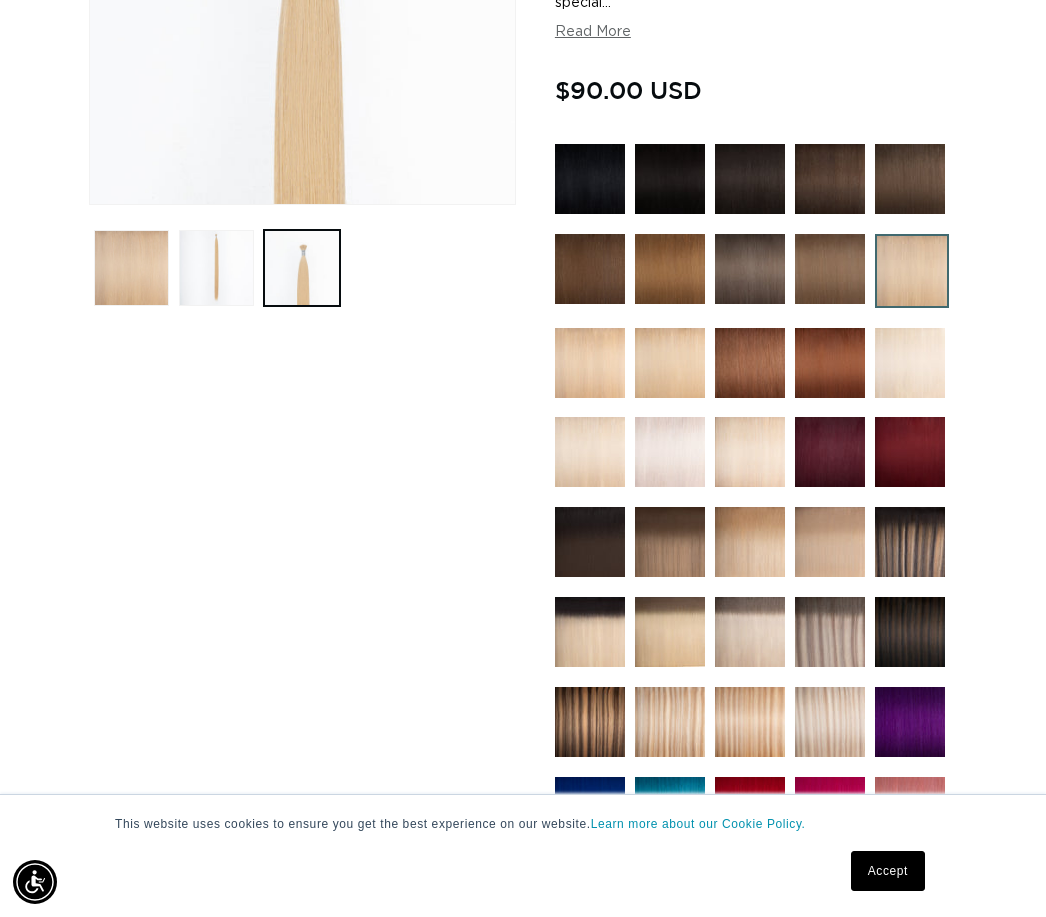 click at bounding box center (910, 363) 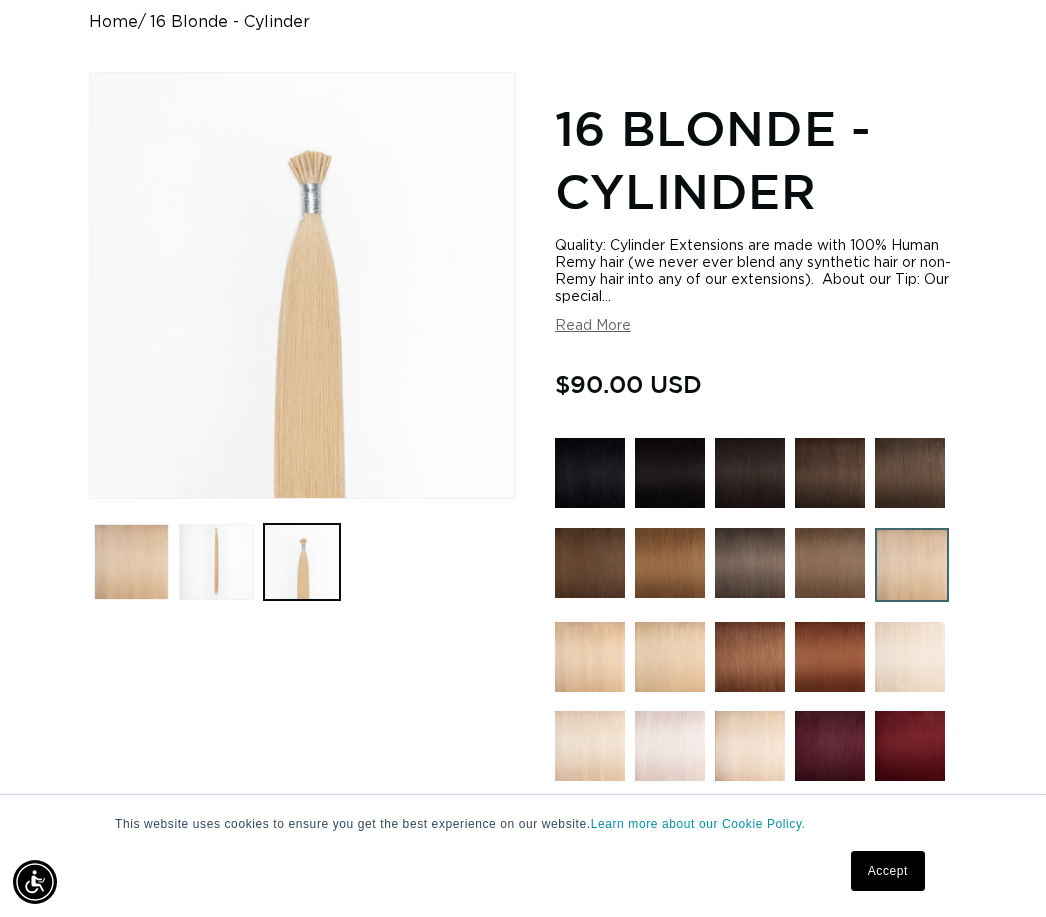 scroll, scrollTop: 0, scrollLeft: 0, axis: both 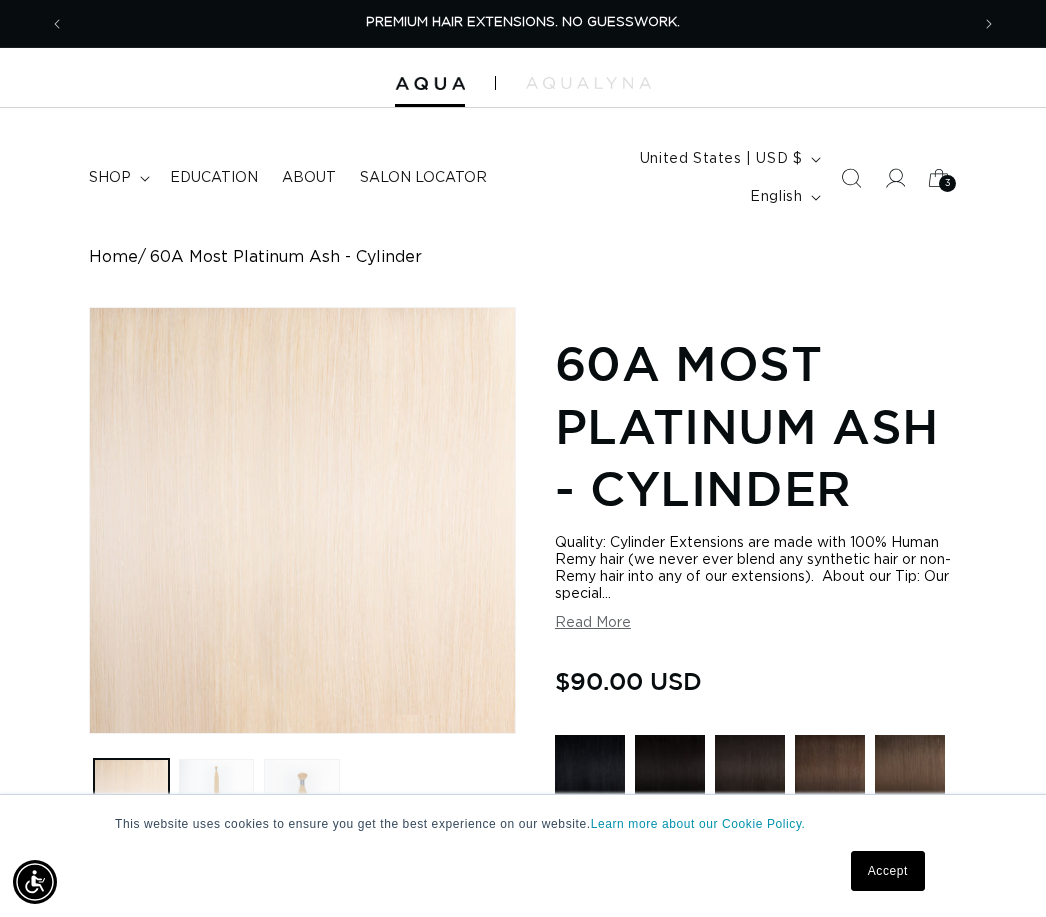 click on "Open media 1 in modal" at bounding box center [90, 733] 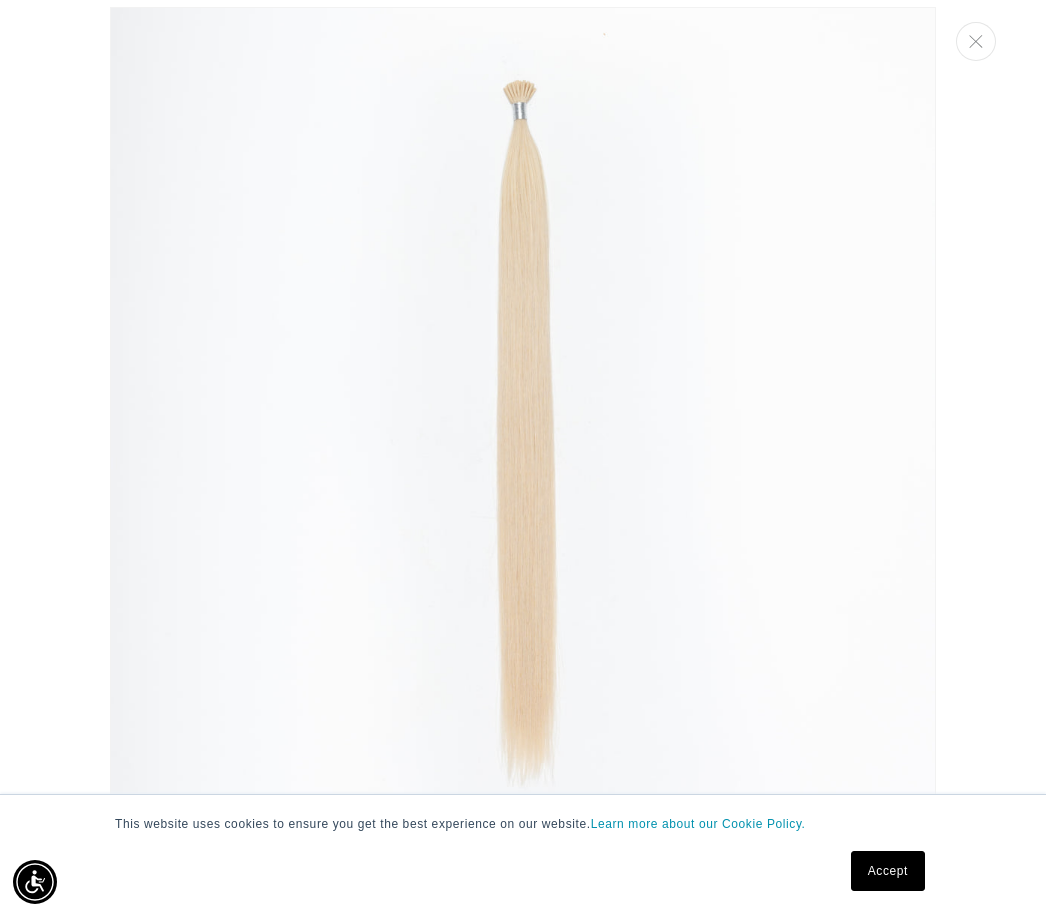 scroll, scrollTop: 987, scrollLeft: 0, axis: vertical 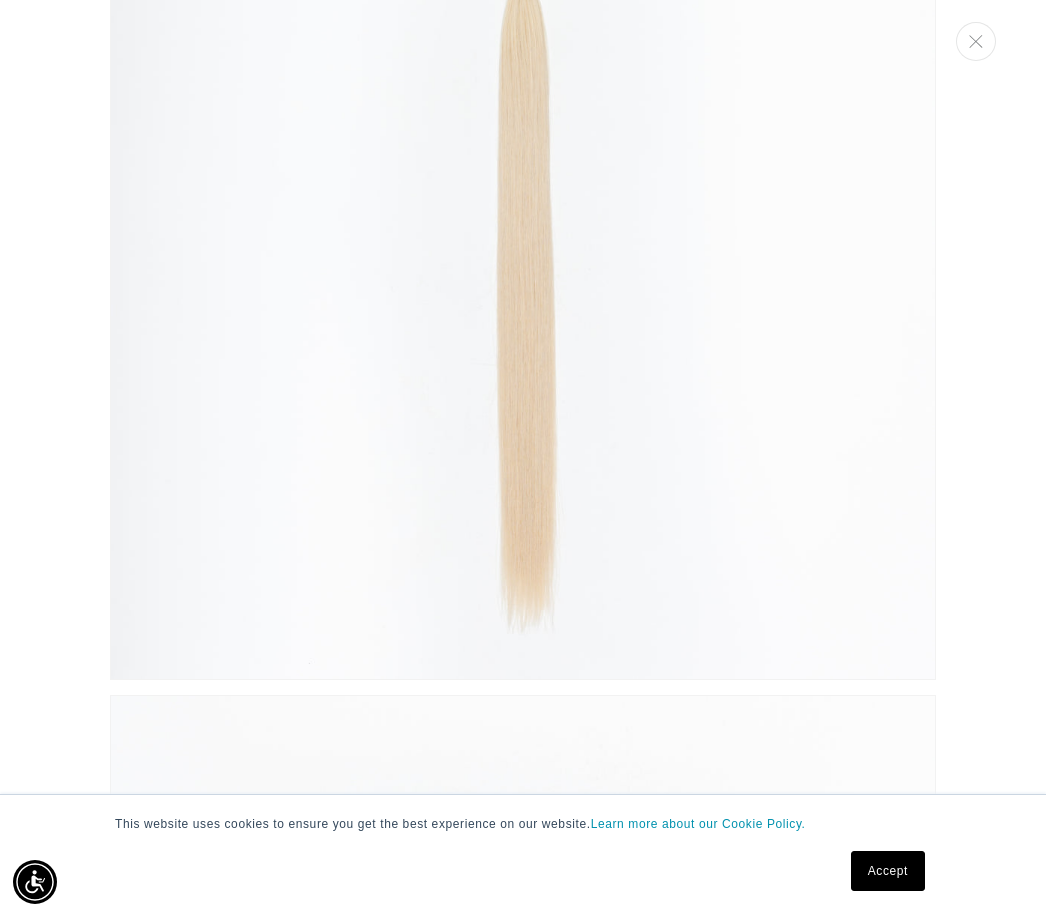 click at bounding box center [523, 267] 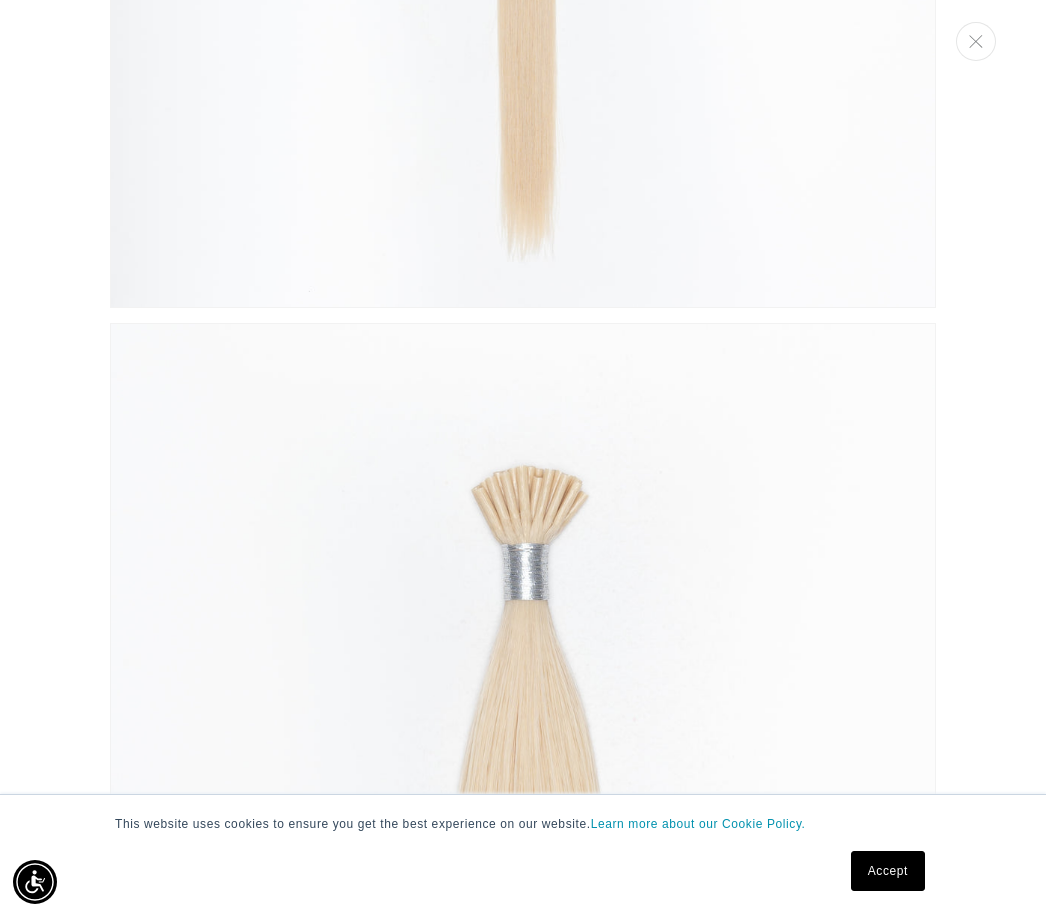 scroll, scrollTop: 1501, scrollLeft: 0, axis: vertical 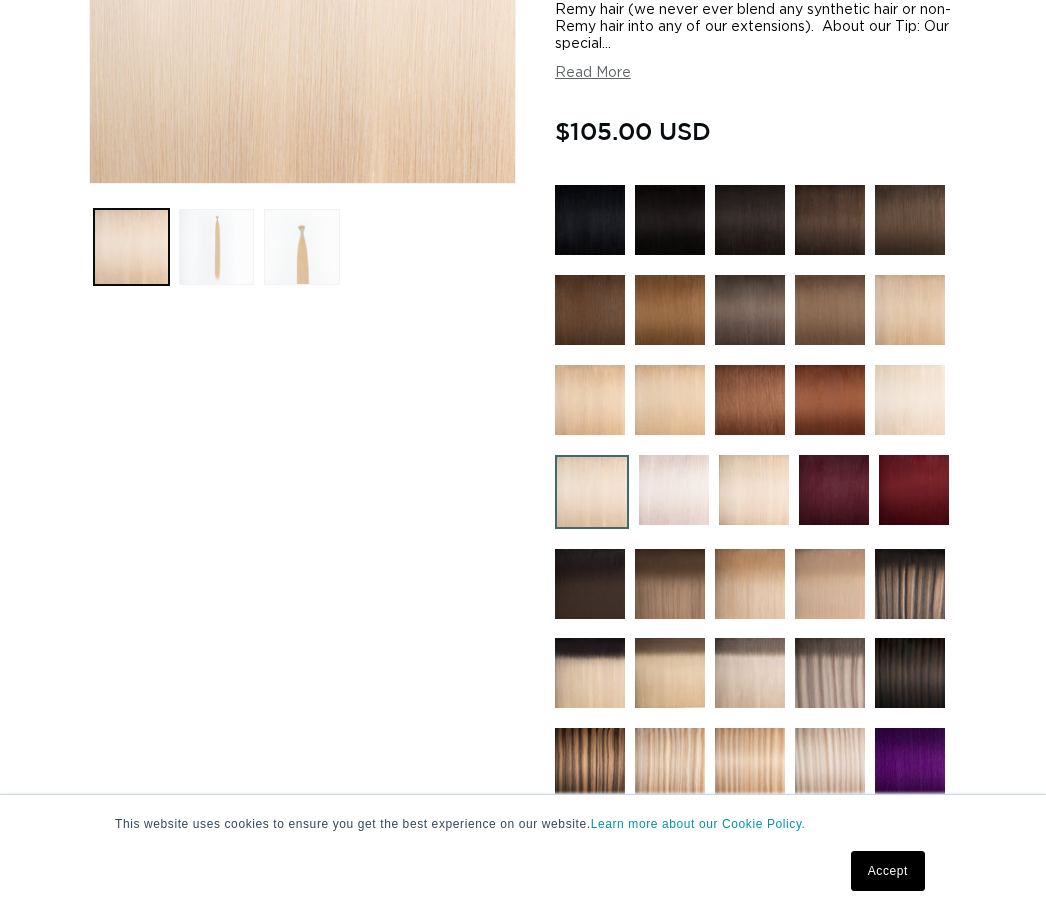 click at bounding box center [301, 246] 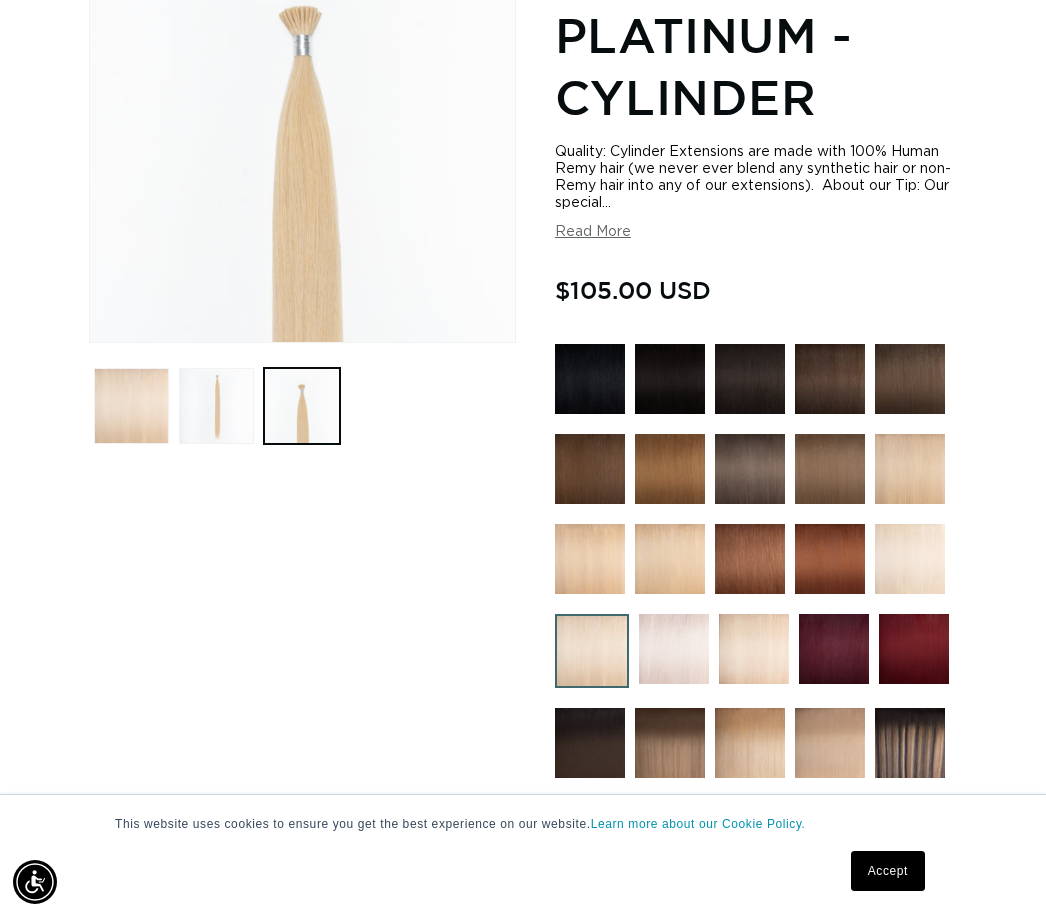 scroll, scrollTop: 398, scrollLeft: 0, axis: vertical 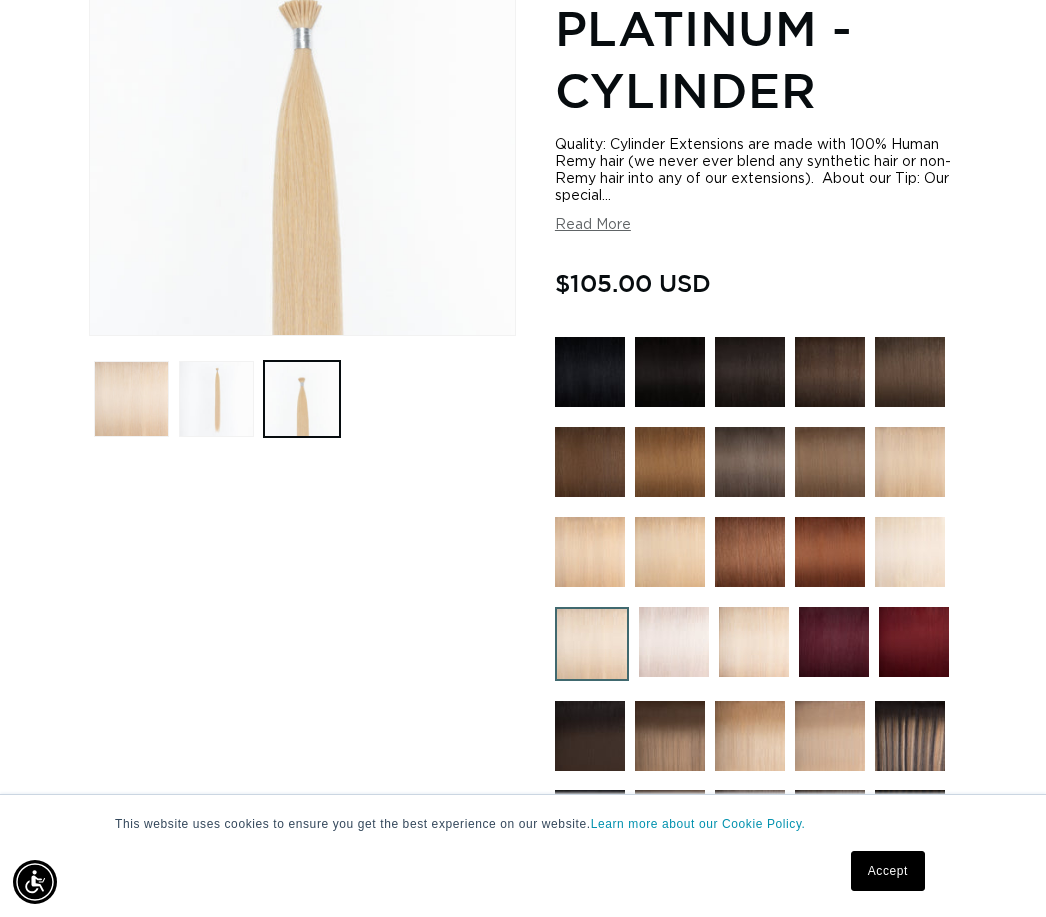 click at bounding box center [910, 462] 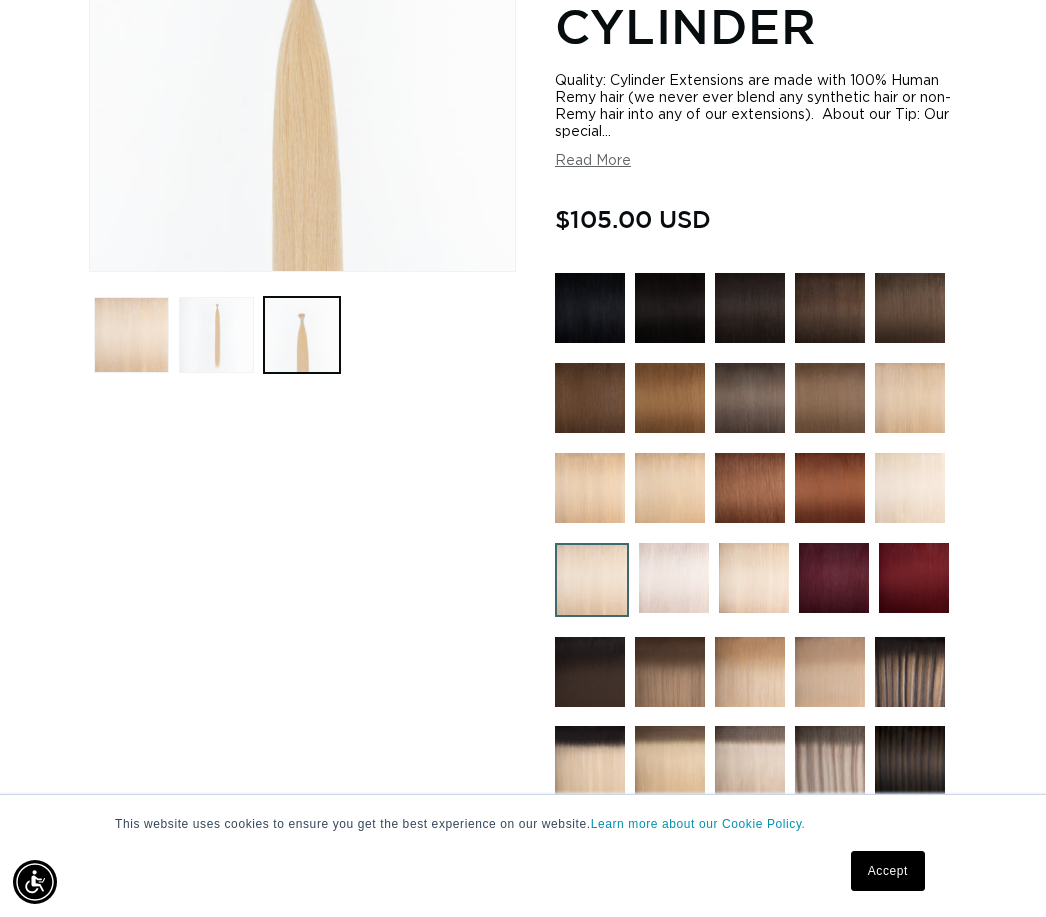 scroll, scrollTop: 375, scrollLeft: 0, axis: vertical 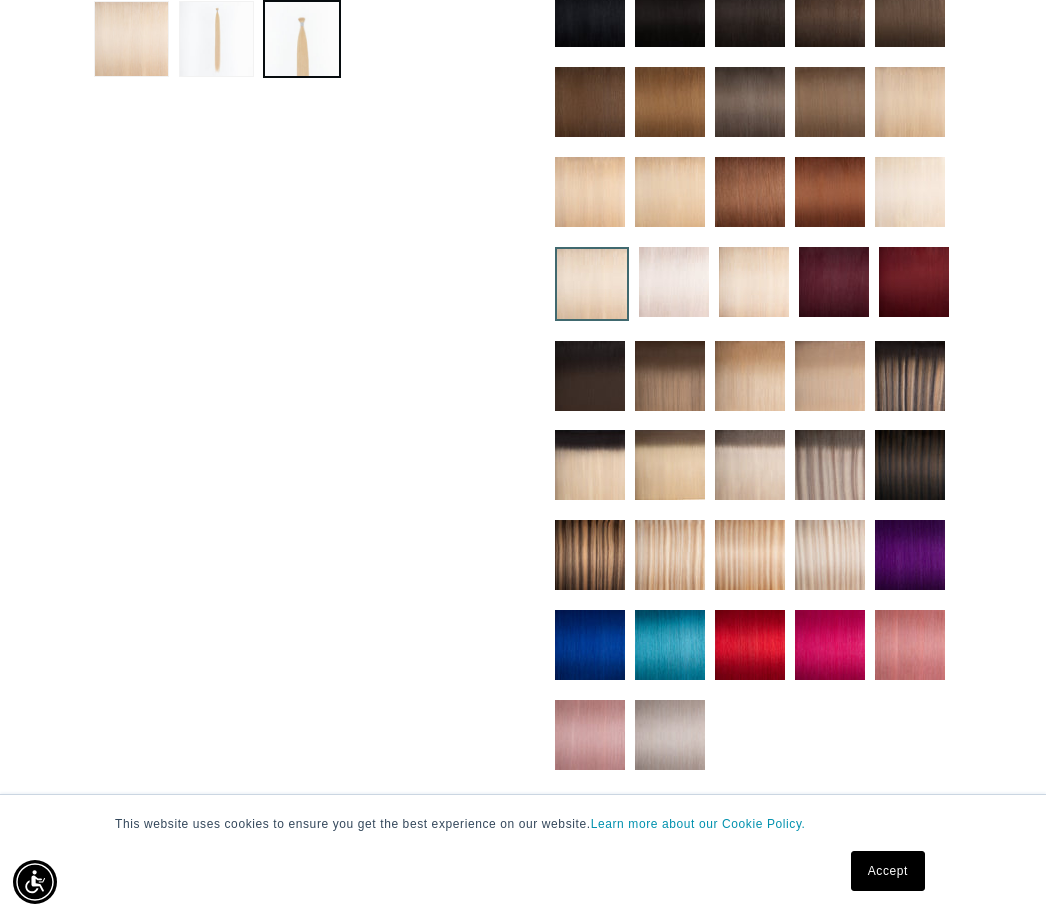 click at bounding box center (674, 282) 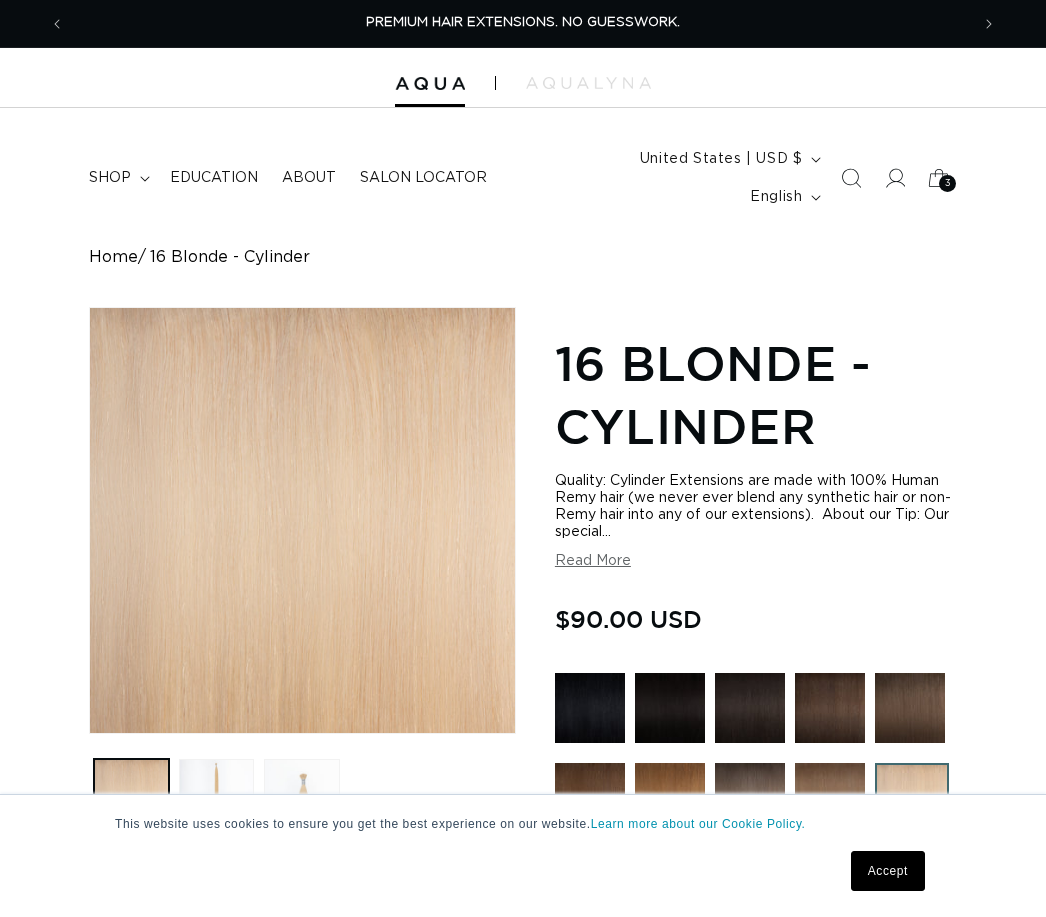 scroll, scrollTop: 0, scrollLeft: 0, axis: both 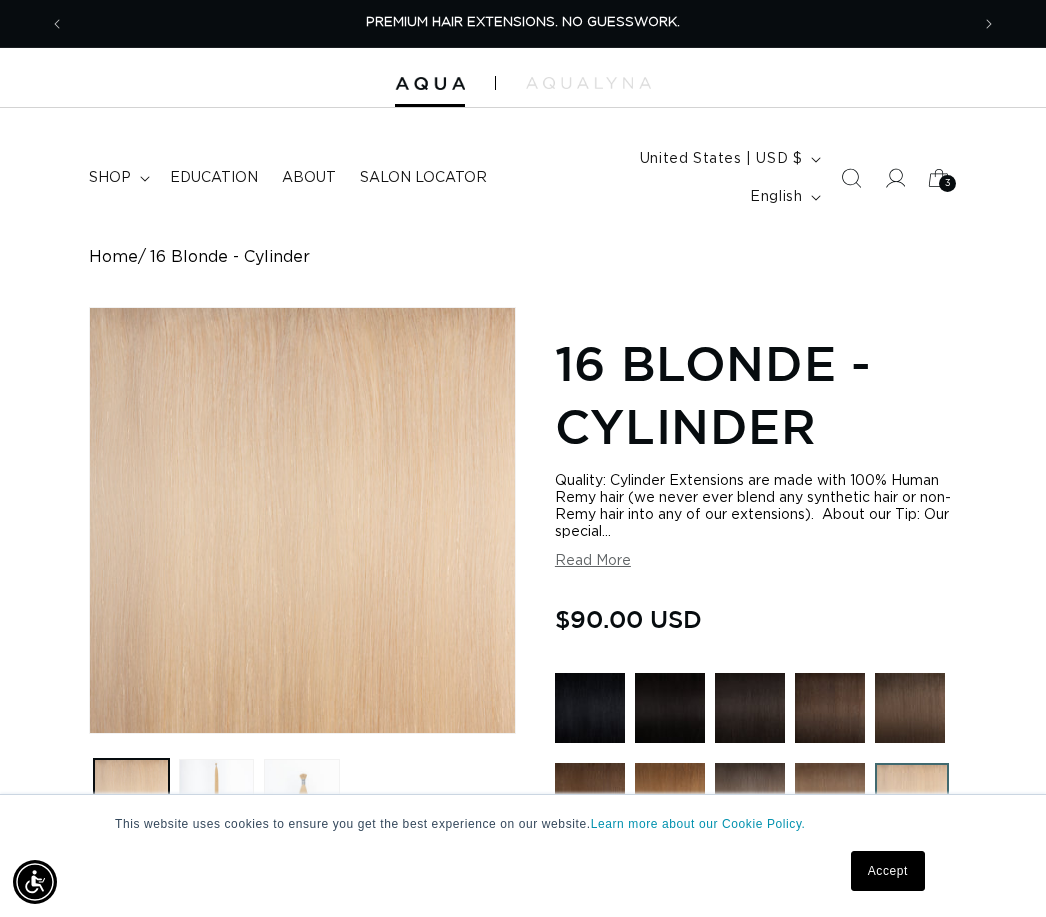 click on "Open media 1 in modal" at bounding box center [90, 733] 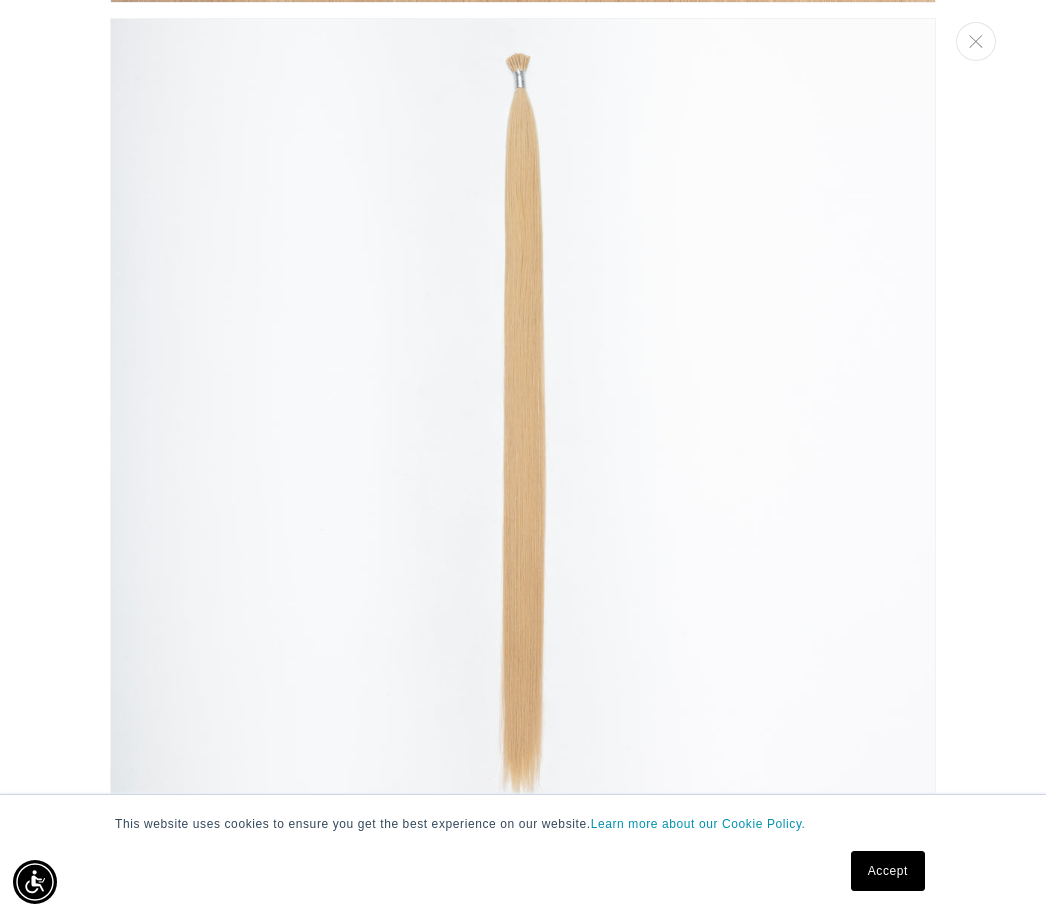 scroll, scrollTop: 1004, scrollLeft: 0, axis: vertical 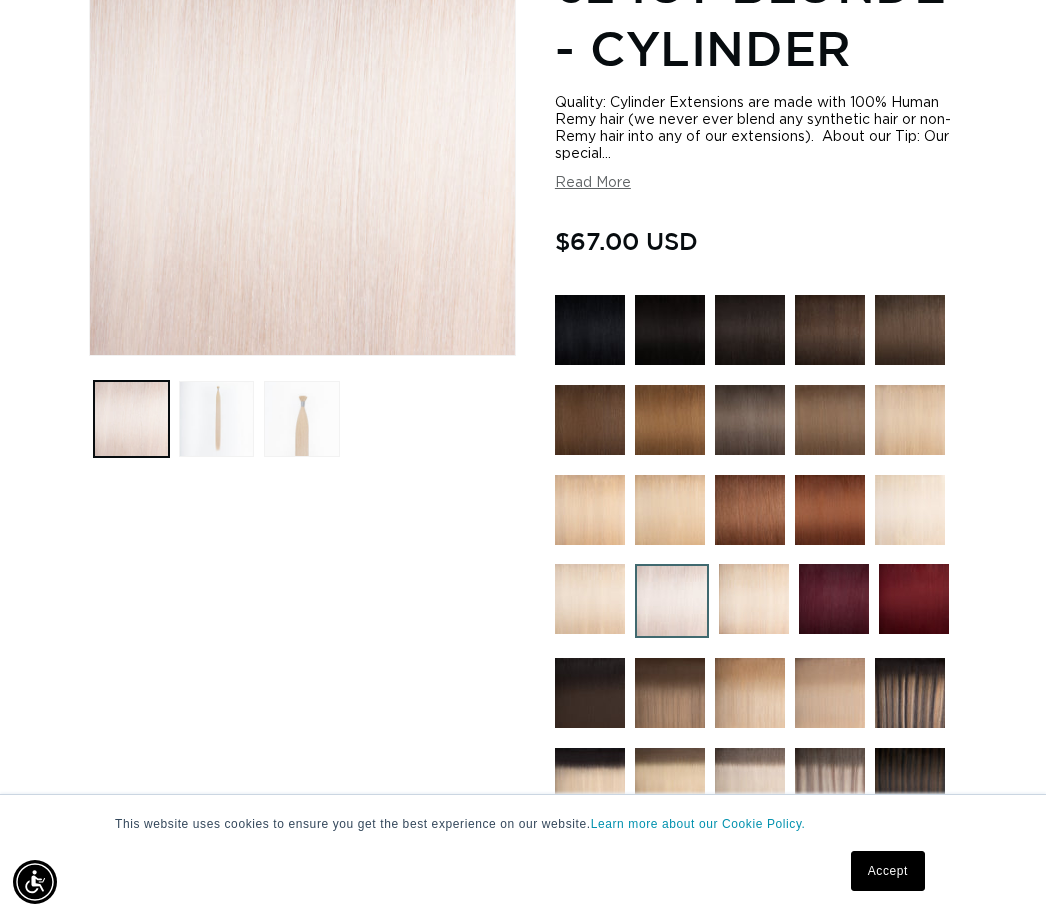 click at bounding box center [590, 330] 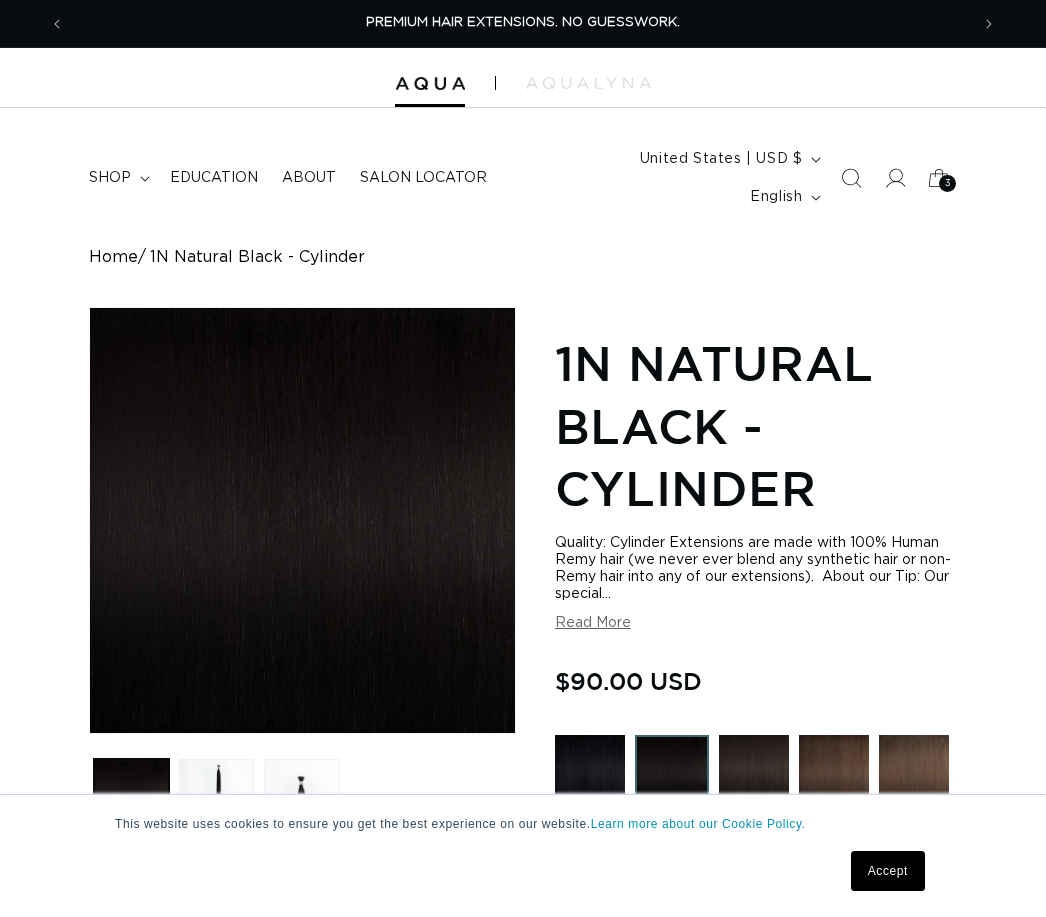 scroll, scrollTop: 0, scrollLeft: 0, axis: both 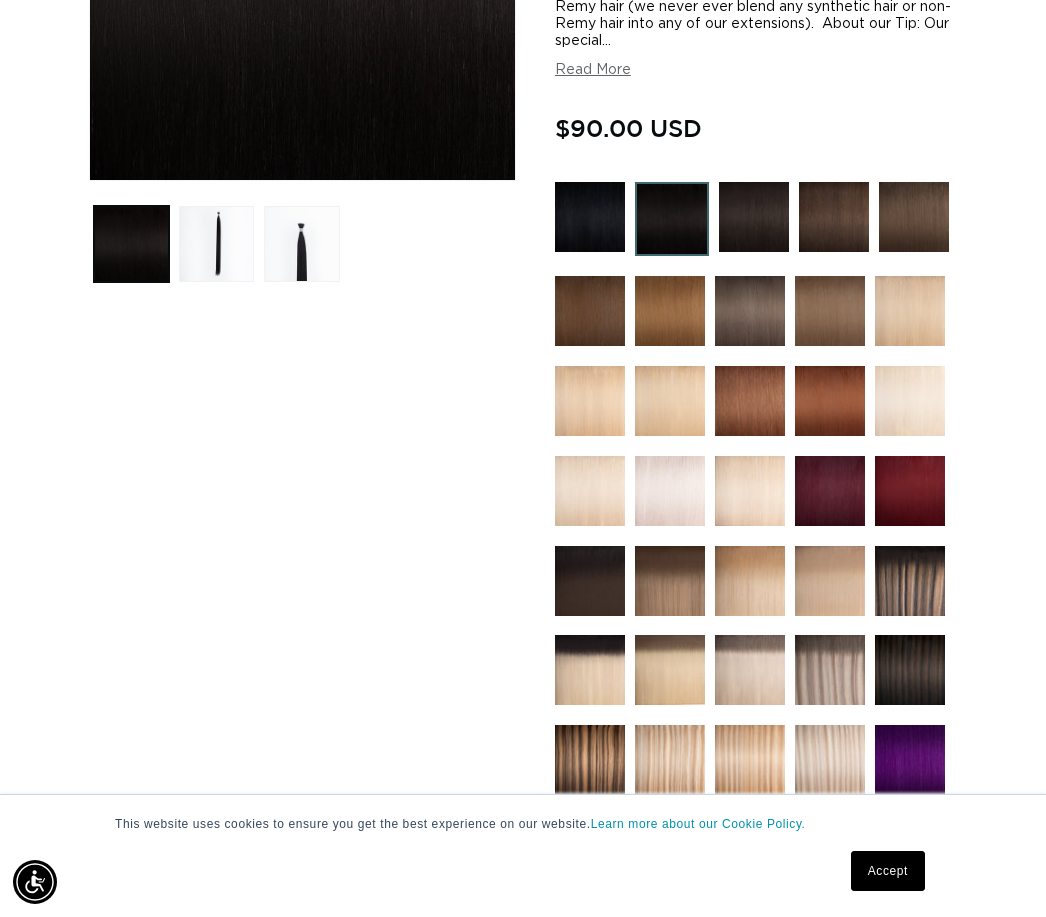 click at bounding box center (754, 217) 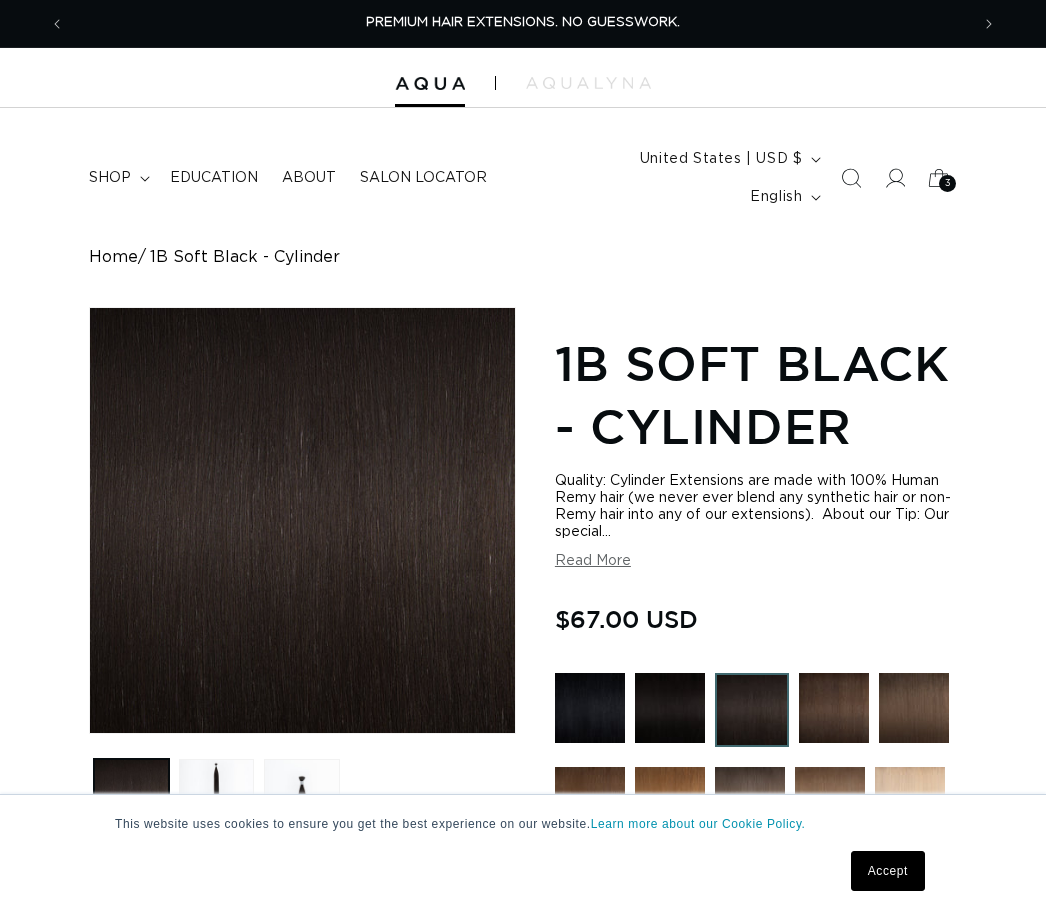 scroll, scrollTop: 0, scrollLeft: 0, axis: both 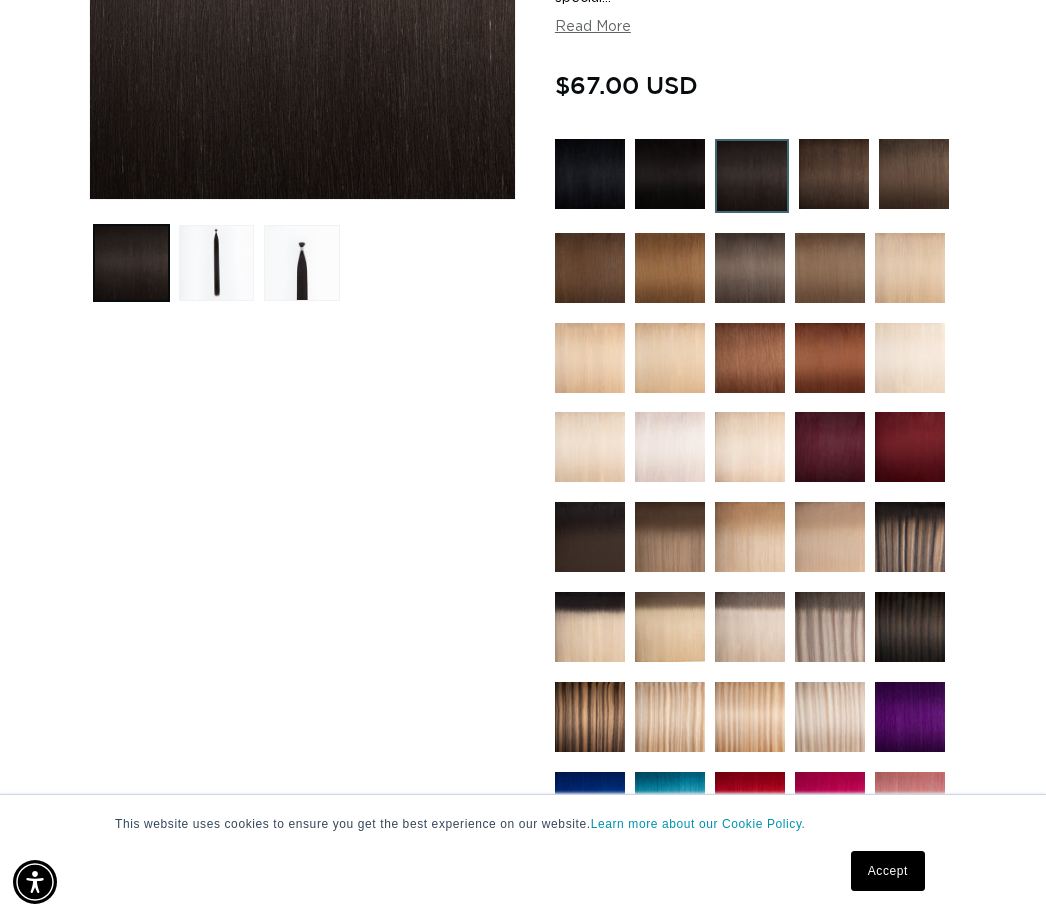click at bounding box center [750, 447] 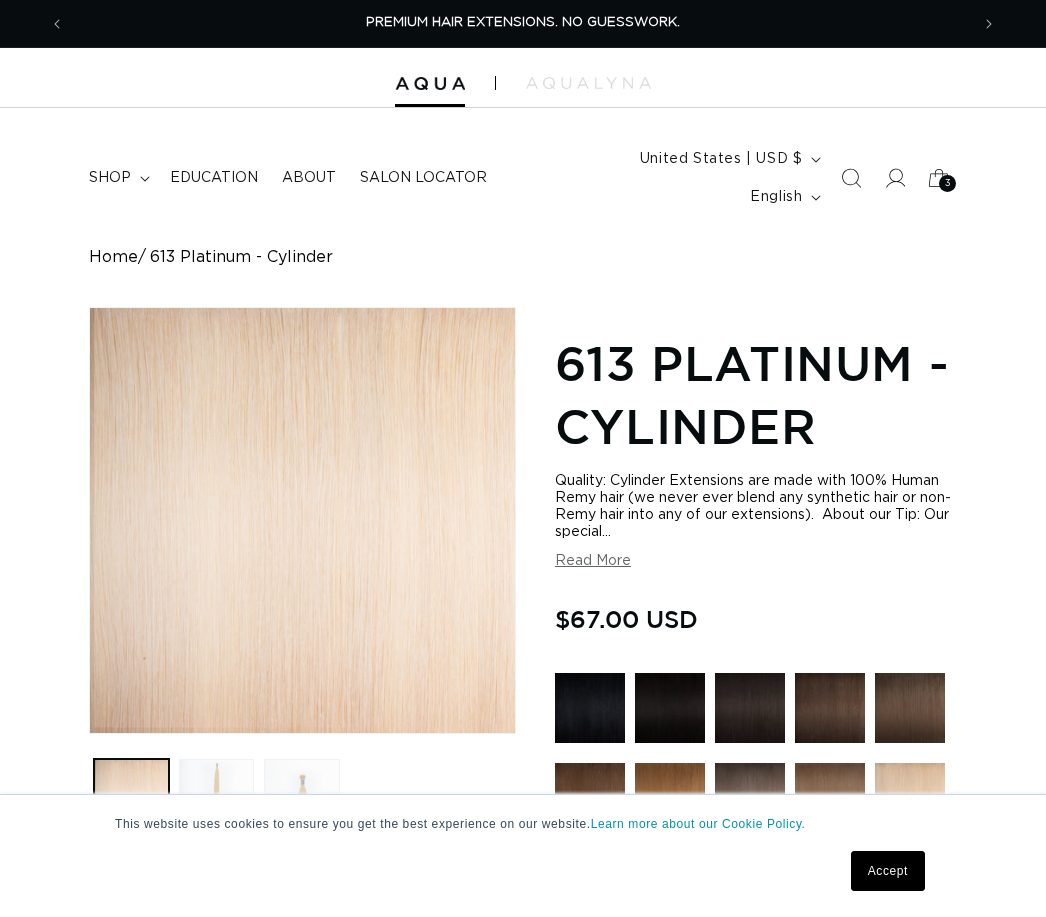 scroll, scrollTop: 0, scrollLeft: 0, axis: both 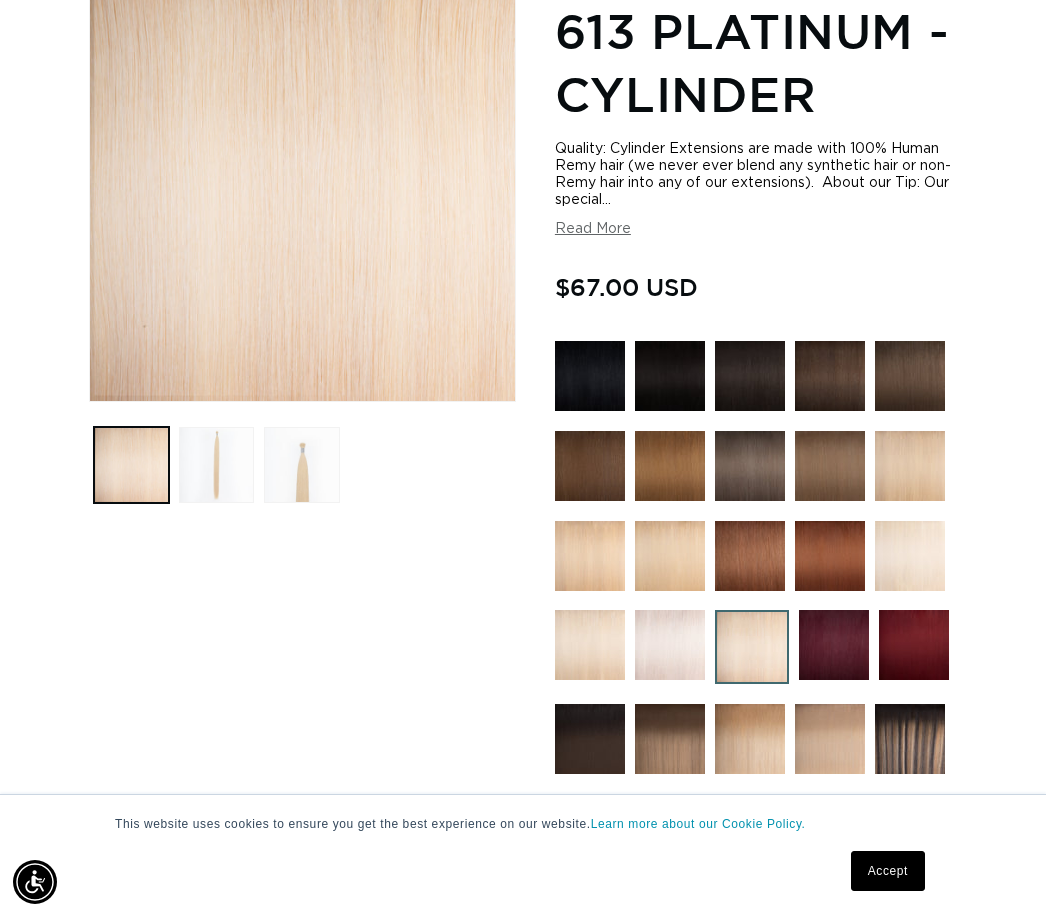 click on "Open media 1 in modal" at bounding box center (90, 401) 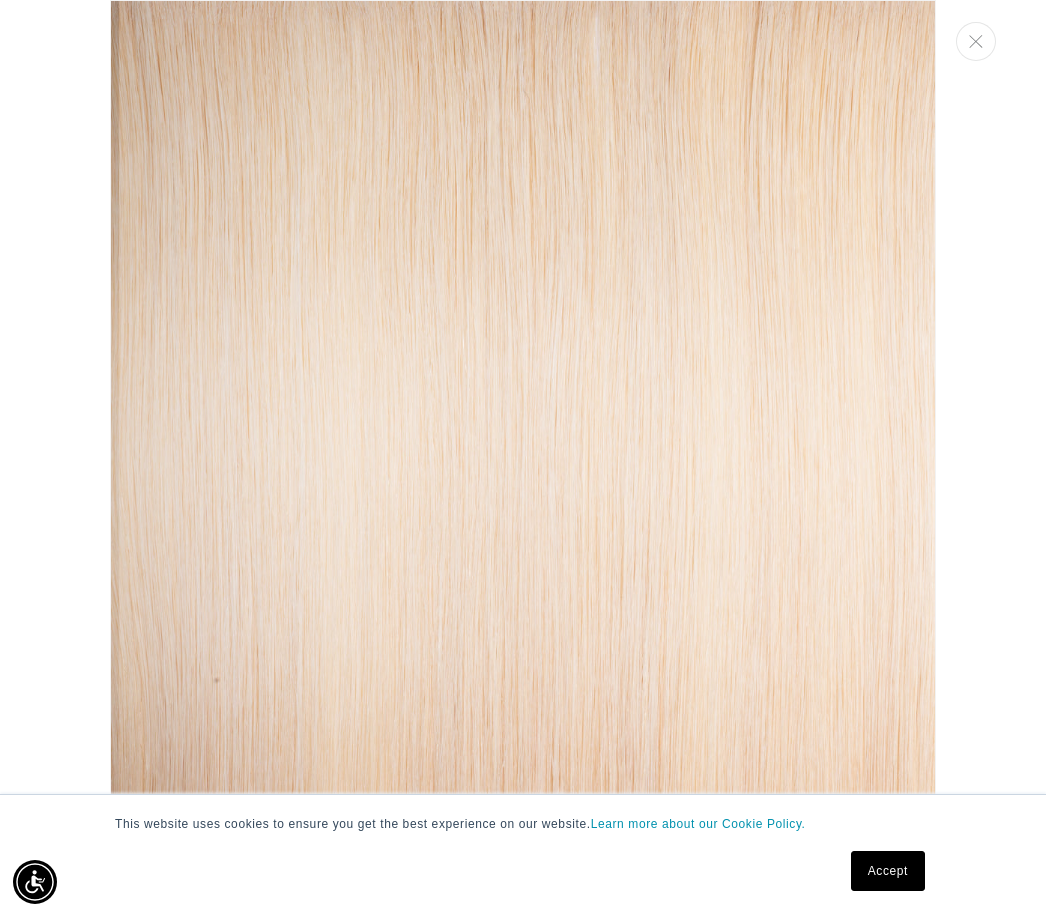 scroll, scrollTop: 0, scrollLeft: 904, axis: horizontal 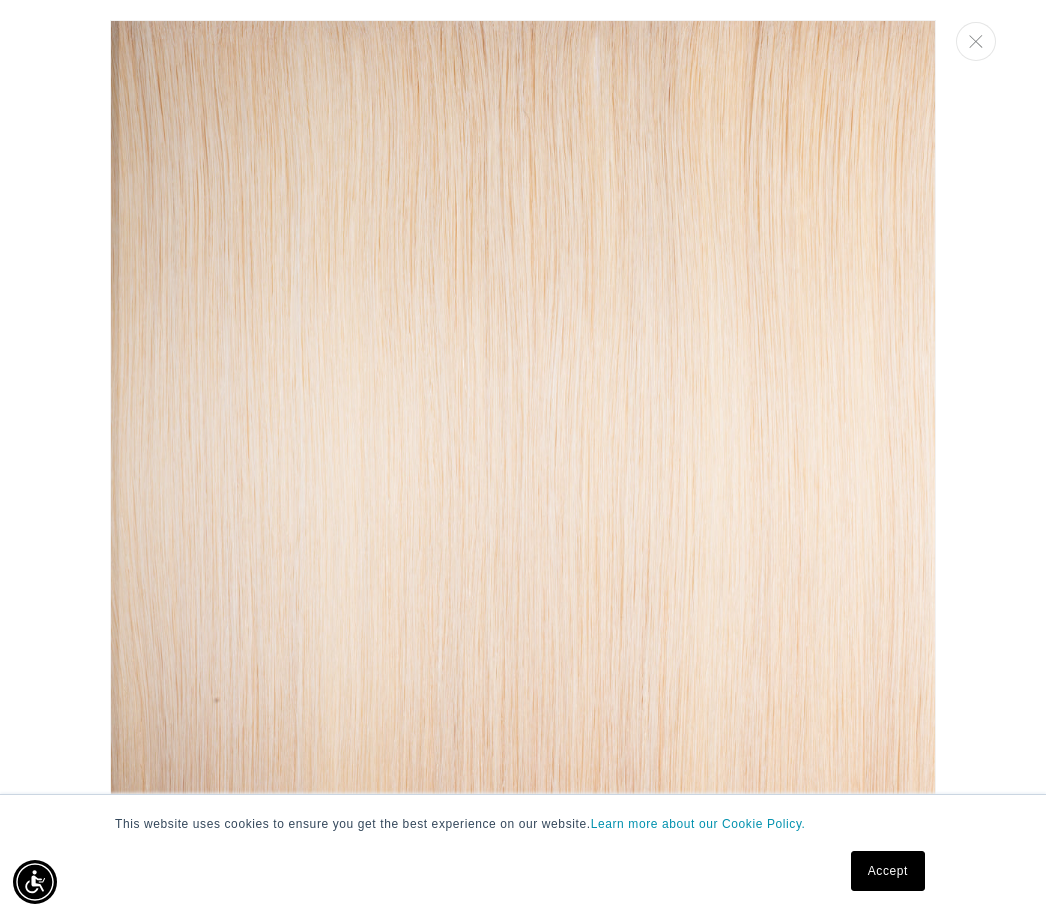 click 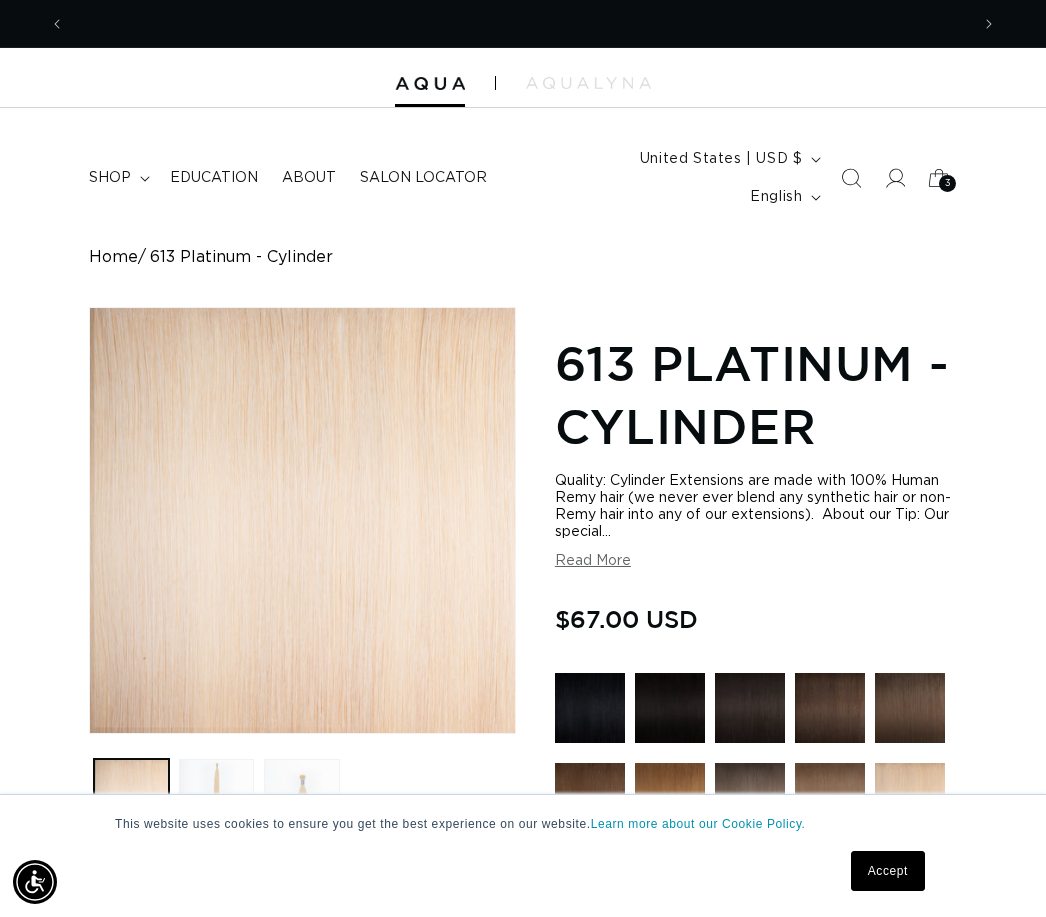 scroll, scrollTop: 0, scrollLeft: 0, axis: both 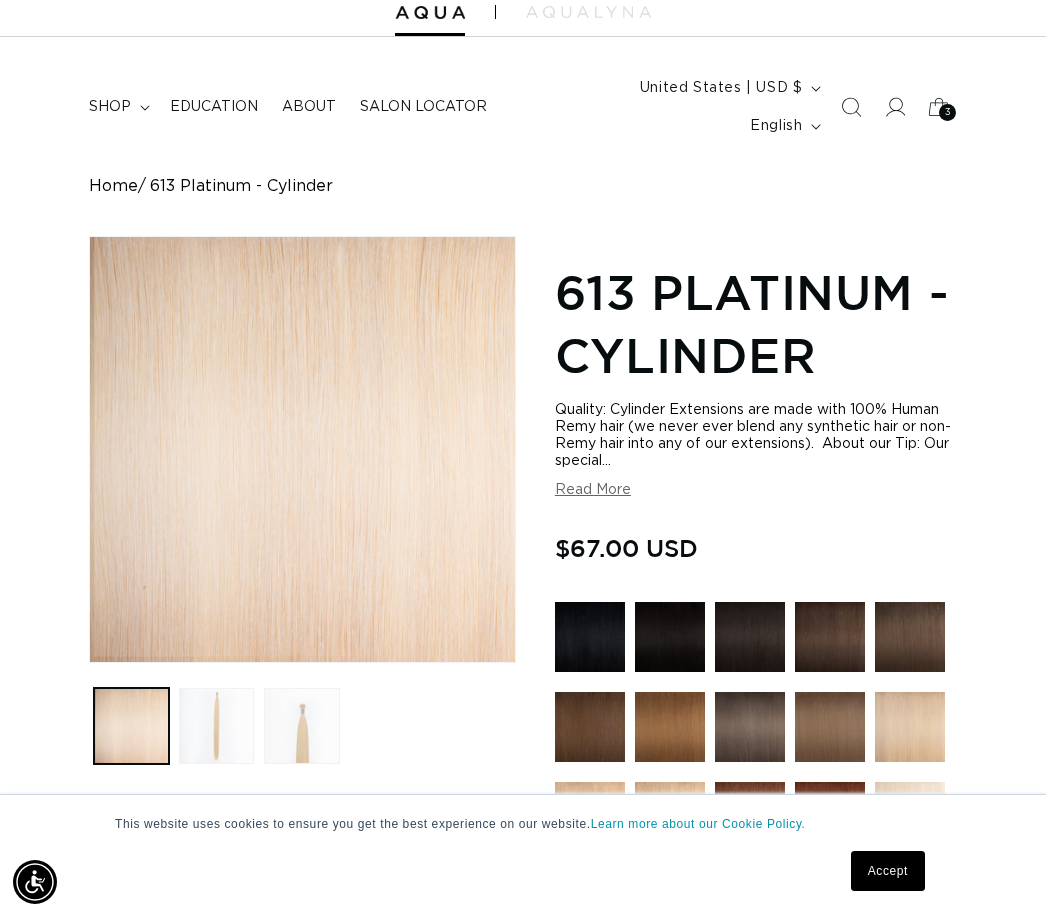 click at bounding box center [301, 725] 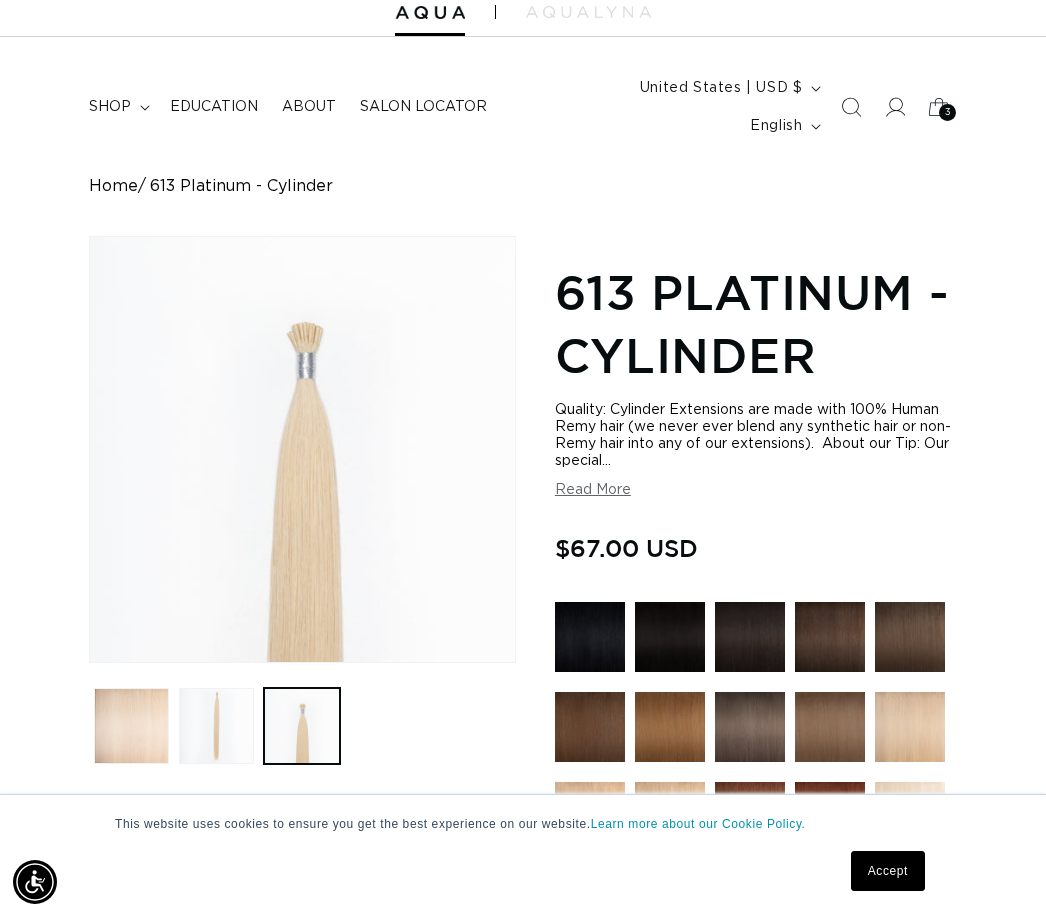scroll, scrollTop: 0, scrollLeft: 904, axis: horizontal 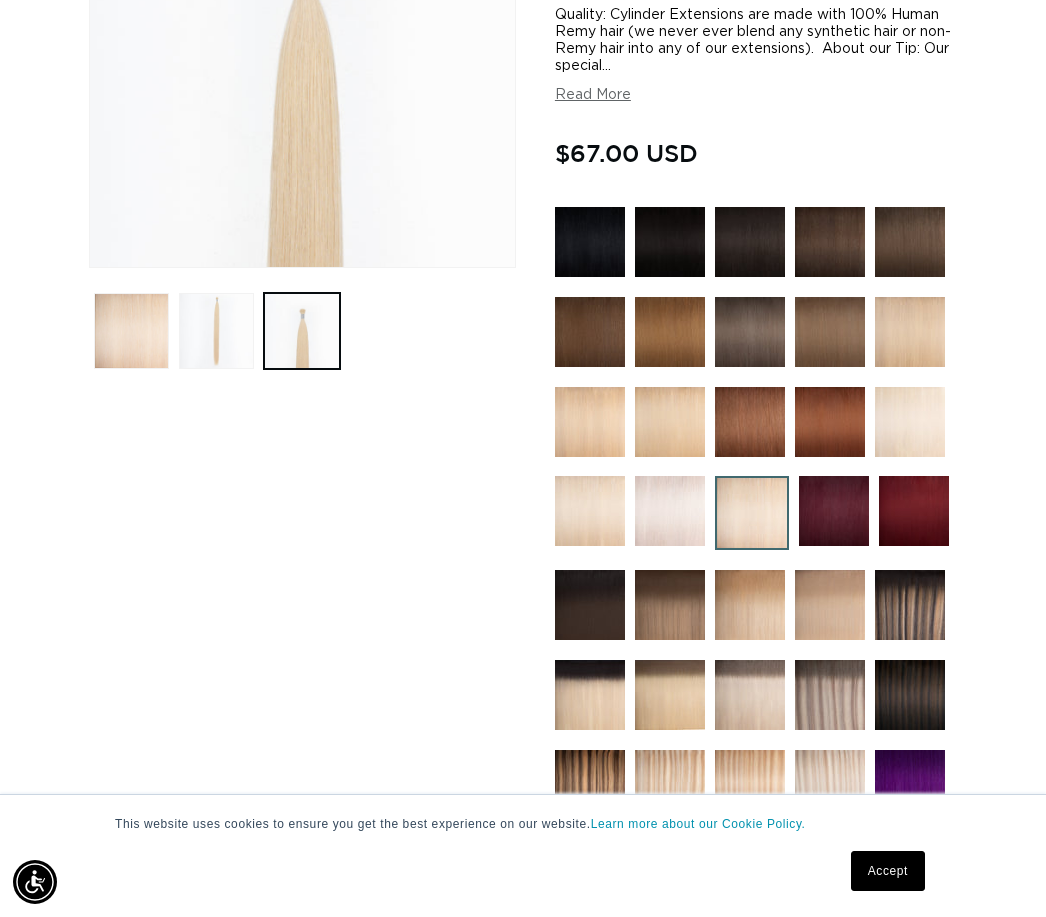click at bounding box center (910, 422) 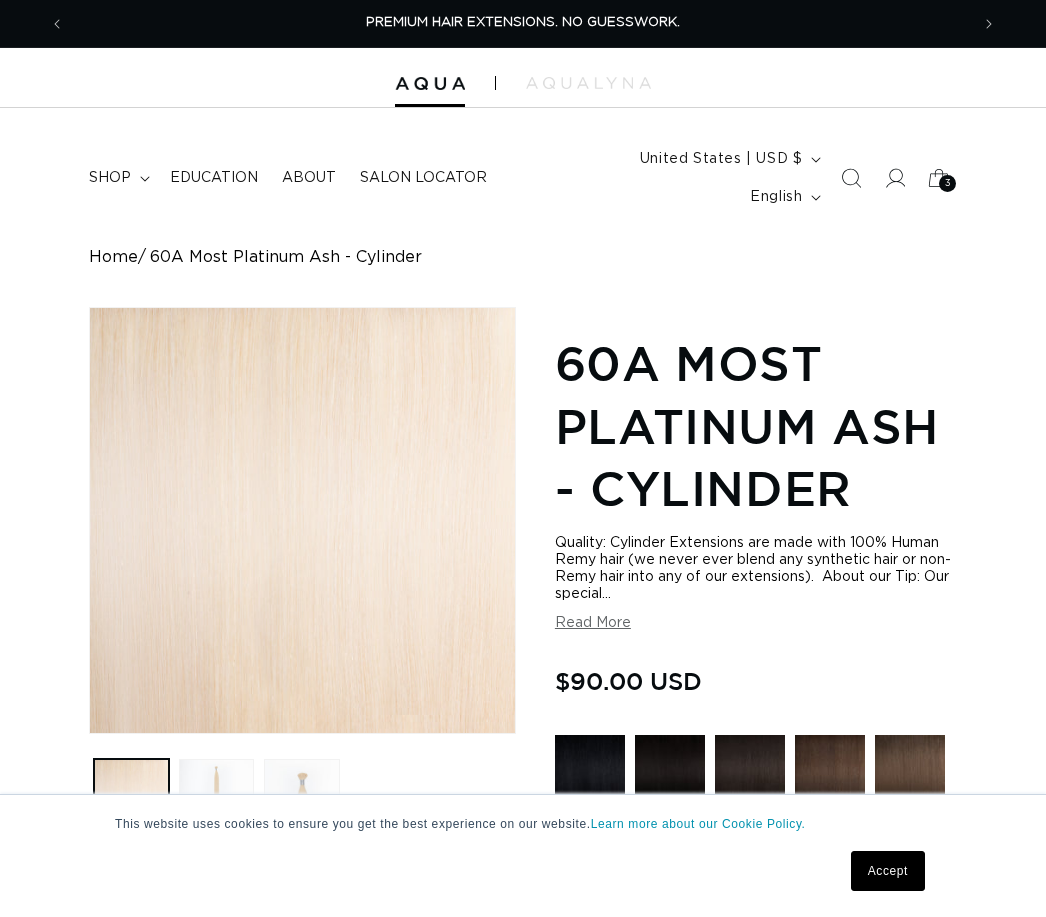scroll, scrollTop: 0, scrollLeft: 0, axis: both 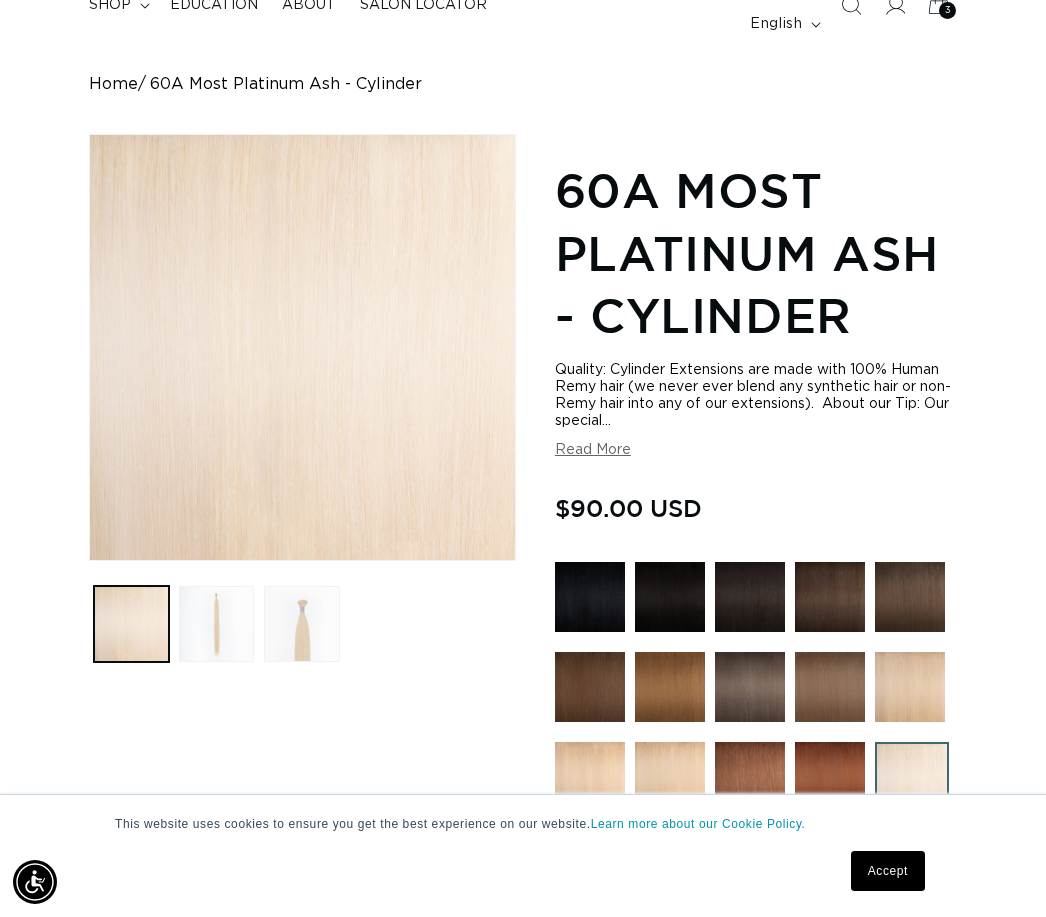 click on "Open media 1 in modal" at bounding box center [90, 560] 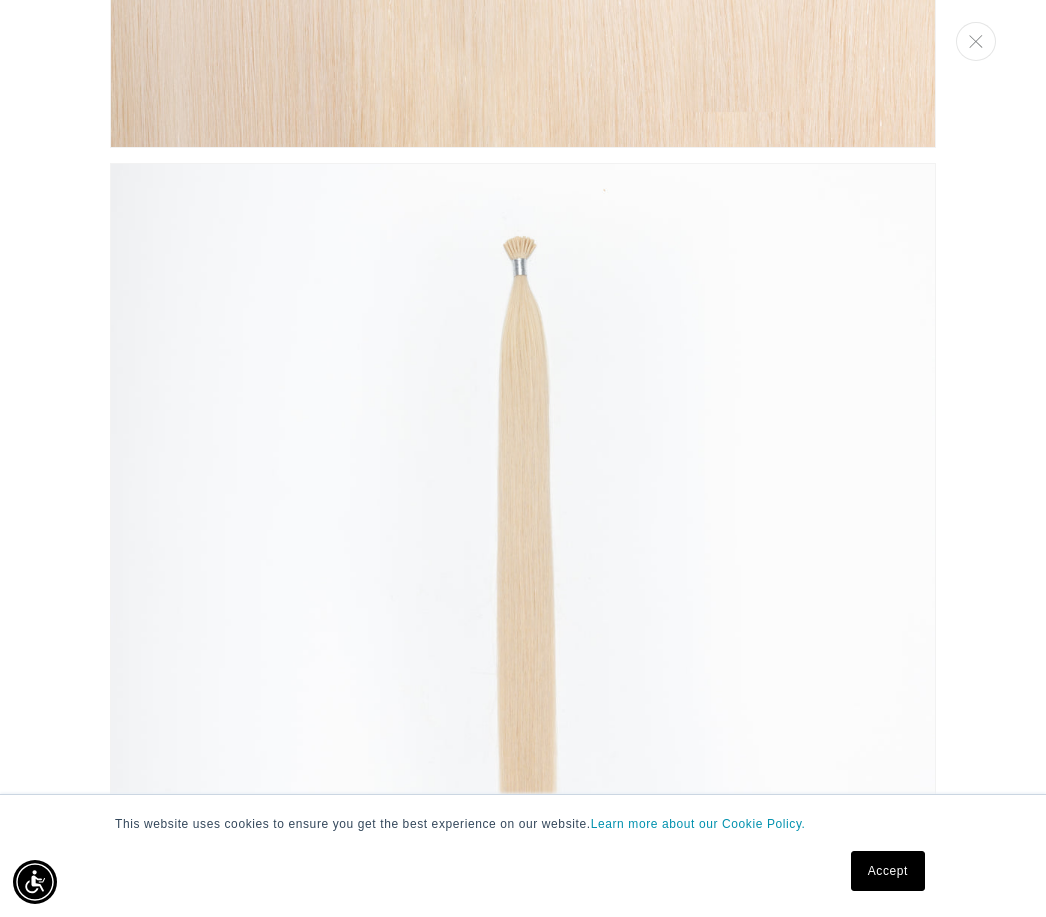 scroll, scrollTop: 842, scrollLeft: 0, axis: vertical 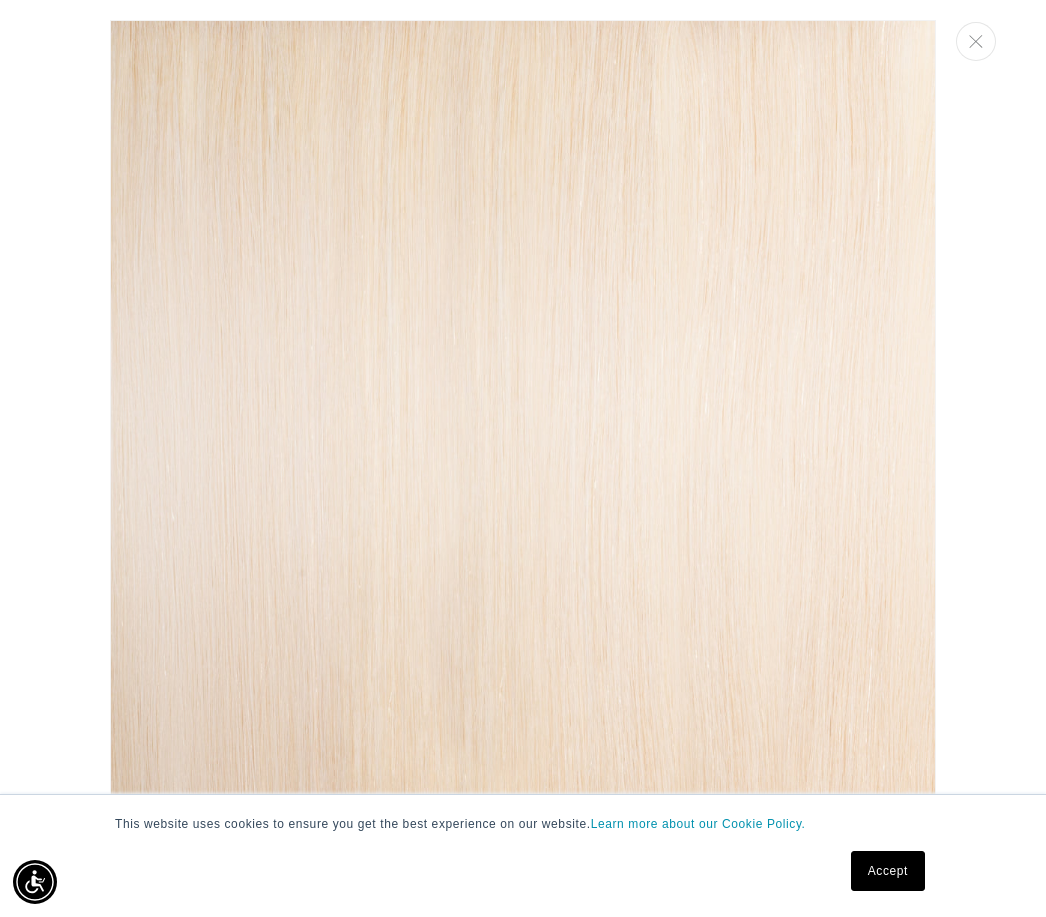 click at bounding box center [976, 41] 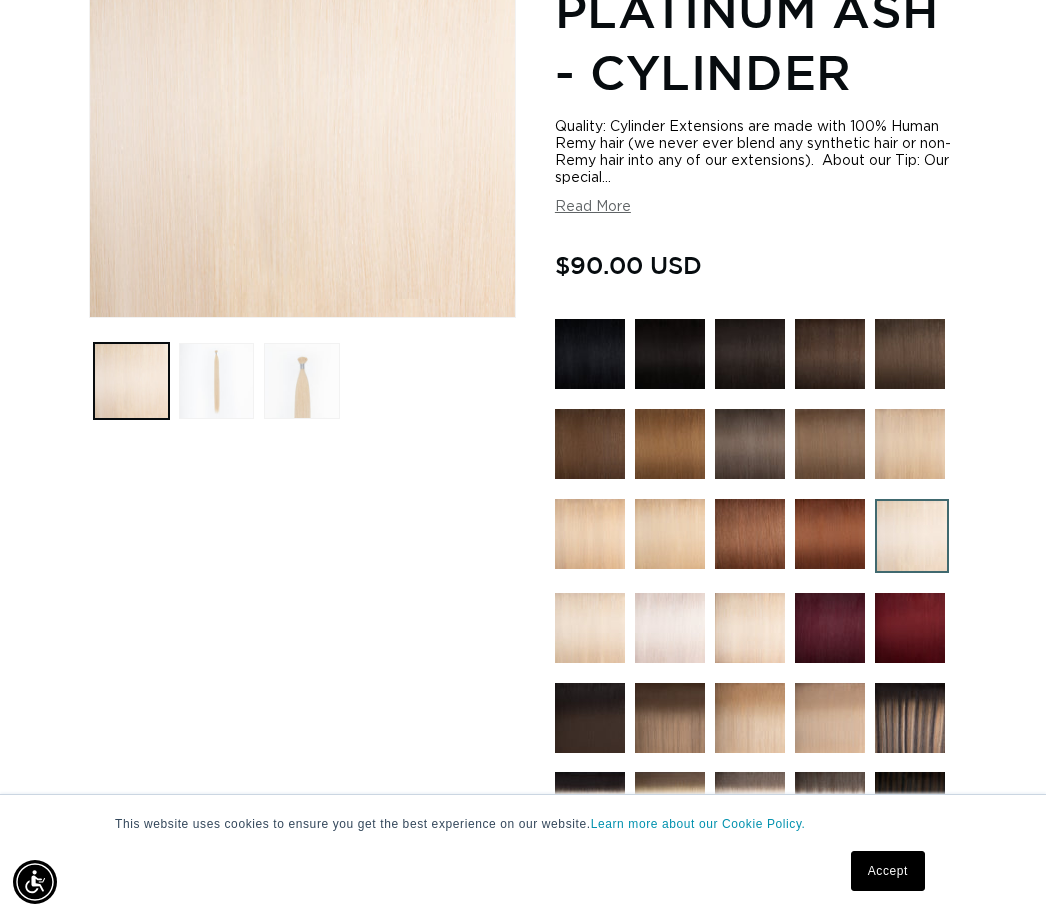 scroll, scrollTop: 444, scrollLeft: 0, axis: vertical 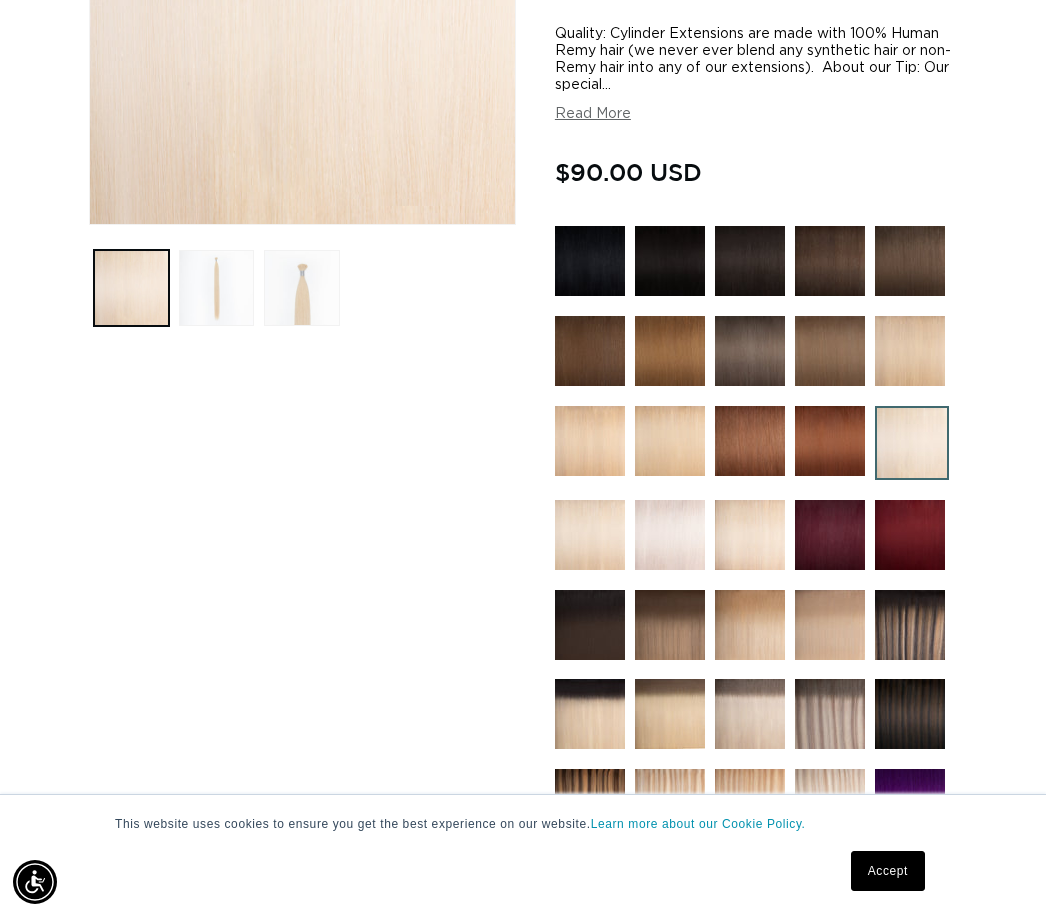 click at bounding box center (590, 535) 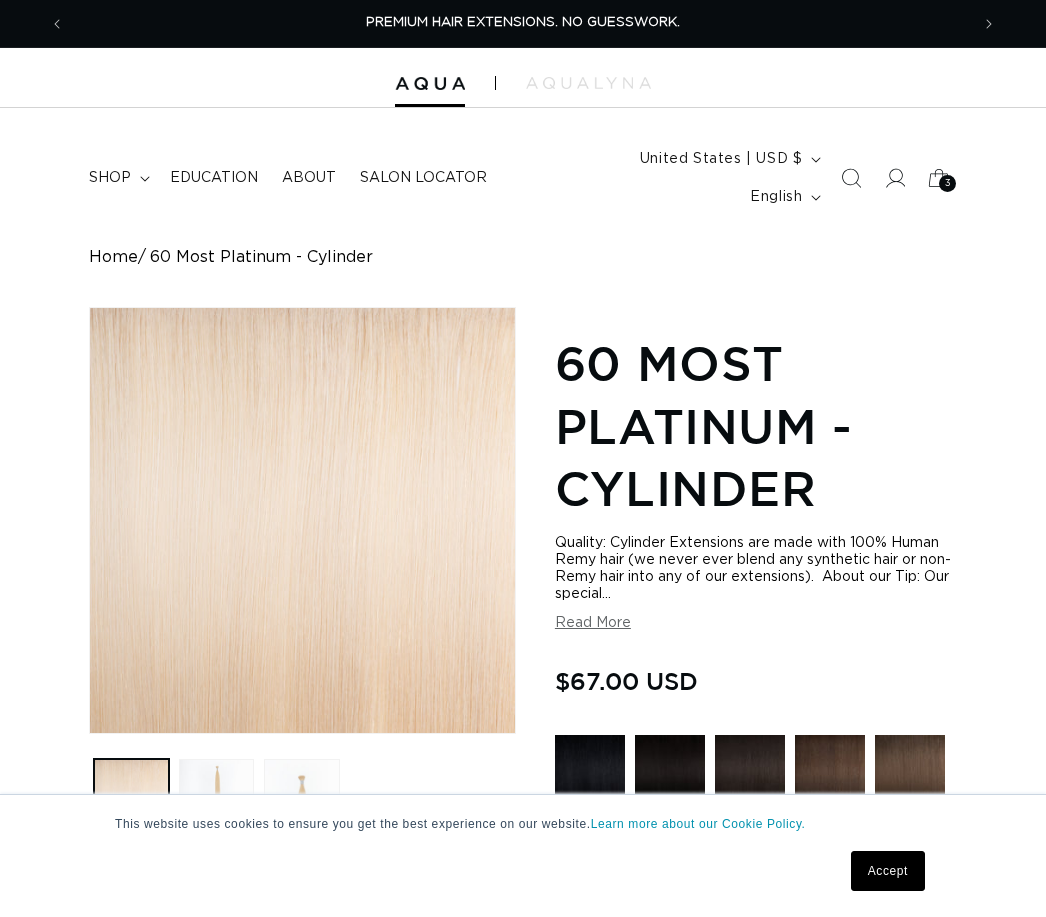 scroll, scrollTop: 0, scrollLeft: 0, axis: both 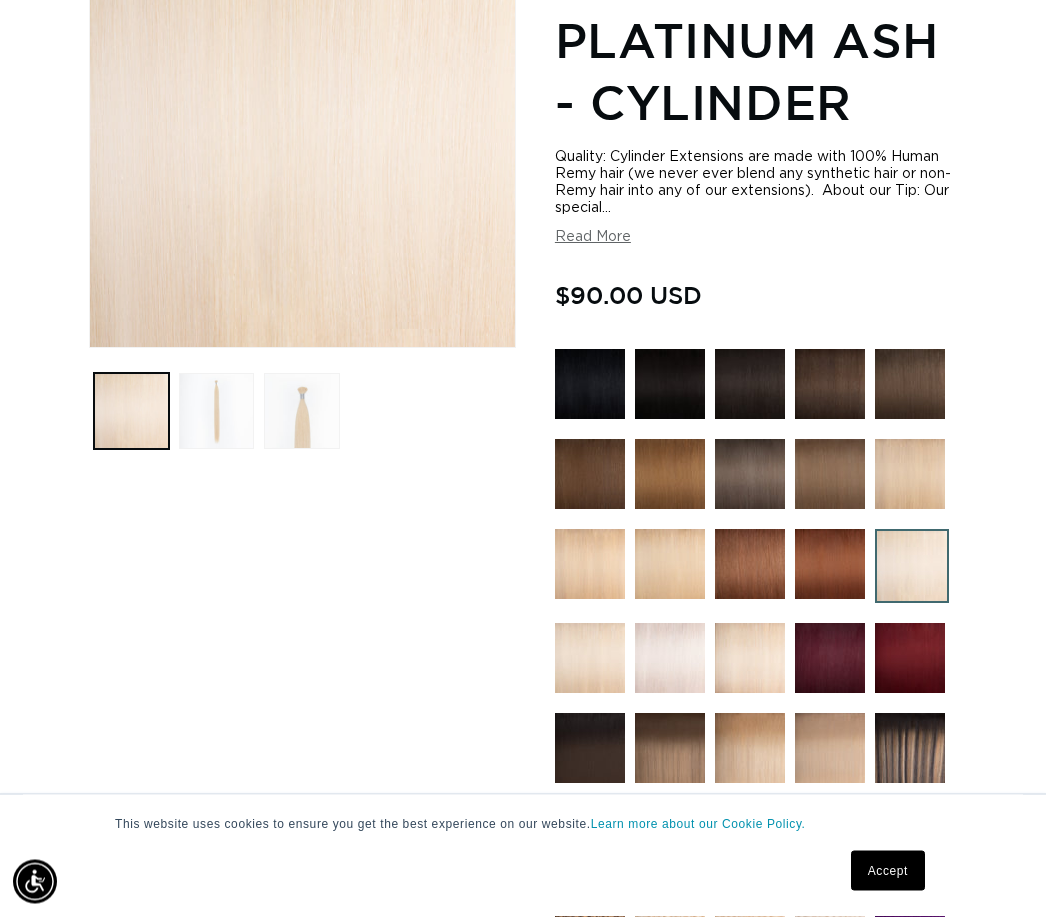 click at bounding box center (670, 659) 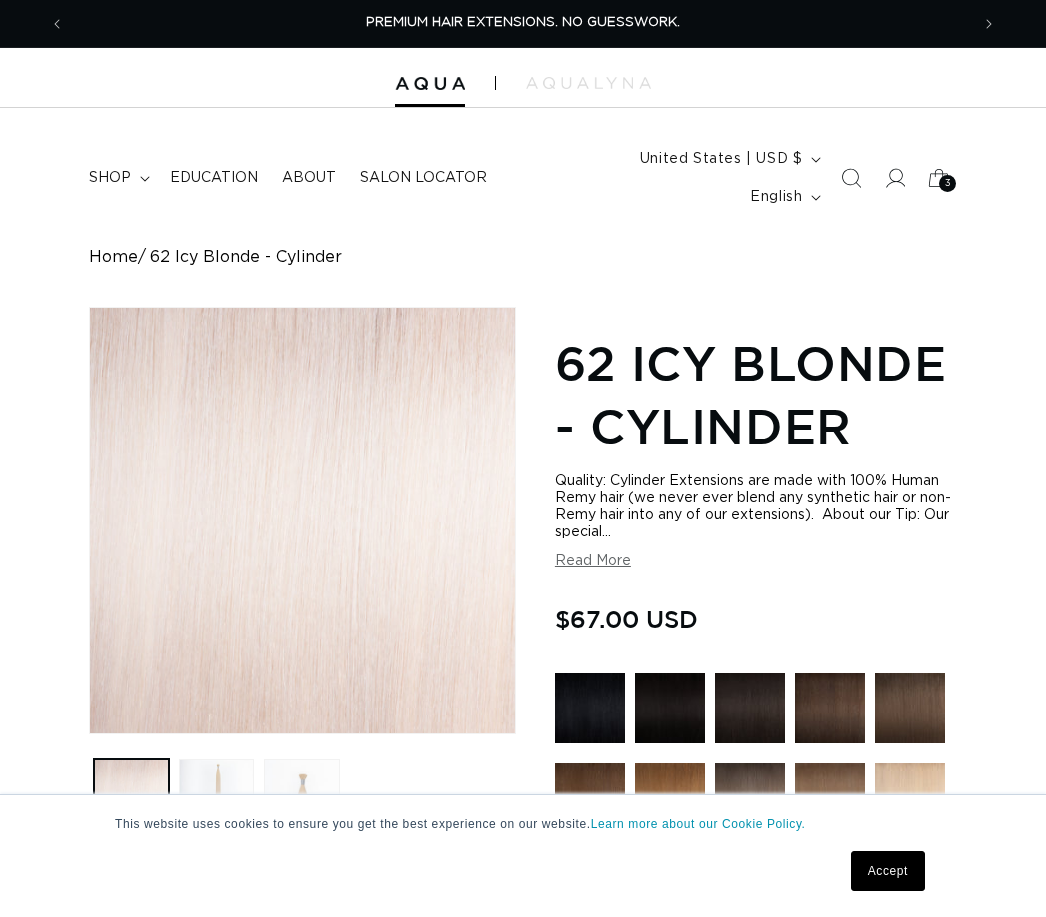 scroll, scrollTop: 0, scrollLeft: 0, axis: both 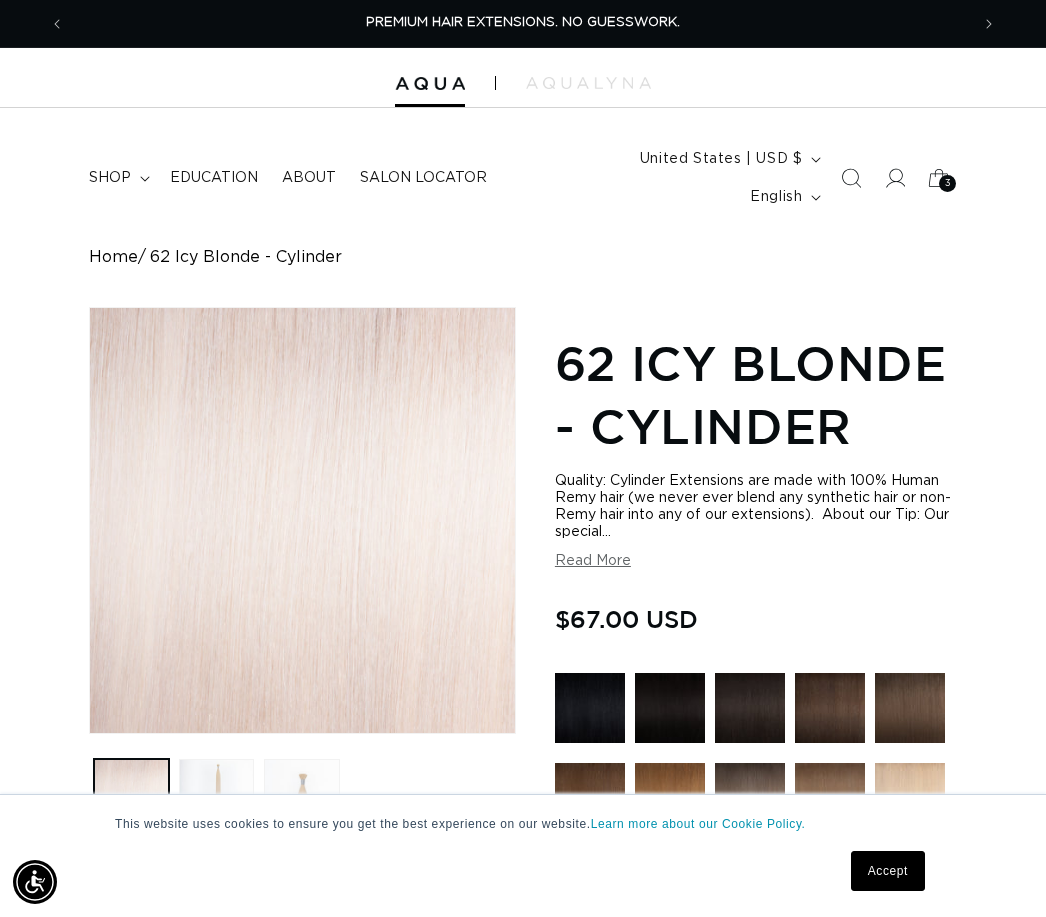 click on "Open media 1 in modal" at bounding box center (90, 733) 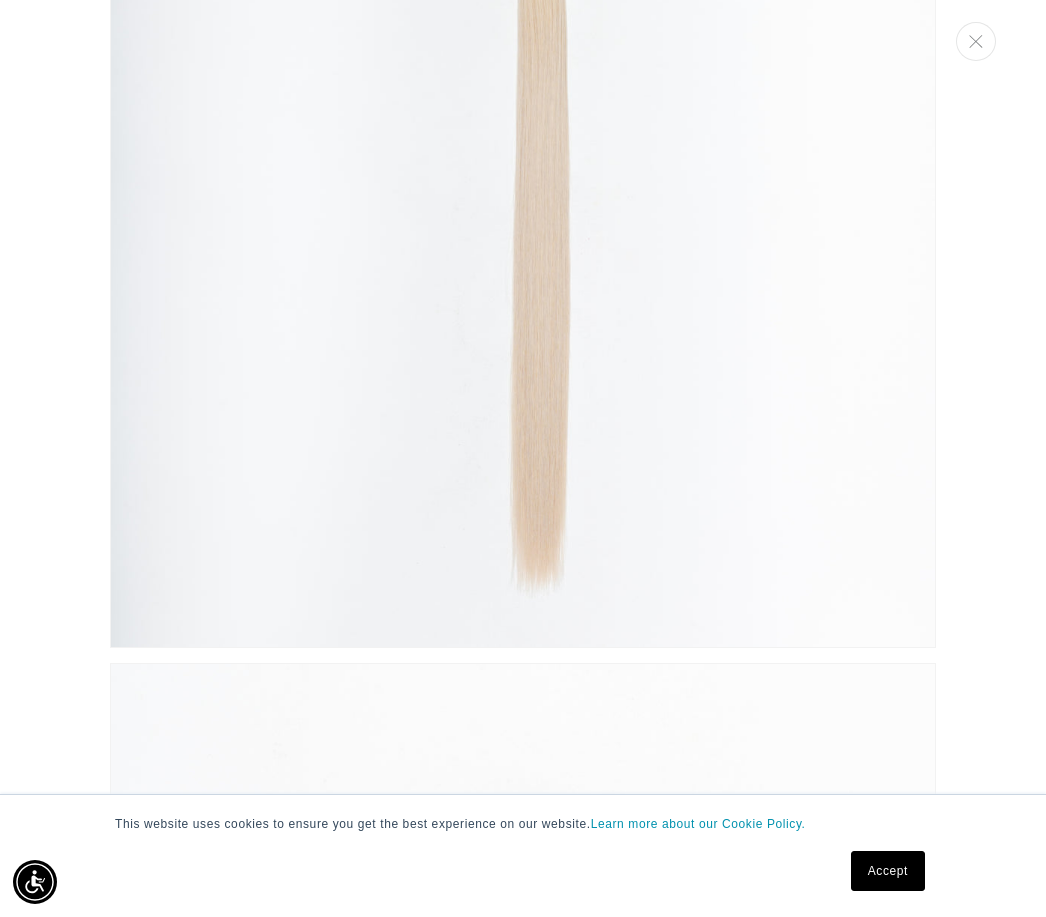 scroll, scrollTop: 1039, scrollLeft: 0, axis: vertical 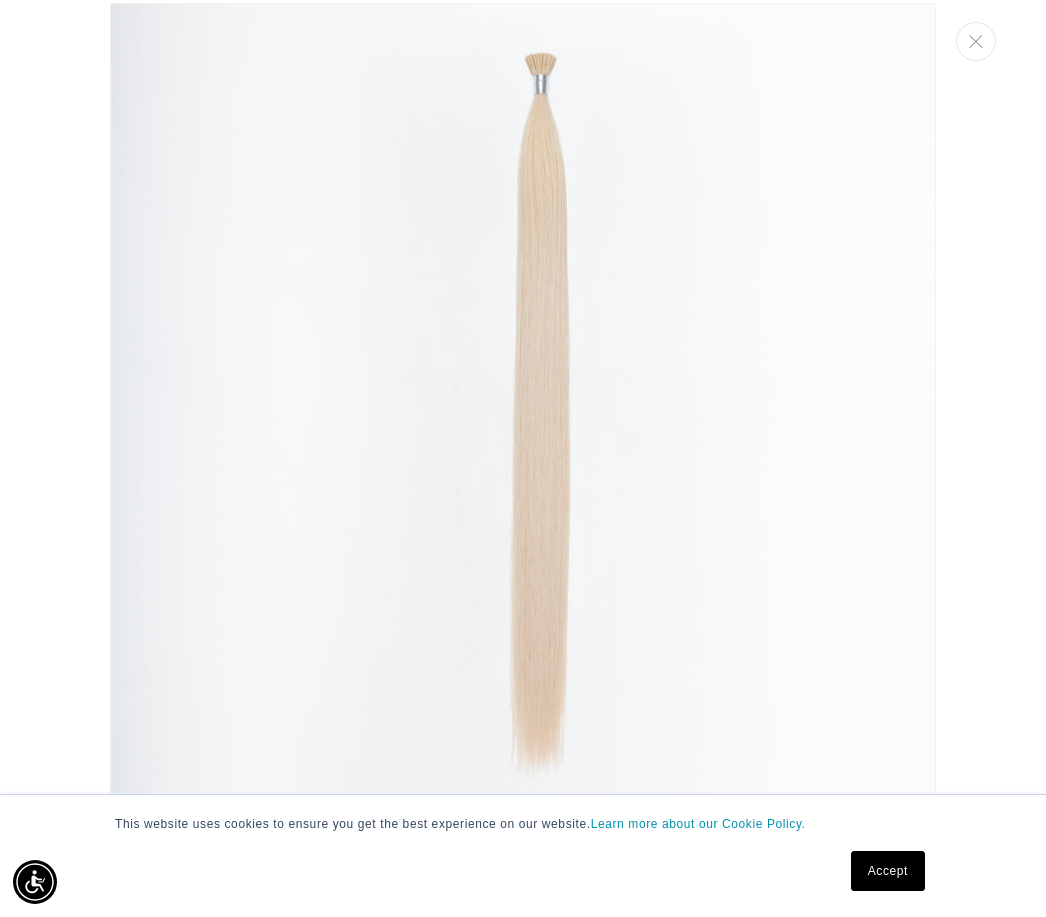 click at bounding box center [523, 416] 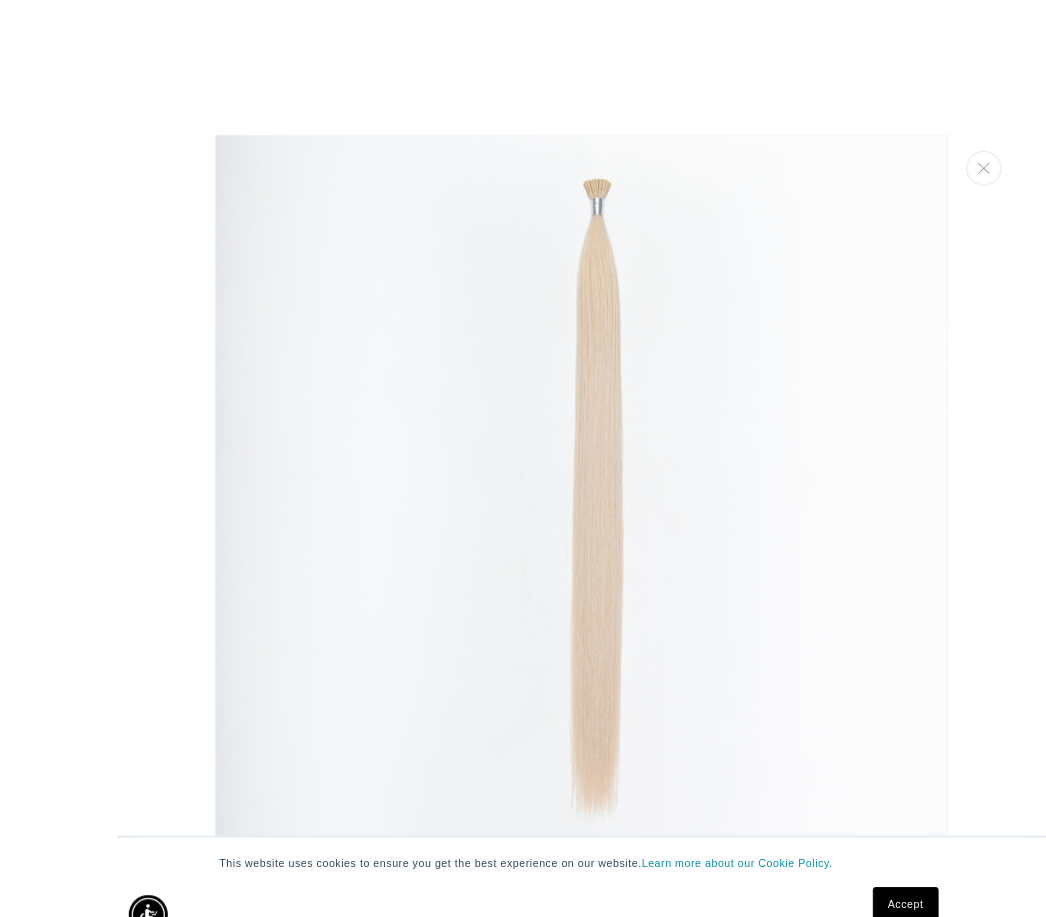scroll, scrollTop: 0, scrollLeft: 904, axis: horizontal 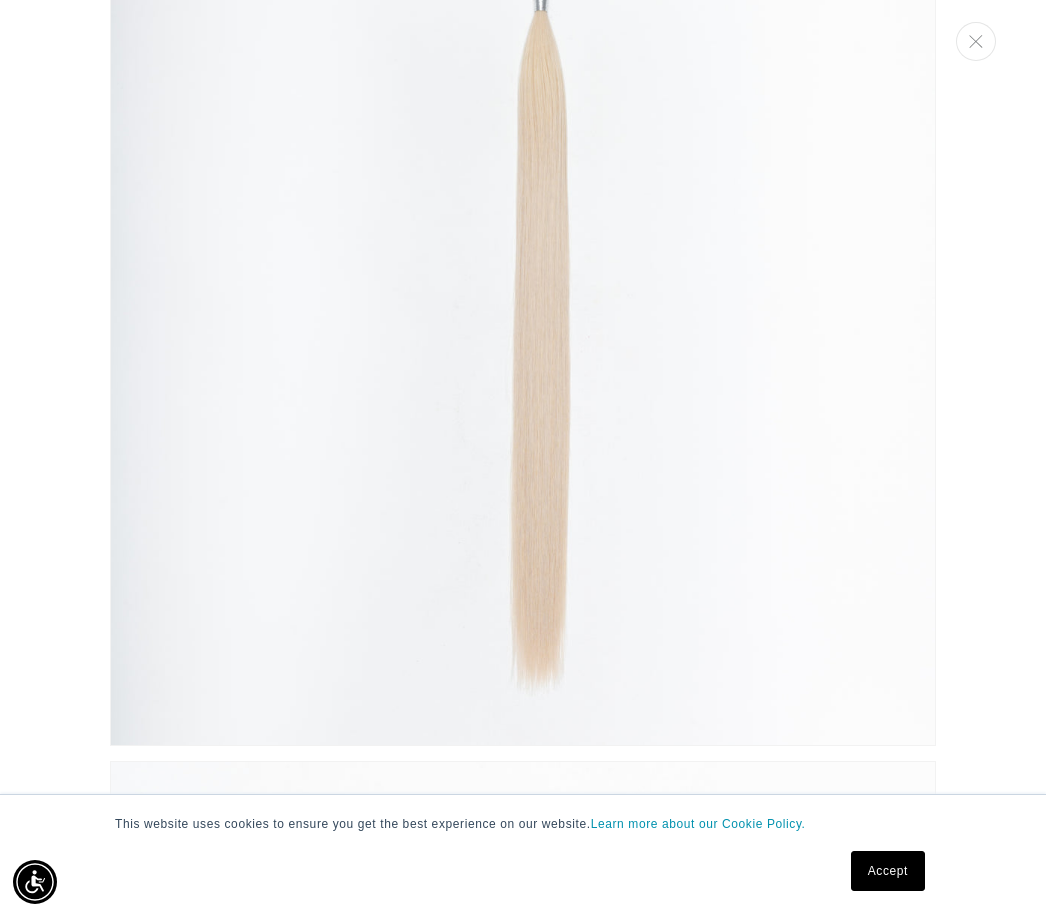 click at bounding box center (976, 41) 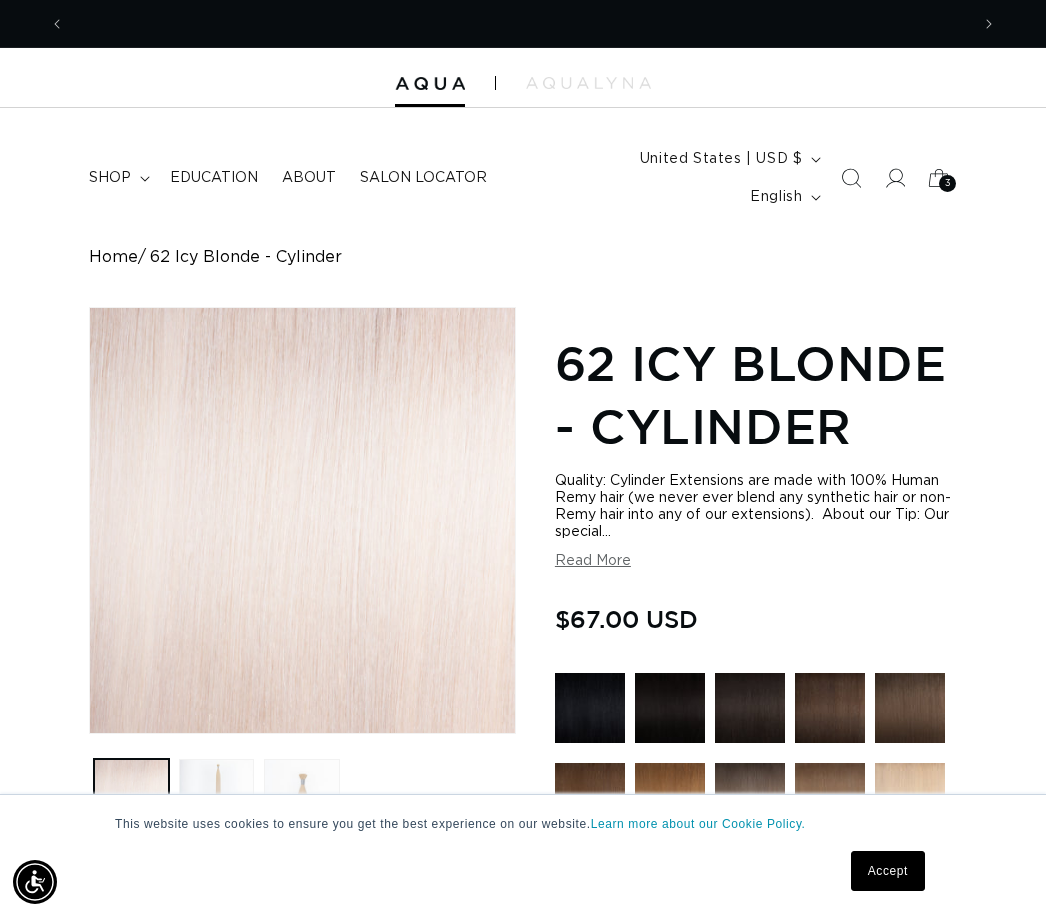 scroll, scrollTop: 0, scrollLeft: 904, axis: horizontal 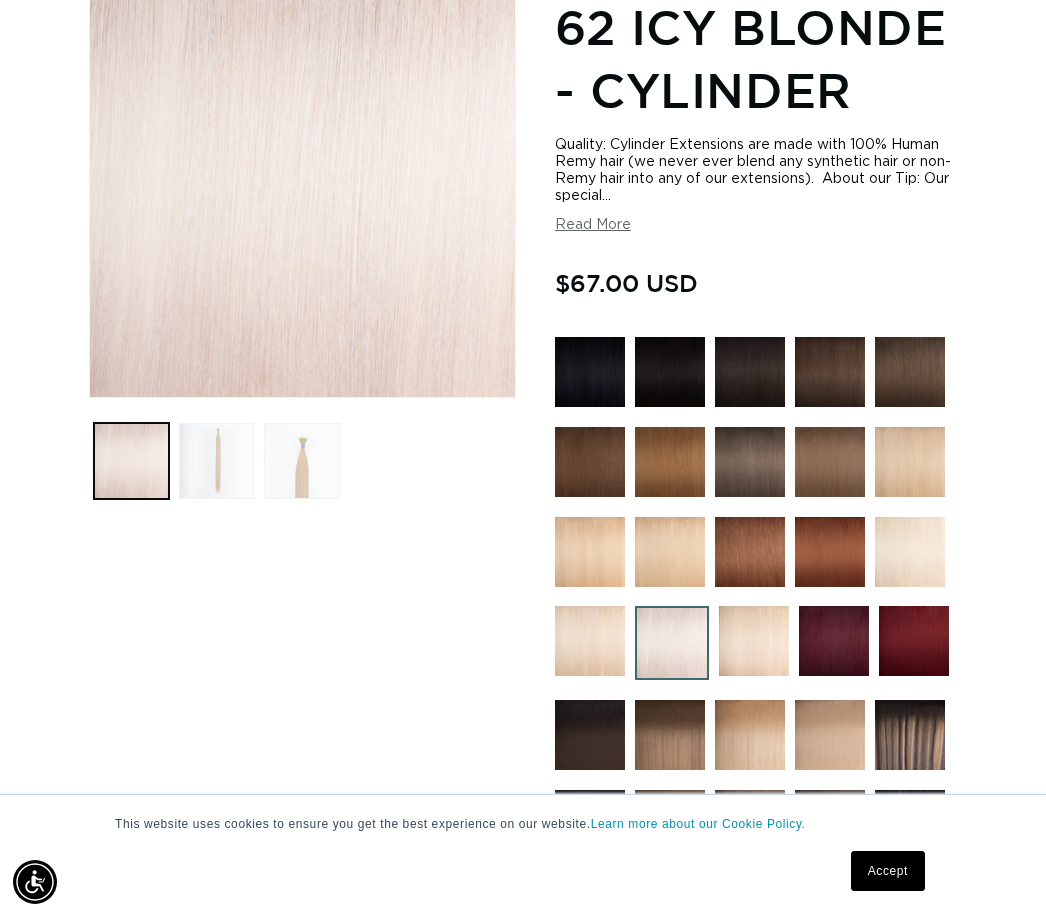 click at bounding box center (910, 462) 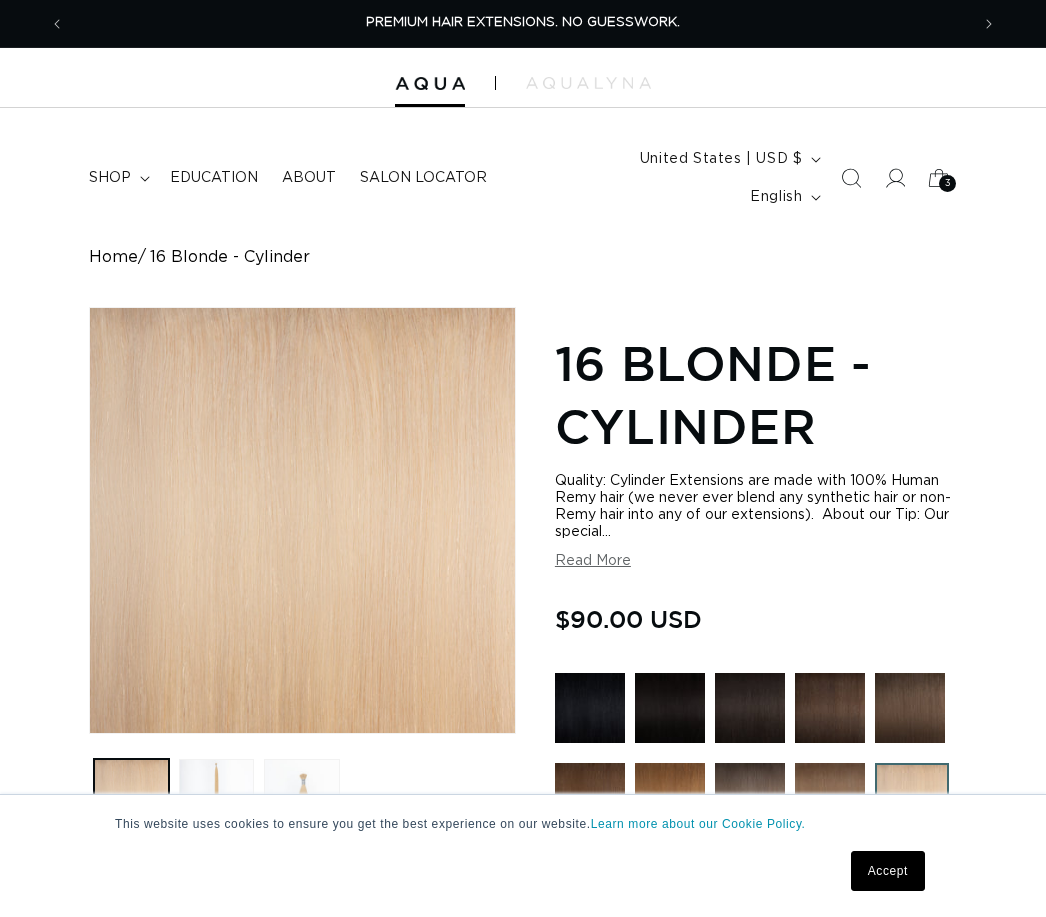 scroll, scrollTop: 0, scrollLeft: 0, axis: both 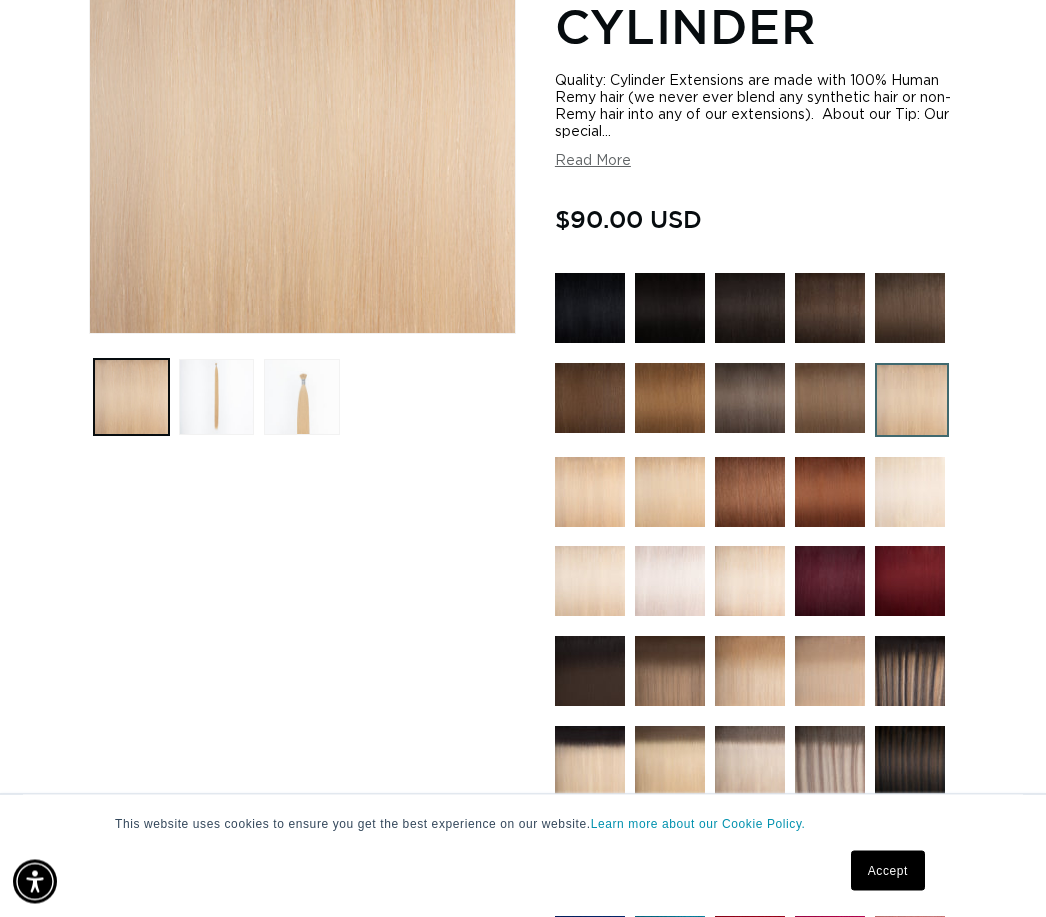 click at bounding box center [910, 493] 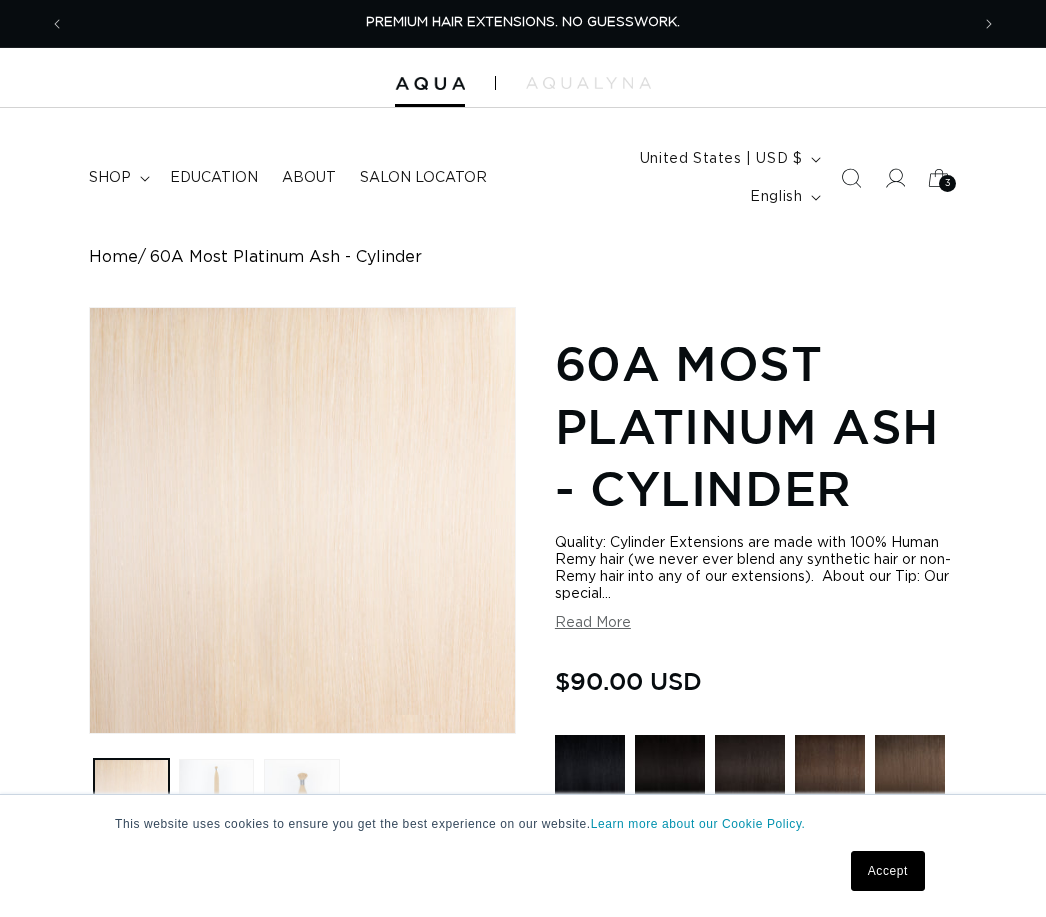 scroll, scrollTop: 0, scrollLeft: 0, axis: both 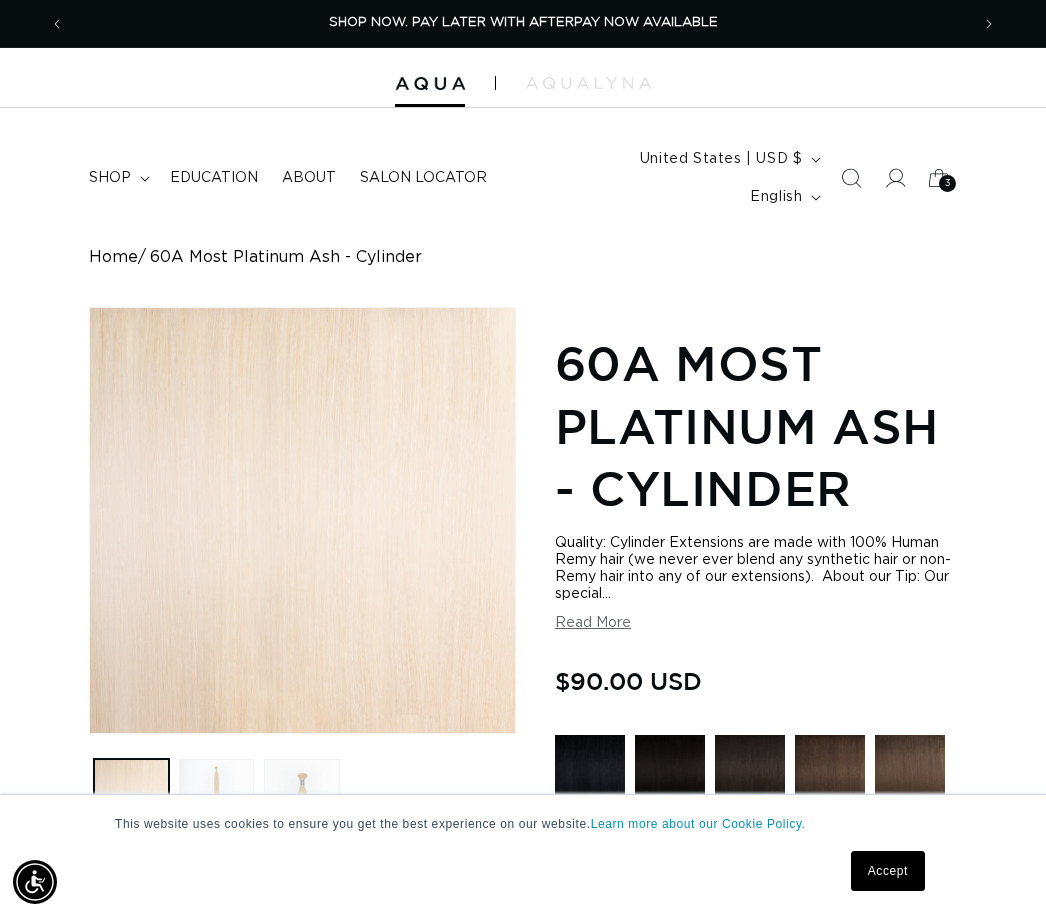 click on "Open media 1 in modal" at bounding box center (90, 733) 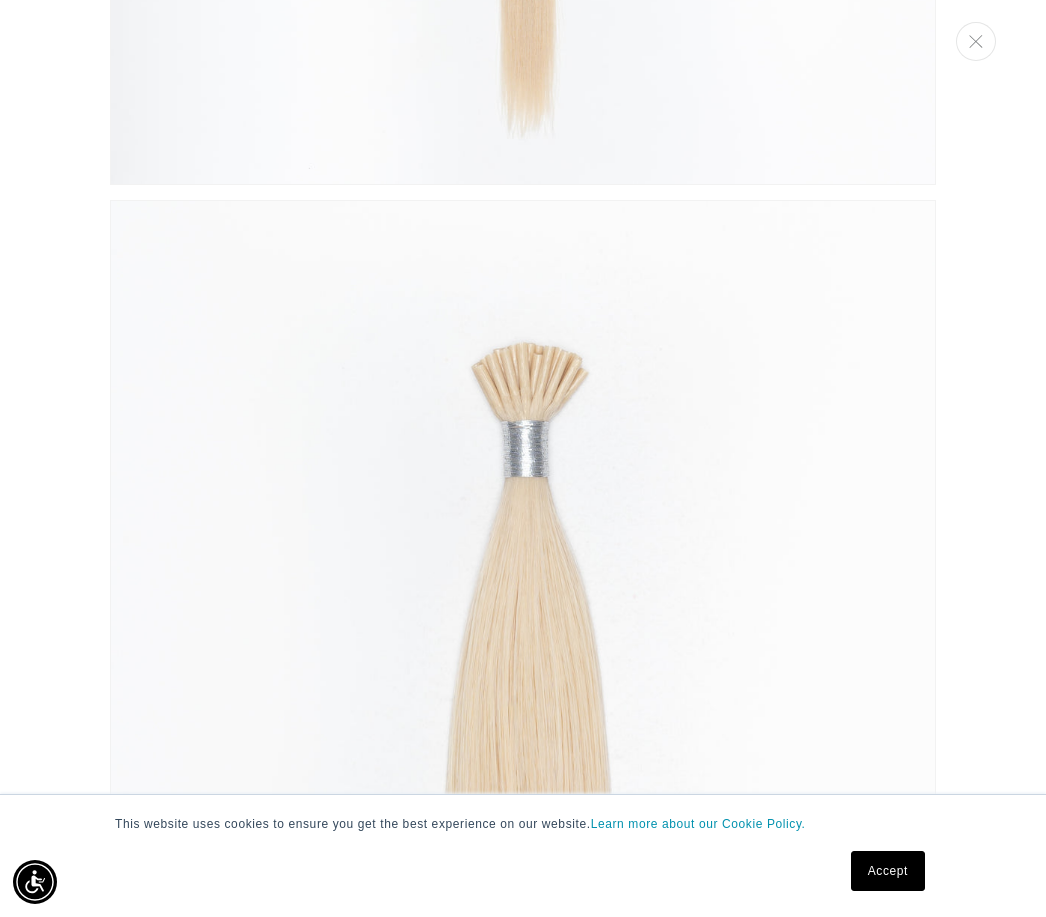 scroll, scrollTop: 1601, scrollLeft: 0, axis: vertical 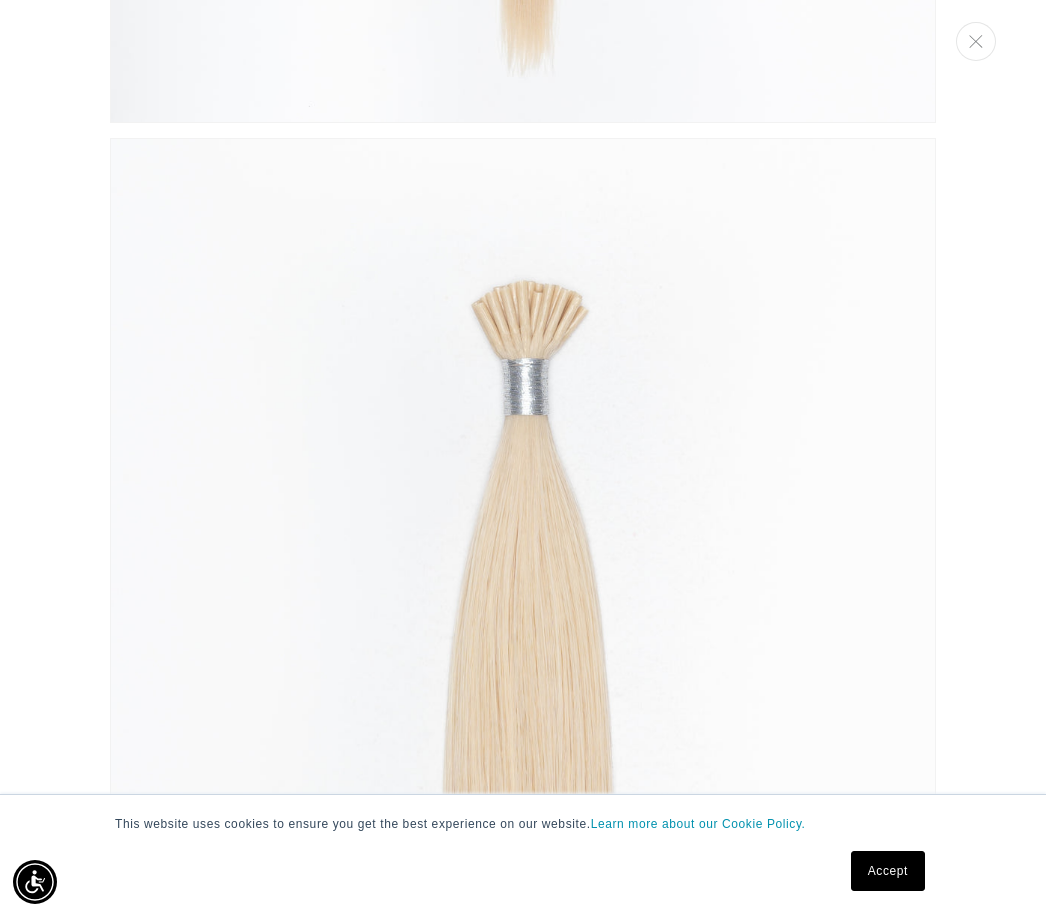 click 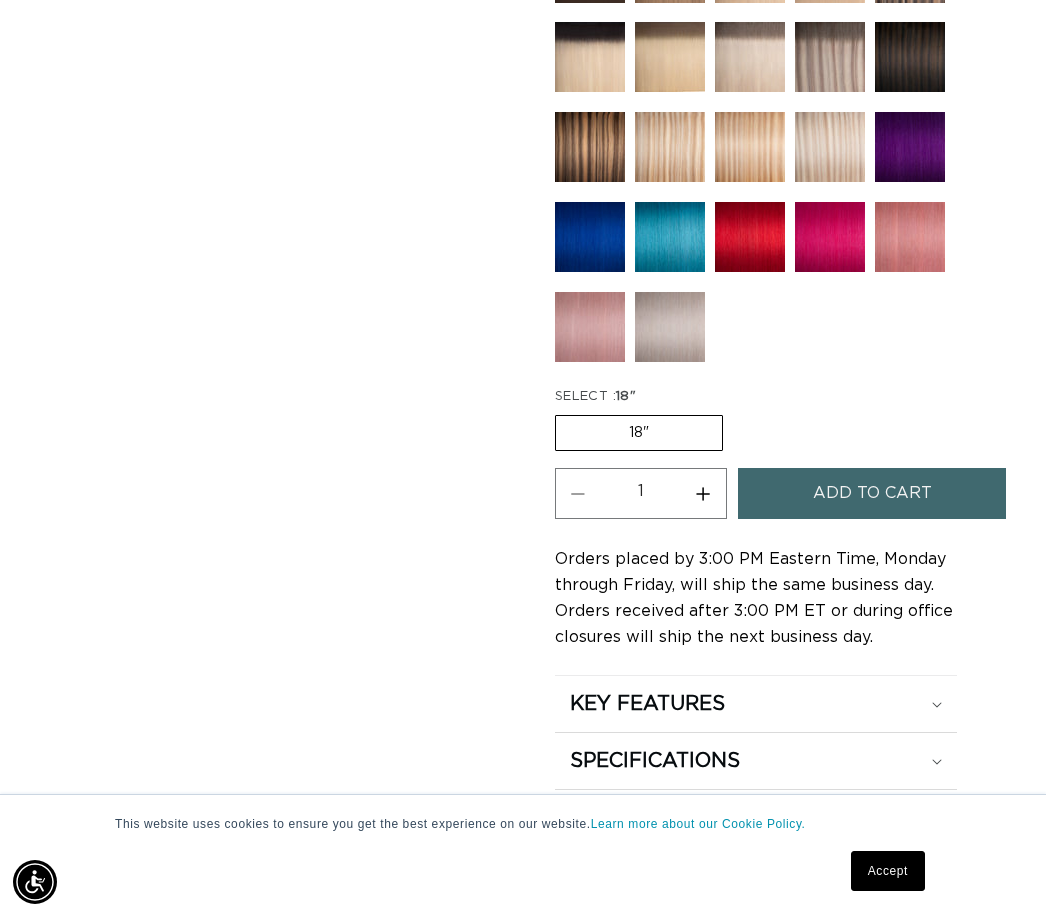 scroll, scrollTop: 1166, scrollLeft: 0, axis: vertical 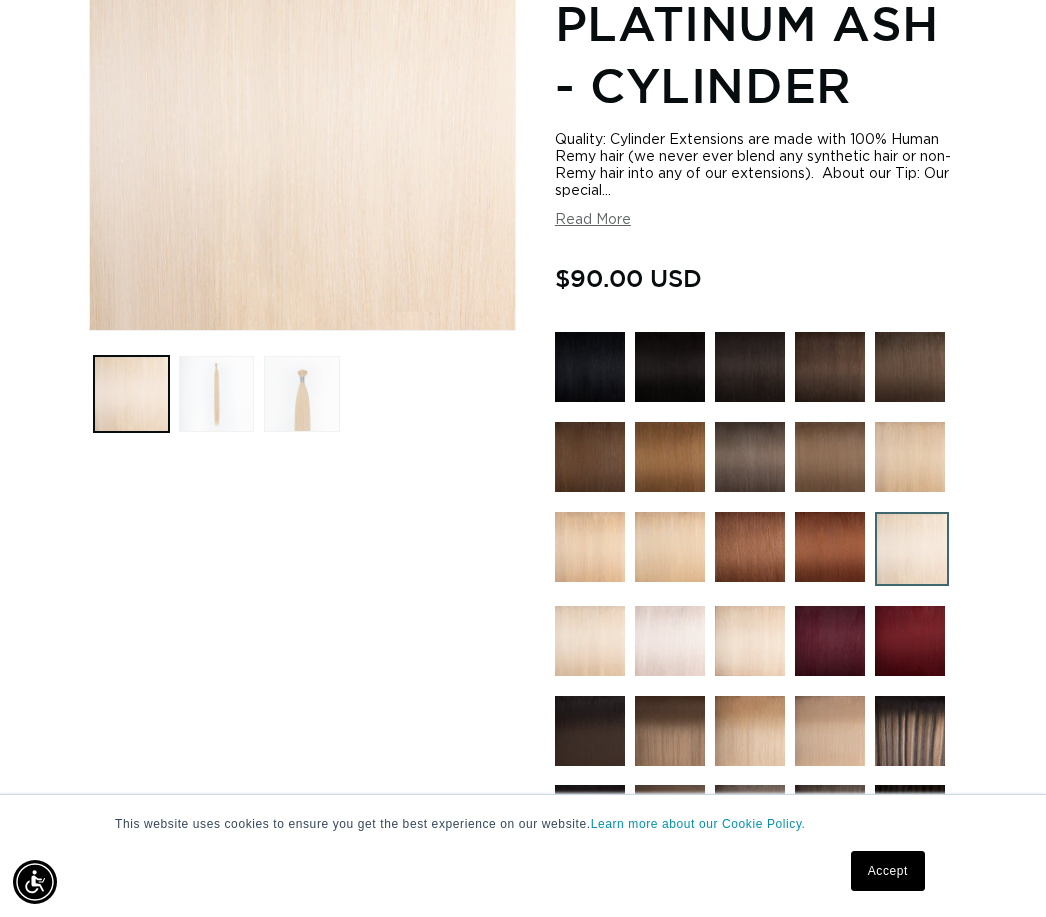 click at bounding box center [590, 641] 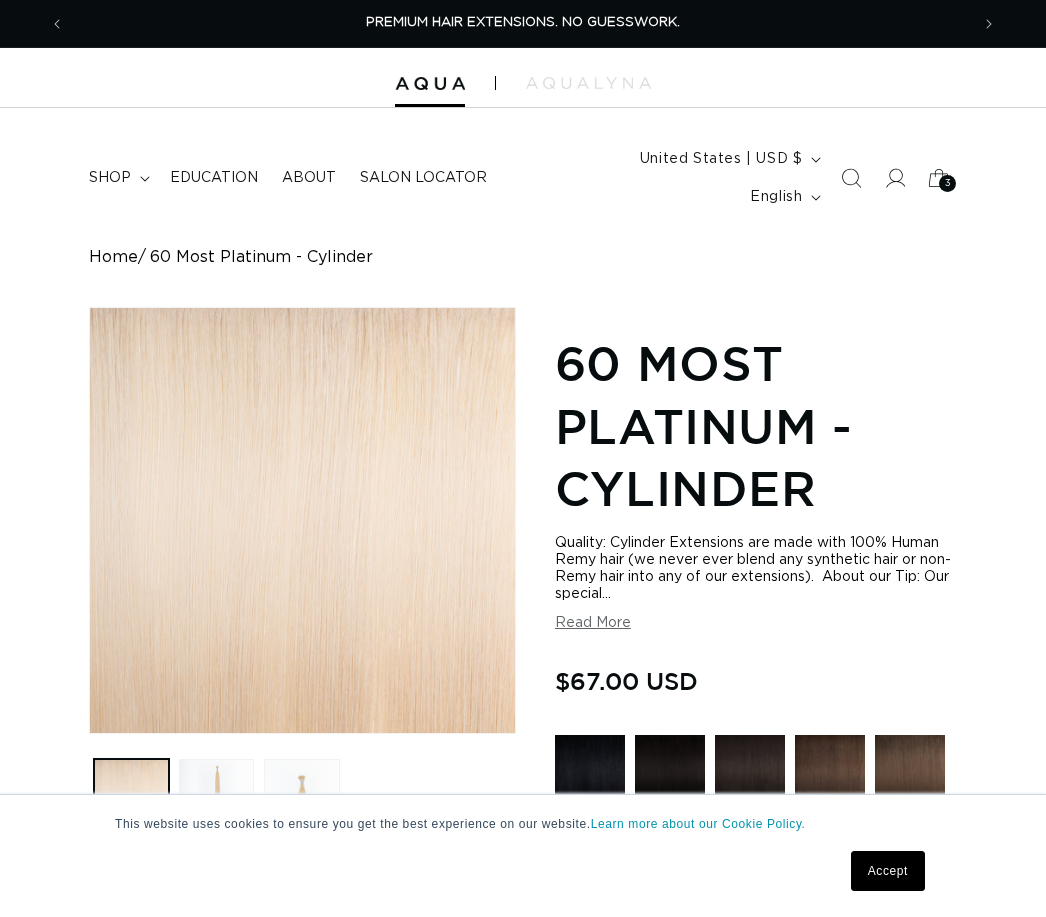 scroll, scrollTop: 0, scrollLeft: 0, axis: both 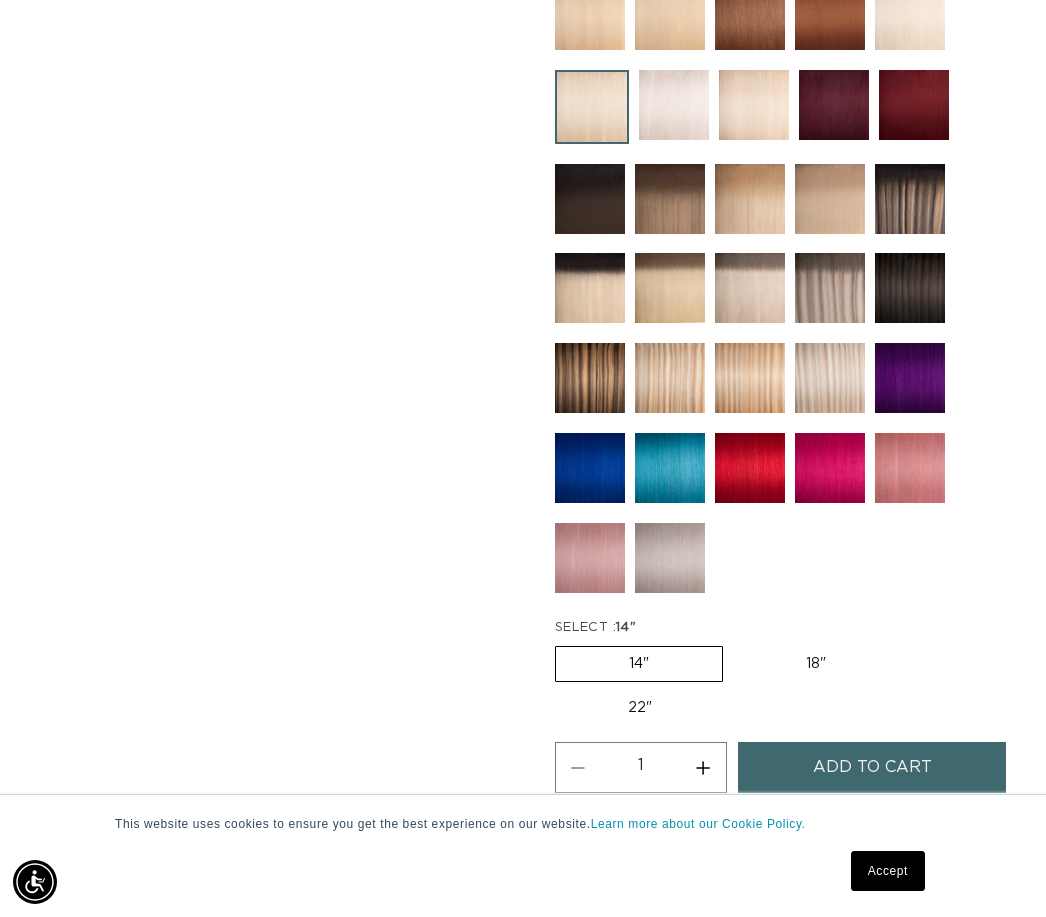 click on "22" Variant sold out or unavailable" at bounding box center [640, 708] 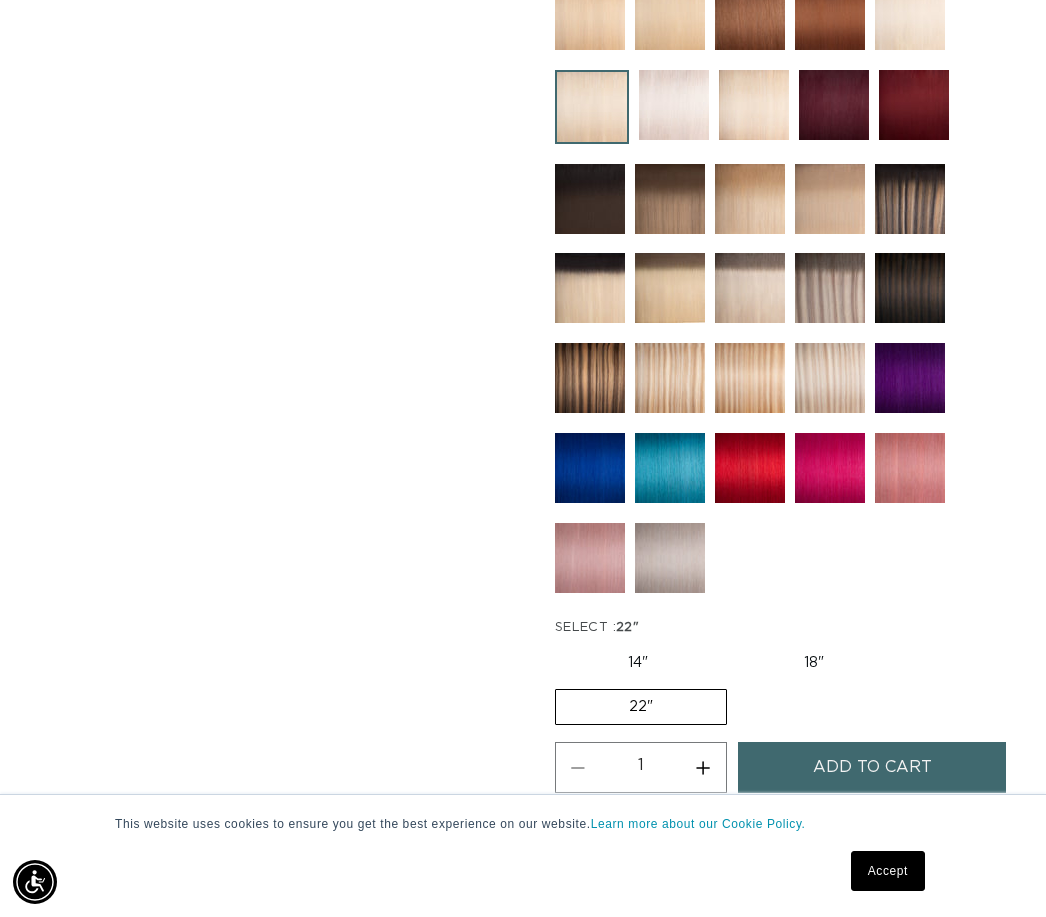 scroll, scrollTop: 0, scrollLeft: 0, axis: both 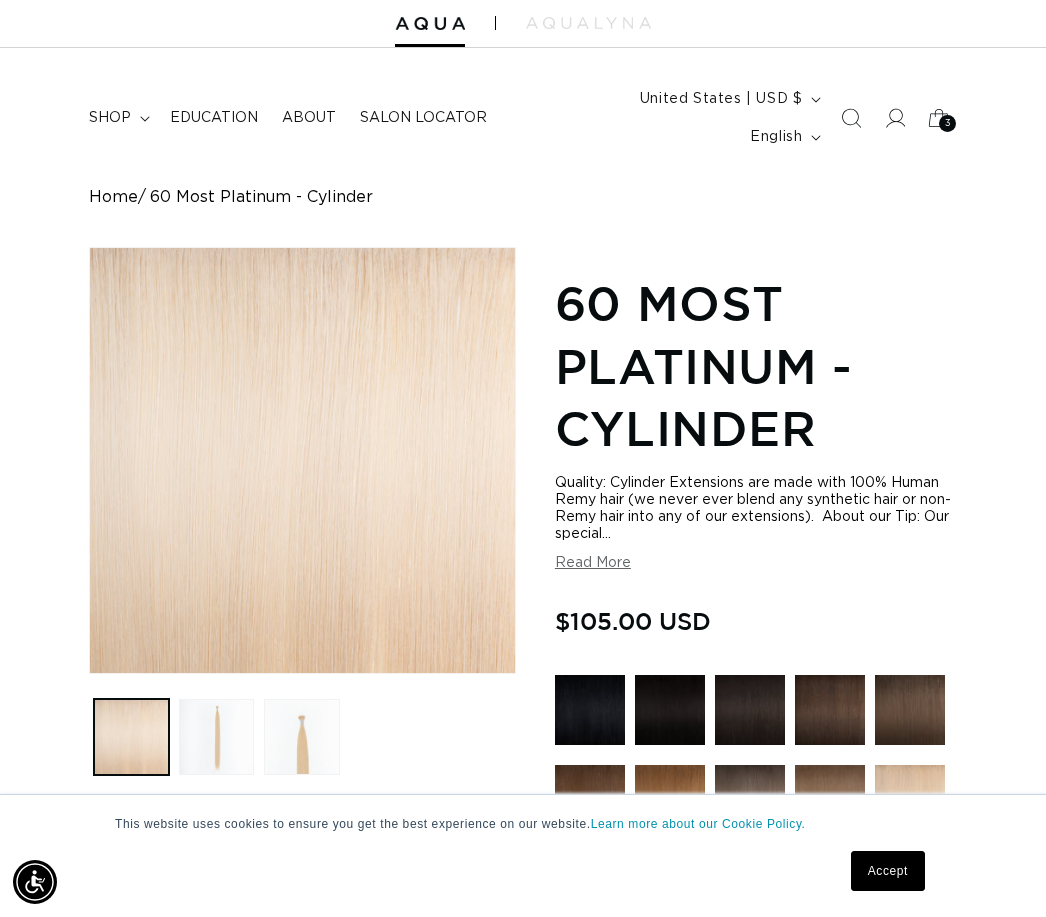 click on "Open media 1 in modal" at bounding box center [90, 673] 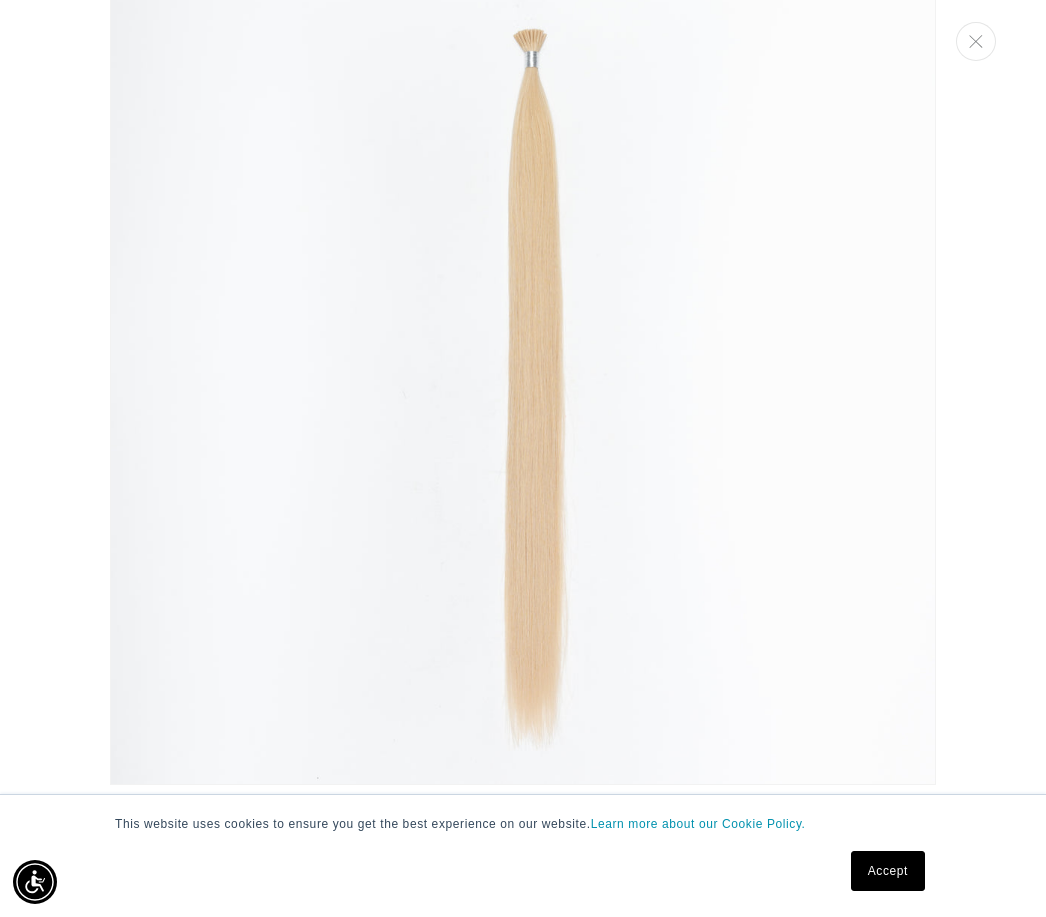 scroll, scrollTop: 907, scrollLeft: 0, axis: vertical 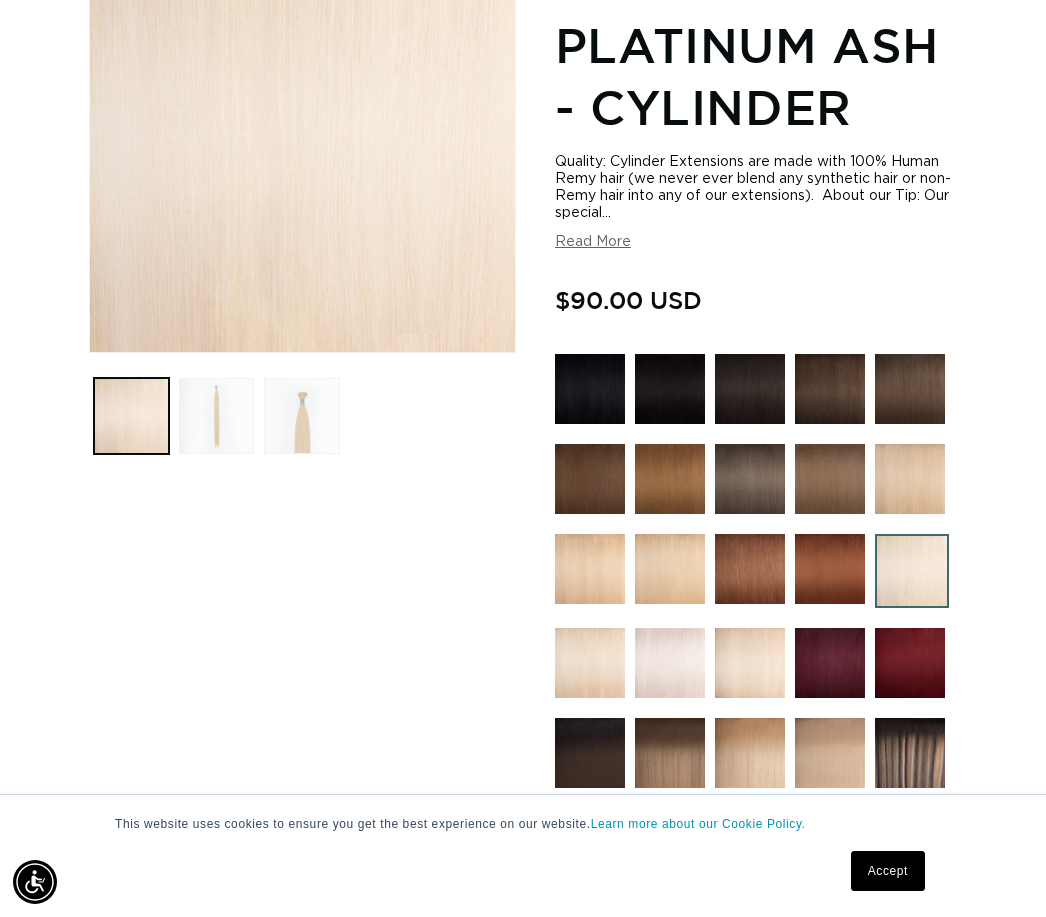 click at bounding box center (590, 663) 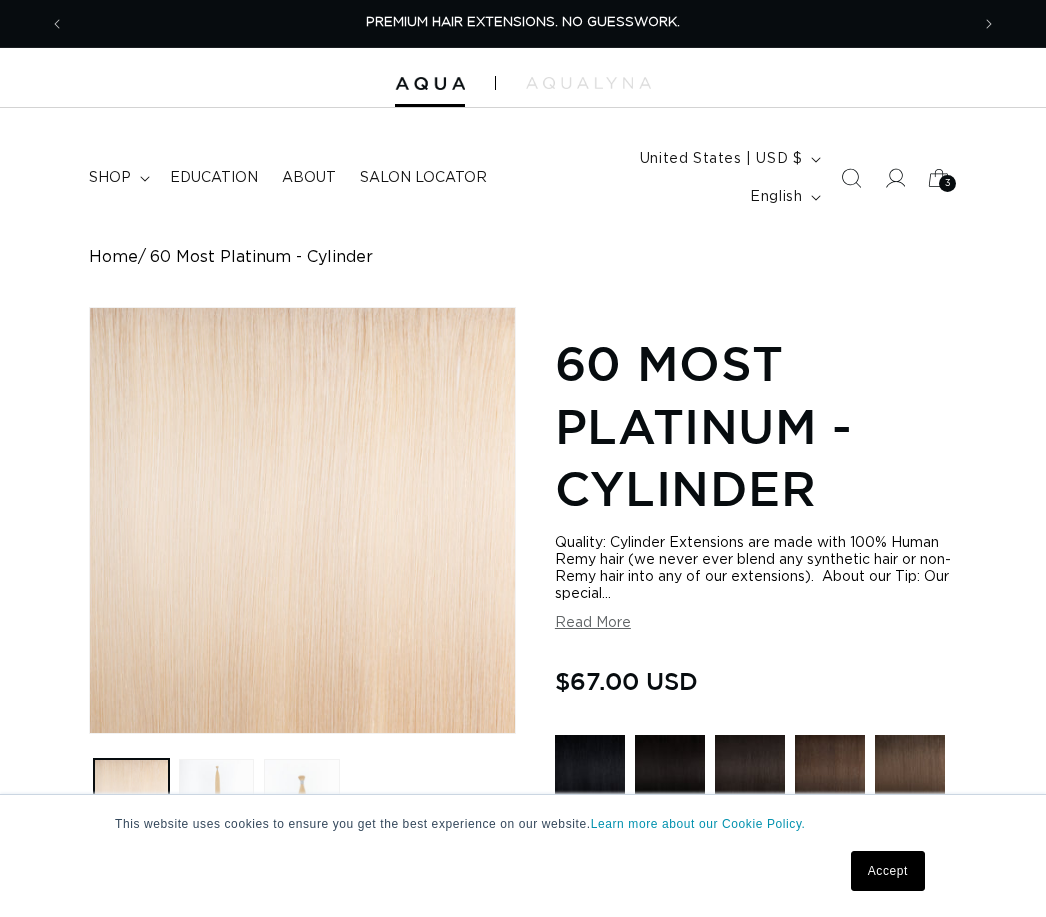 scroll, scrollTop: 0, scrollLeft: 0, axis: both 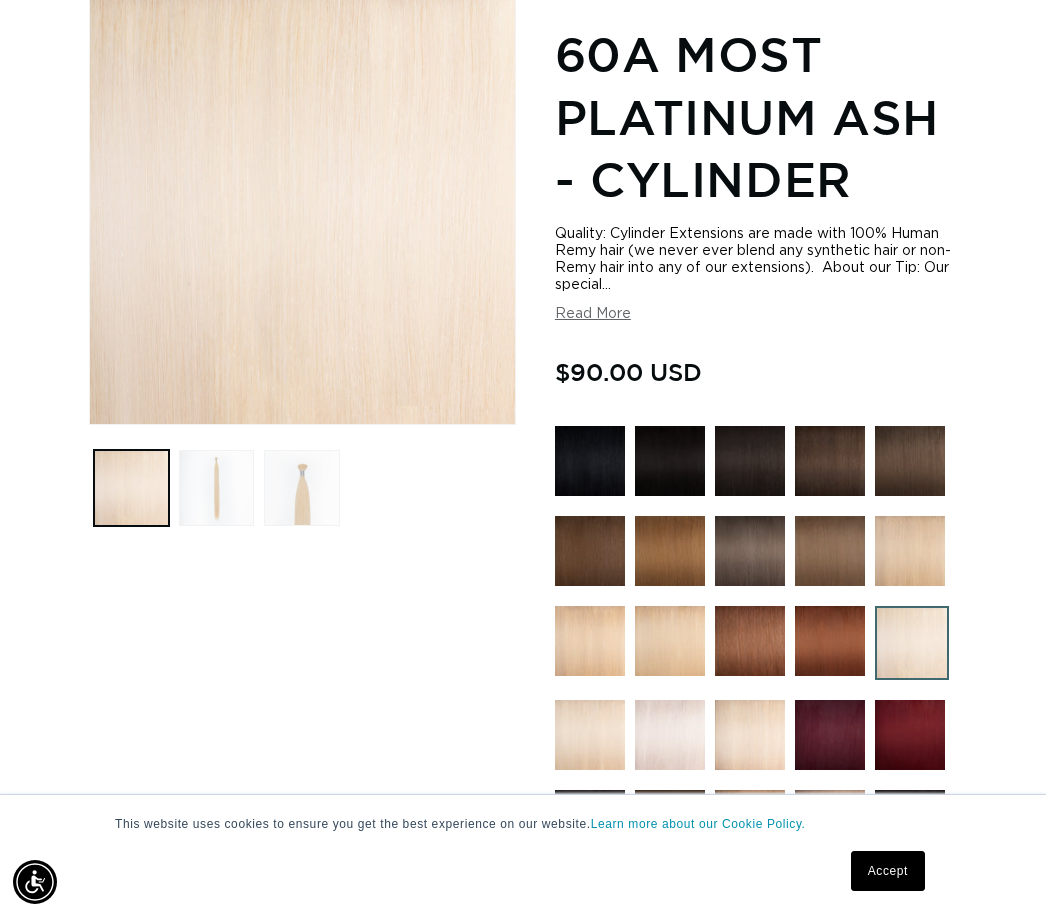 click at bounding box center [750, 735] 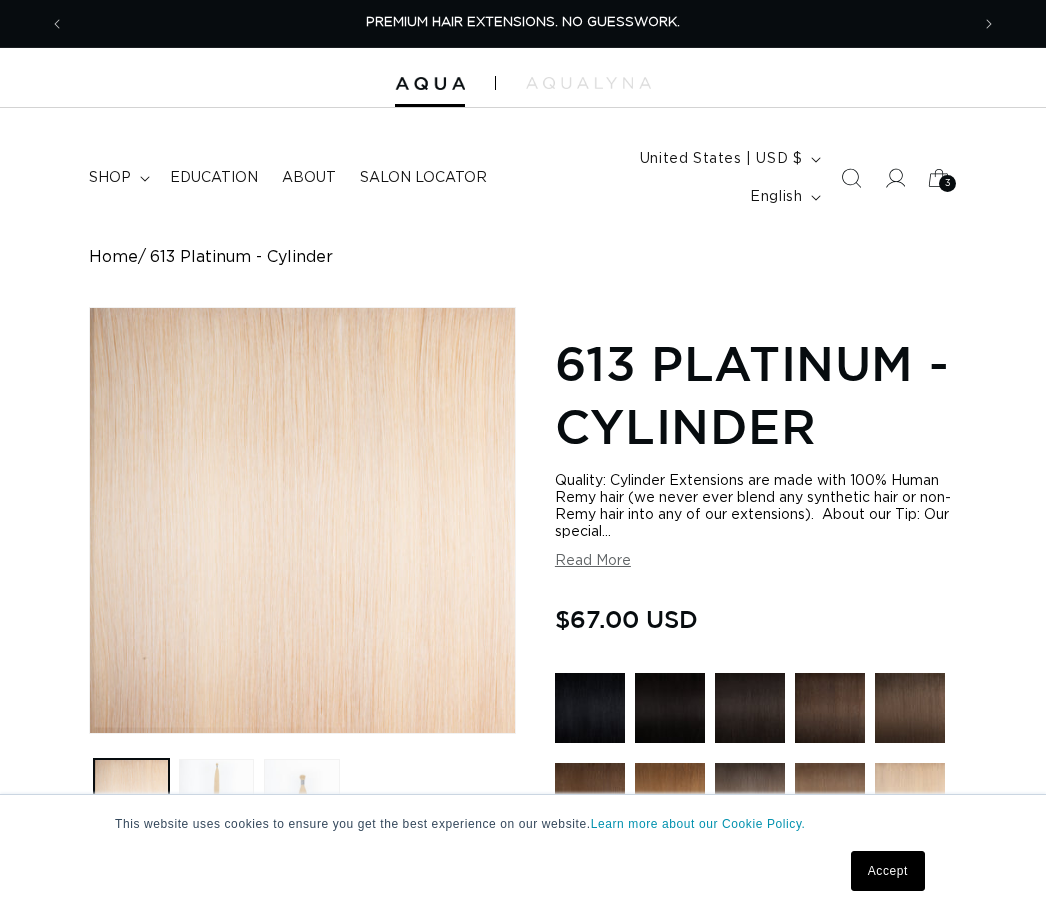 scroll, scrollTop: 0, scrollLeft: 0, axis: both 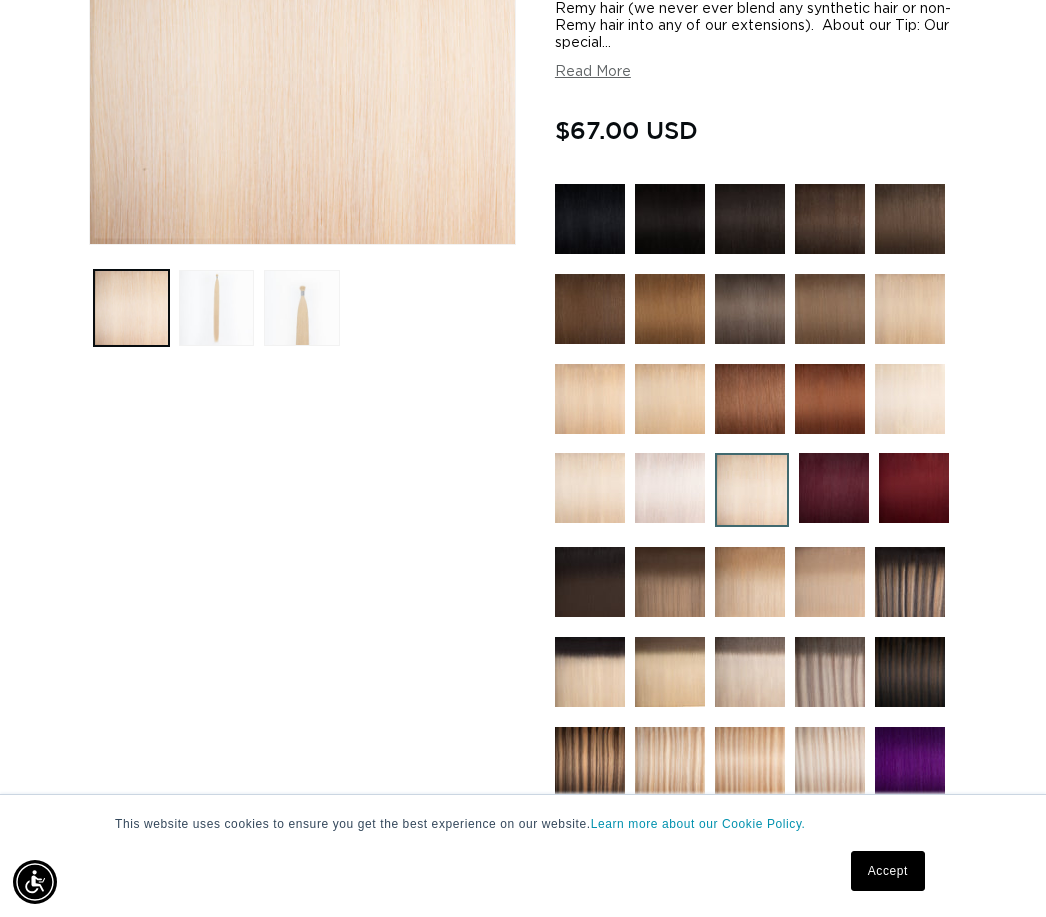 click at bounding box center [301, 307] 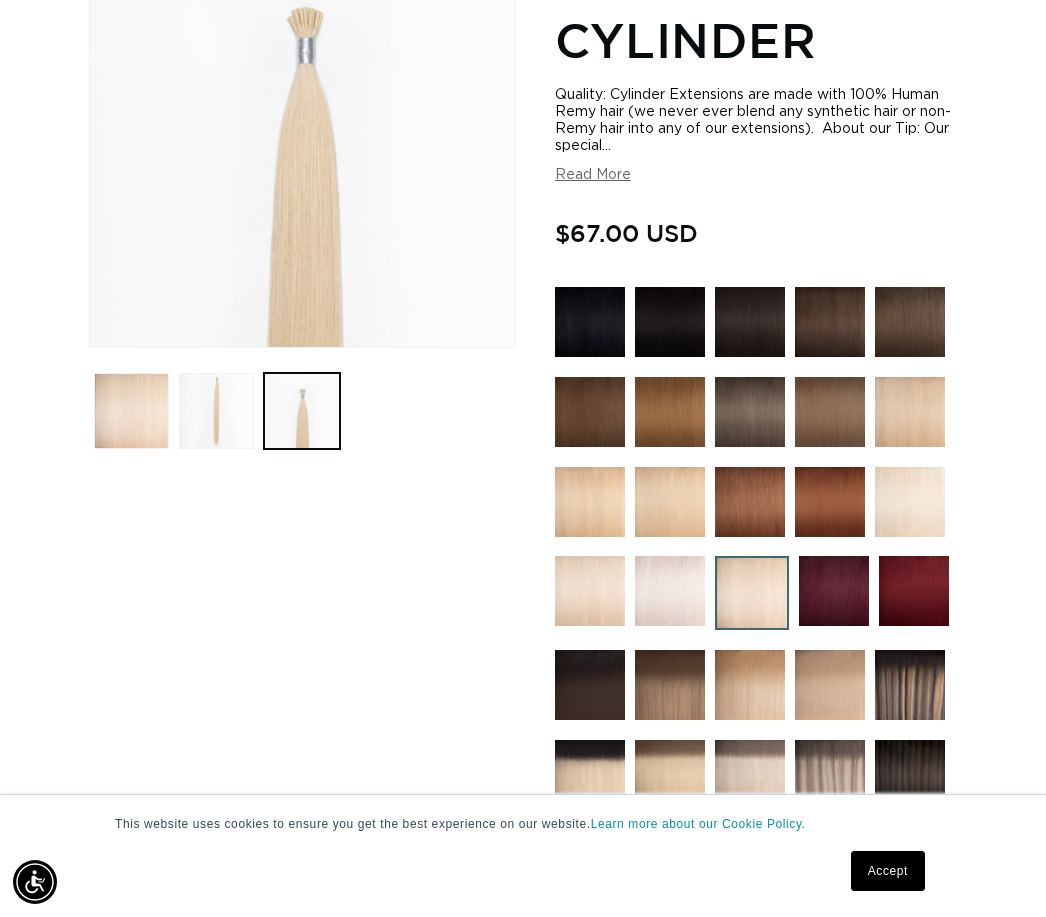 scroll, scrollTop: 306, scrollLeft: 0, axis: vertical 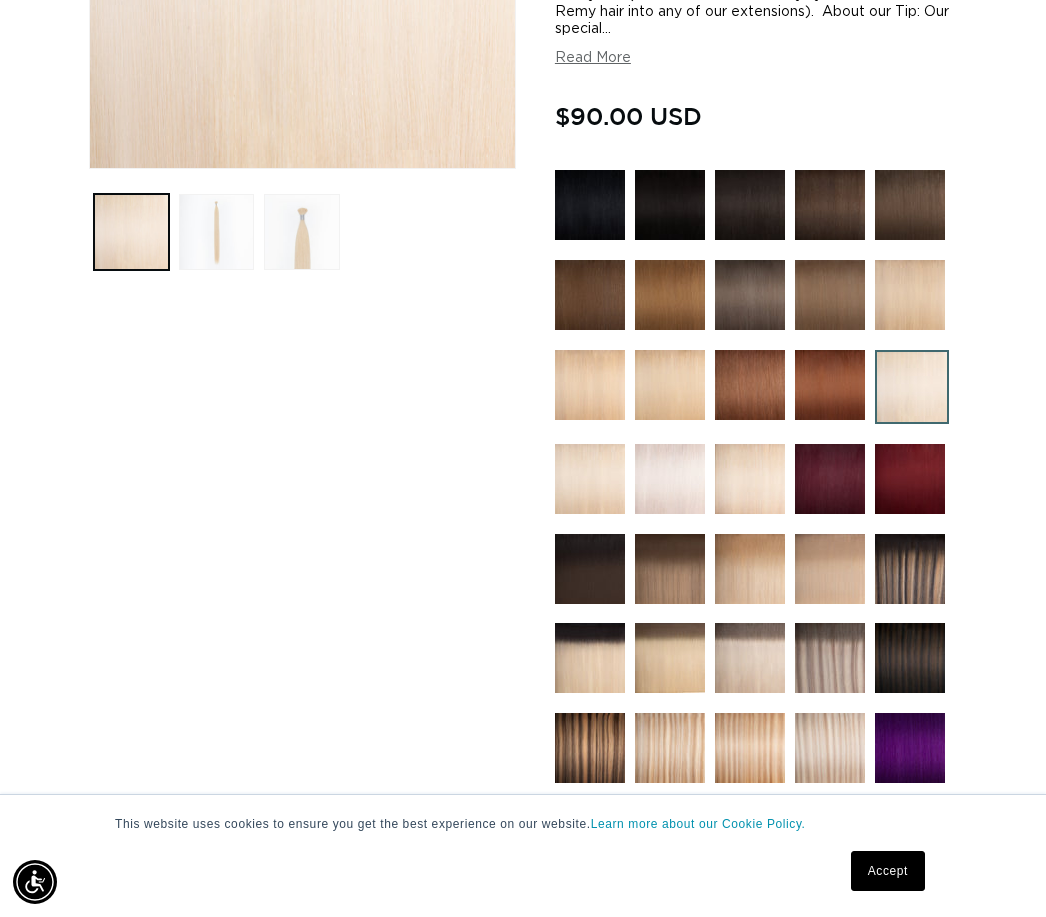 click at bounding box center [670, 385] 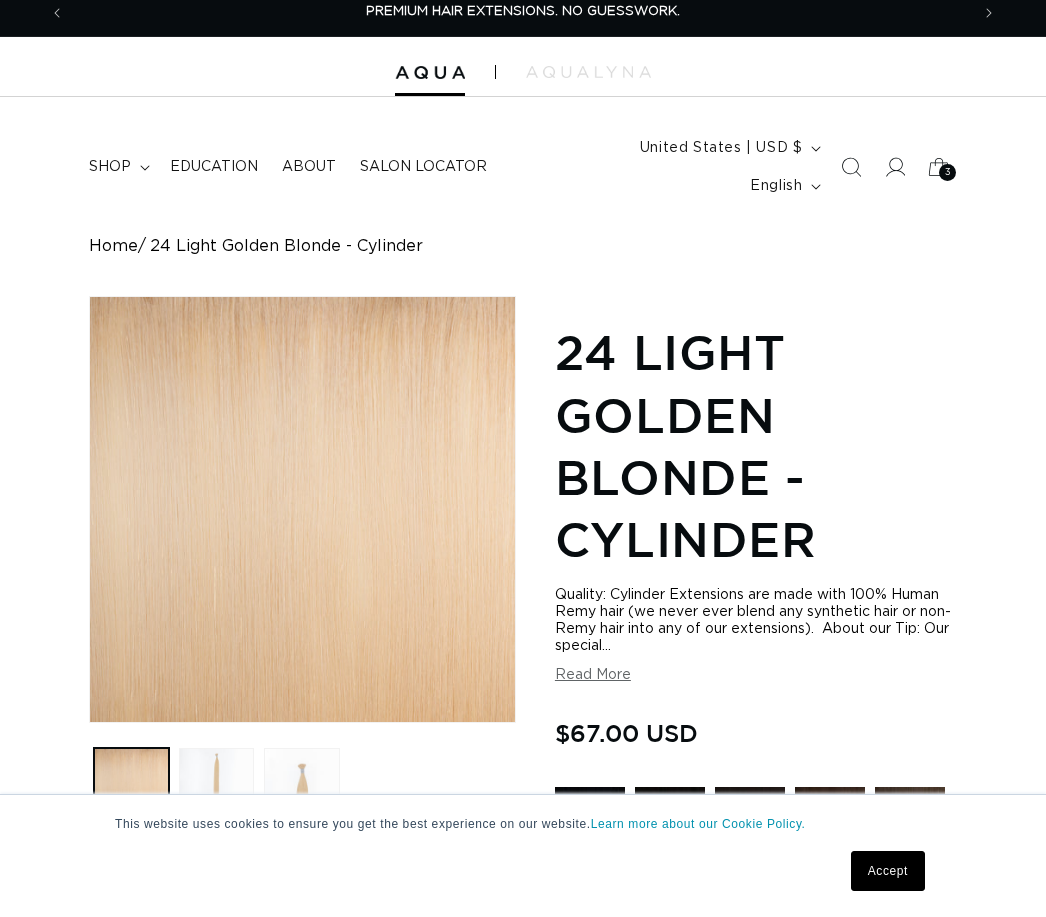 scroll, scrollTop: 0, scrollLeft: 0, axis: both 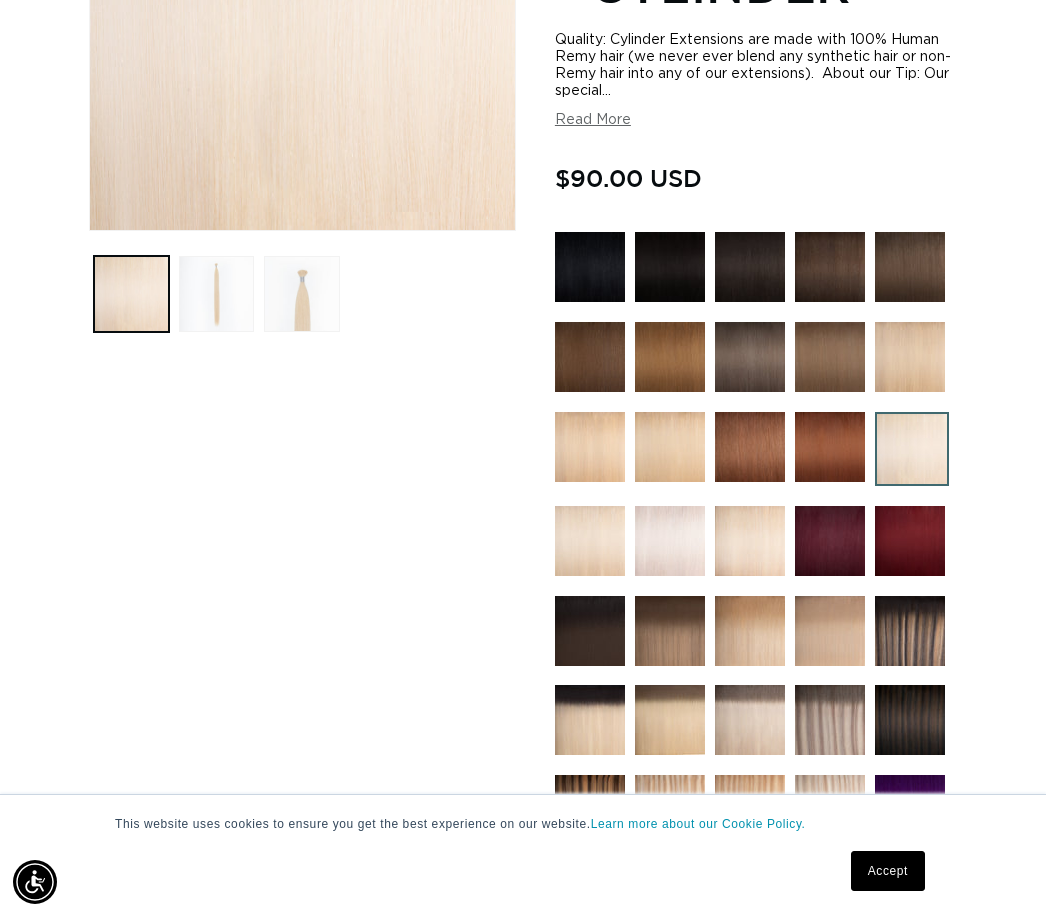 click at bounding box center (590, 541) 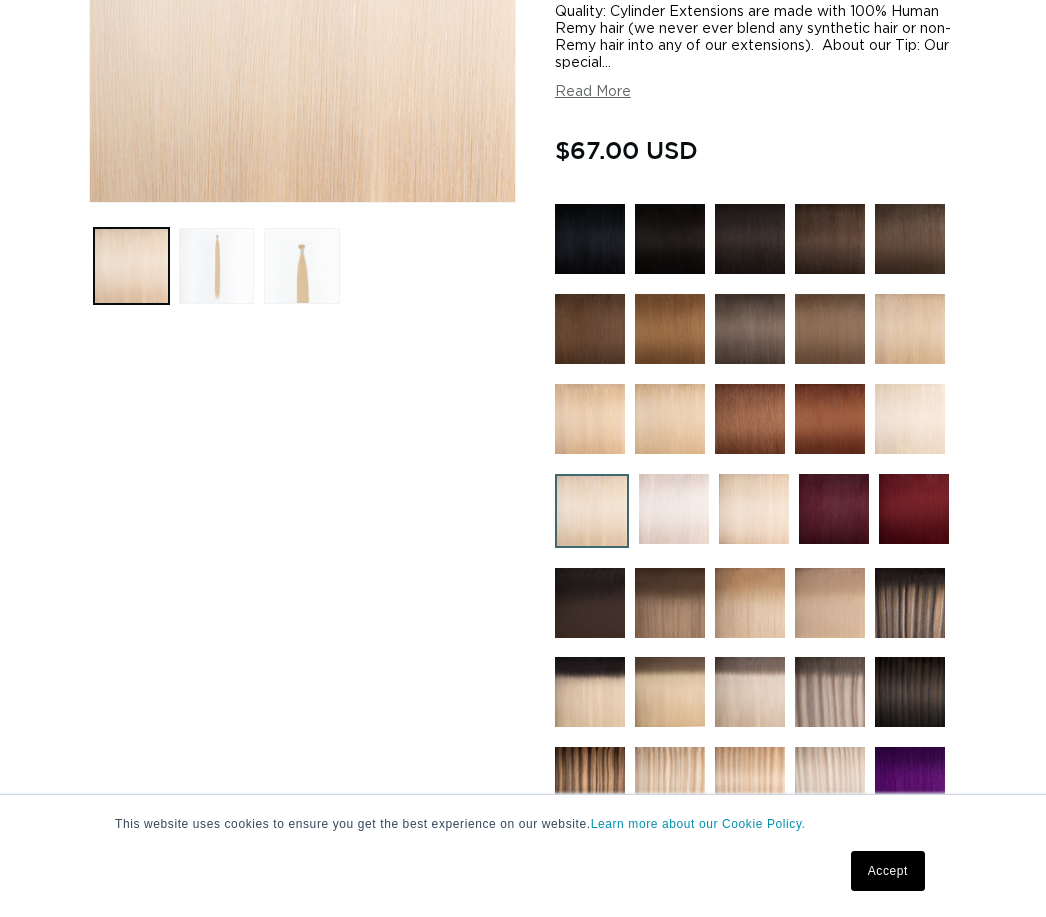 scroll, scrollTop: 0, scrollLeft: 0, axis: both 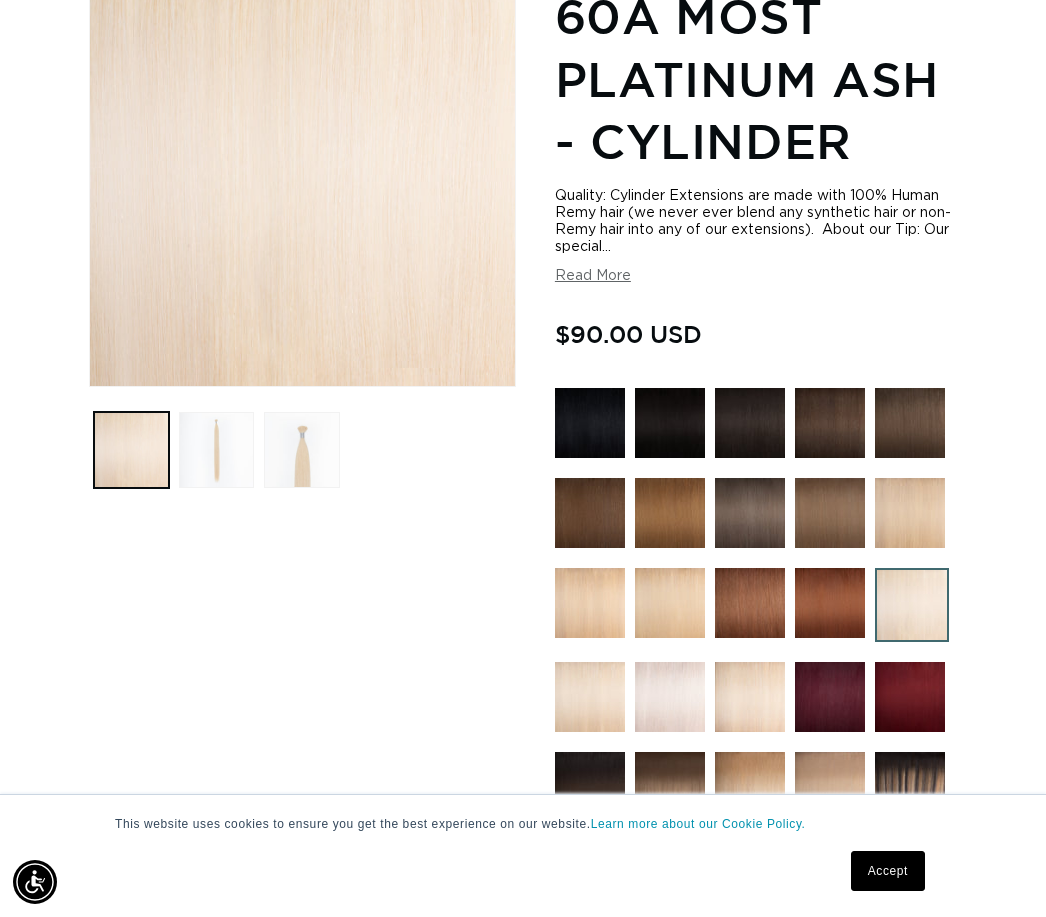 click at bounding box center [910, 513] 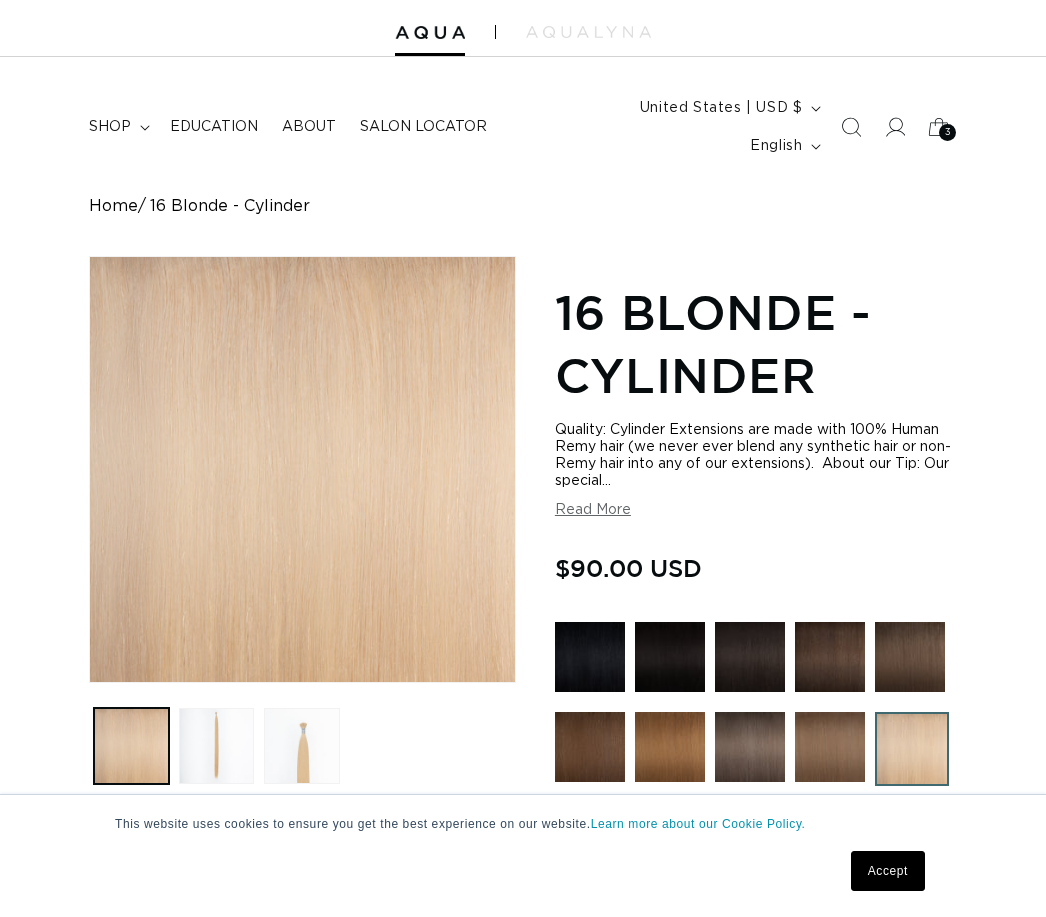 scroll, scrollTop: 305, scrollLeft: 0, axis: vertical 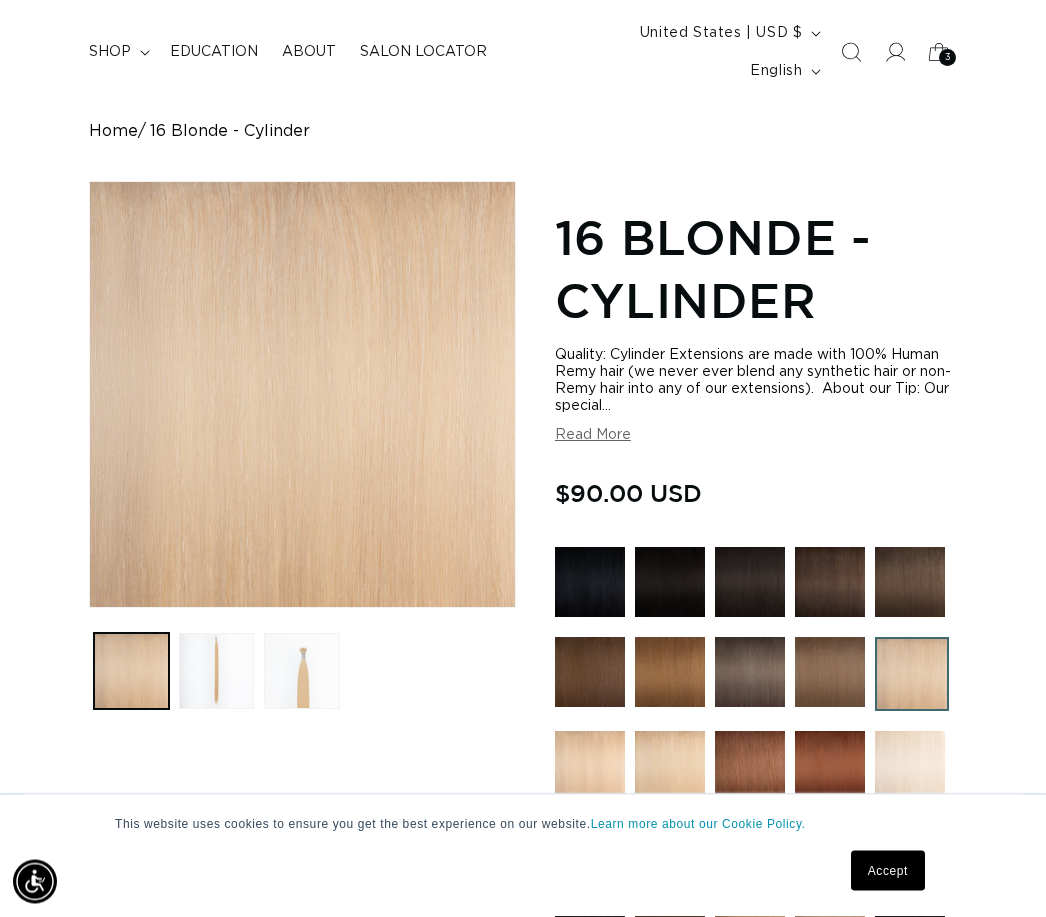 click on "Open media 1 in modal" at bounding box center (90, 608) 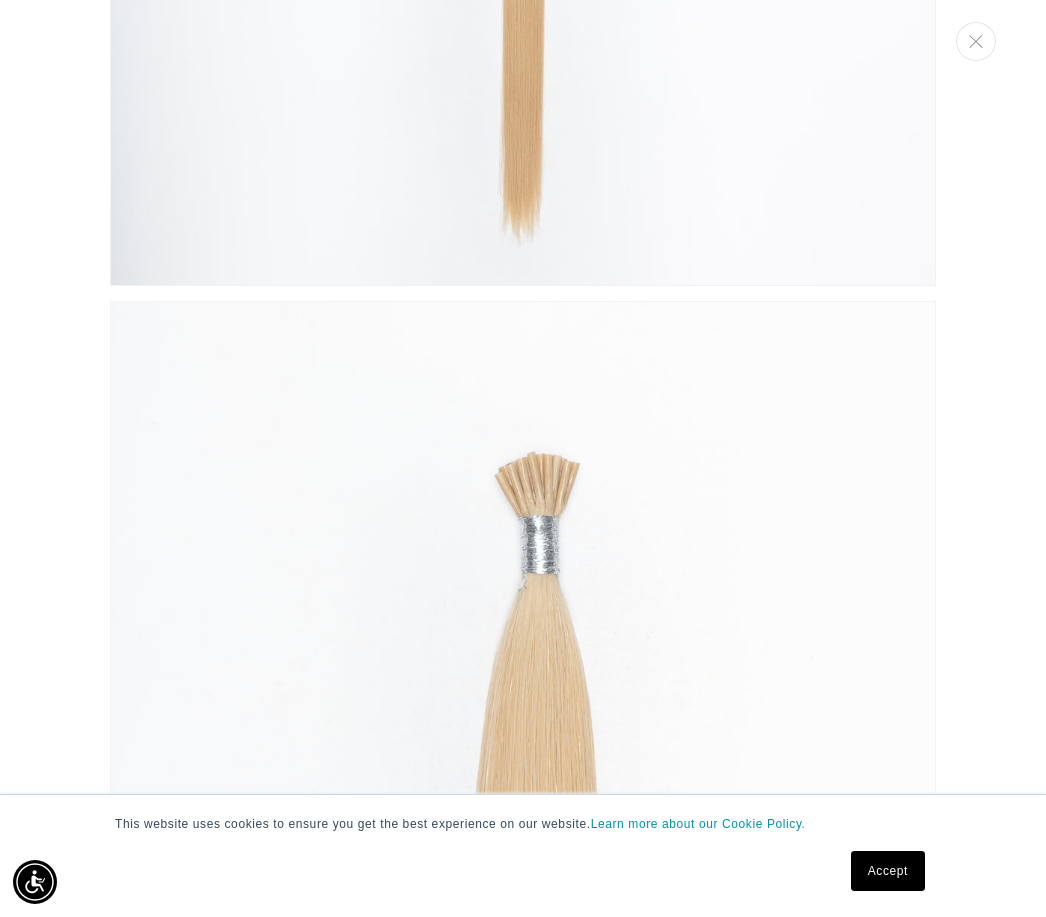 scroll, scrollTop: 1609, scrollLeft: 0, axis: vertical 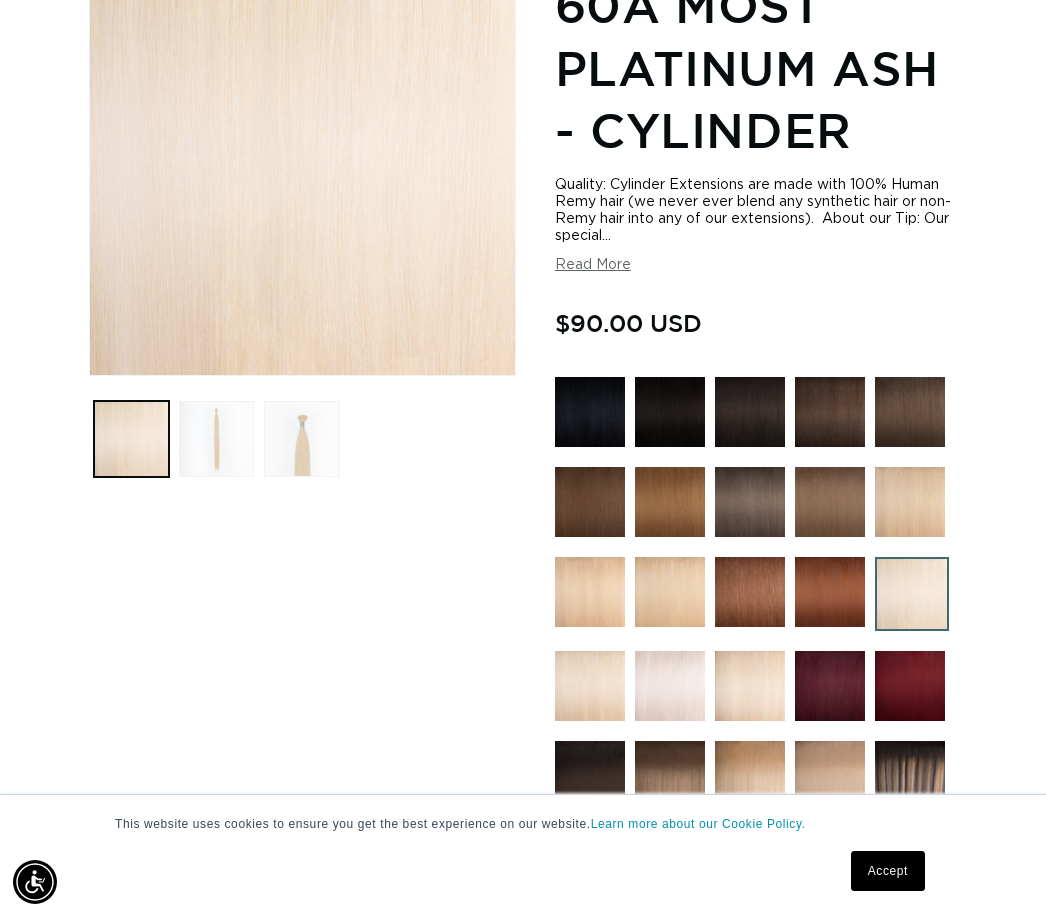 click at bounding box center [590, 592] 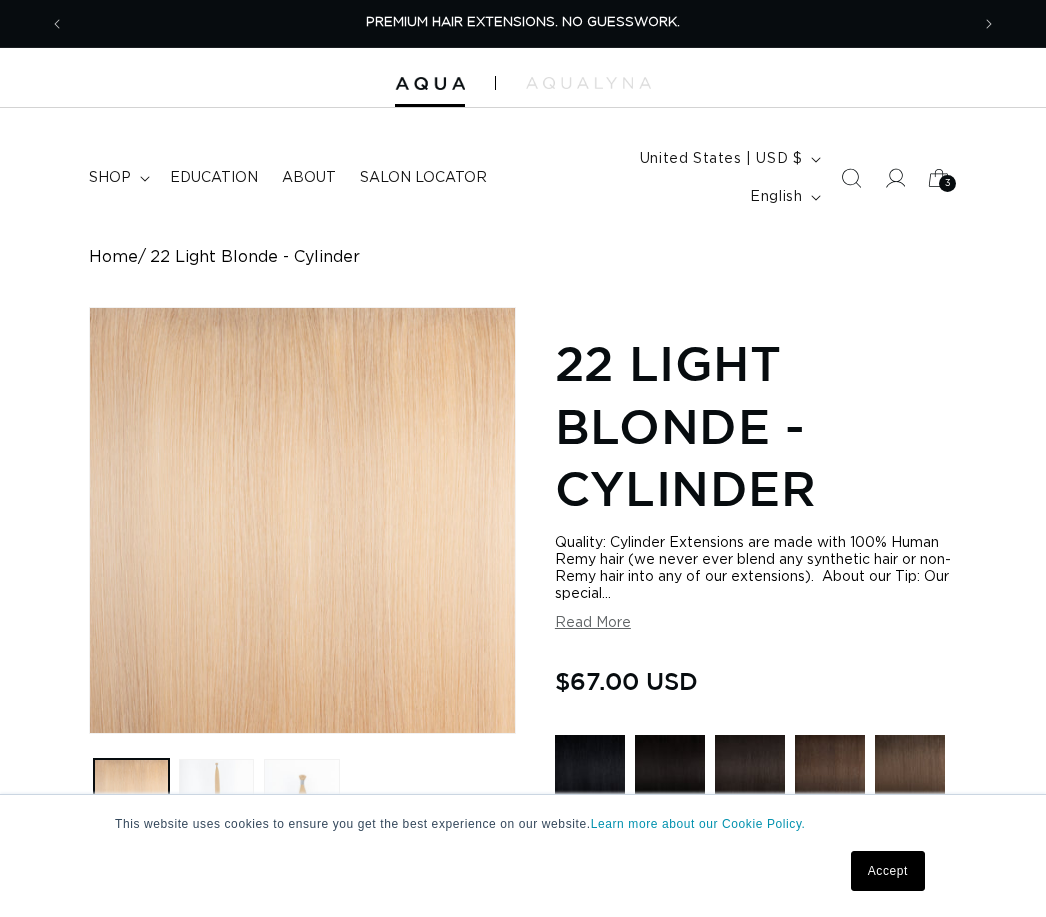 scroll, scrollTop: 0, scrollLeft: 0, axis: both 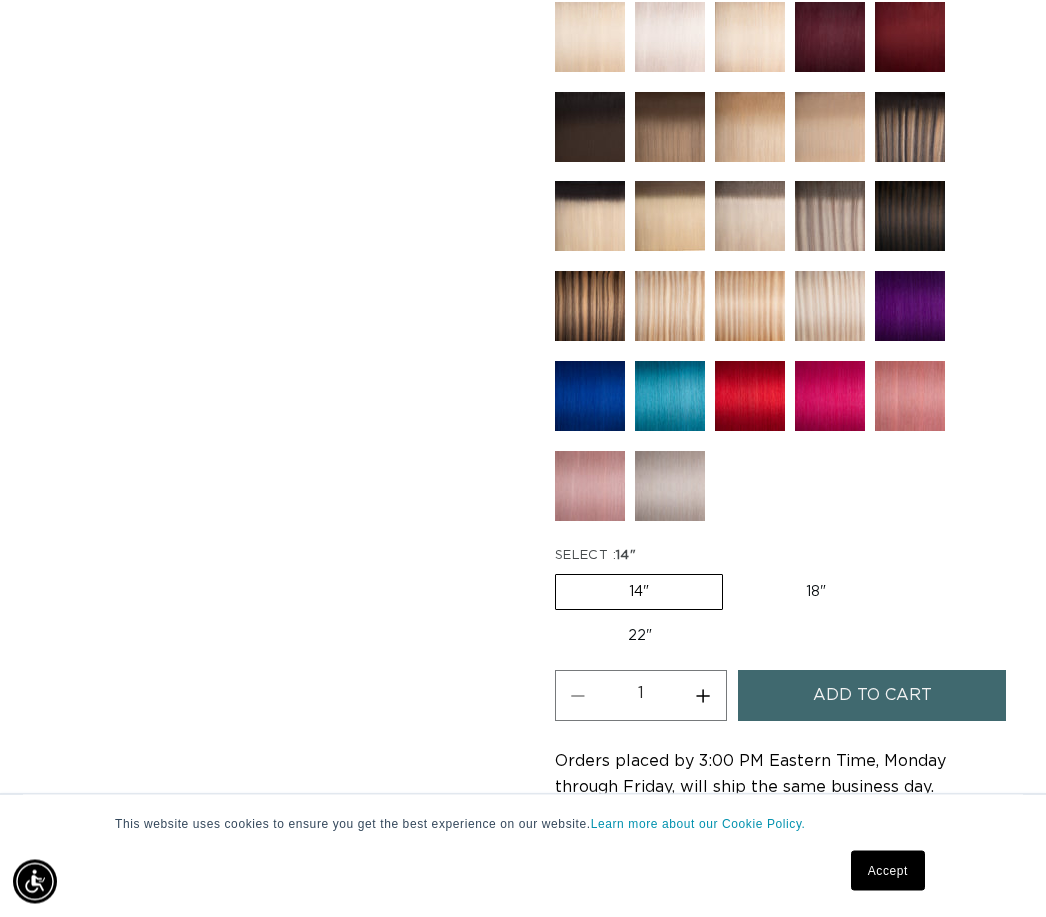 click on "22" Variant sold out or unavailable" at bounding box center [640, 637] 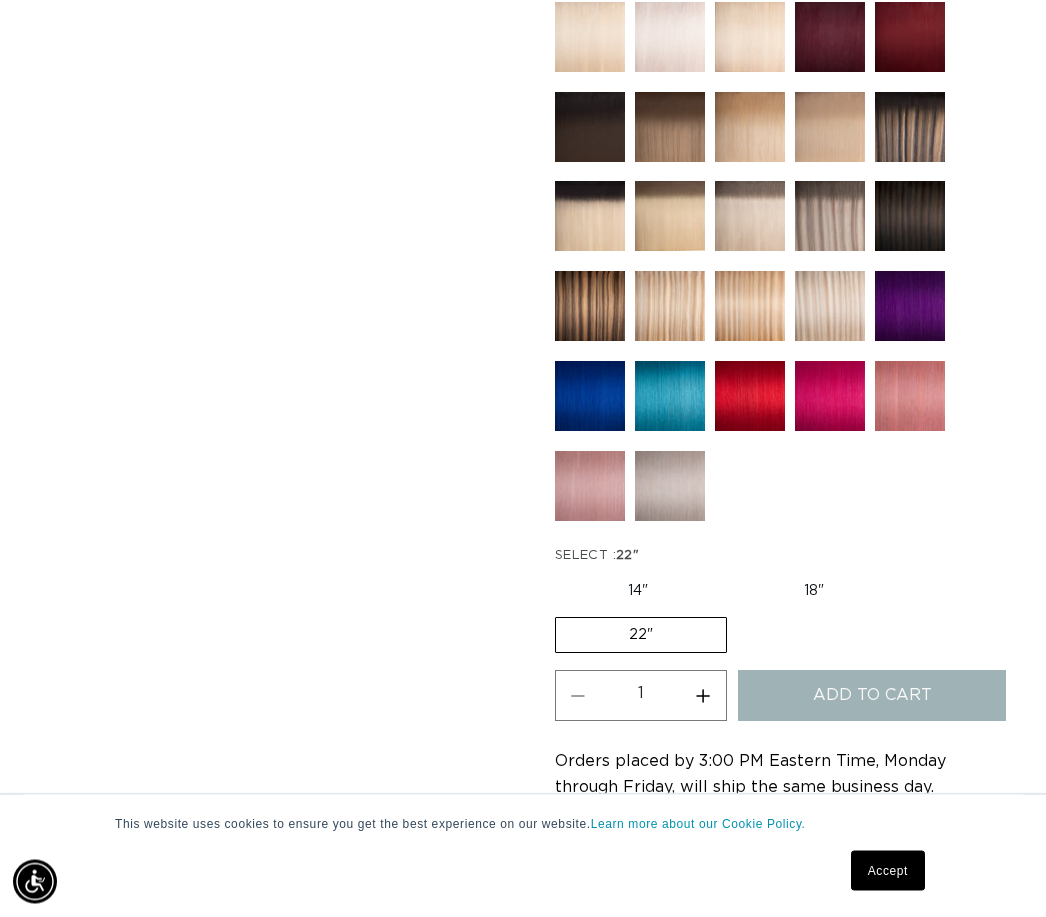 scroll, scrollTop: 1007, scrollLeft: 0, axis: vertical 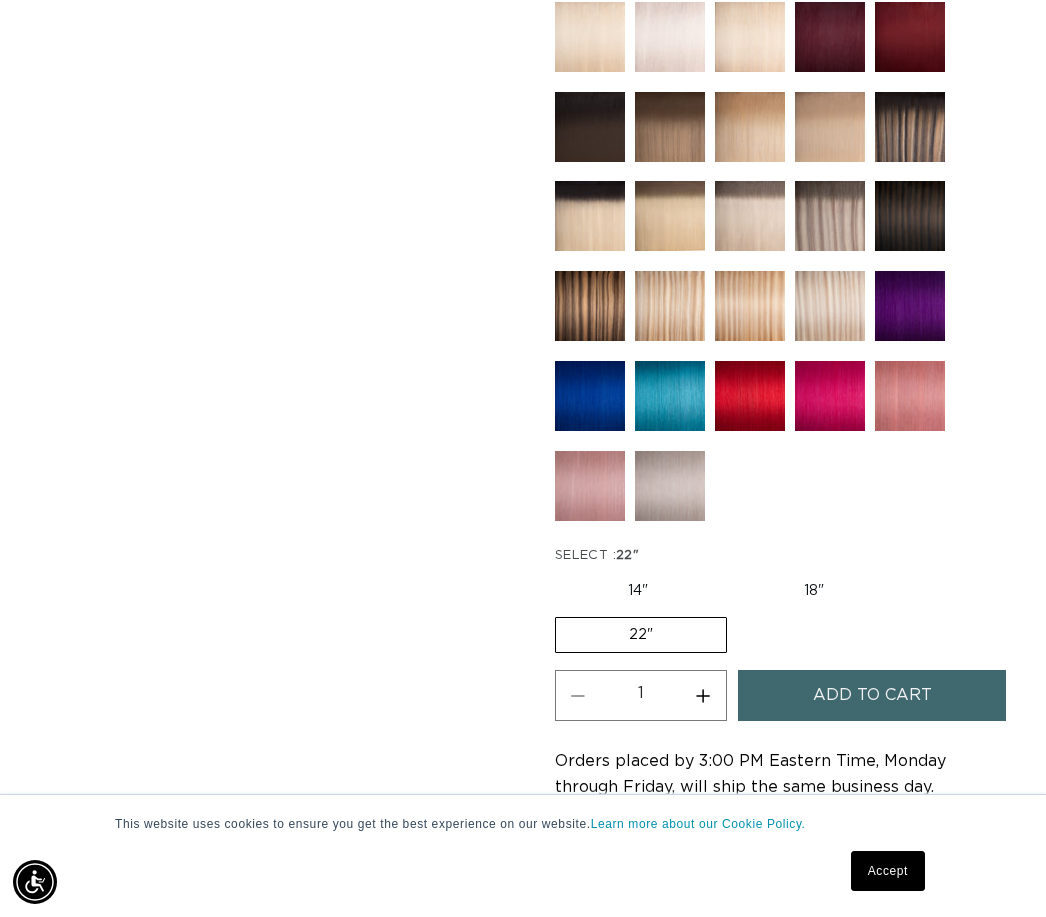 click on "Increase quantity for 22 Light Blonde - Cylinder" at bounding box center (703, 695) 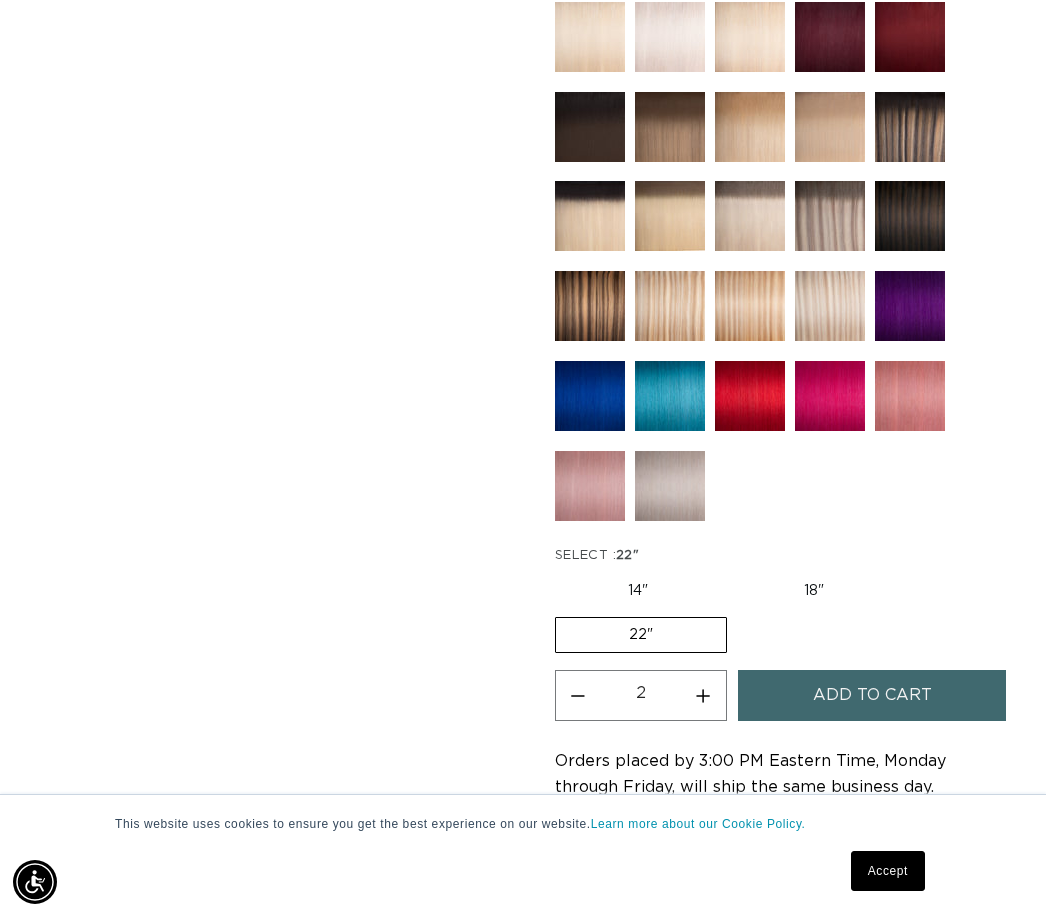 click on "Increase quantity for 22 Light Blonde - Cylinder" at bounding box center (703, 695) 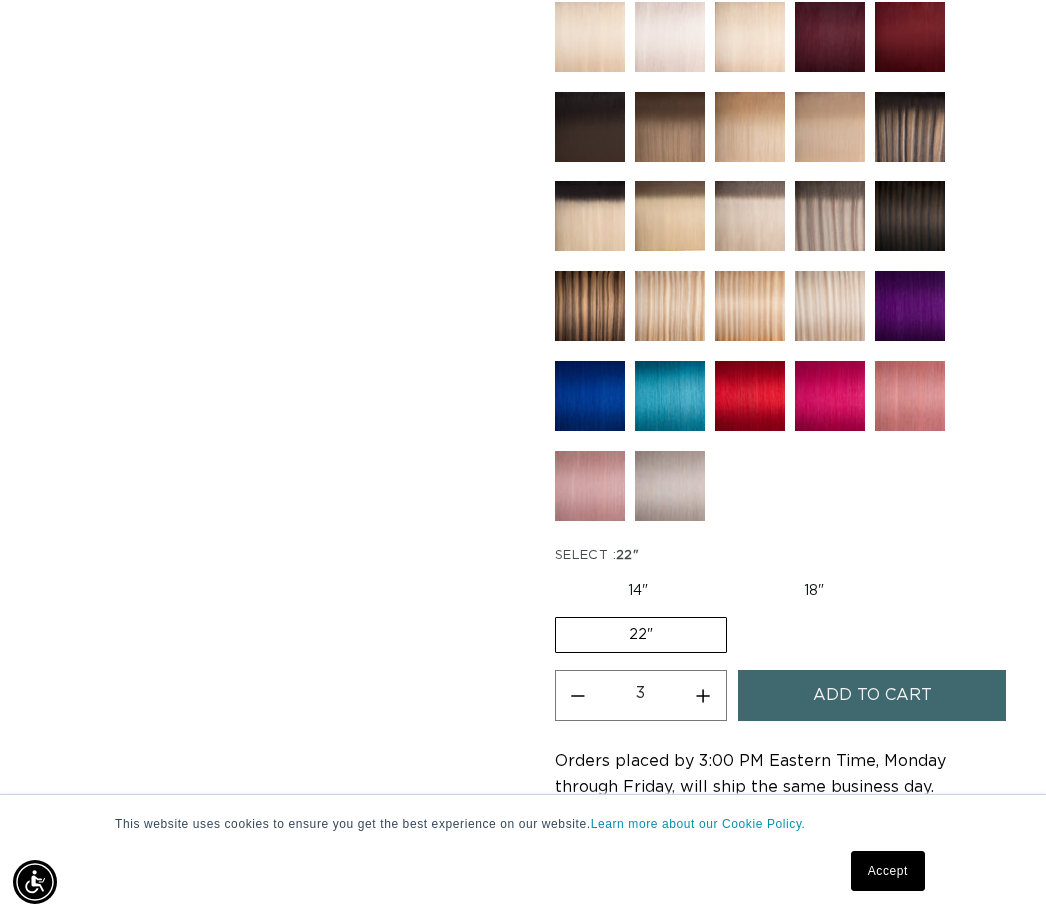 scroll, scrollTop: 0, scrollLeft: 0, axis: both 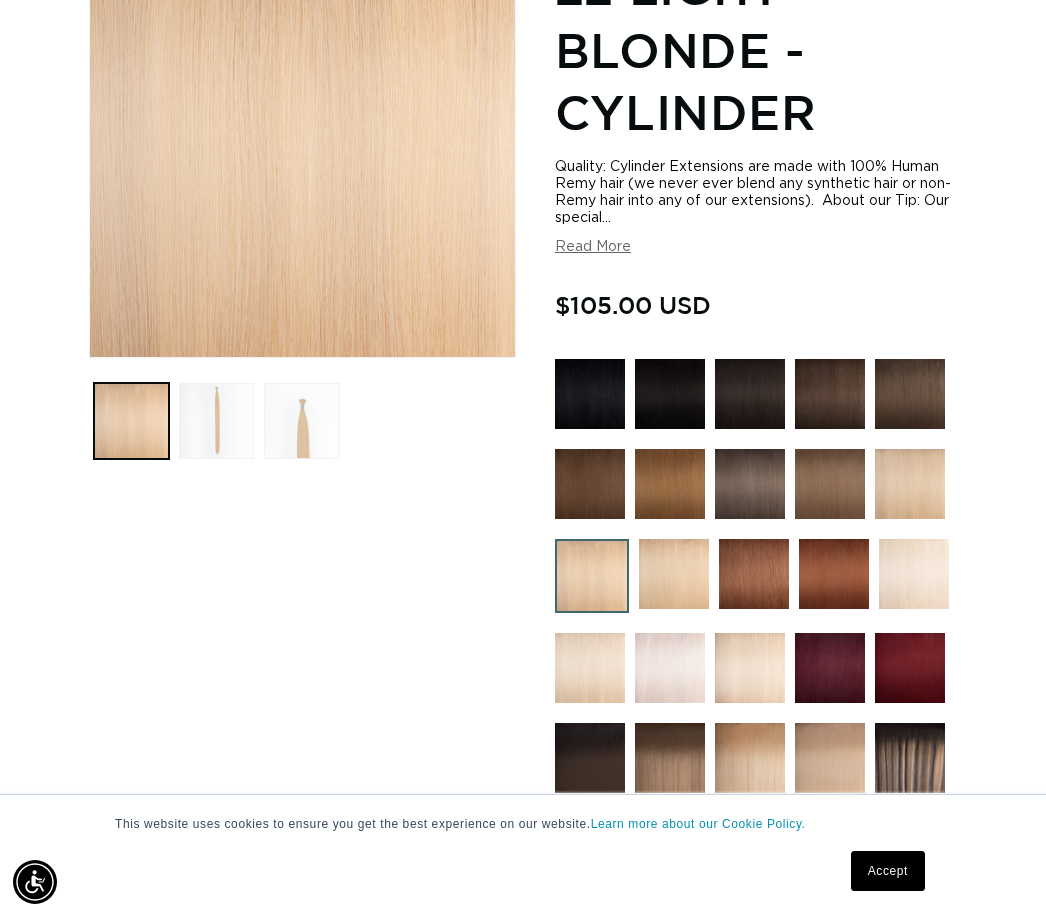 click at bounding box center (301, 420) 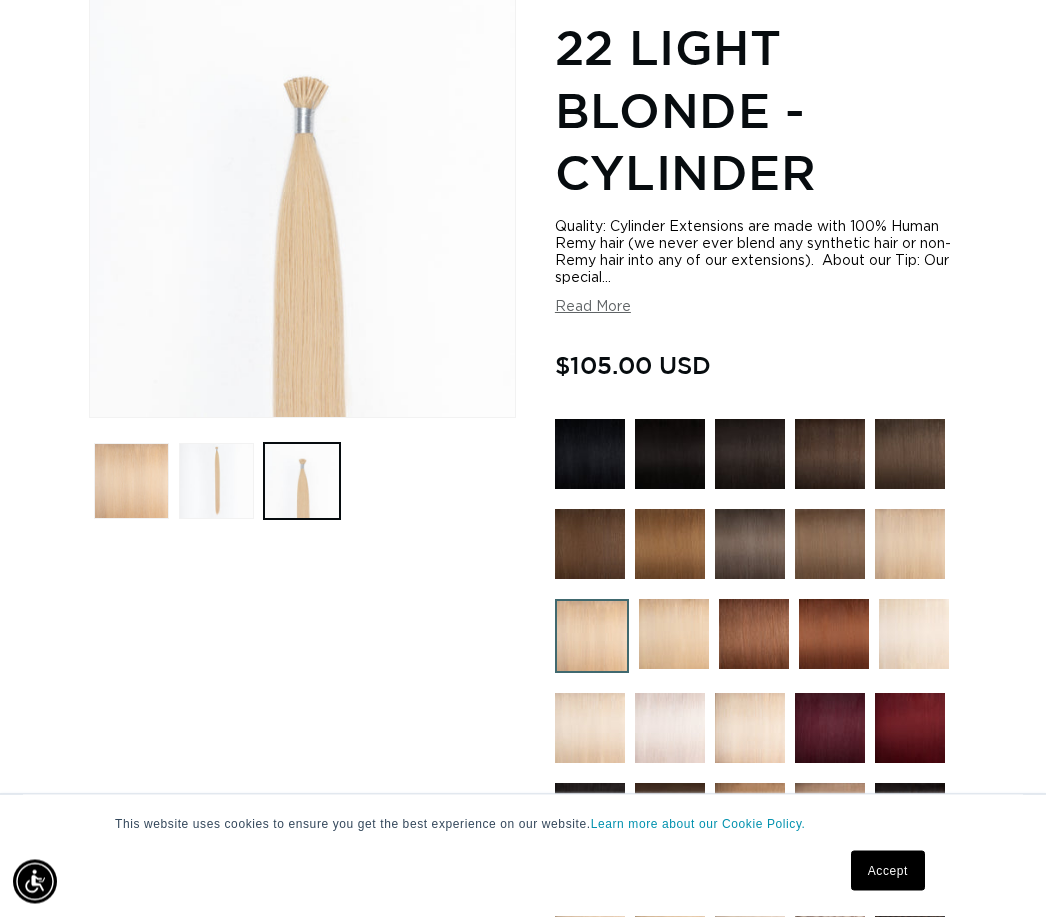 scroll, scrollTop: 306, scrollLeft: 0, axis: vertical 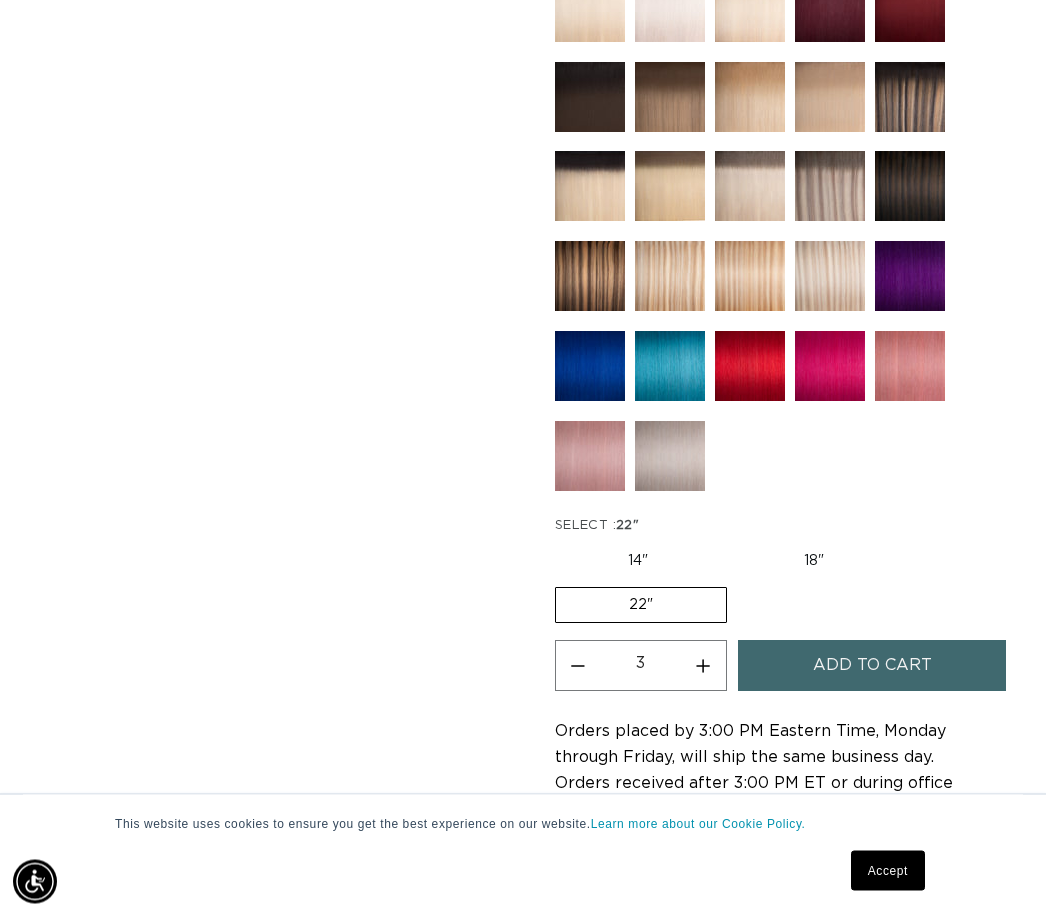 click on "Increase quantity for 22 Light Blonde - Cylinder" at bounding box center [703, 666] 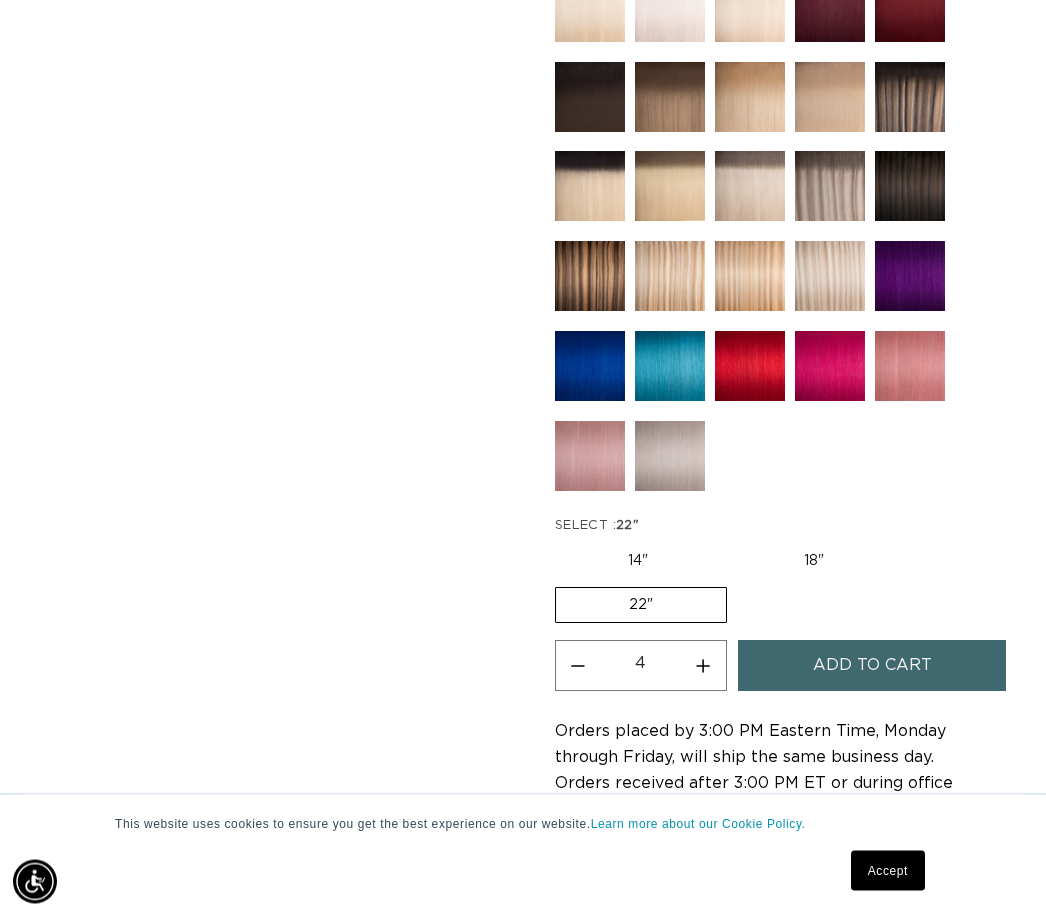 scroll, scrollTop: 1037, scrollLeft: 0, axis: vertical 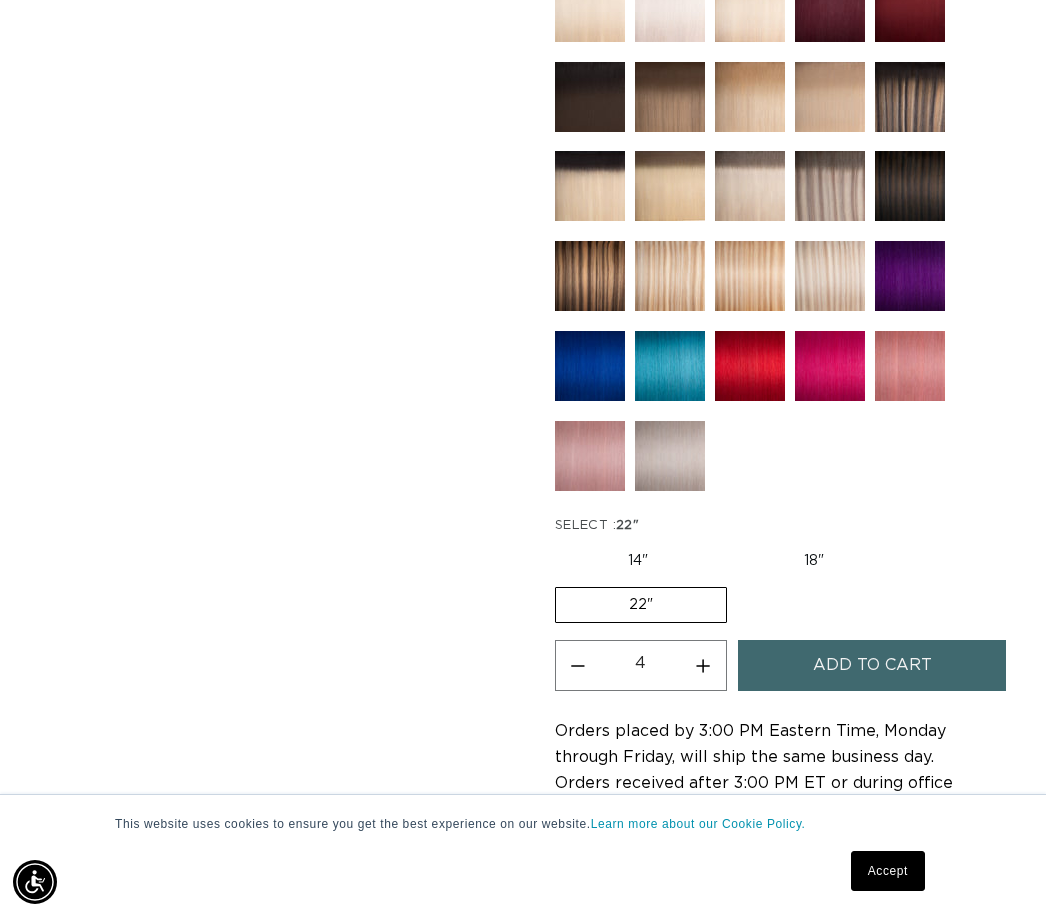 click on "Add to cart" at bounding box center [872, 665] 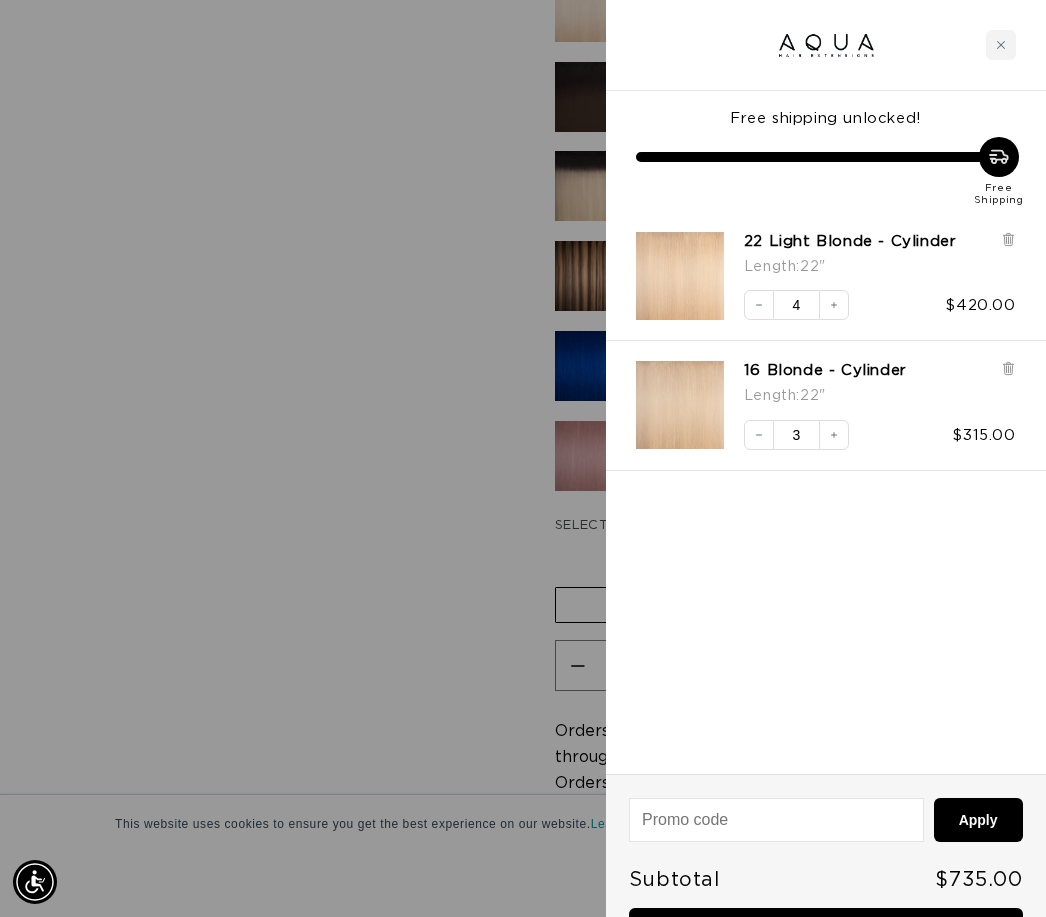 scroll, scrollTop: 0, scrollLeft: 0, axis: both 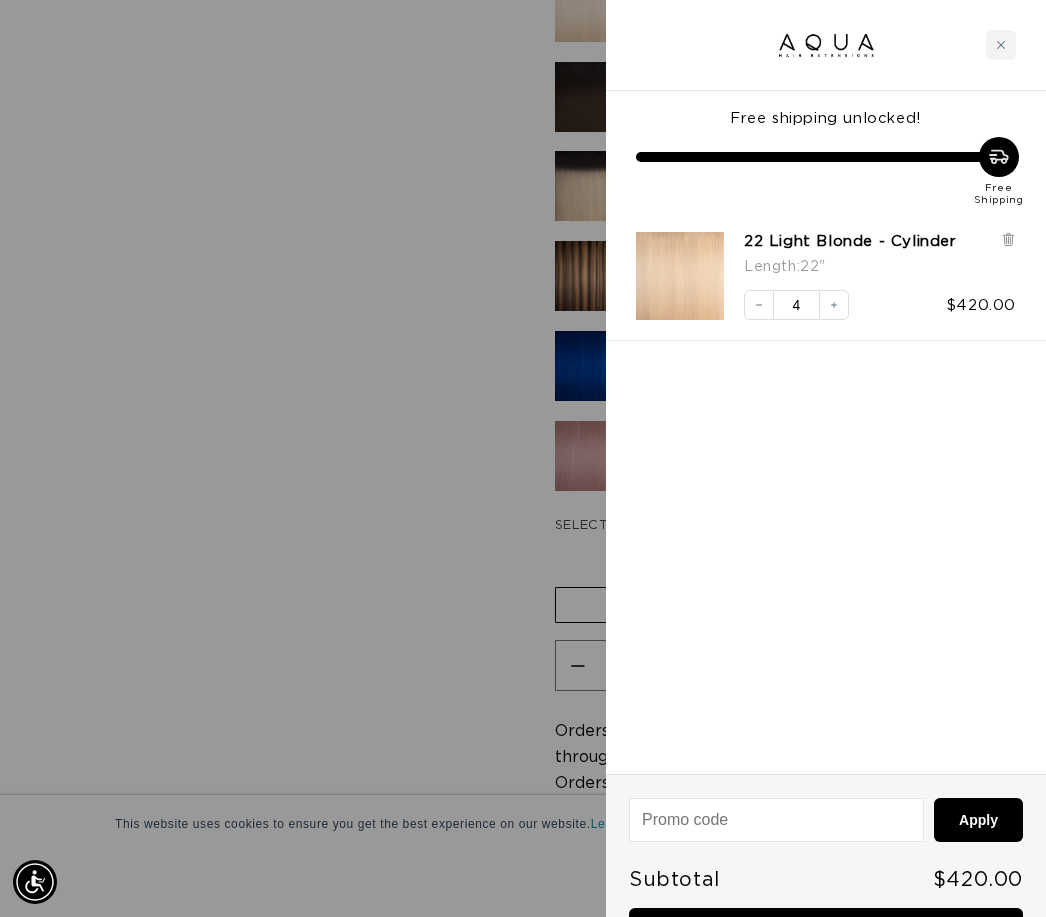 click on "Decrease quantity" at bounding box center [759, 305] 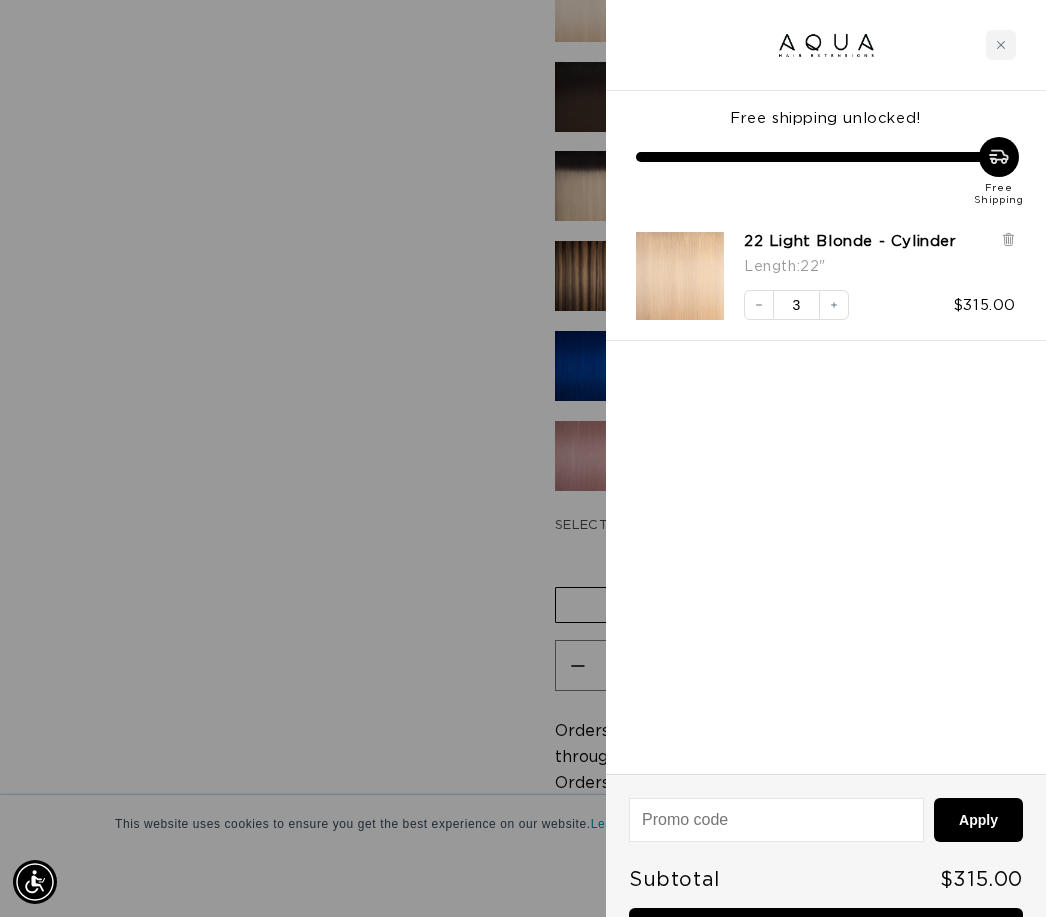 scroll, scrollTop: 0, scrollLeft: 1808, axis: horizontal 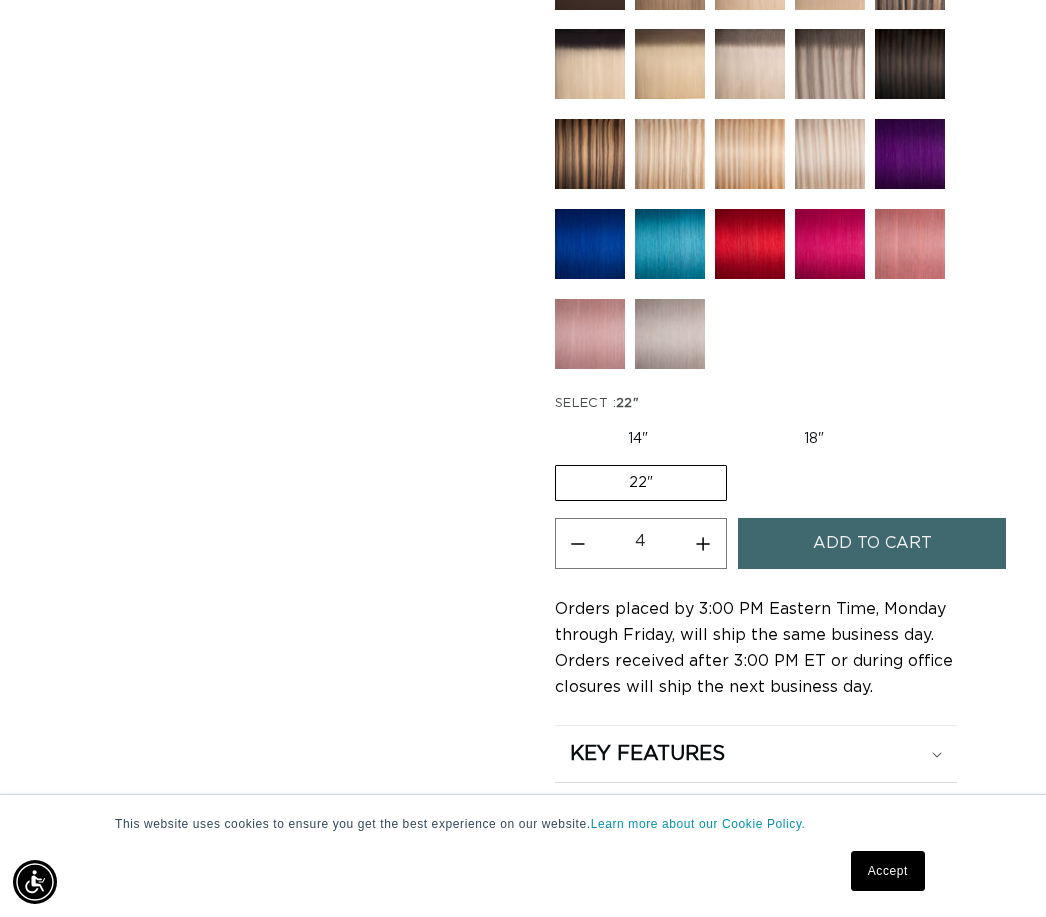 click on "Add to cart" at bounding box center (872, 543) 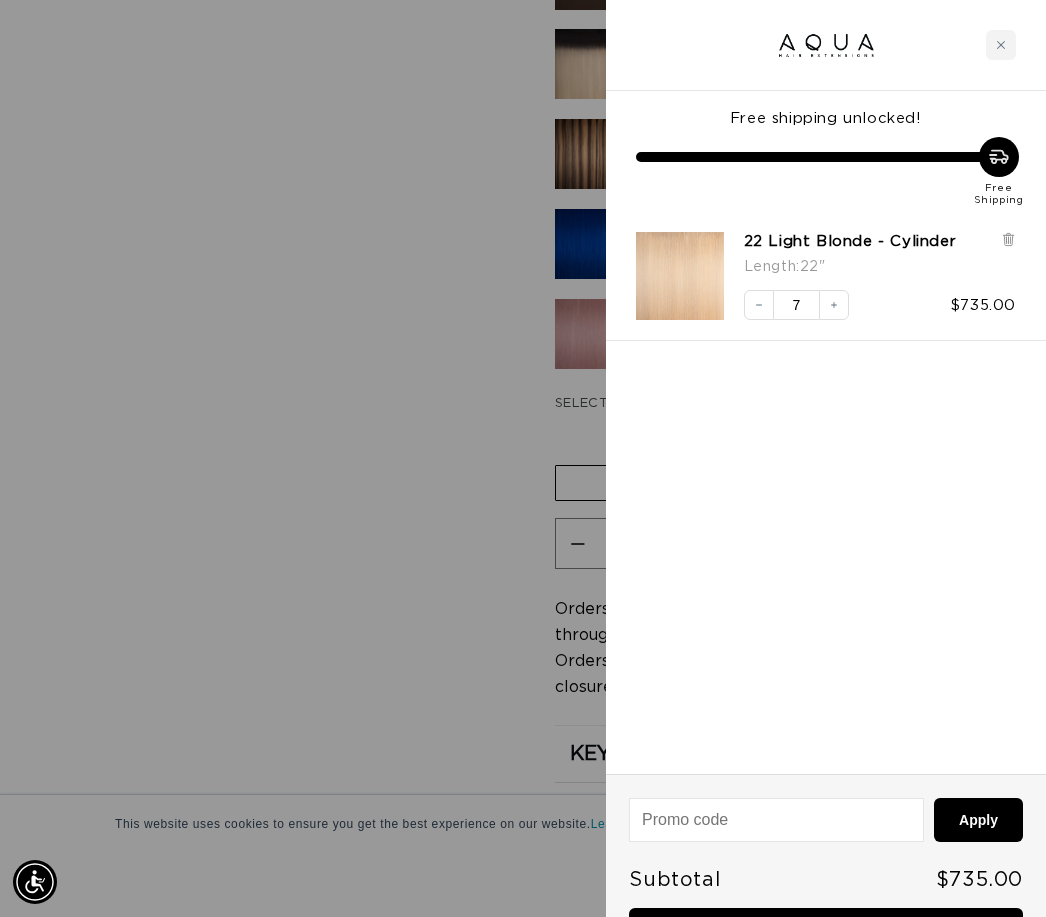 scroll, scrollTop: 0, scrollLeft: 0, axis: both 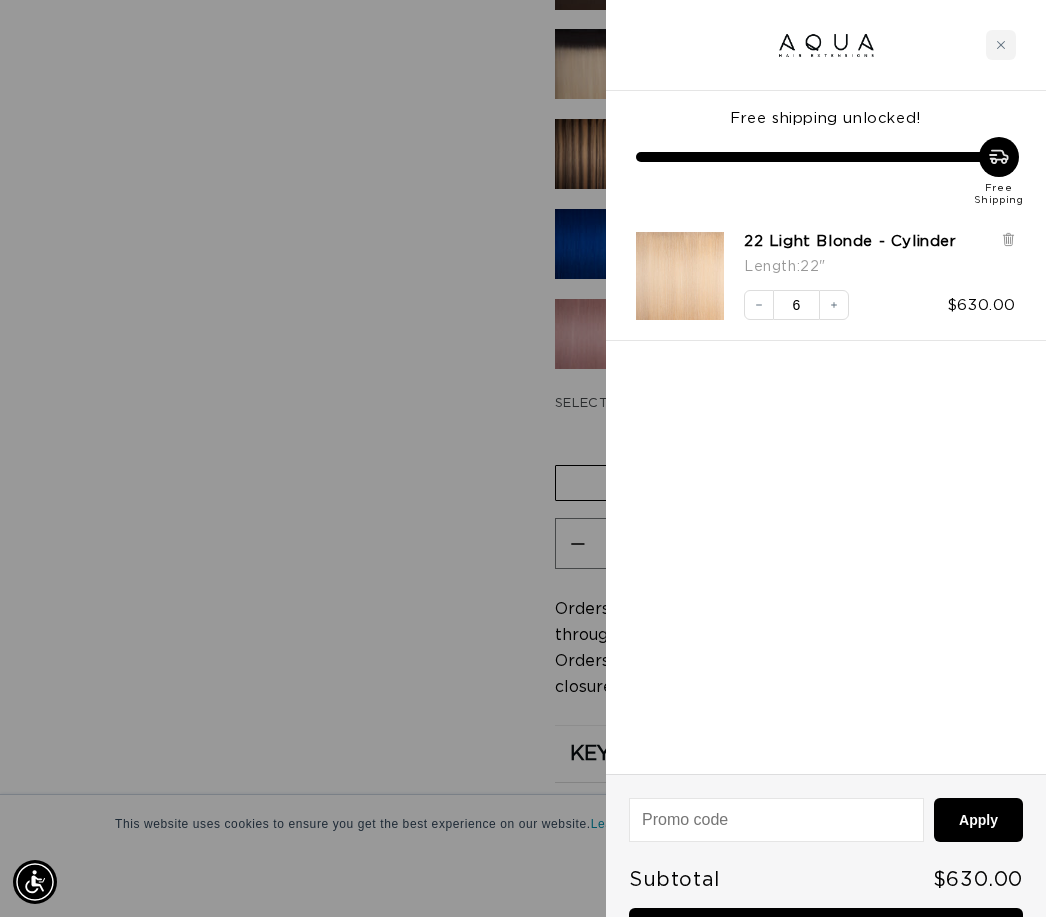 click on "Decrease quantity" at bounding box center (759, 305) 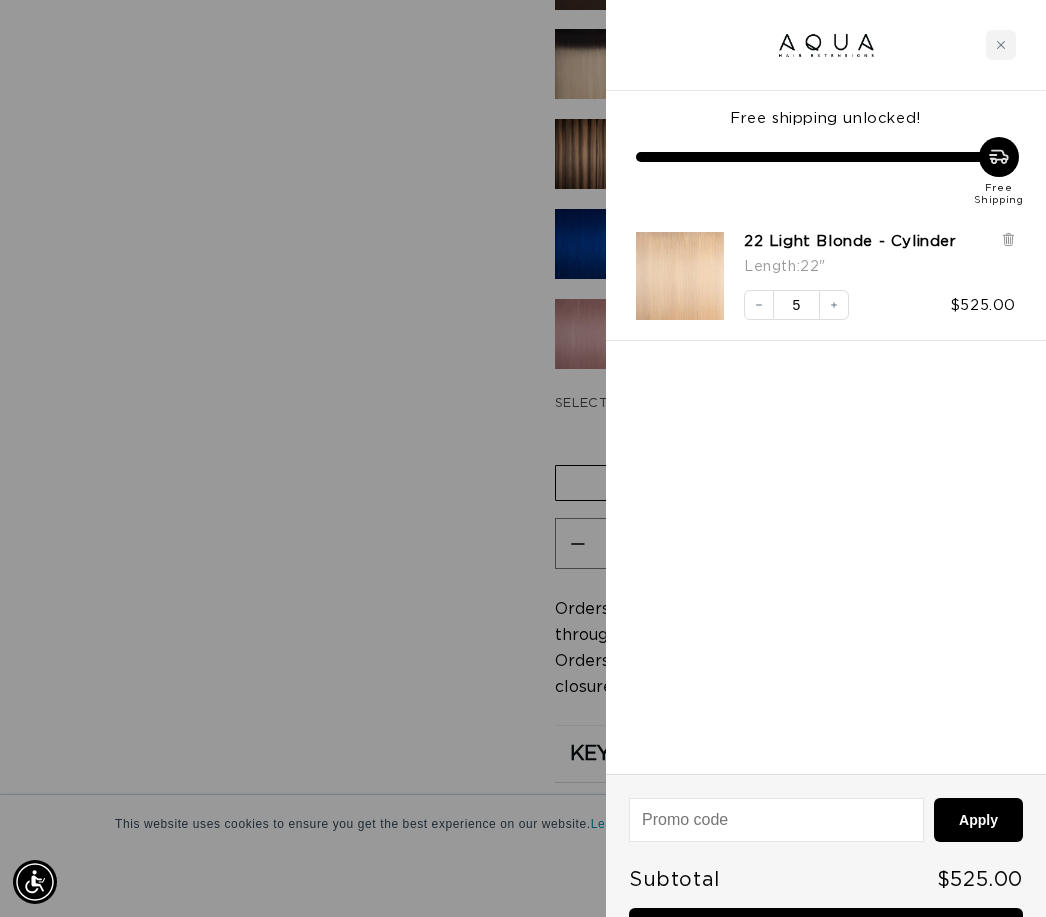 scroll, scrollTop: 0, scrollLeft: 904, axis: horizontal 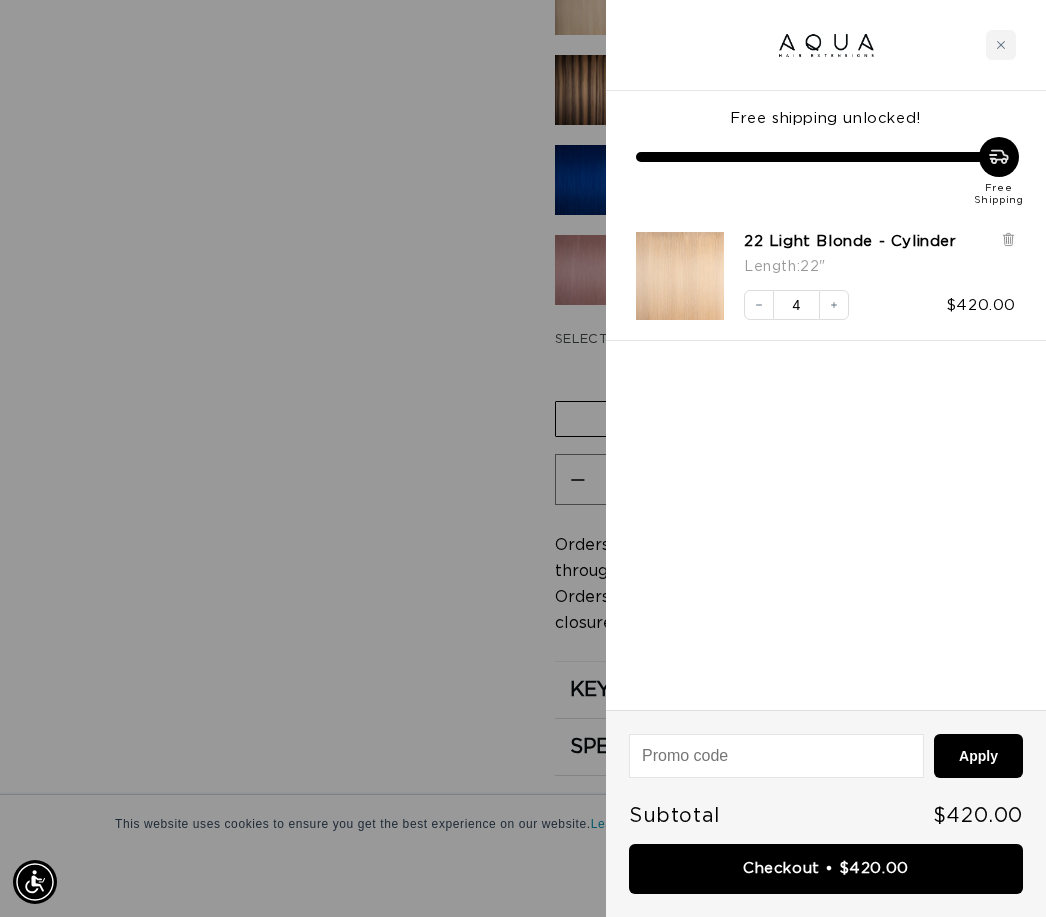 click on "Decrease quantity" at bounding box center [759, 305] 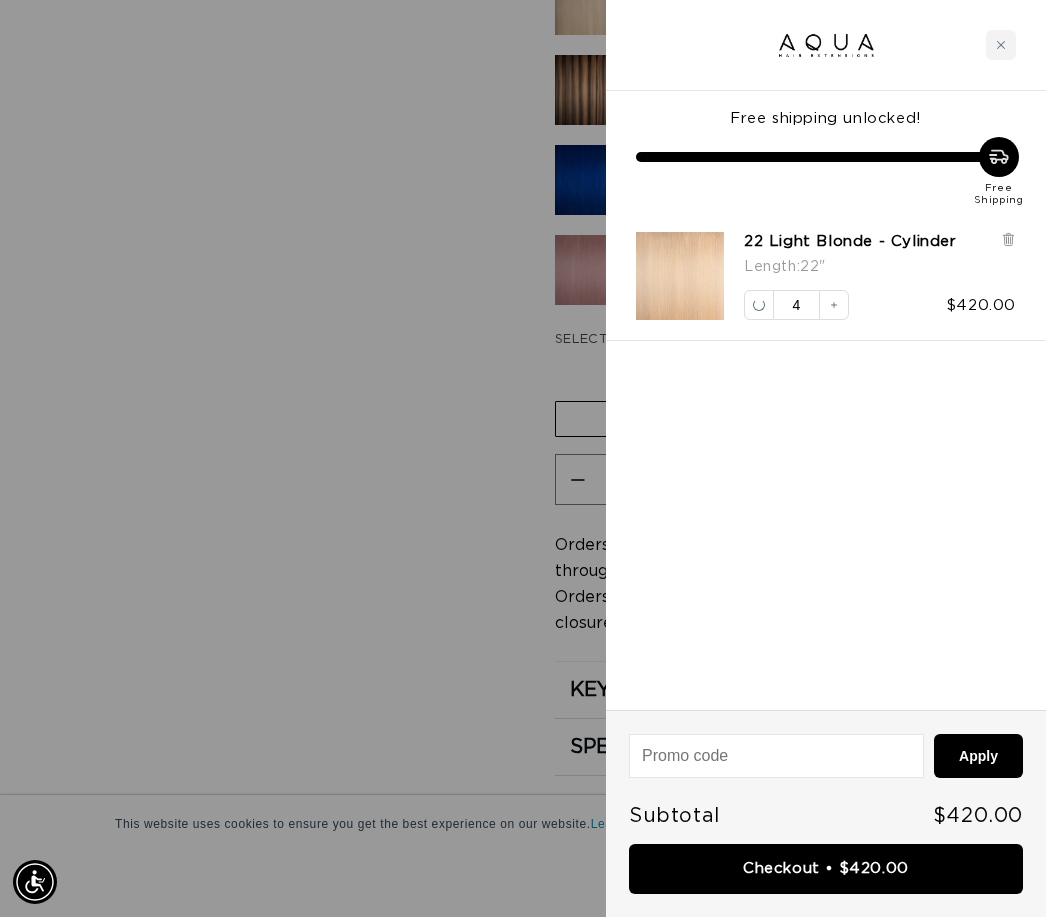 scroll, scrollTop: 0, scrollLeft: 0, axis: both 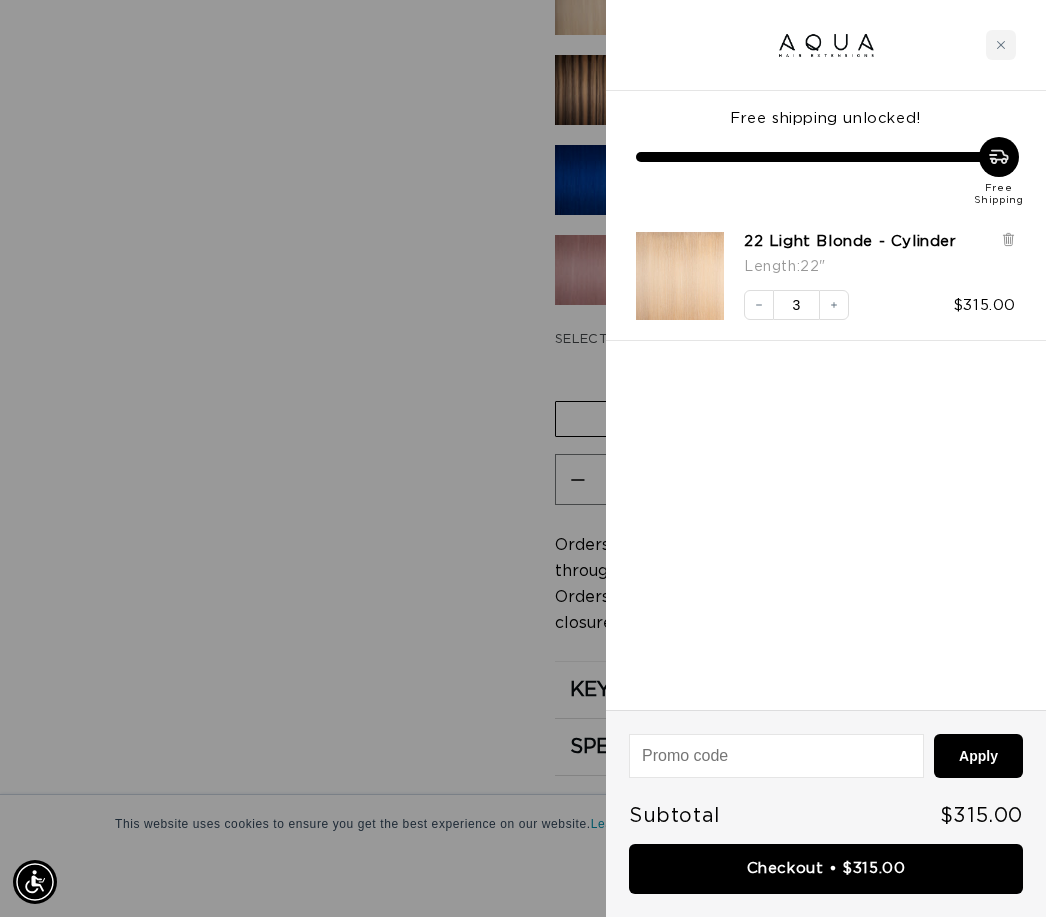 click at bounding box center [680, 276] 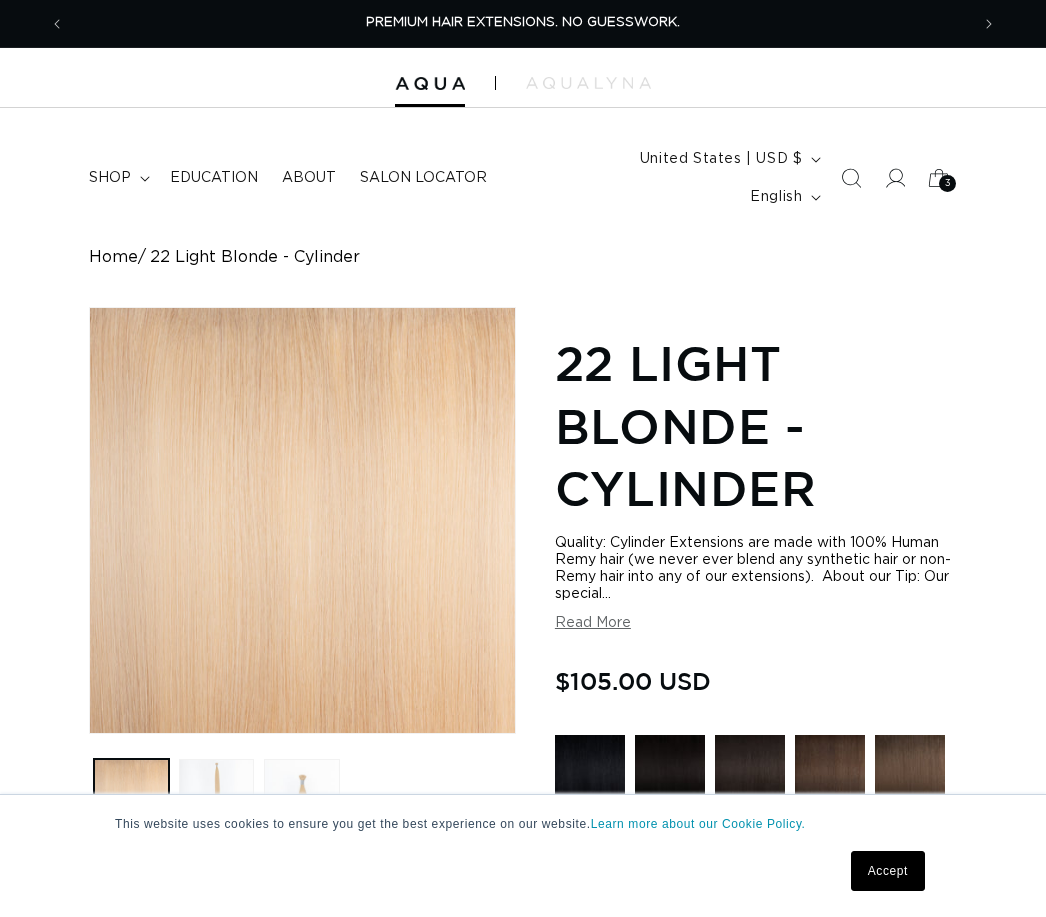 scroll, scrollTop: 0, scrollLeft: 0, axis: both 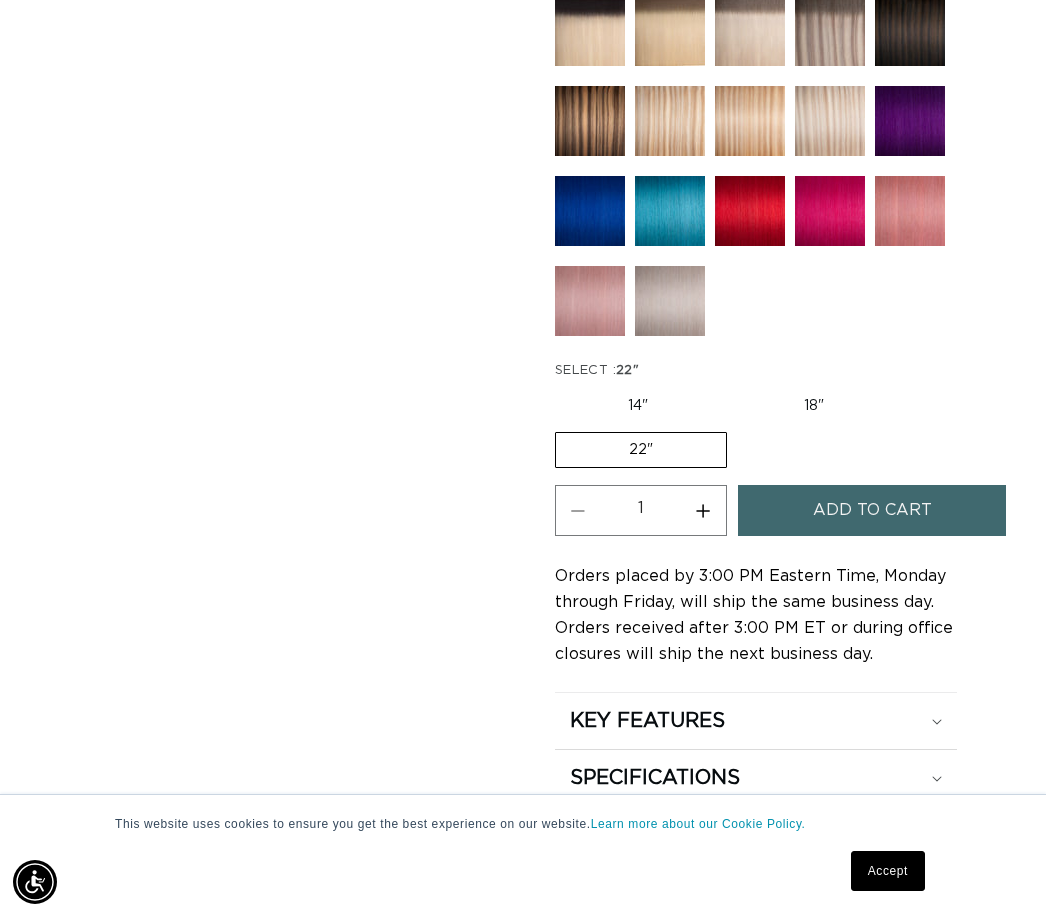 click on "Increase quantity for 22 Light Blonde - Cylinder" at bounding box center [703, 510] 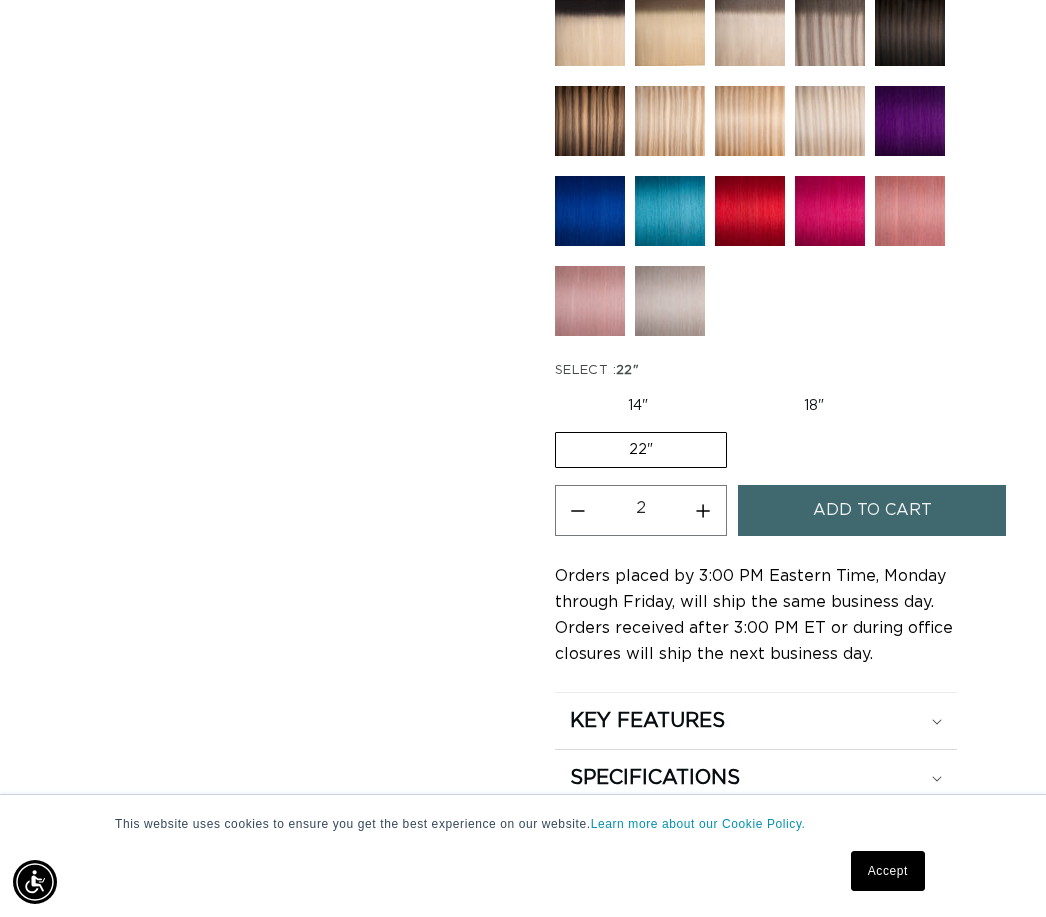 click on "Increase quantity for 22 Light Blonde - Cylinder" at bounding box center (703, 510) 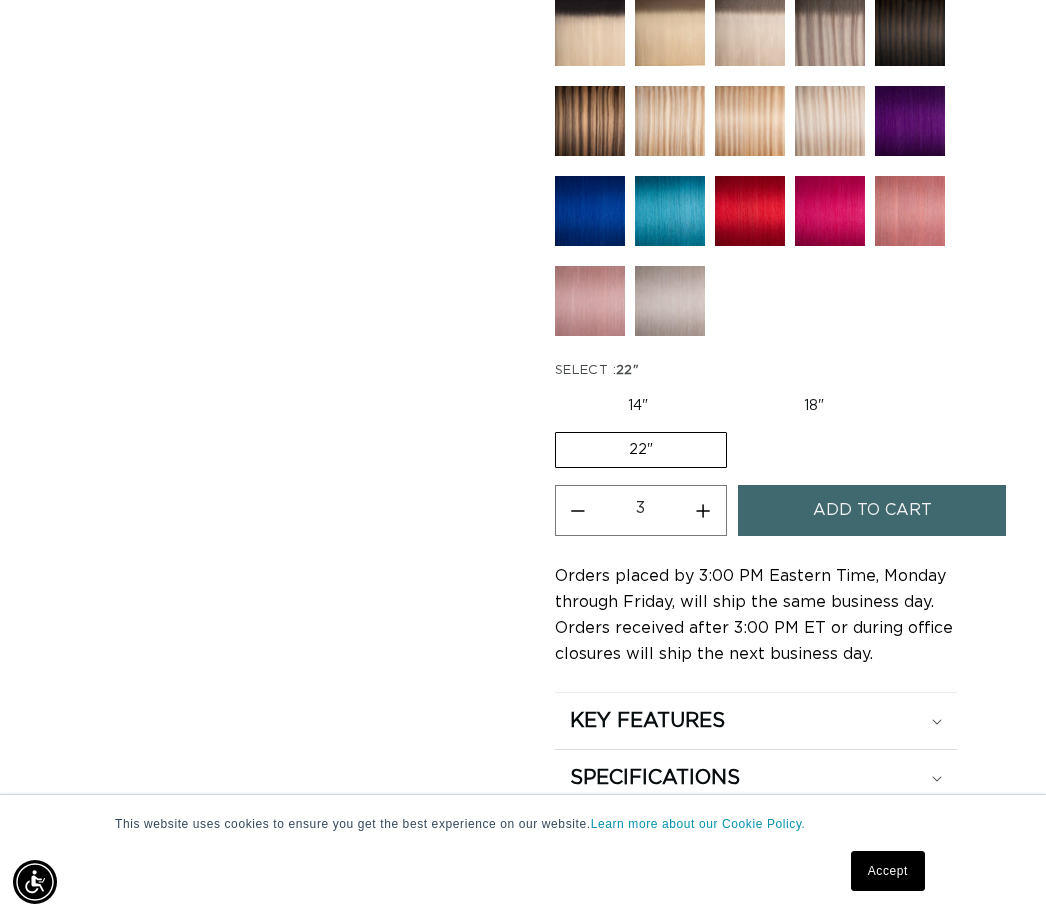 click on "Add to cart" at bounding box center (872, 510) 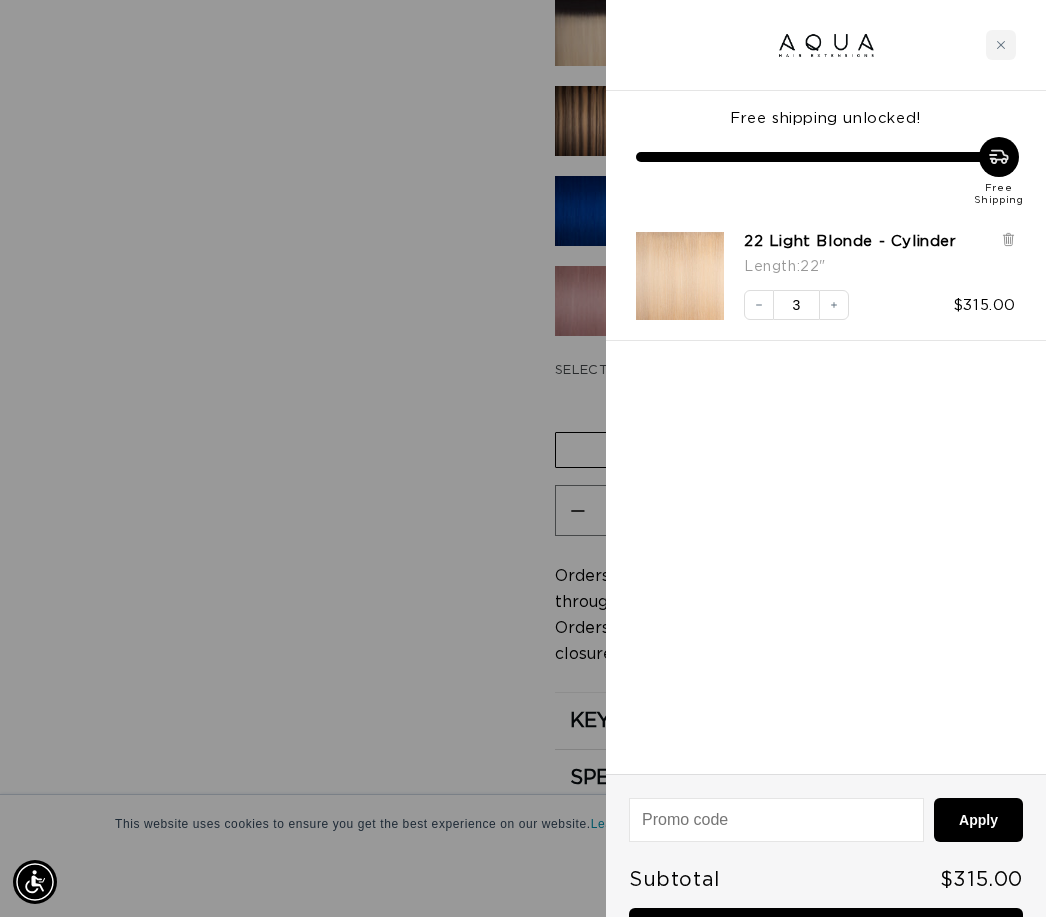 scroll, scrollTop: 0, scrollLeft: 1808, axis: horizontal 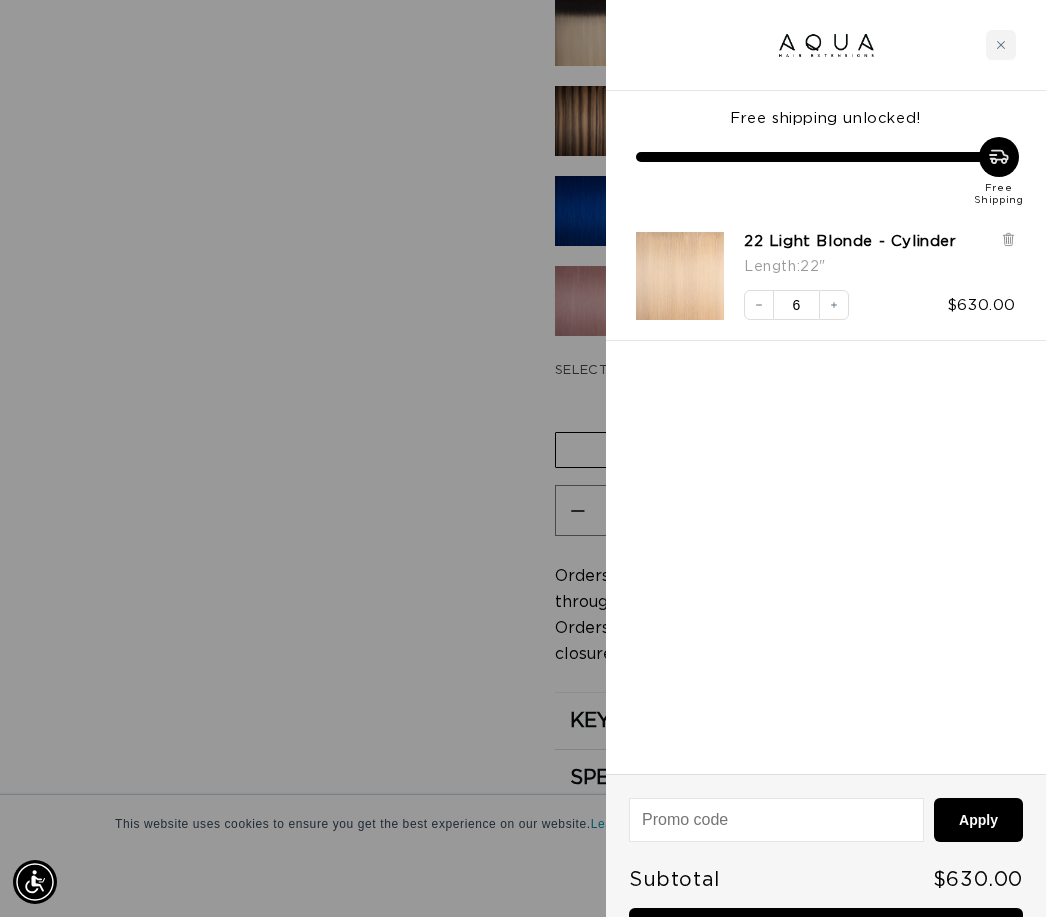 click on "Decrease quantity" at bounding box center (759, 305) 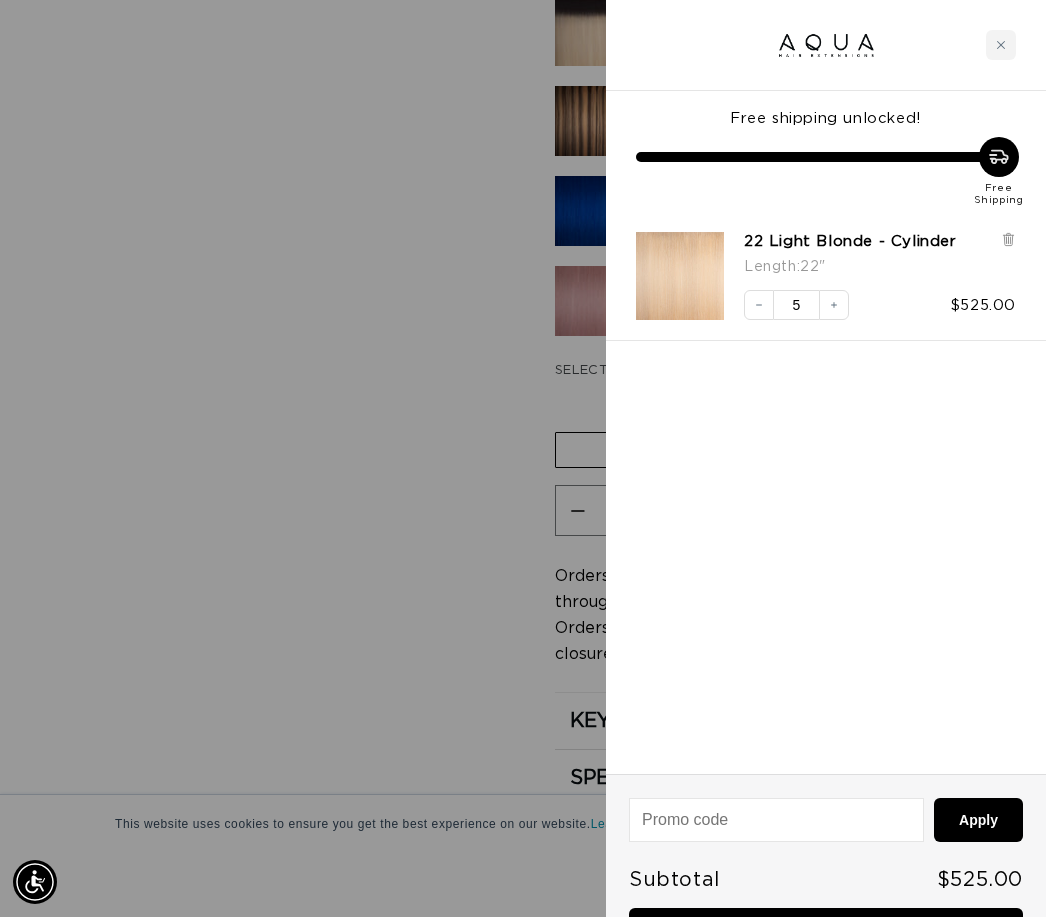 scroll, scrollTop: 0, scrollLeft: 0, axis: both 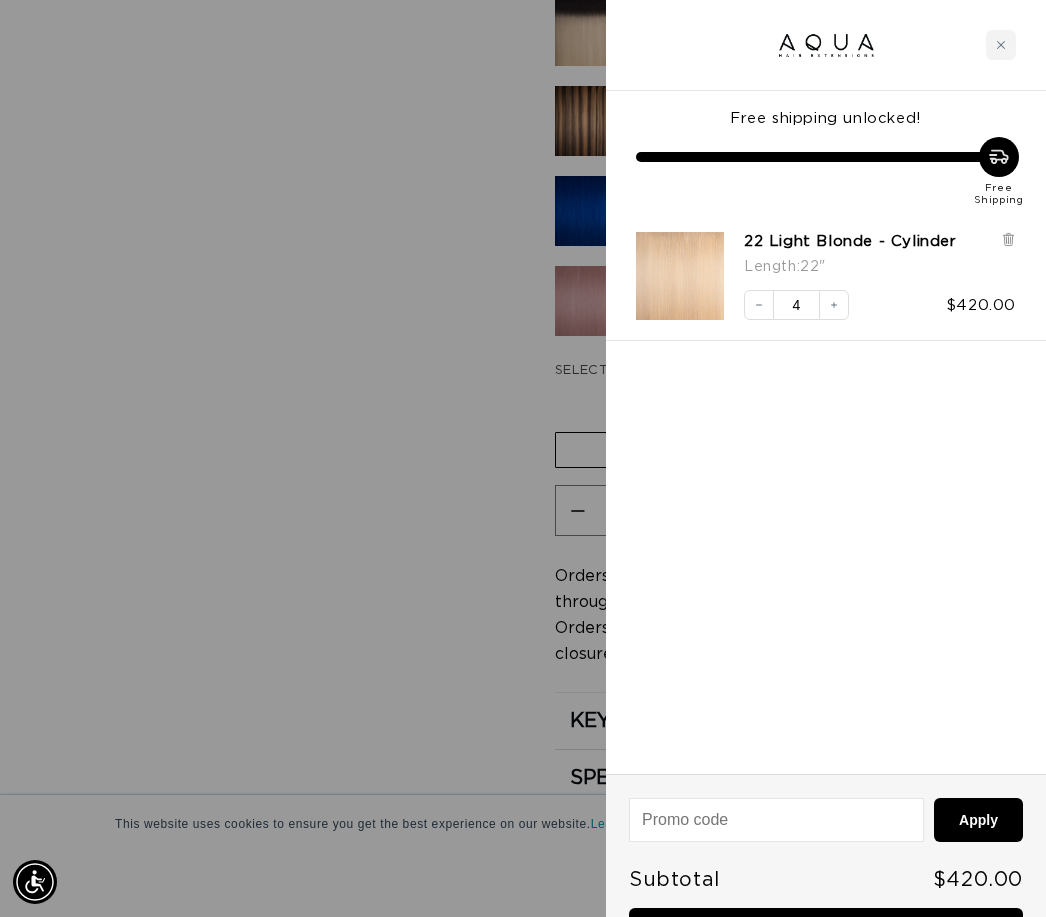 click on "Decrease quantity" at bounding box center (759, 305) 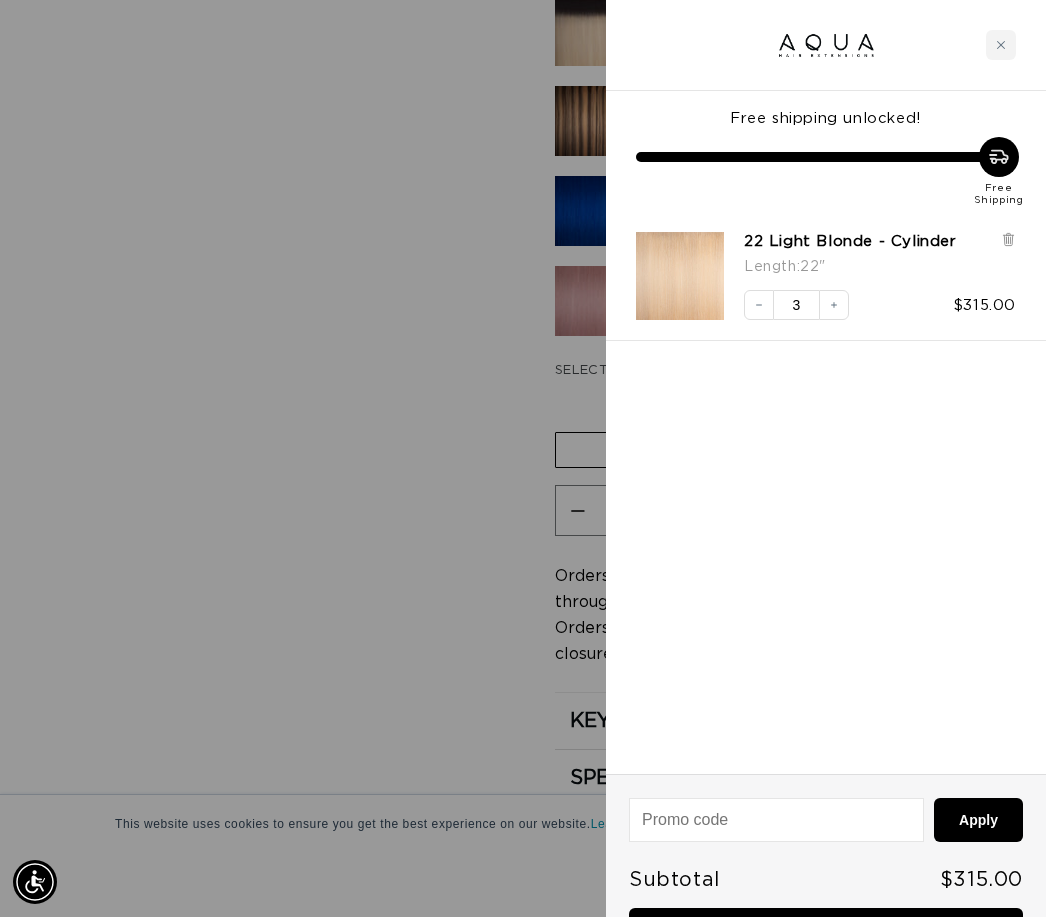 scroll, scrollTop: 0, scrollLeft: 1808, axis: horizontal 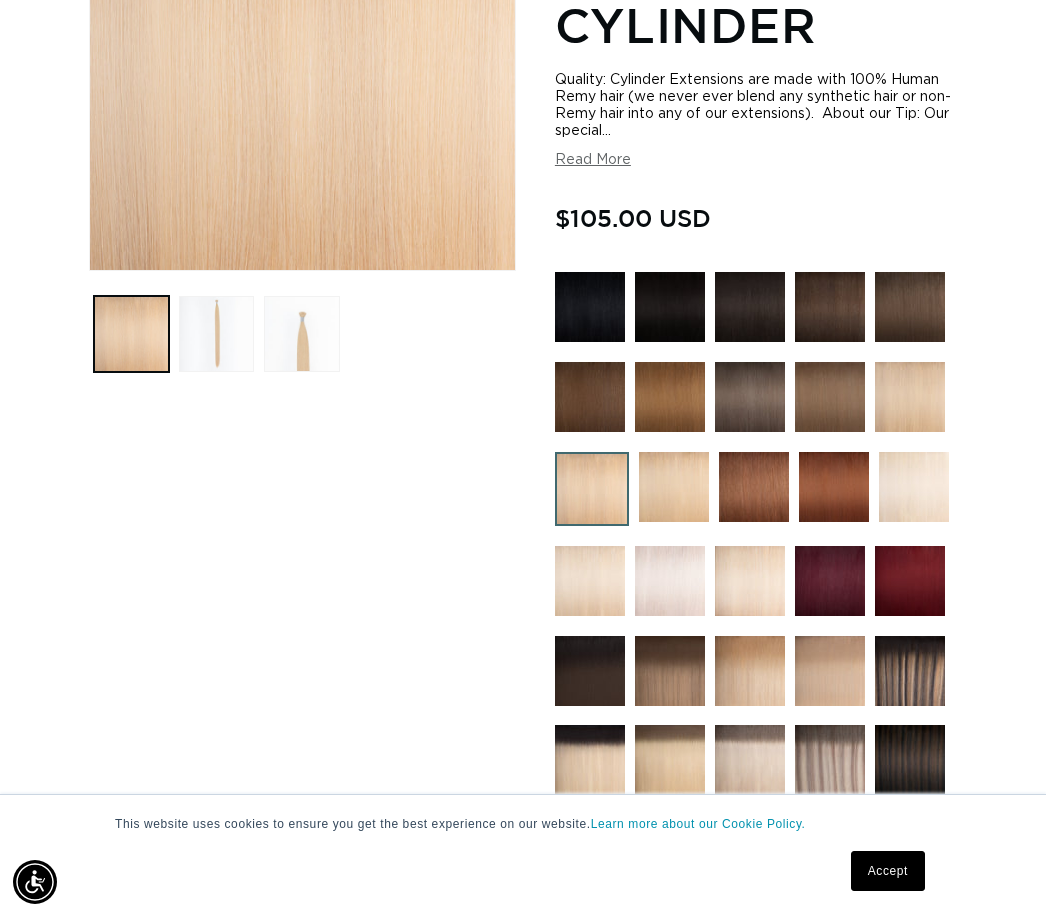 click at bounding box center (301, 333) 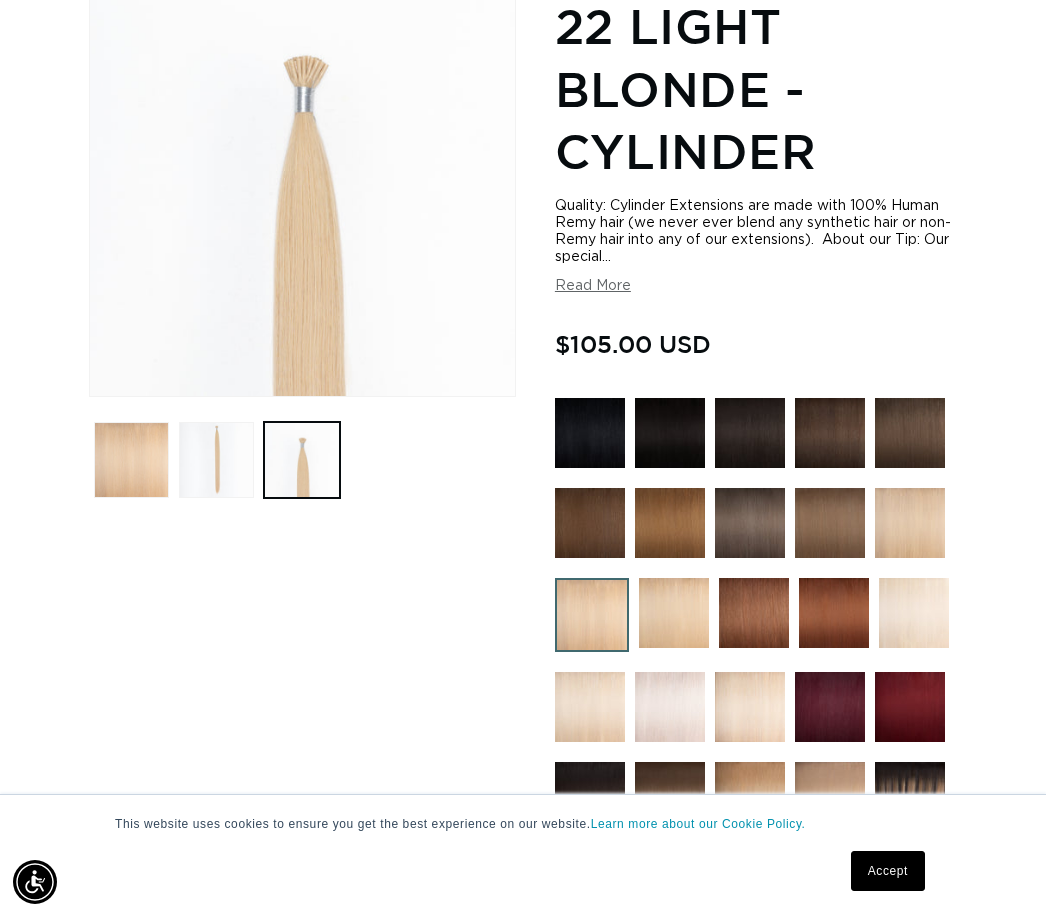 scroll, scrollTop: 306, scrollLeft: 0, axis: vertical 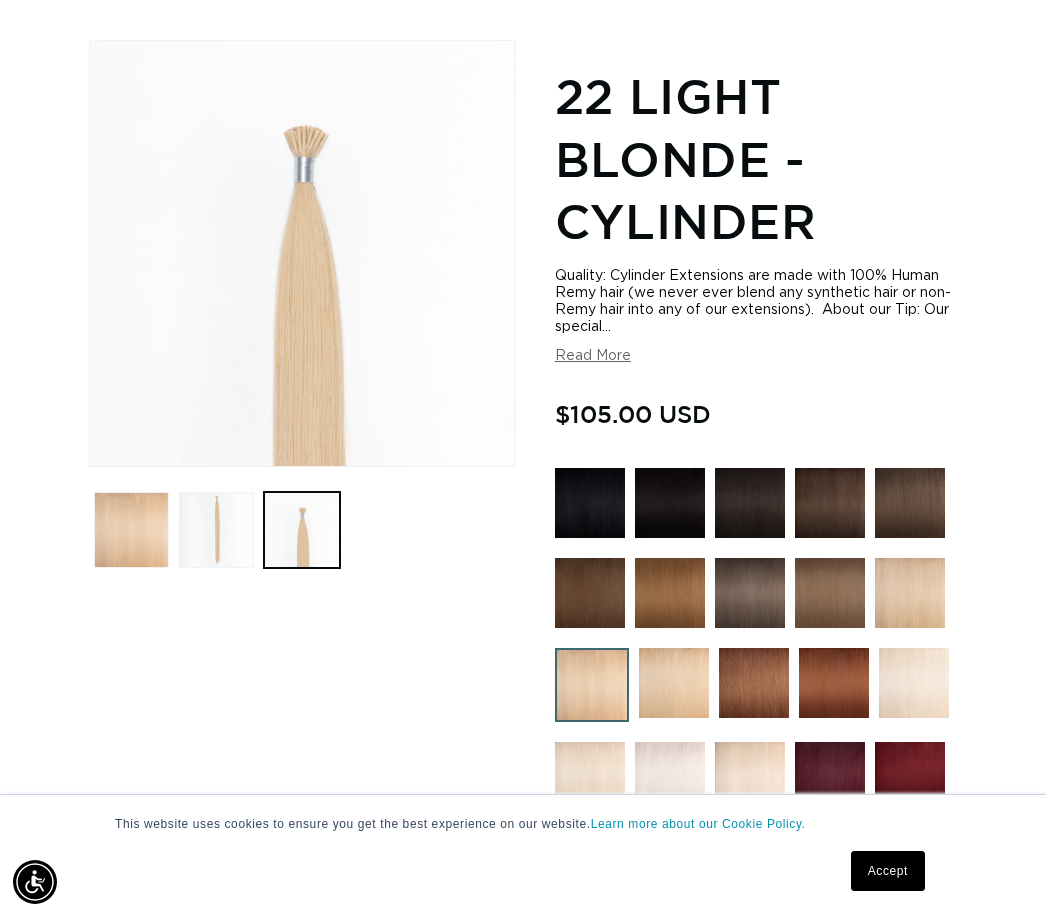 click at bounding box center (914, 683) 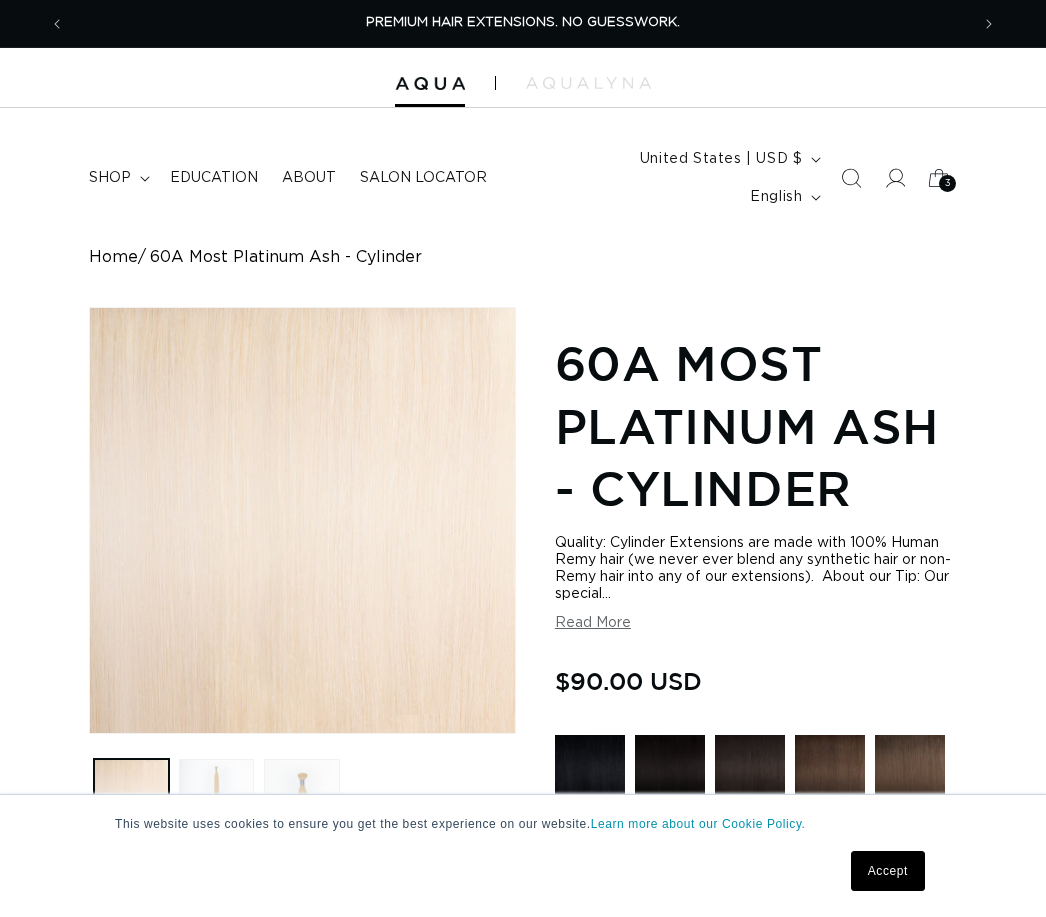 scroll, scrollTop: 0, scrollLeft: 0, axis: both 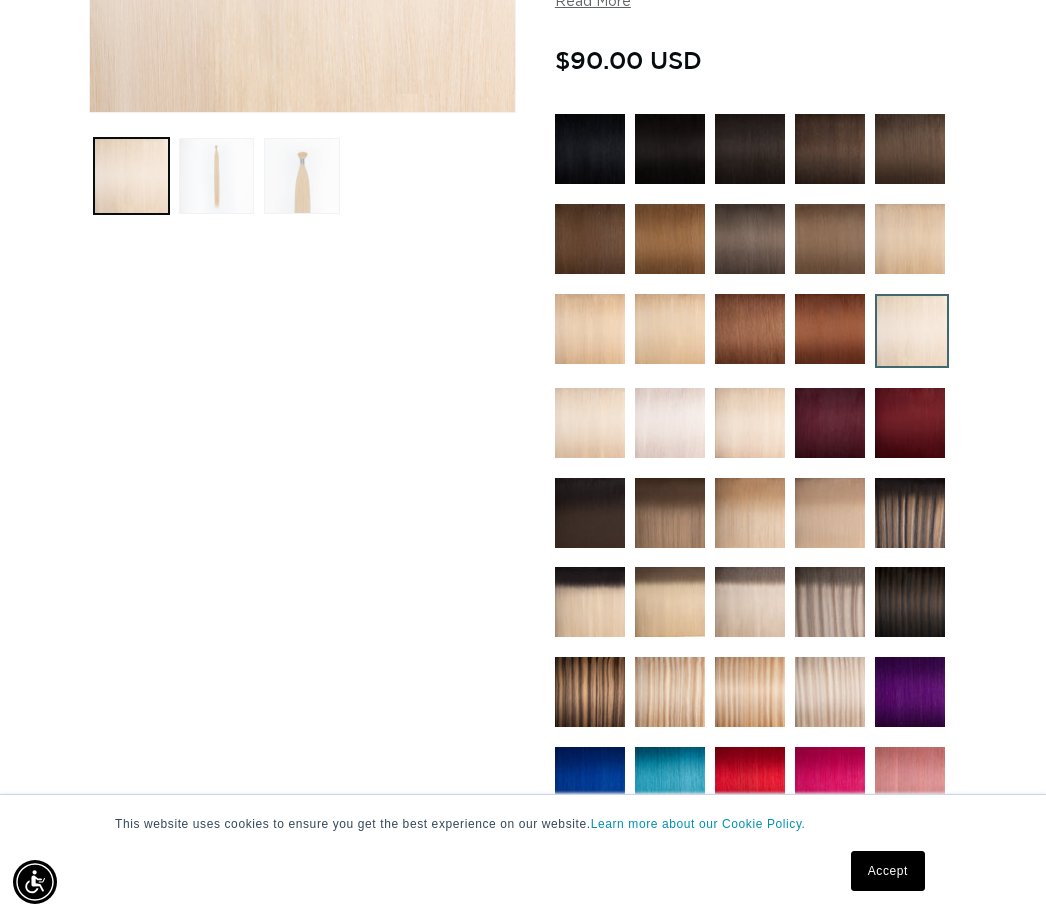 click at bounding box center (910, 239) 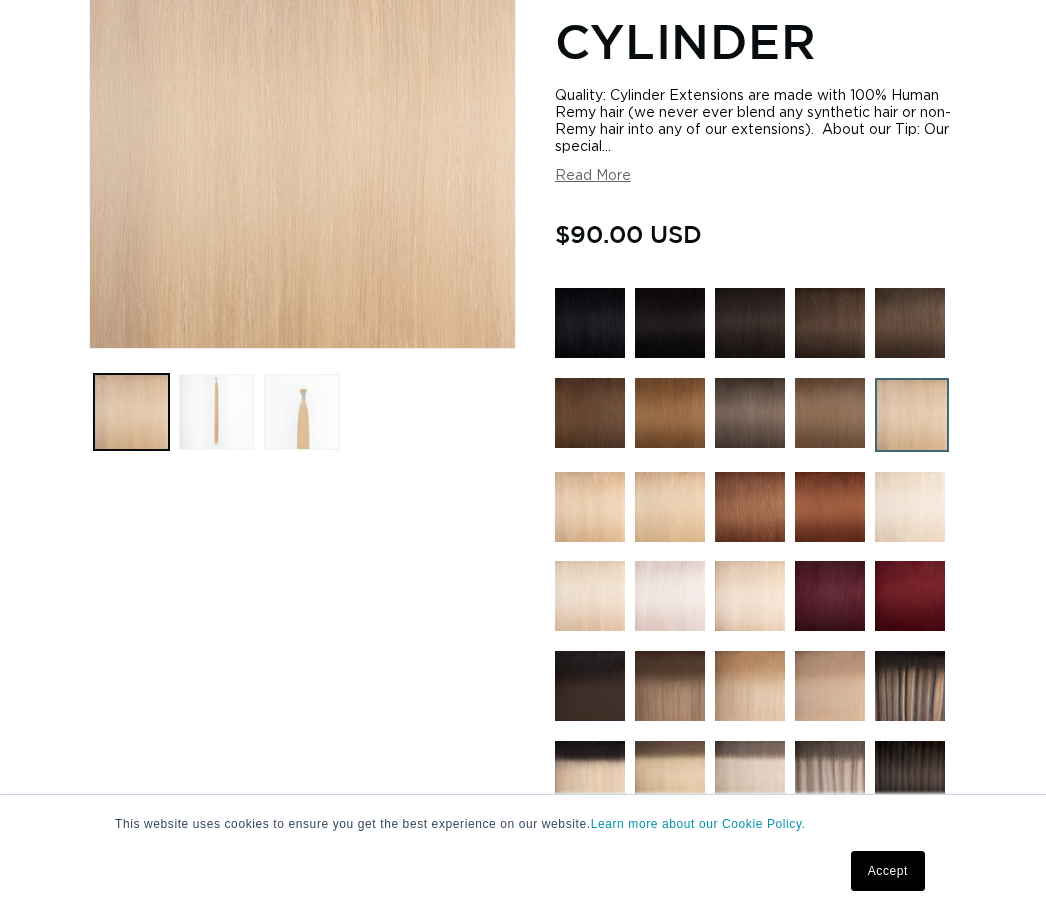 scroll, scrollTop: 599, scrollLeft: 0, axis: vertical 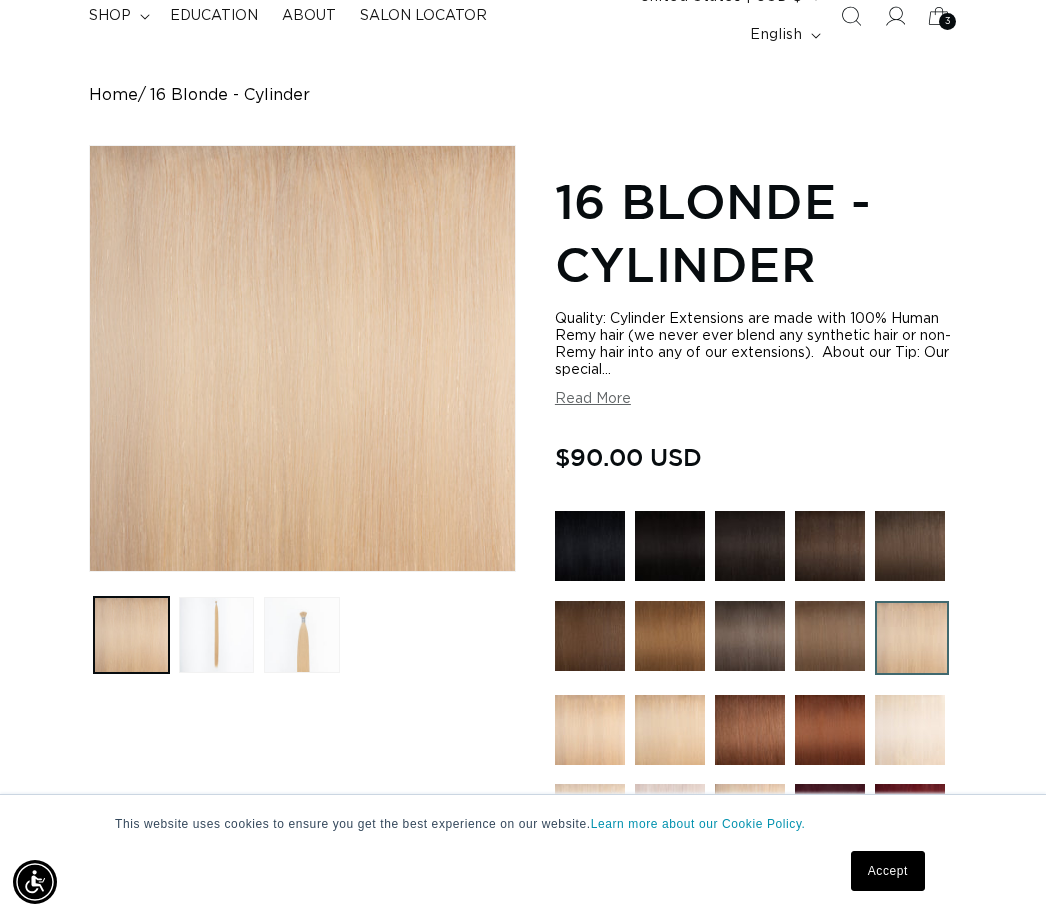 click at bounding box center [301, 634] 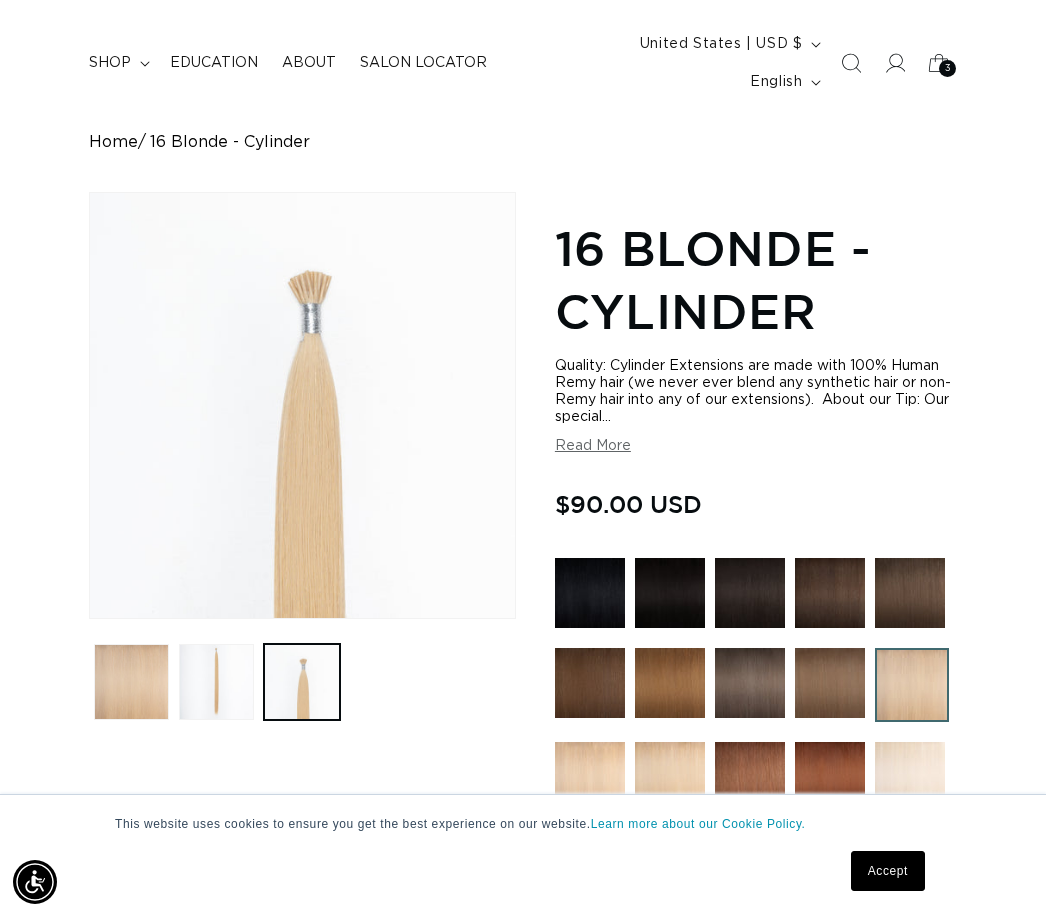 scroll, scrollTop: 0, scrollLeft: 0, axis: both 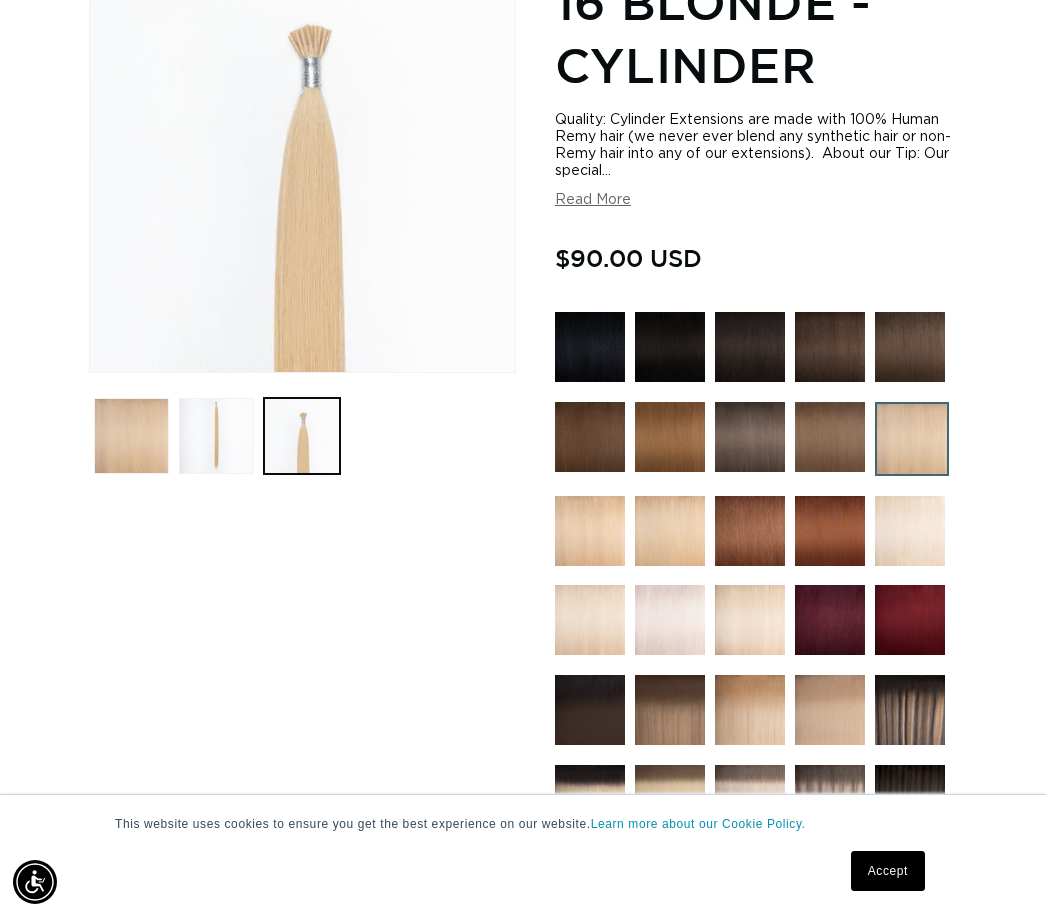 click at bounding box center (590, 620) 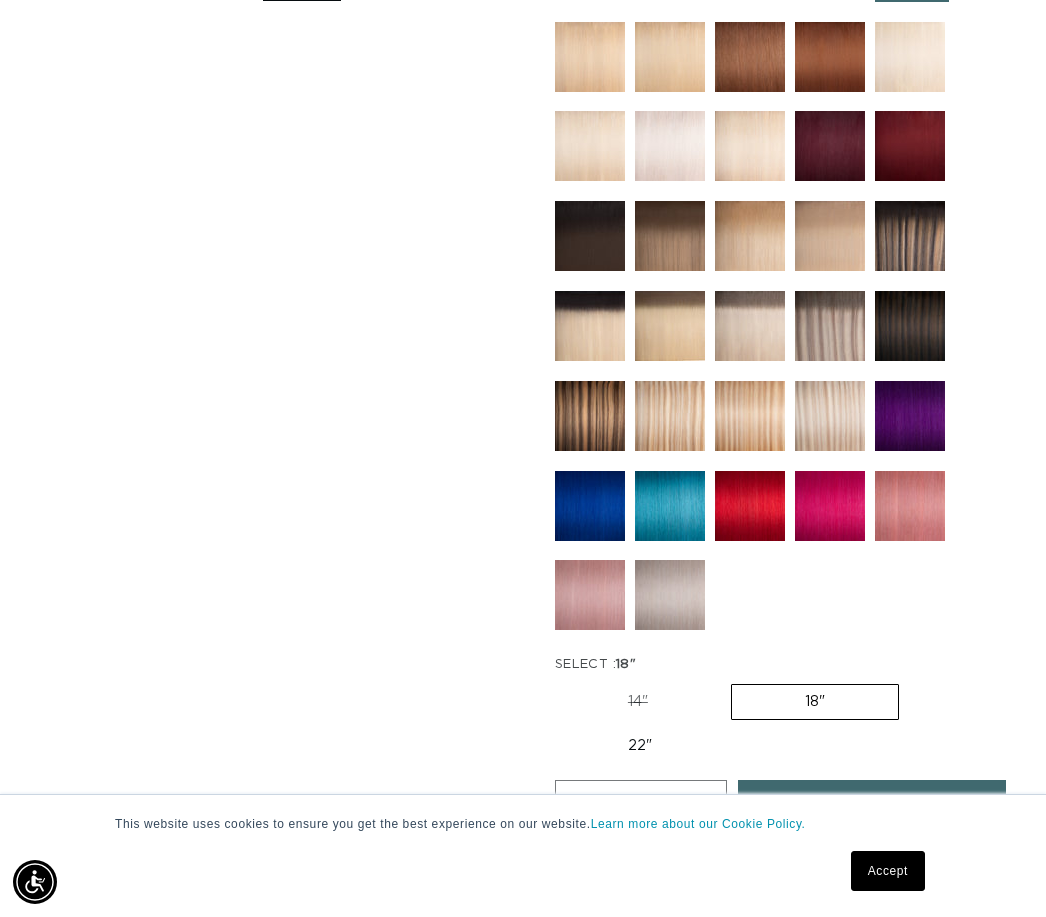 scroll, scrollTop: 1039, scrollLeft: 0, axis: vertical 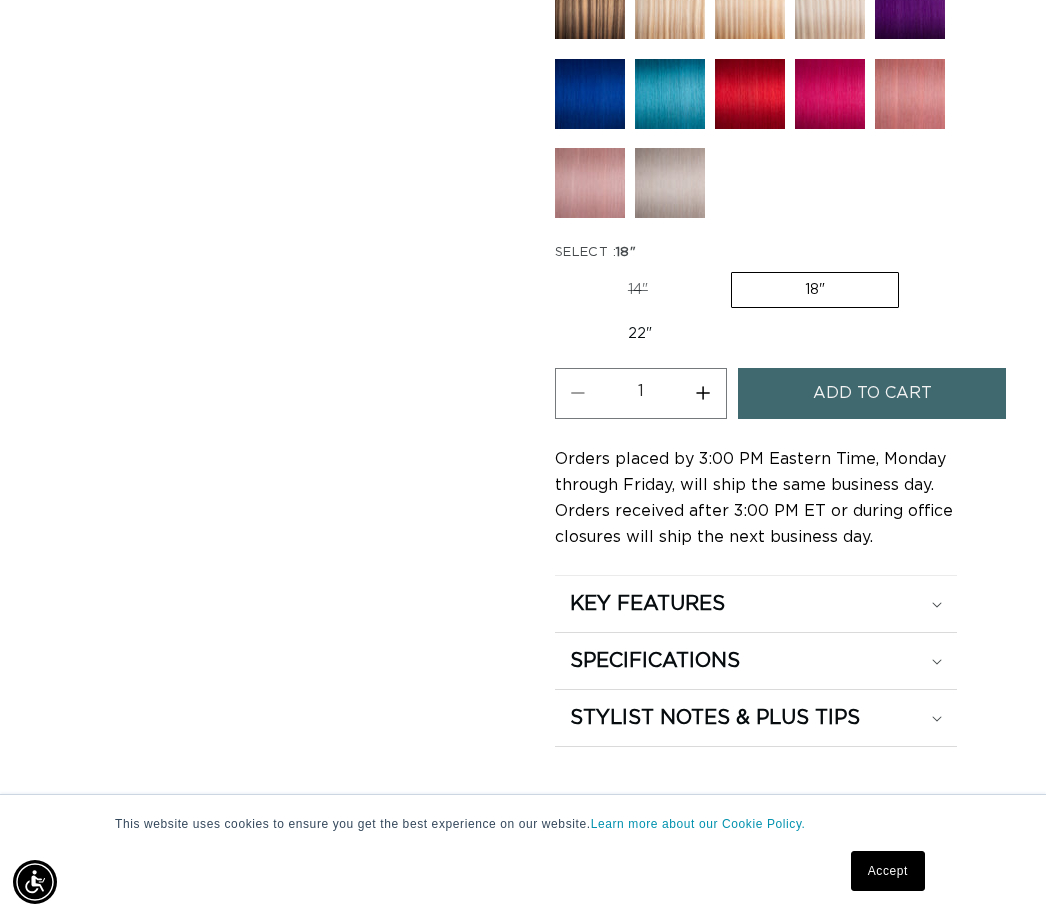 click on "22" Variant sold out or unavailable" at bounding box center [640, 334] 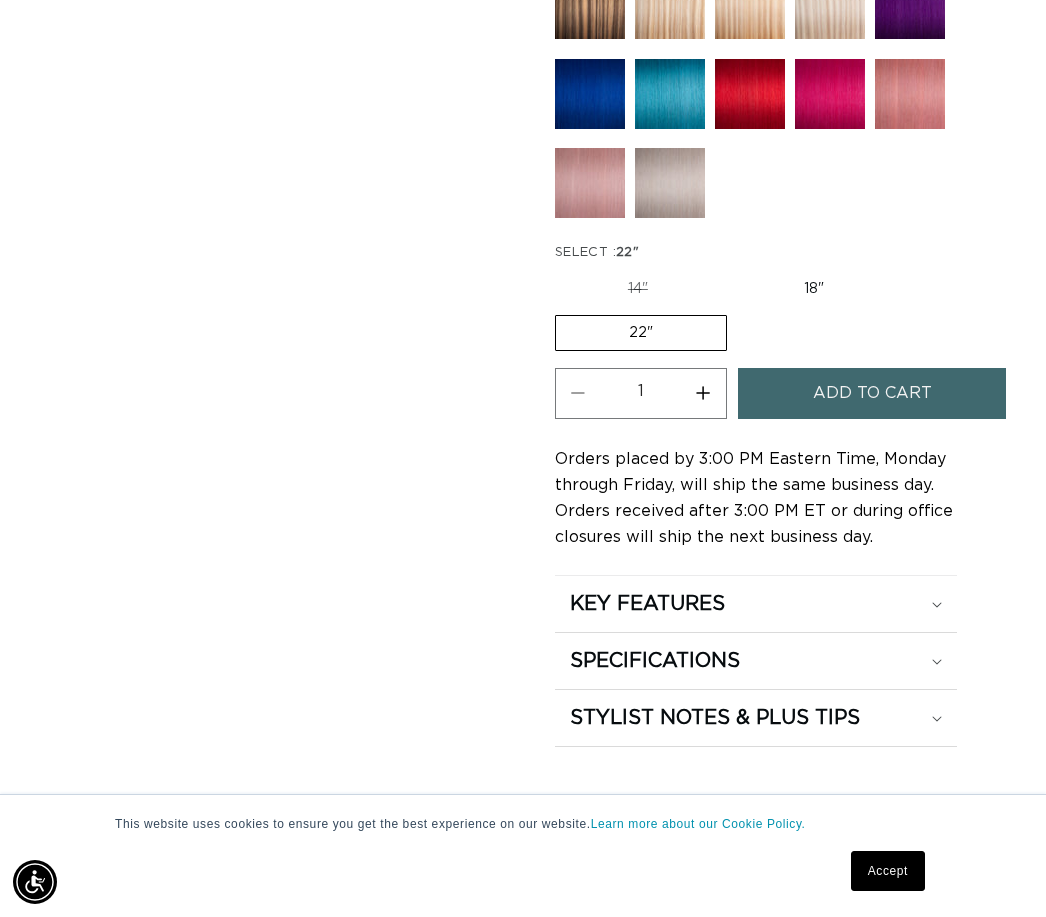 click on "Increase quantity for 16 Blonde - Cylinder" at bounding box center [703, 393] 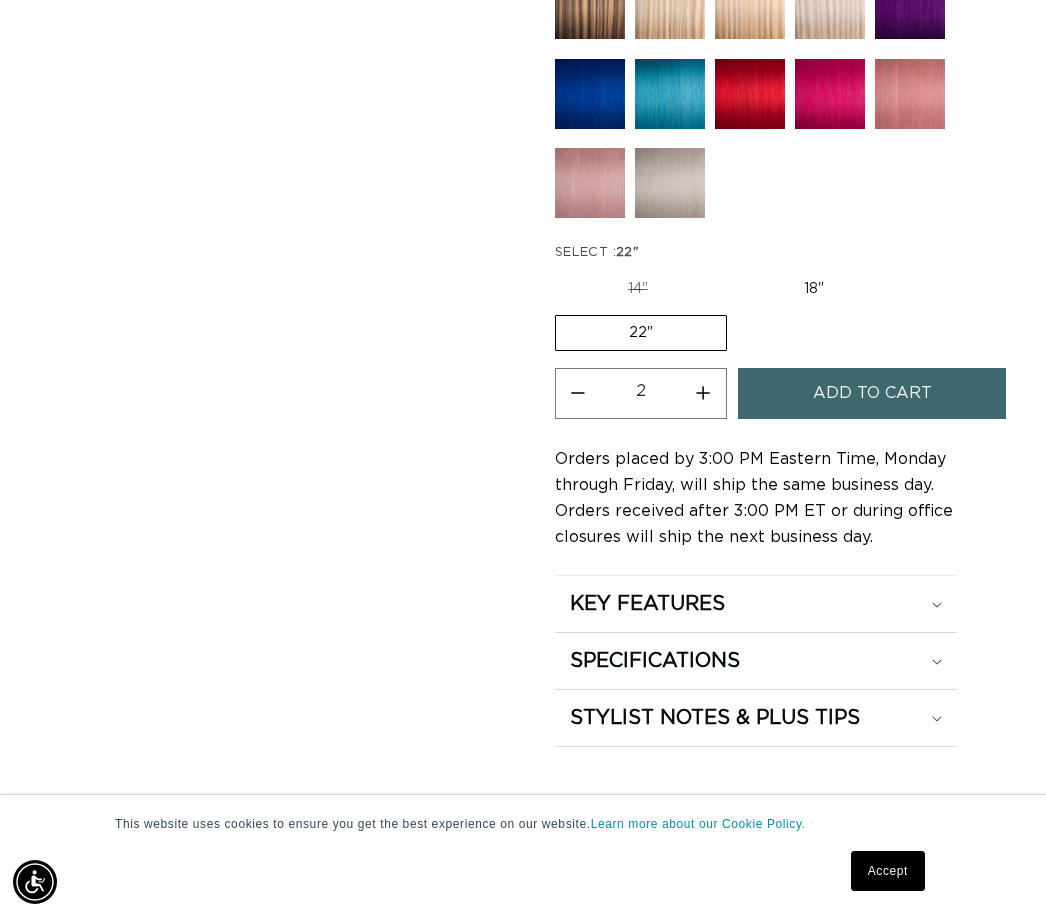 scroll, scrollTop: 0, scrollLeft: 0, axis: both 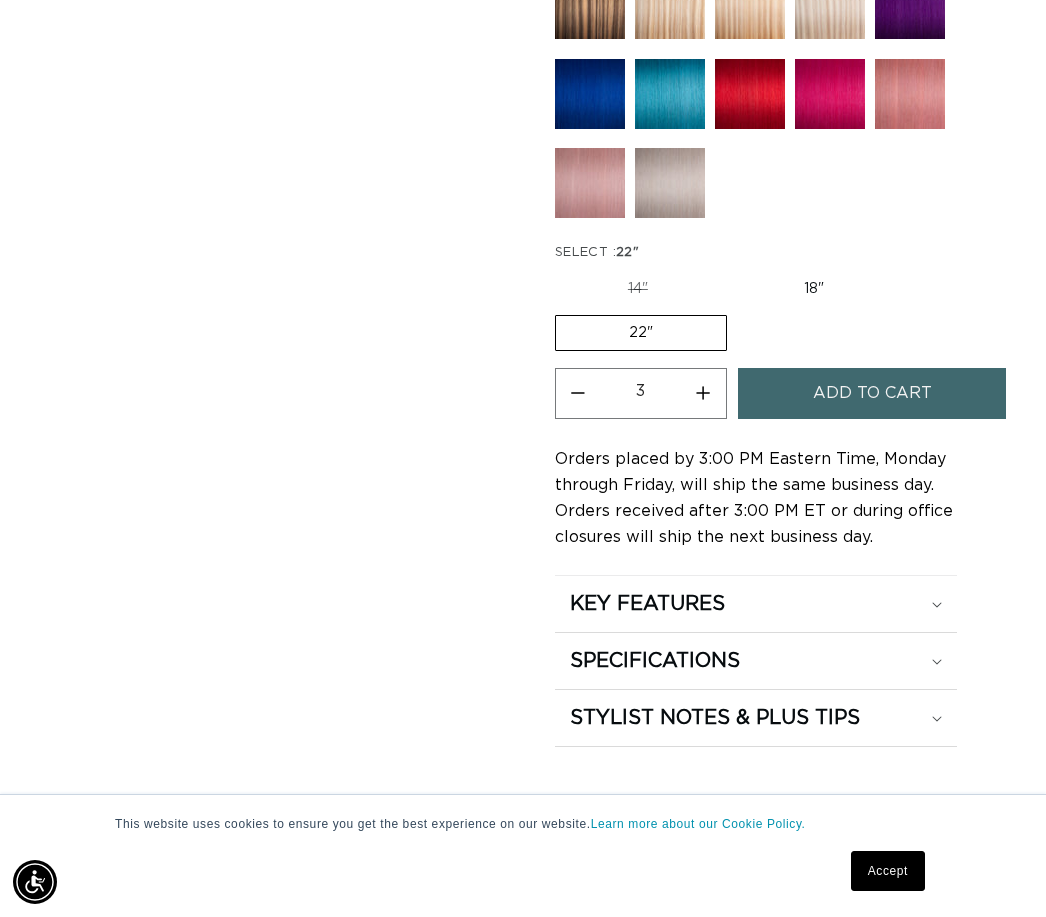 click on "Add to cart" at bounding box center [872, 393] 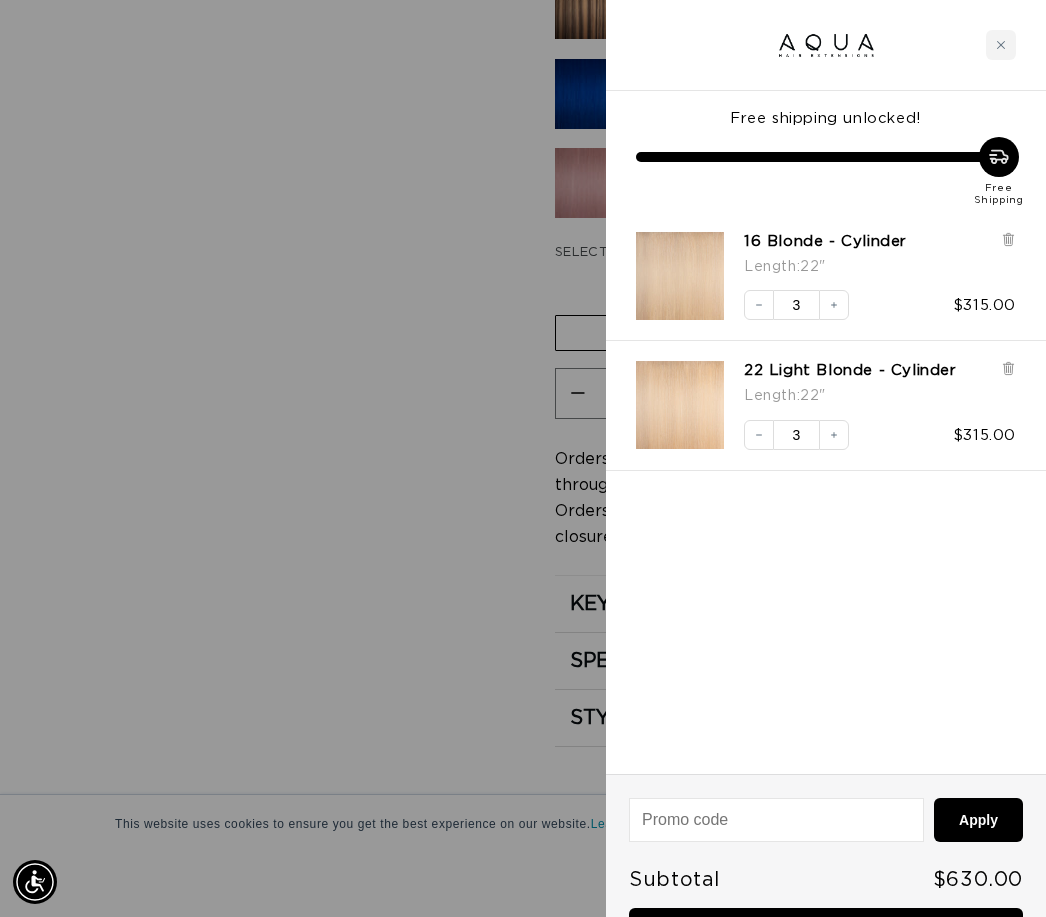 scroll, scrollTop: 0, scrollLeft: 1808, axis: horizontal 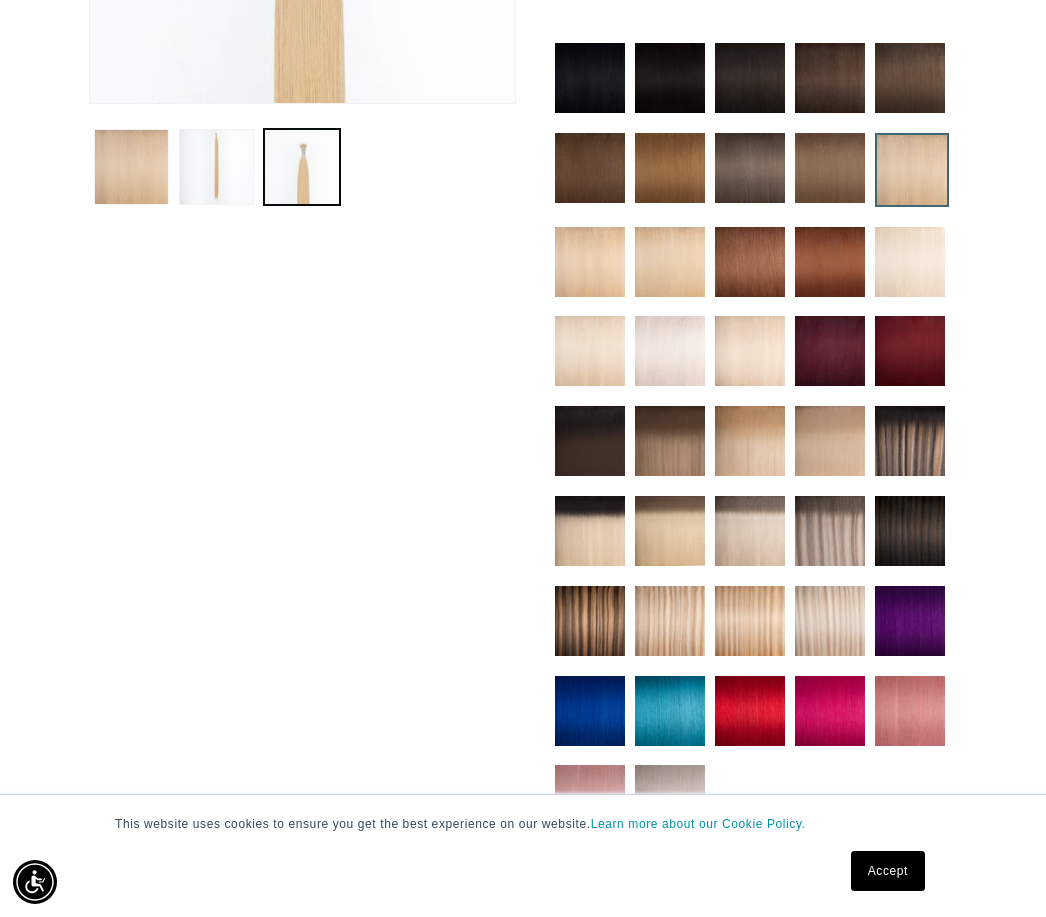 click at bounding box center (670, 351) 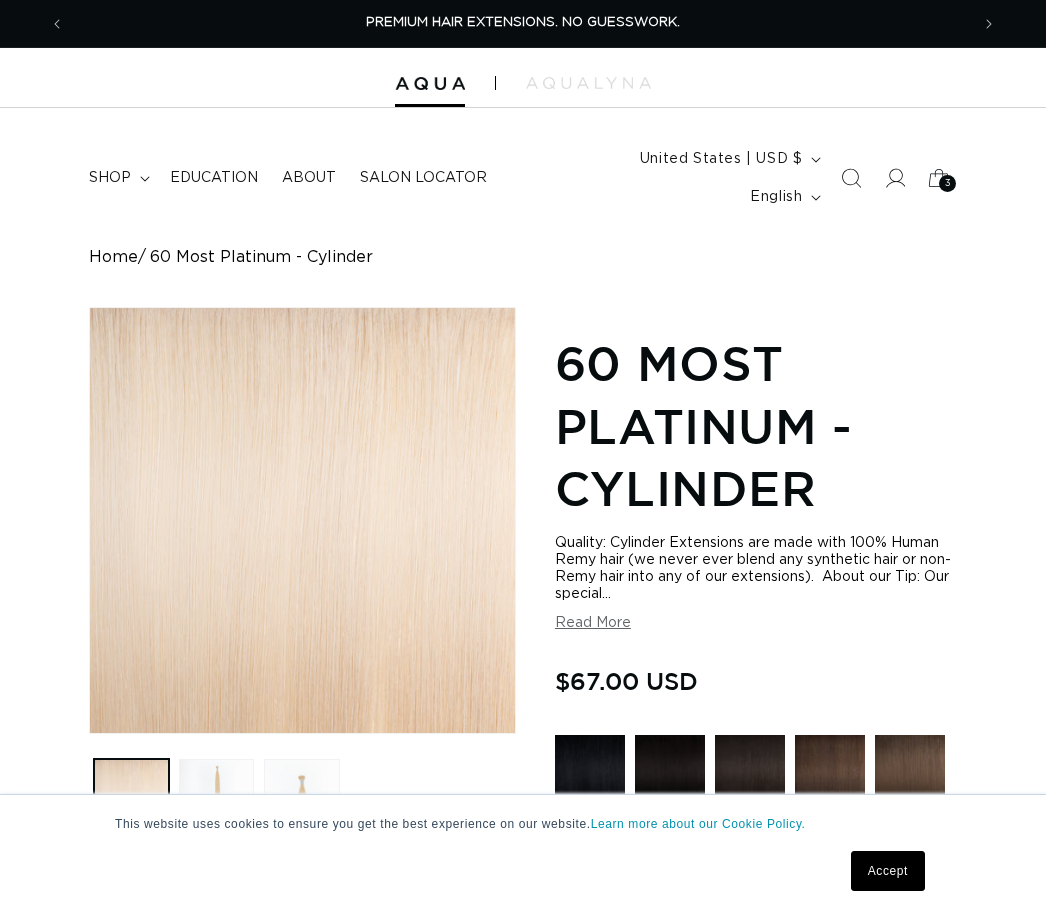 scroll, scrollTop: 375, scrollLeft: 0, axis: vertical 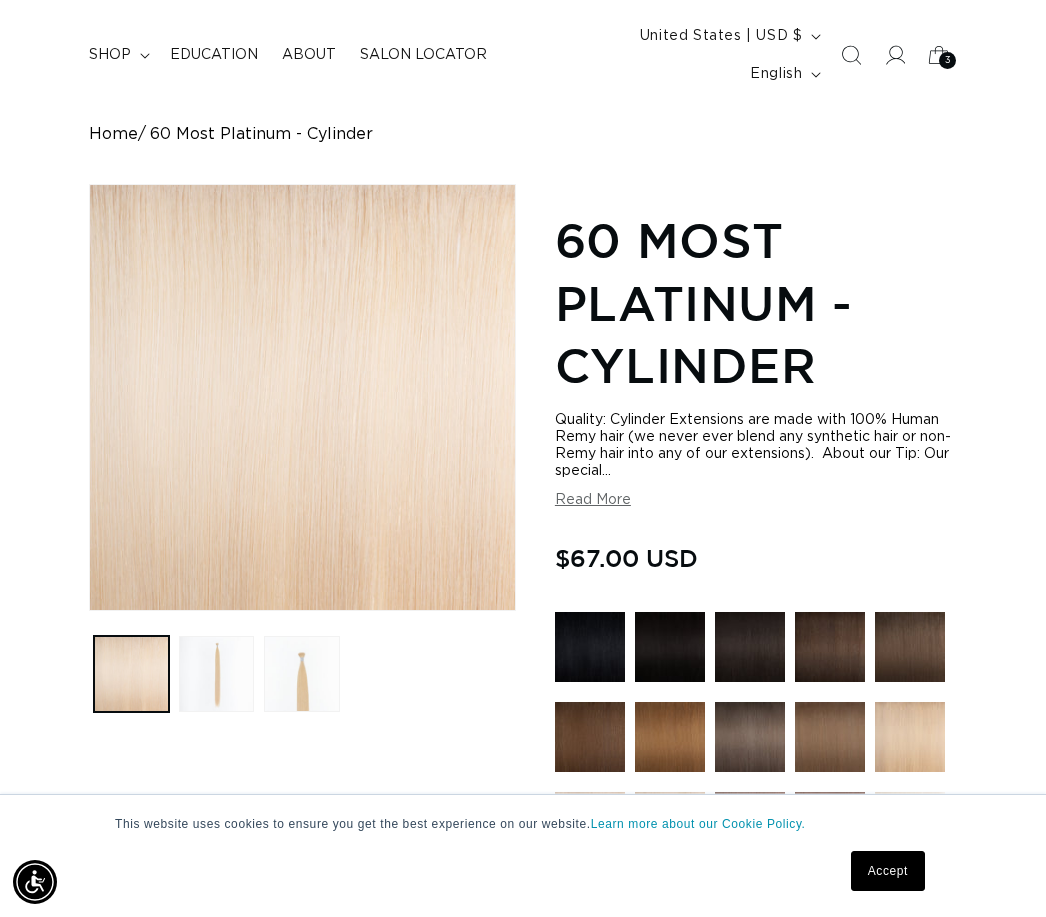 click on "Open media 1 in modal" at bounding box center [90, 610] 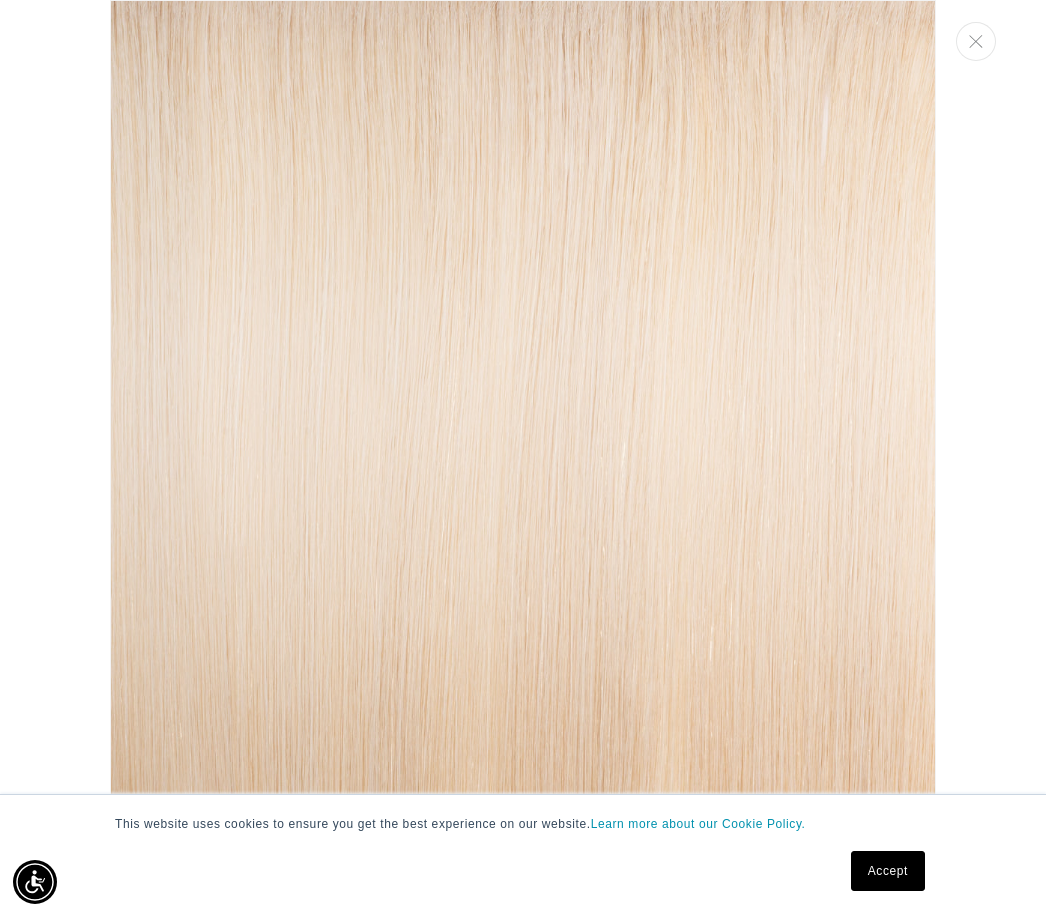 scroll, scrollTop: 0, scrollLeft: 0, axis: both 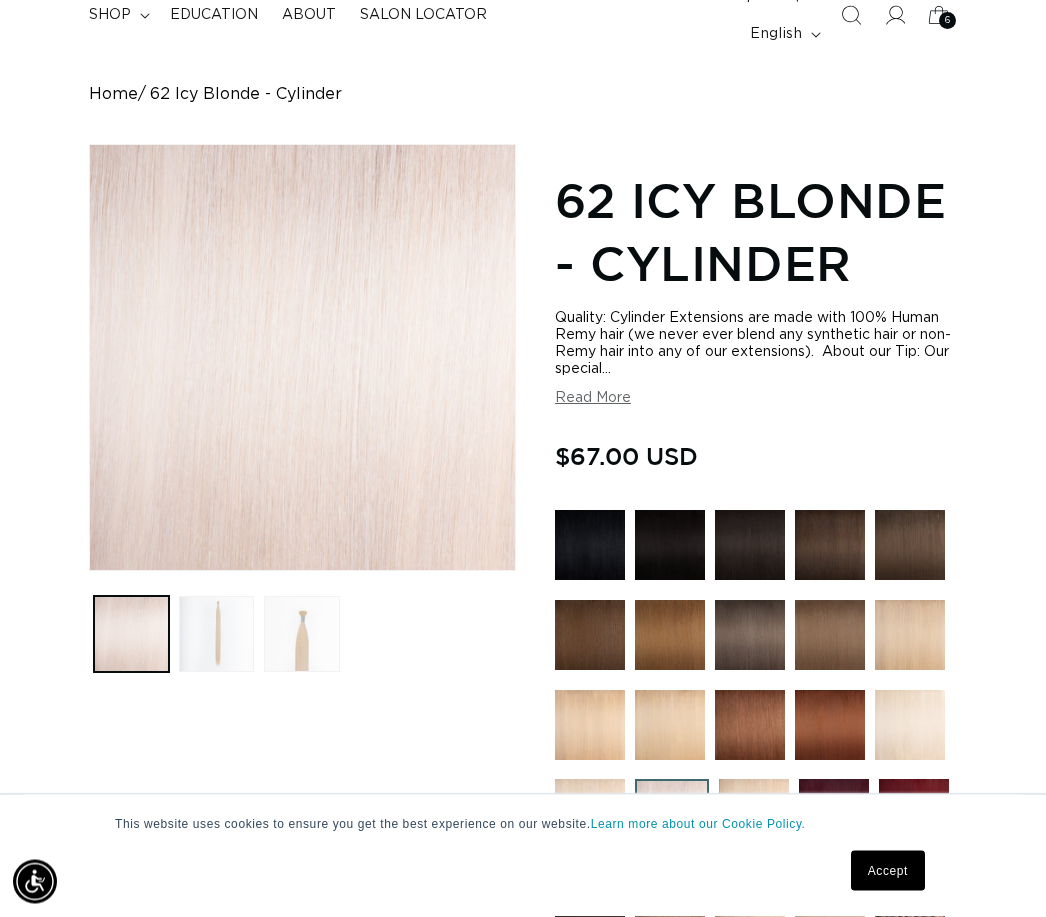click on "Open media 1 in modal" at bounding box center (90, 571) 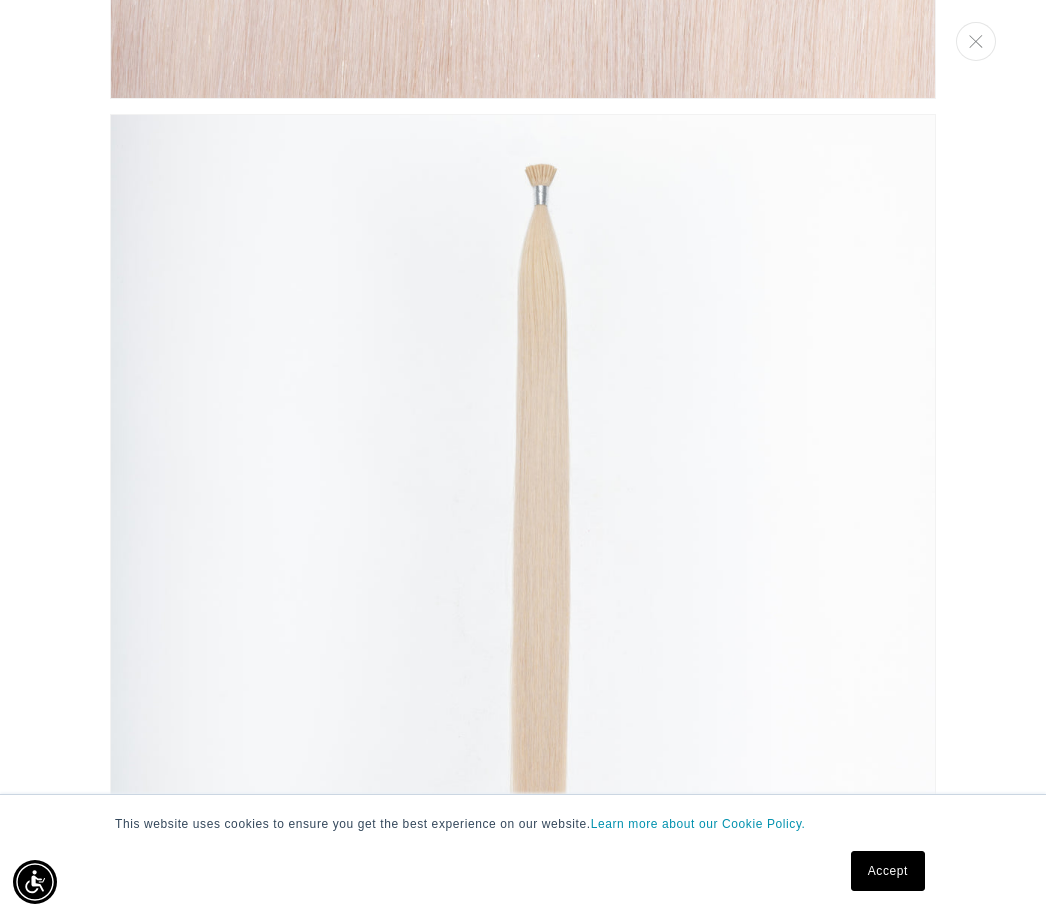 scroll, scrollTop: 953, scrollLeft: 0, axis: vertical 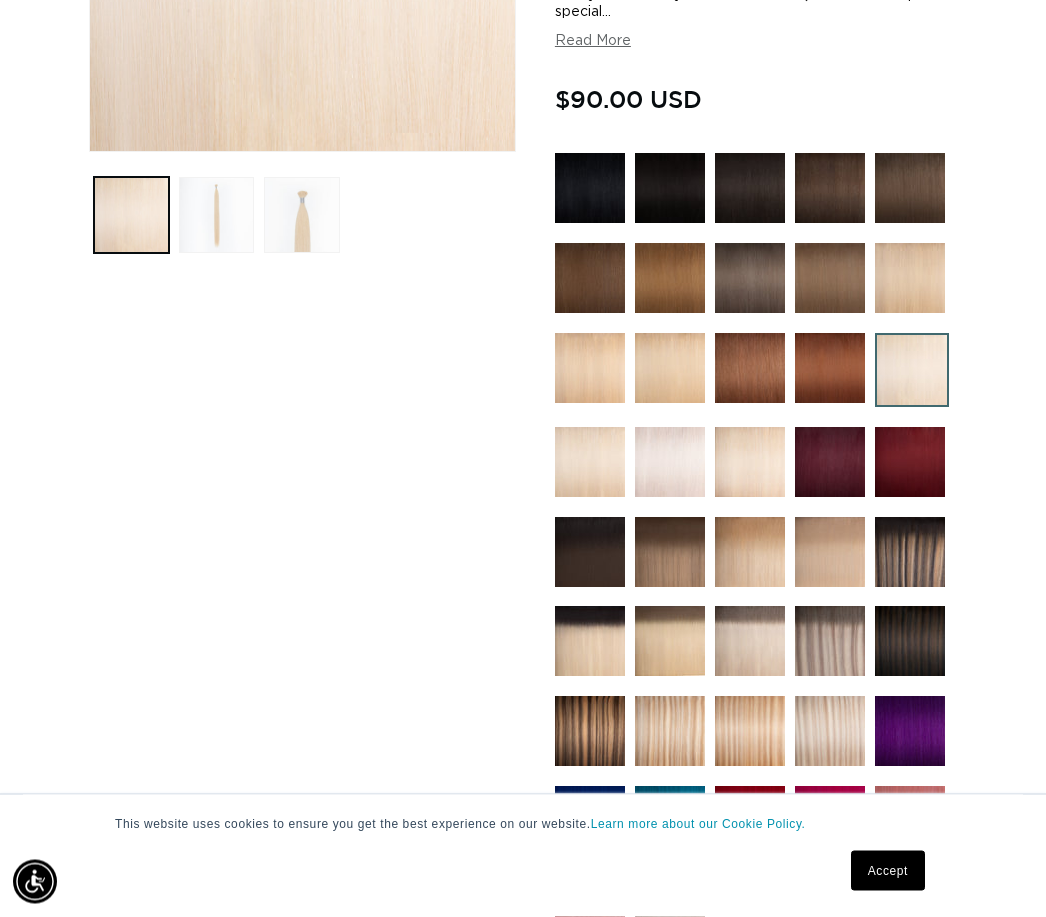 click at bounding box center (750, 463) 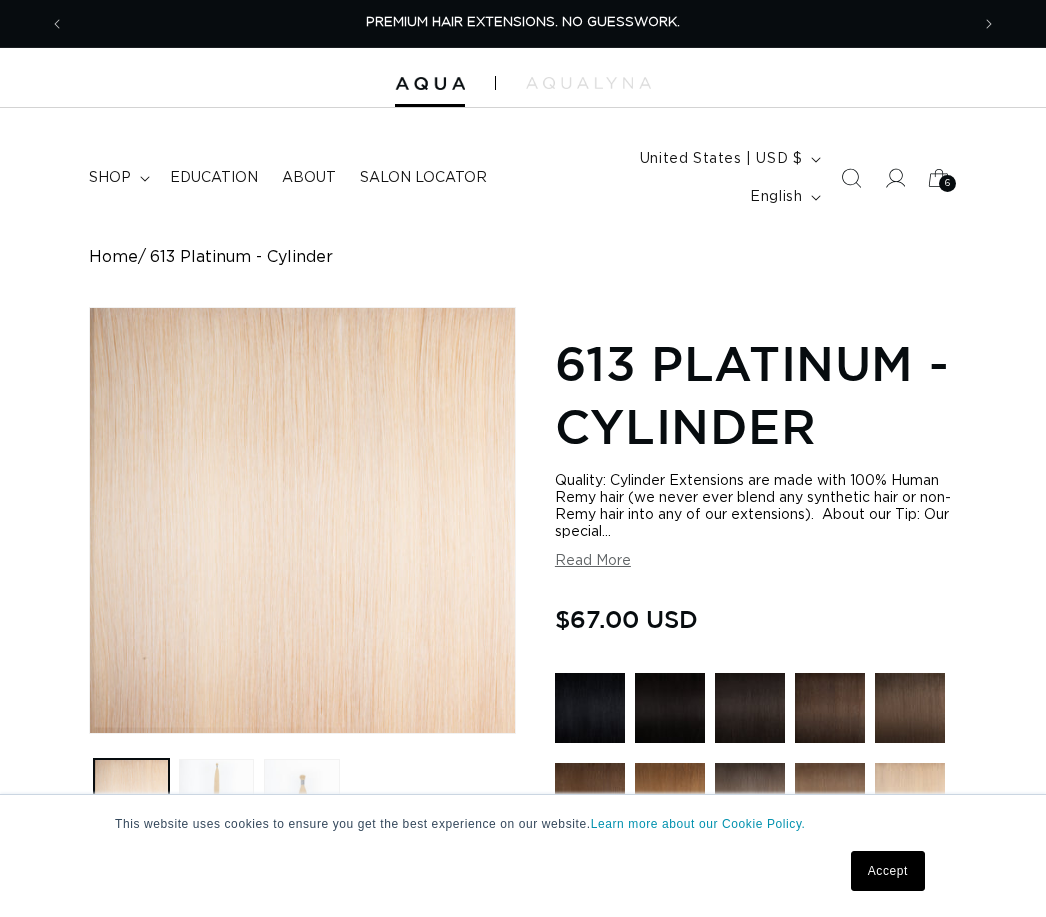 scroll, scrollTop: 22, scrollLeft: 0, axis: vertical 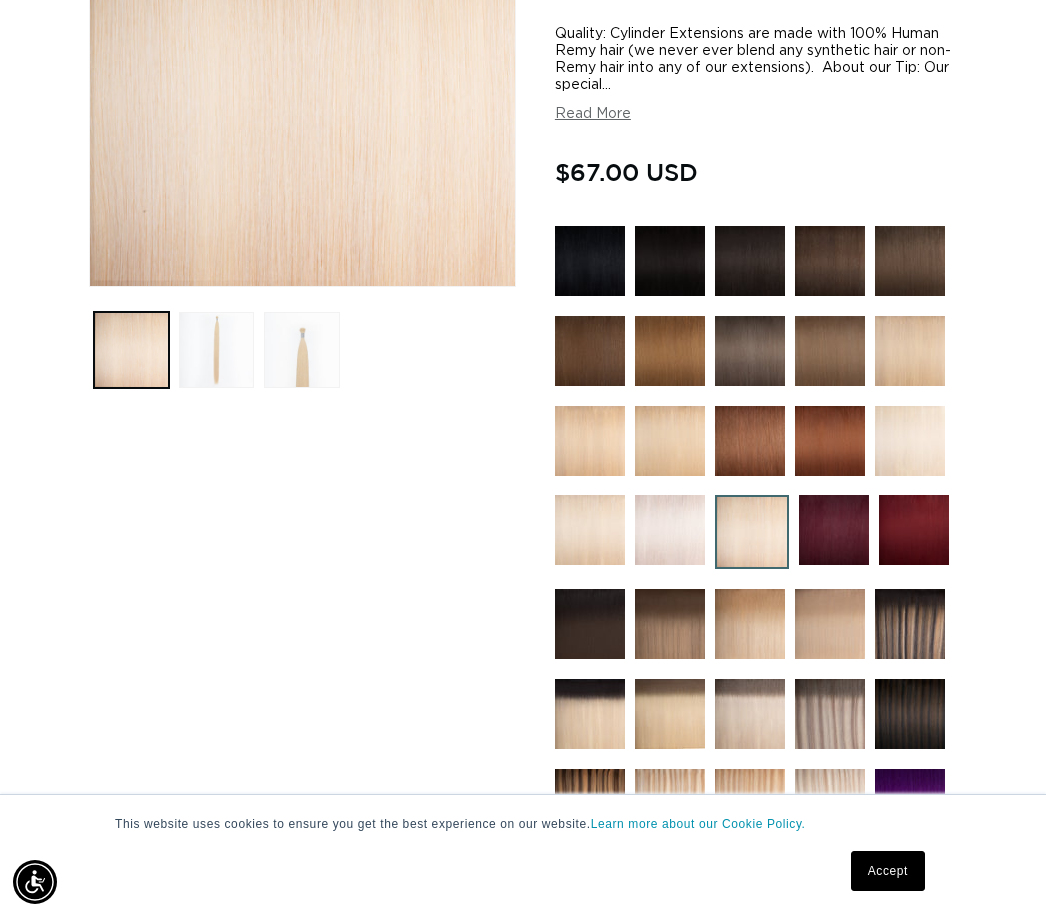 click at bounding box center [750, 624] 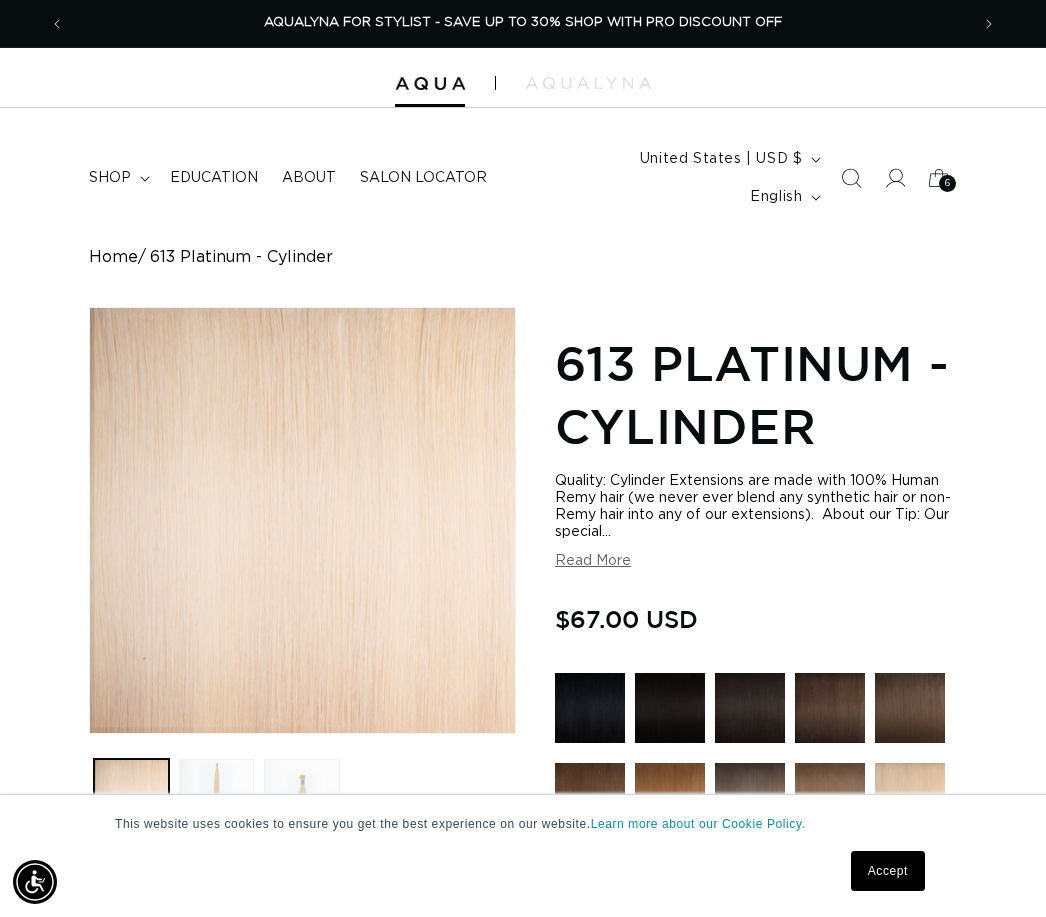 scroll, scrollTop: 447, scrollLeft: 0, axis: vertical 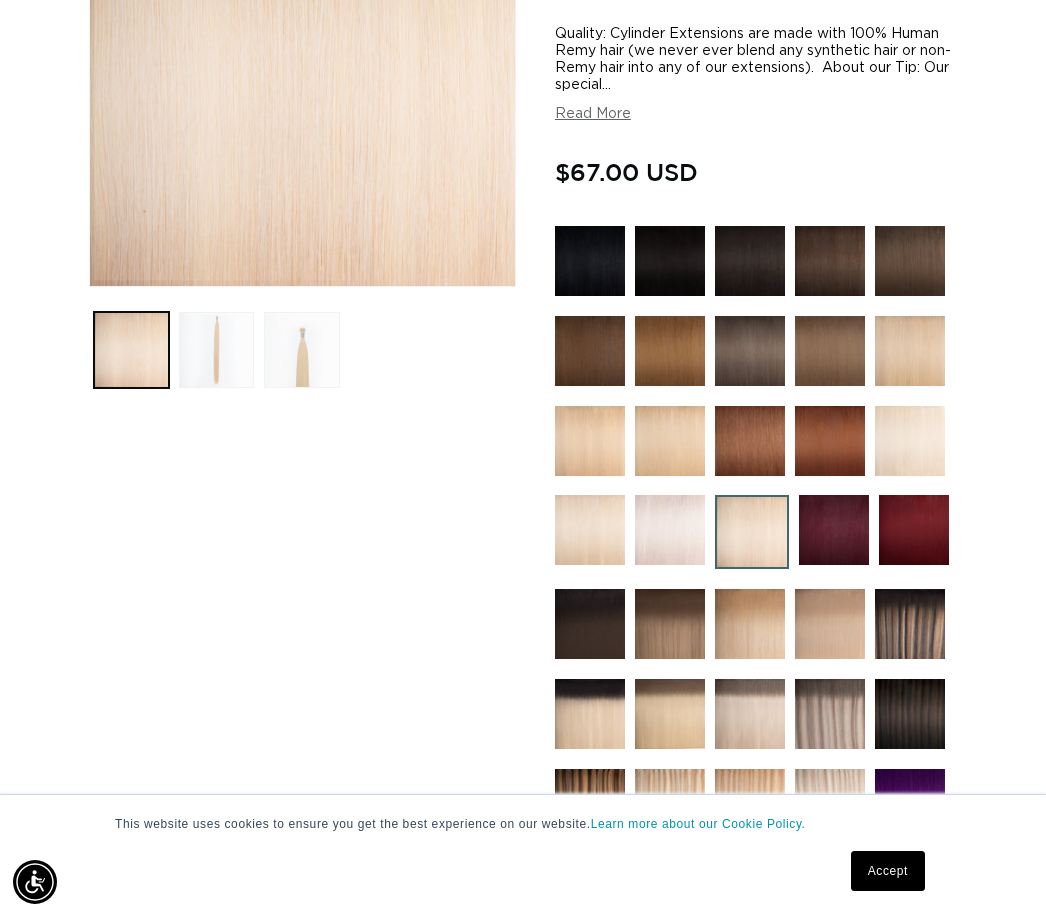 click at bounding box center [590, 441] 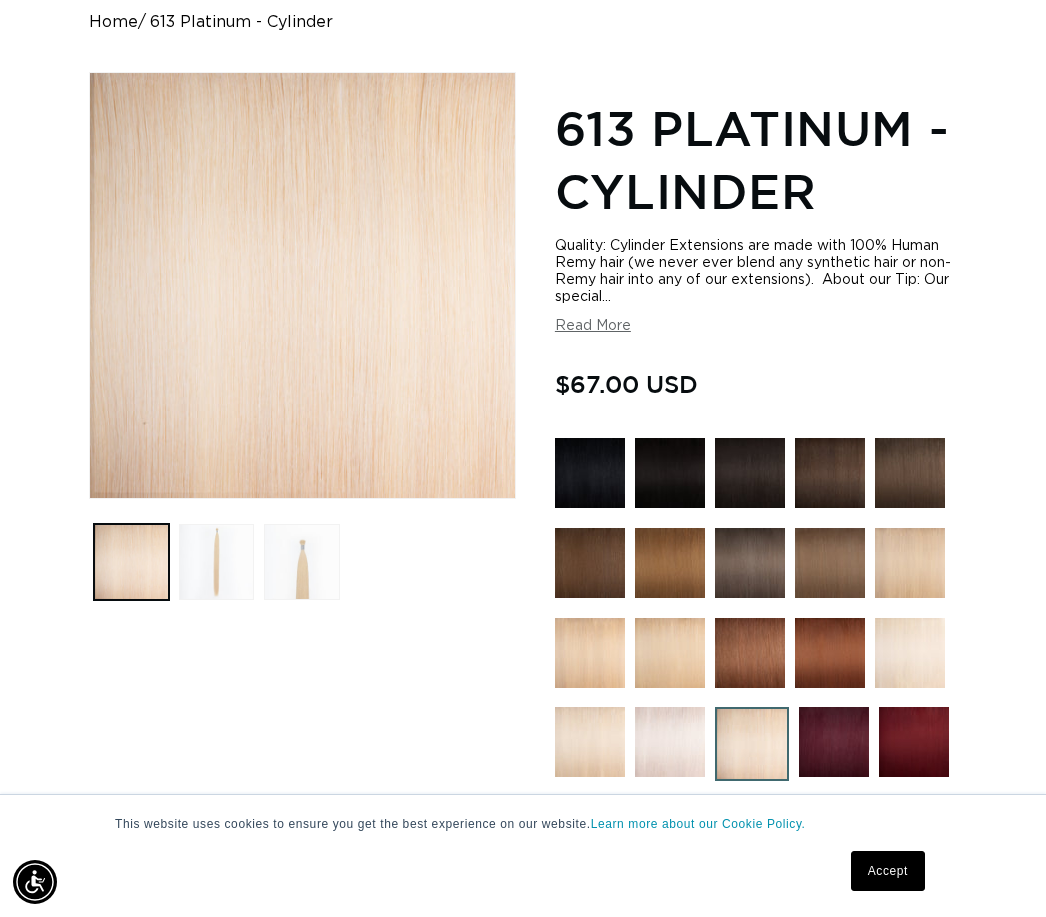 scroll, scrollTop: 0, scrollLeft: 904, axis: horizontal 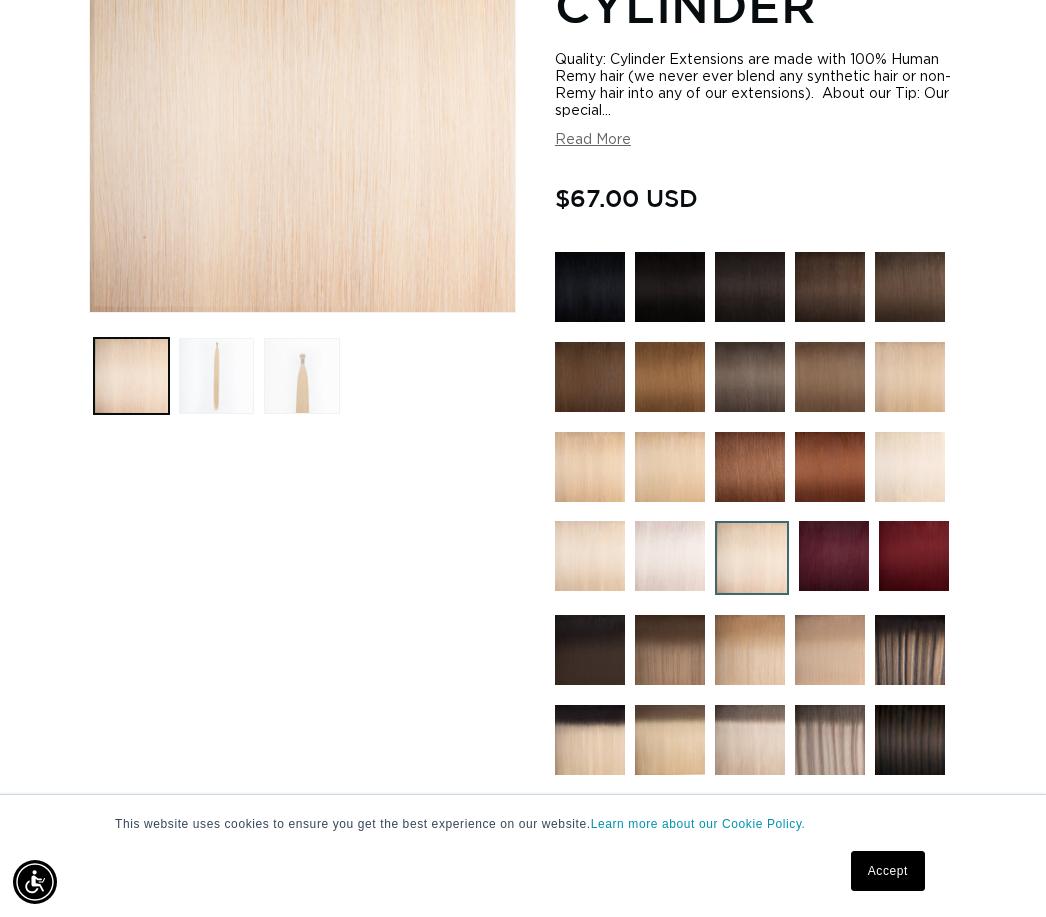 click at bounding box center [670, 556] 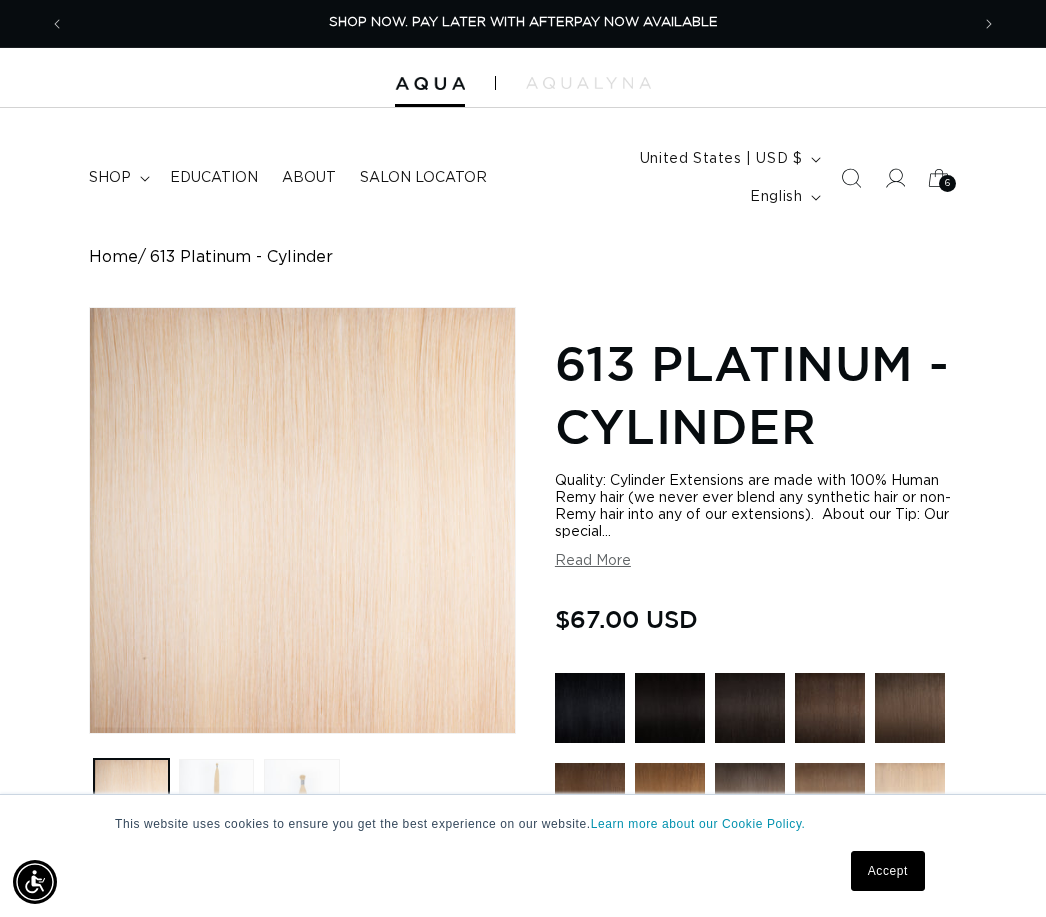 scroll, scrollTop: 485, scrollLeft: 0, axis: vertical 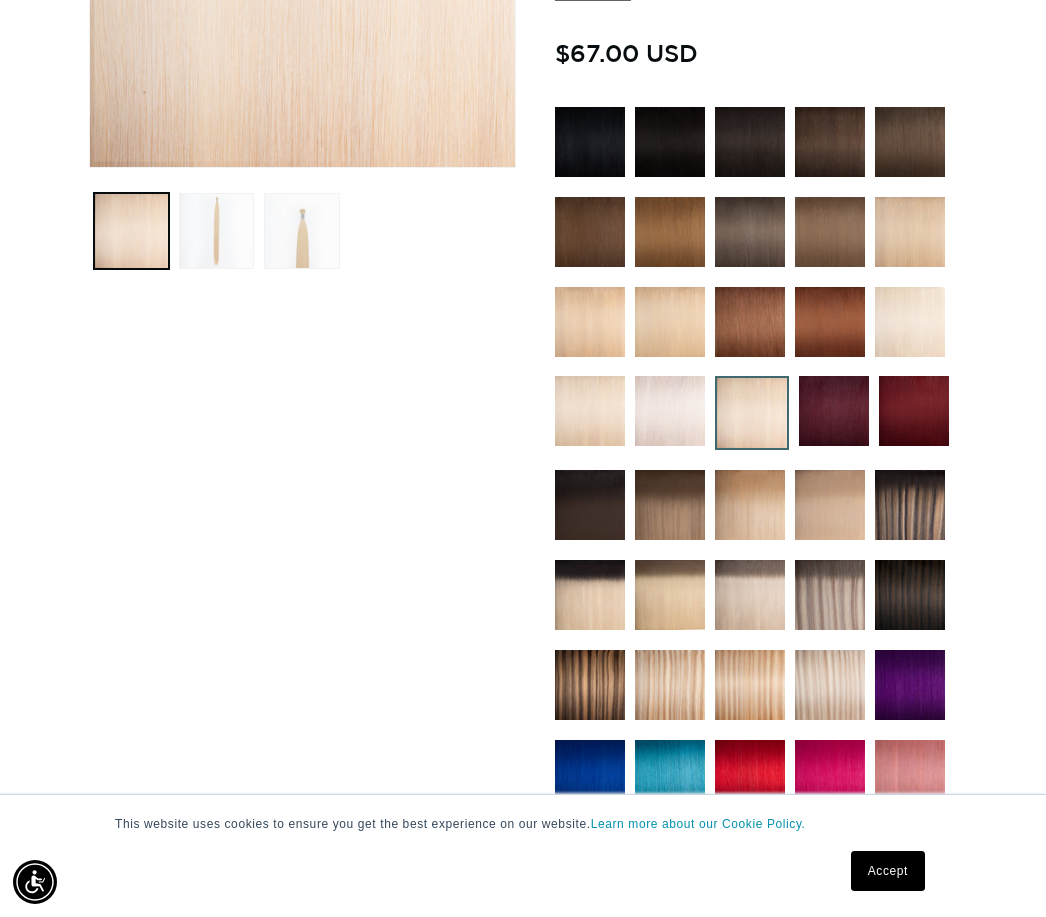 click at bounding box center [670, 411] 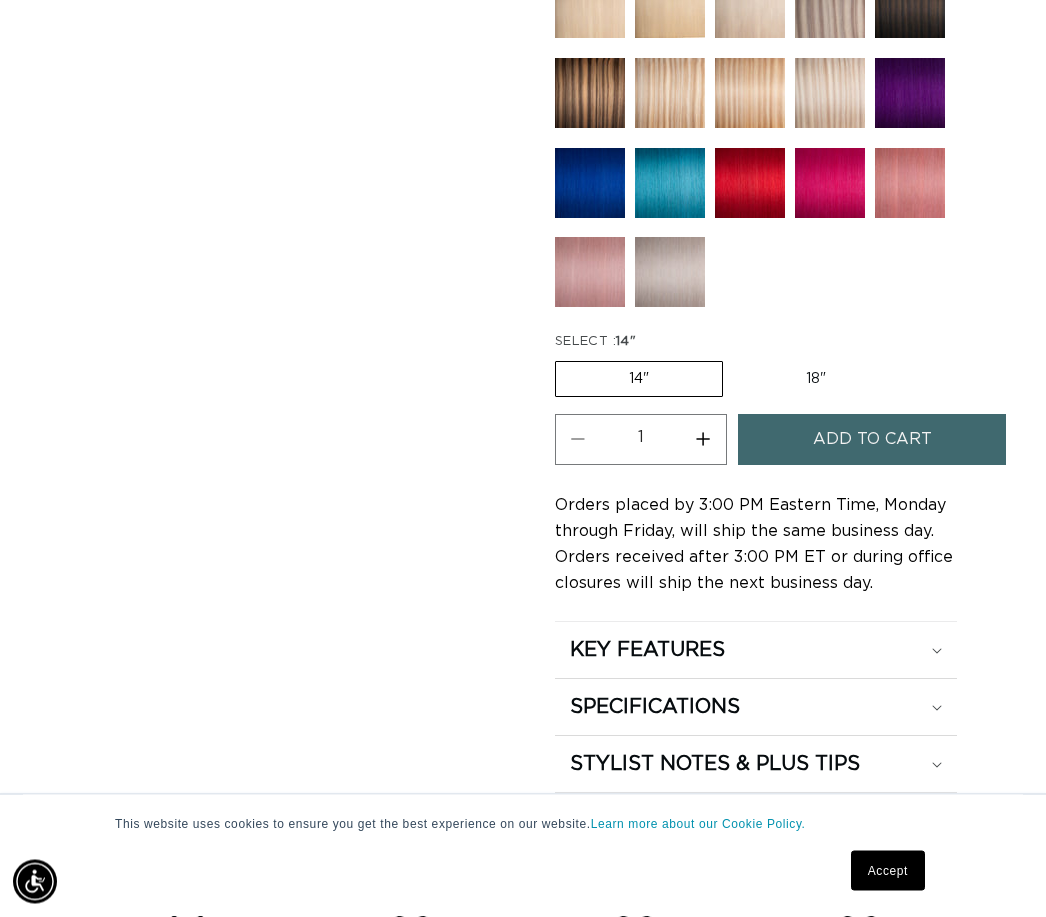scroll, scrollTop: 1259, scrollLeft: 0, axis: vertical 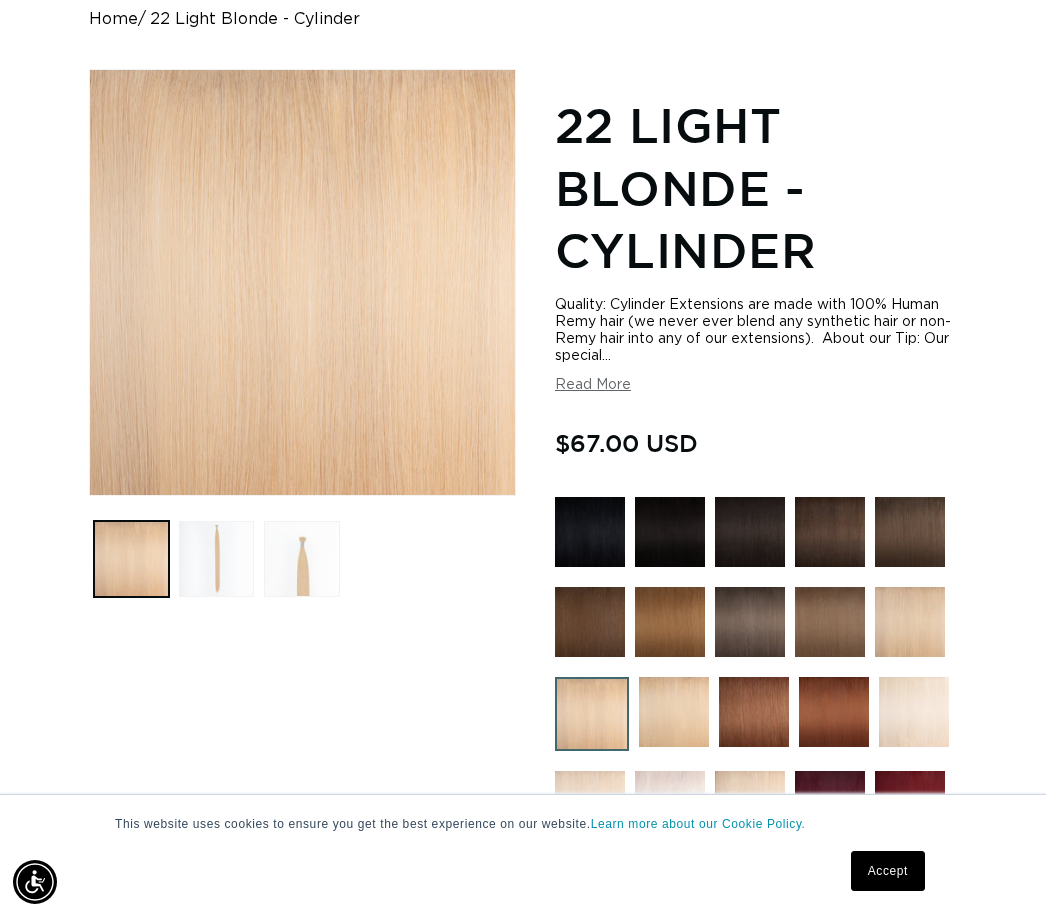 click at bounding box center (301, 558) 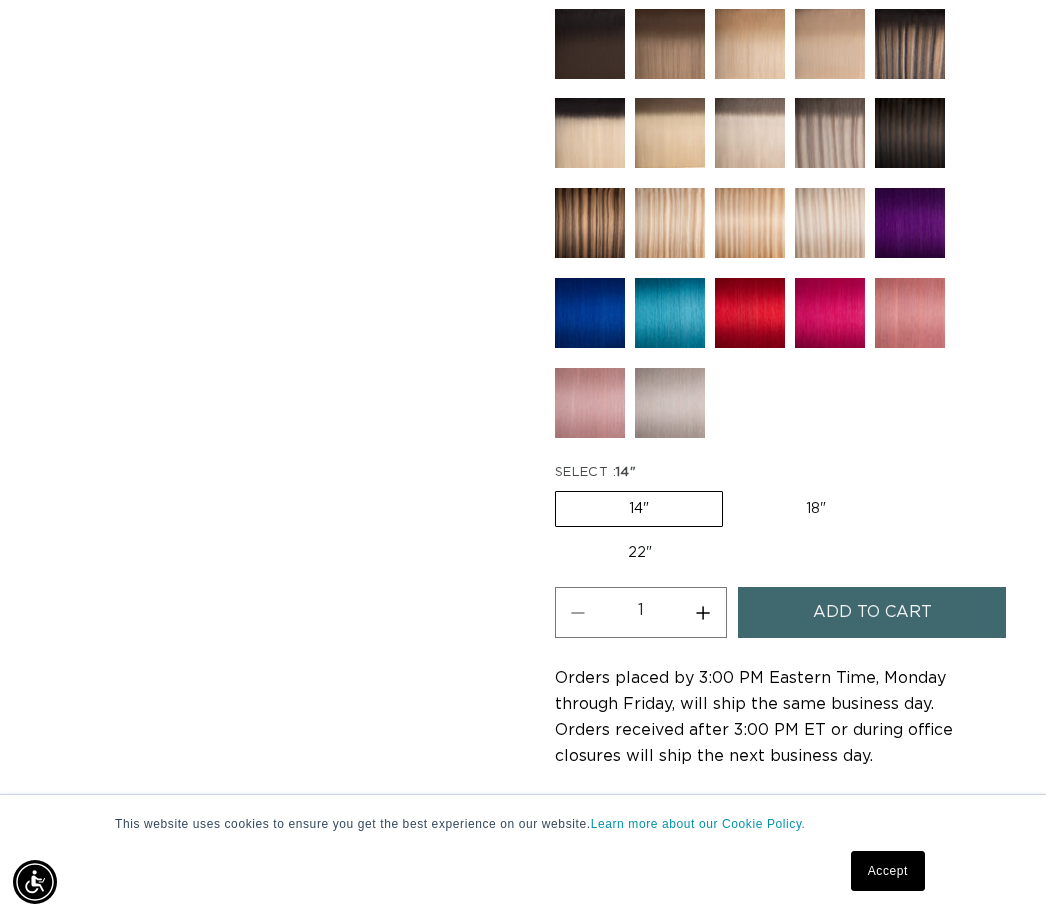 scroll, scrollTop: 1489, scrollLeft: 0, axis: vertical 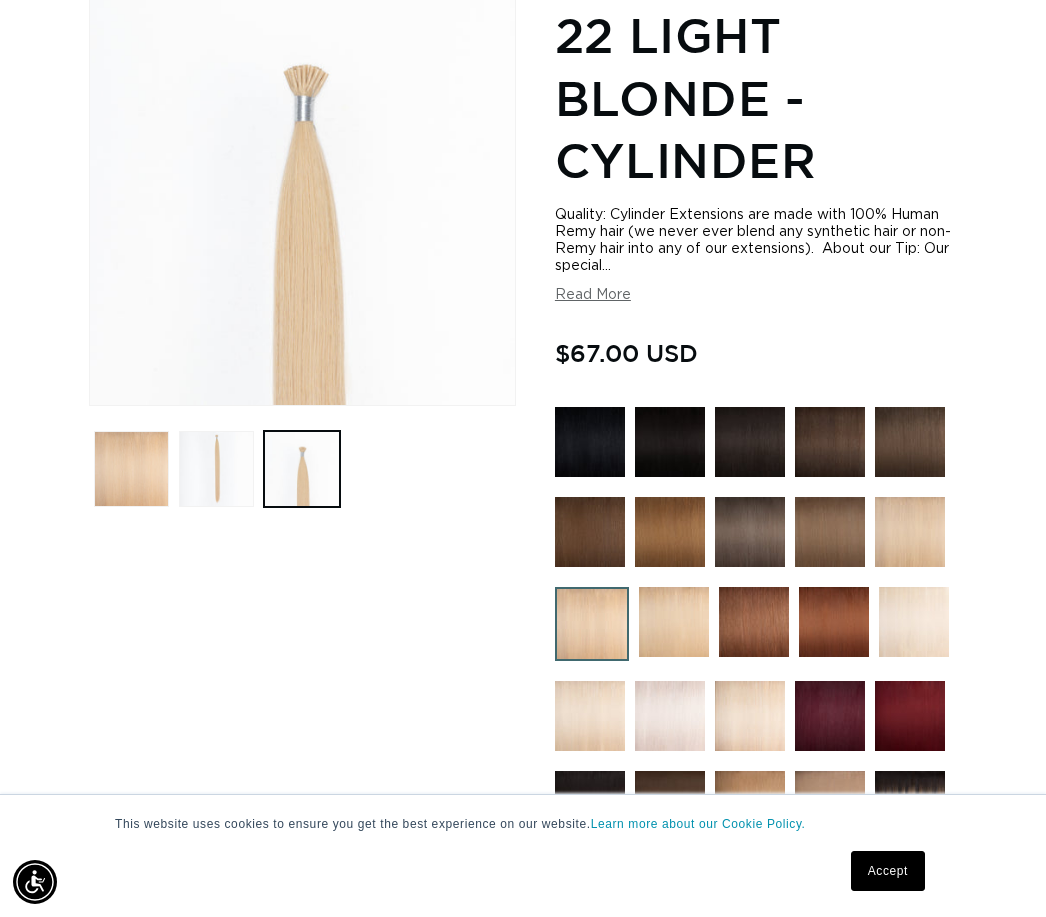click on "Open media 3 in modal" at bounding box center [90, 405] 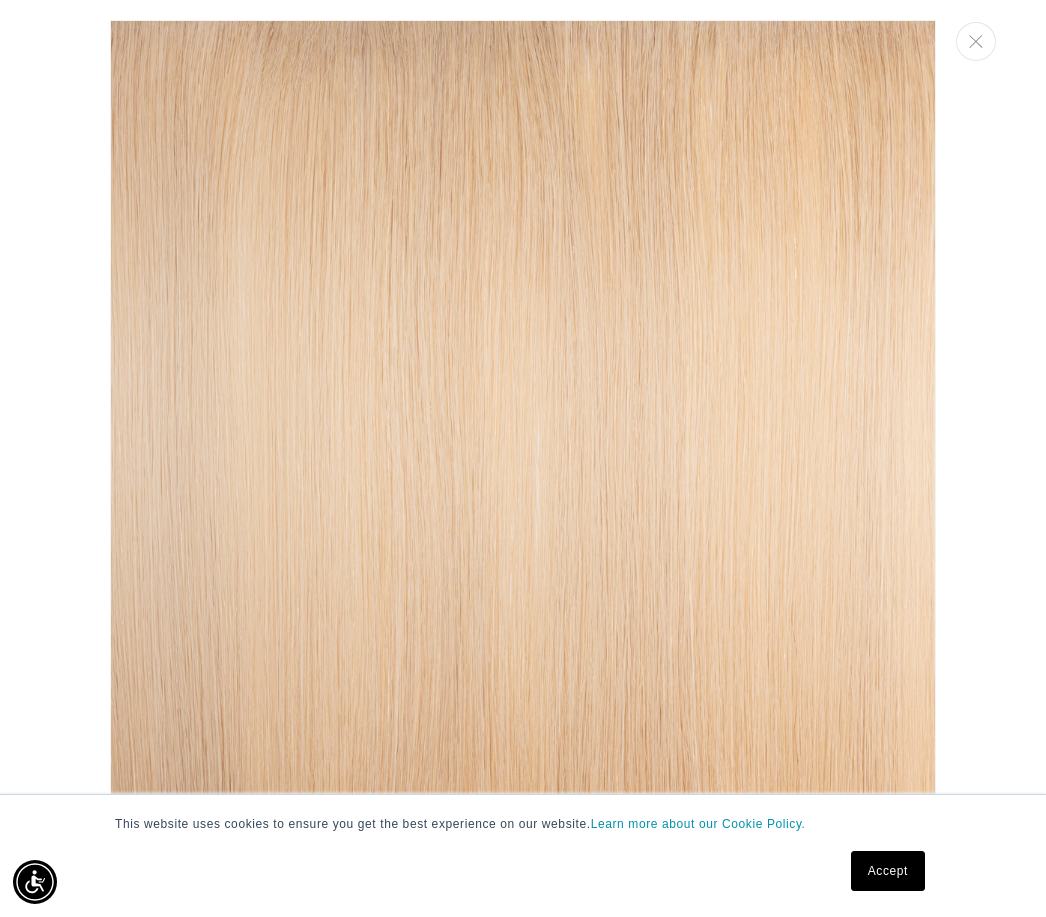 scroll, scrollTop: 1562, scrollLeft: 0, axis: vertical 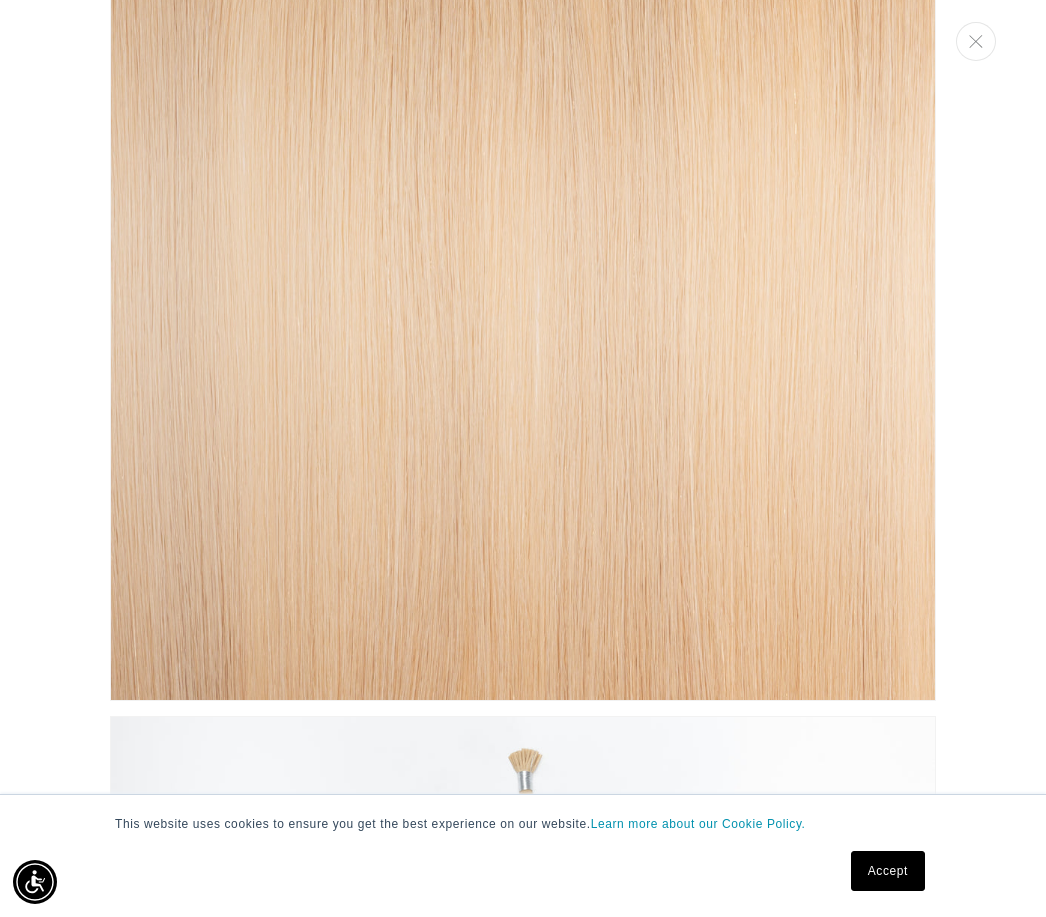 click at bounding box center (523, 288) 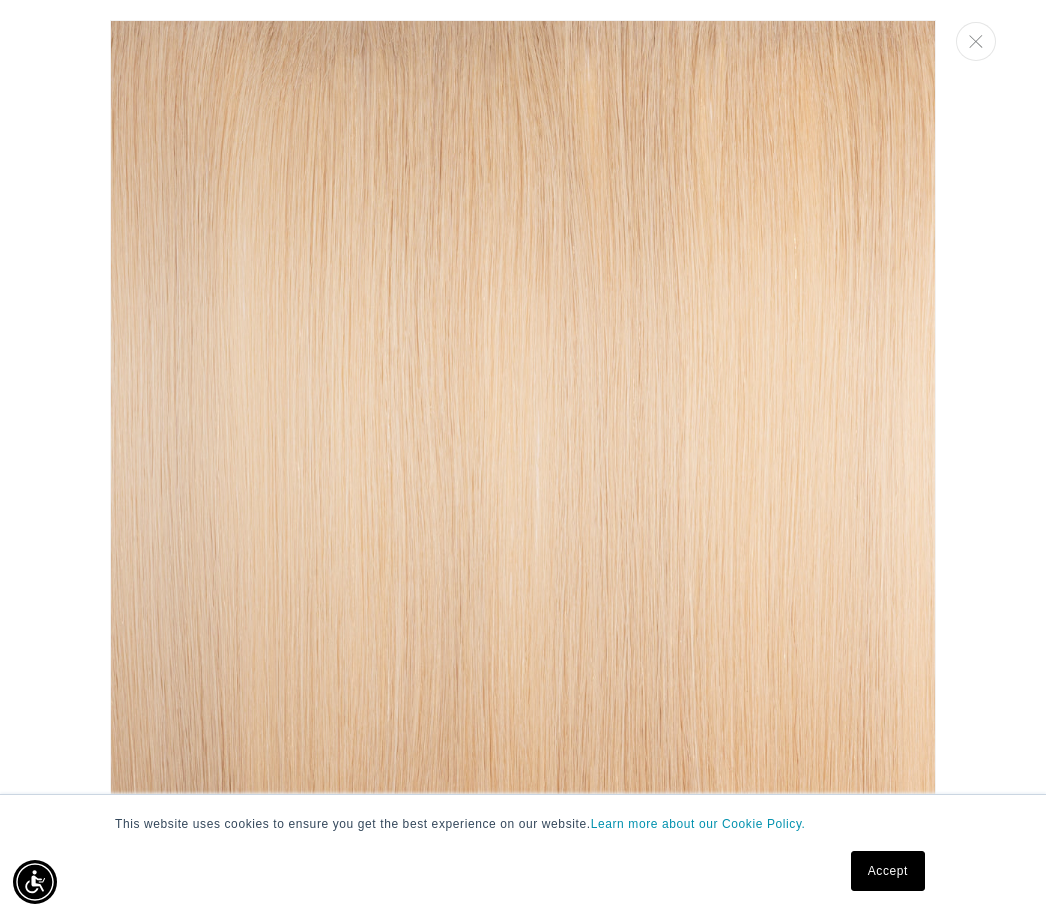 scroll, scrollTop: 0, scrollLeft: 0, axis: both 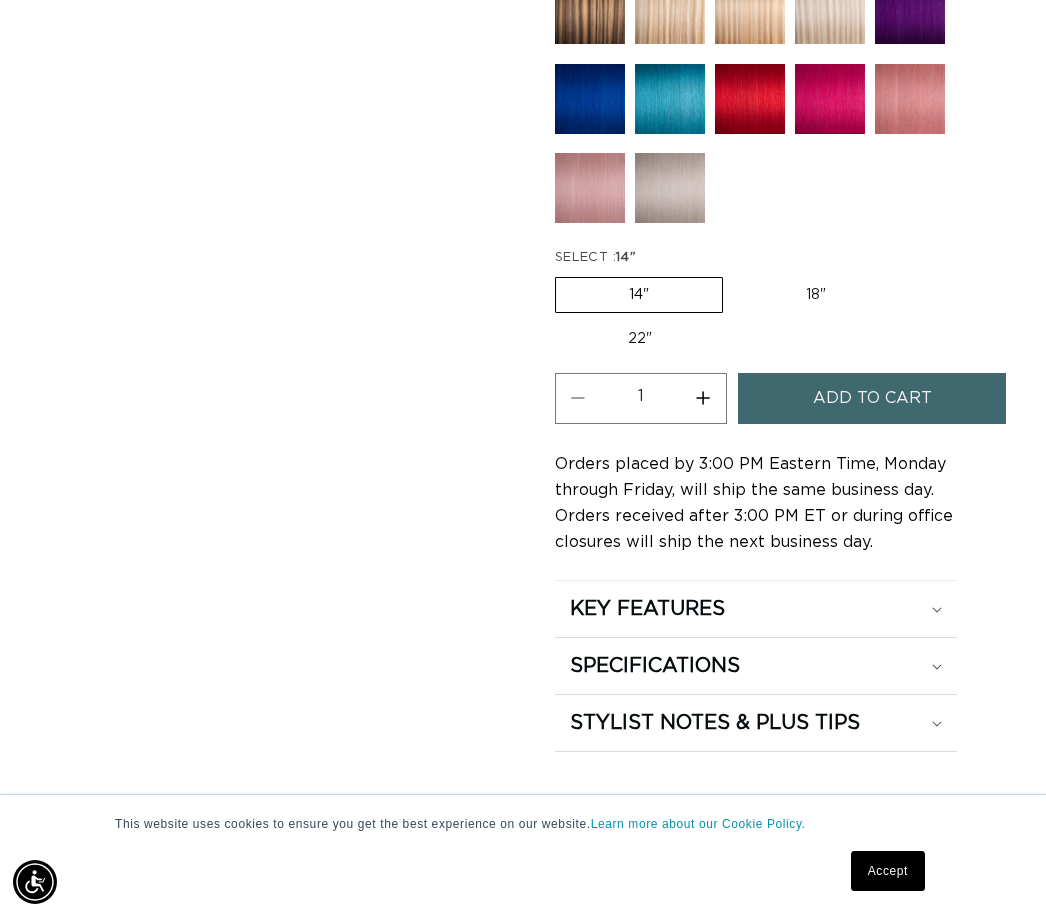 click on "22" Variant sold out or unavailable" at bounding box center [640, 339] 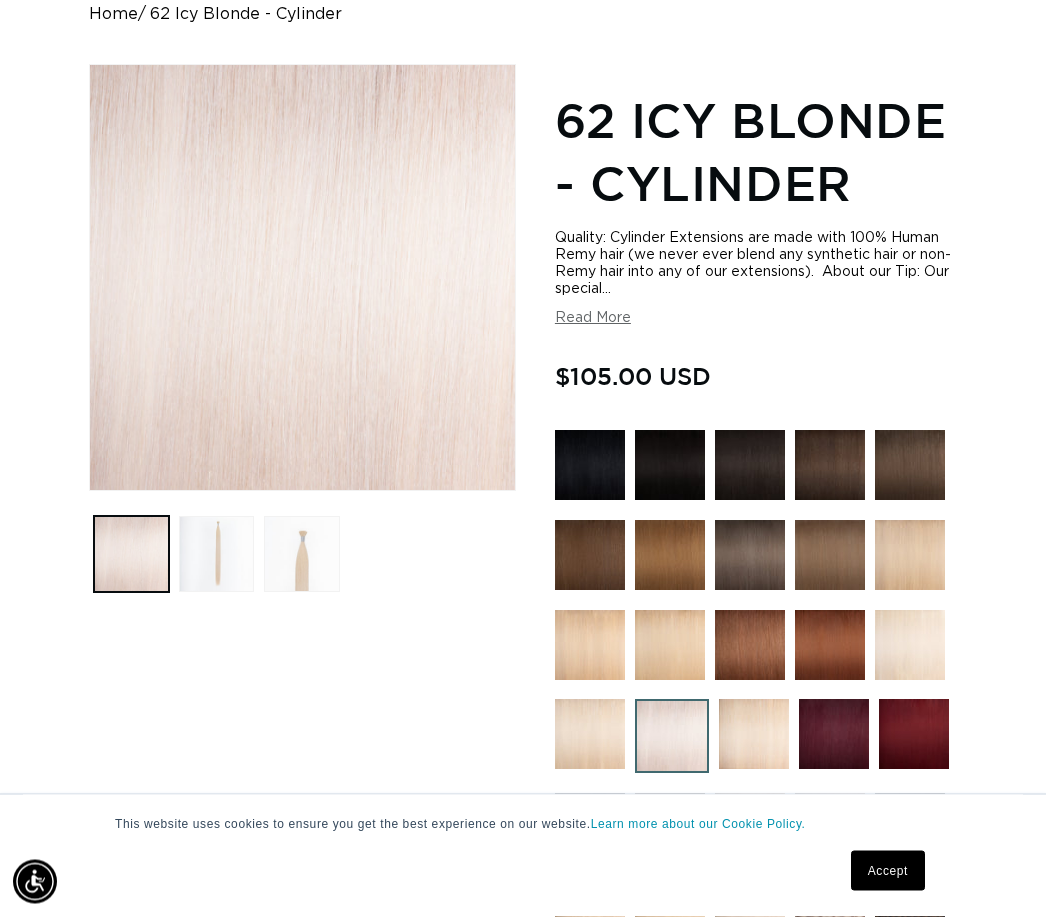 click on "Open media 1 in modal" at bounding box center (90, 491) 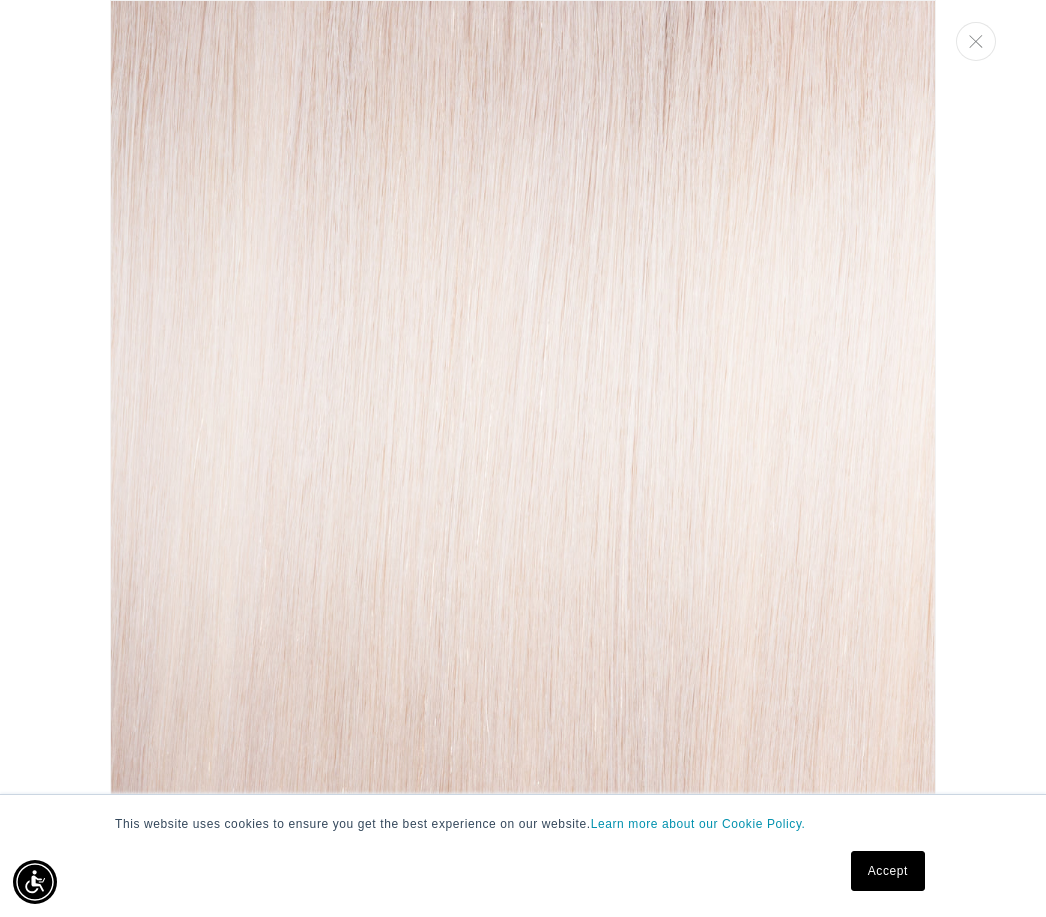 scroll, scrollTop: 530, scrollLeft: 0, axis: vertical 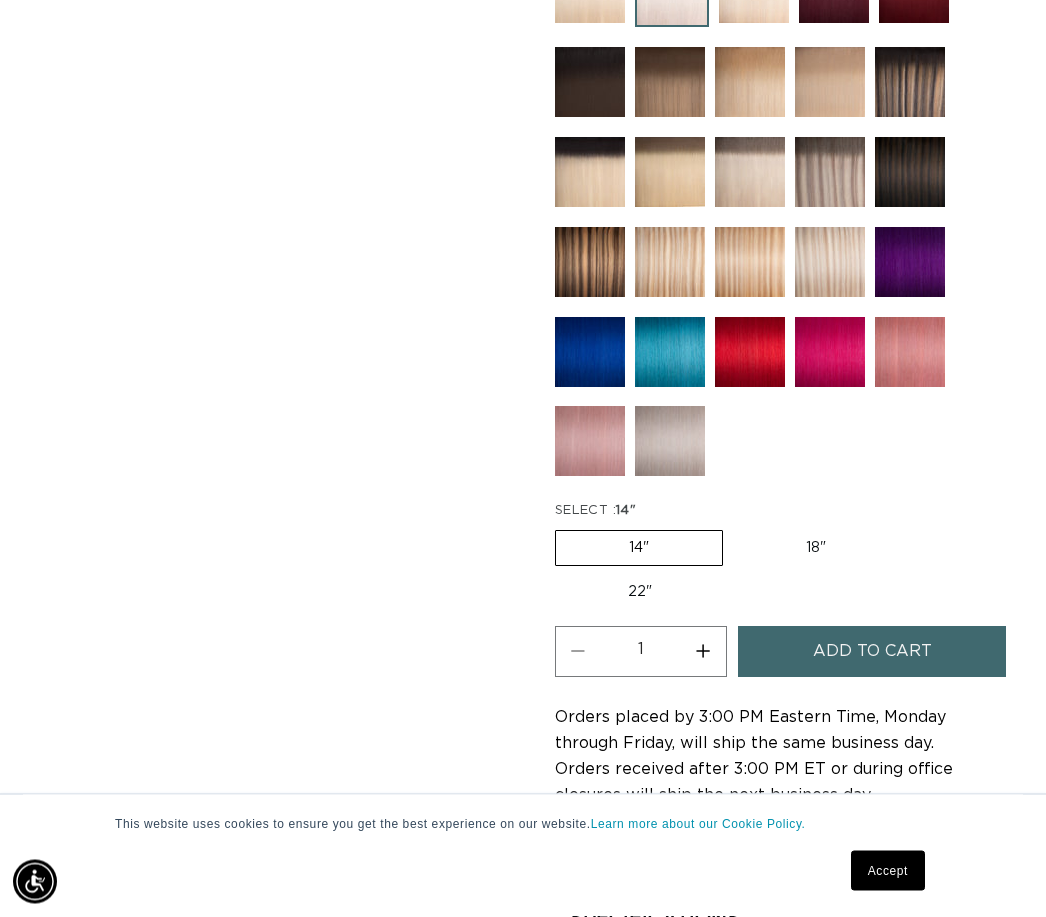 click on "22" Variant sold out or unavailable" at bounding box center [640, 593] 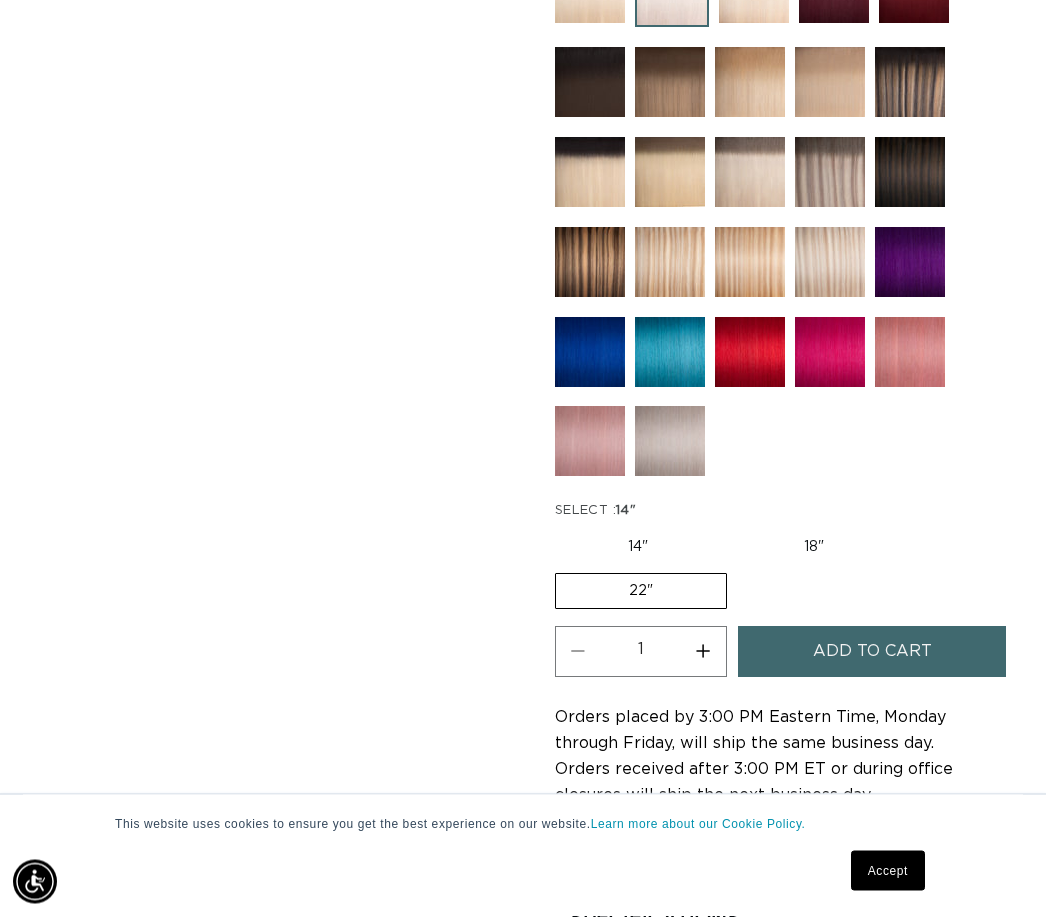 scroll, scrollTop: 989, scrollLeft: 0, axis: vertical 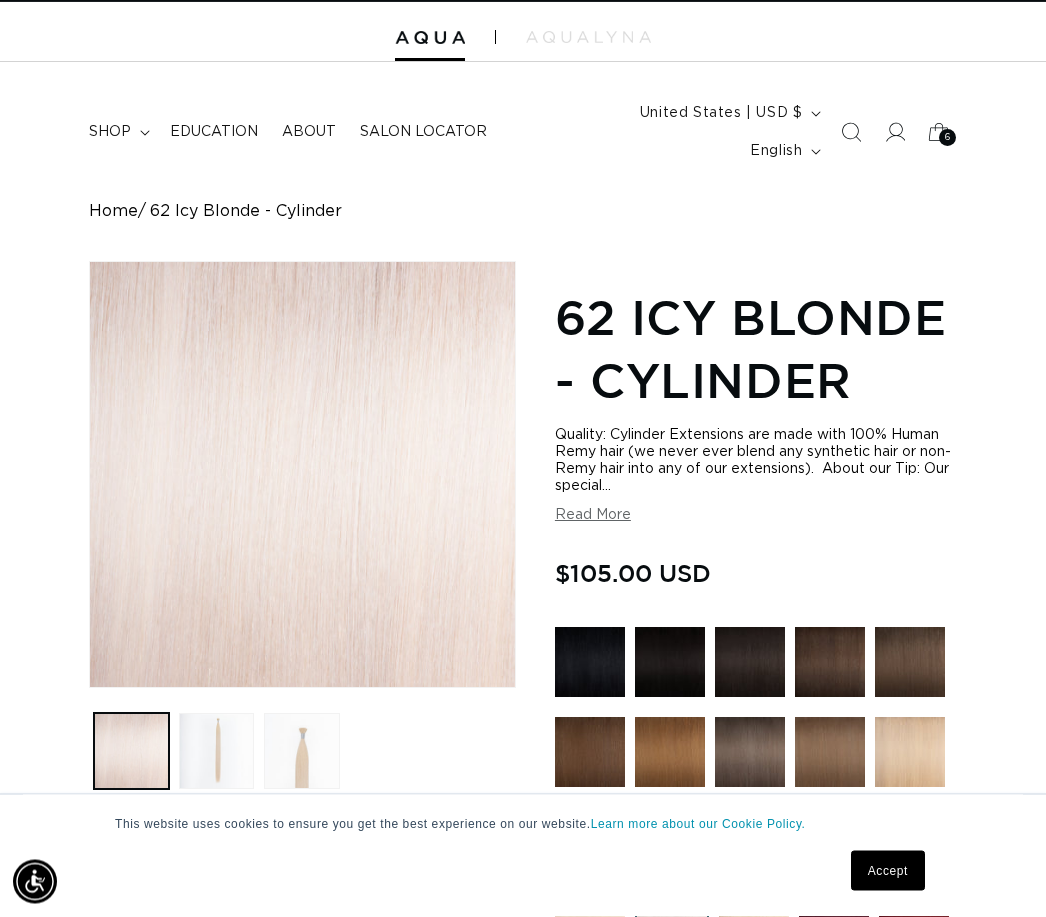 click at bounding box center [301, 751] 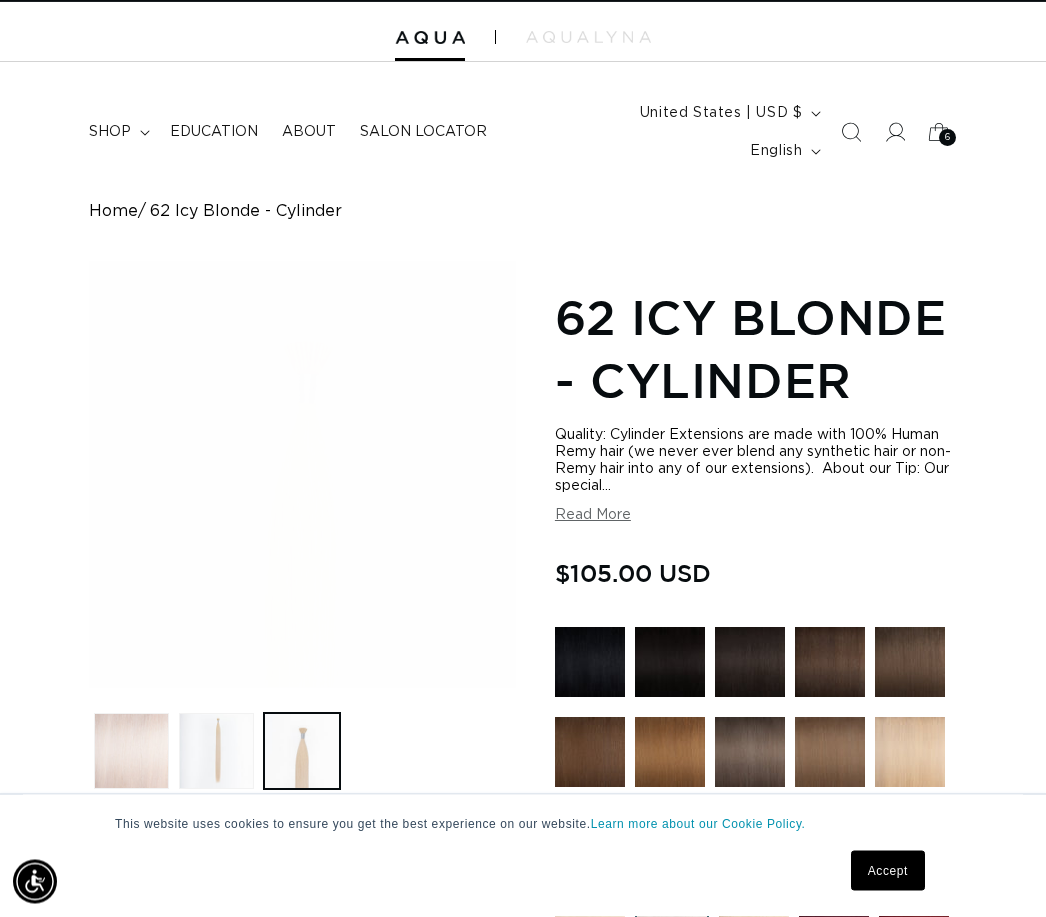 scroll, scrollTop: 46, scrollLeft: 0, axis: vertical 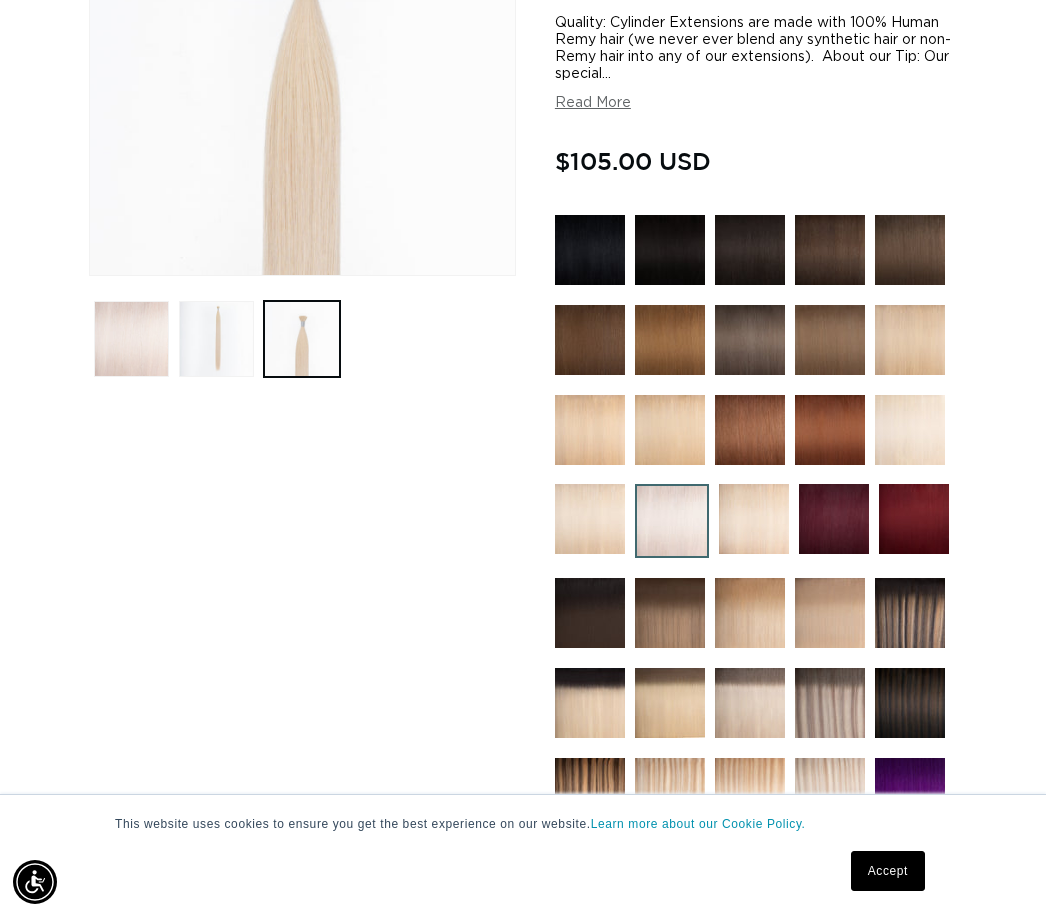 click on "Open media 3 in modal" at bounding box center [90, 275] 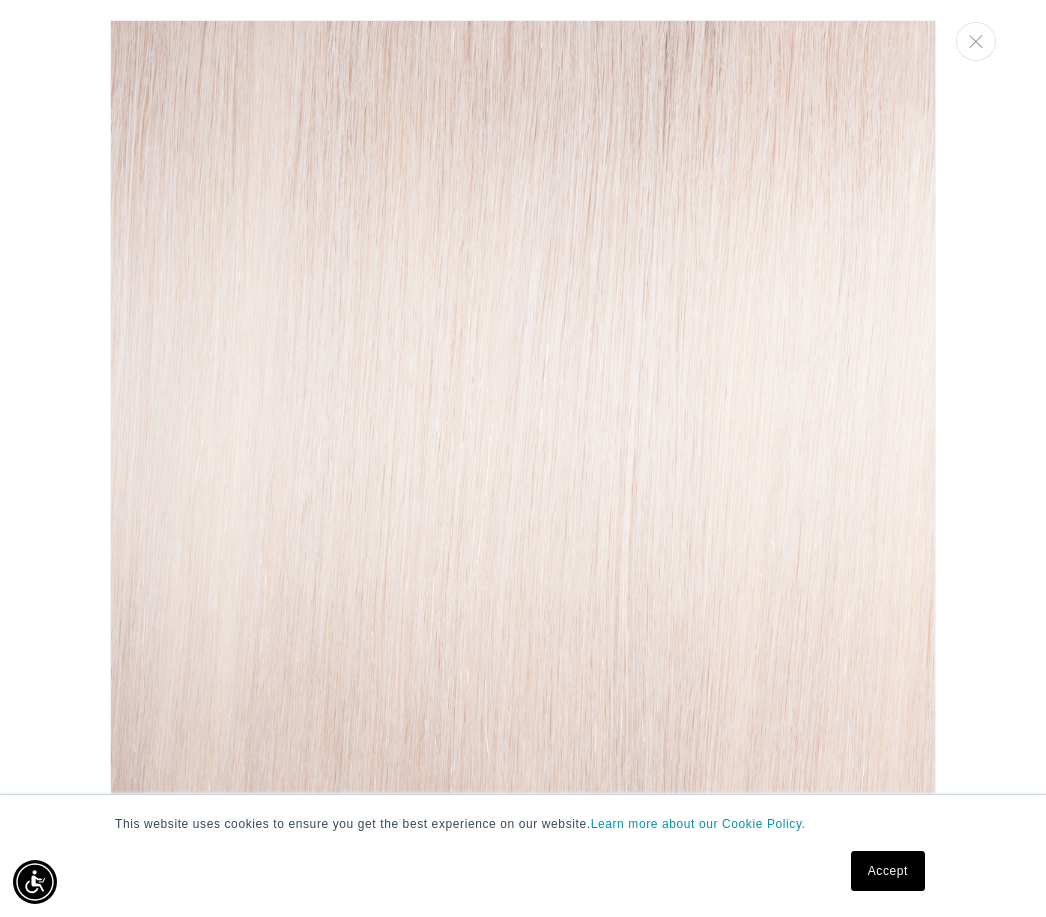 scroll, scrollTop: 1562, scrollLeft: 0, axis: vertical 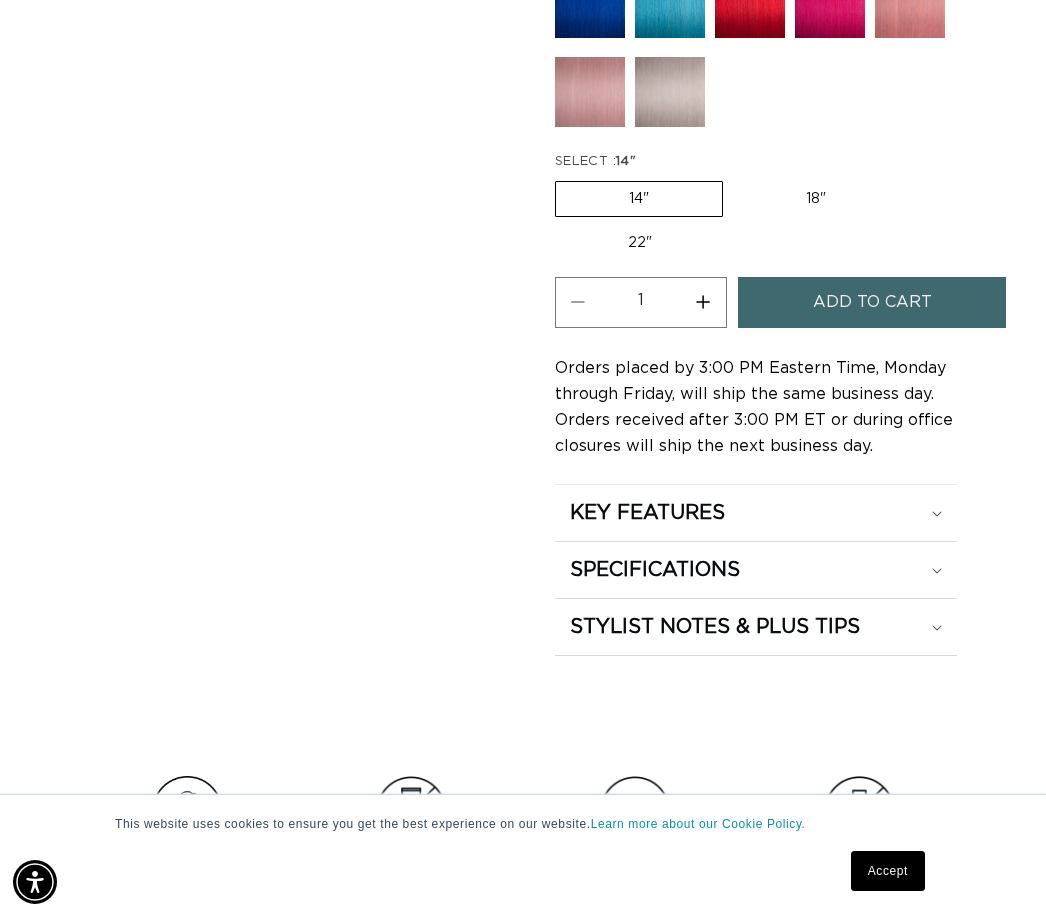 click on "22" Variant sold out or unavailable" at bounding box center [640, 243] 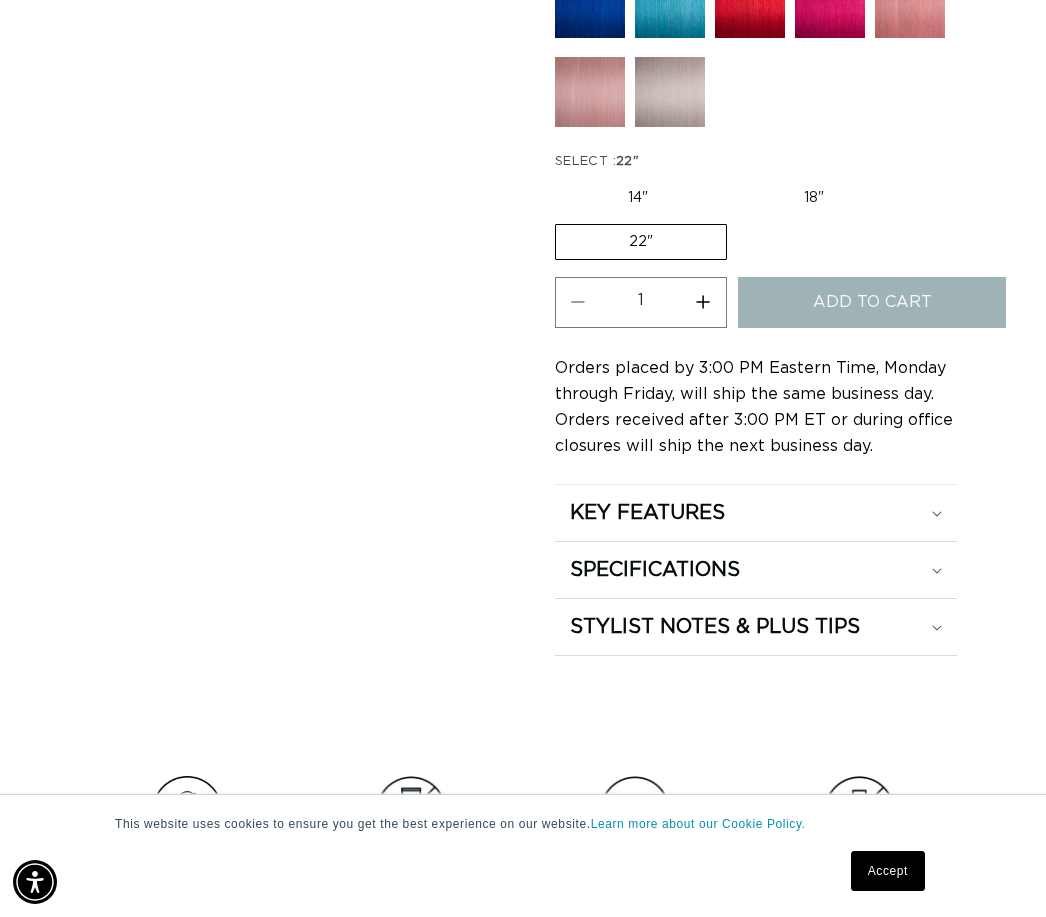 click on "Increase quantity for 62 Icy Blonde - Cylinder" at bounding box center [703, 302] 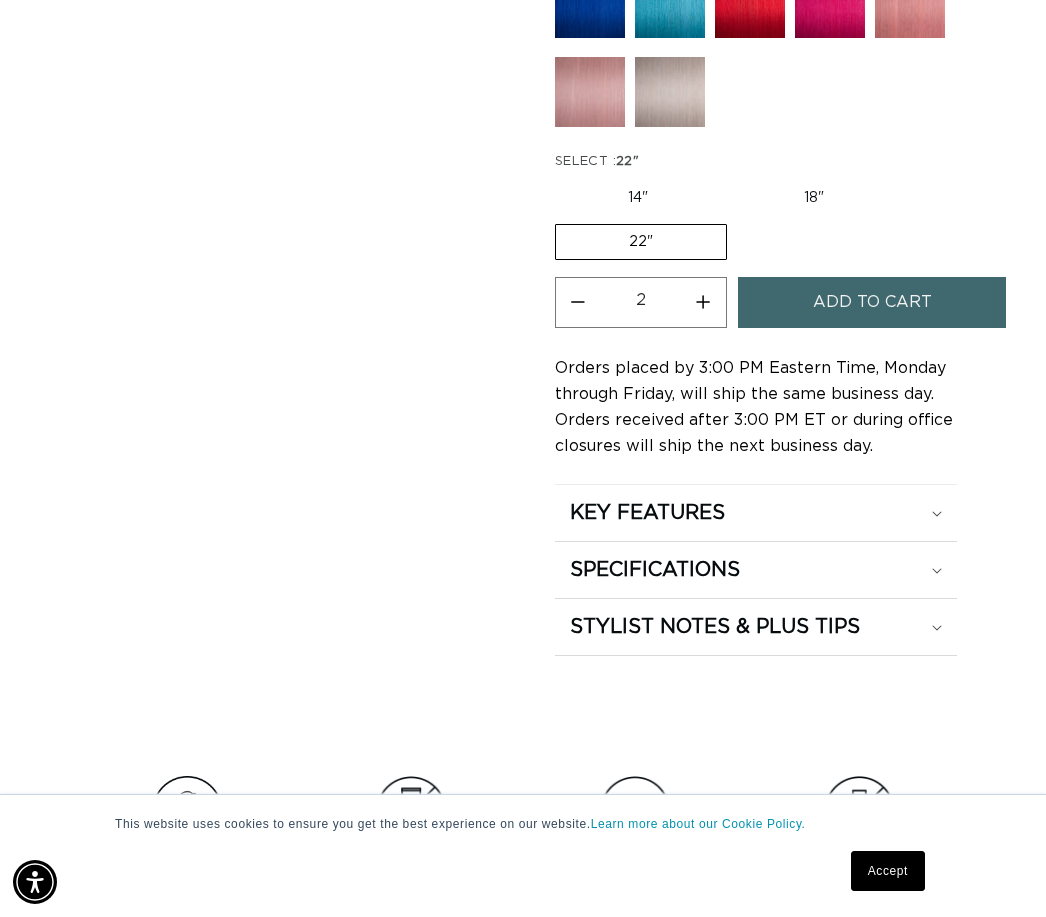 click on "Increase quantity for 62 Icy Blonde - Cylinder" at bounding box center (703, 302) 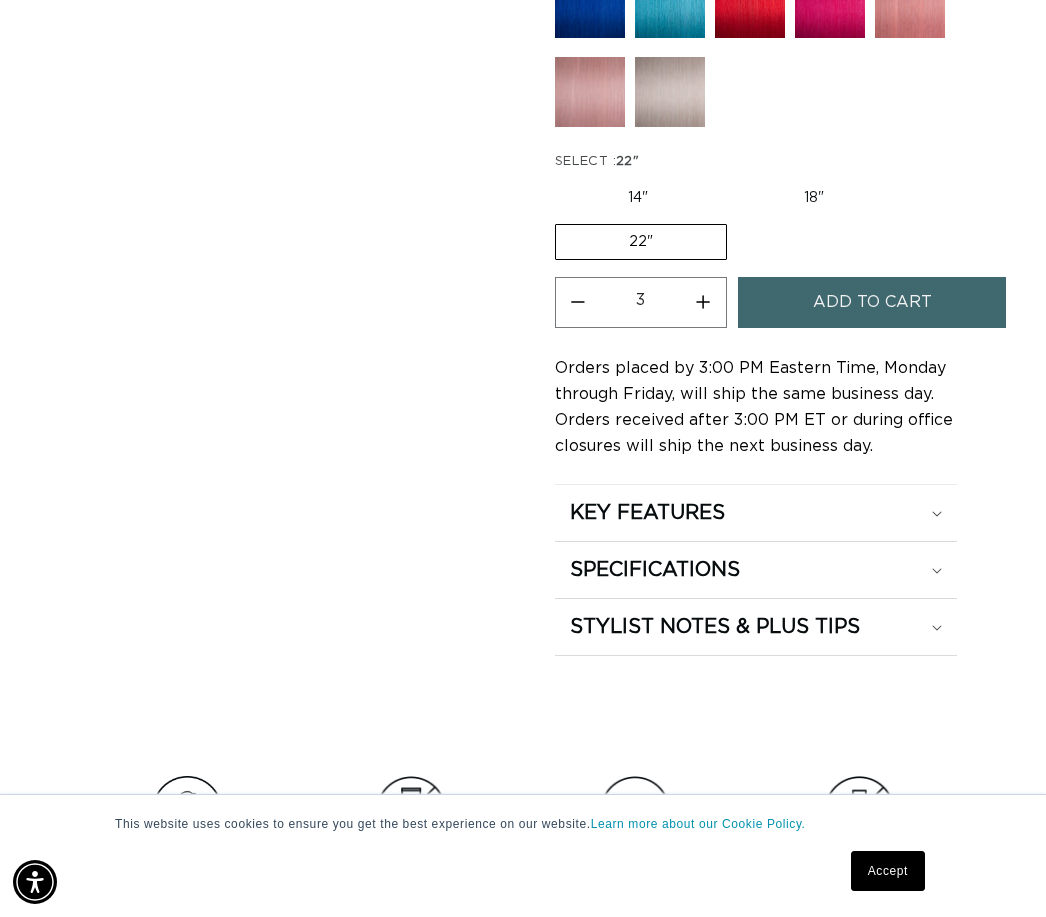 scroll, scrollTop: 0, scrollLeft: 904, axis: horizontal 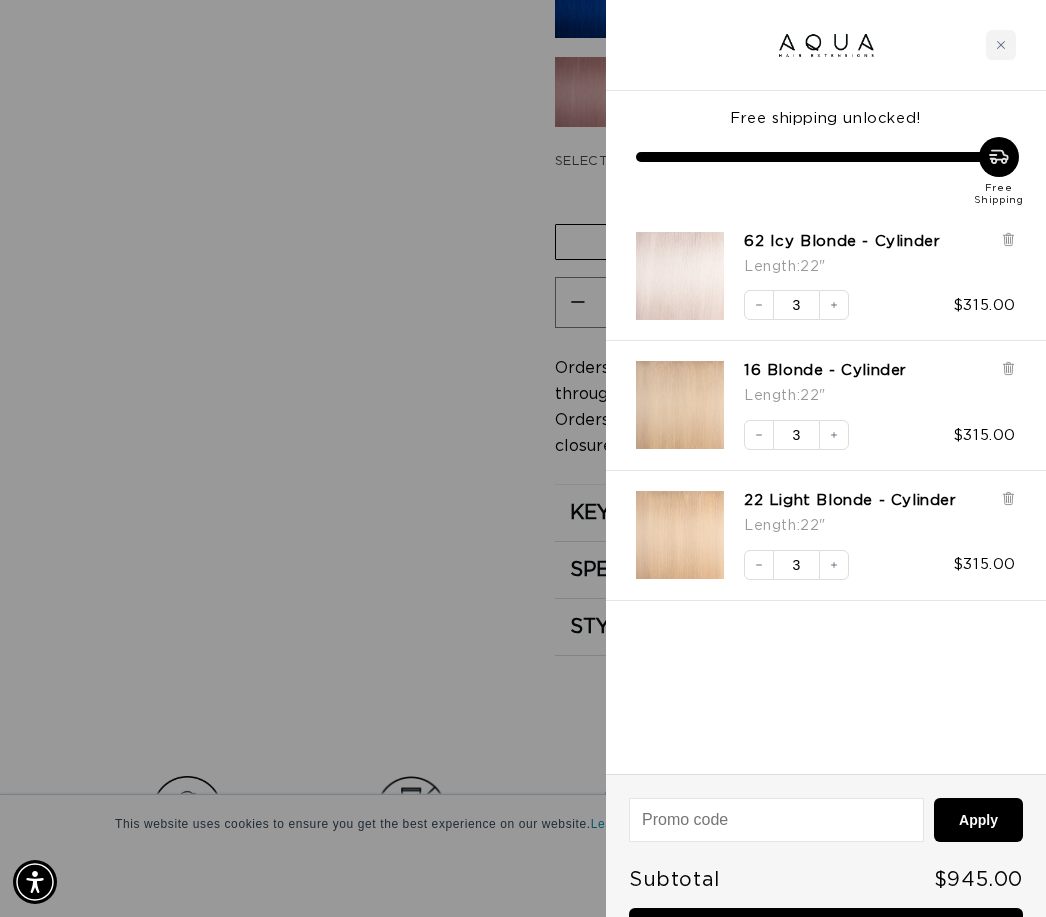 click at bounding box center (680, 276) 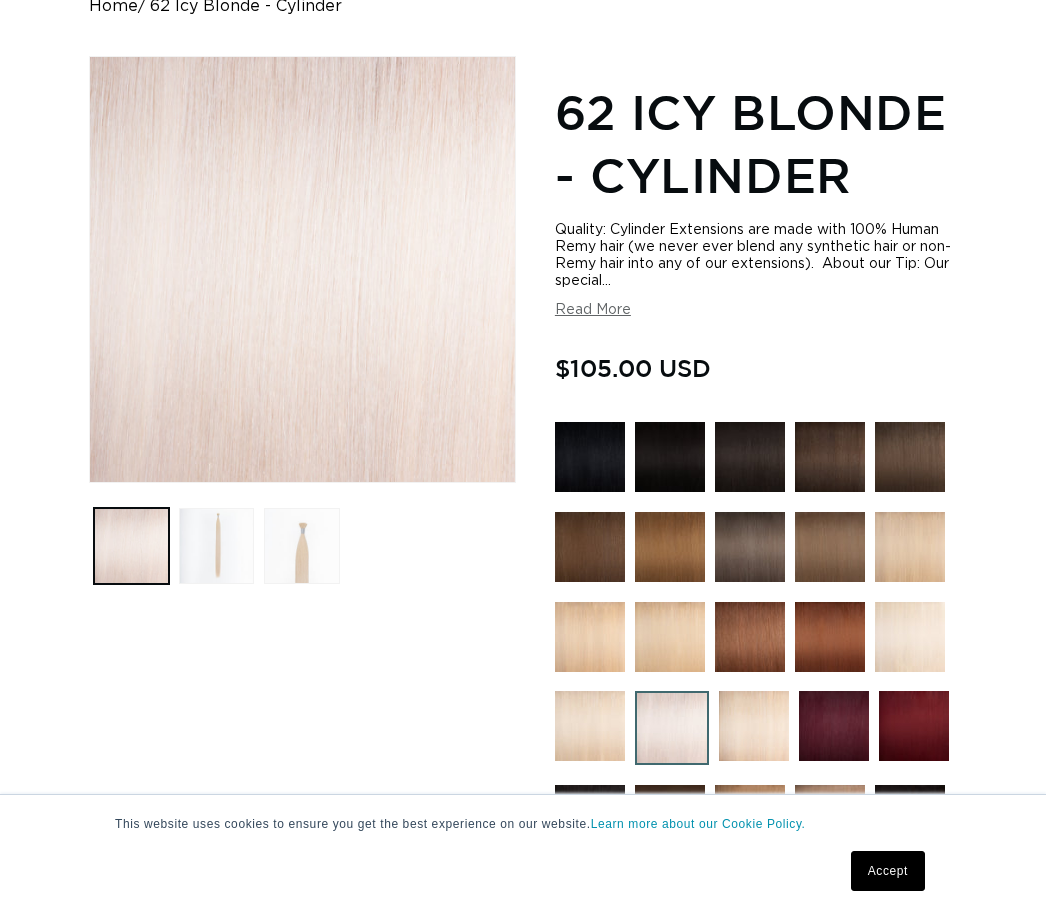scroll, scrollTop: 269, scrollLeft: 0, axis: vertical 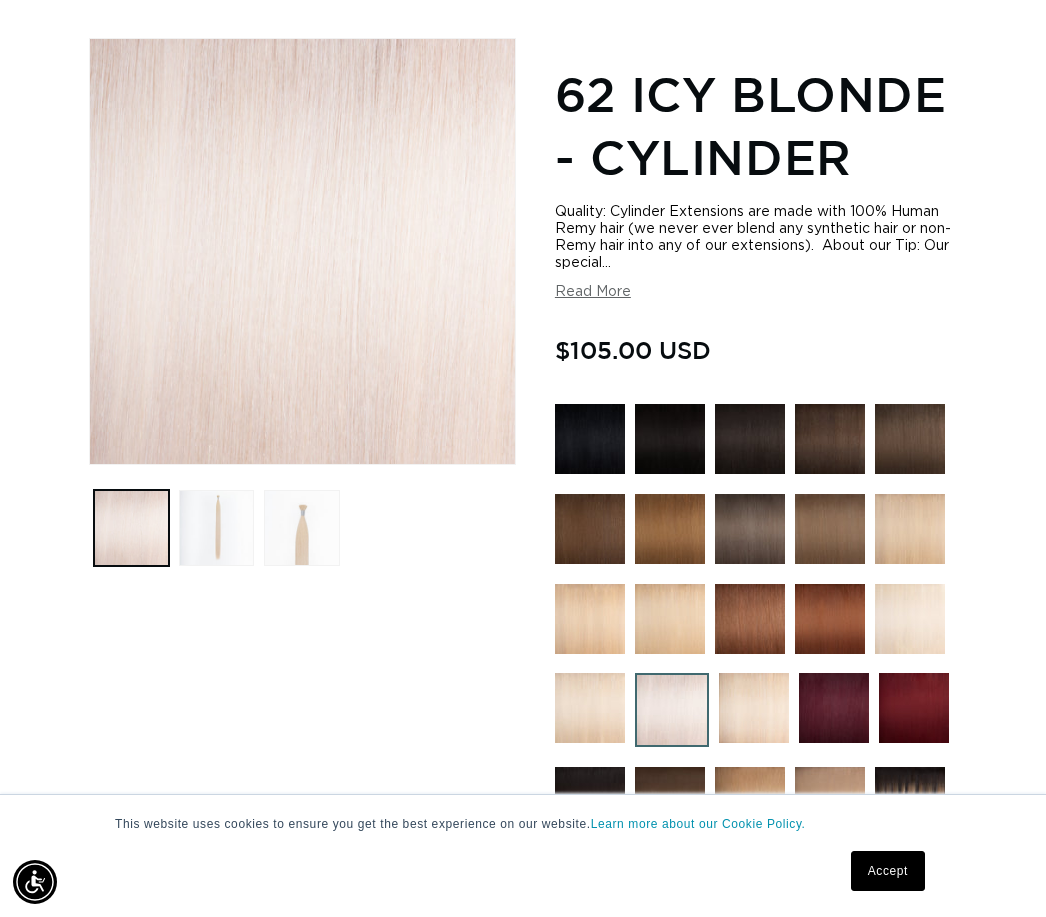 click at bounding box center [301, 527] 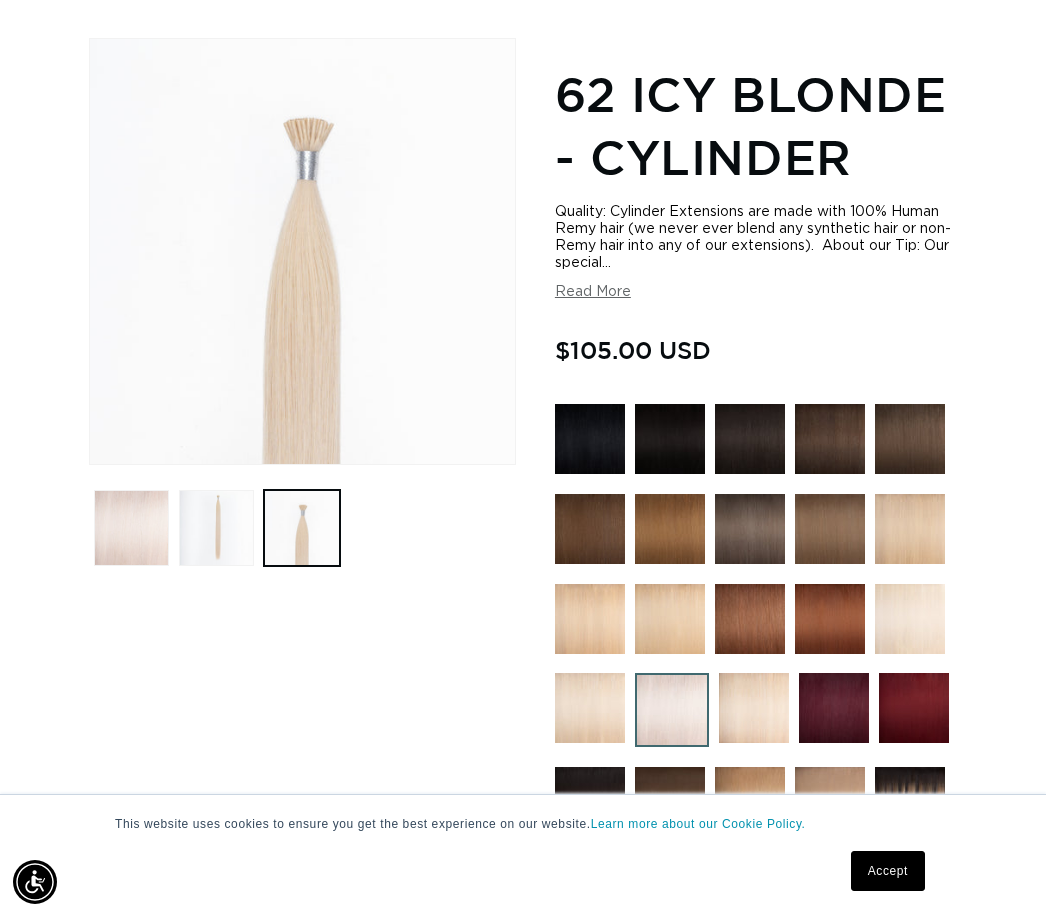 click at bounding box center (216, 527) 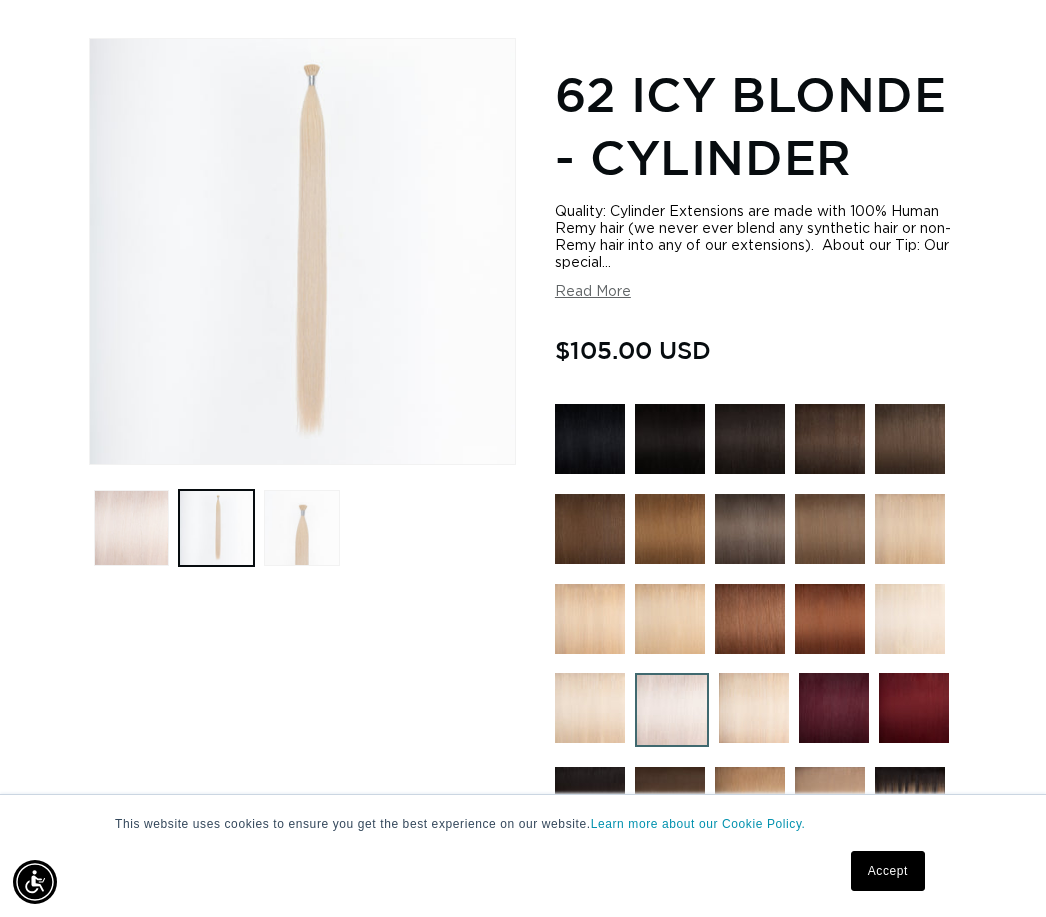 scroll, scrollTop: 0, scrollLeft: 904, axis: horizontal 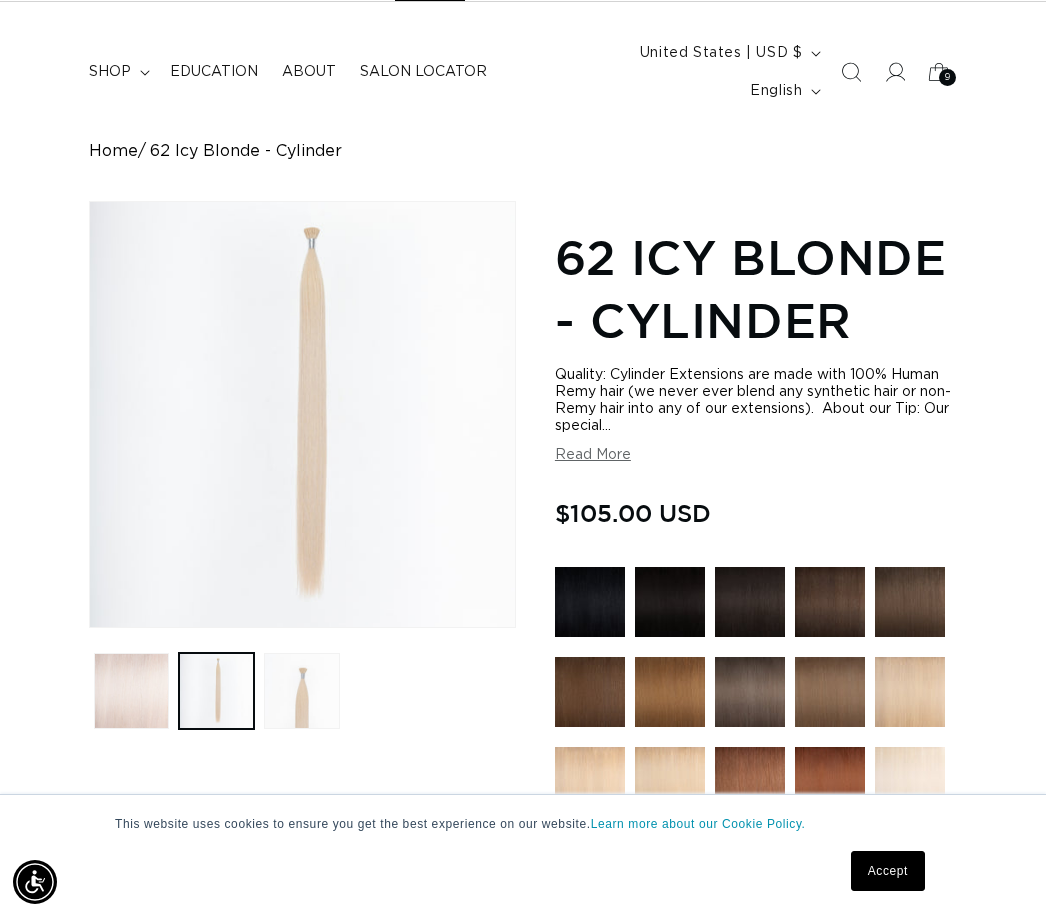 click on "Open media 2 in modal" at bounding box center (90, 627) 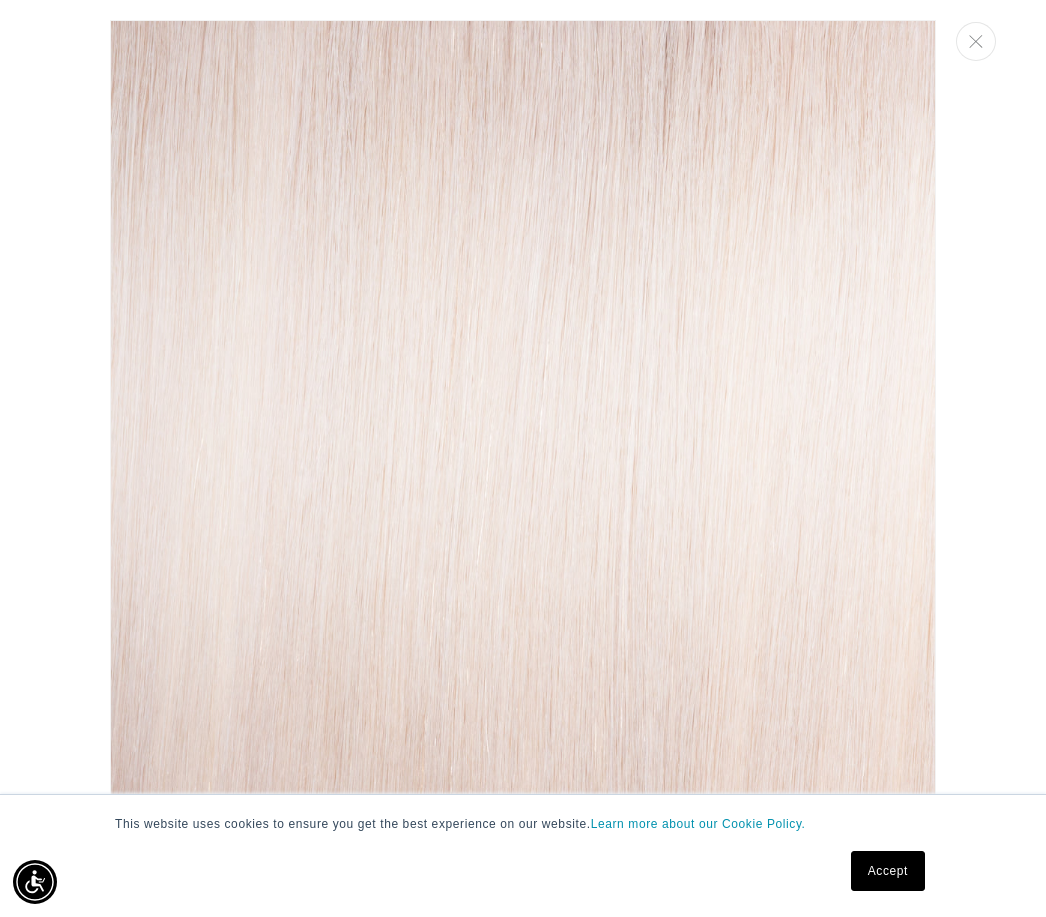 scroll, scrollTop: 861, scrollLeft: 0, axis: vertical 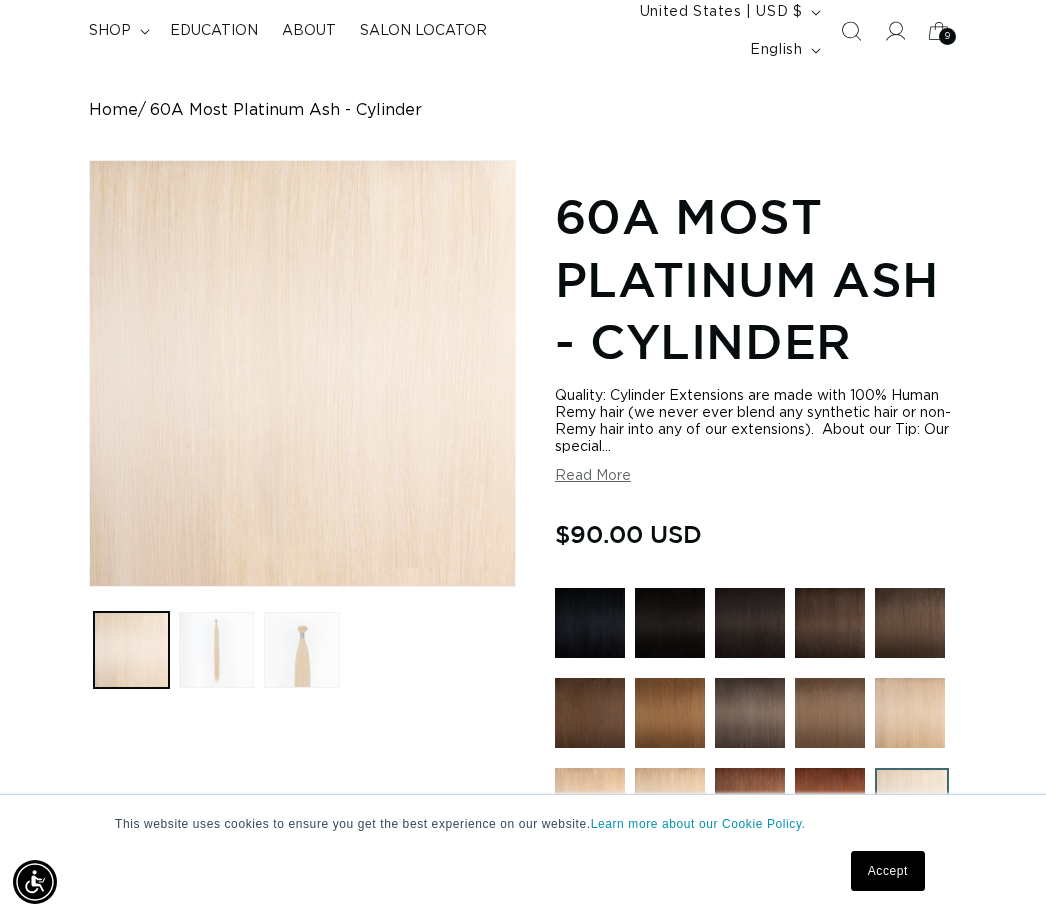 click on "Open media 1 in modal" at bounding box center (90, 586) 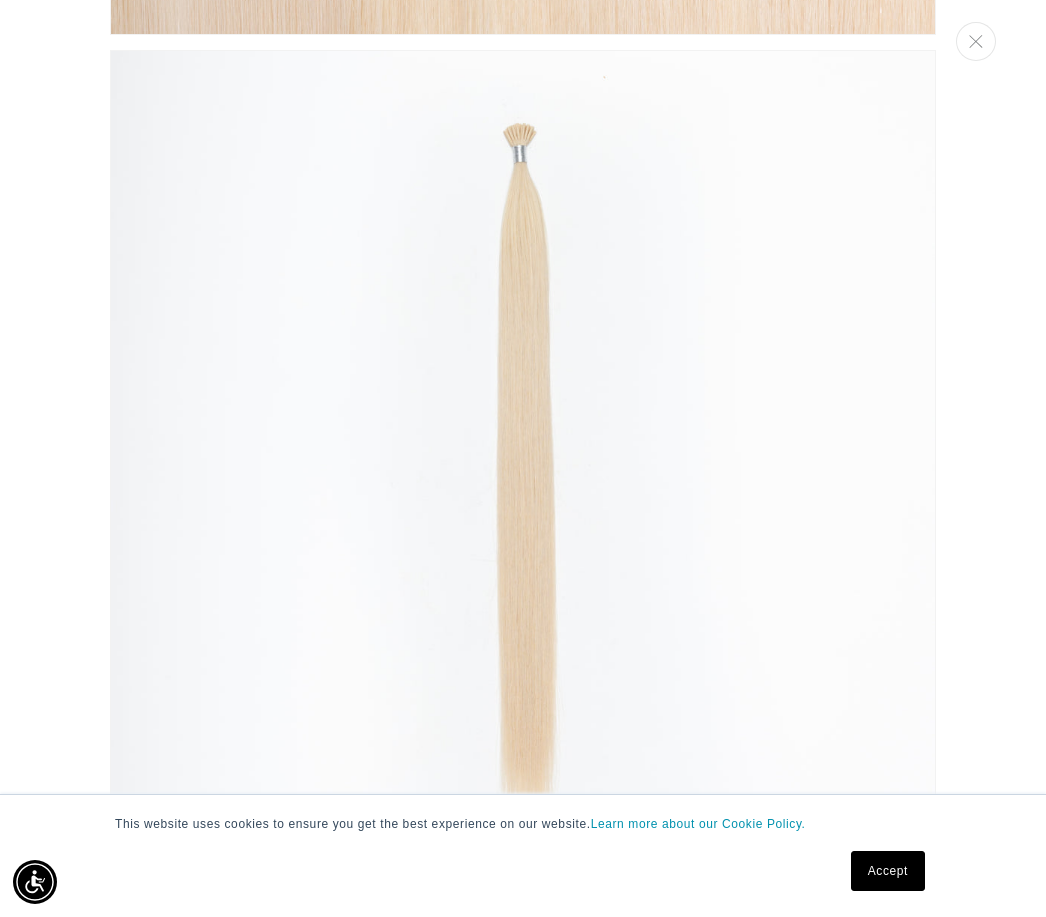 scroll, scrollTop: 870, scrollLeft: 0, axis: vertical 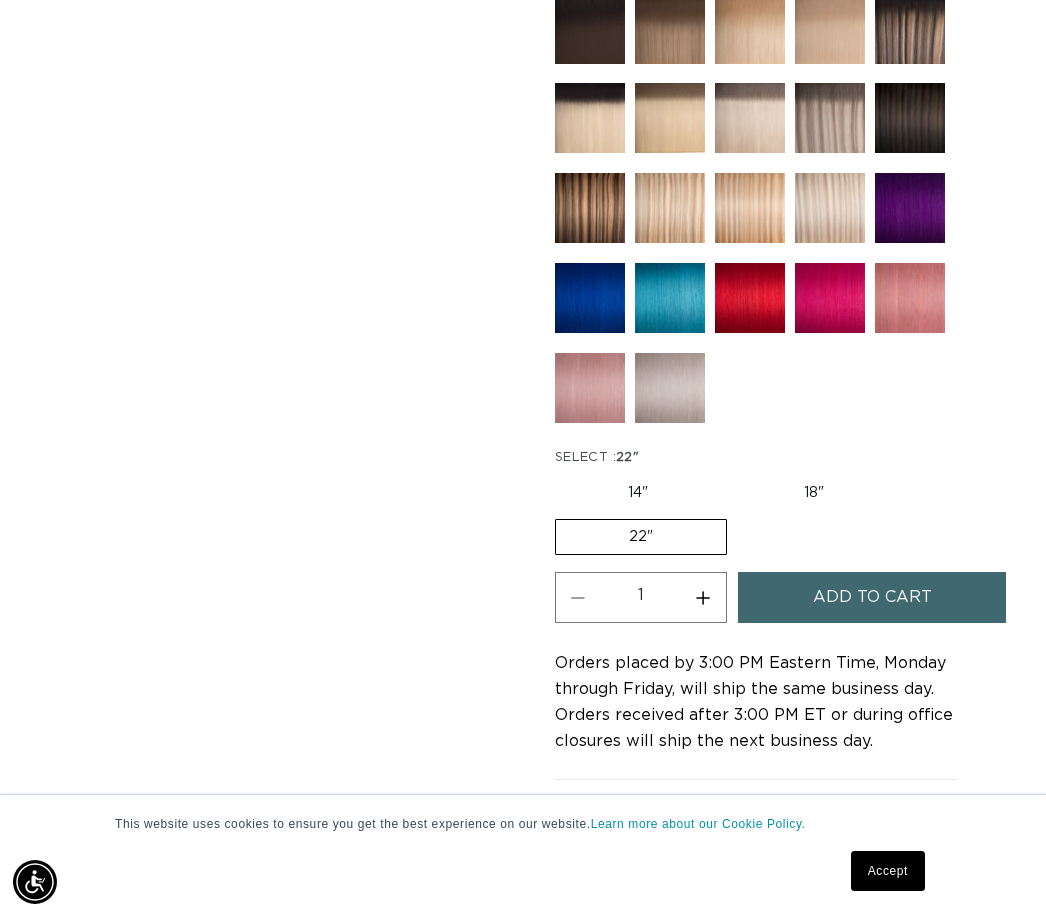 click on "Increase quantity for 22 Light Blonde - Cylinder" at bounding box center [703, 597] 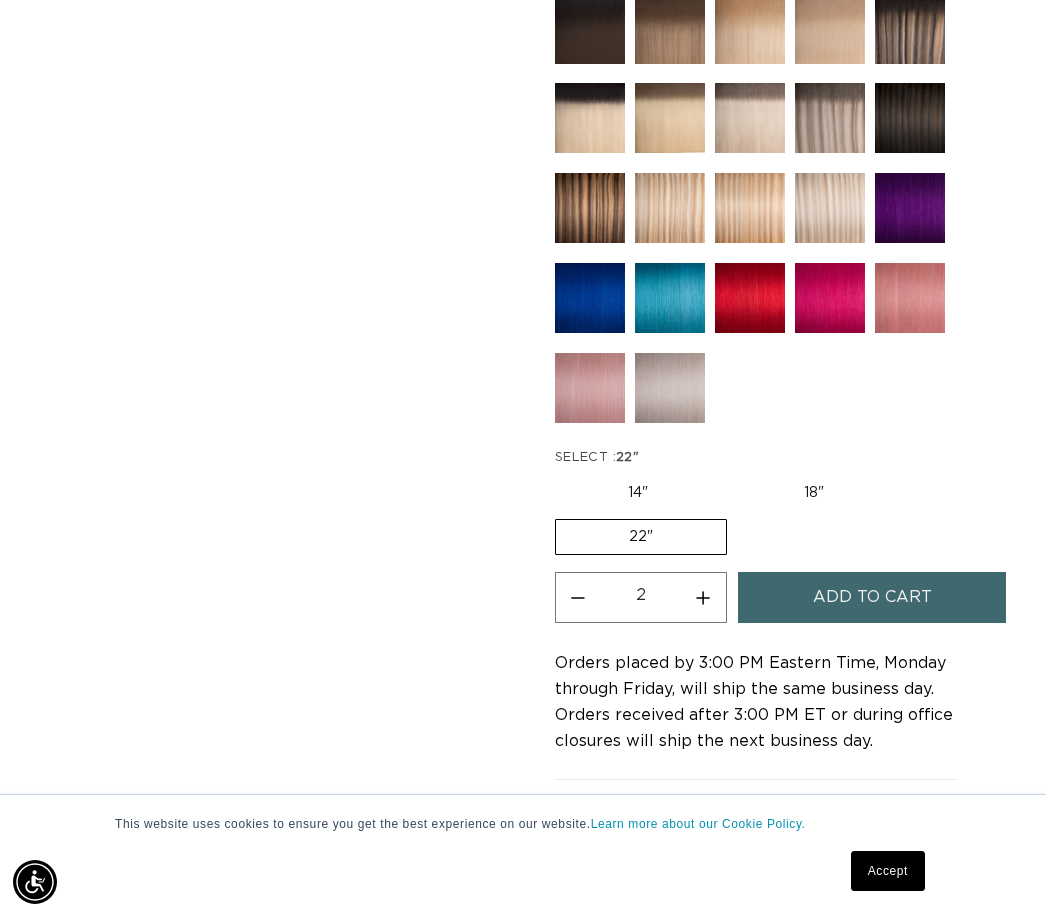 click on "Increase quantity for 22 Light Blonde - Cylinder" at bounding box center [703, 597] 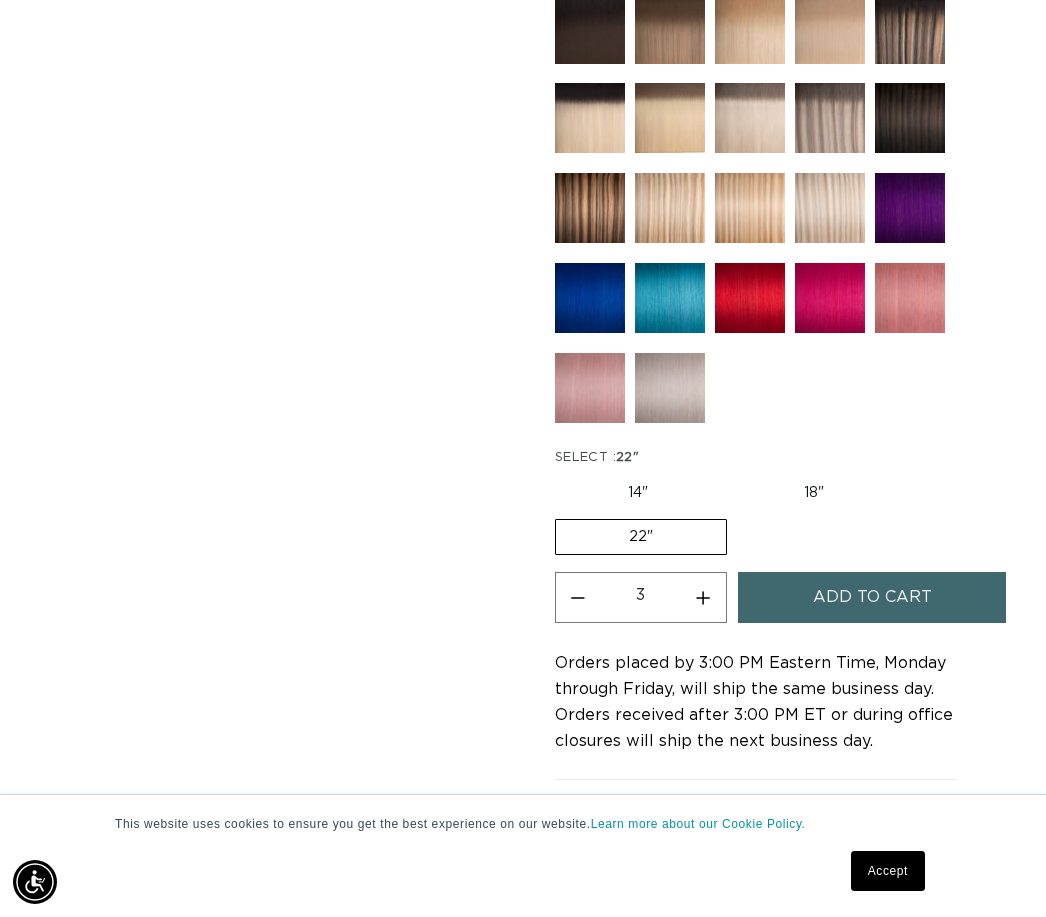 click on "Add to cart" at bounding box center [872, 597] 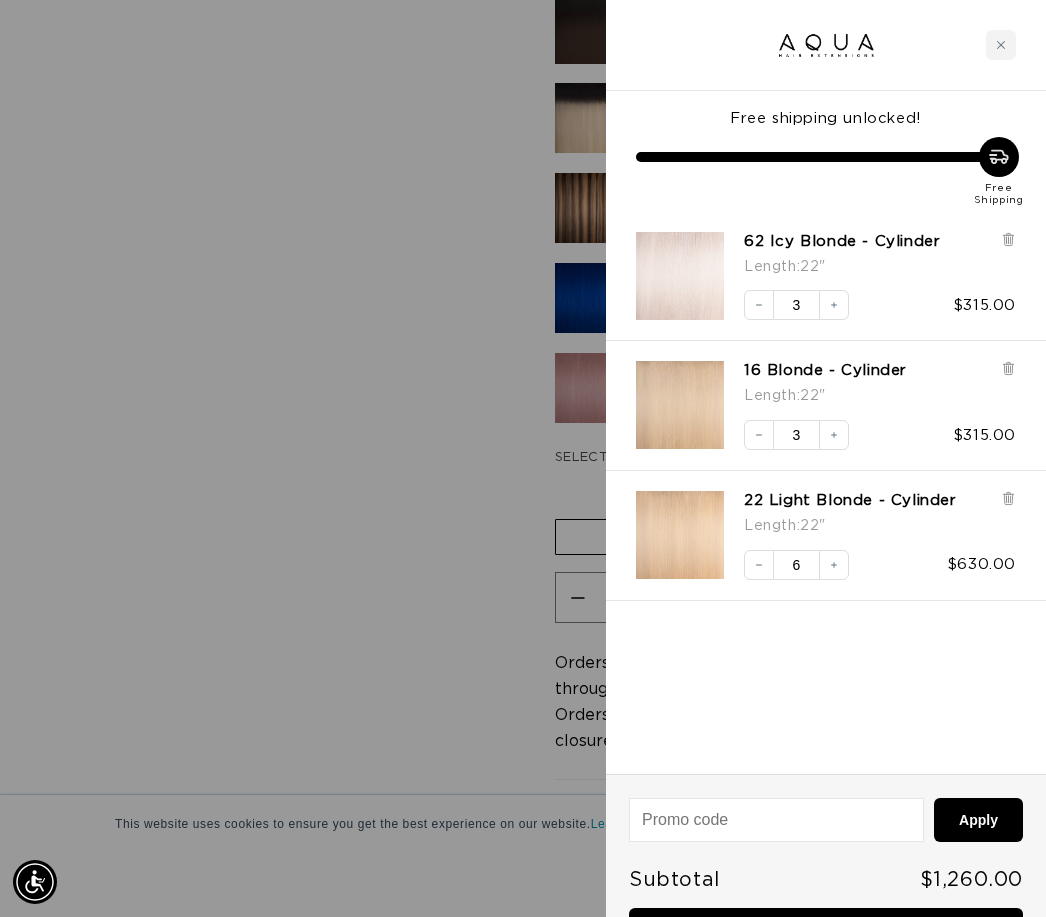 scroll, scrollTop: 0, scrollLeft: 0, axis: both 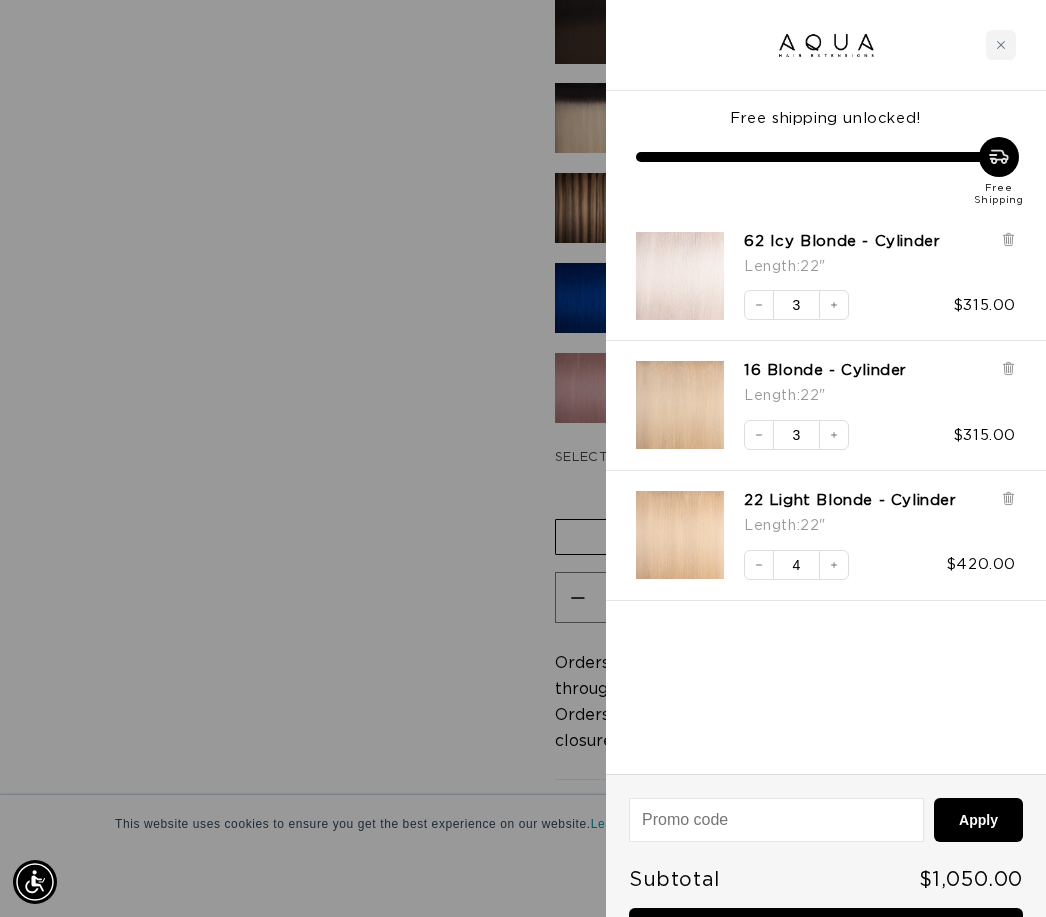 click 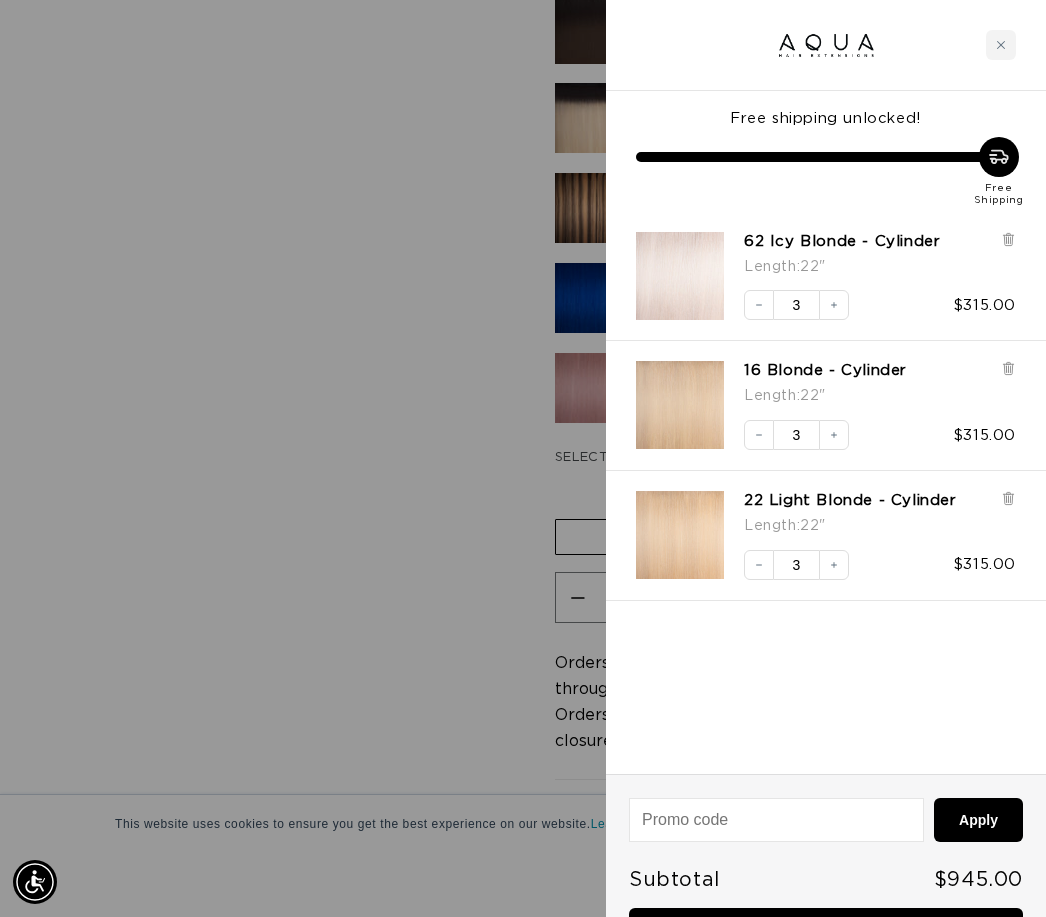 scroll, scrollTop: 0, scrollLeft: 904, axis: horizontal 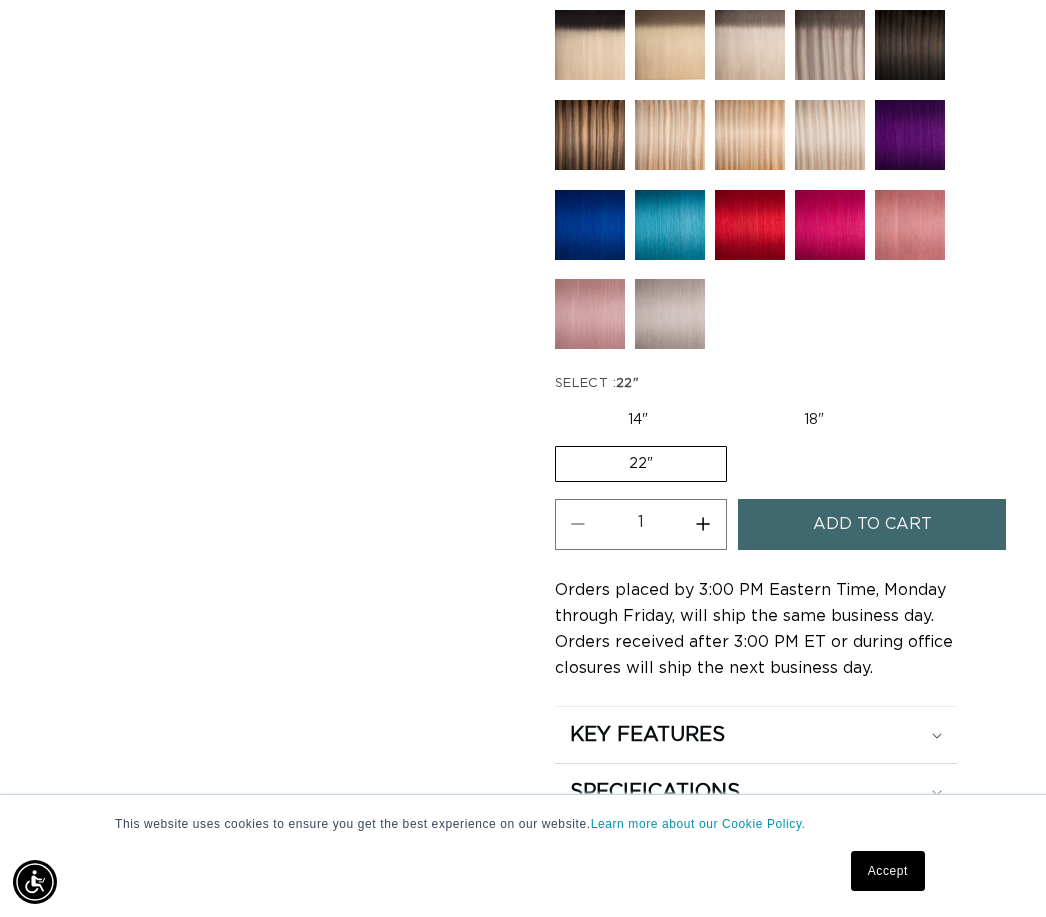 click on "Add to cart" at bounding box center [872, 524] 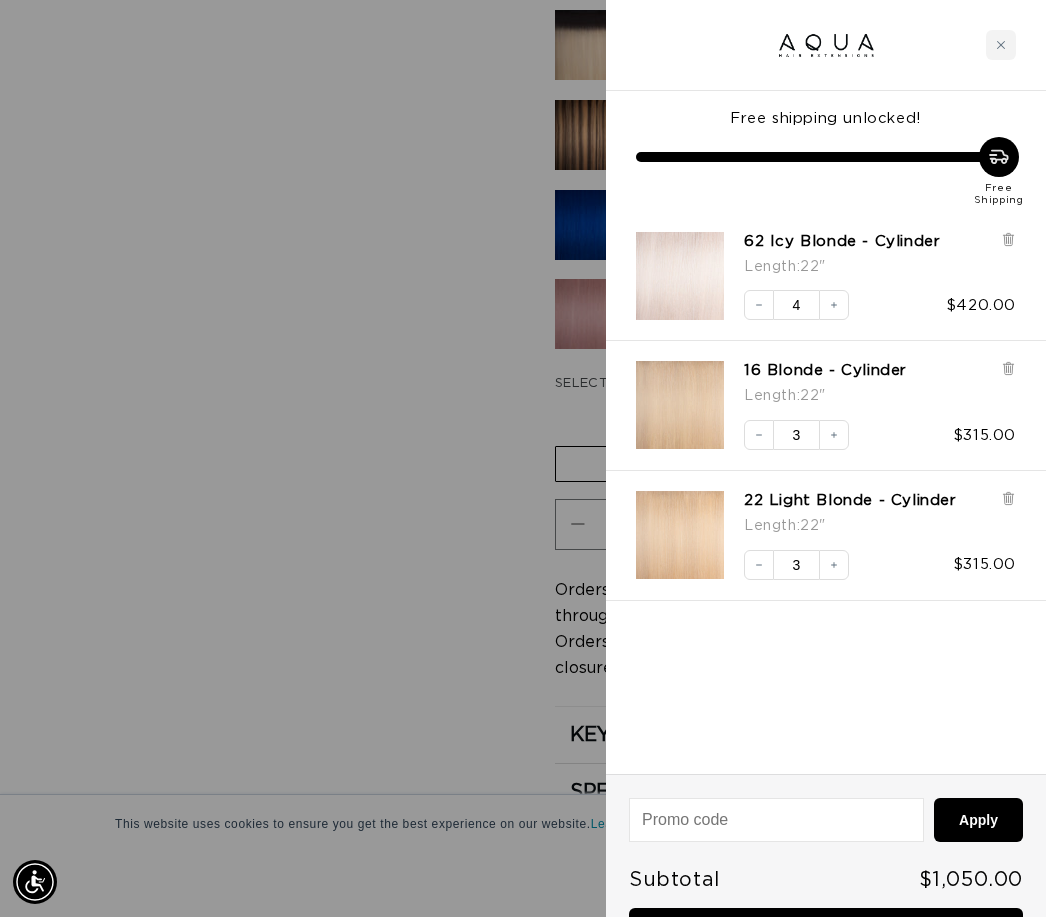 scroll, scrollTop: 0, scrollLeft: 904, axis: horizontal 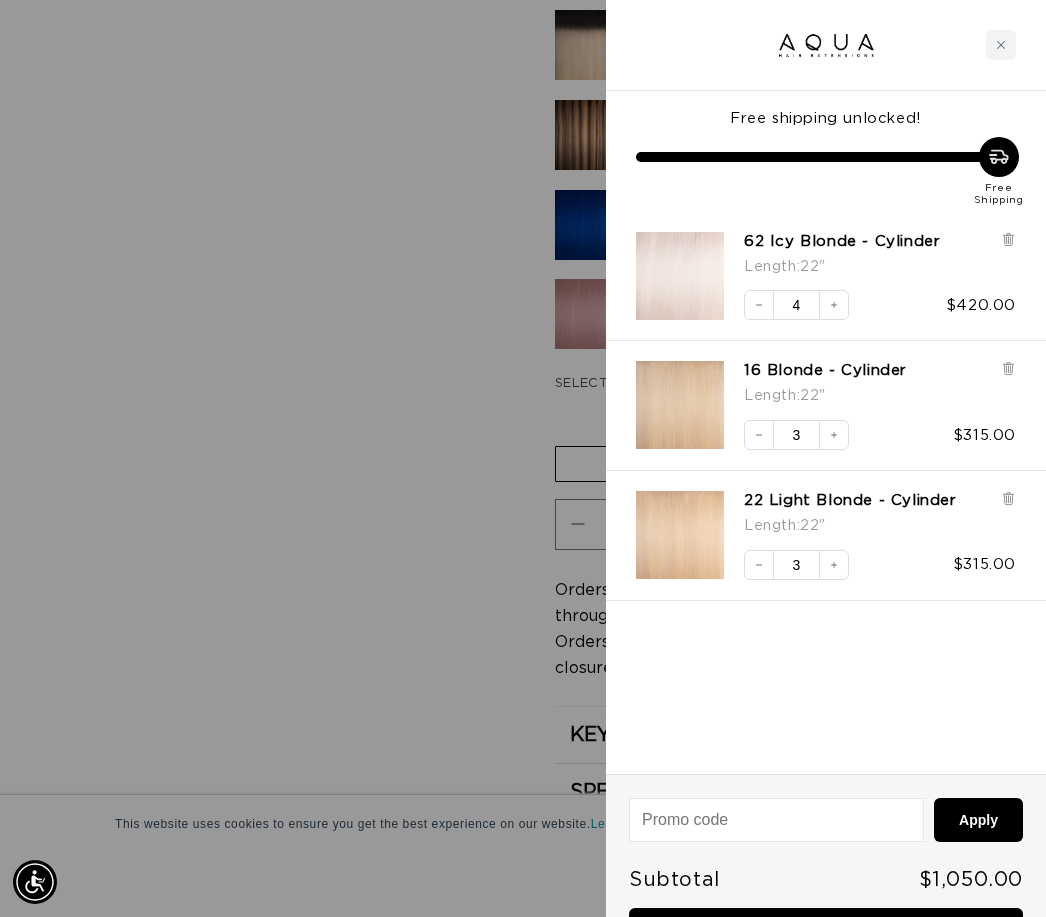 click on "Decrease quantity 4 Increase quantity $420.00" at bounding box center (870, 295) 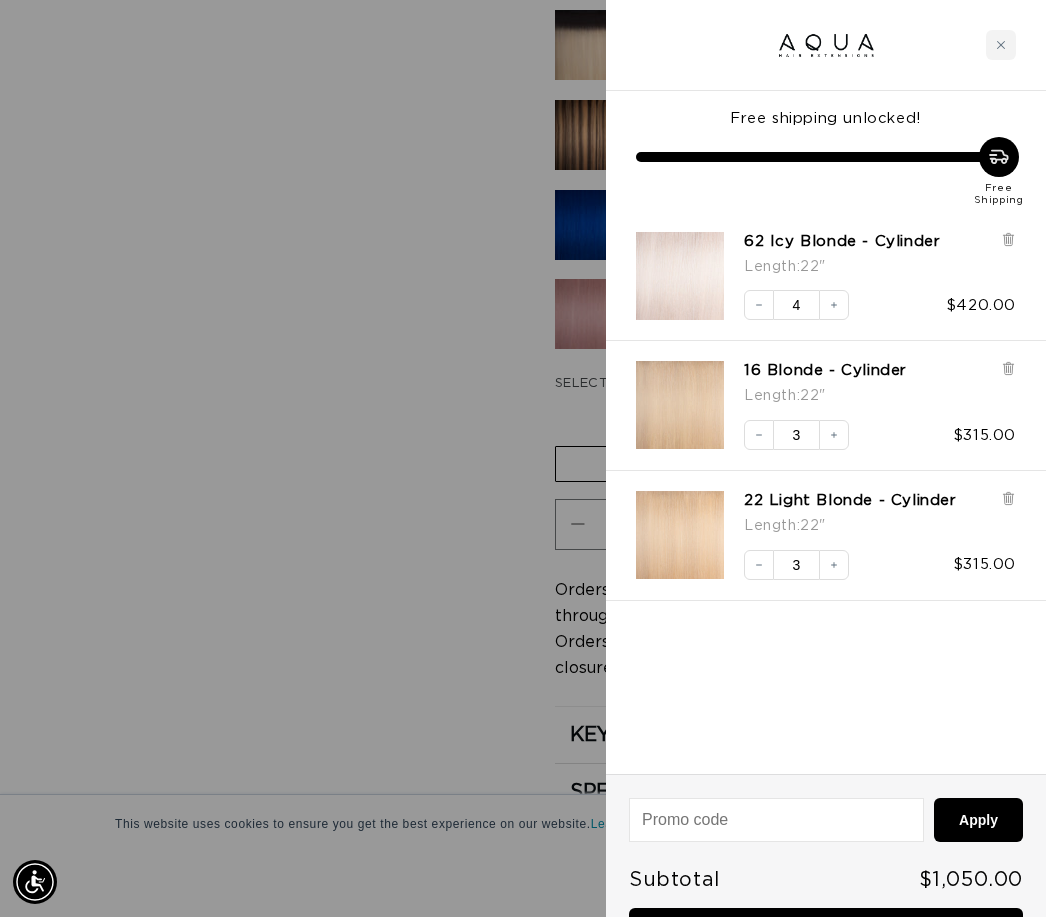 scroll, scrollTop: 0, scrollLeft: 1808, axis: horizontal 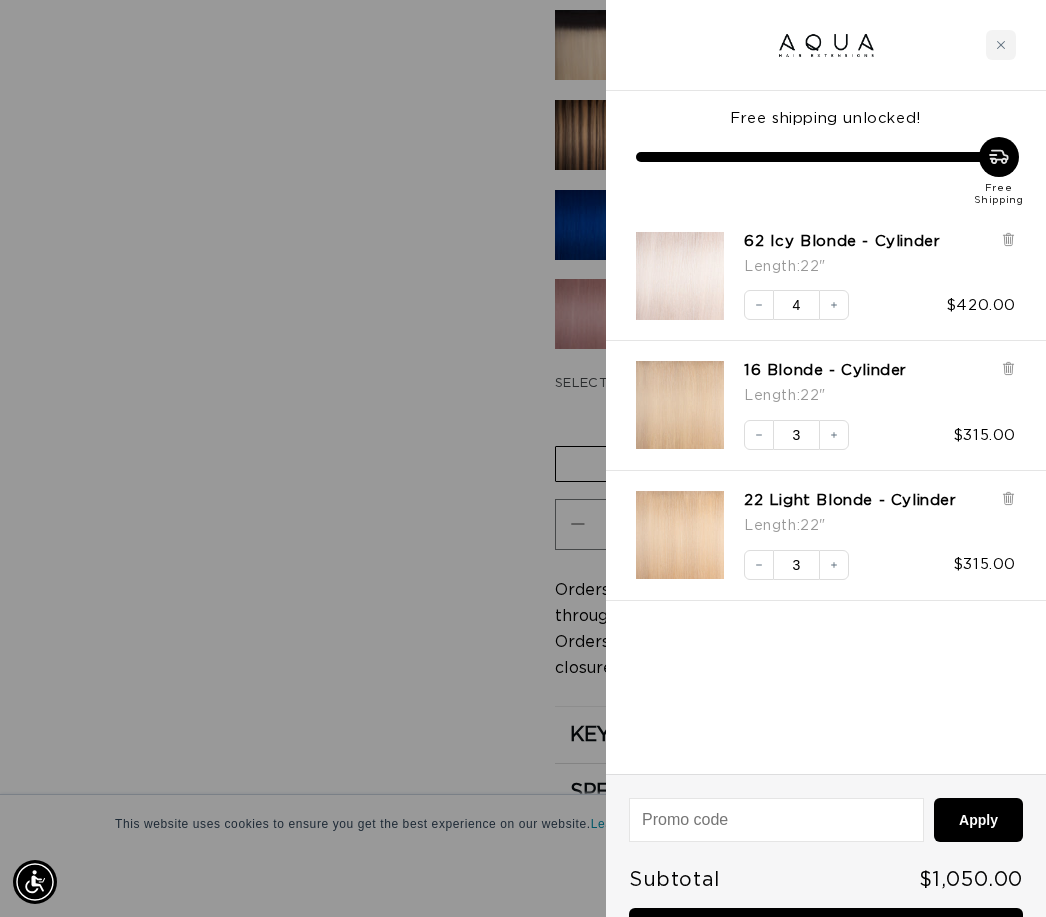 click on "Decrease quantity 4 Increase quantity $420.00" at bounding box center [870, 295] 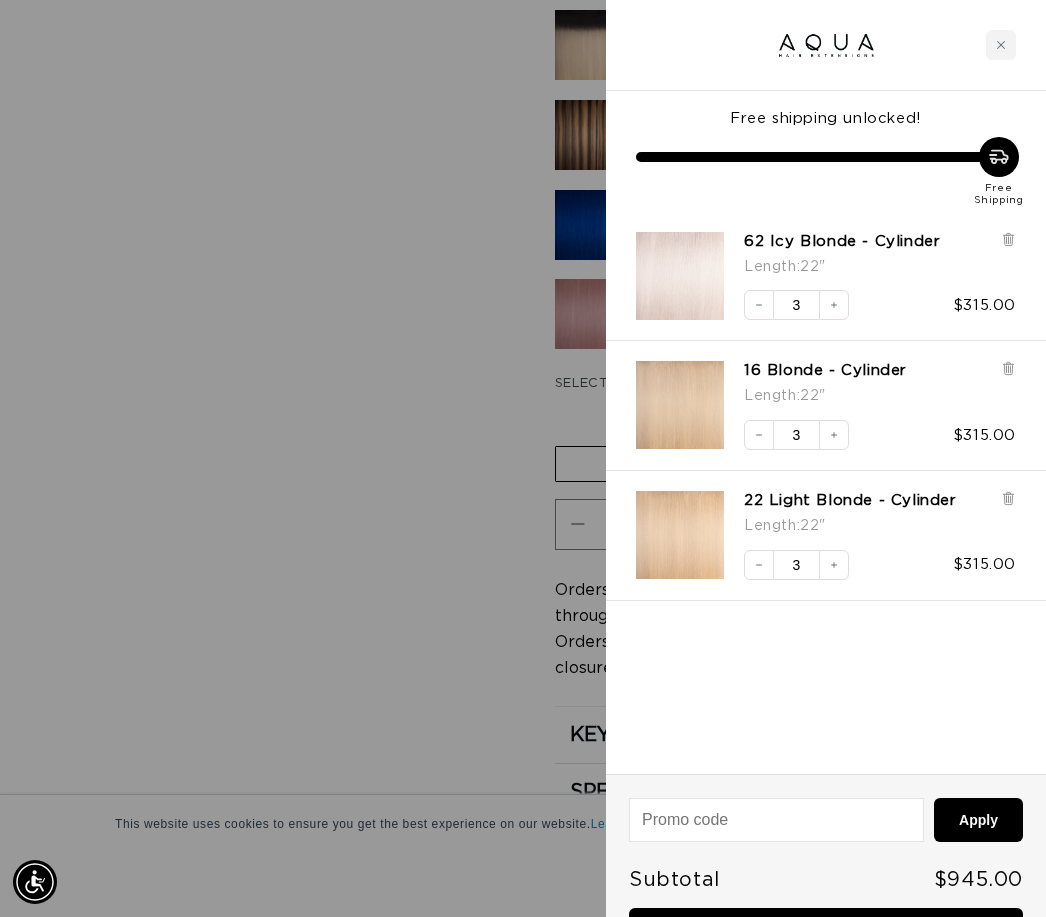scroll, scrollTop: 0, scrollLeft: 904, axis: horizontal 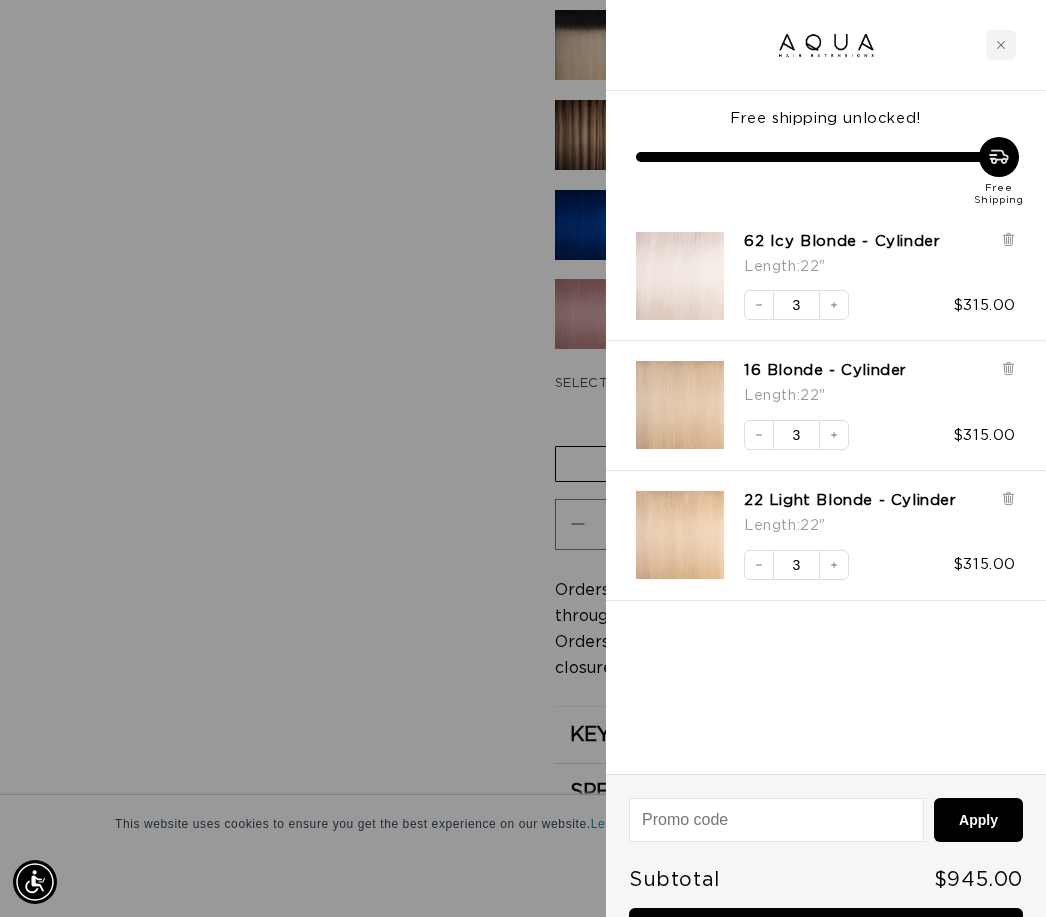 click at bounding box center [680, 405] 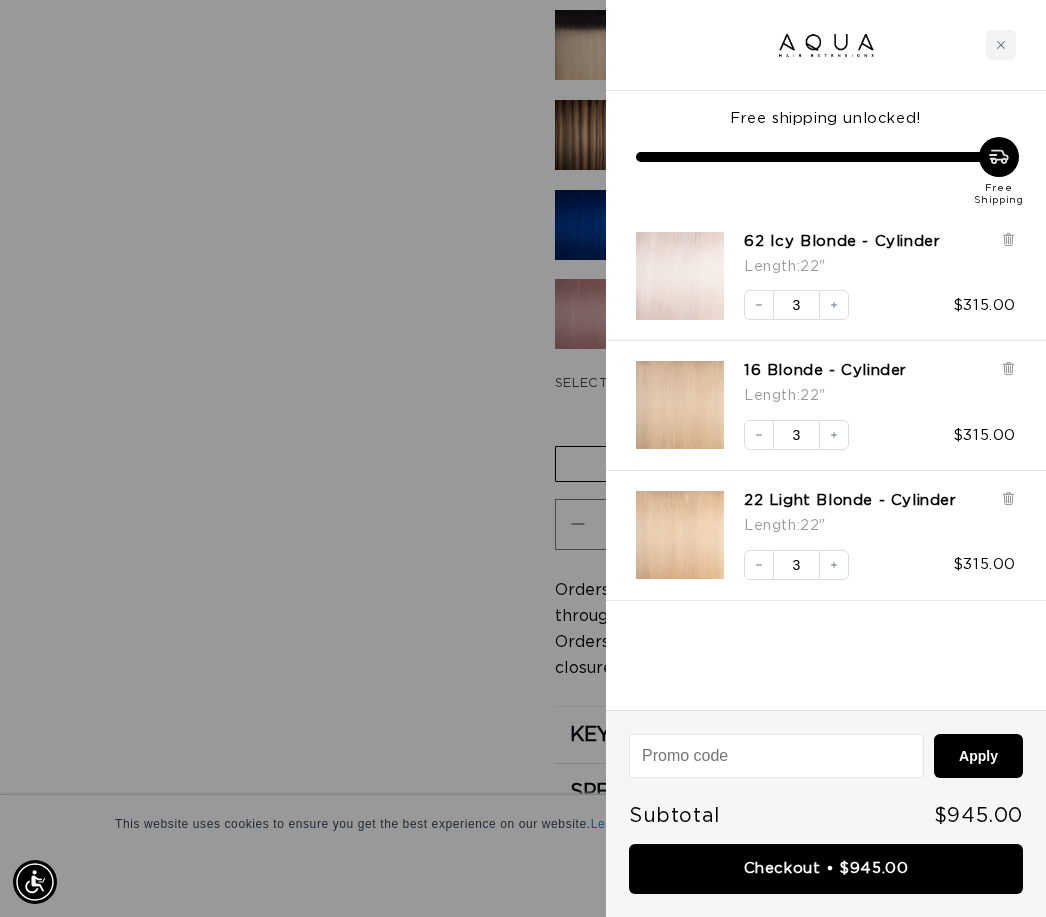 scroll, scrollTop: 0, scrollLeft: 0, axis: both 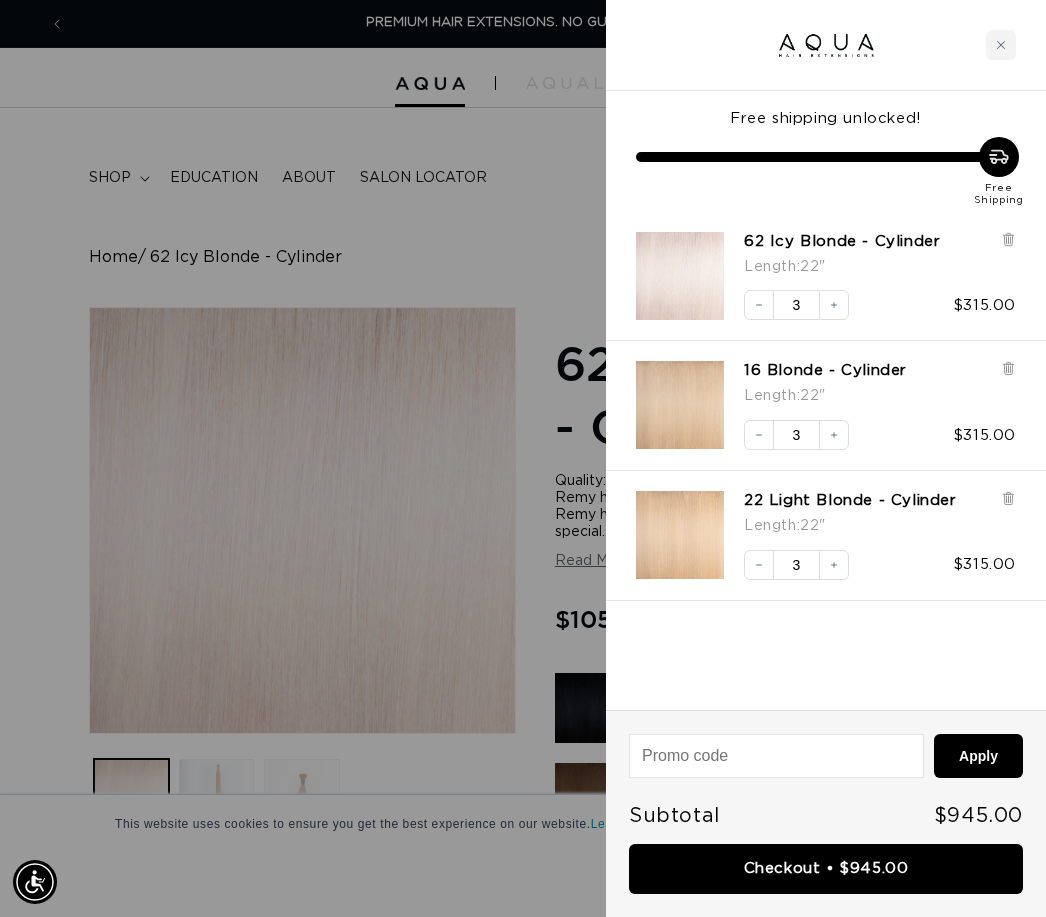 click at bounding box center (680, 535) 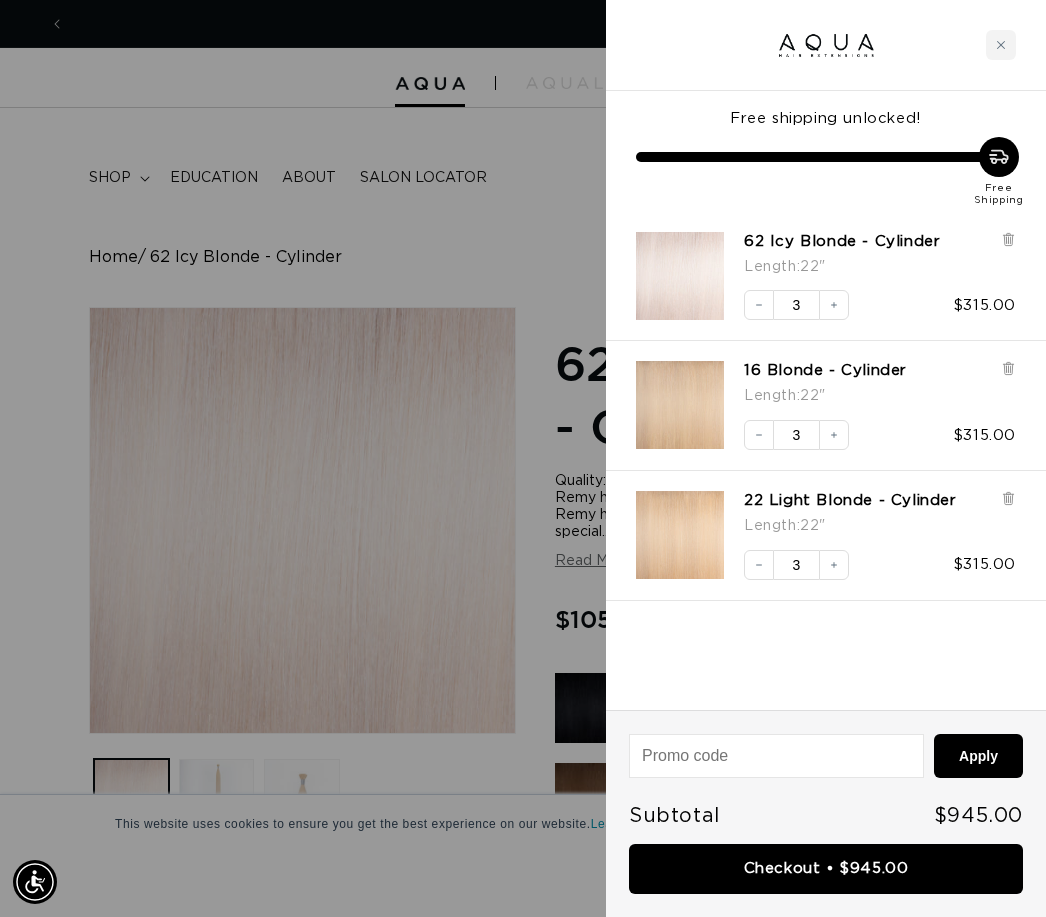 scroll, scrollTop: 0, scrollLeft: 904, axis: horizontal 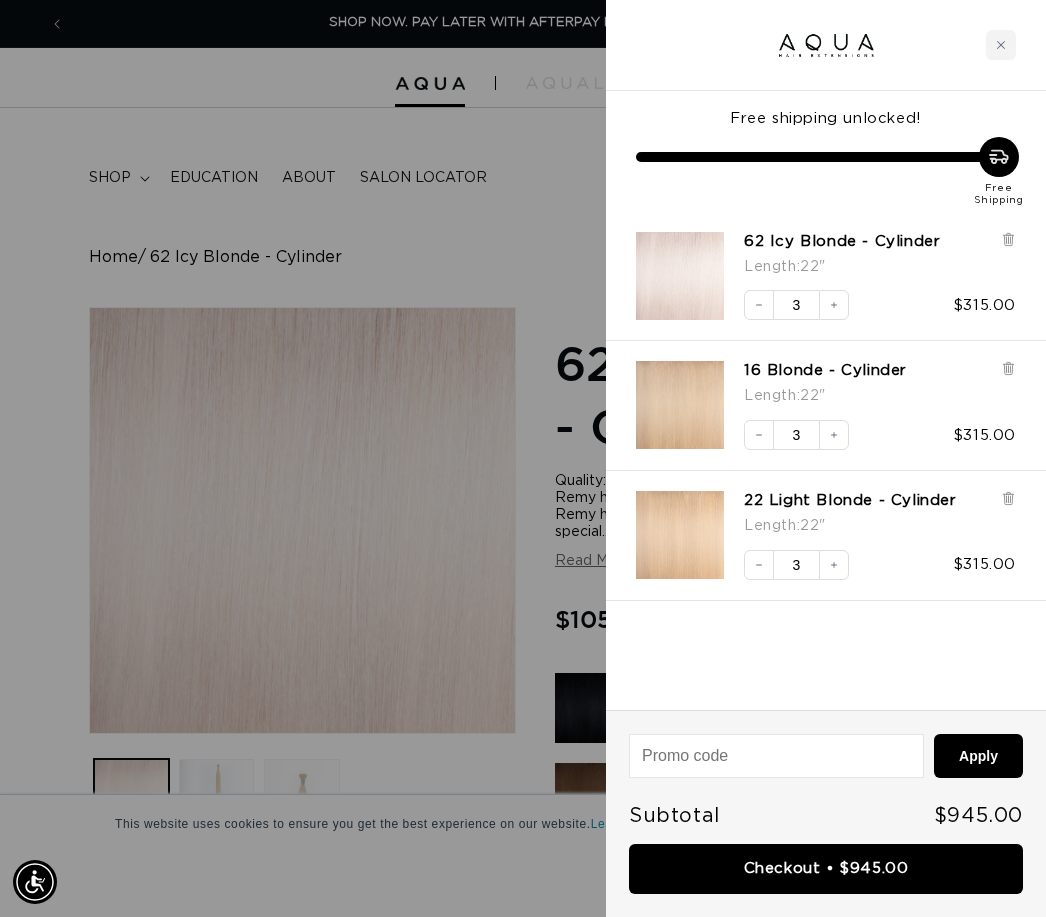 click at bounding box center [680, 535] 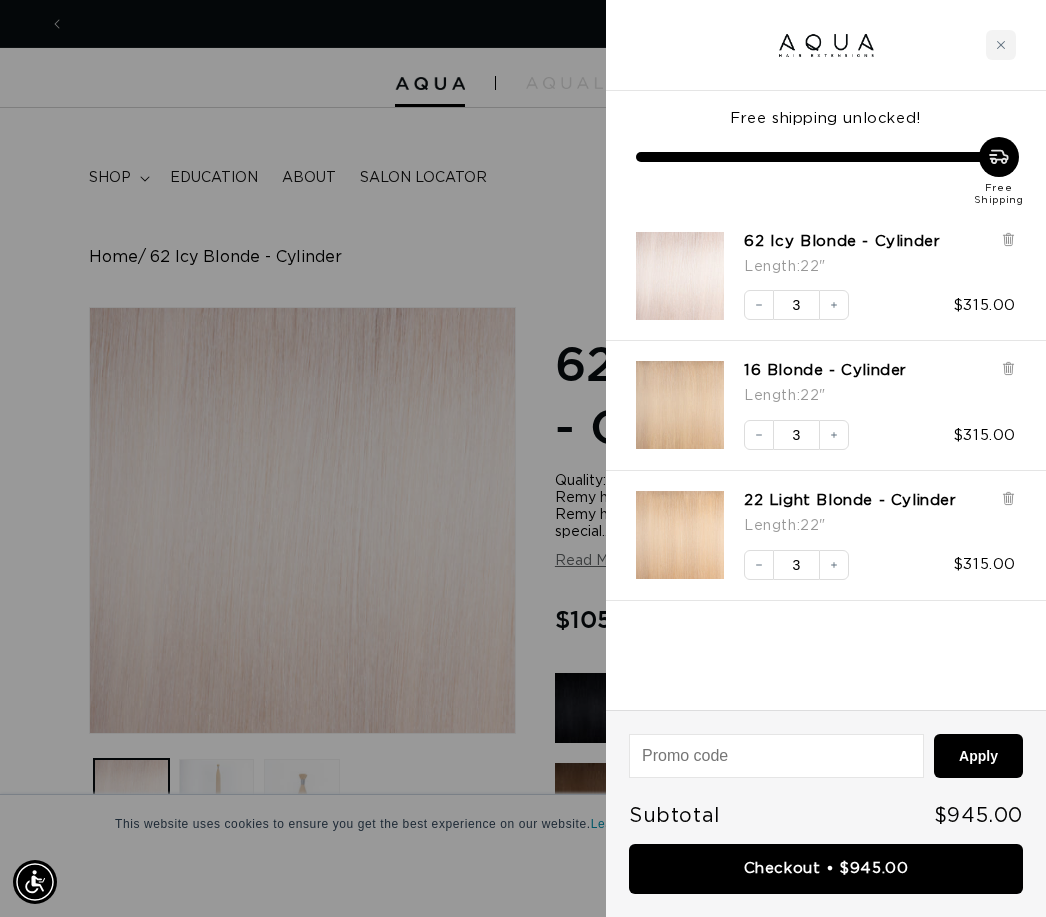 scroll, scrollTop: 0, scrollLeft: 0, axis: both 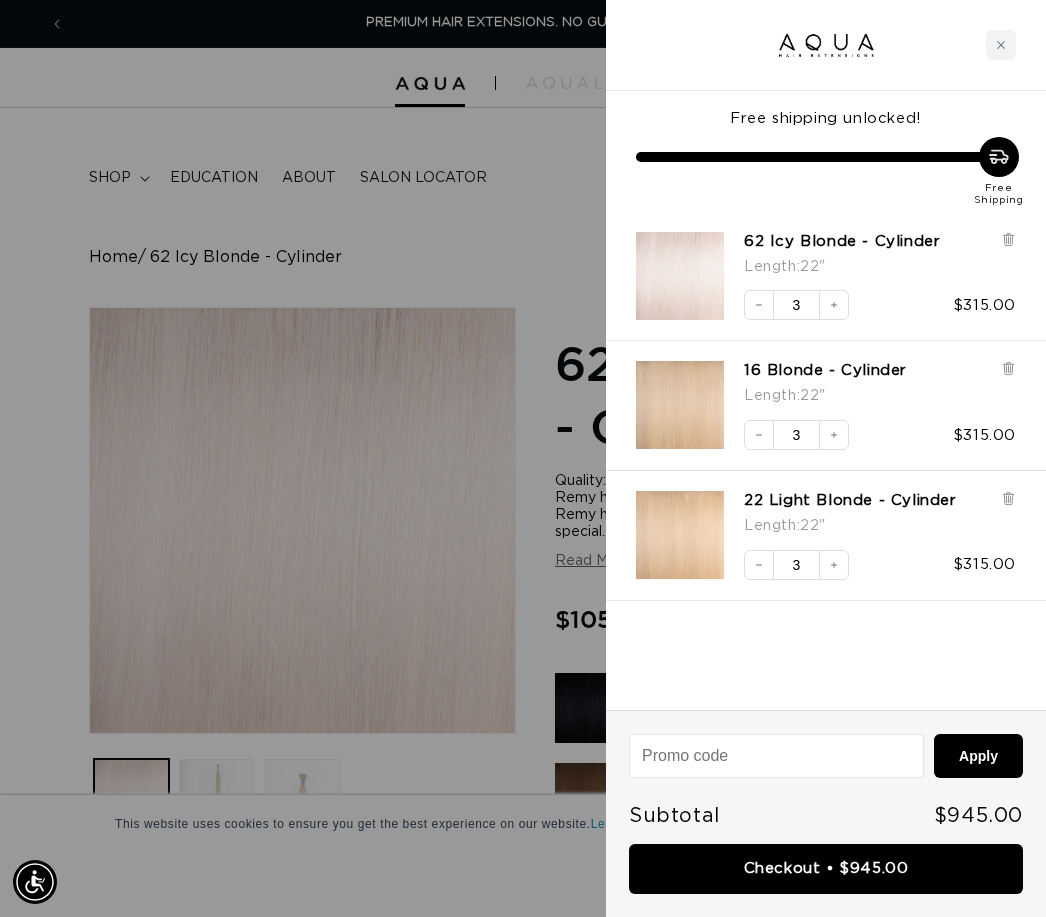 click at bounding box center [680, 535] 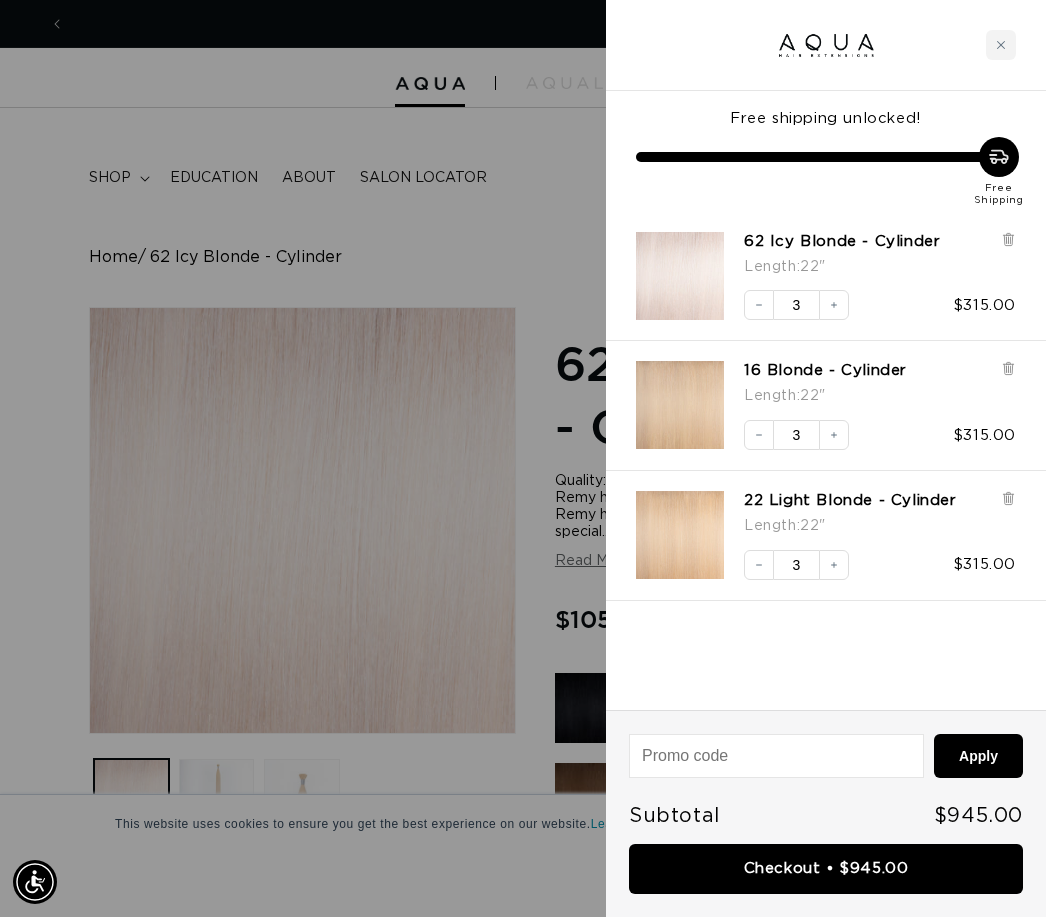 scroll, scrollTop: 0, scrollLeft: 904, axis: horizontal 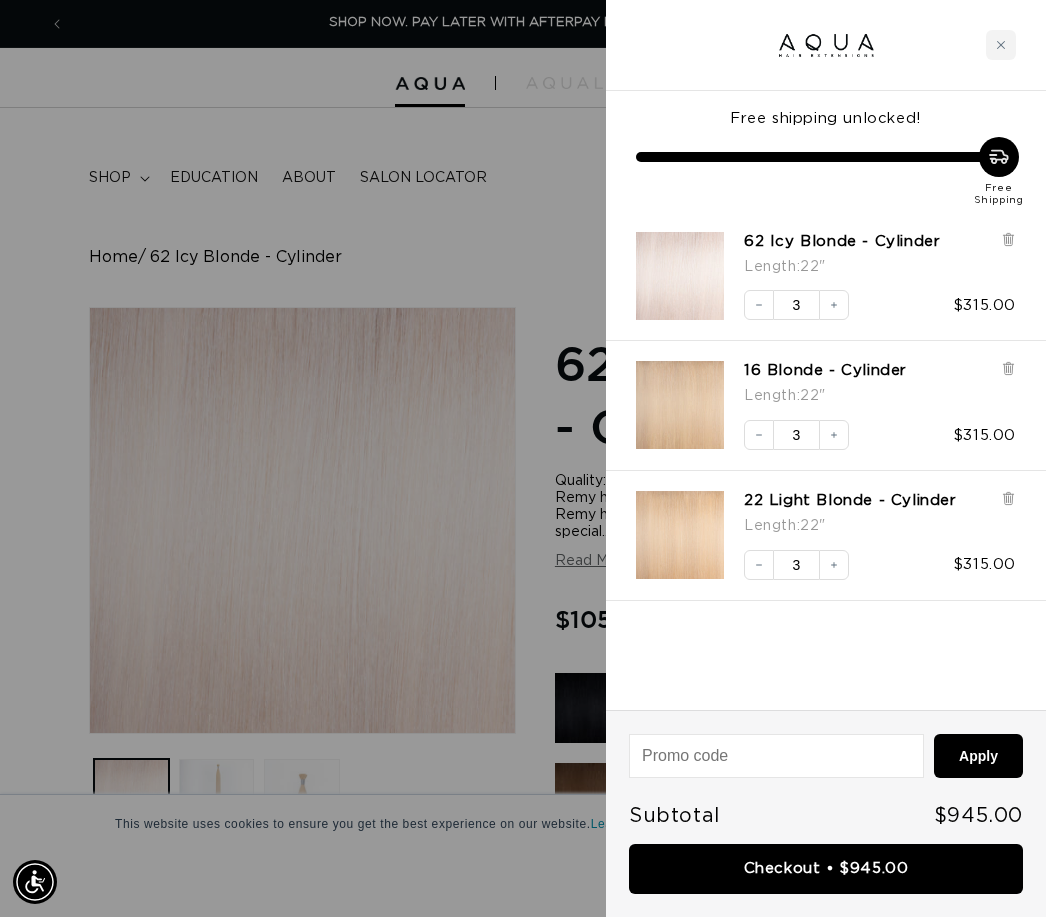 click at bounding box center [680, 276] 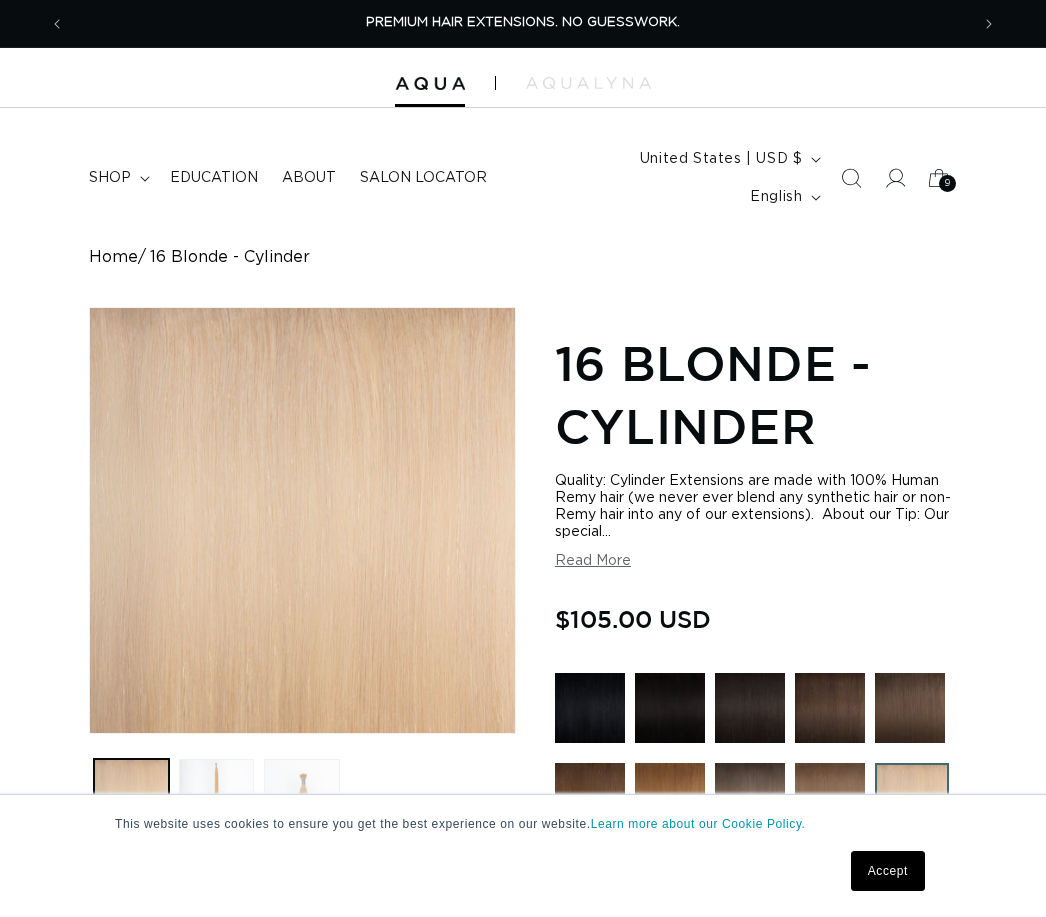 scroll, scrollTop: 0, scrollLeft: 0, axis: both 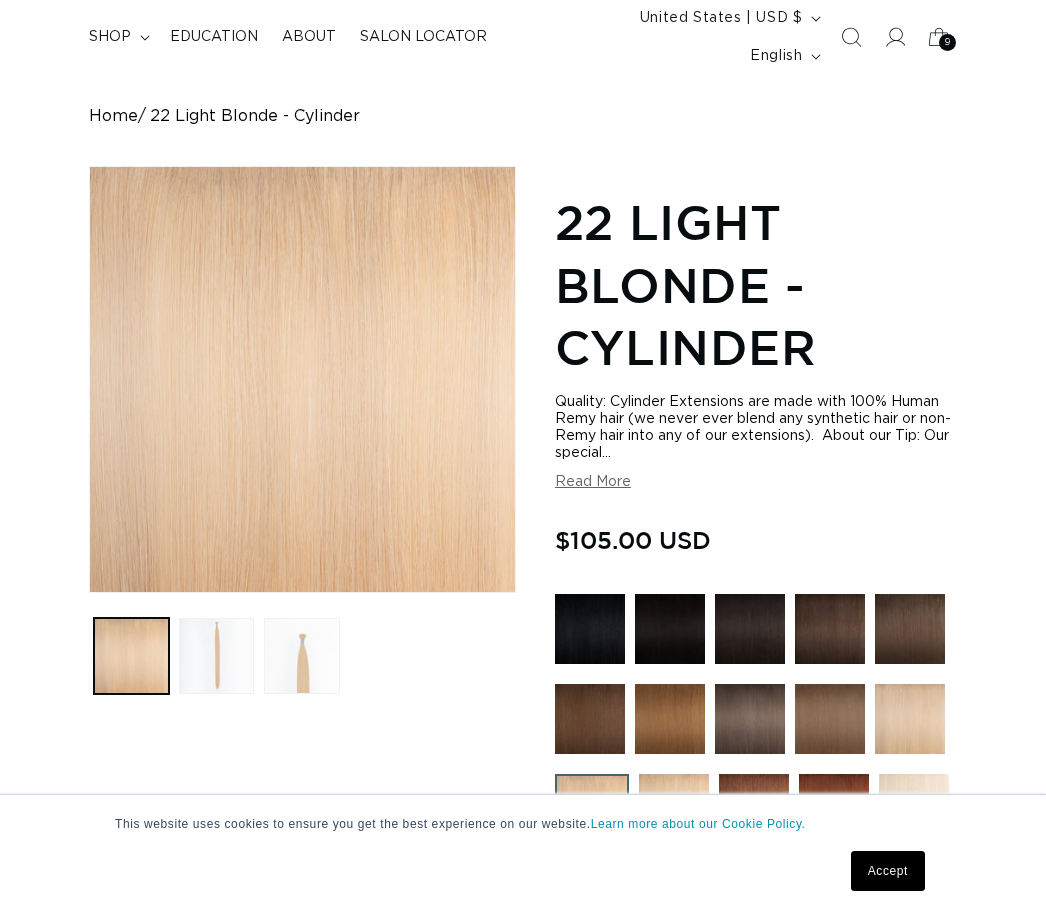 click at bounding box center [216, 655] 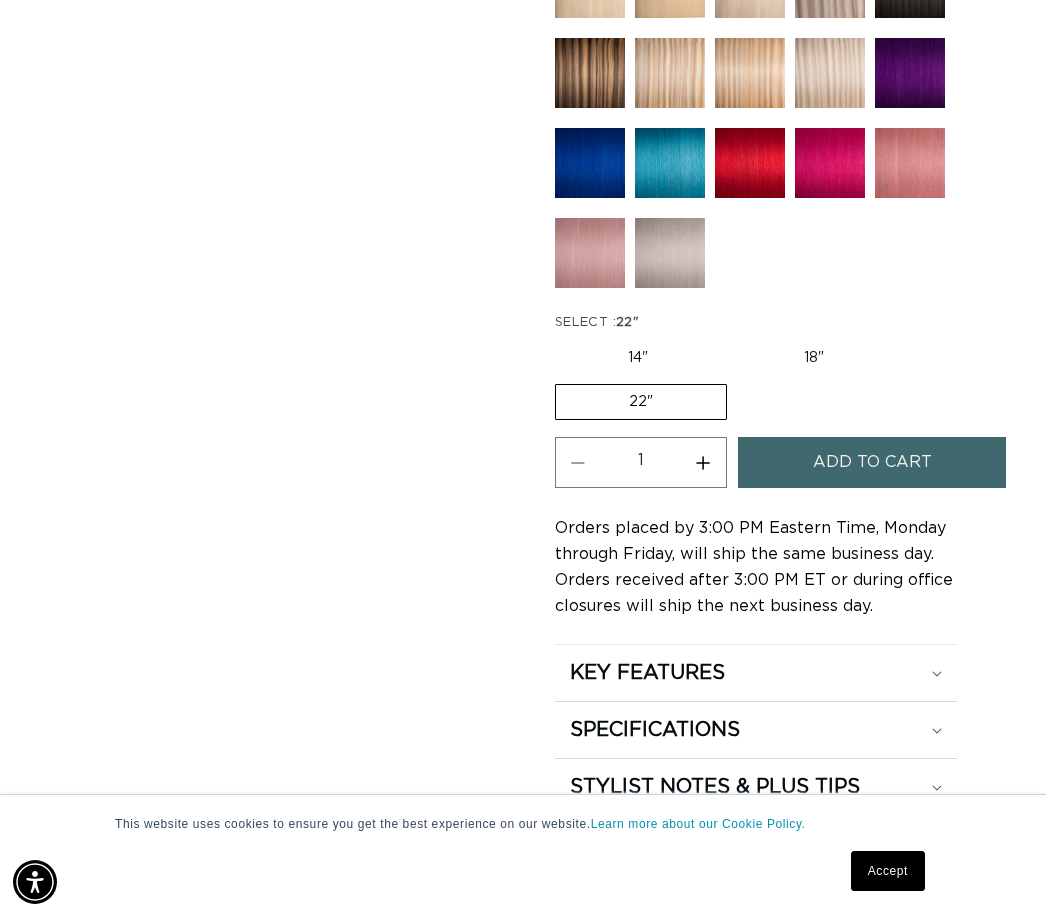 scroll, scrollTop: 917, scrollLeft: 0, axis: vertical 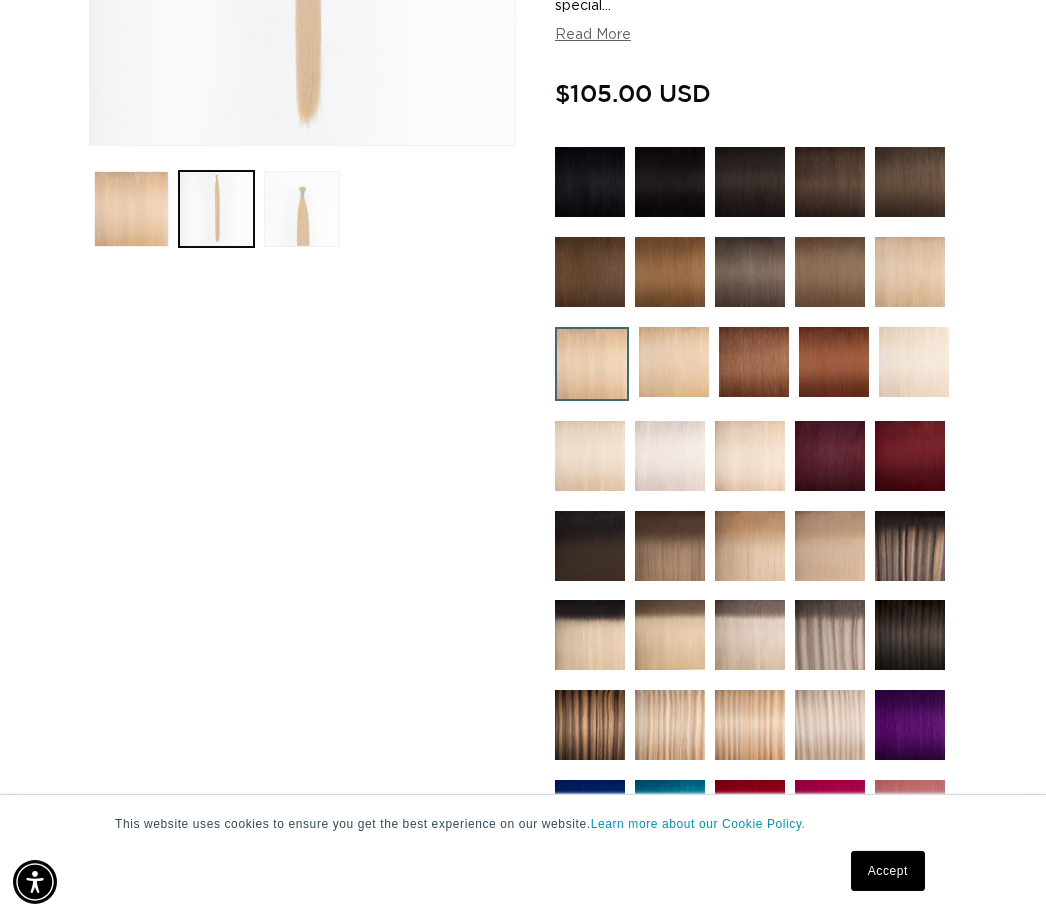click at bounding box center [301, 208] 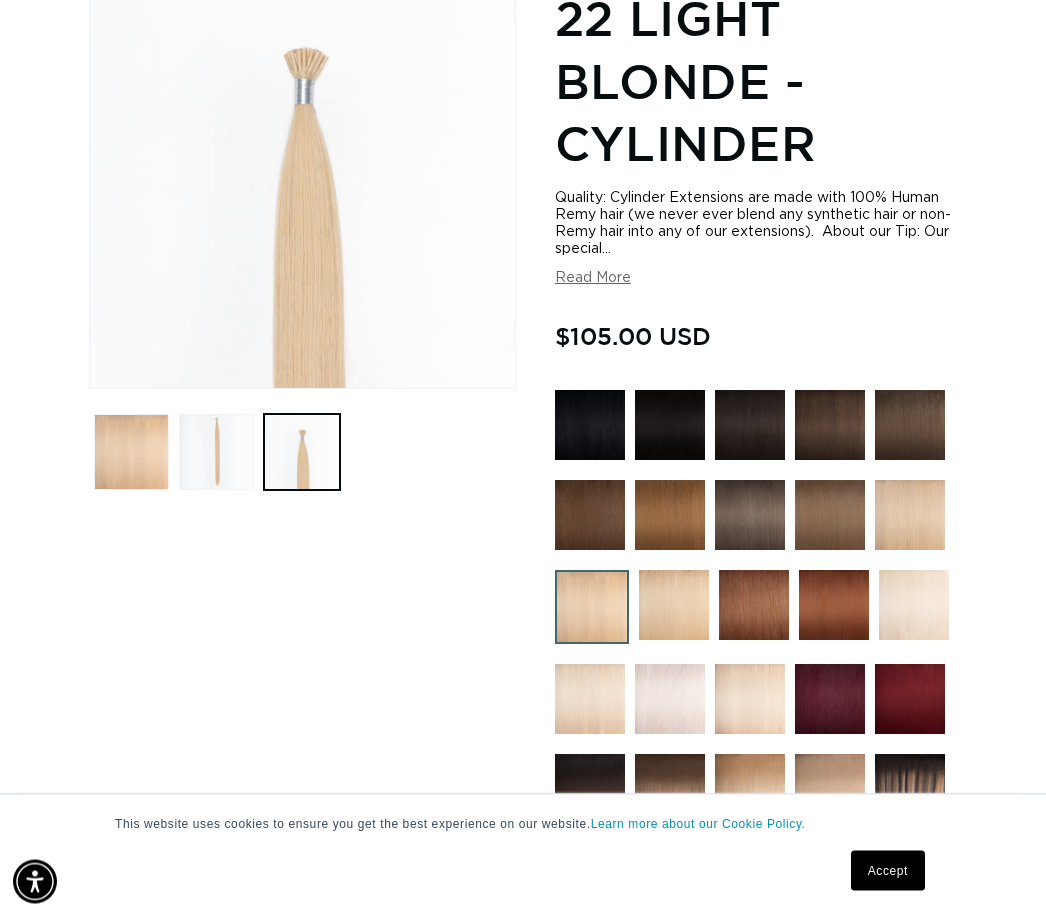 scroll, scrollTop: 306, scrollLeft: 0, axis: vertical 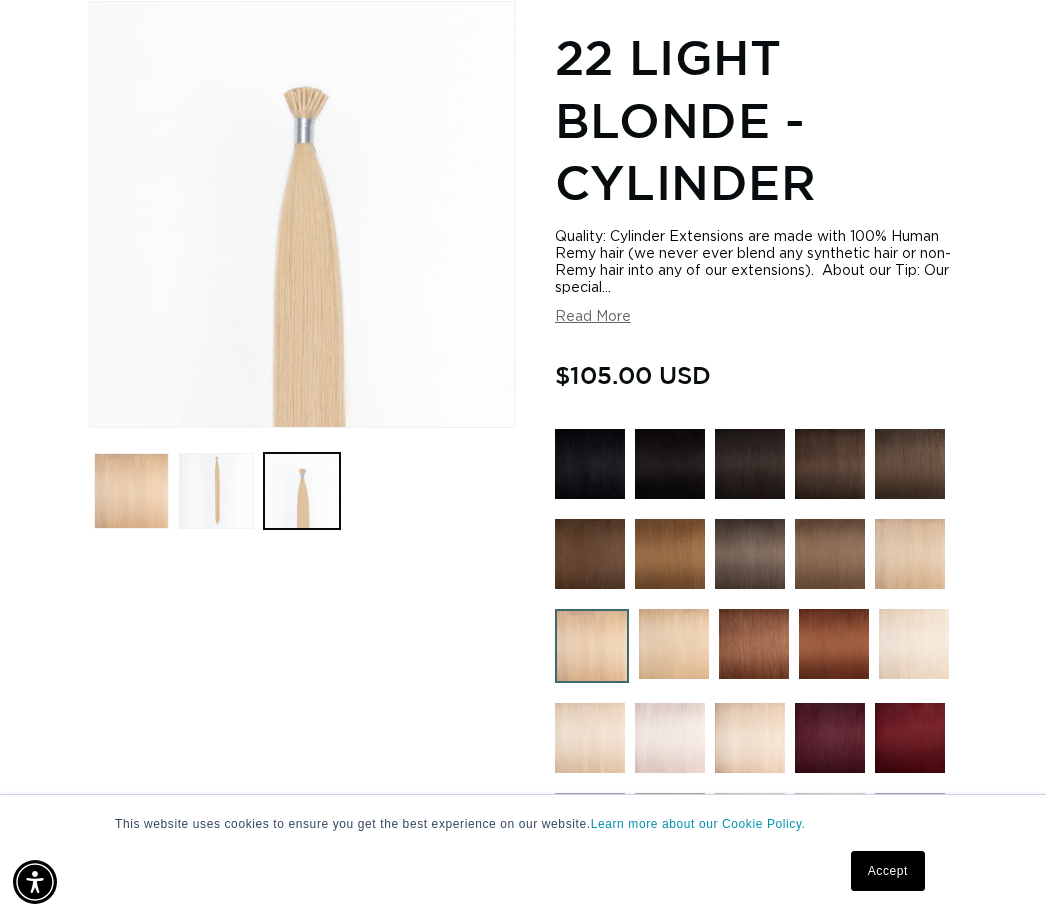 click on "Open media 3 in modal" at bounding box center [90, 427] 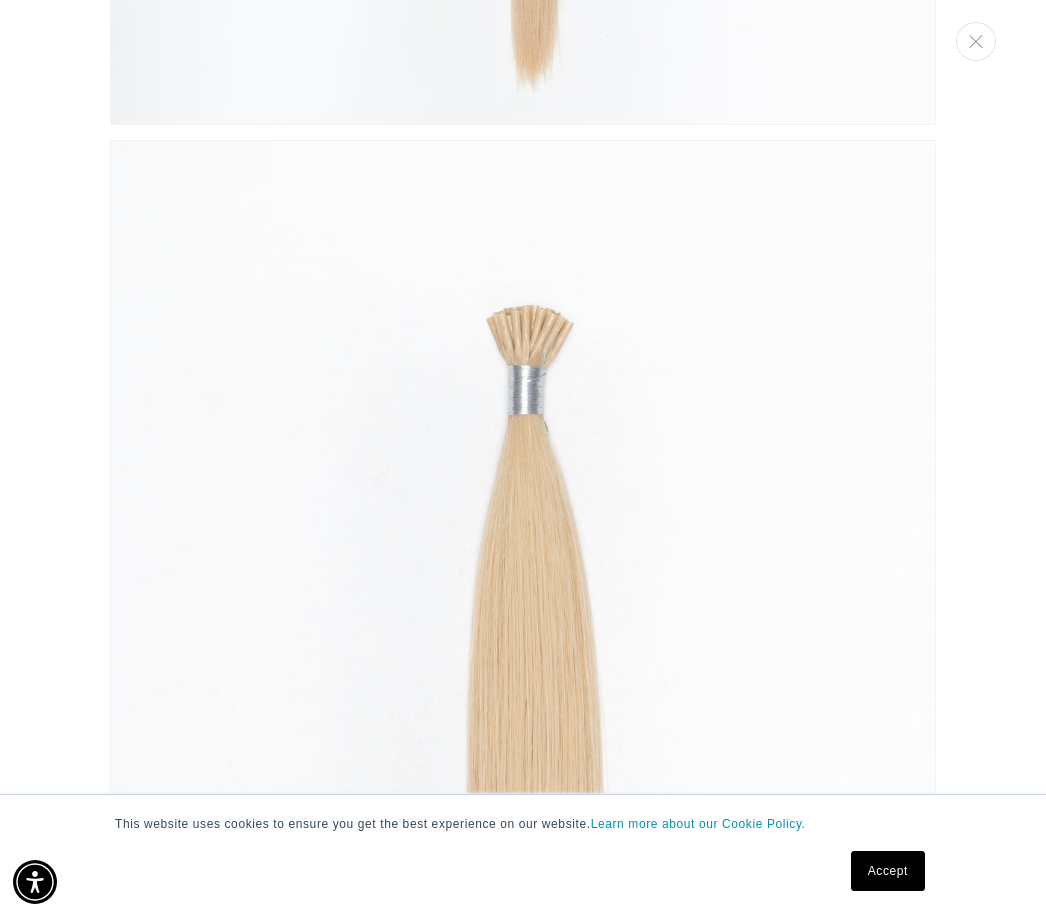scroll, scrollTop: 0, scrollLeft: 1808, axis: horizontal 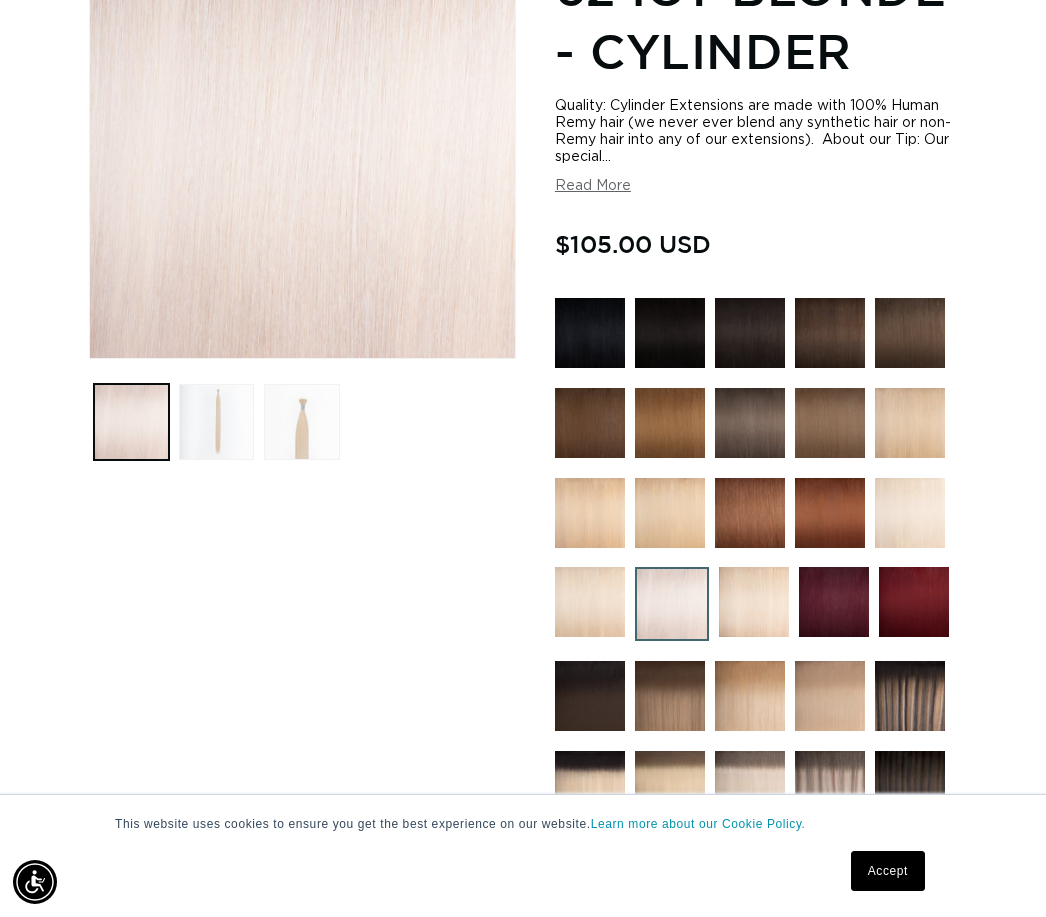 click at bounding box center [301, 421] 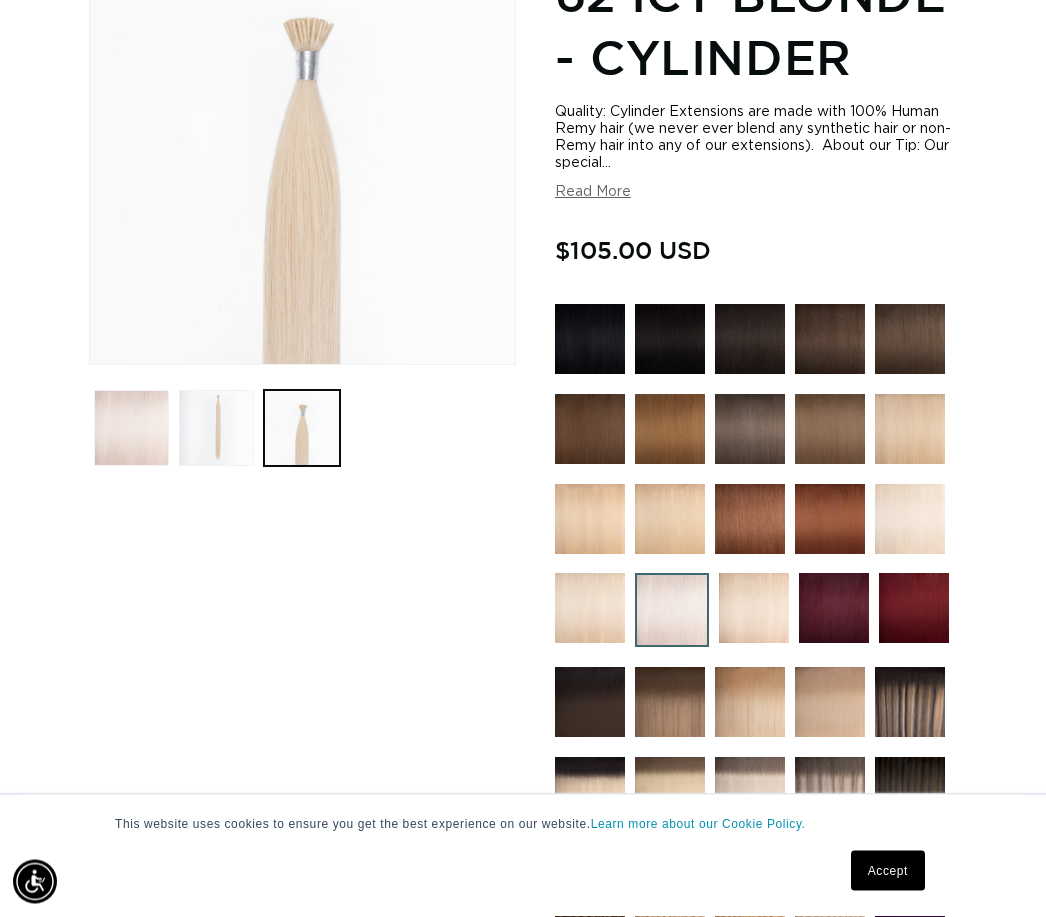 scroll, scrollTop: 306, scrollLeft: 0, axis: vertical 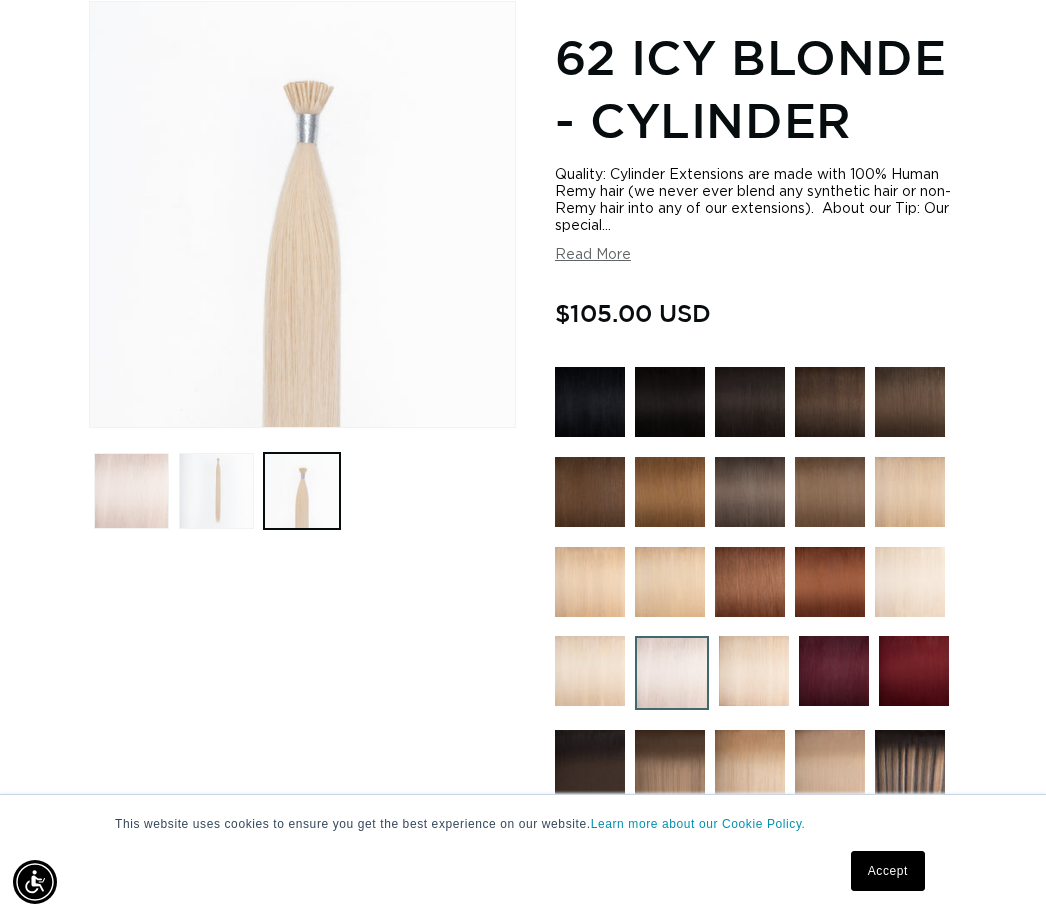 click on "Open media 3 in modal" at bounding box center [90, 427] 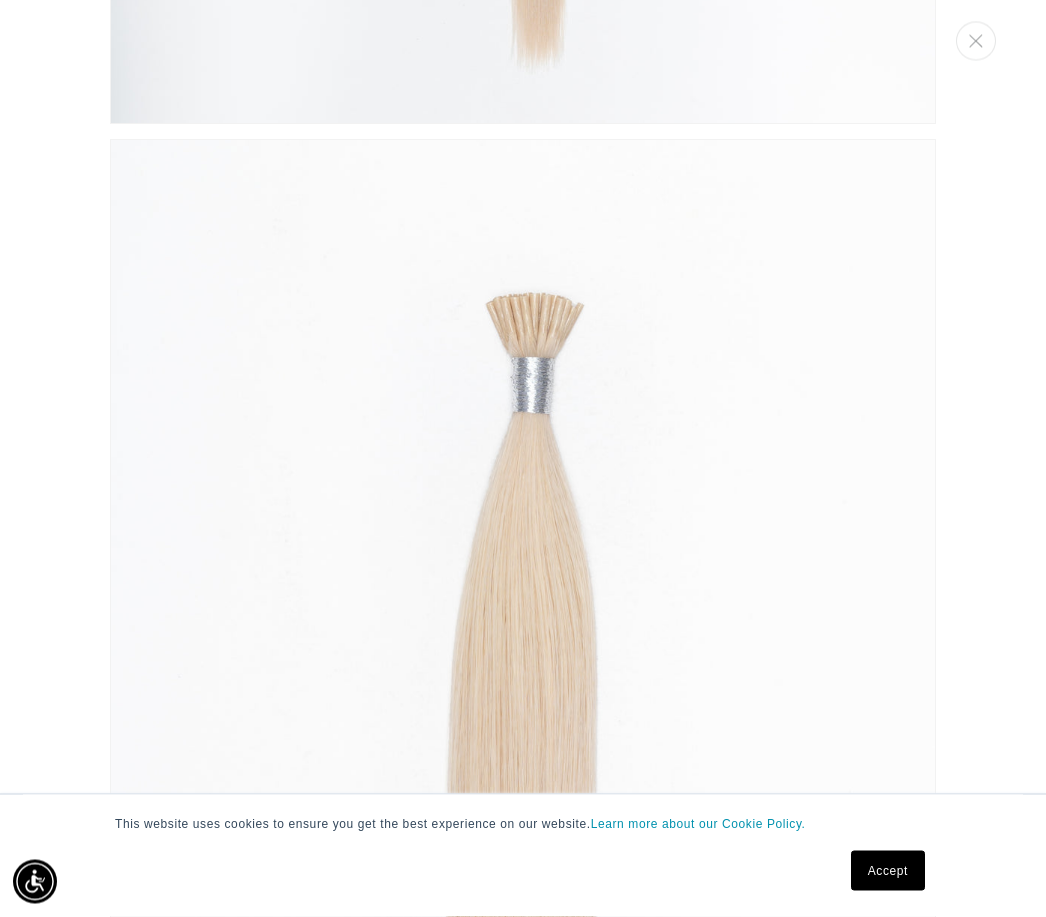 scroll, scrollTop: 660, scrollLeft: 0, axis: vertical 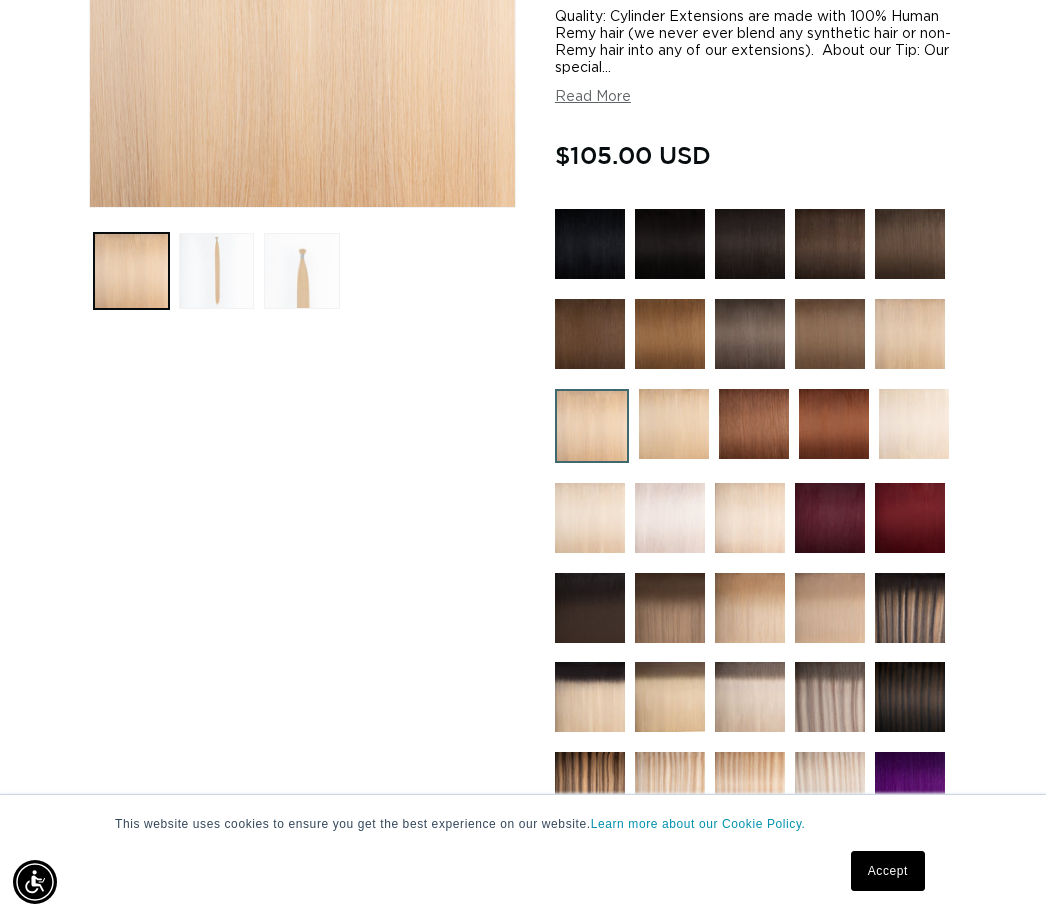 click at bounding box center (910, 334) 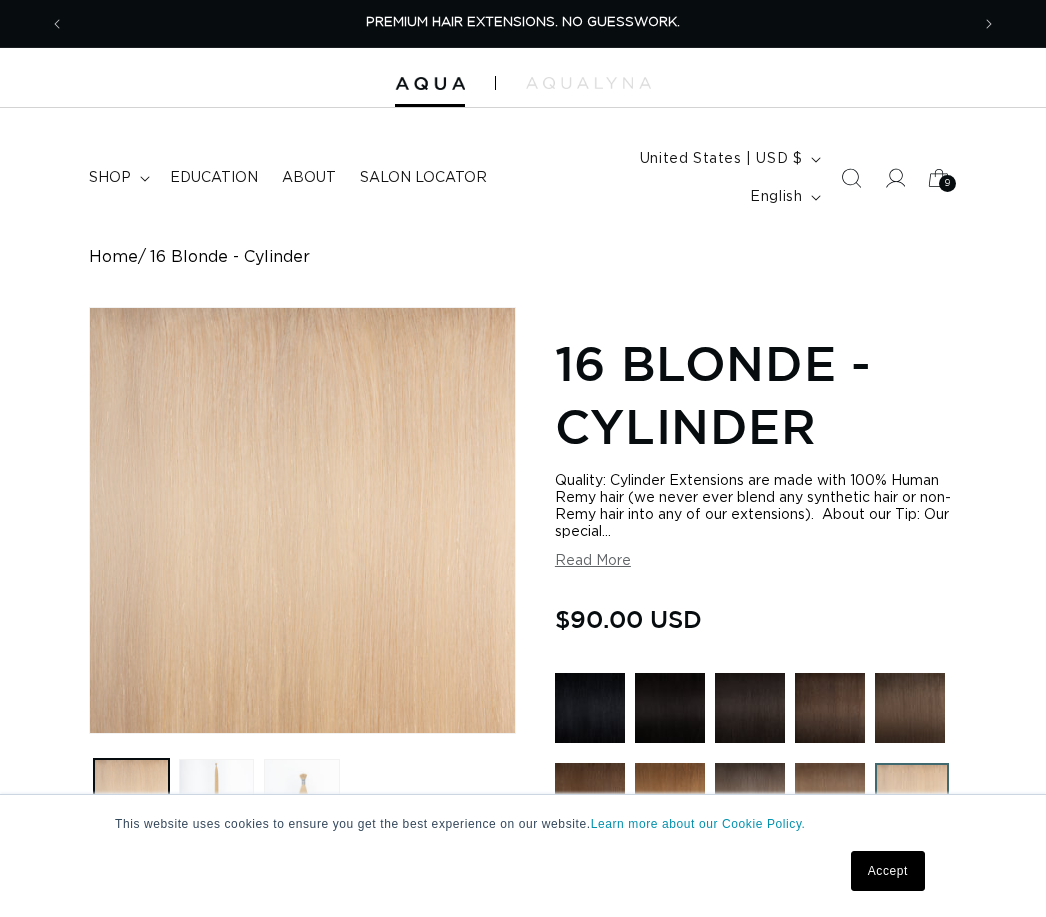 scroll, scrollTop: 0, scrollLeft: 0, axis: both 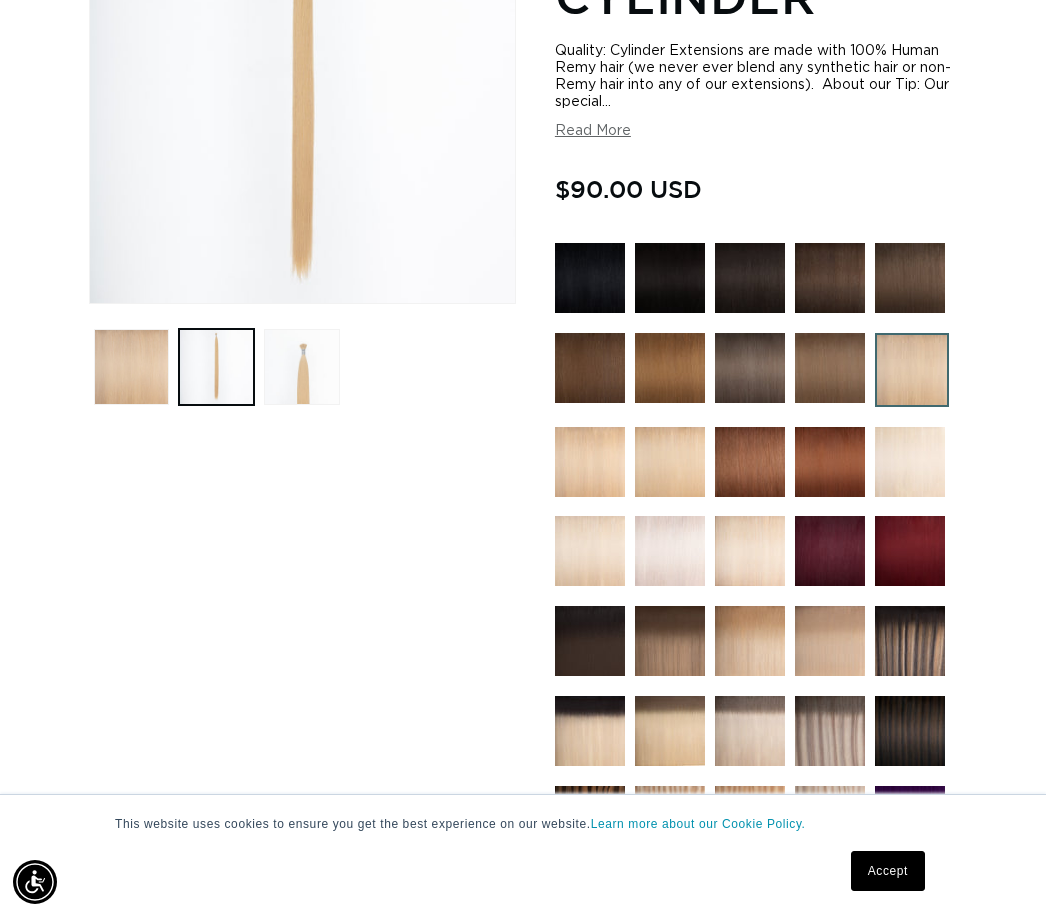 click at bounding box center [301, 366] 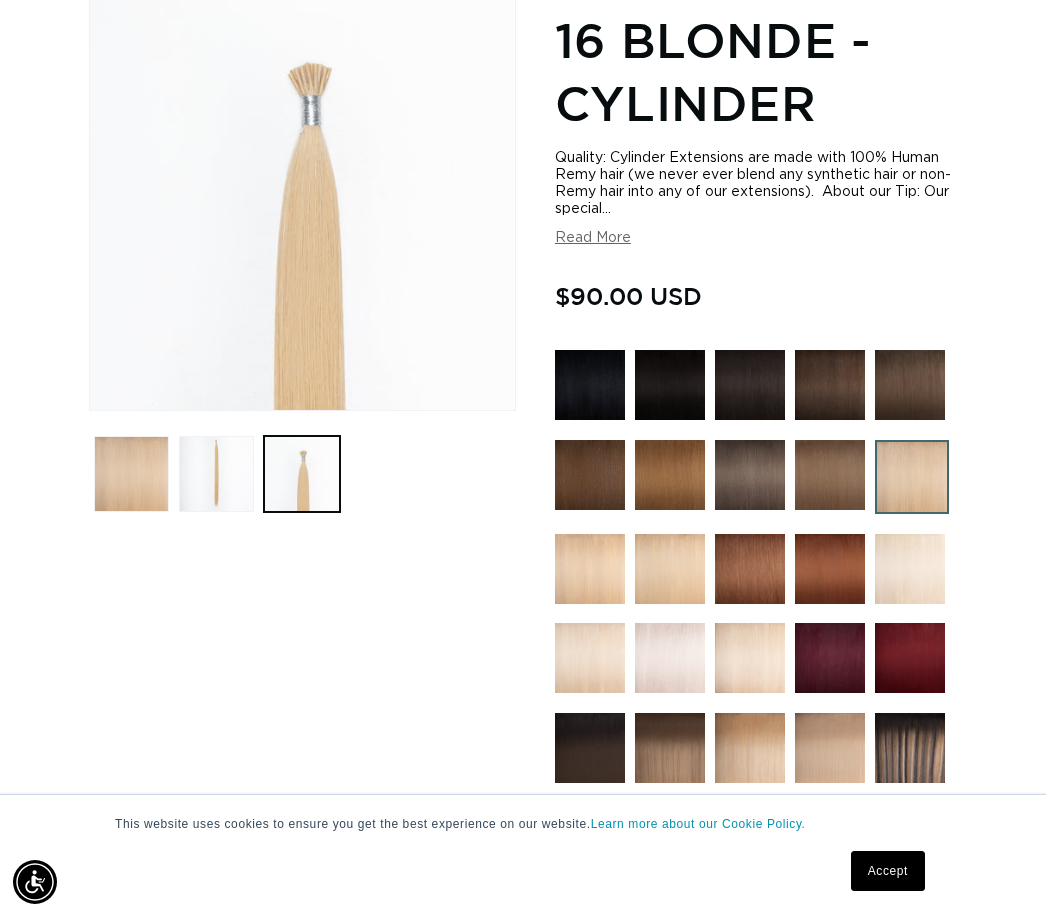 scroll, scrollTop: 306, scrollLeft: 0, axis: vertical 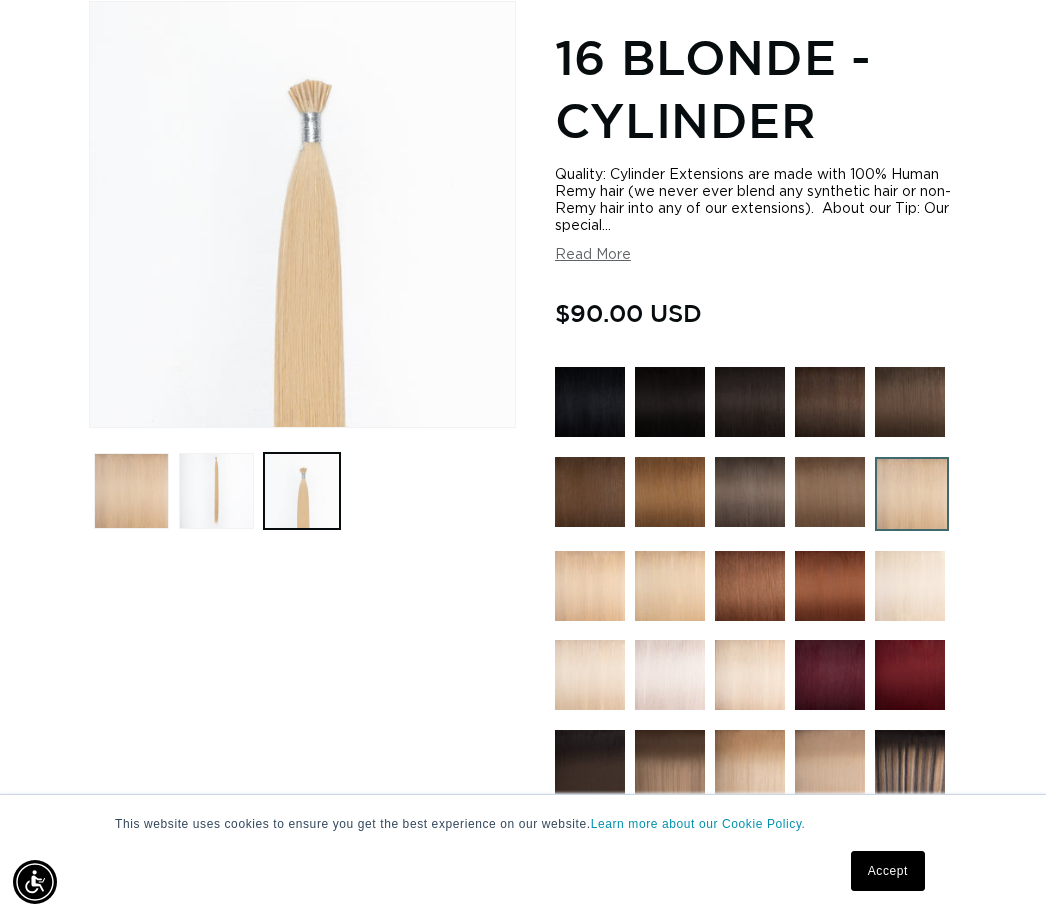click at bounding box center [301, 490] 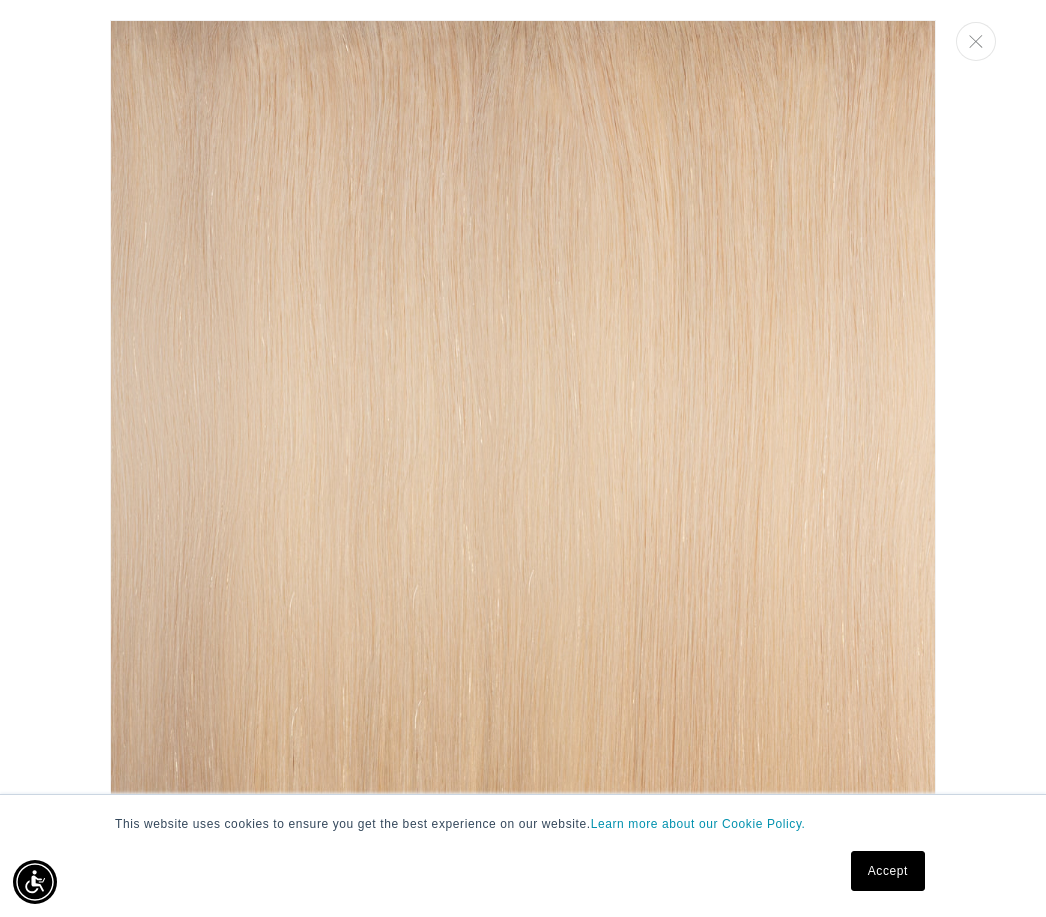 scroll, scrollTop: 1562, scrollLeft: 0, axis: vertical 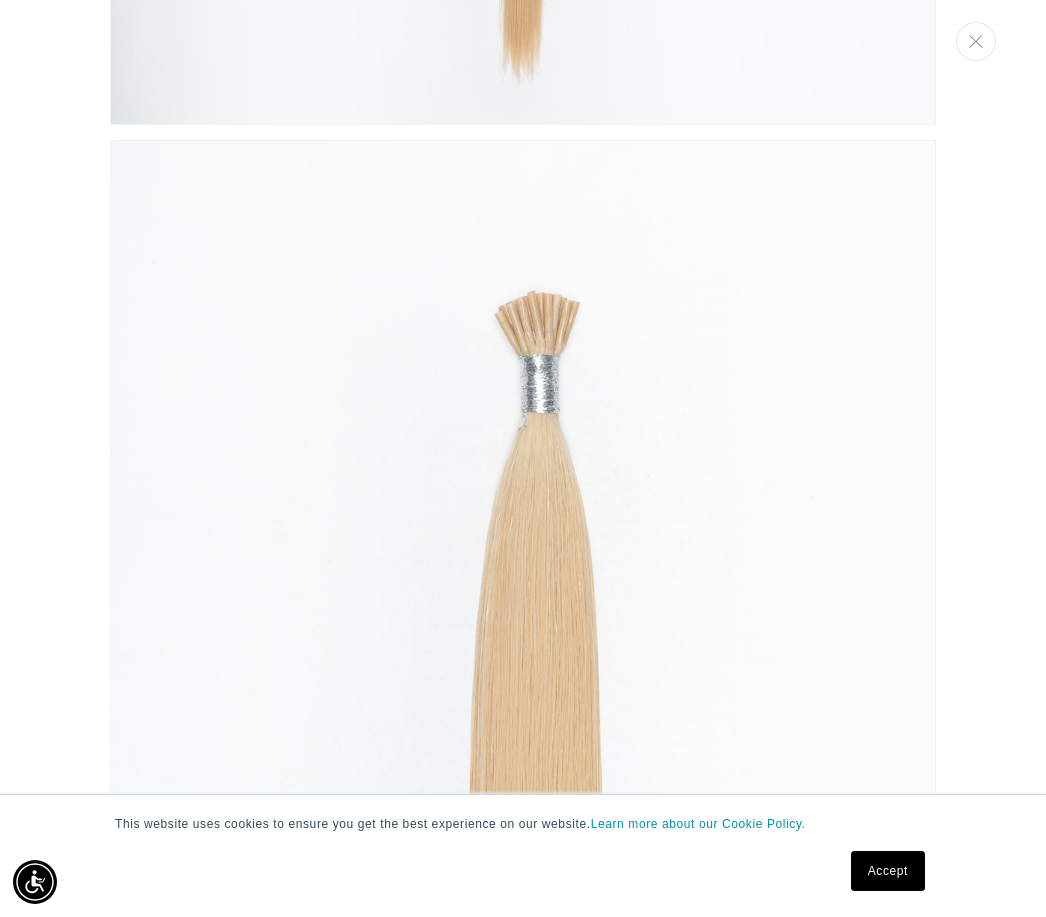 click at bounding box center (523, 553) 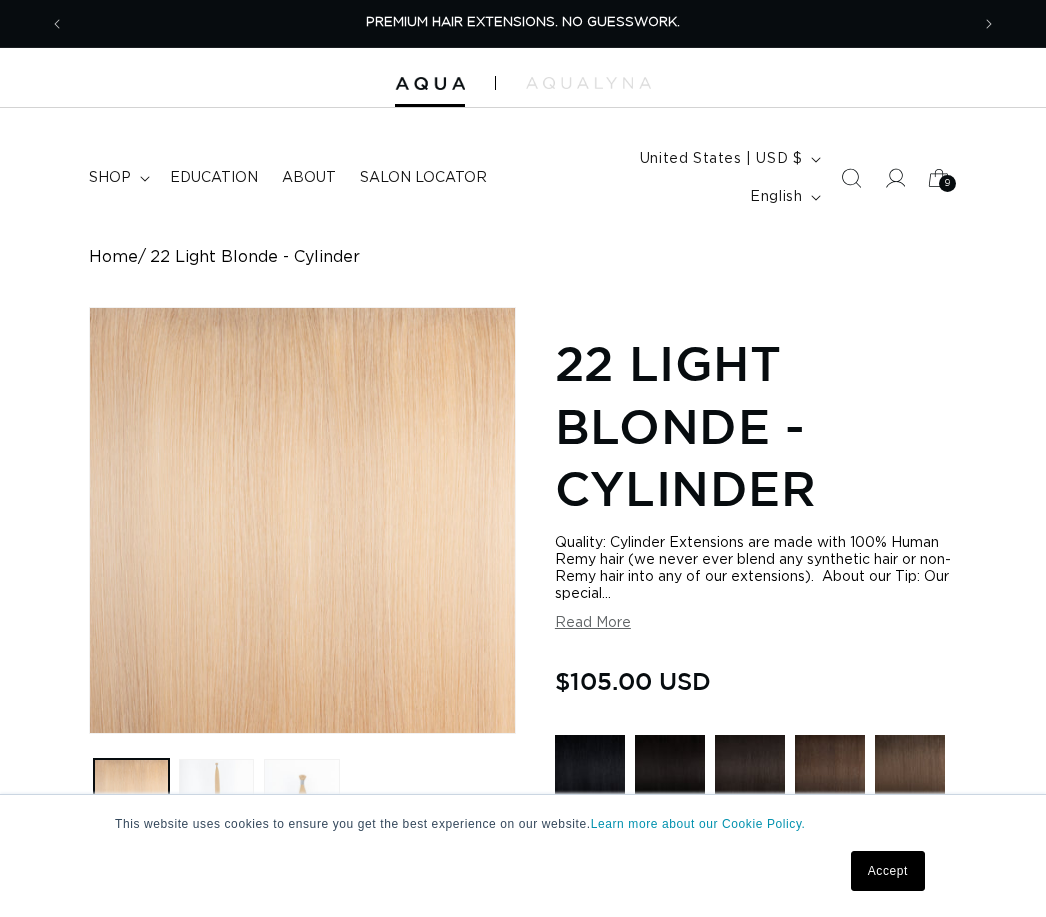 scroll, scrollTop: 70, scrollLeft: 0, axis: vertical 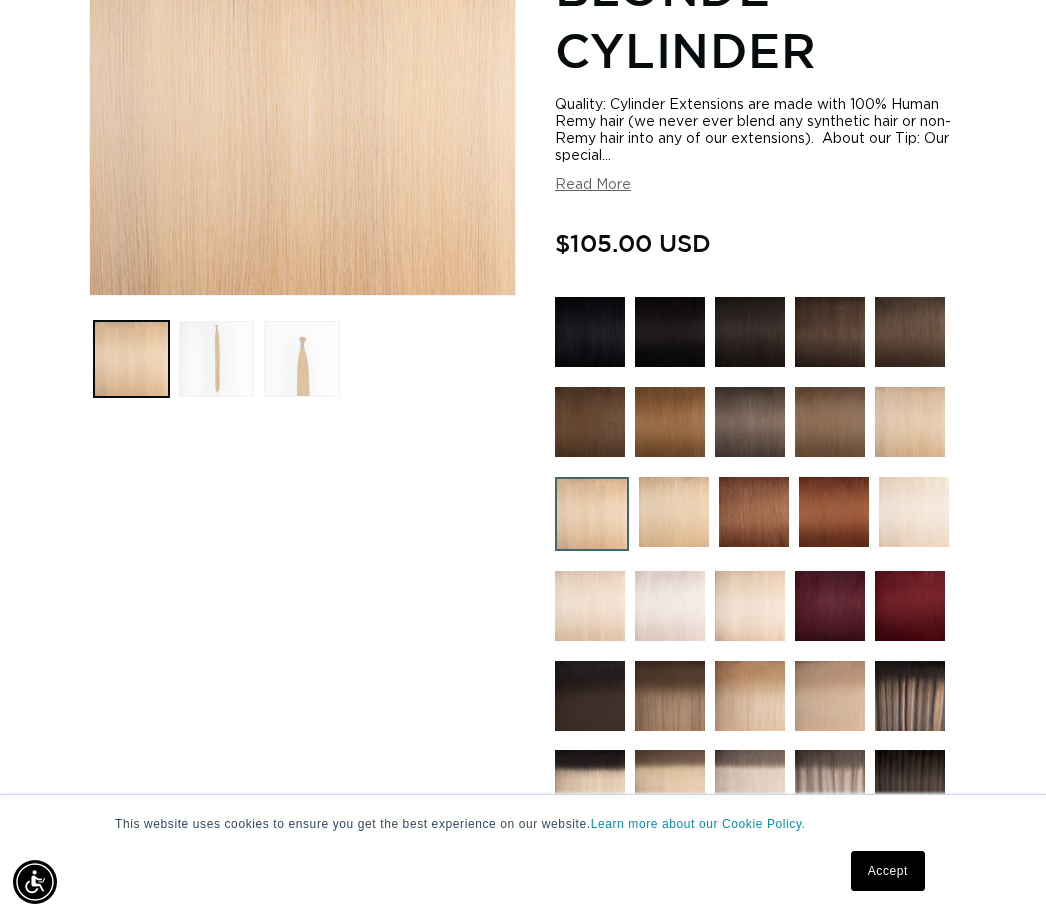 click at bounding box center (670, 606) 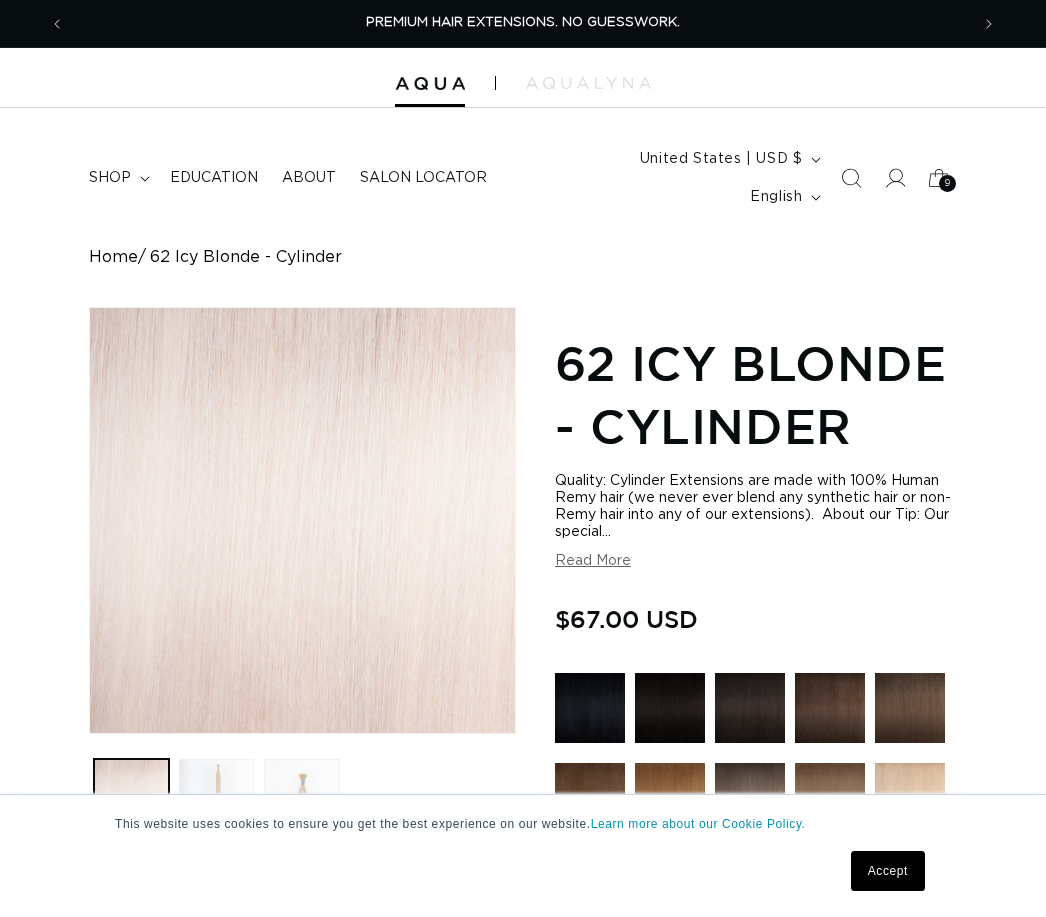 scroll, scrollTop: 611, scrollLeft: 0, axis: vertical 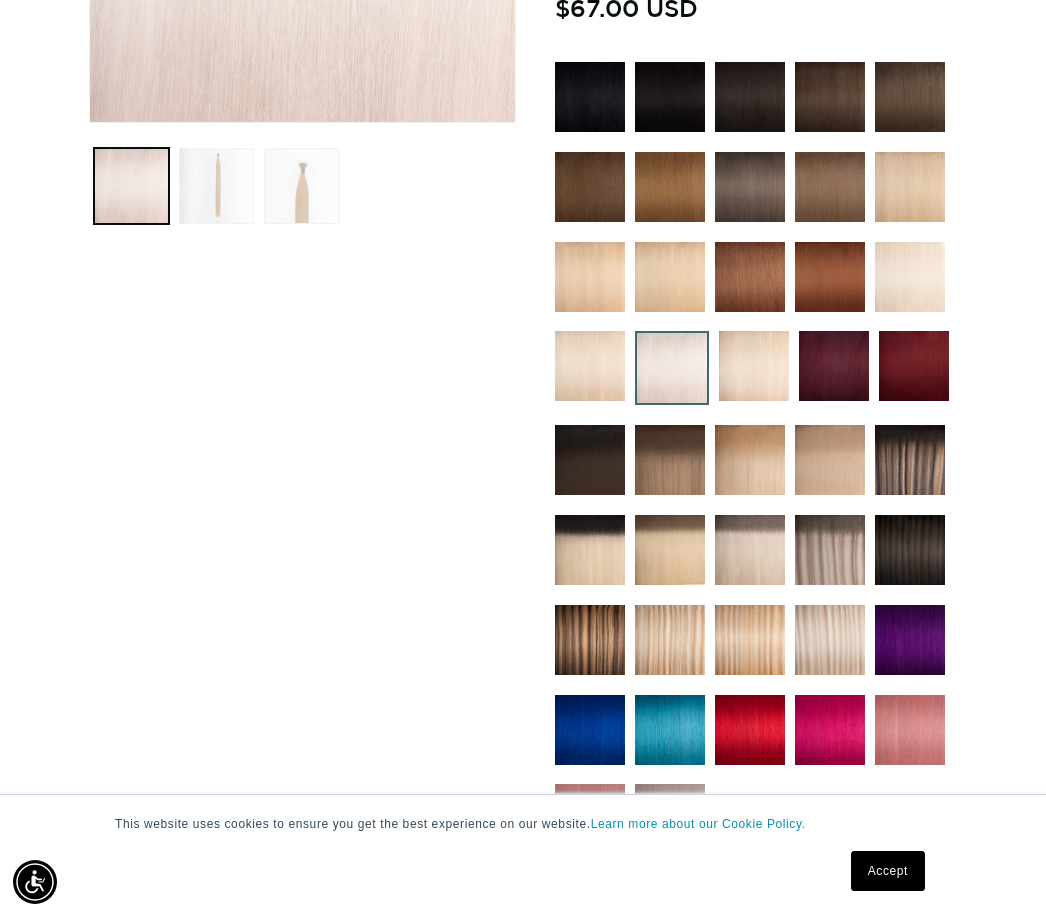 click at bounding box center (216, 185) 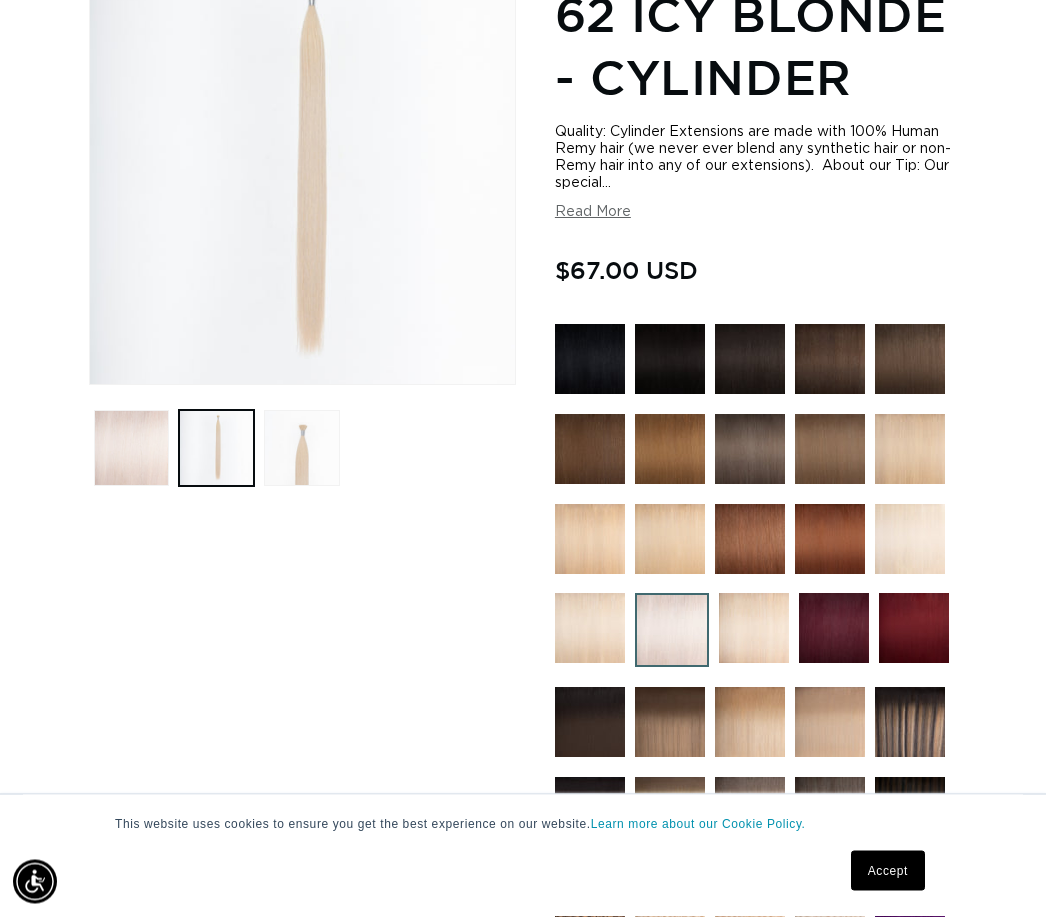 scroll, scrollTop: 306, scrollLeft: 0, axis: vertical 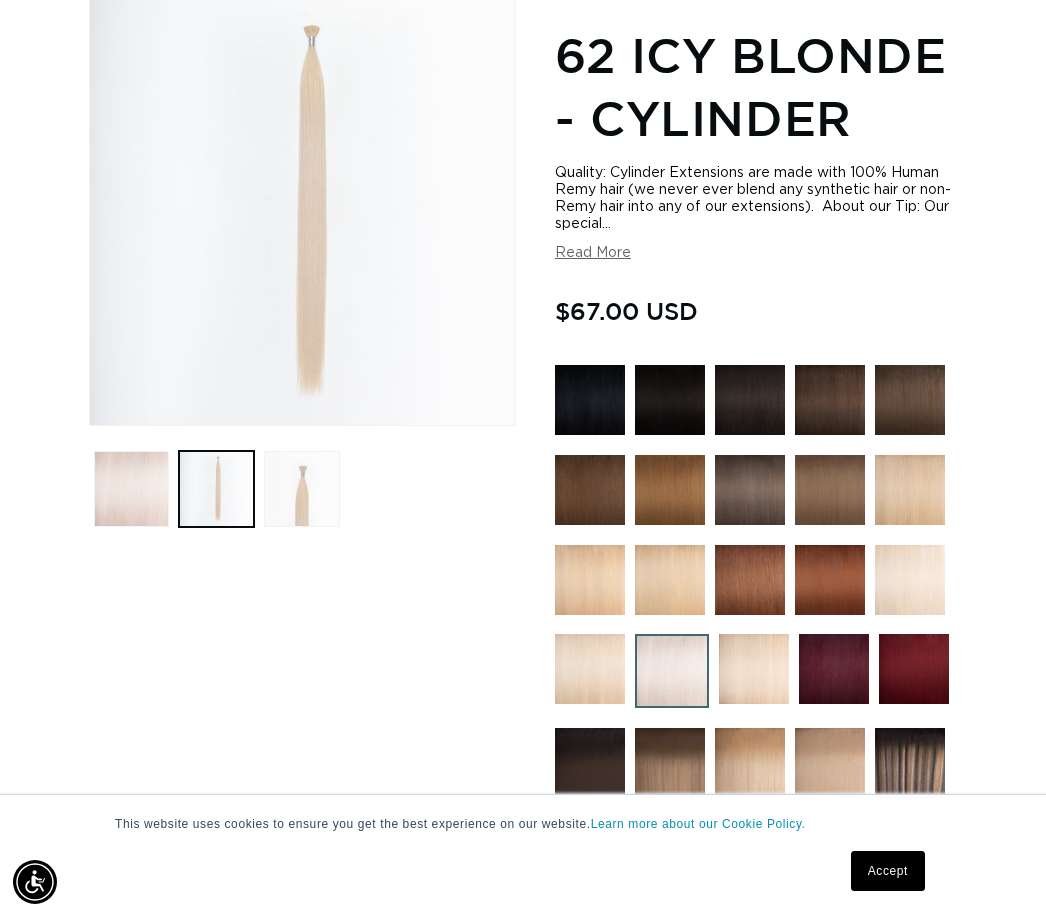 click on "Open media 2 in modal" at bounding box center (90, 425) 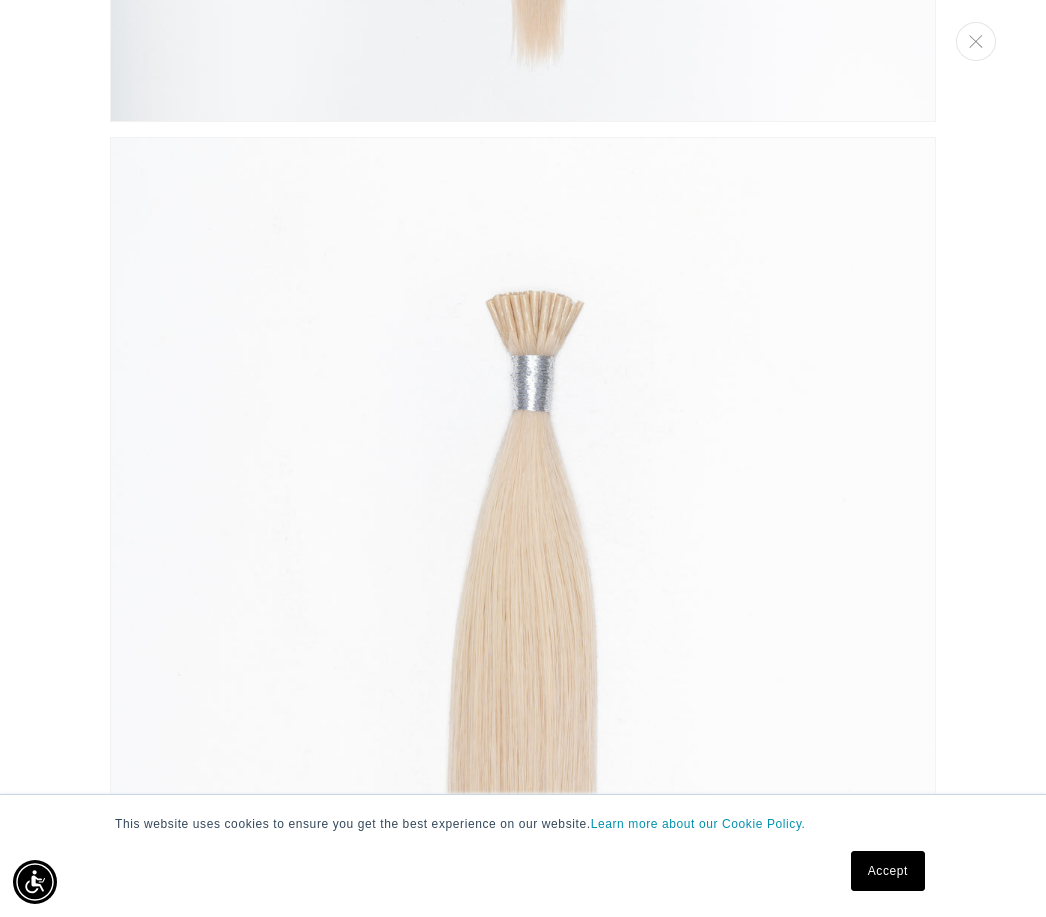 scroll, scrollTop: 1563, scrollLeft: 0, axis: vertical 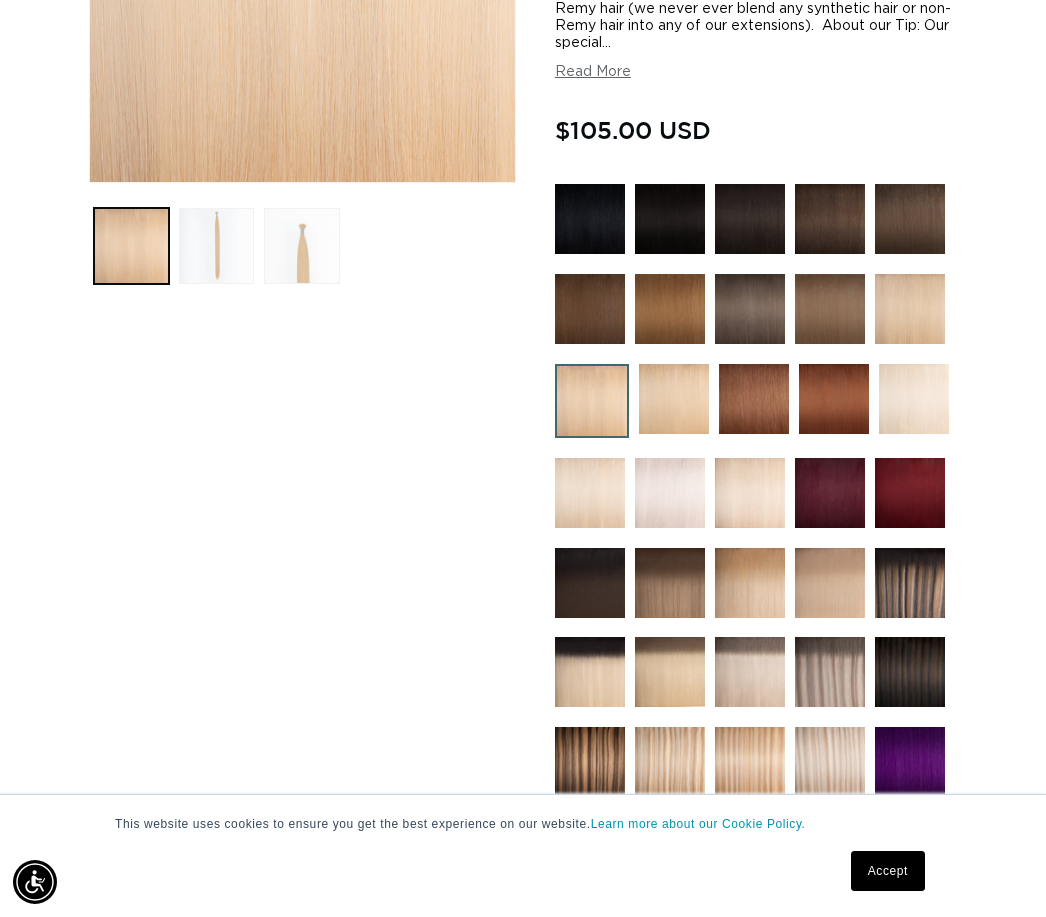 click at bounding box center (750, 493) 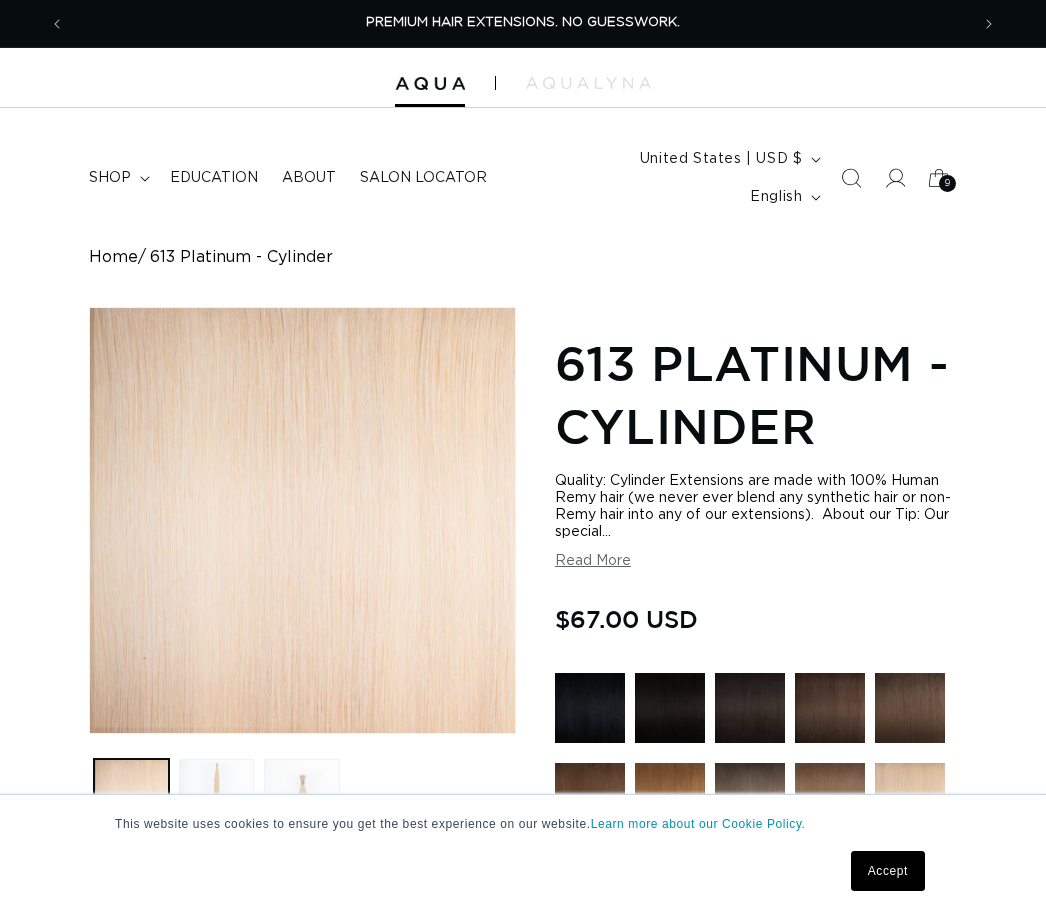 scroll, scrollTop: 0, scrollLeft: 0, axis: both 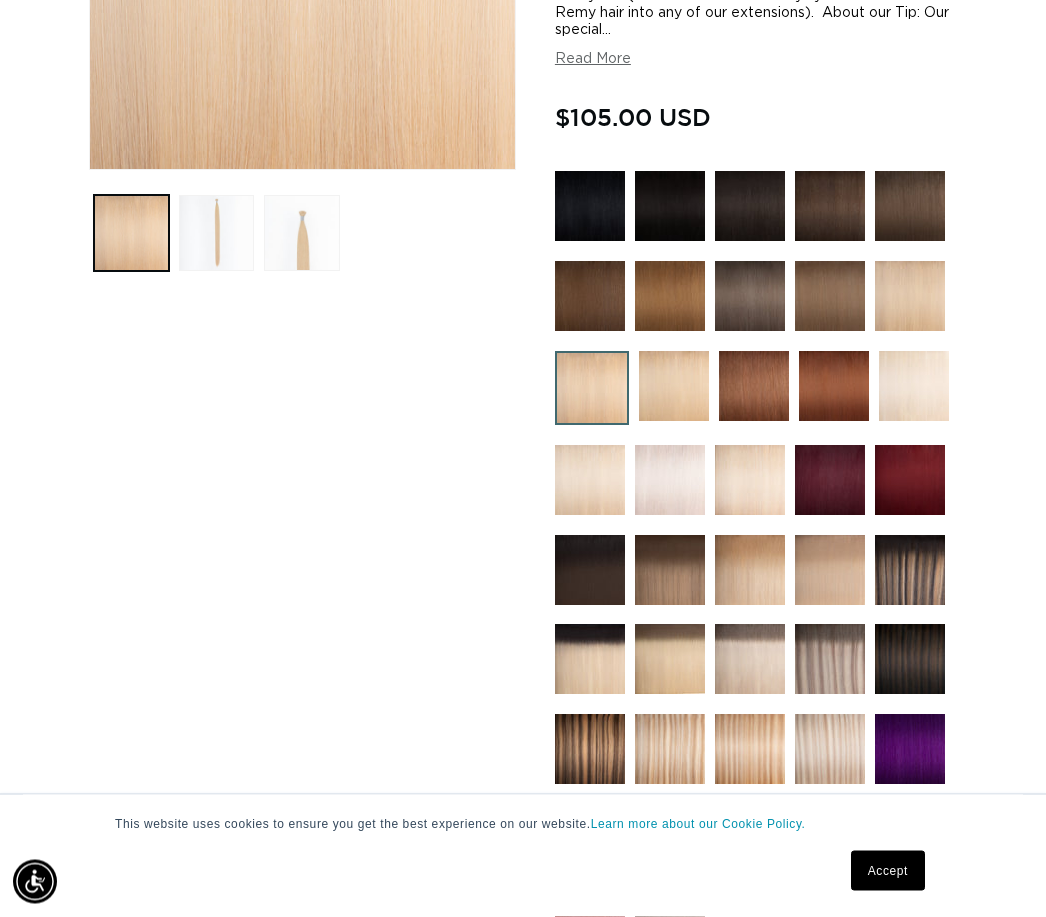 click at bounding box center (914, 387) 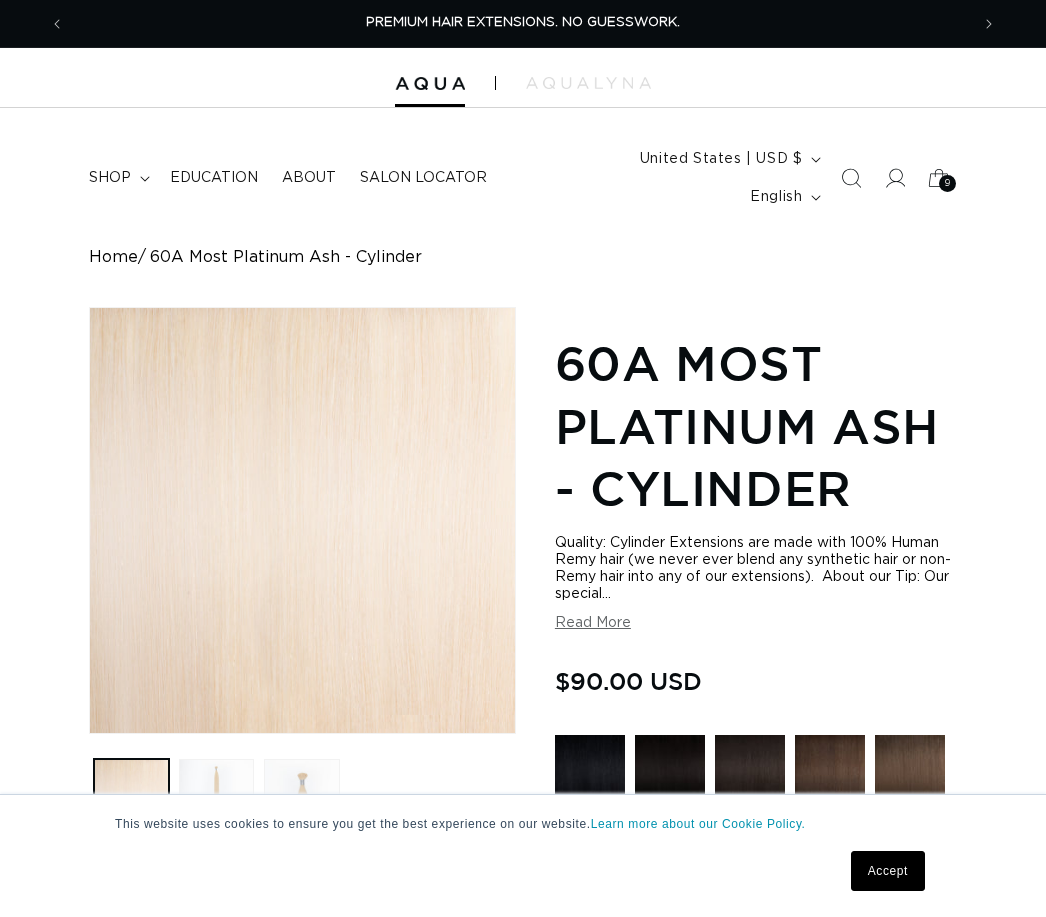 scroll, scrollTop: 0, scrollLeft: 0, axis: both 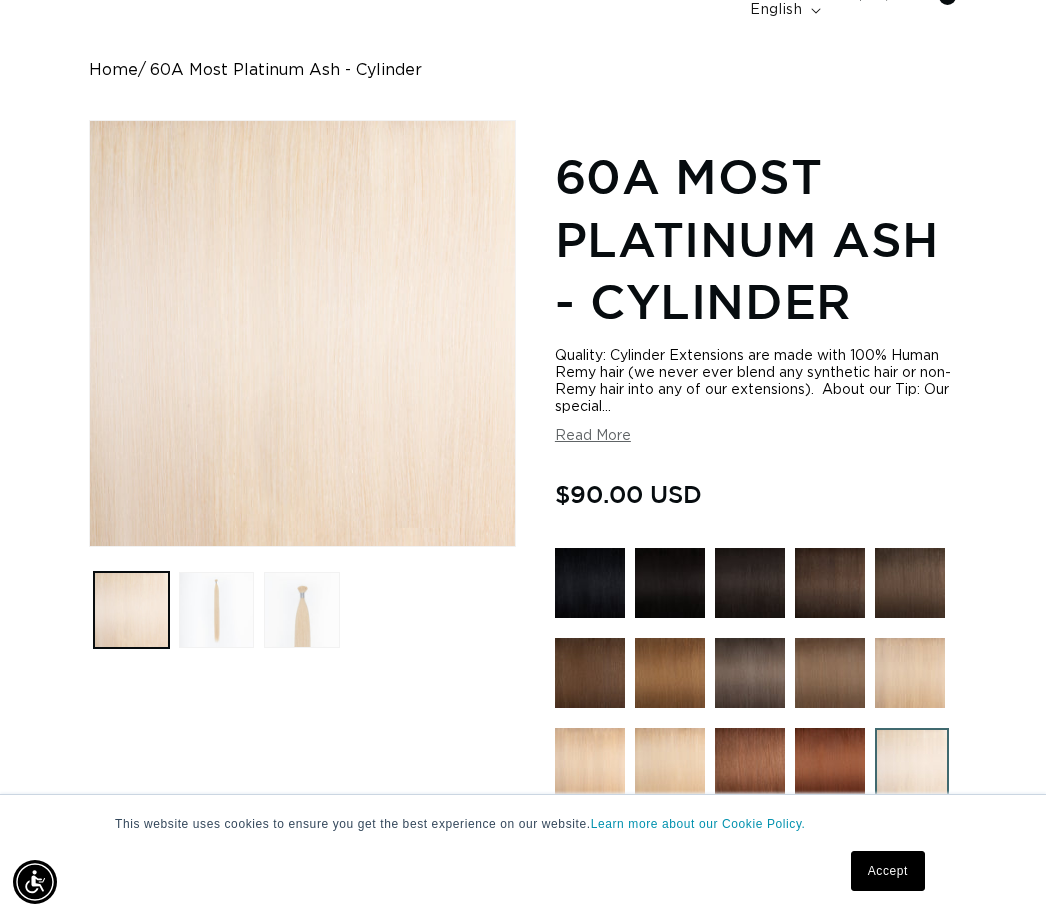 click at bounding box center [216, 609] 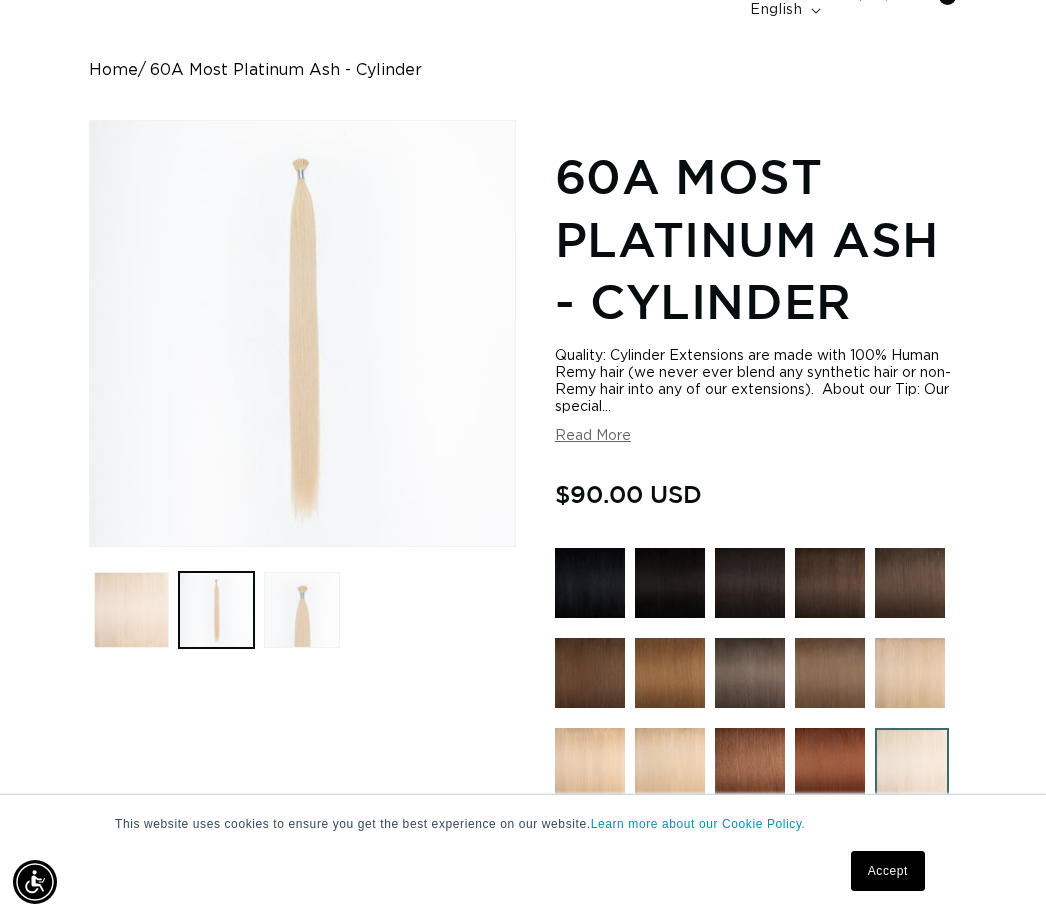 scroll, scrollTop: 0, scrollLeft: 904, axis: horizontal 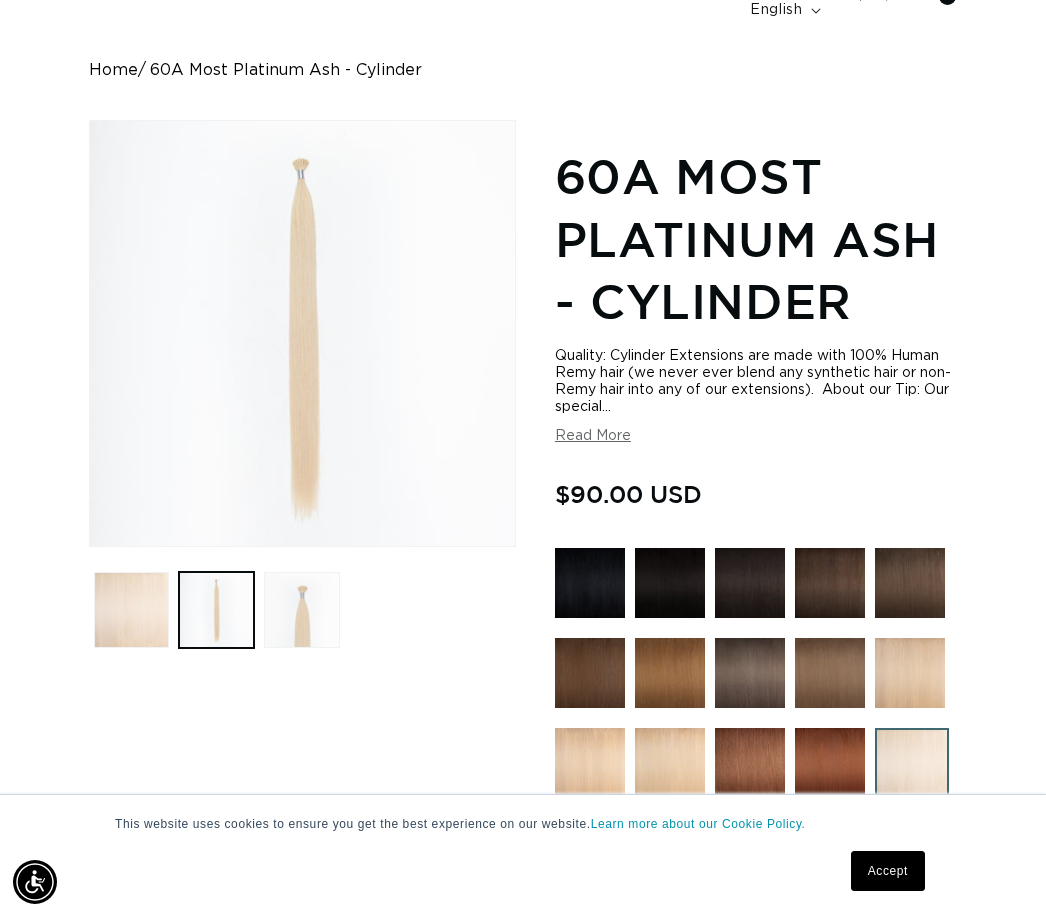 click at bounding box center [301, 609] 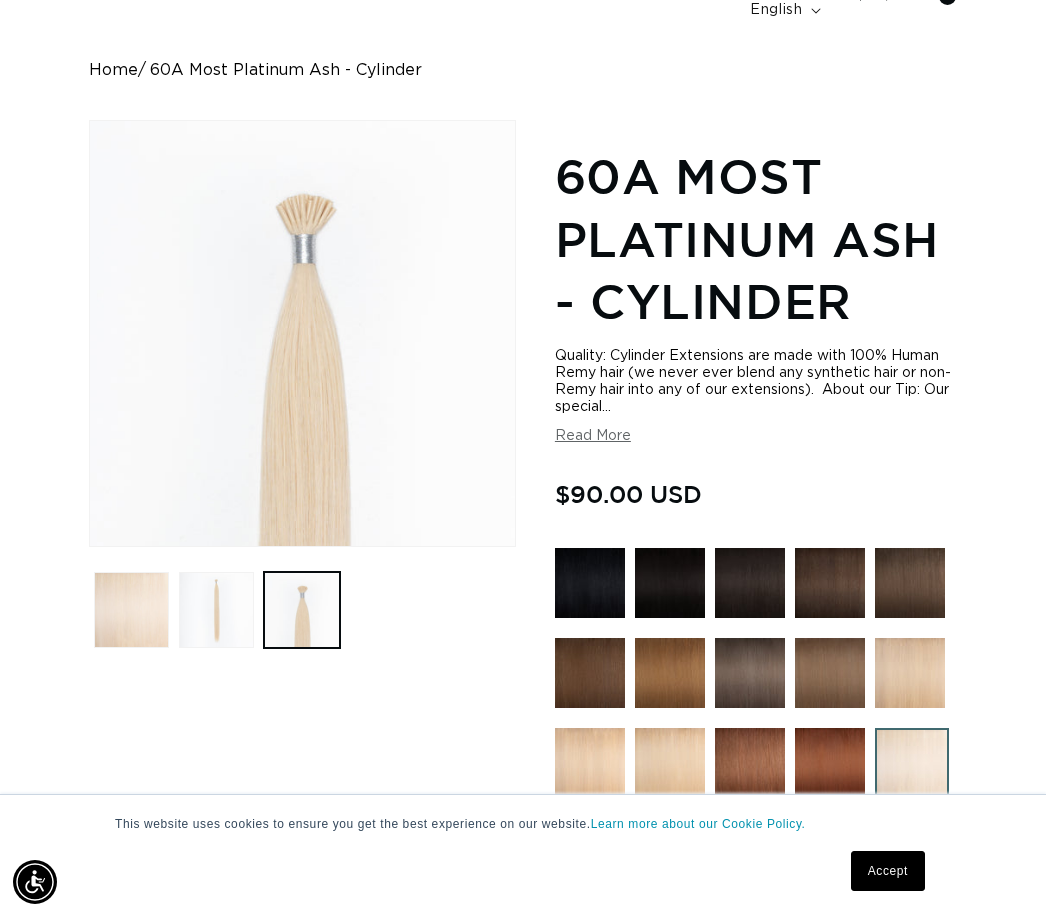 click on "Open media 3 in modal" at bounding box center (90, 546) 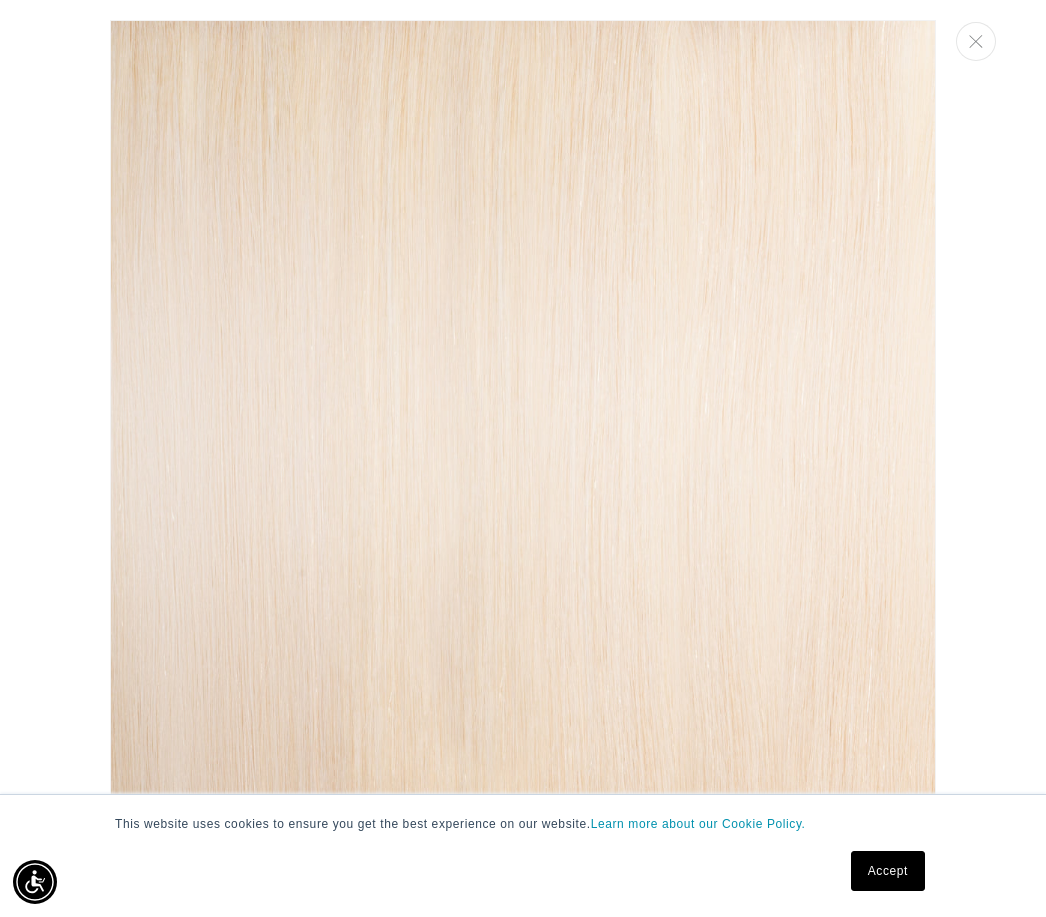 scroll, scrollTop: 1562, scrollLeft: 0, axis: vertical 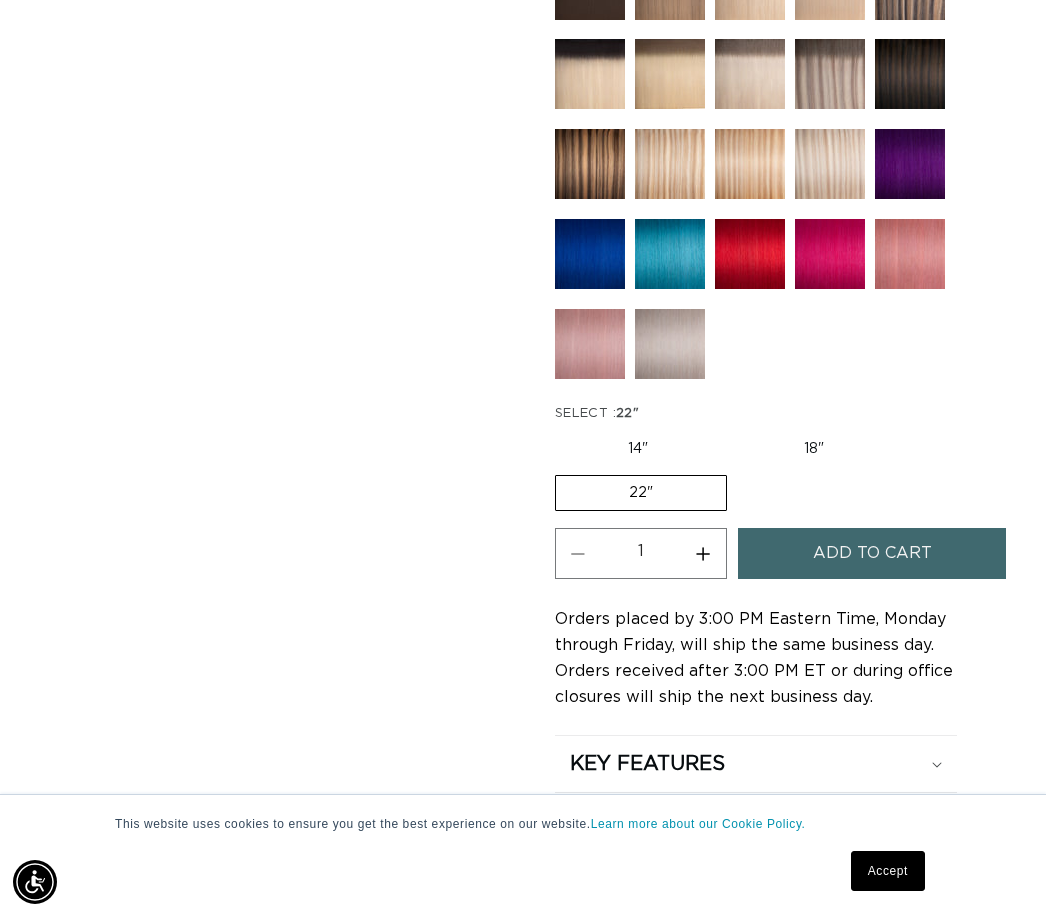click on "Increase quantity for 22 Light Blonde - Cylinder" at bounding box center (703, 553) 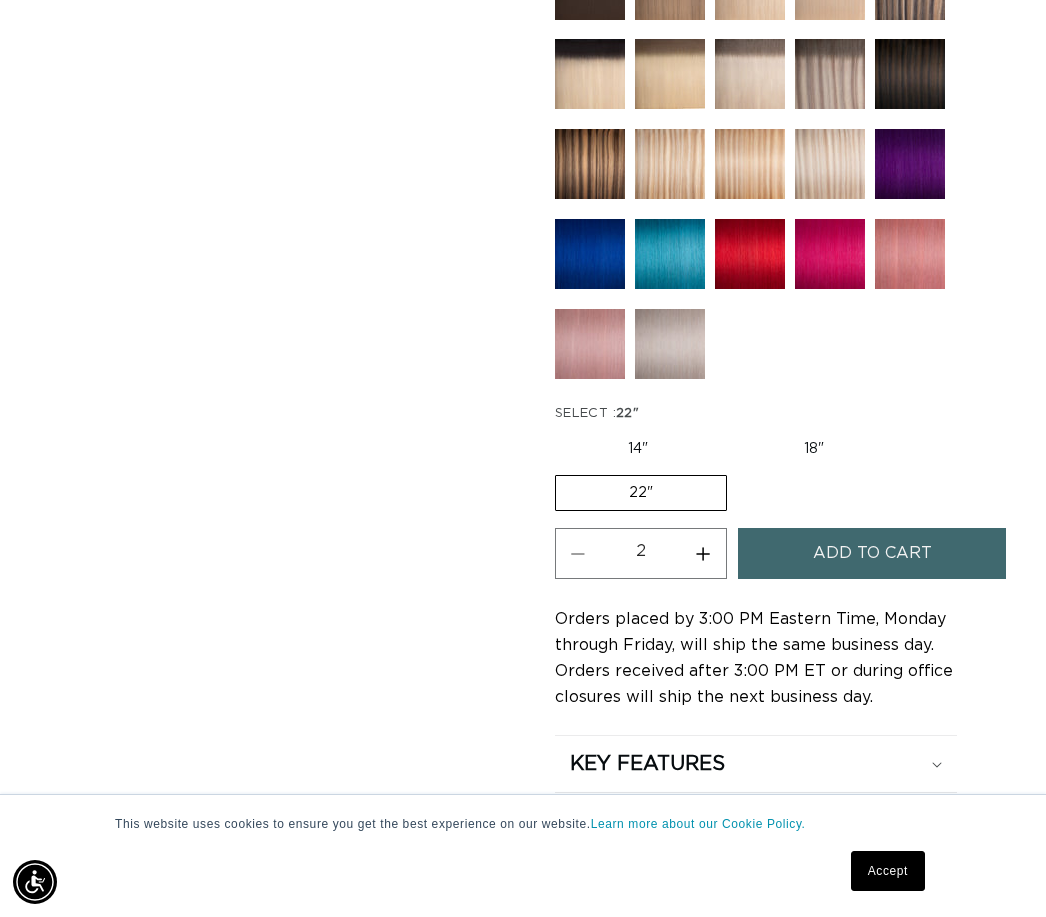 scroll, scrollTop: 0, scrollLeft: 1808, axis: horizontal 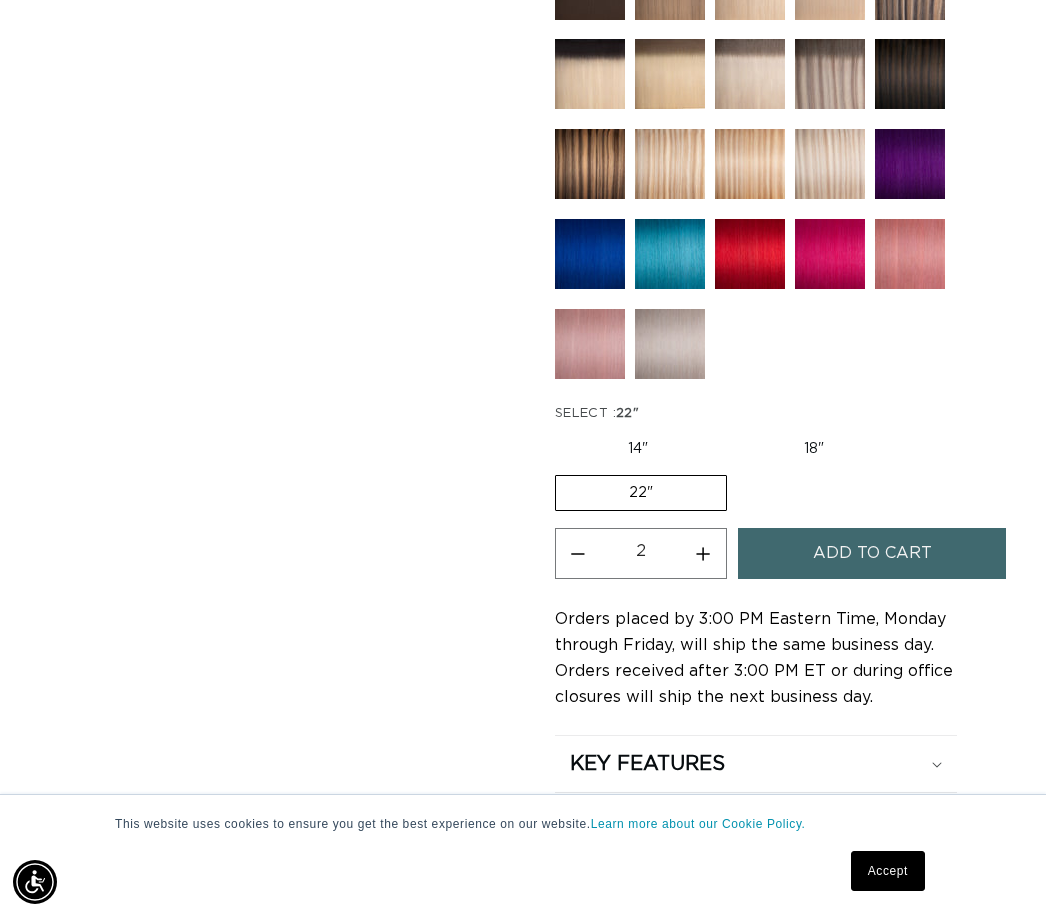click on "Increase quantity for 22 Light Blonde - Cylinder" at bounding box center [703, 553] 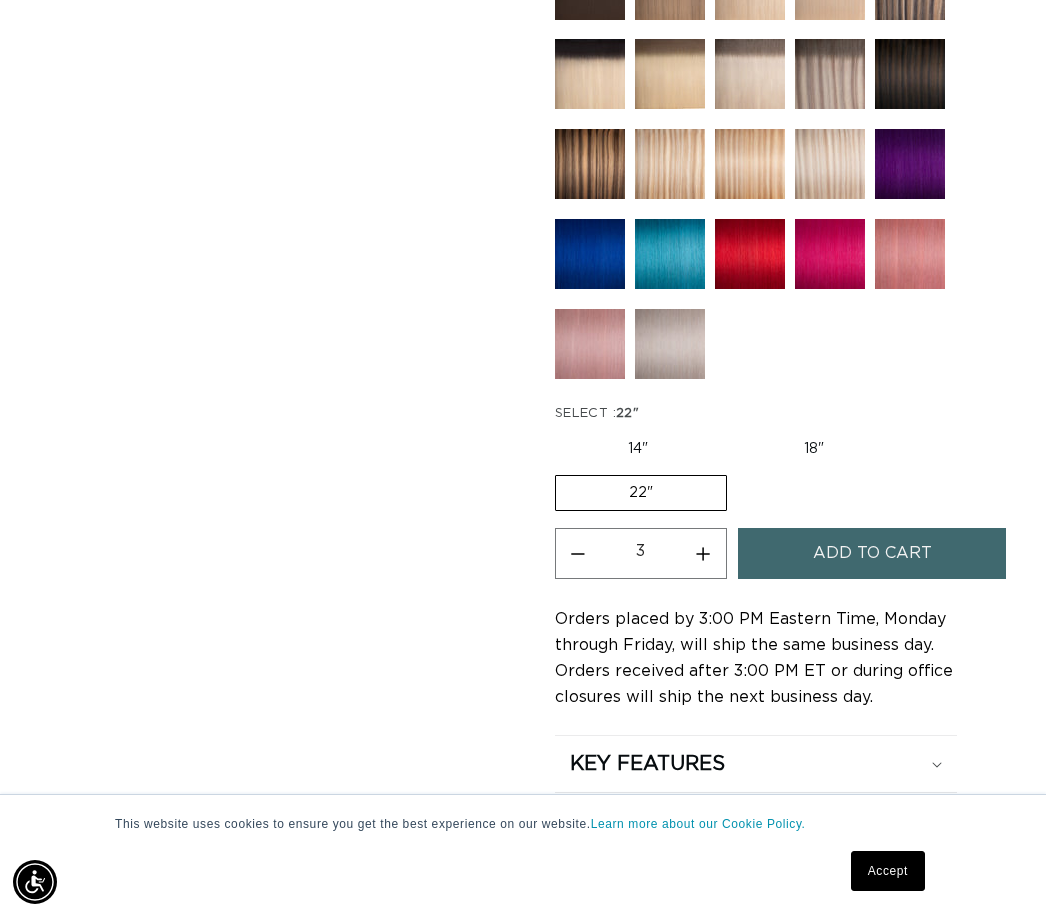 click on "Increase quantity for 22 Light Blonde - Cylinder" at bounding box center [703, 553] 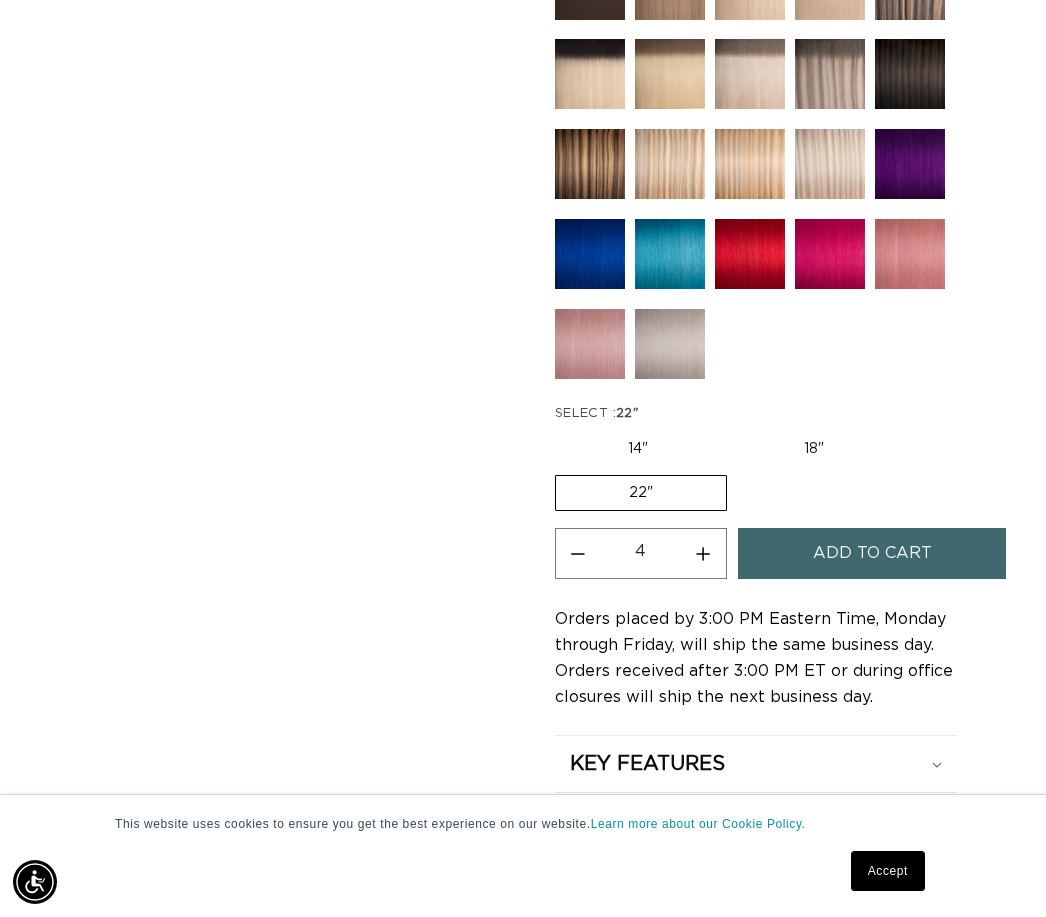 click on "Decrease quantity for 22 Light Blonde - Cylinder" at bounding box center [578, 553] 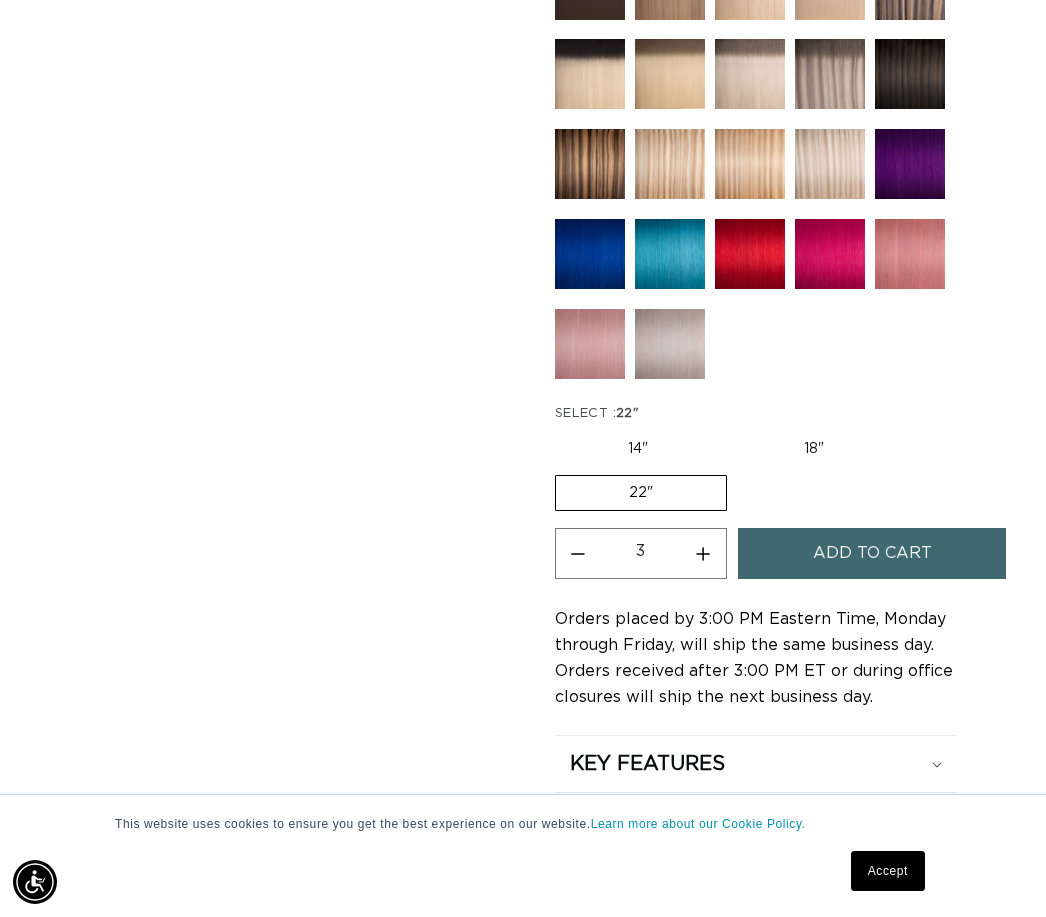 click on "Add to cart" at bounding box center [872, 553] 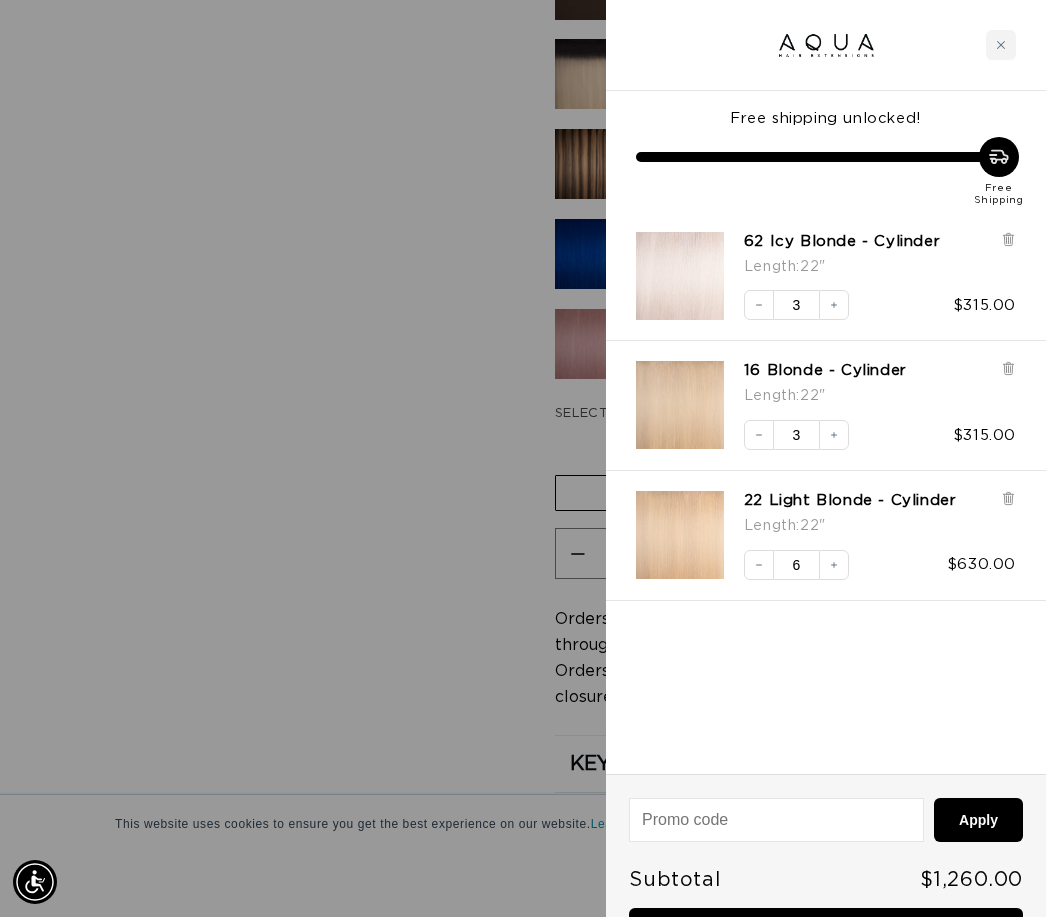 scroll, scrollTop: 0, scrollLeft: 1808, axis: horizontal 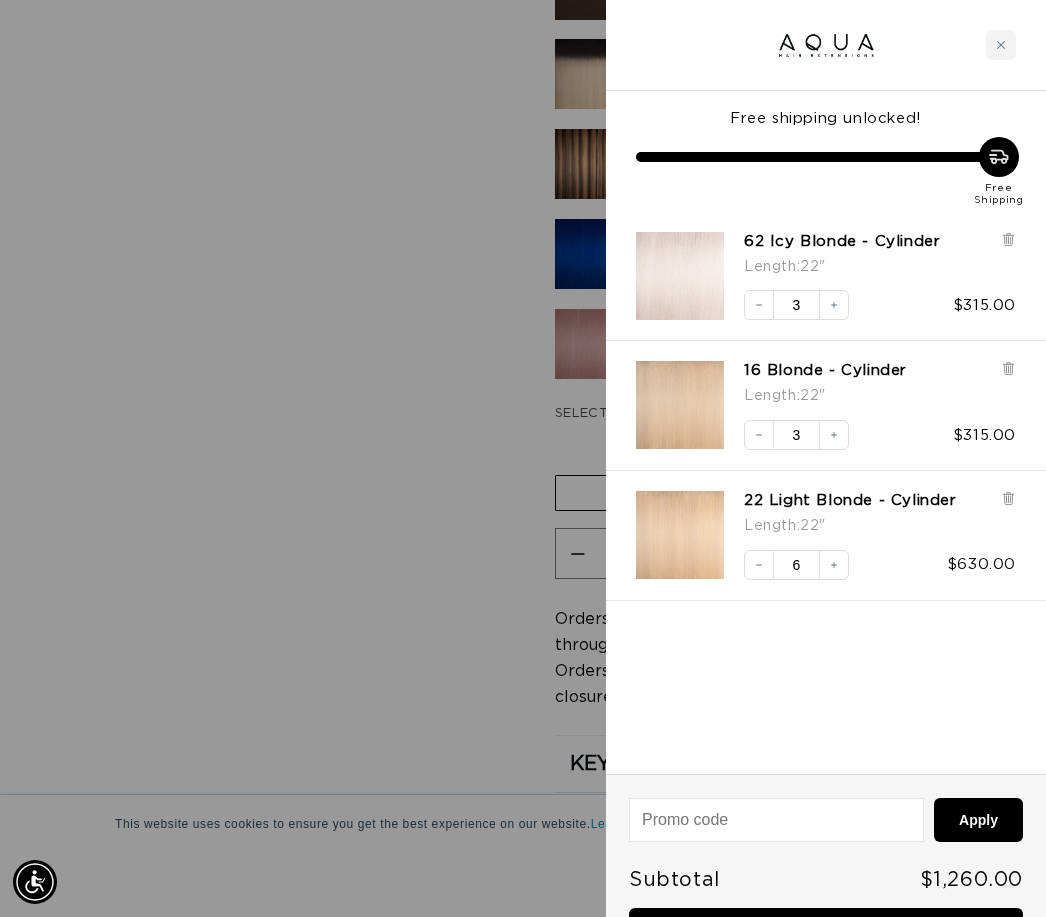 click on "Decrease quantity" at bounding box center [759, 565] 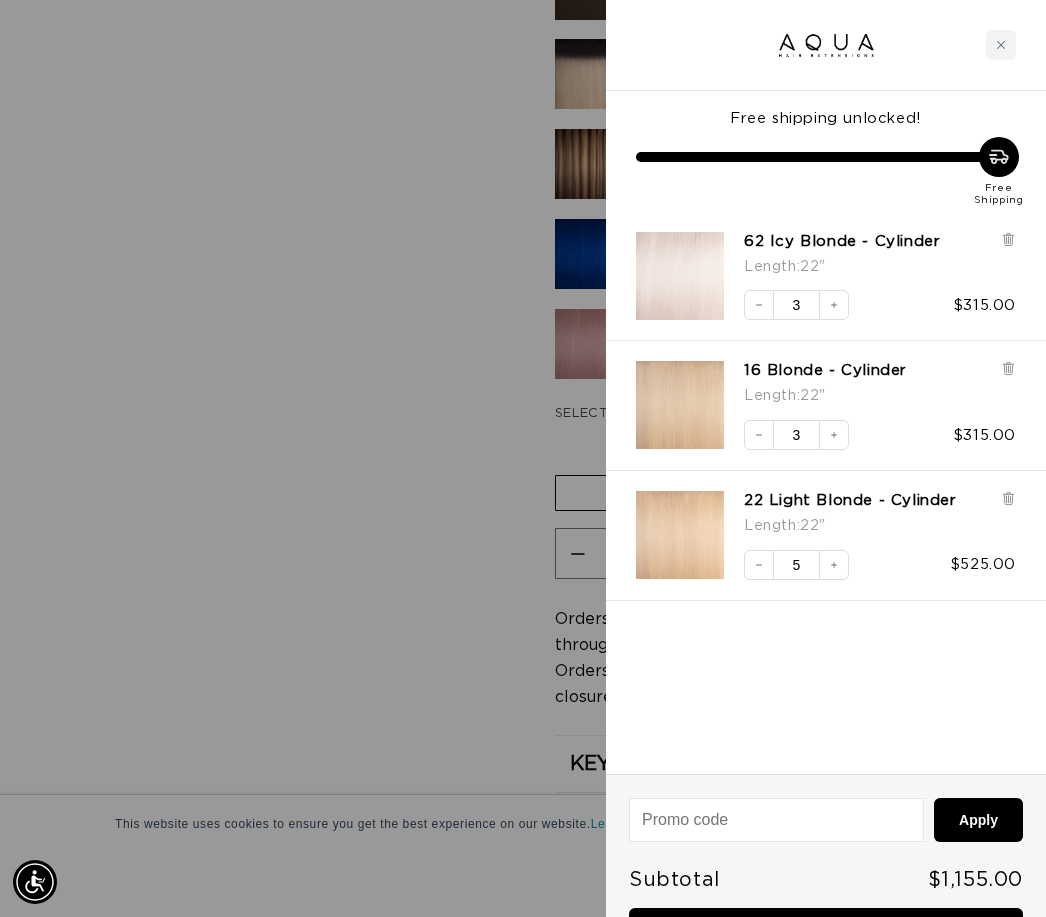 click on "Decrease quantity" at bounding box center (759, 565) 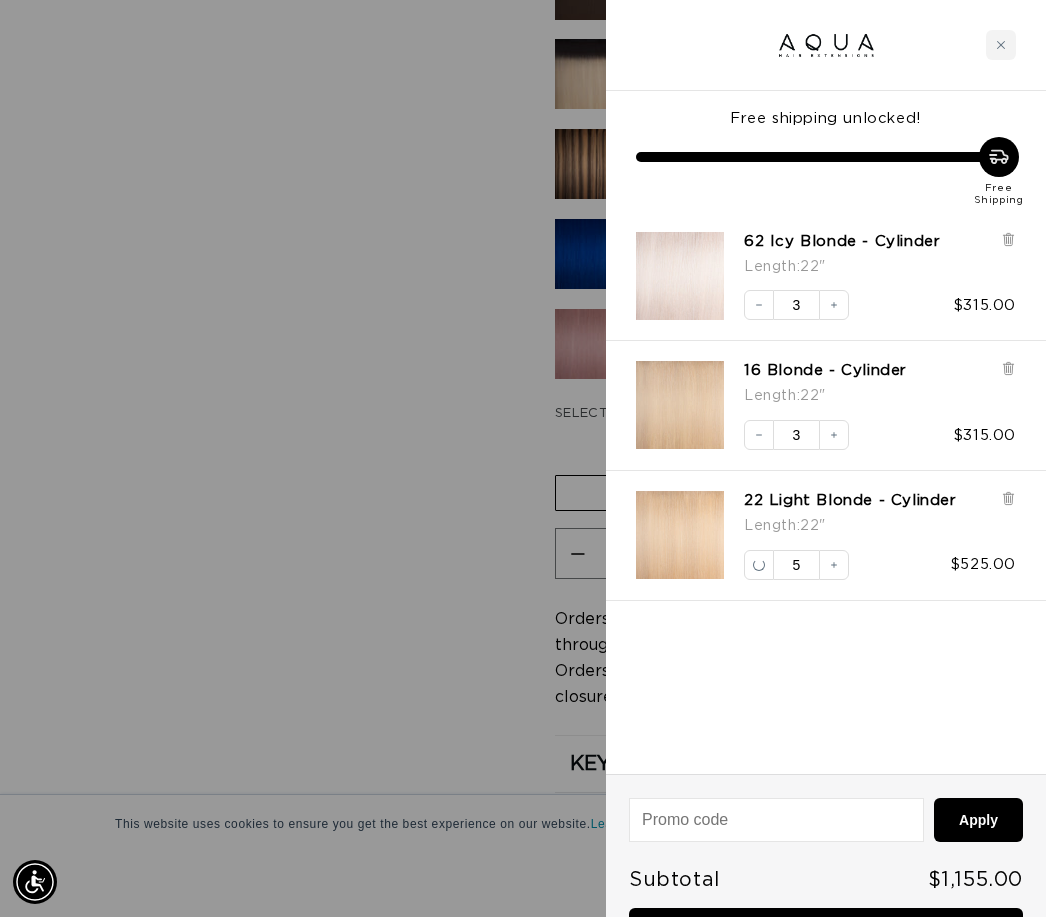 scroll, scrollTop: 0, scrollLeft: 0, axis: both 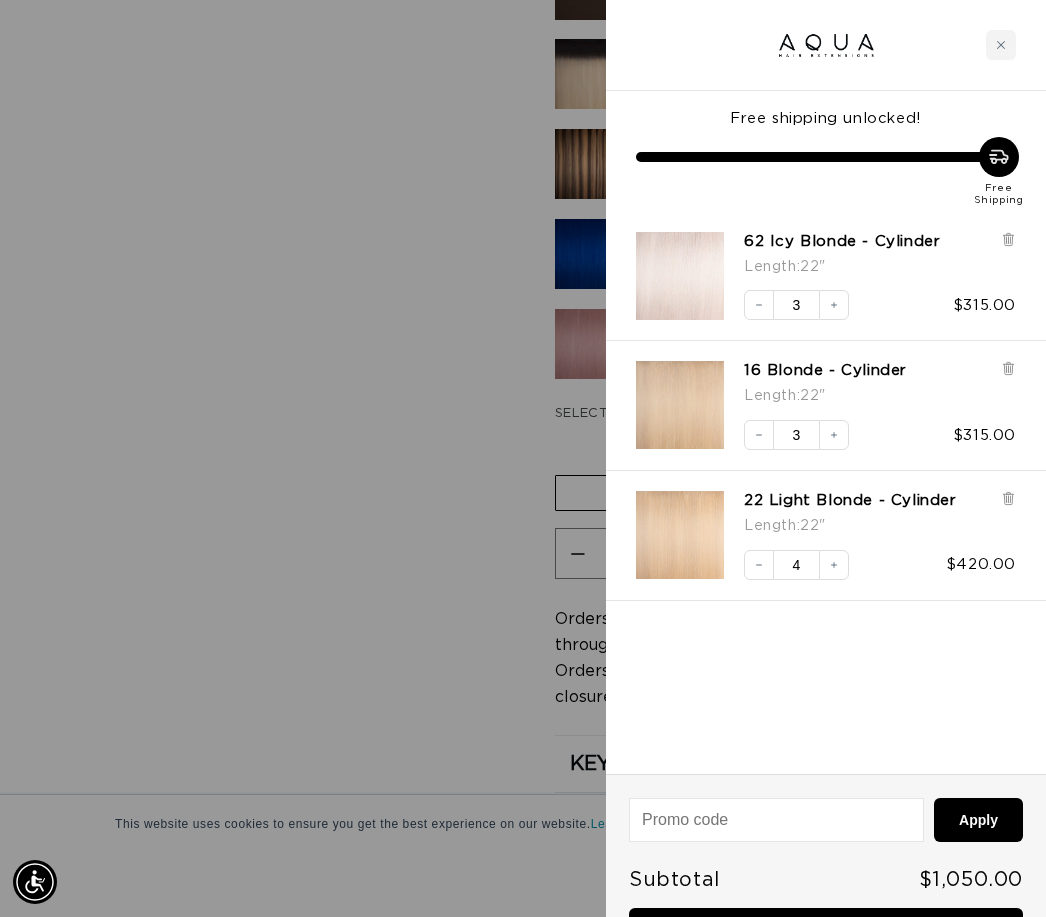 click on "Decrease quantity" at bounding box center [759, 565] 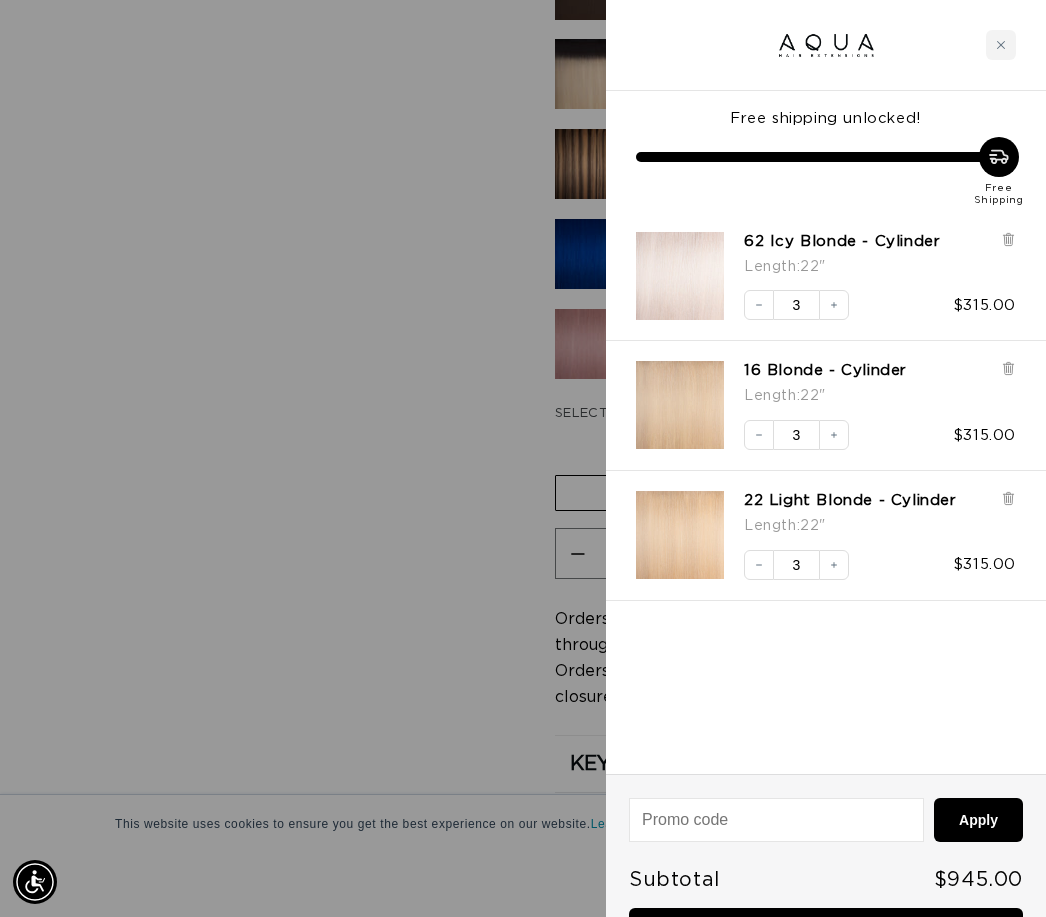 scroll, scrollTop: 0, scrollLeft: 904, axis: horizontal 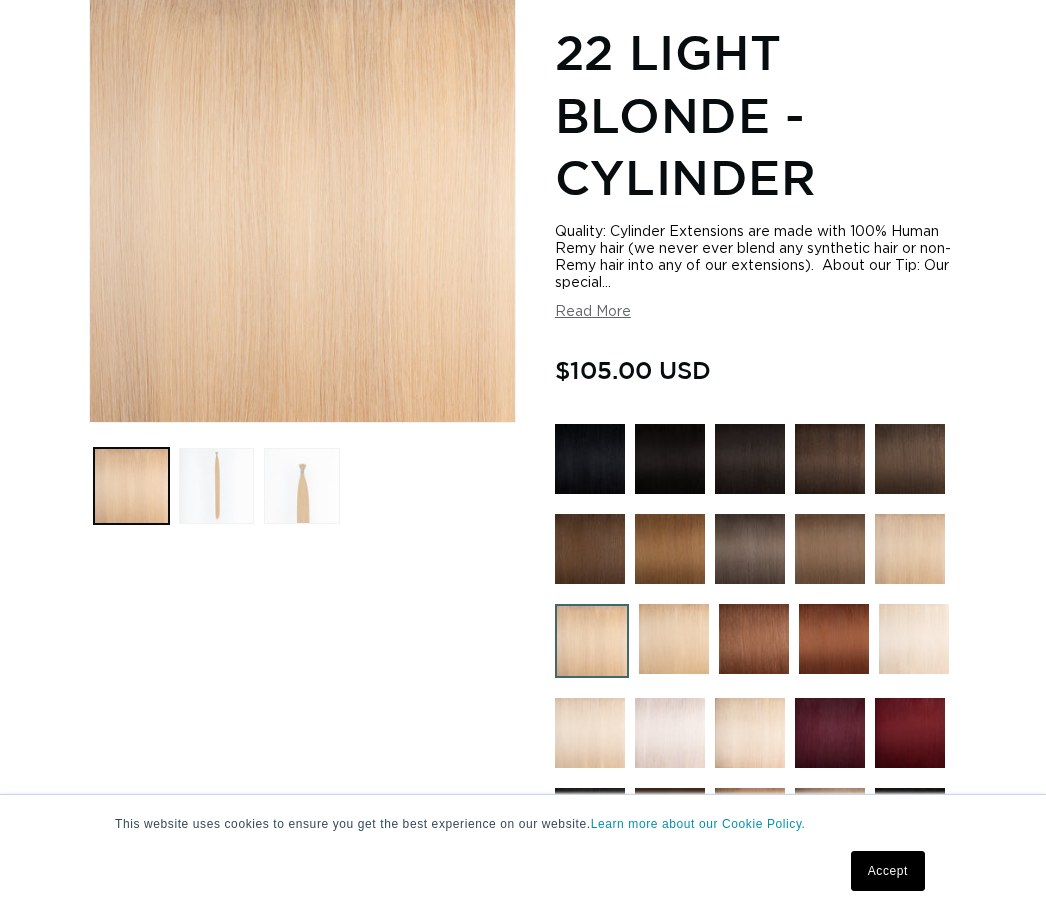 click at bounding box center (216, 485) 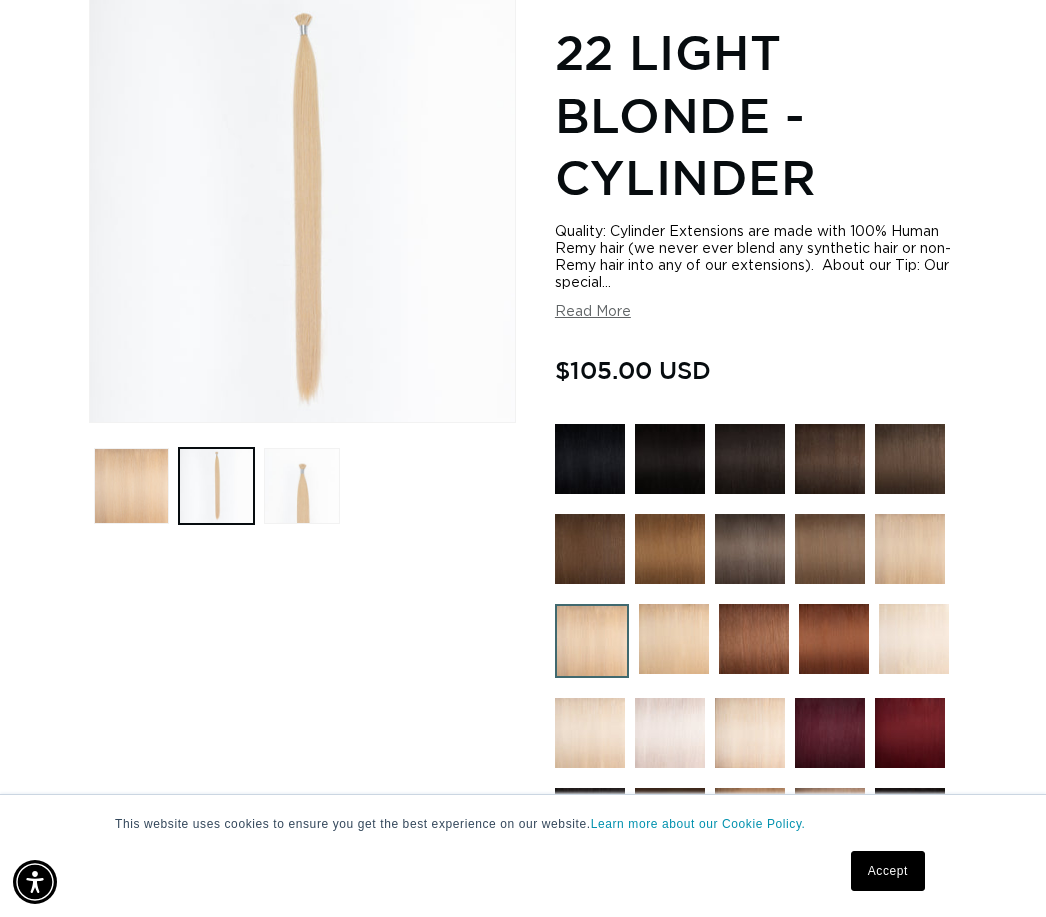 scroll, scrollTop: 306, scrollLeft: 0, axis: vertical 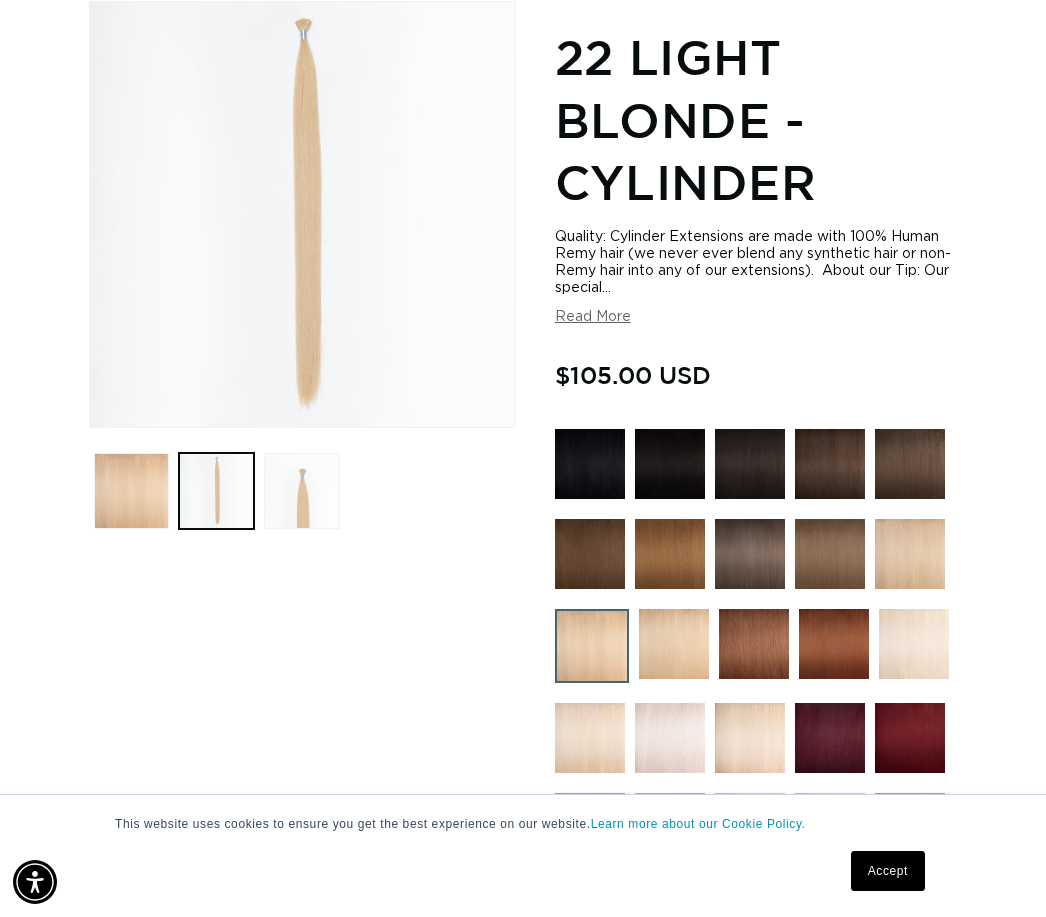 click at bounding box center [301, 490] 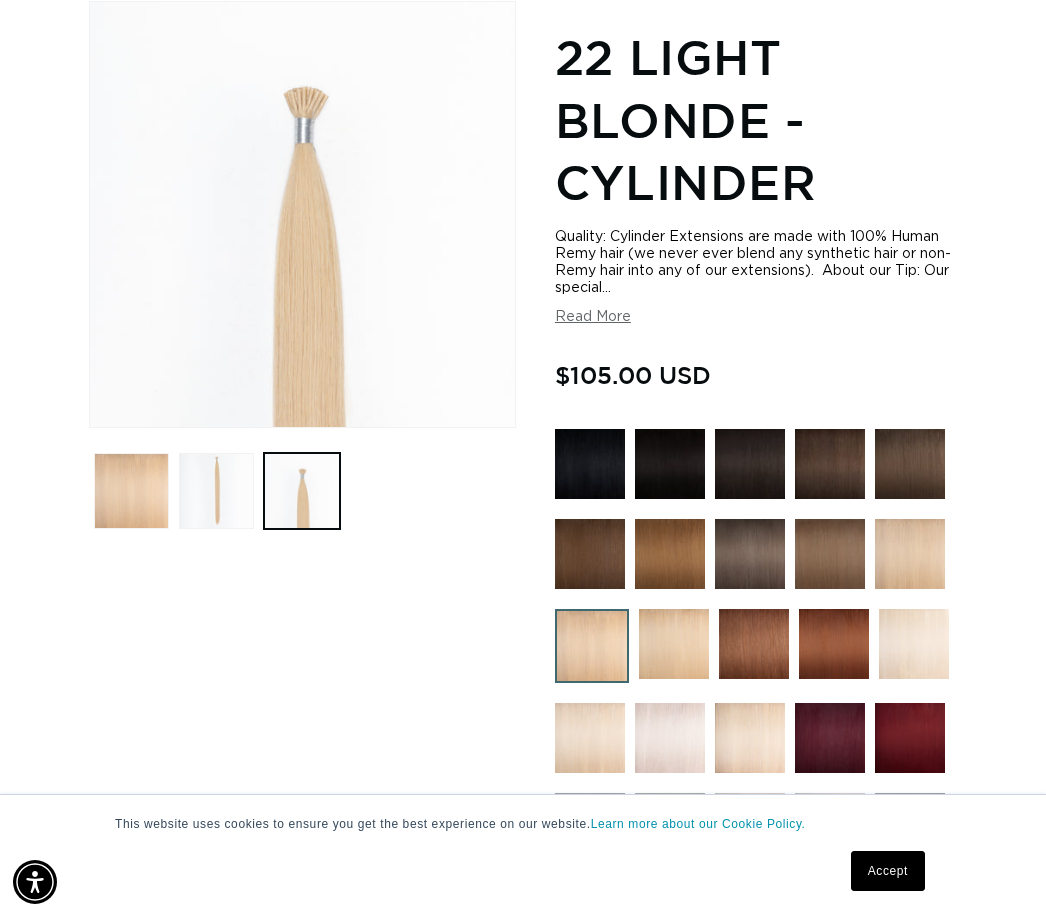 scroll, scrollTop: 0, scrollLeft: 904, axis: horizontal 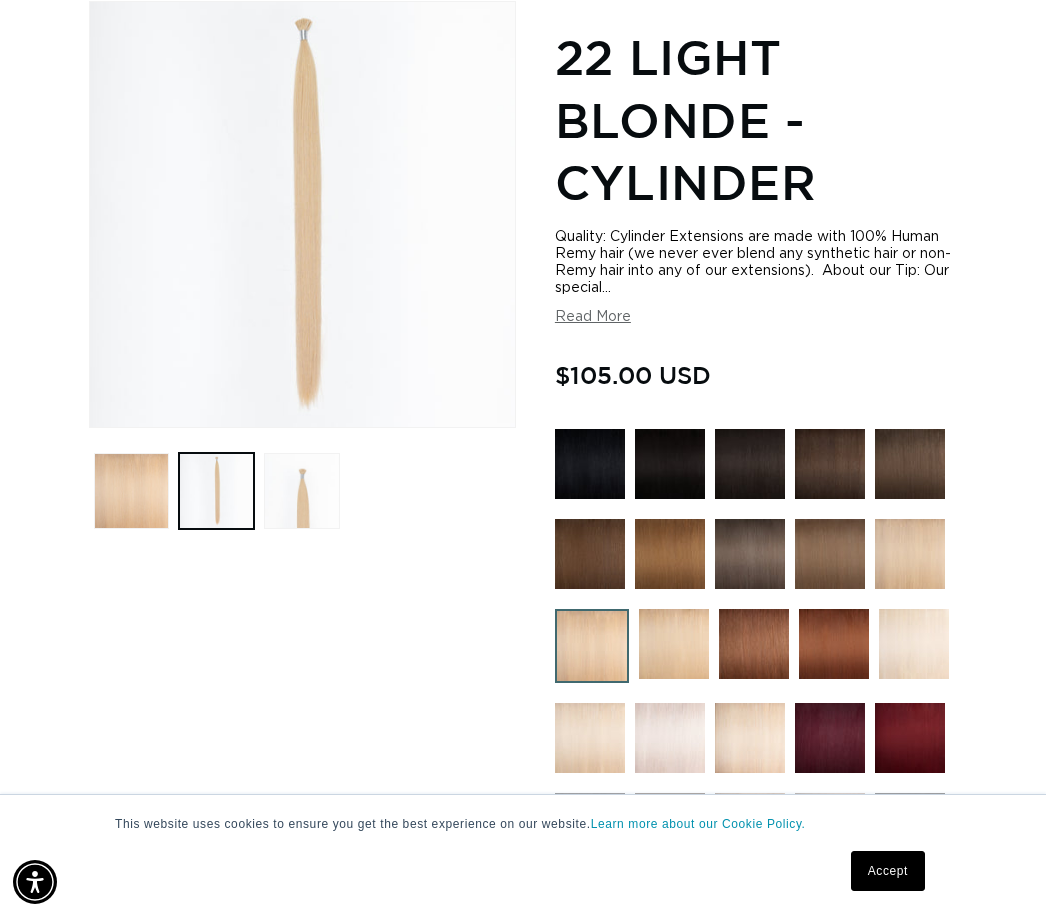 click on "Open media 2 in modal" at bounding box center (90, 427) 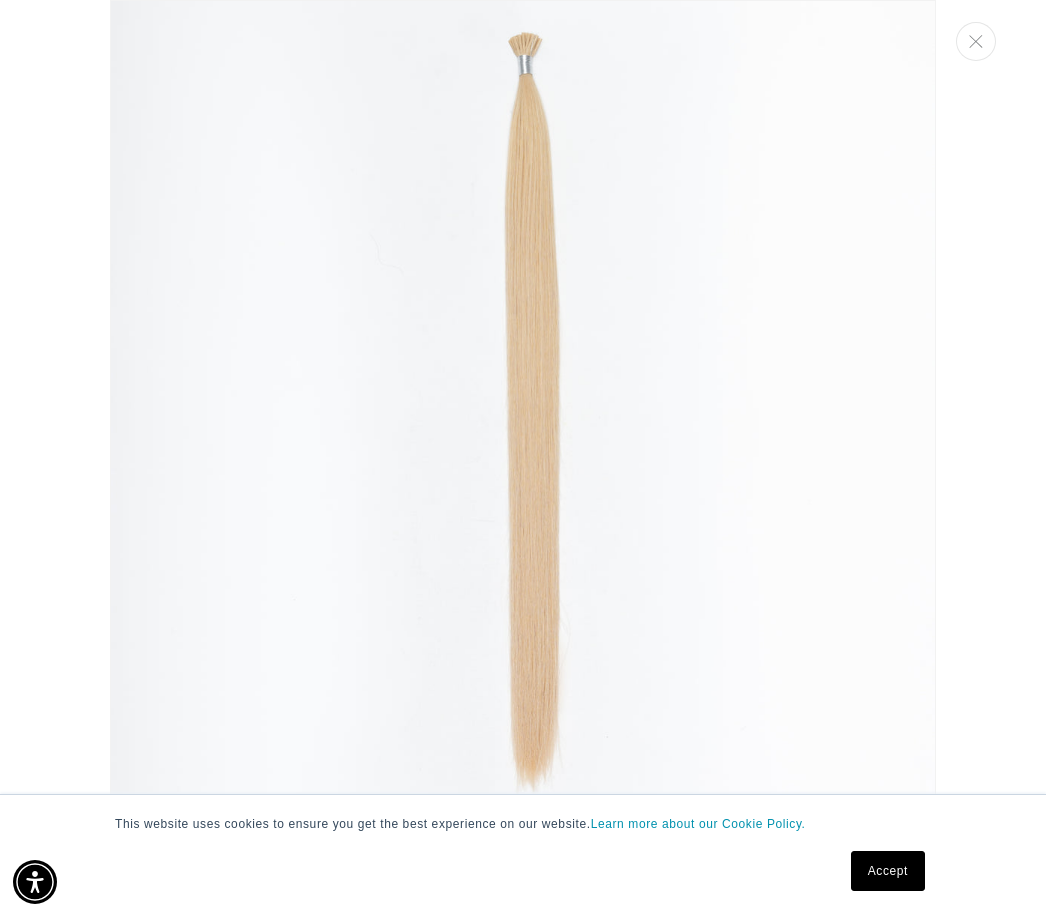 scroll, scrollTop: 0, scrollLeft: 1808, axis: horizontal 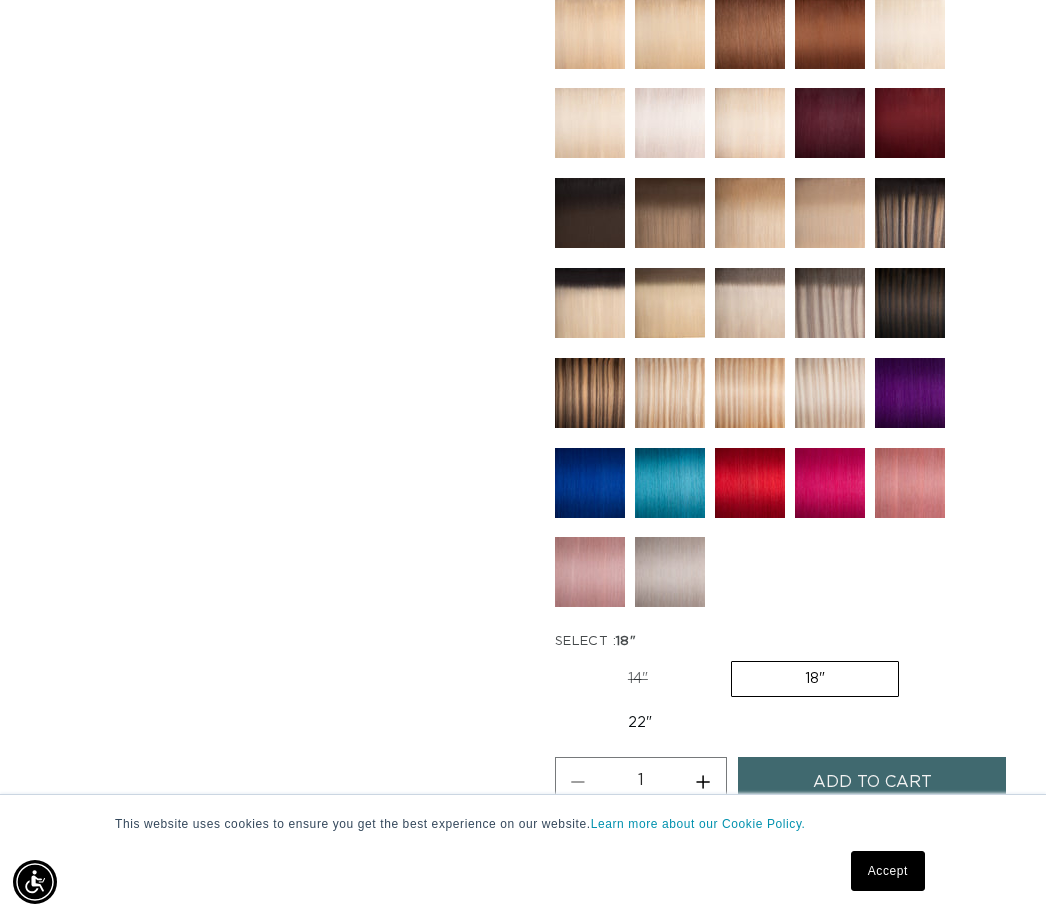 click on "22" Variant sold out or unavailable" at bounding box center (640, 723) 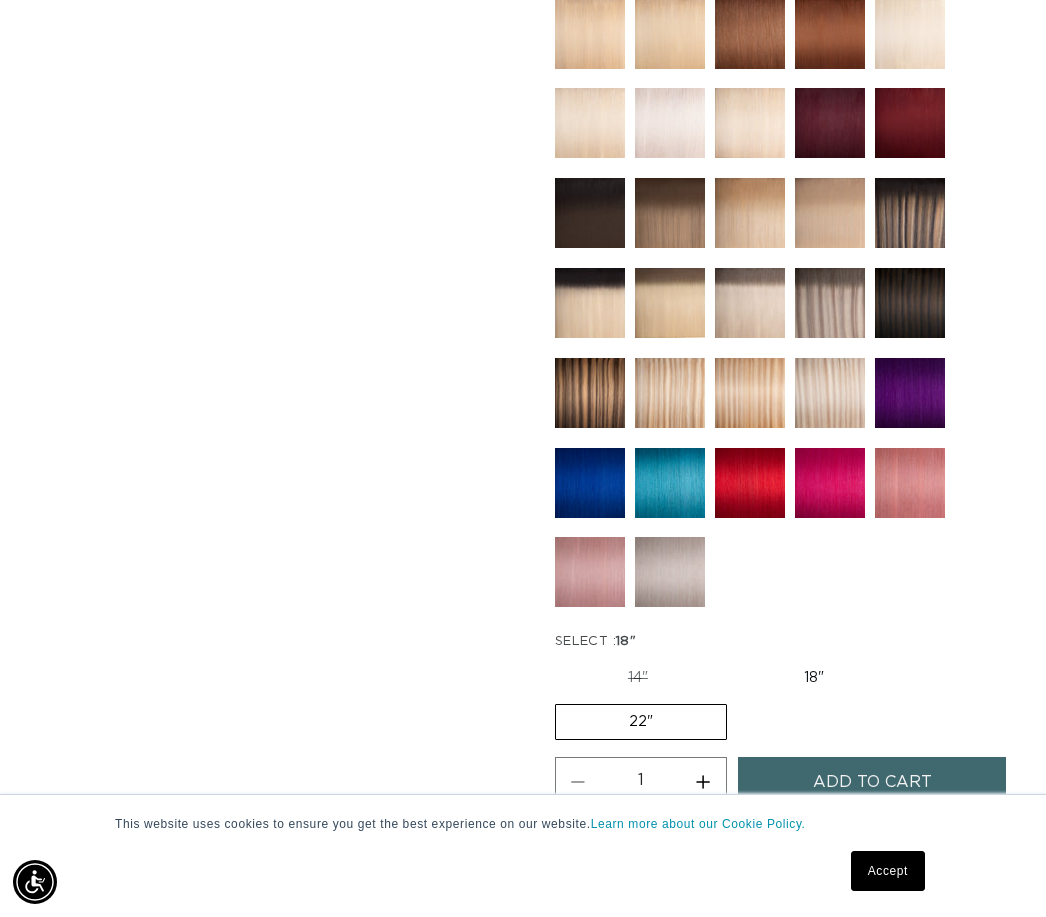 scroll, scrollTop: 0, scrollLeft: 904, axis: horizontal 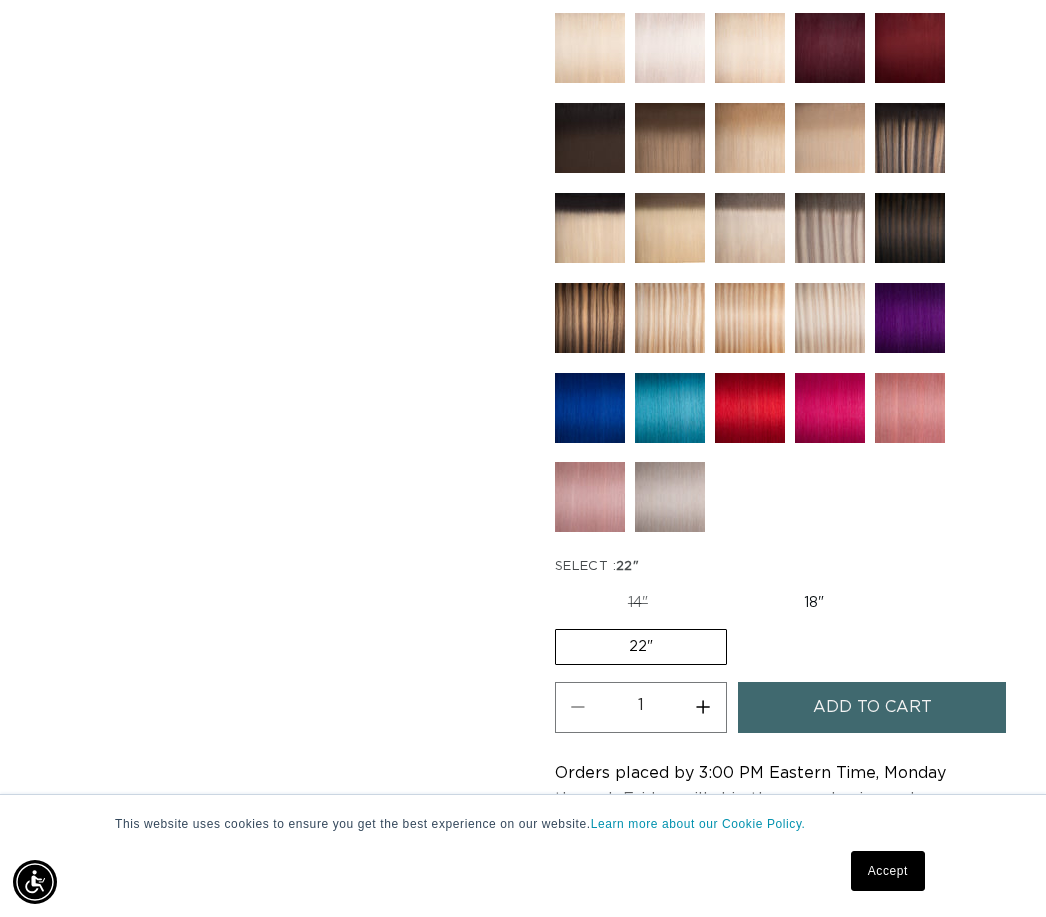click on "Add to cart" at bounding box center (872, 707) 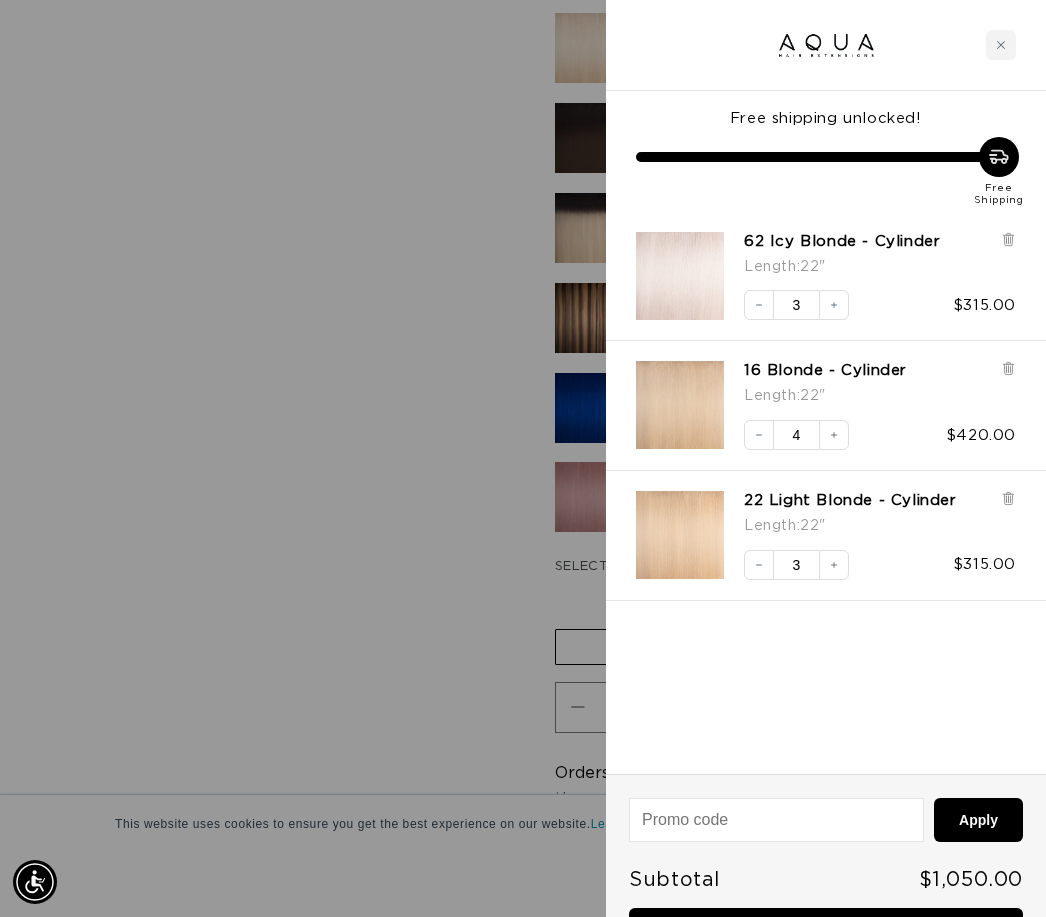 scroll, scrollTop: 0, scrollLeft: 0, axis: both 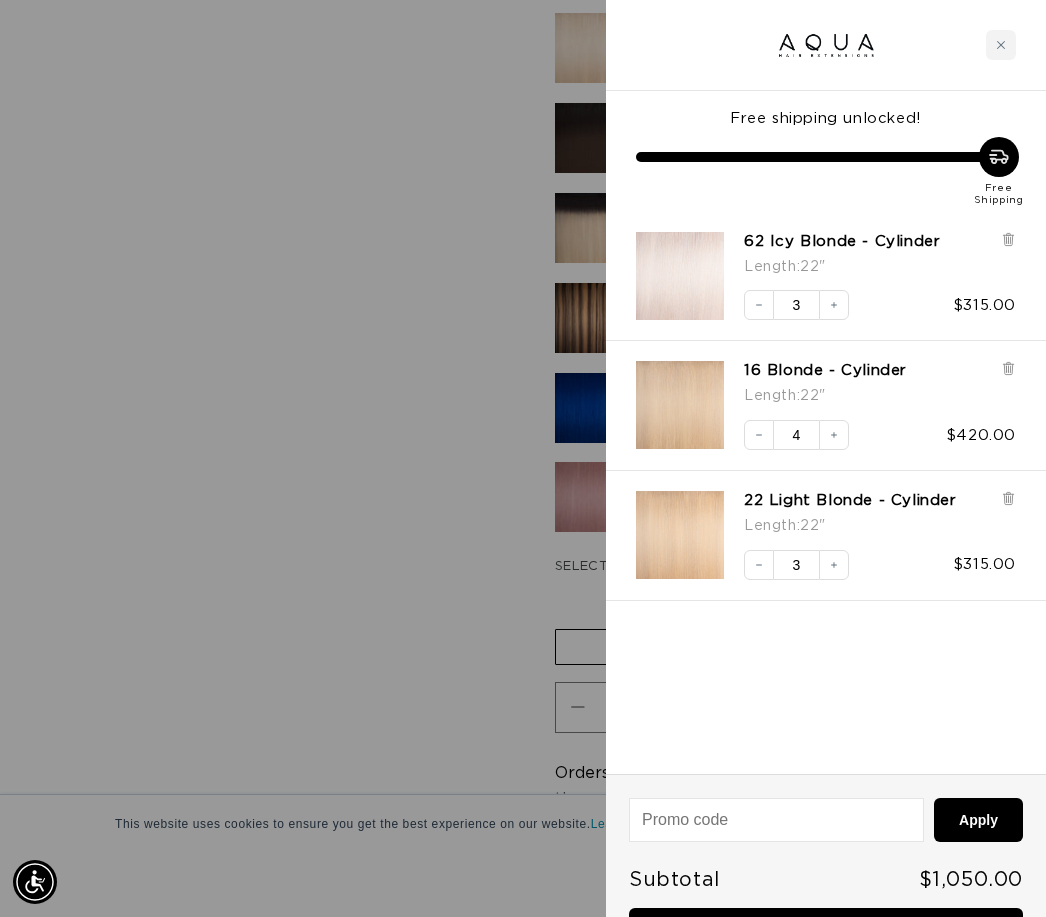 click 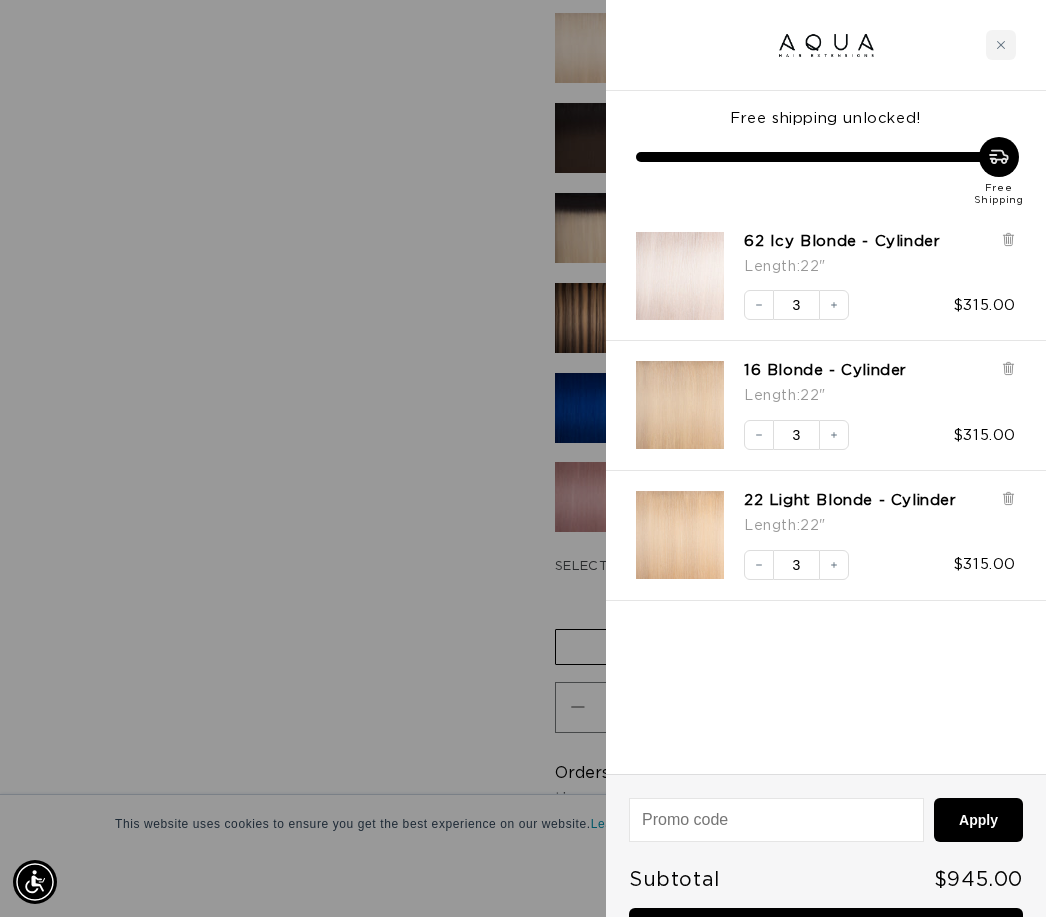 scroll, scrollTop: 0, scrollLeft: 904, axis: horizontal 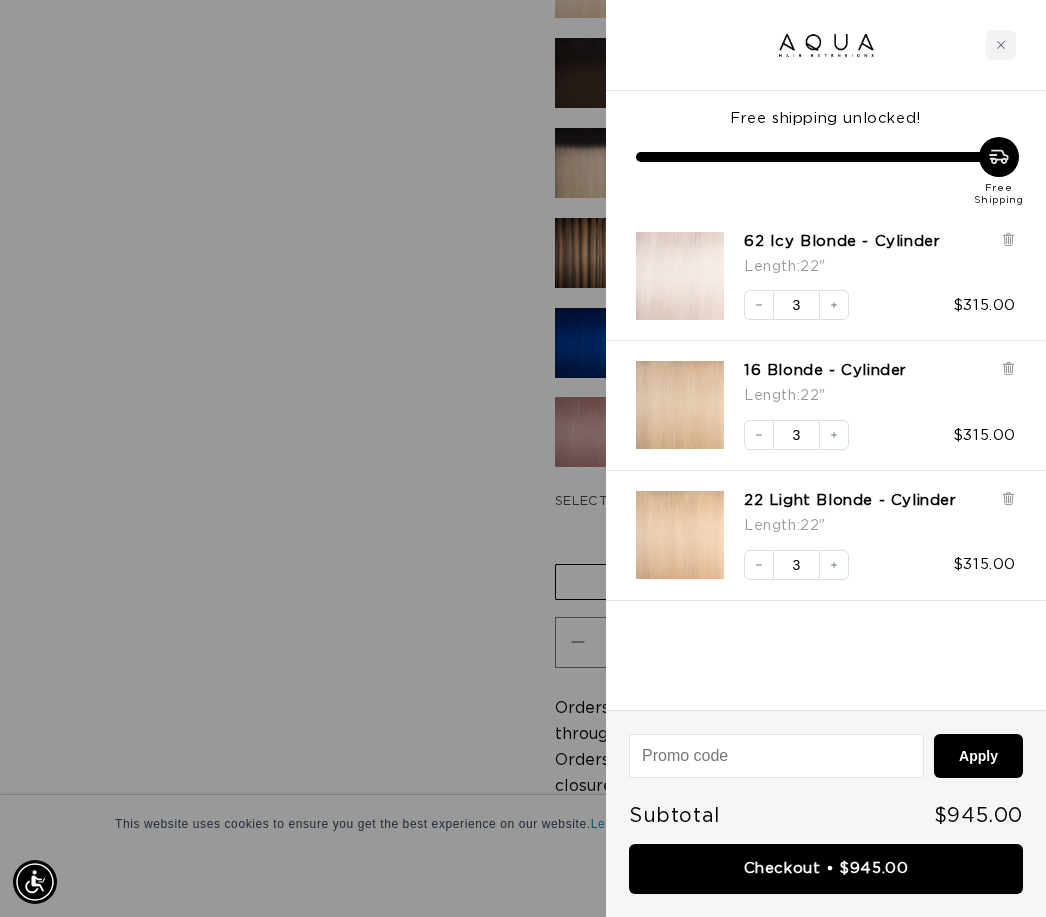 click at bounding box center (680, 276) 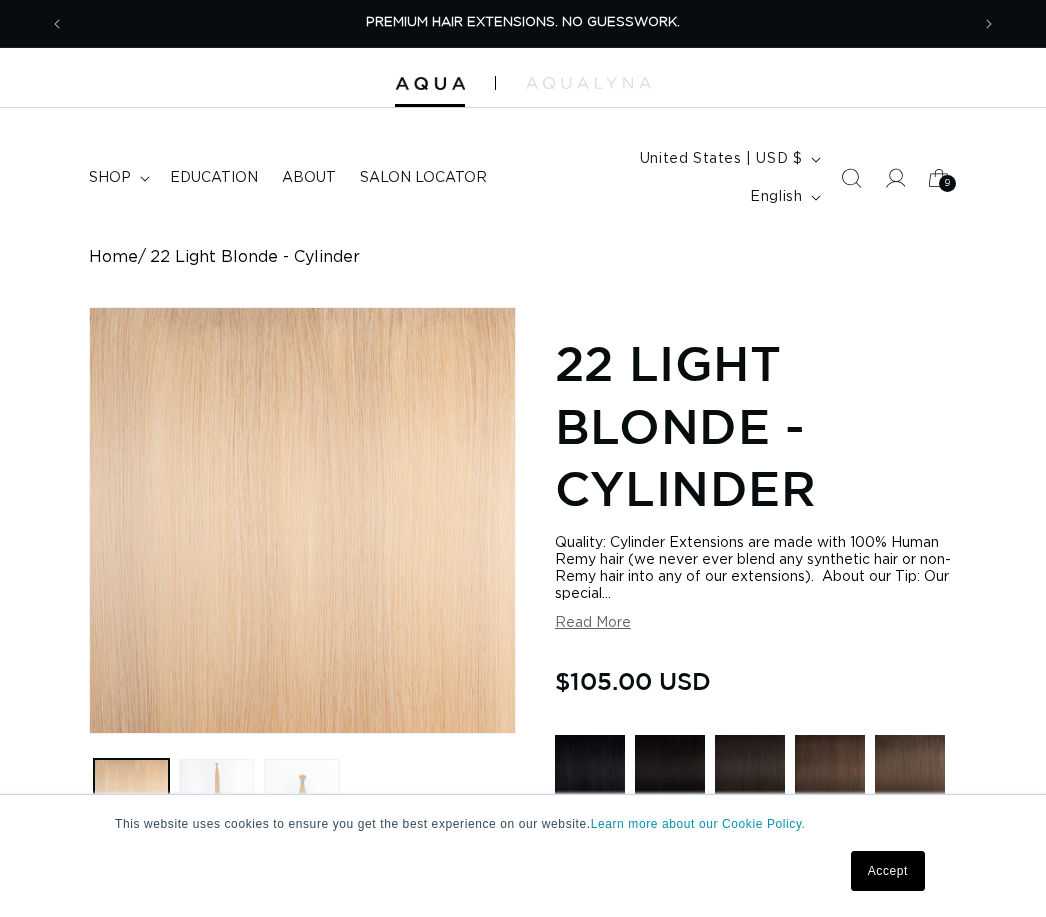 scroll, scrollTop: 0, scrollLeft: 0, axis: both 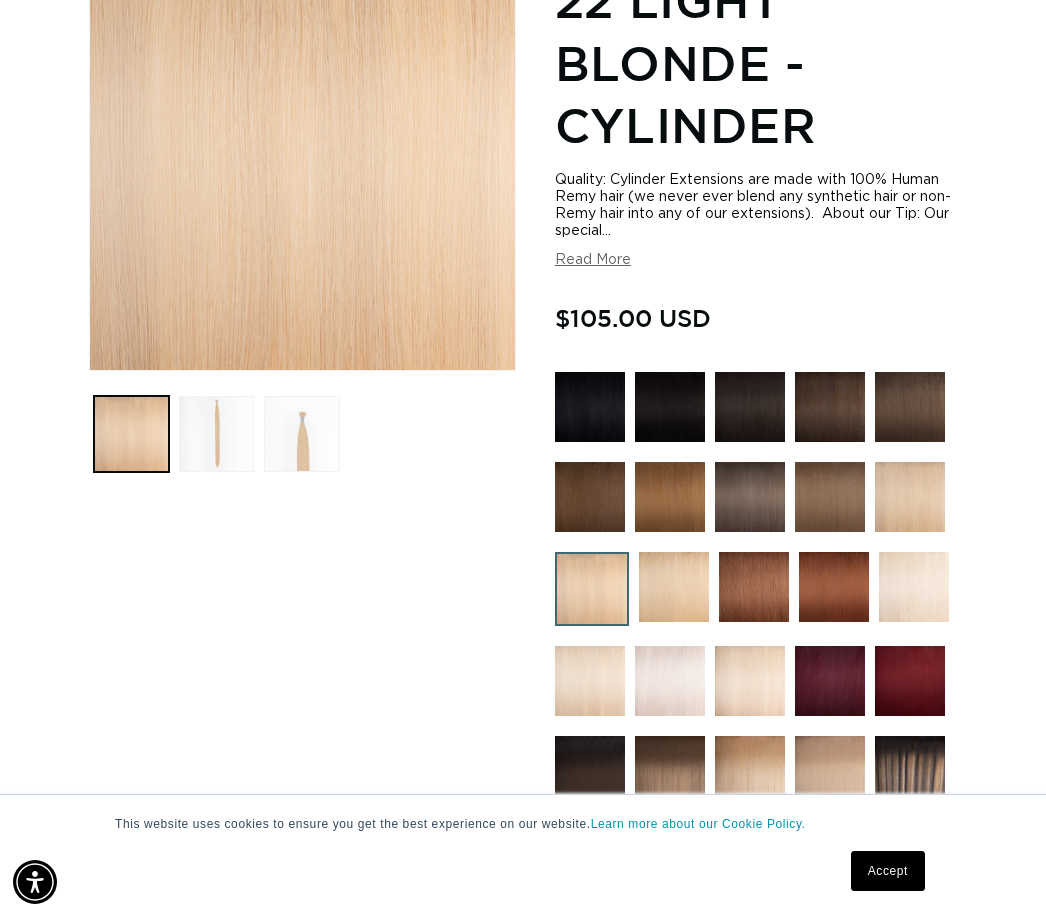 click at bounding box center [301, 433] 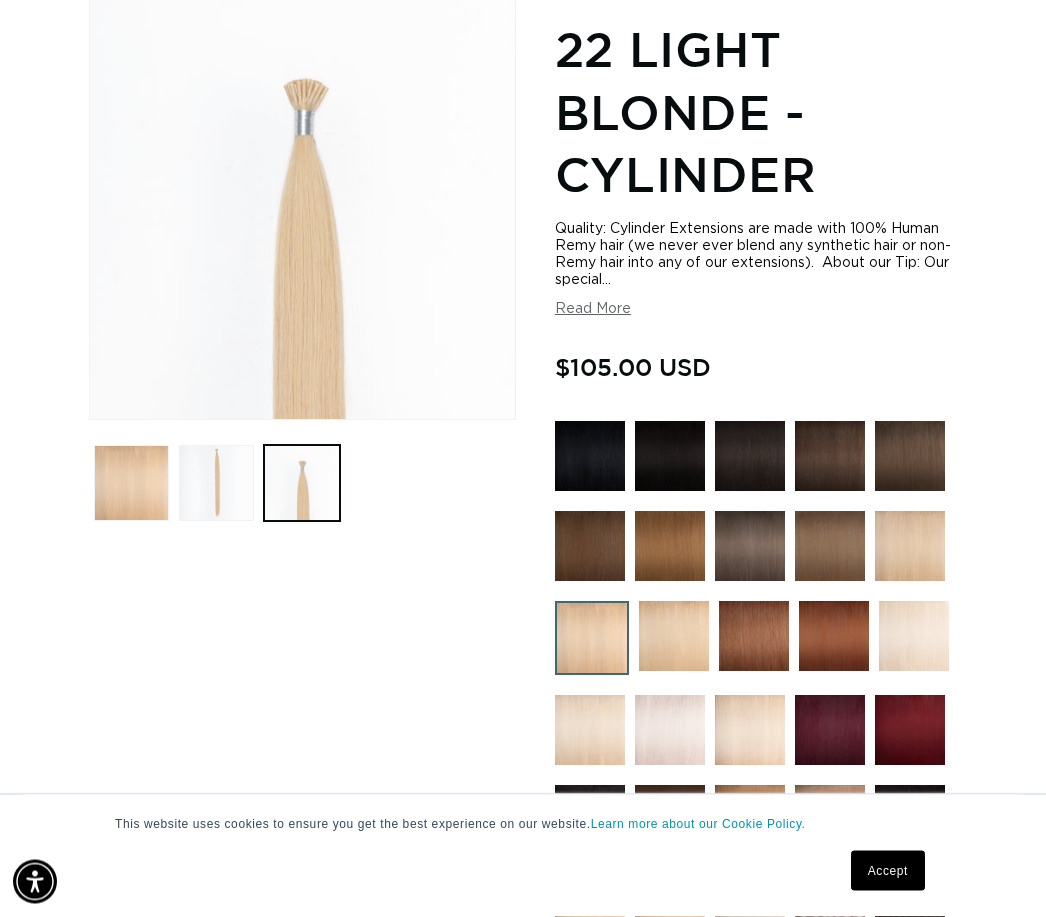 scroll, scrollTop: 306, scrollLeft: 0, axis: vertical 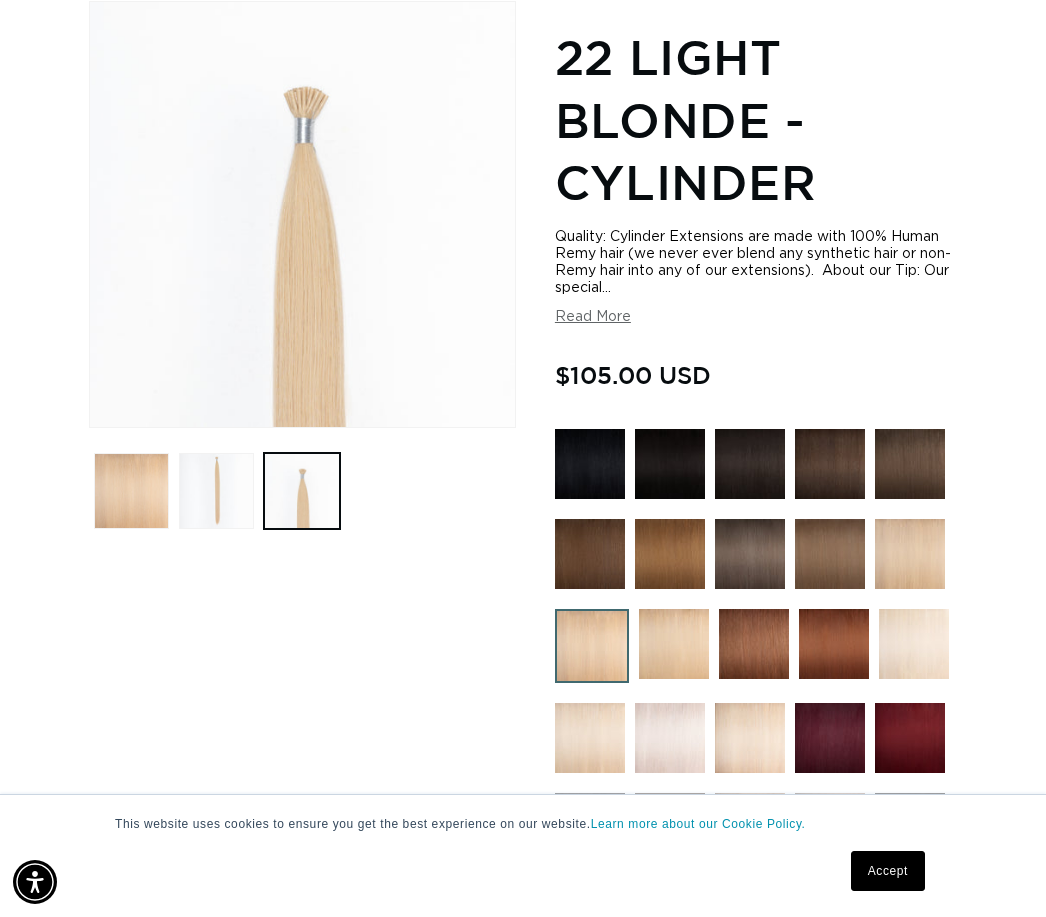click on "Open media 3 in modal" at bounding box center (90, 427) 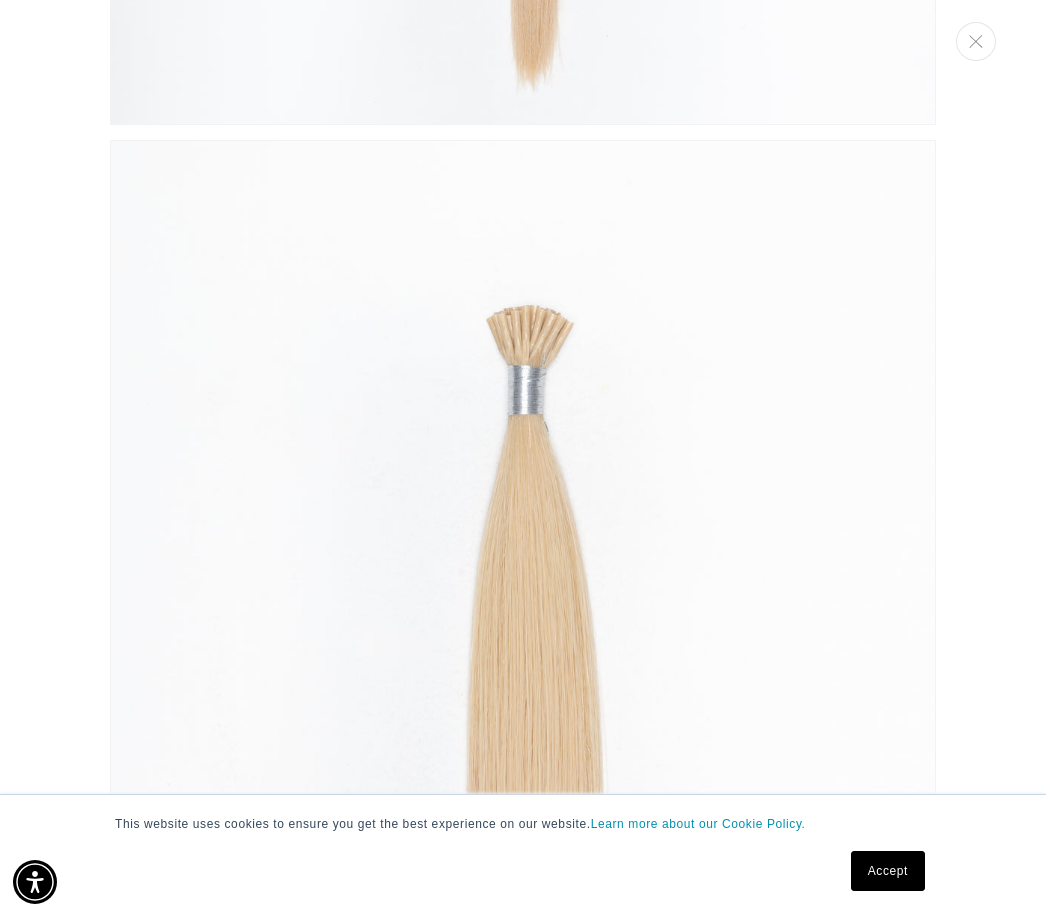 scroll, scrollTop: 0, scrollLeft: 904, axis: horizontal 